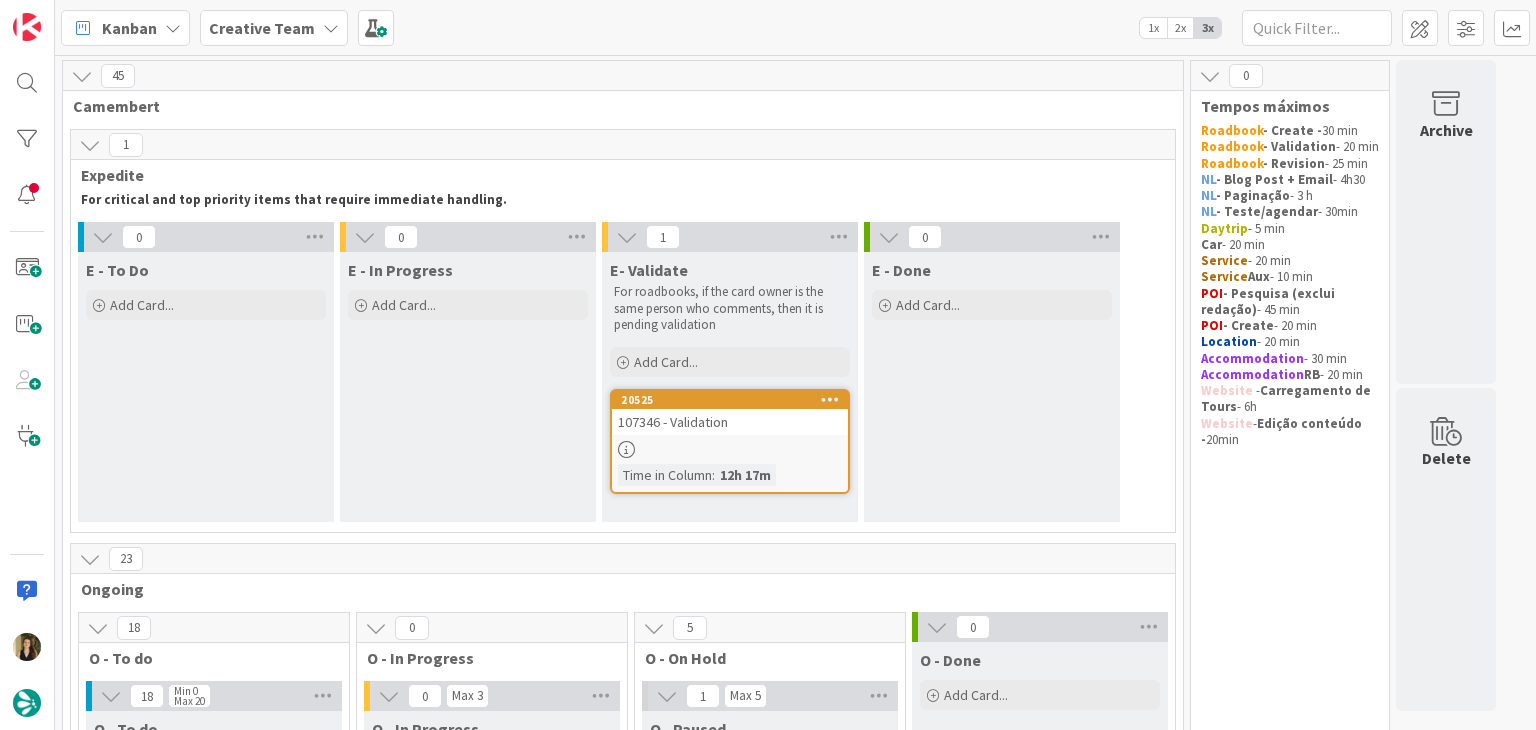 scroll, scrollTop: 0, scrollLeft: 0, axis: both 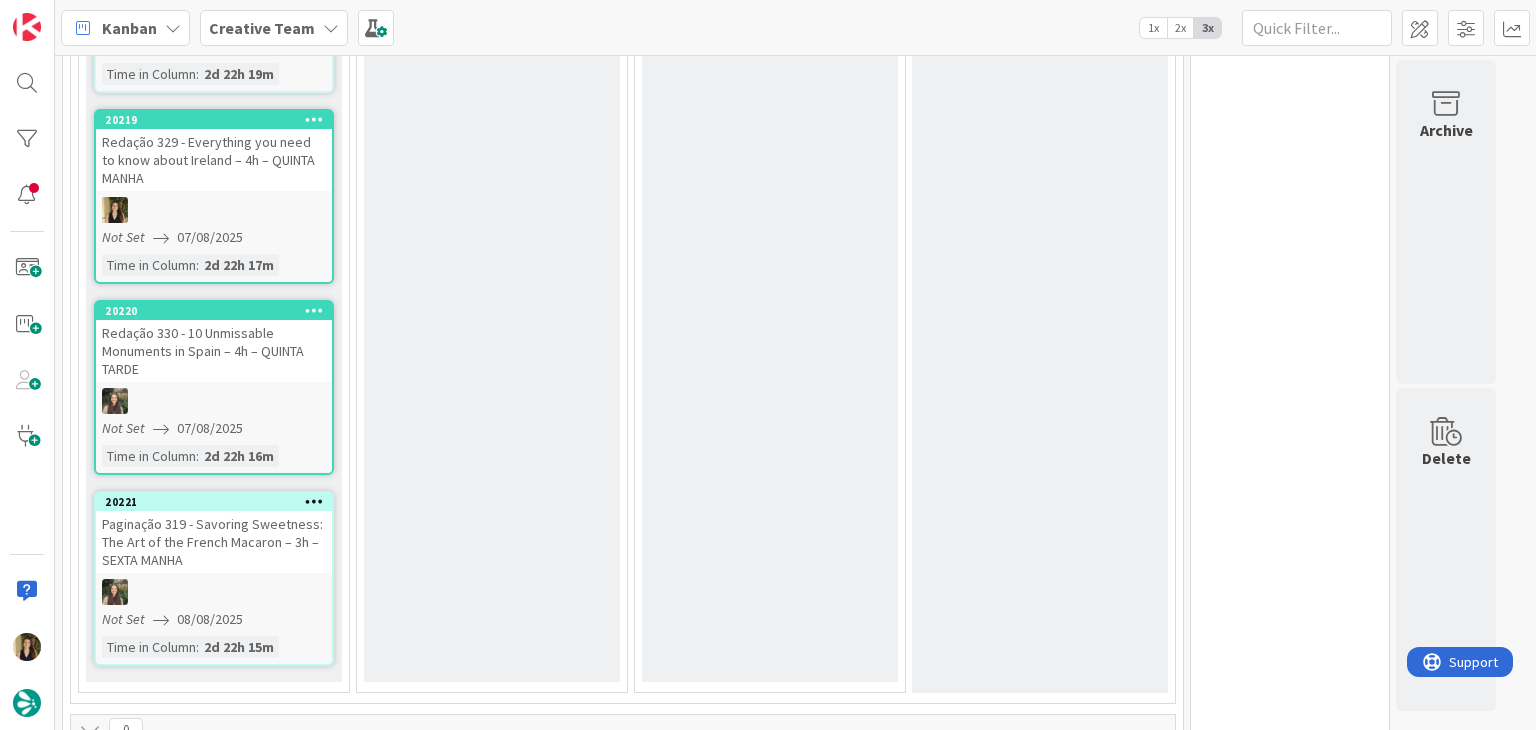 click on "O - Validating Add Card..." at bounding box center (492, -549) 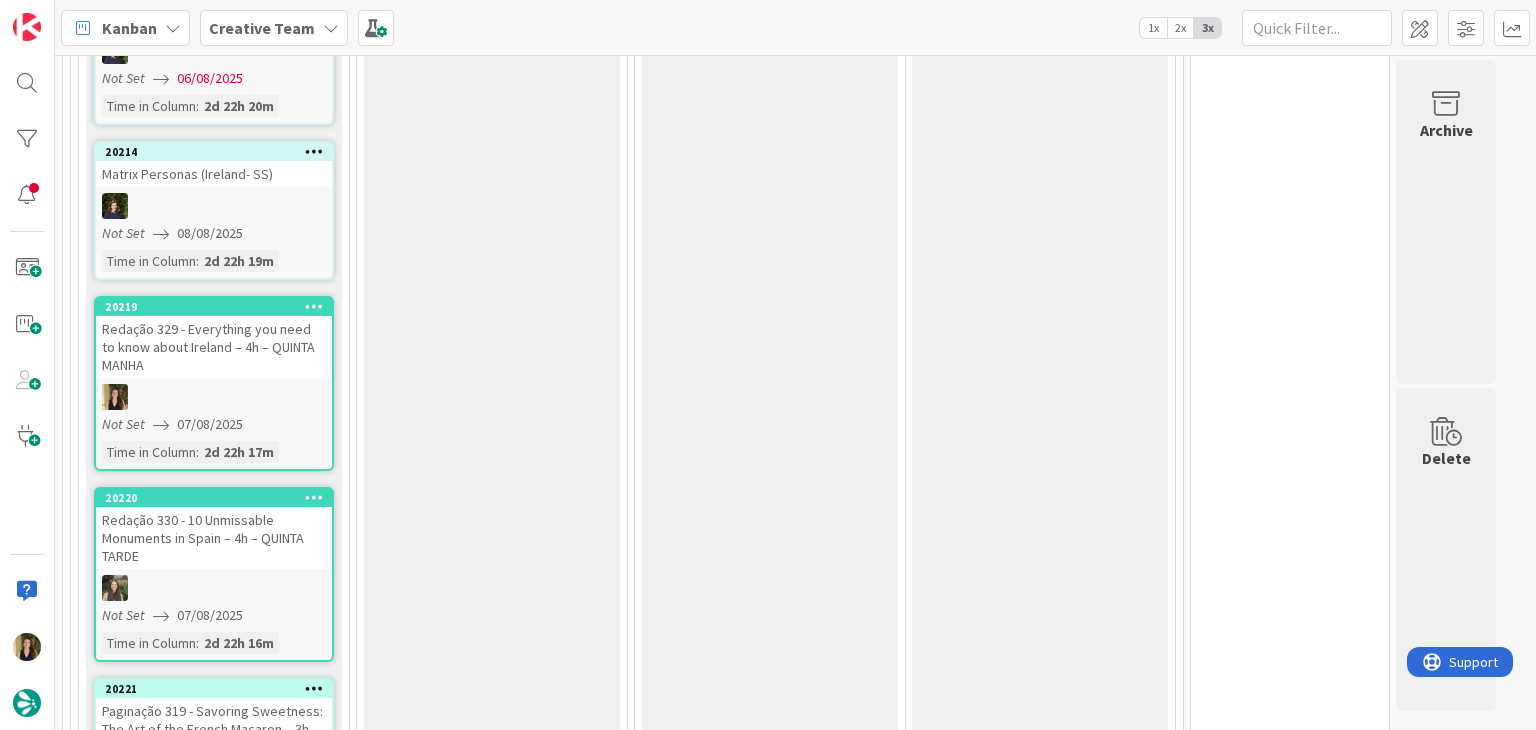scroll, scrollTop: 2600, scrollLeft: 0, axis: vertical 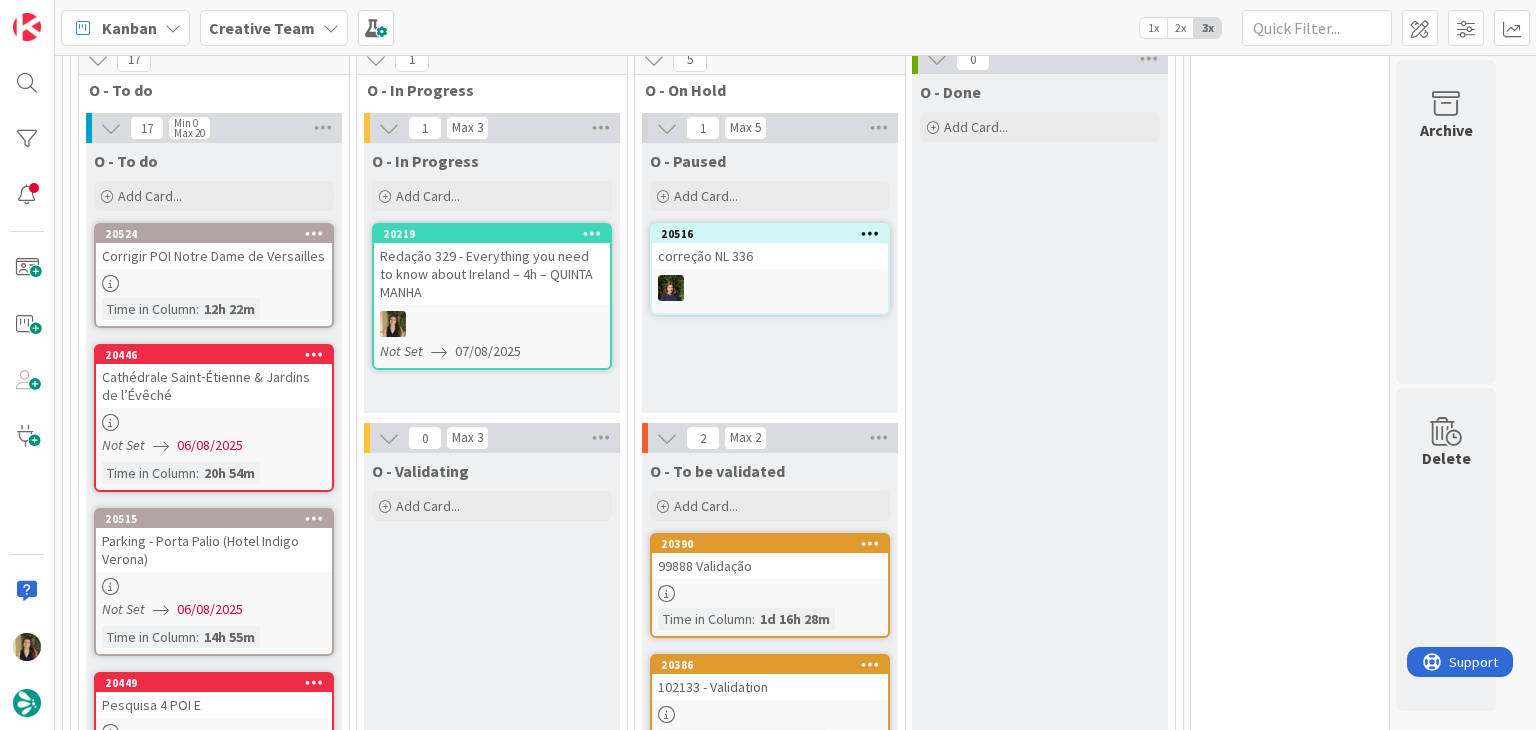click on "0 Tempos máximos Roadbook  - Create -  30 min Roadbook  - Validation  - 20 min Roadbook  - Revision  - 25 min NL  - Blog Post + Email  - 4h30 NL  - Paginação  - 3 h NL  - Teste/agendar  - 30min Daytrip  - 5 min Car  - 20 min Service  - 20 min Service  Aux  - 10 min POI  - Pesquisa (exclui redação)  - 45 min POI  - Create  - 20 min Location  - 20 min Accommodation  - 30 min Accommodation  RB  - 20 min Website   -  Carregamento de Tours  - 6h Website  -  Edição conteúdo -  20min" at bounding box center (1290, 2321) 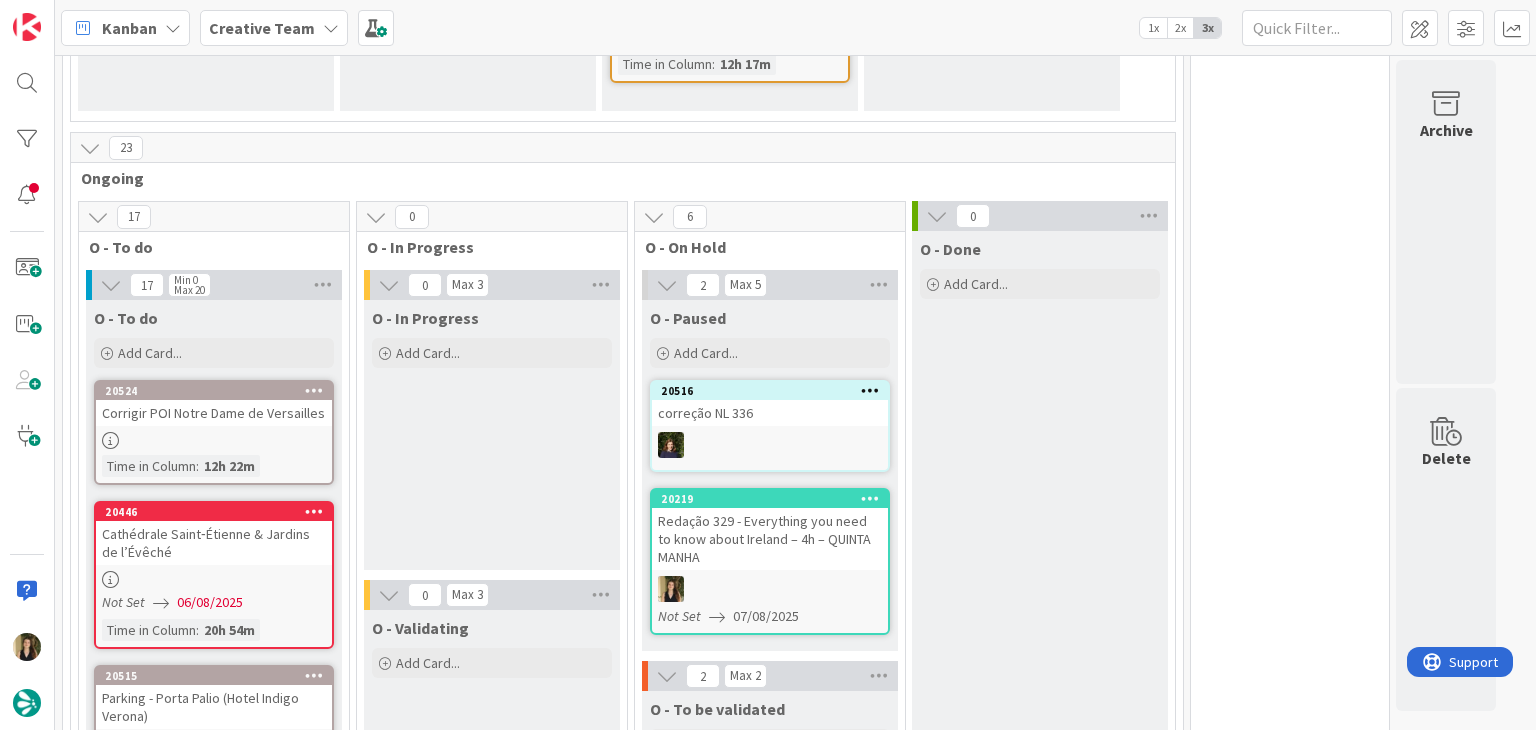 scroll, scrollTop: 0, scrollLeft: 0, axis: both 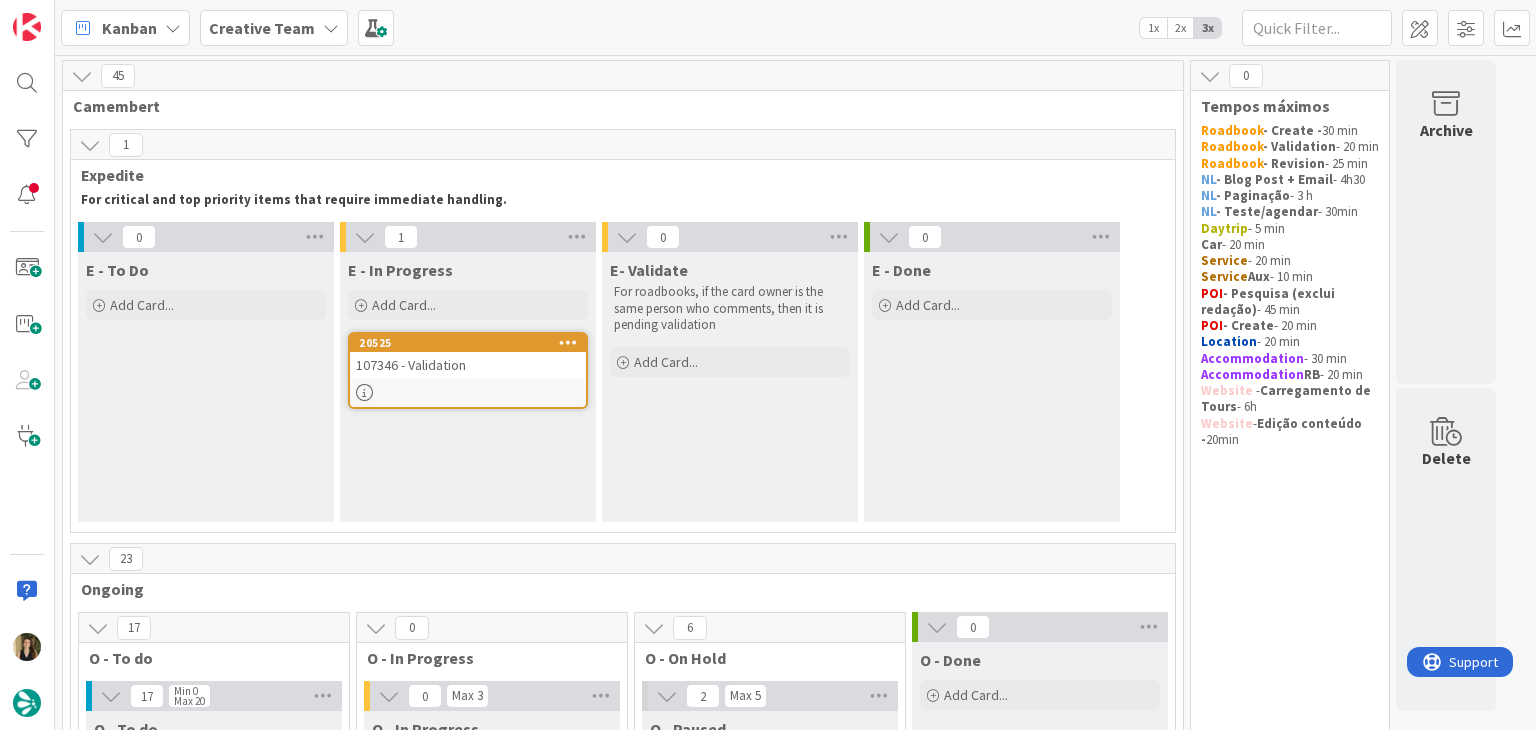 click at bounding box center (468, 392) 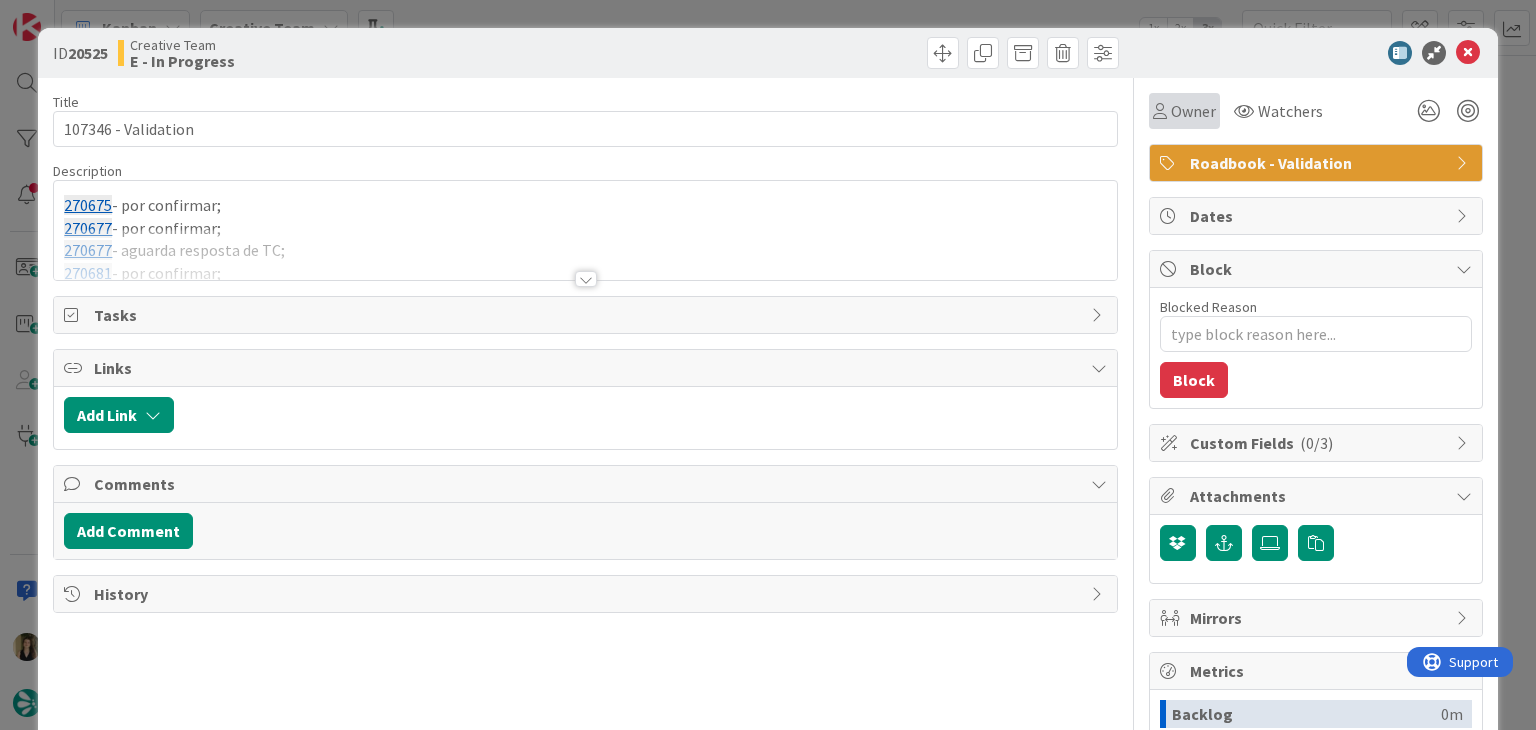 click on "Owner" at bounding box center [1193, 111] 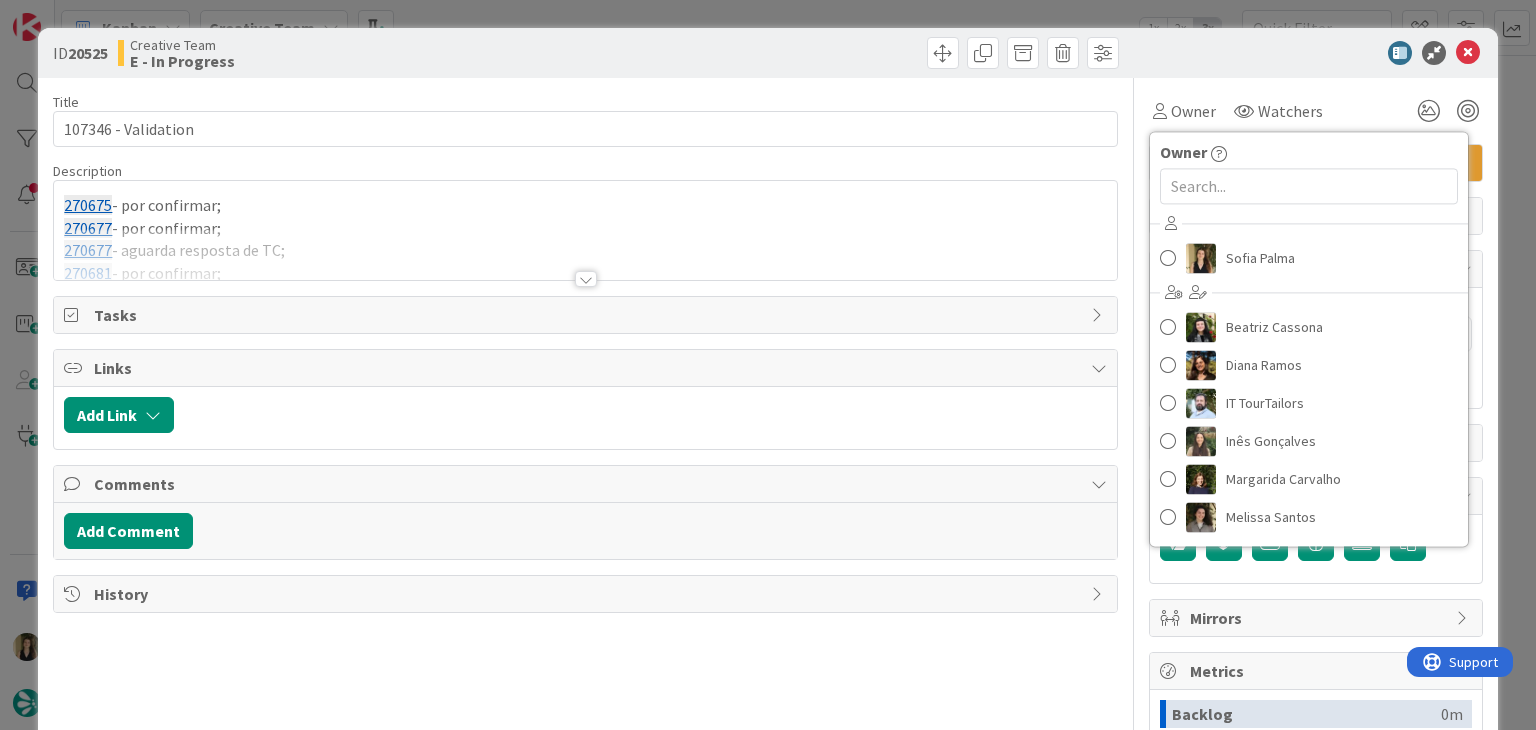 scroll, scrollTop: 0, scrollLeft: 0, axis: both 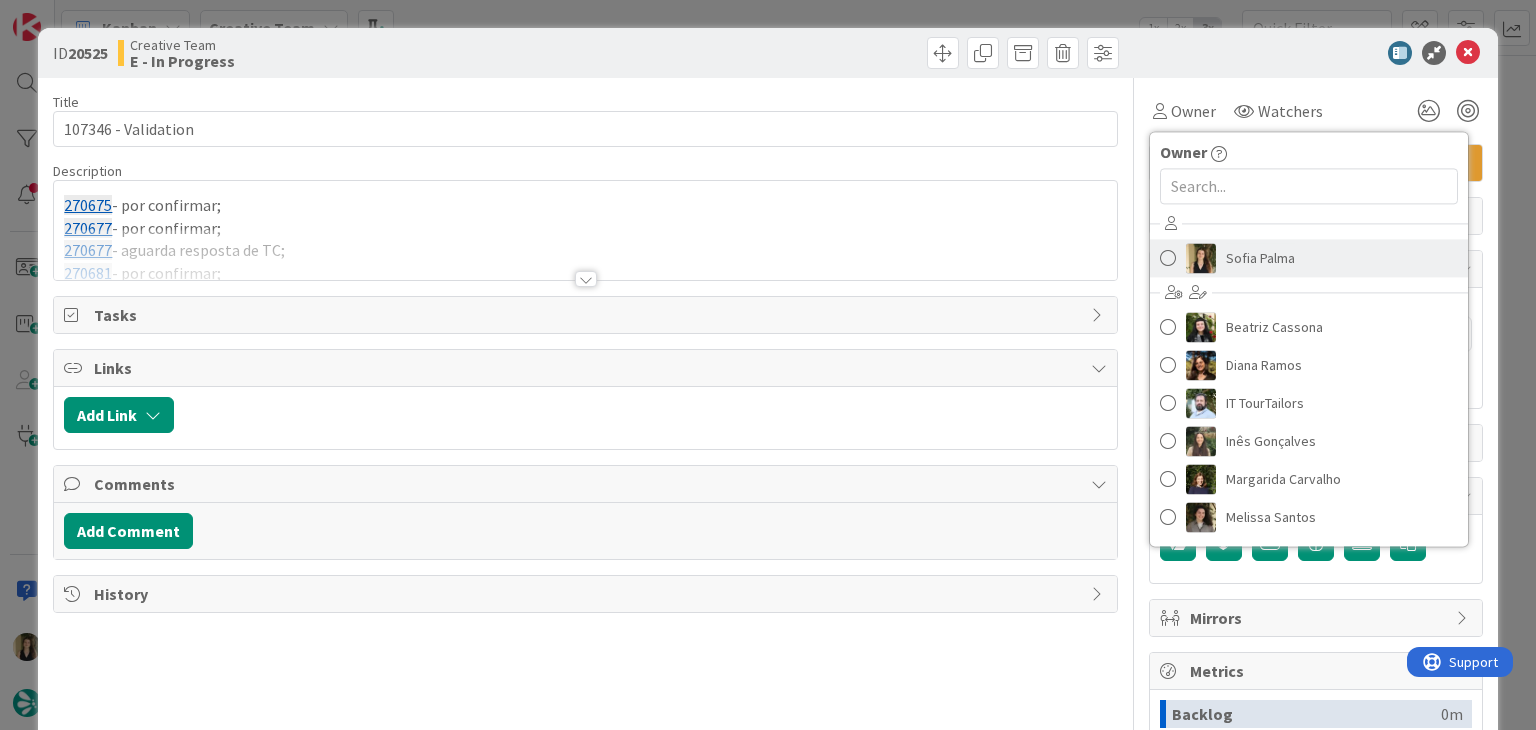 click on "Sofia Palma" at bounding box center [1260, 258] 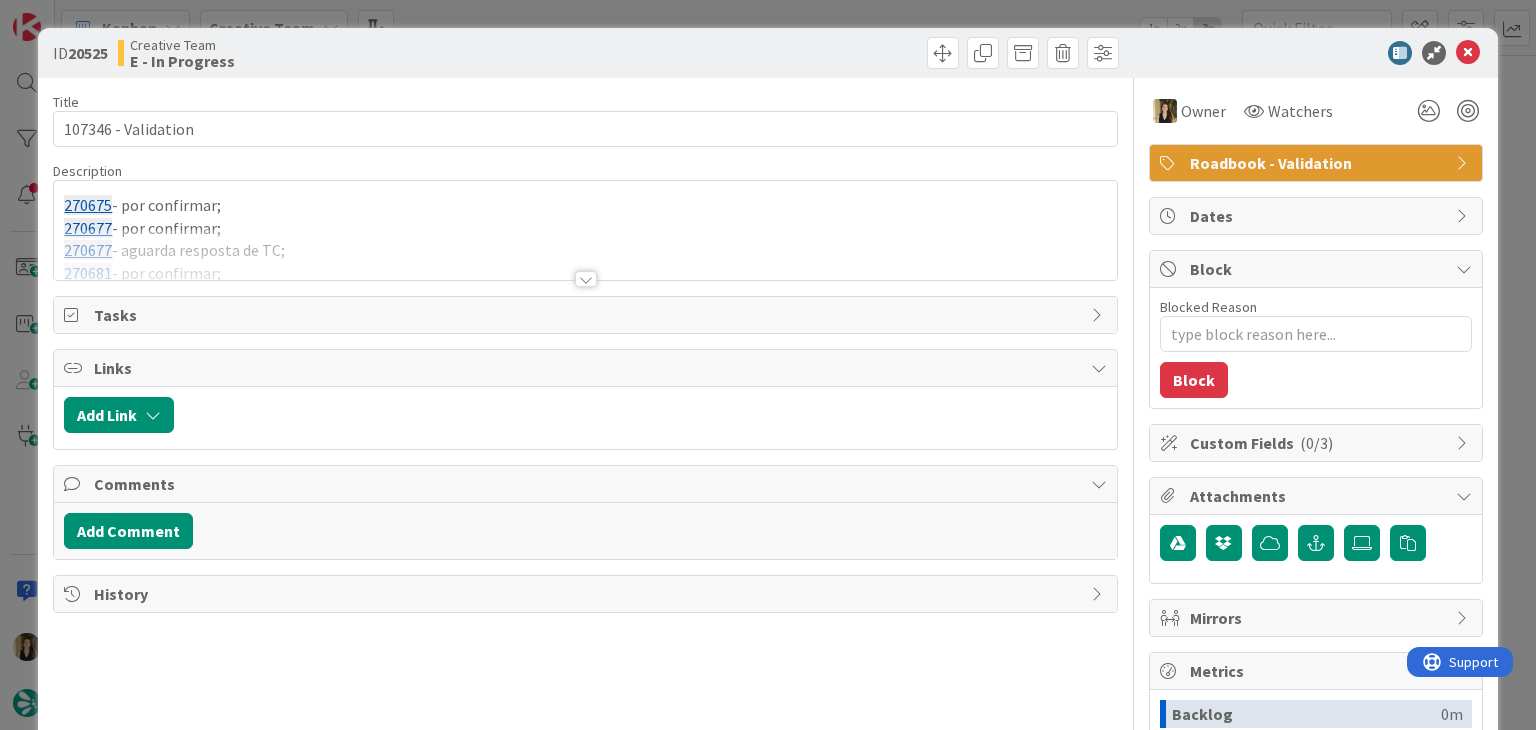 drag, startPoint x: 757, startPoint y: 53, endPoint x: 740, endPoint y: 19, distance: 38.013157 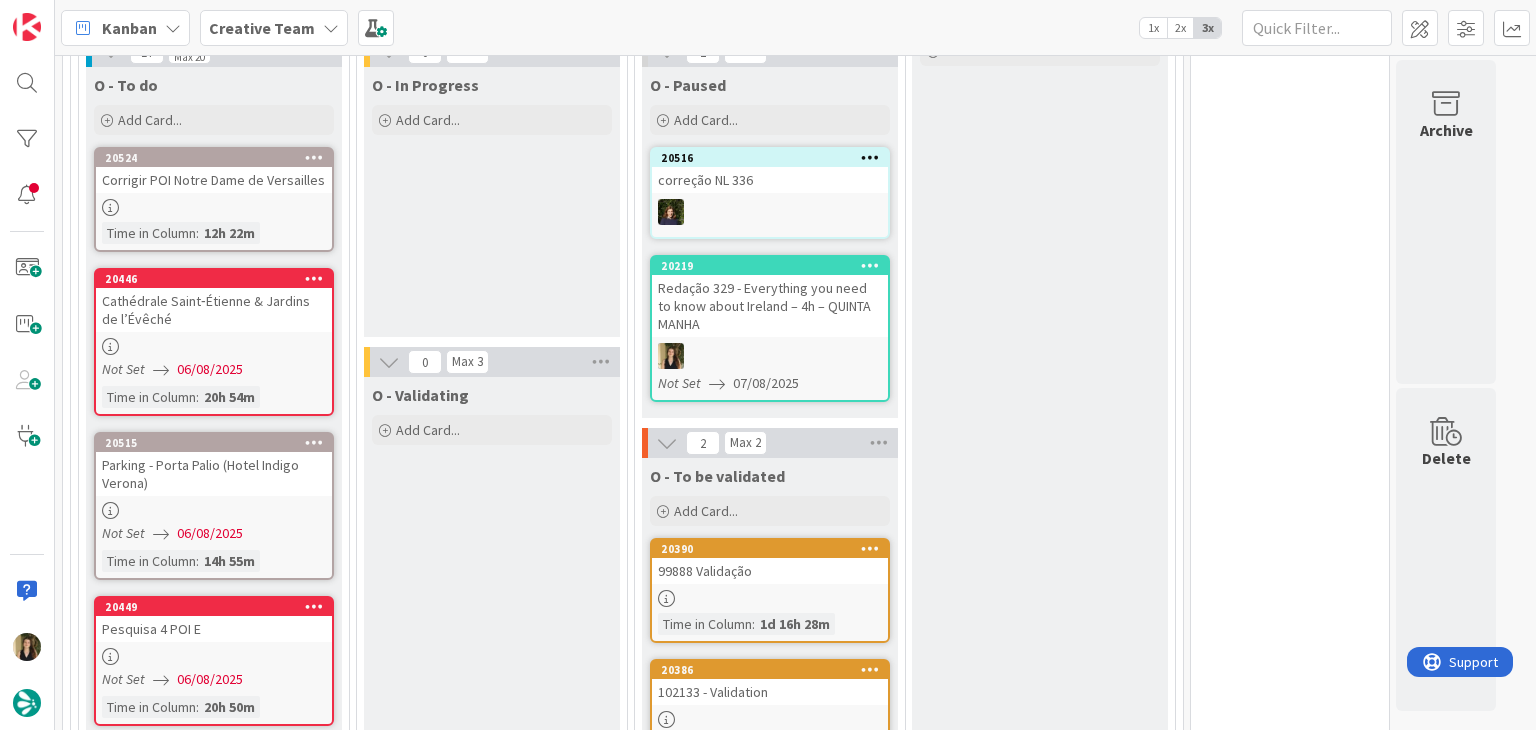 scroll, scrollTop: 792, scrollLeft: 0, axis: vertical 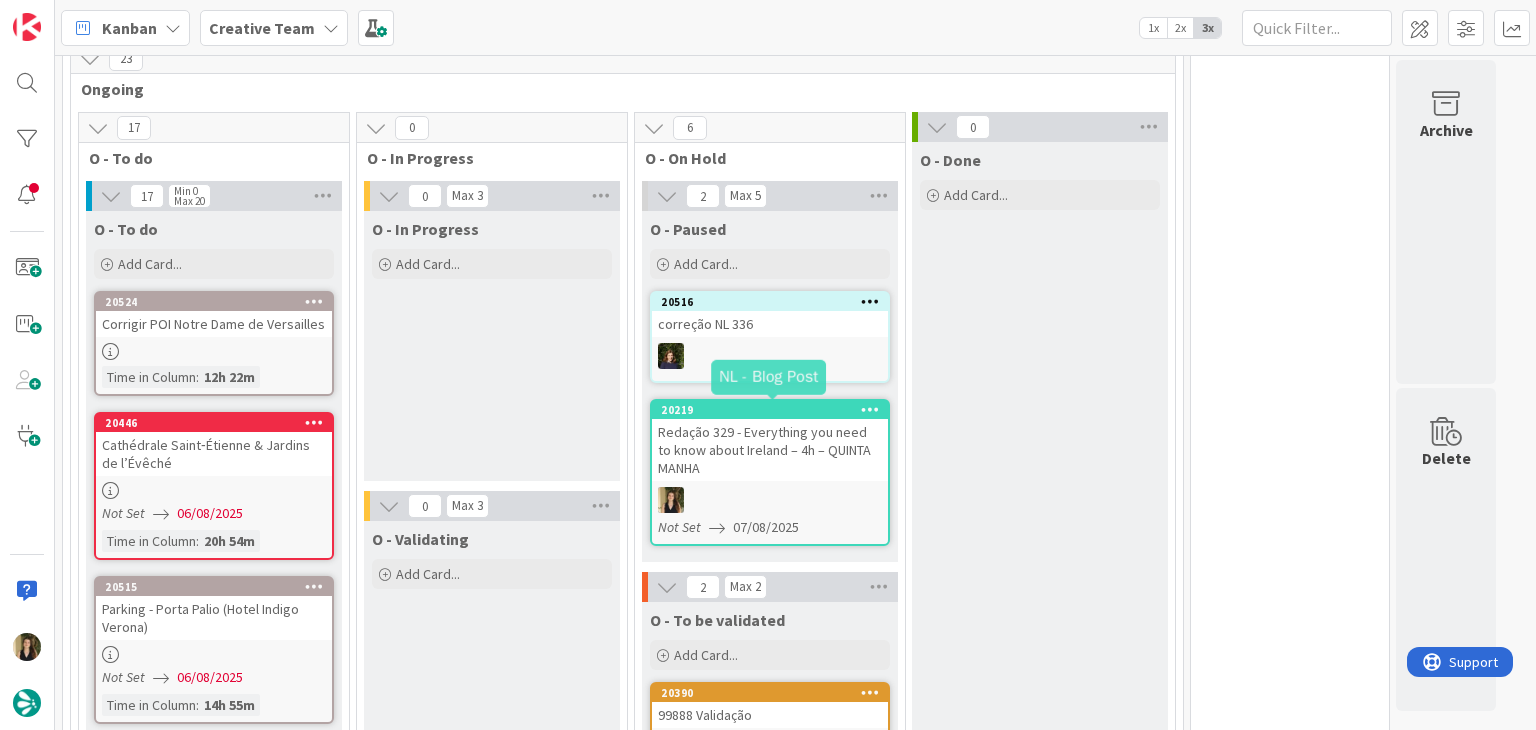click on "Redação 329 - Everything you need to know about Ireland  – 4h – QUINTA MANHA" at bounding box center [770, 450] 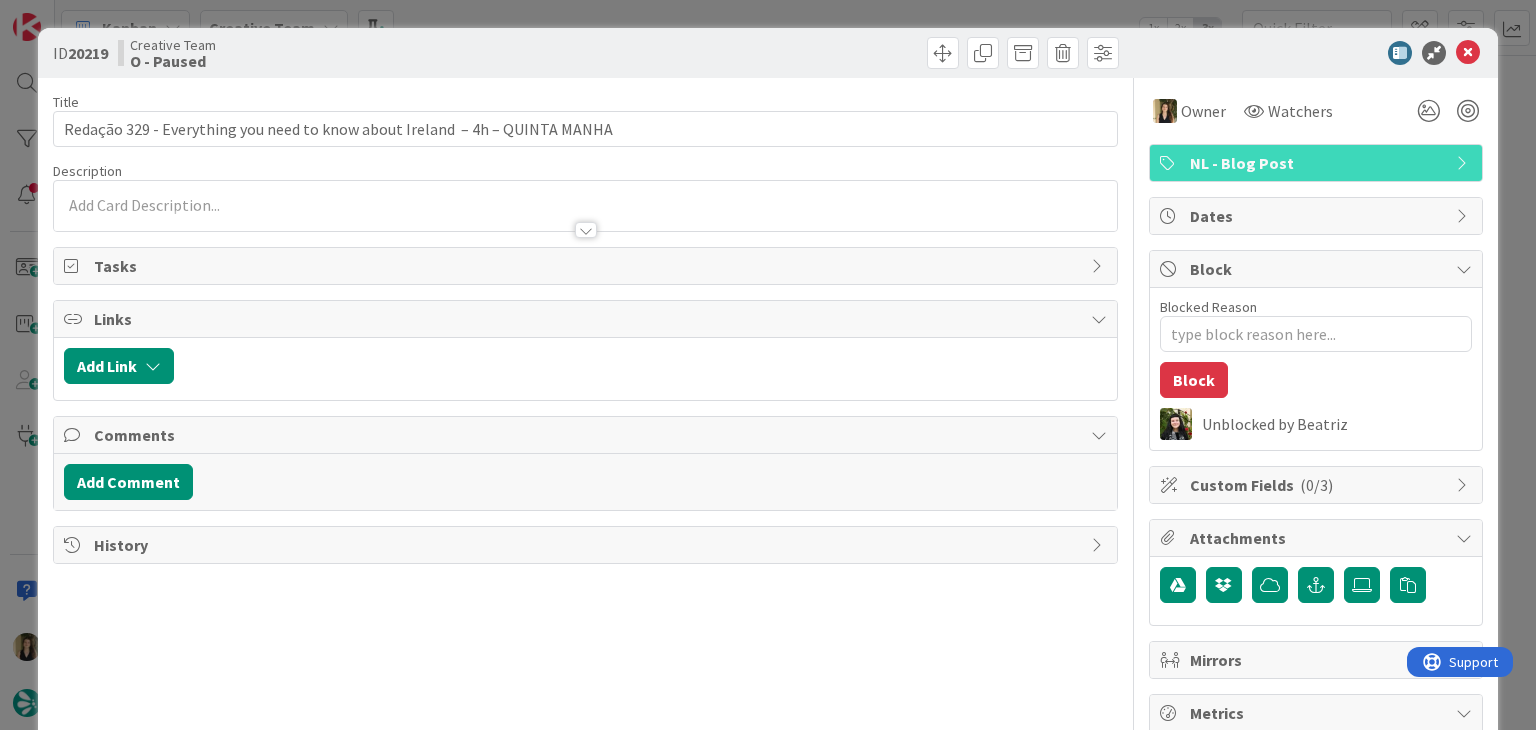 scroll, scrollTop: 0, scrollLeft: 0, axis: both 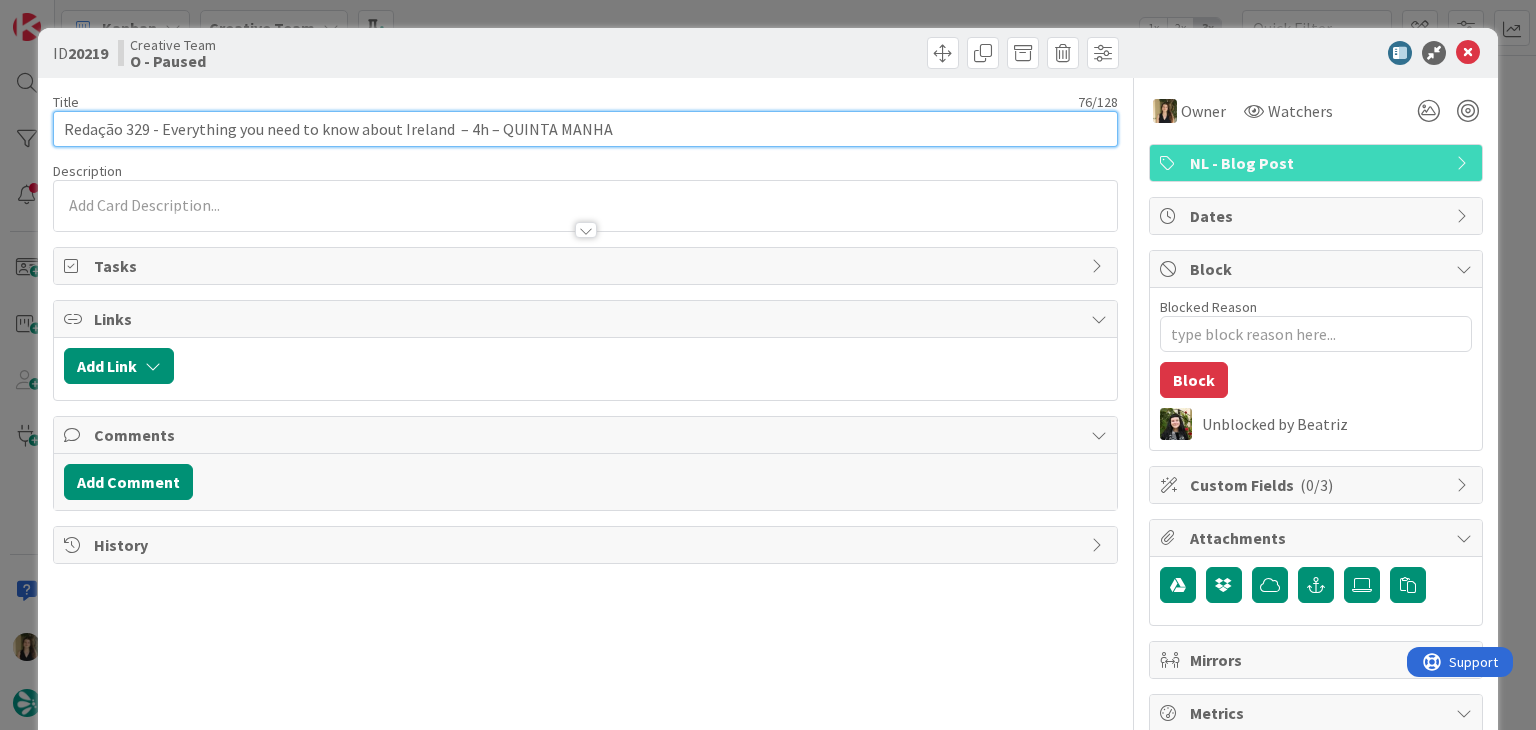 drag, startPoint x: 446, startPoint y: 129, endPoint x: 160, endPoint y: 129, distance: 286 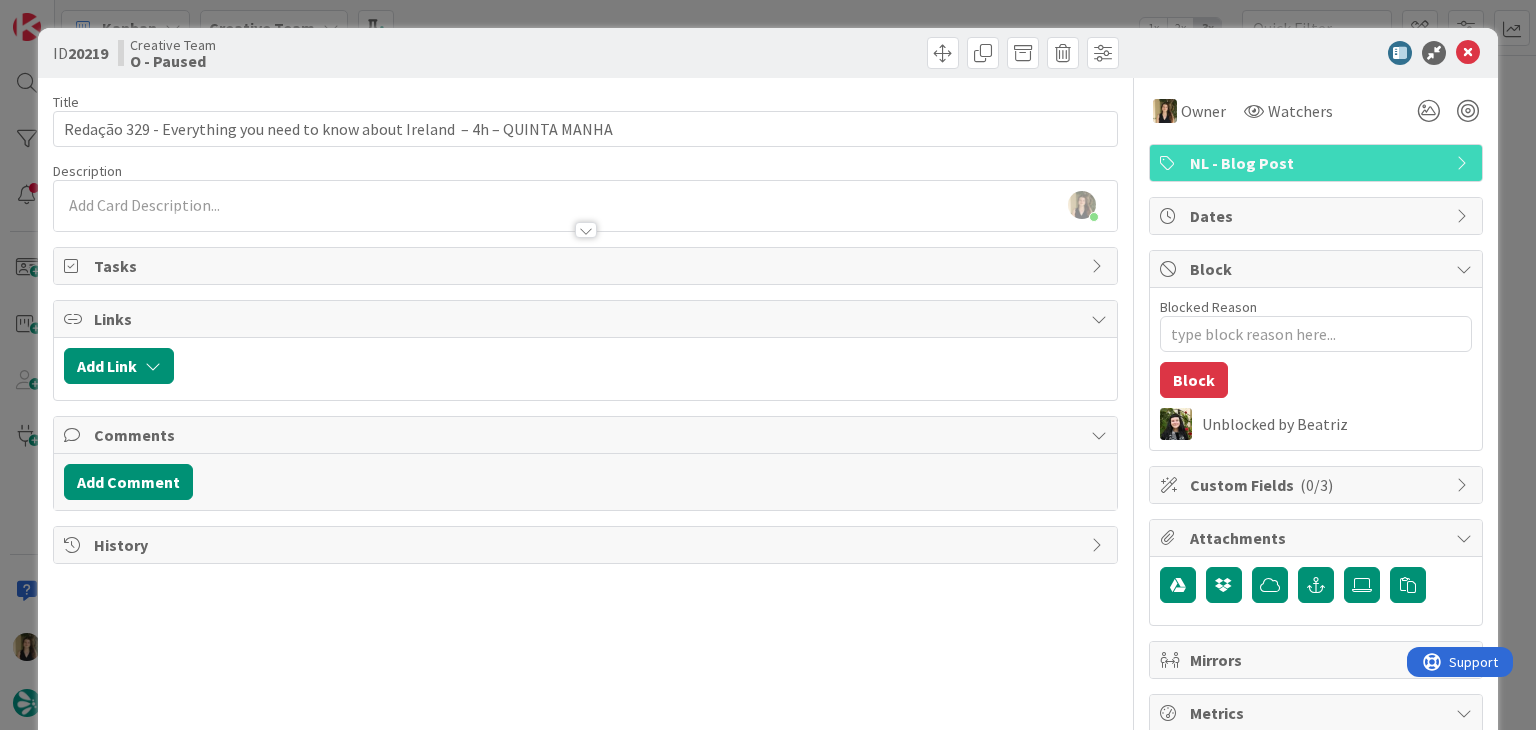 click on "ID  20219 Creative Team O - Paused Title 76 / 128 Redação 329 - Everything you need to know about Ireland  – 4h – QUINTA MANHA Description Sofia Palma just joined Owner Watchers NL - Blog Post Tasks Links Add Link Comments Add Comment History Owner Watchers NL - Blog Post Dates Block Blocked Reason 0 / 256 Block Unblocked by Beatriz Custom Fields ( 0/3 ) Attachments Mirrors Metrics Backlog 0m To Do 2d 22h 26m Buffer 0m In Progress 0m Total Time 2d 22h 26m Lead Time 2d 22h 26m Cycle Time 0m Blocked Time 3h 13m Show Details" at bounding box center (768, 365) 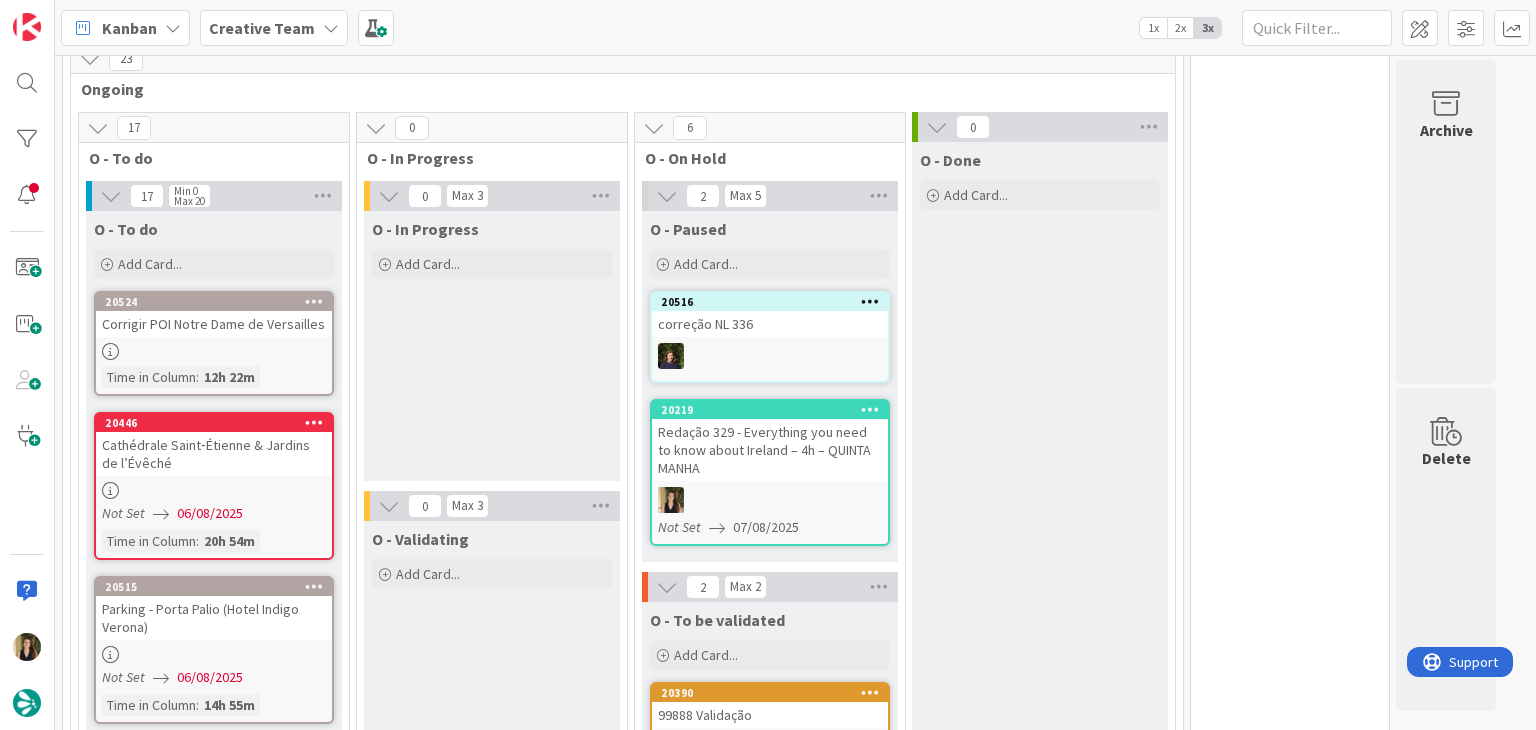 scroll, scrollTop: 4, scrollLeft: 0, axis: vertical 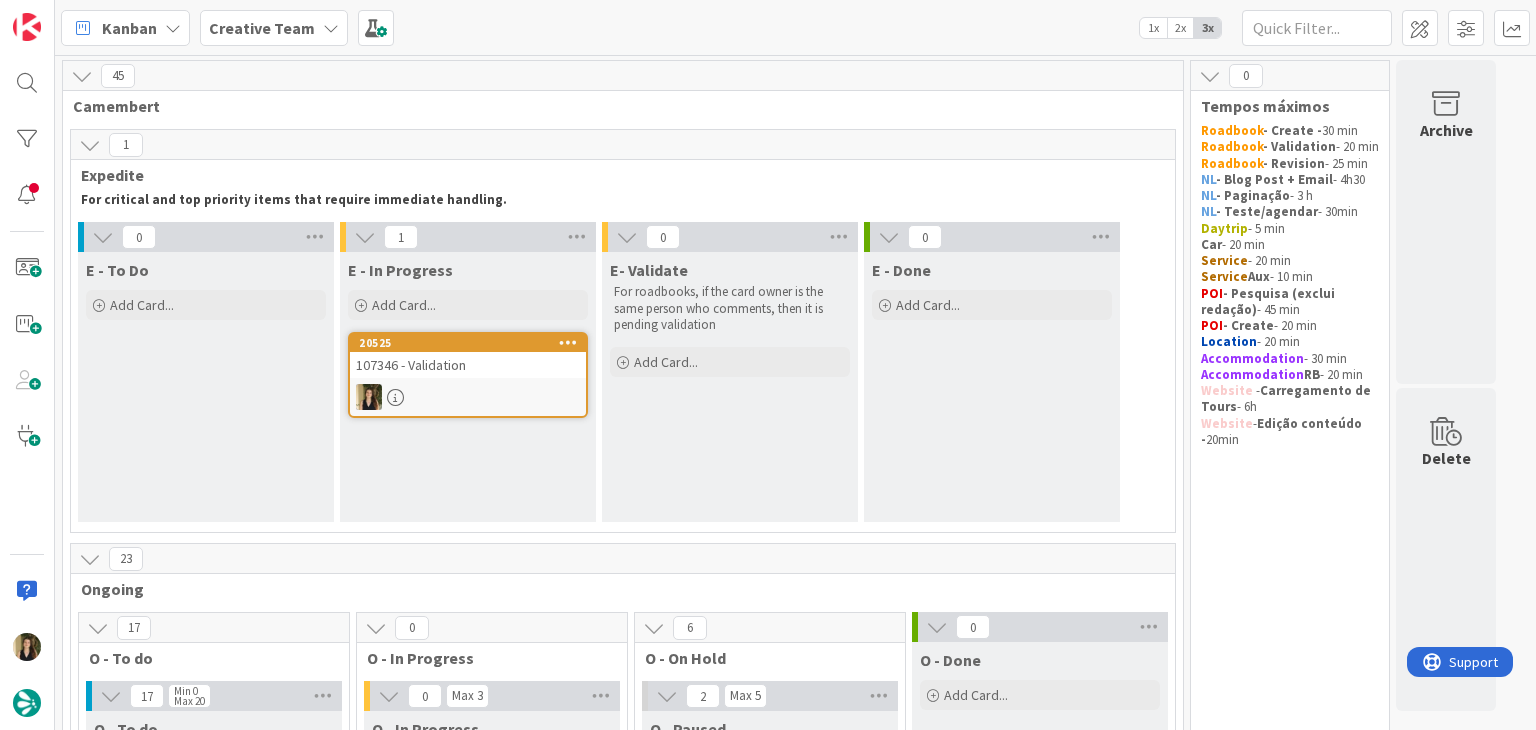 click on "107346 - Validation" at bounding box center (468, 365) 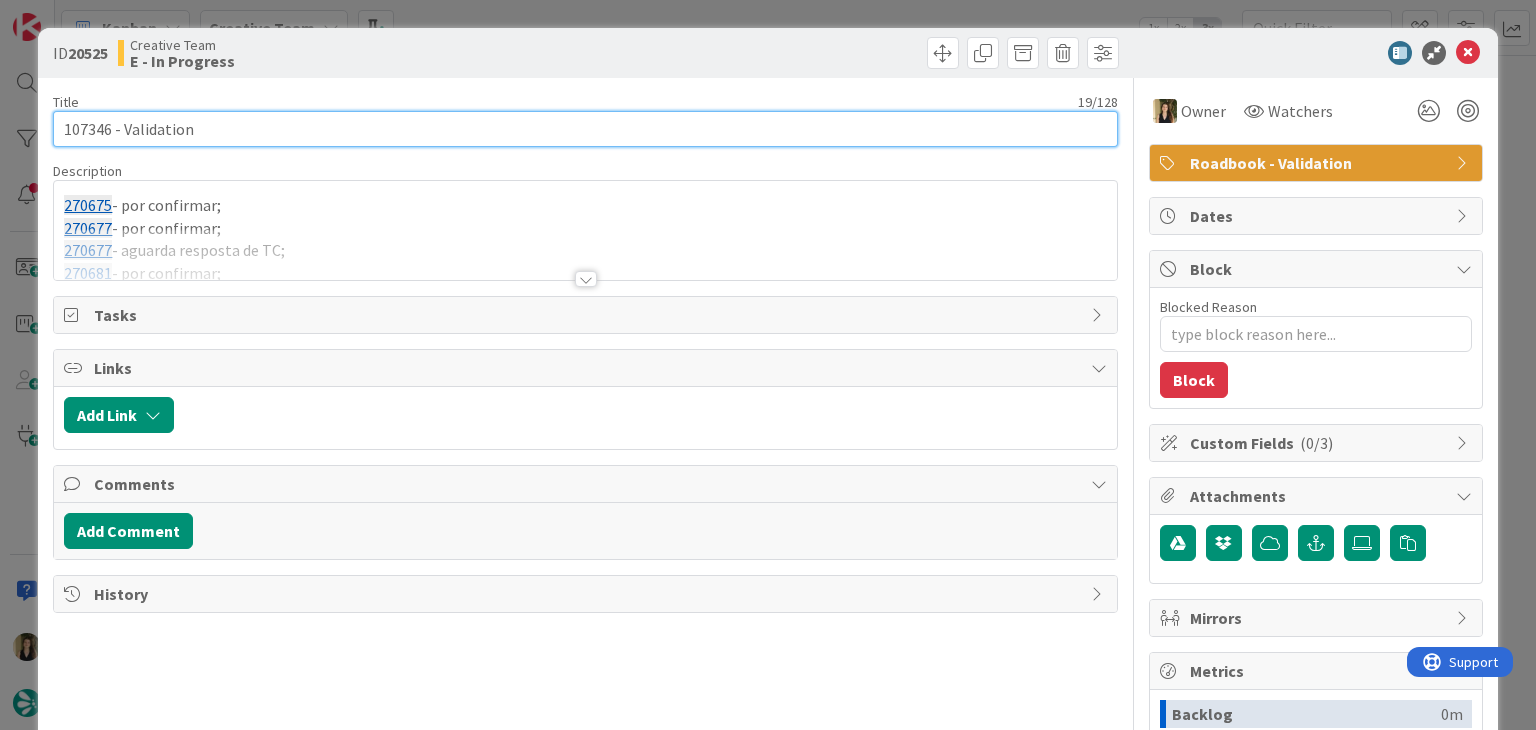 scroll, scrollTop: 0, scrollLeft: 0, axis: both 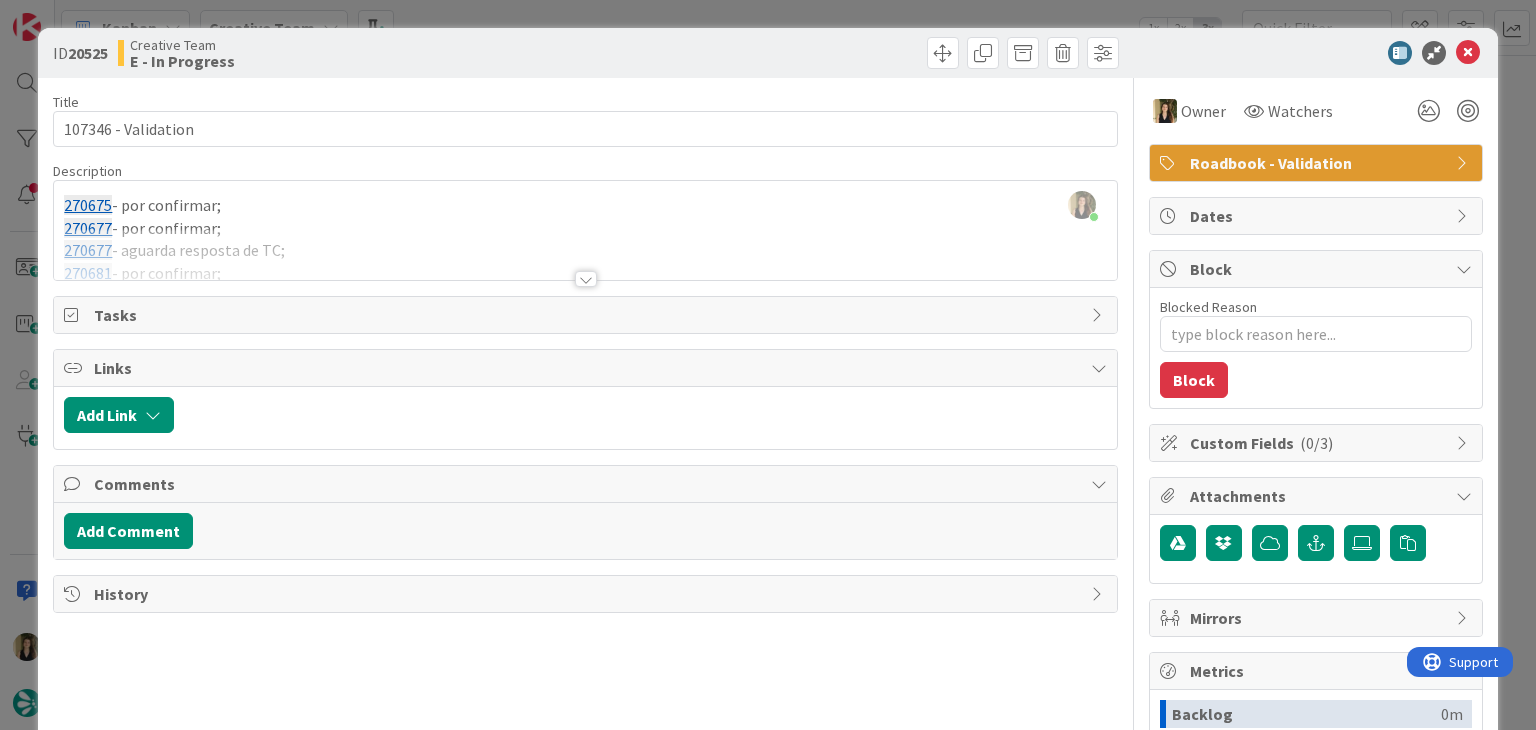 click at bounding box center [586, 279] 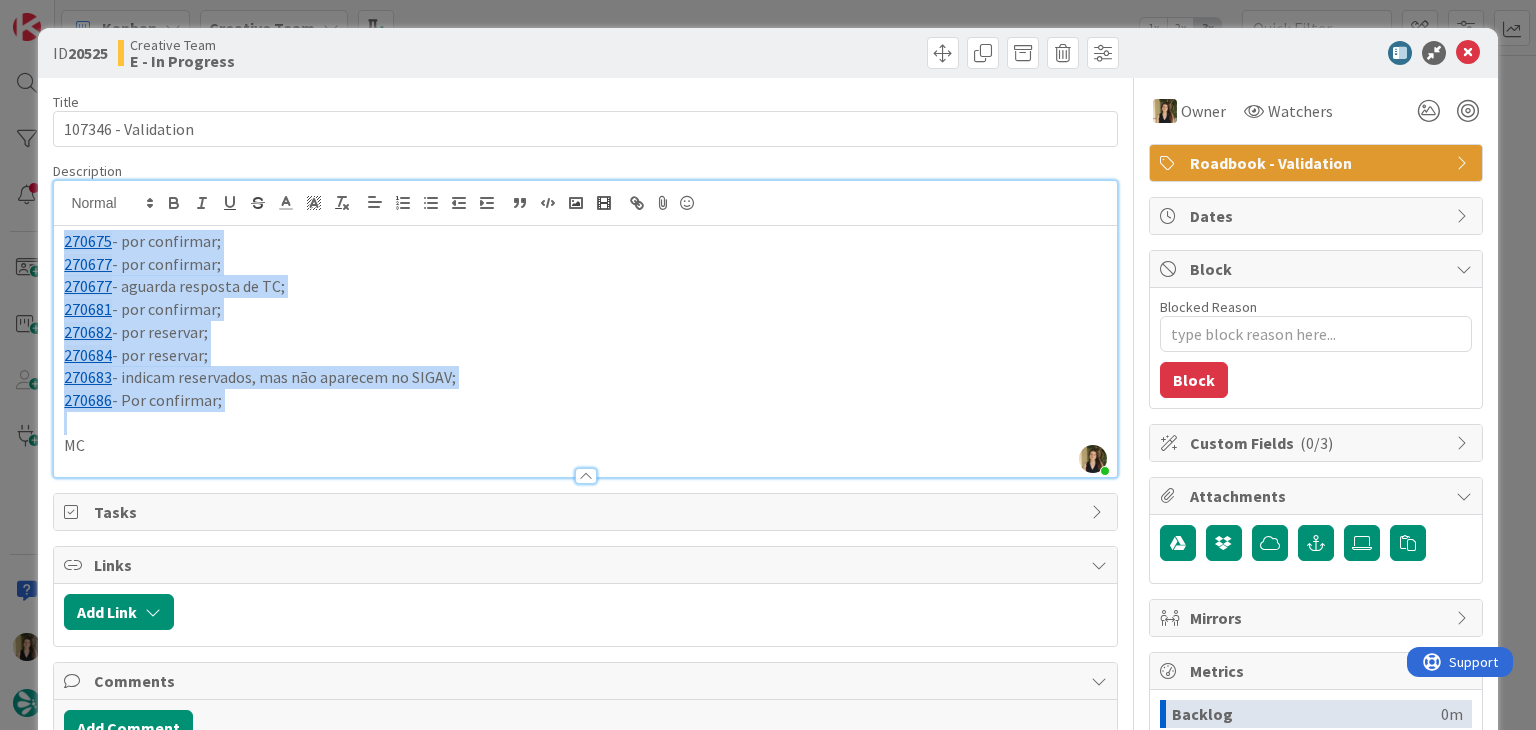 drag, startPoint x: 244, startPoint y: 415, endPoint x: 30, endPoint y: 238, distance: 277.71387 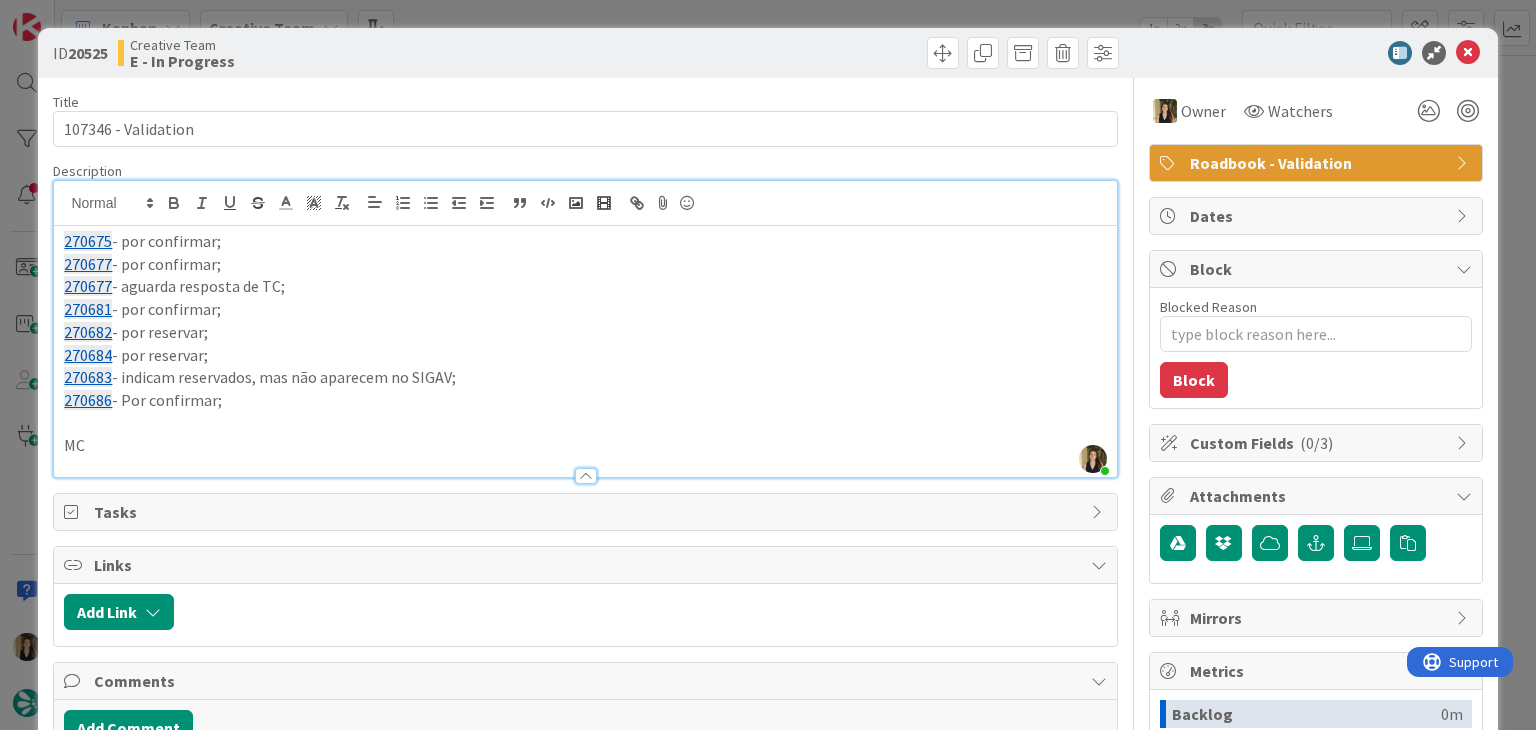 click on "Creative Team E - In Progress" at bounding box center (349, 53) 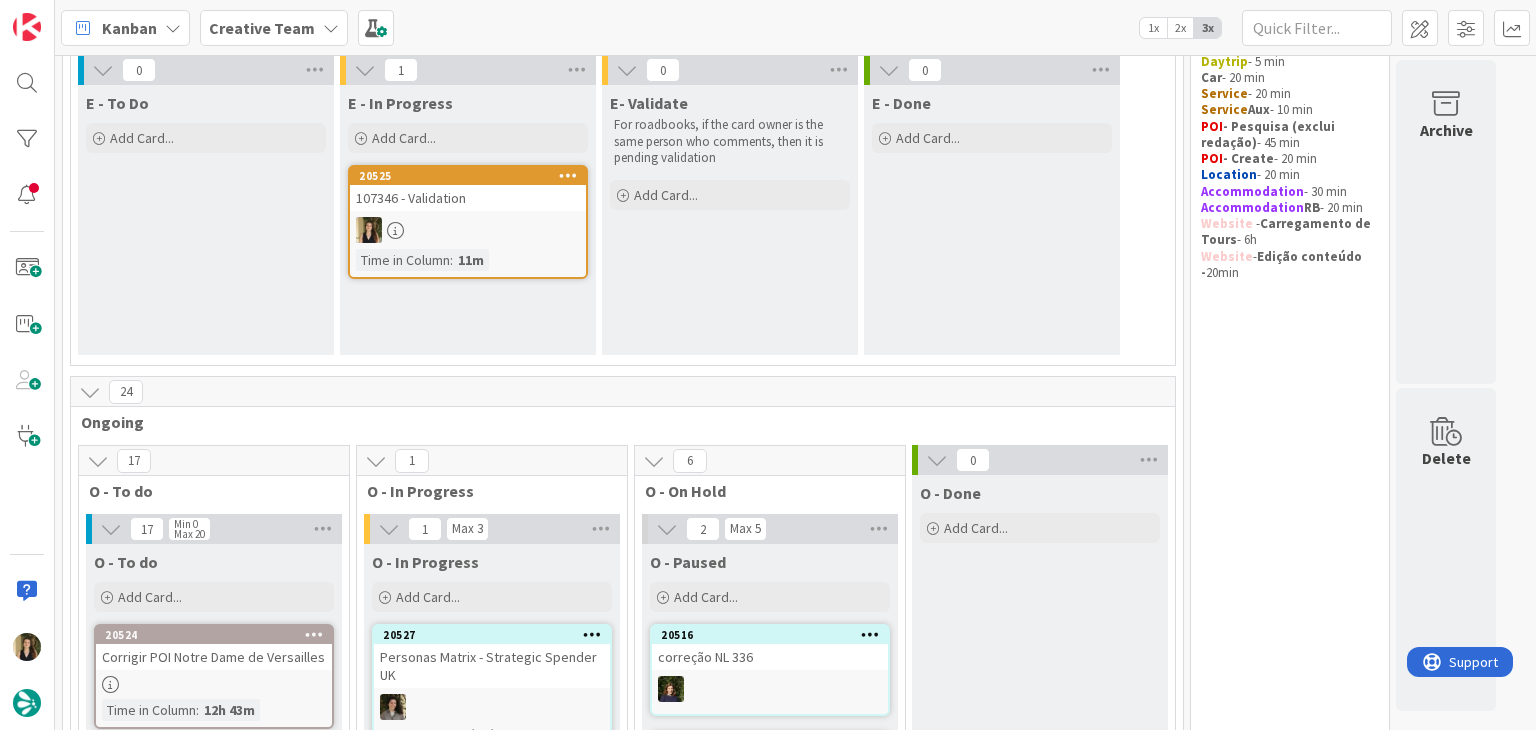 scroll, scrollTop: 200, scrollLeft: 0, axis: vertical 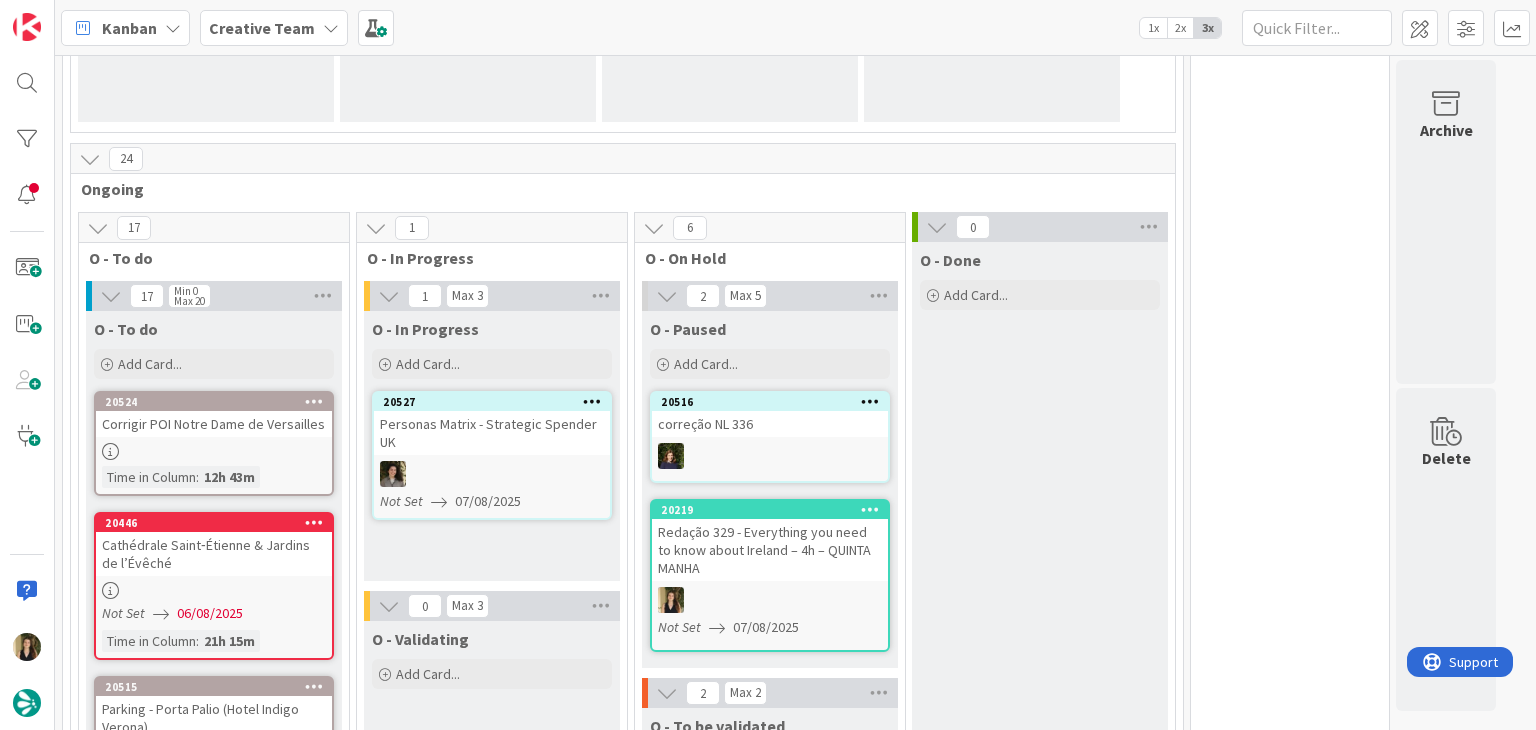 drag, startPoint x: 1158, startPoint y: 472, endPoint x: 1091, endPoint y: 478, distance: 67.26812 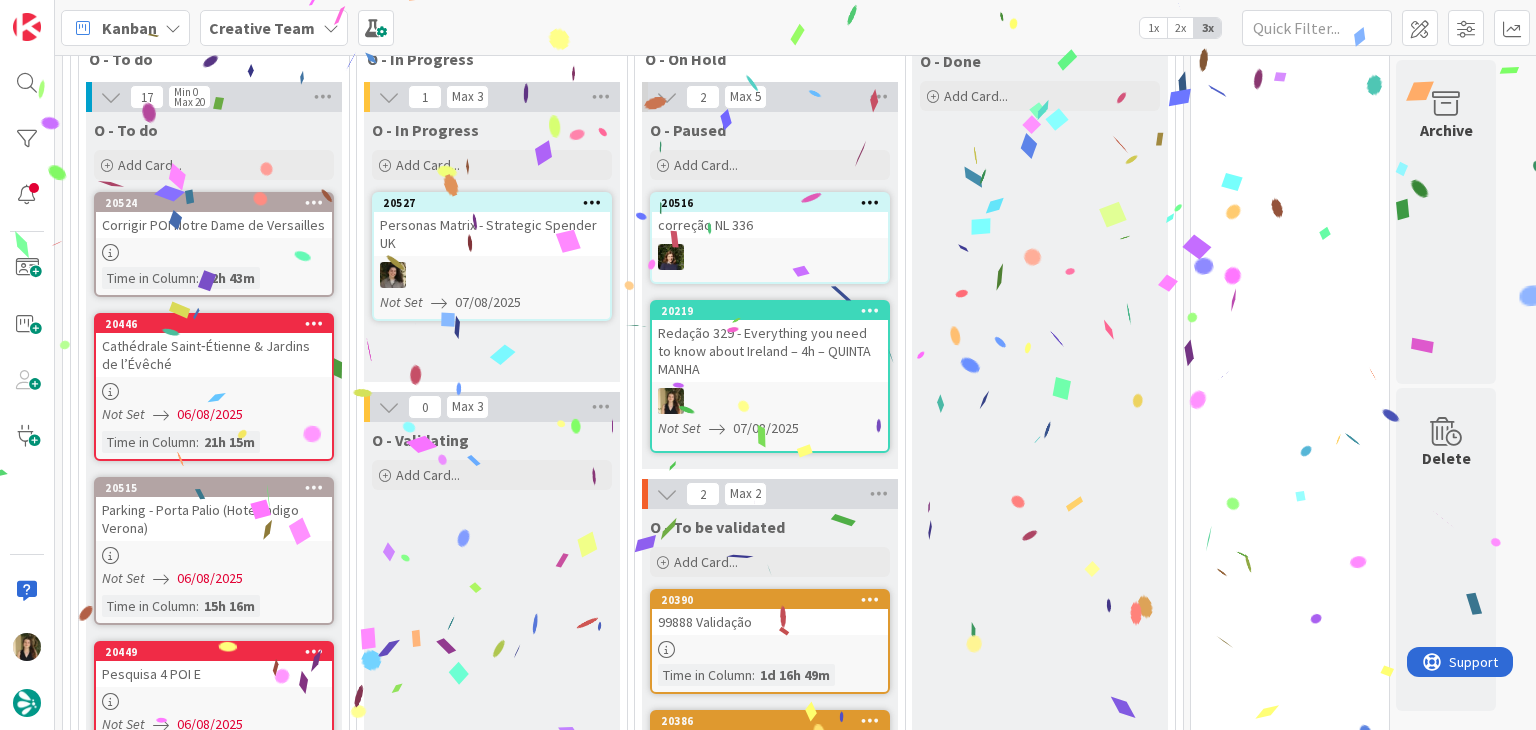 scroll, scrollTop: 600, scrollLeft: 0, axis: vertical 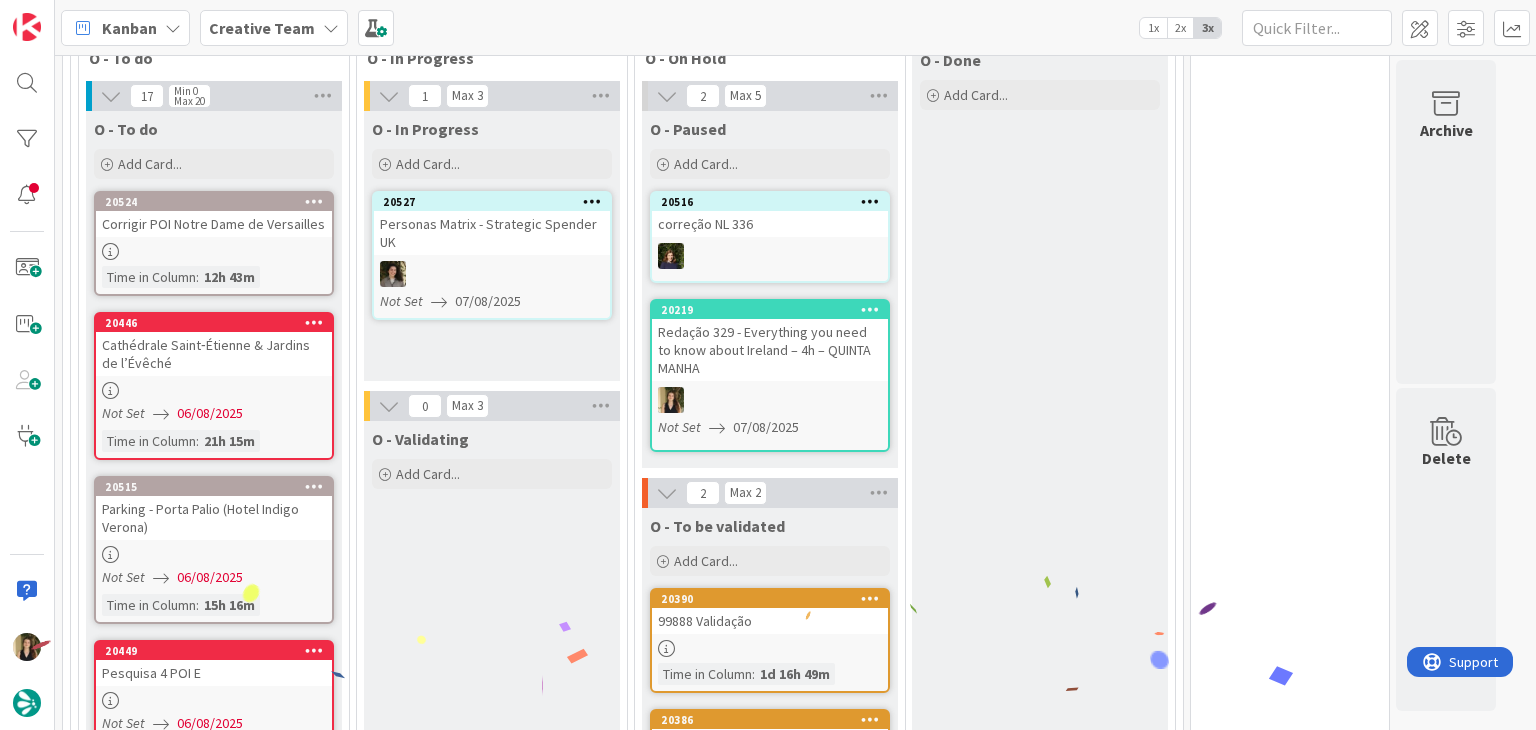 click on "Corrigir POI Notre Dame de Versailles" at bounding box center (214, 224) 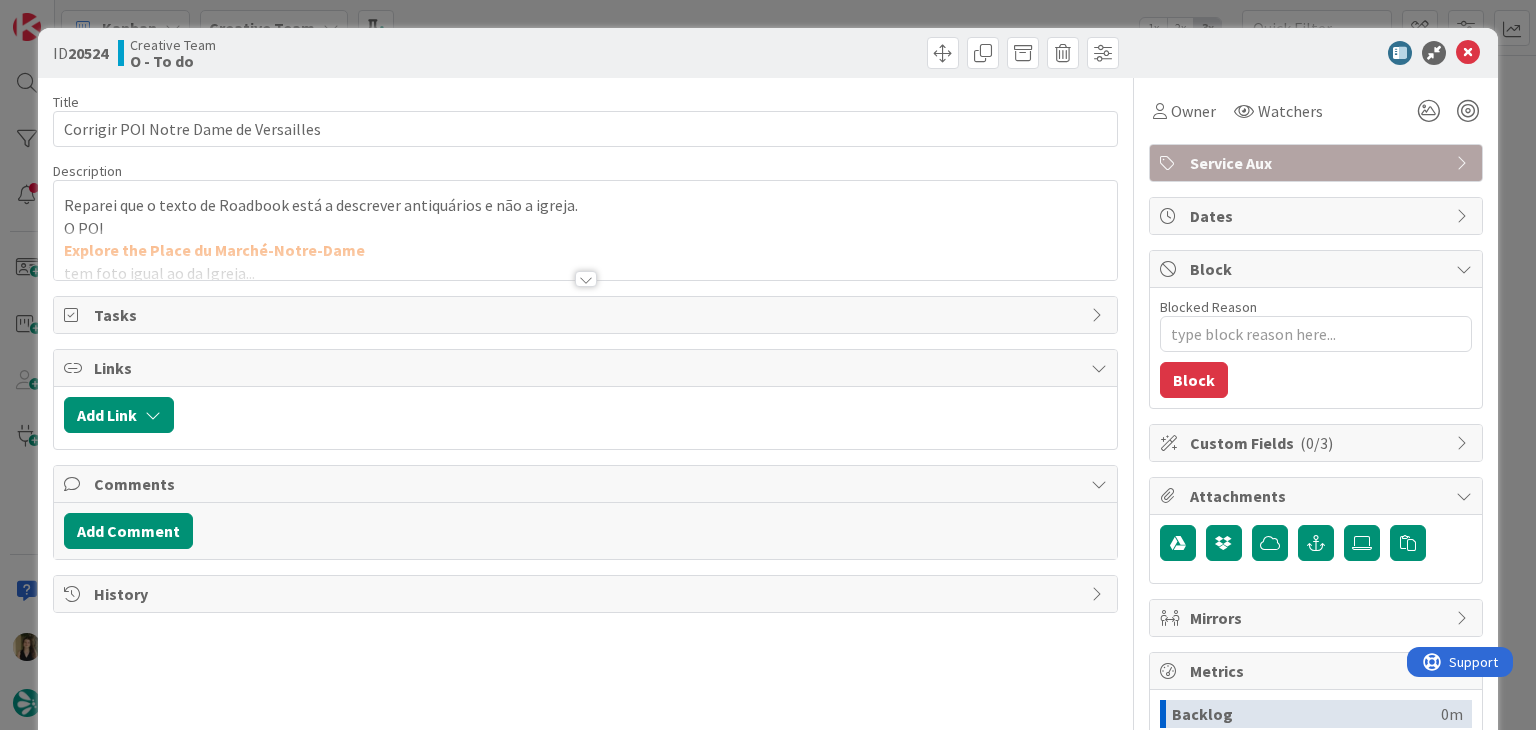 scroll, scrollTop: 0, scrollLeft: 0, axis: both 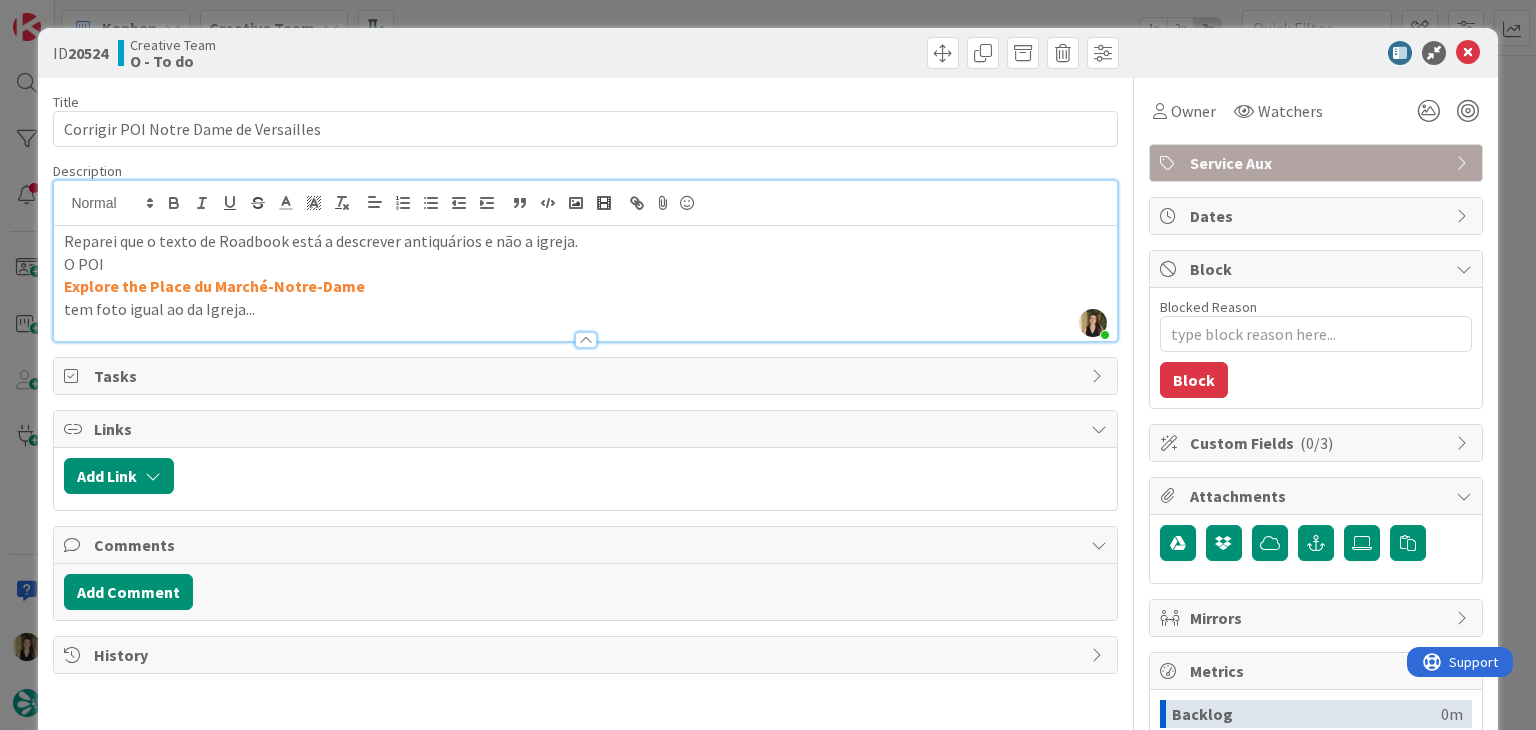 drag, startPoint x: 638, startPoint y: 54, endPoint x: 636, endPoint y: 20, distance: 34.058773 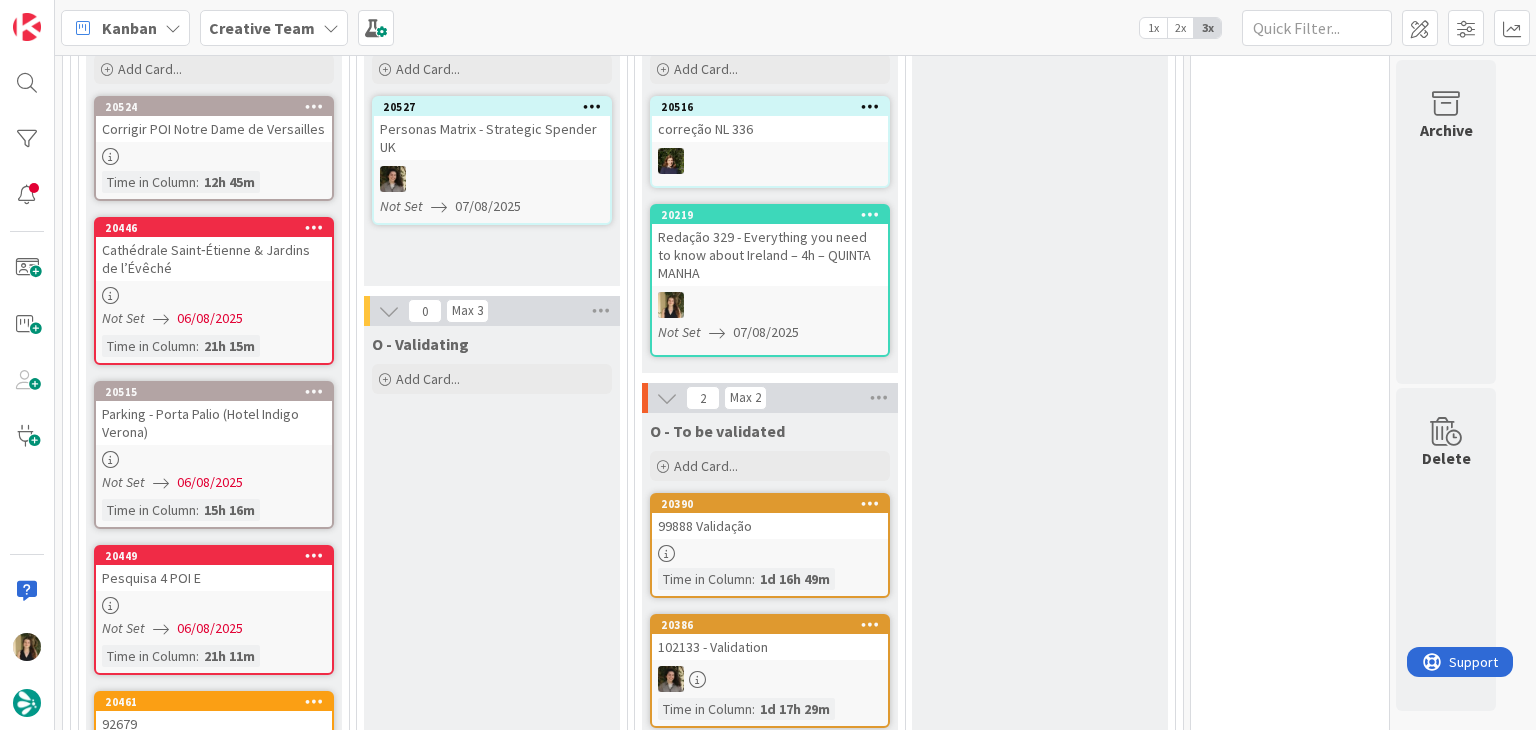 scroll, scrollTop: 700, scrollLeft: 0, axis: vertical 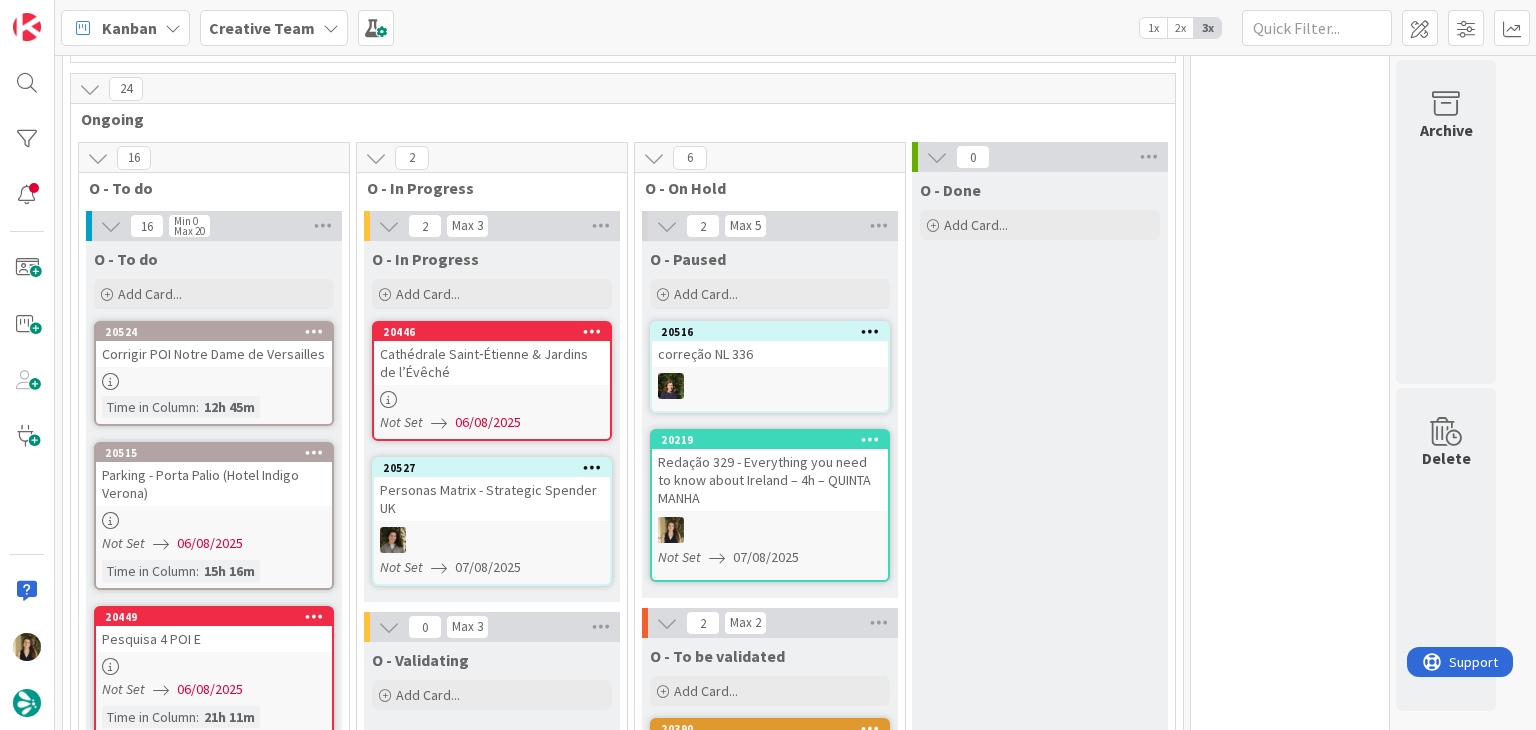 click at bounding box center [492, 399] 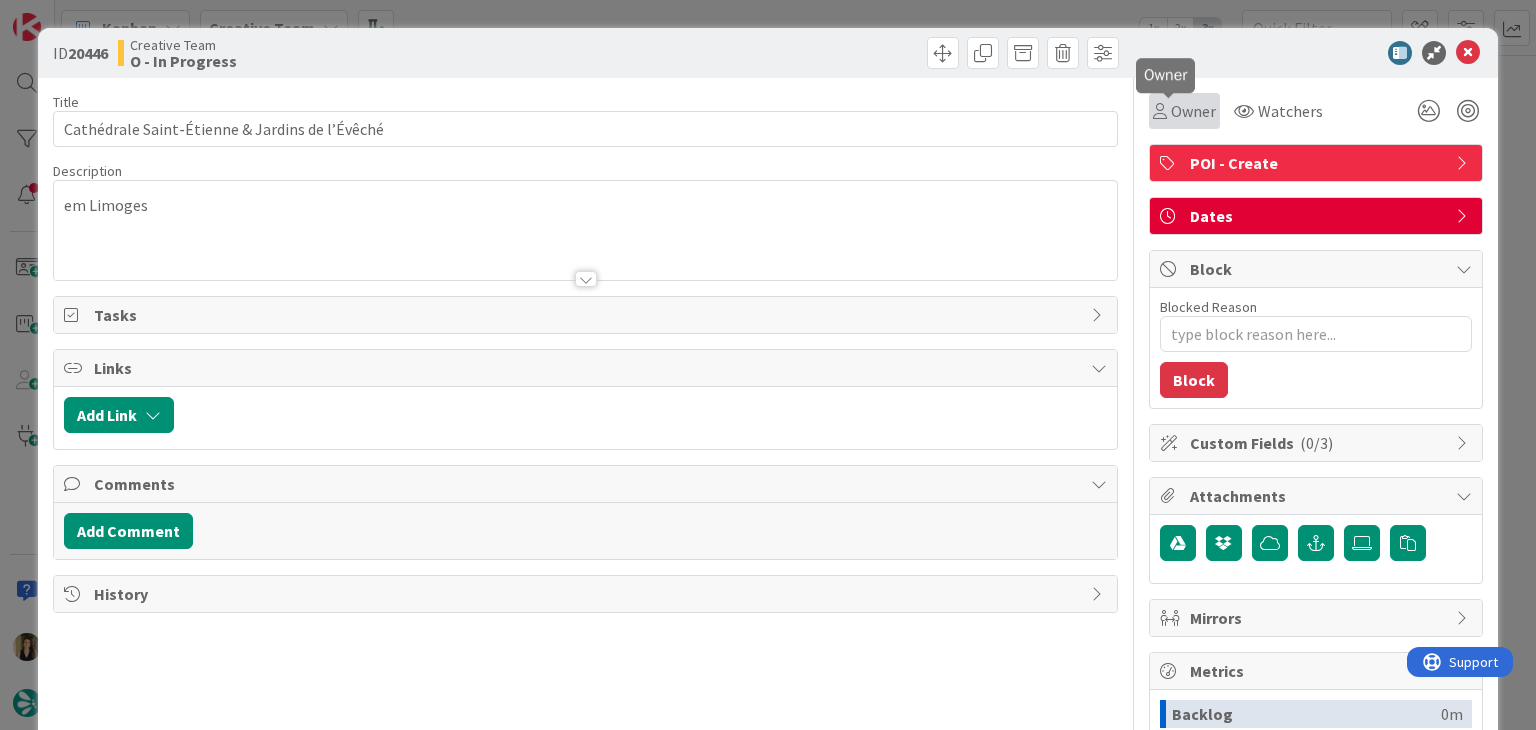 scroll, scrollTop: 0, scrollLeft: 0, axis: both 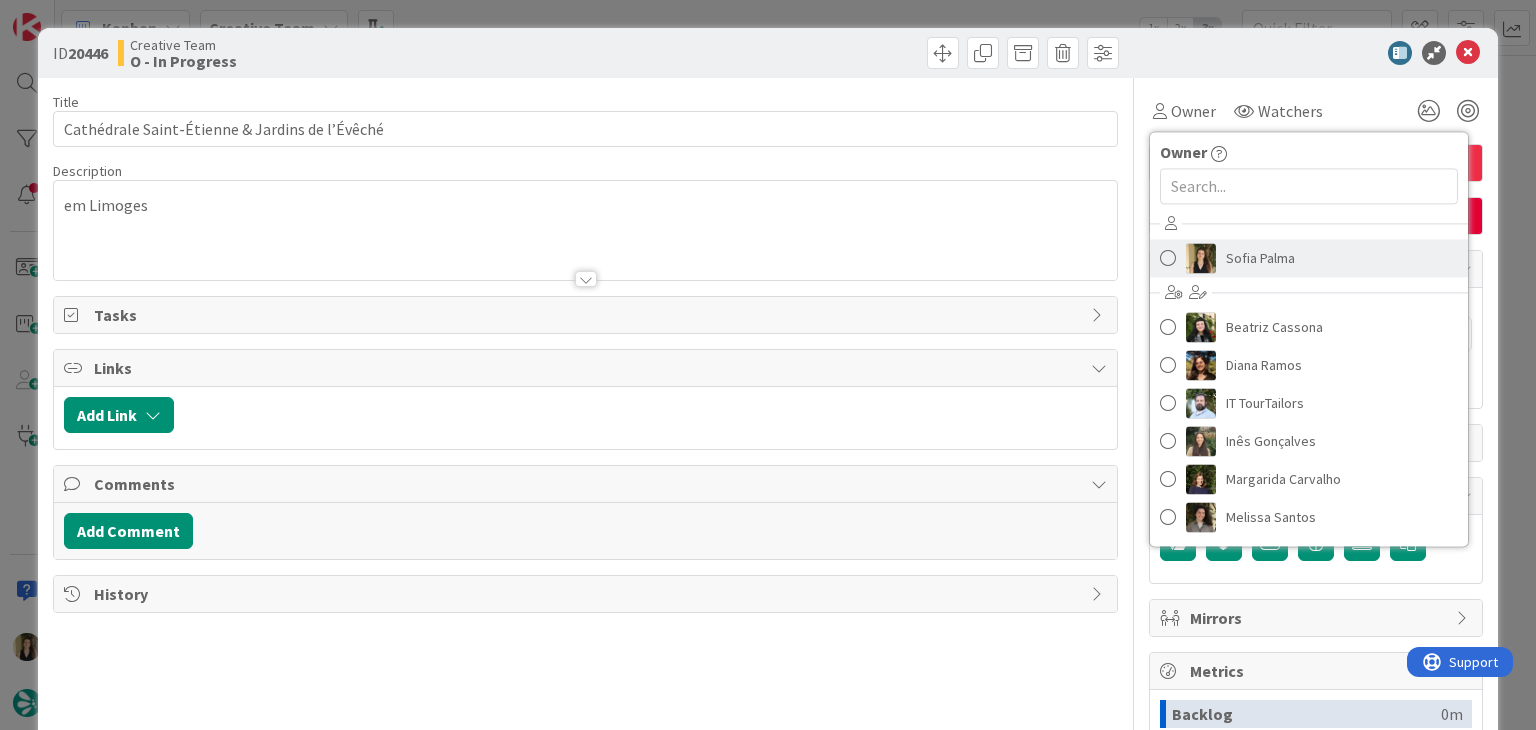 click on "Sofia Palma" at bounding box center (1260, 258) 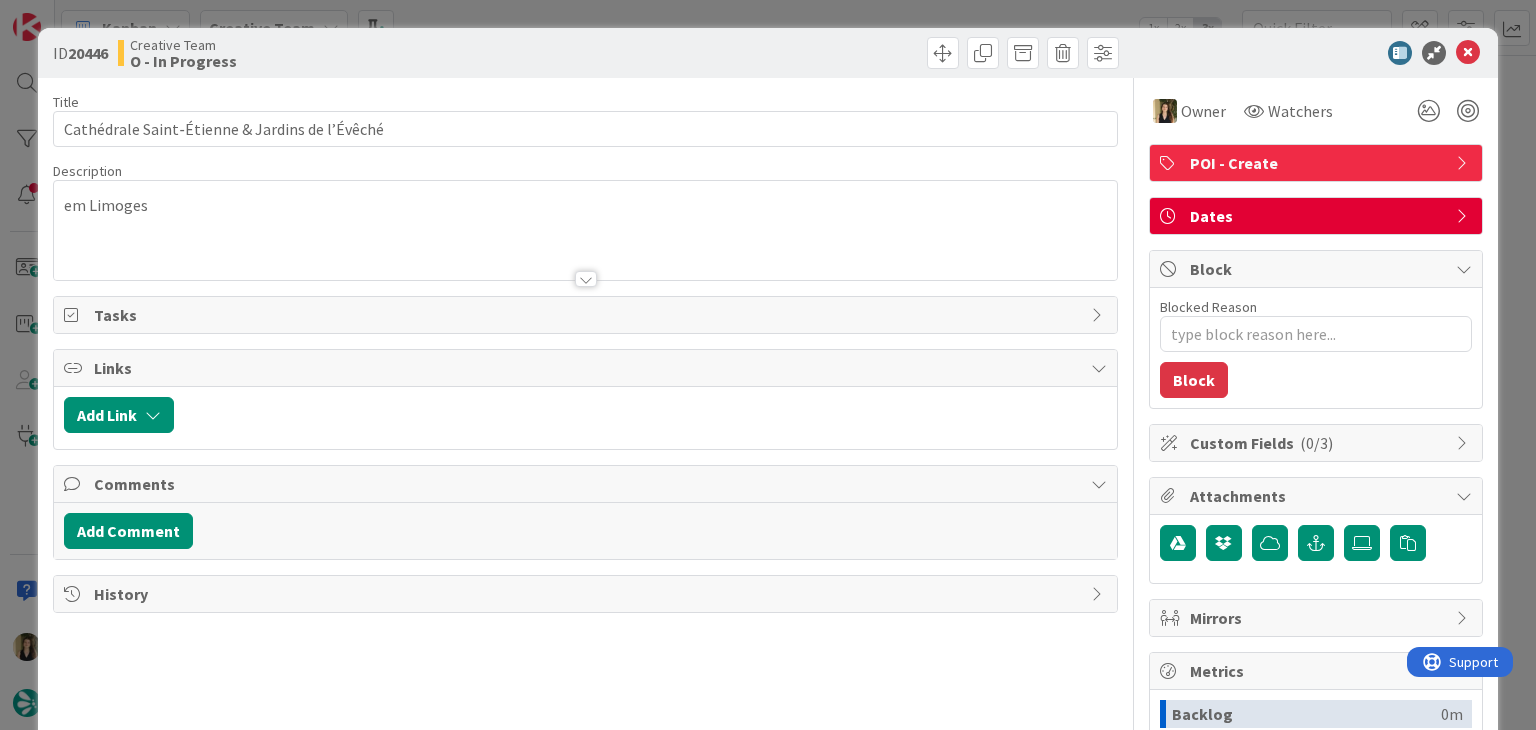 drag, startPoint x: 656, startPoint y: 45, endPoint x: 624, endPoint y: 29, distance: 35.77709 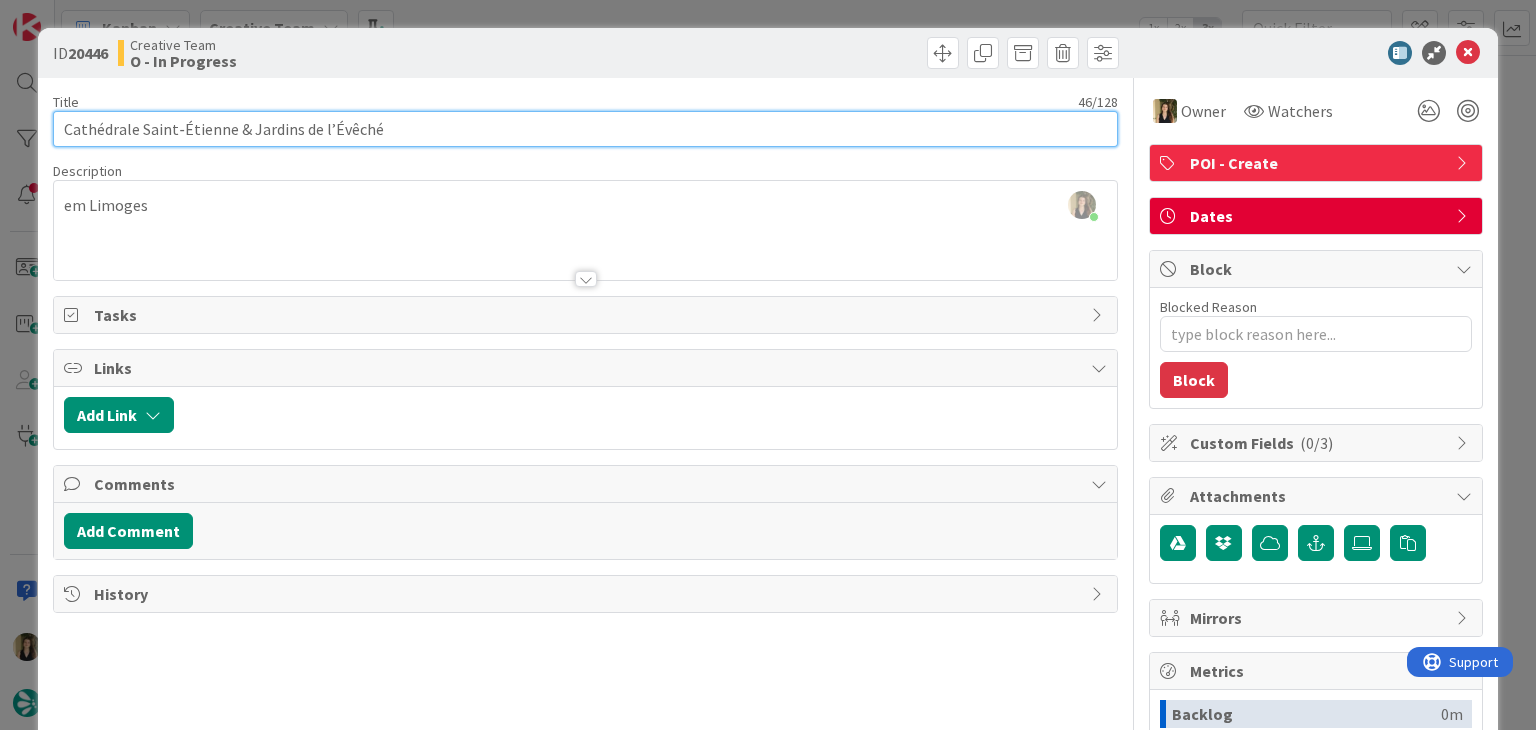 drag, startPoint x: 396, startPoint y: 129, endPoint x: 60, endPoint y: 129, distance: 336 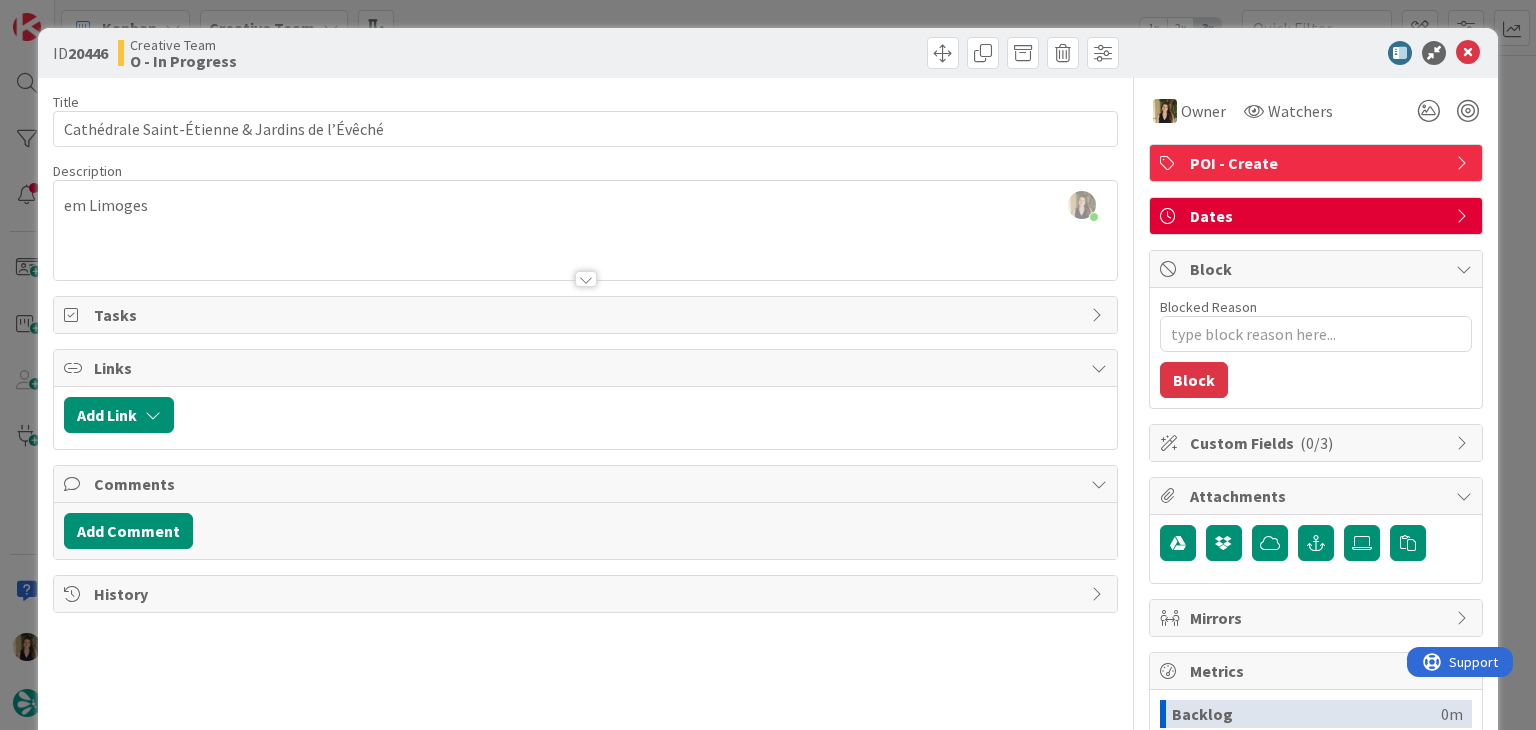 click on "ID  20446 Creative Team O - In Progress Title 46 / 128 Cathédrale Saint‑Étienne & Jardins de l’Évêché Description Sofia Palma joined  22 m ago em Limoges Owner Watchers POI - Create  Tasks Links Add Link Comments Add Comment History Owner Owner Remove Set as Watcher Sofia Palma Beatriz Cassona Diana Ramos  IT TourTailors Inês Gonçalves Margarida Carvalho Melissa Santos Rita Bernardo Watchers POI - Create  Dates Block Blocked Reason 0 / 256 Block Custom Fields ( 0/3 ) Attachments Mirrors Metrics Backlog 0m To Do 21h 17m Buffer 0m In Progress 0m Total Time 21h 17m Lead Time 21h 17m Cycle Time 0m Blocked Time 0m Show Details" at bounding box center (768, 365) 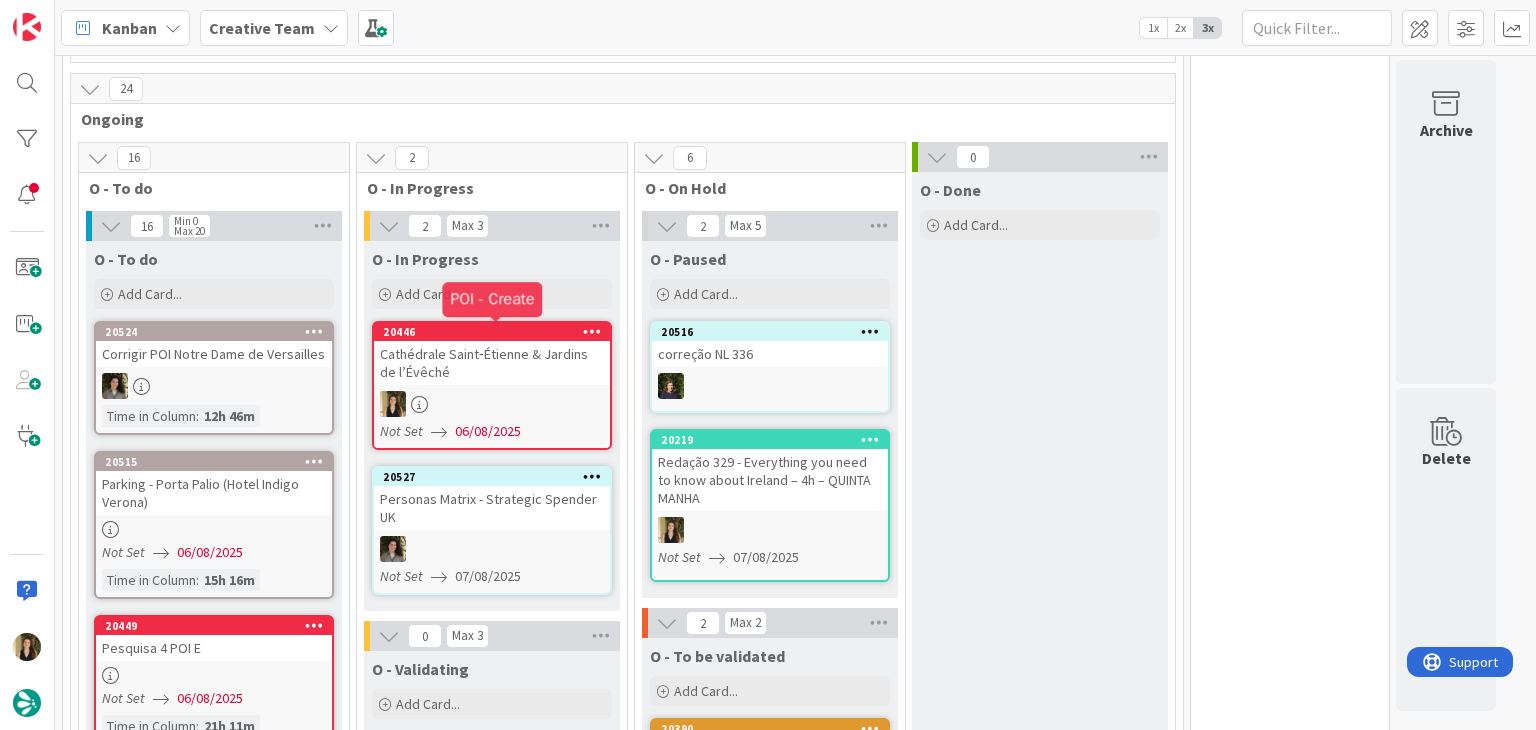 click at bounding box center [492, 404] 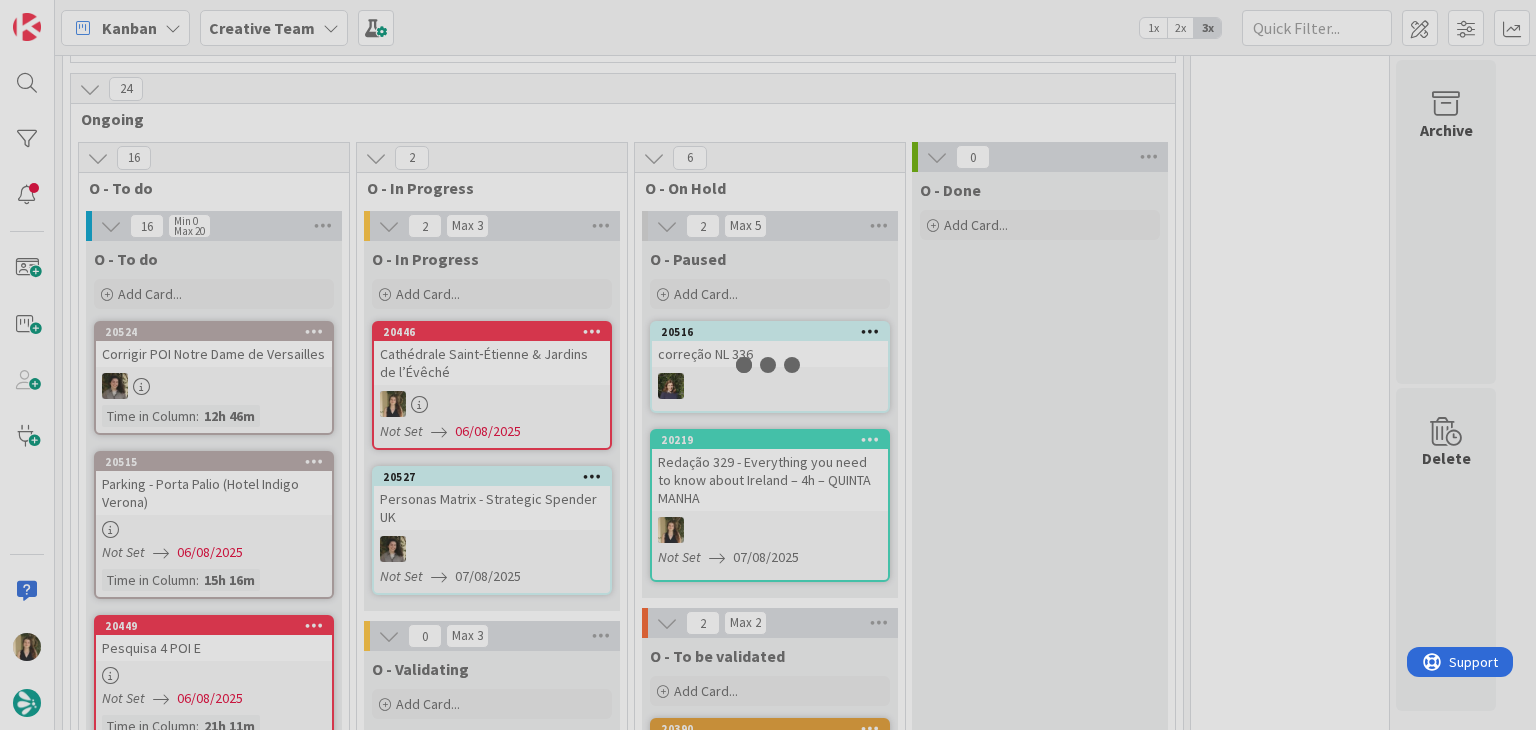 scroll, scrollTop: 0, scrollLeft: 0, axis: both 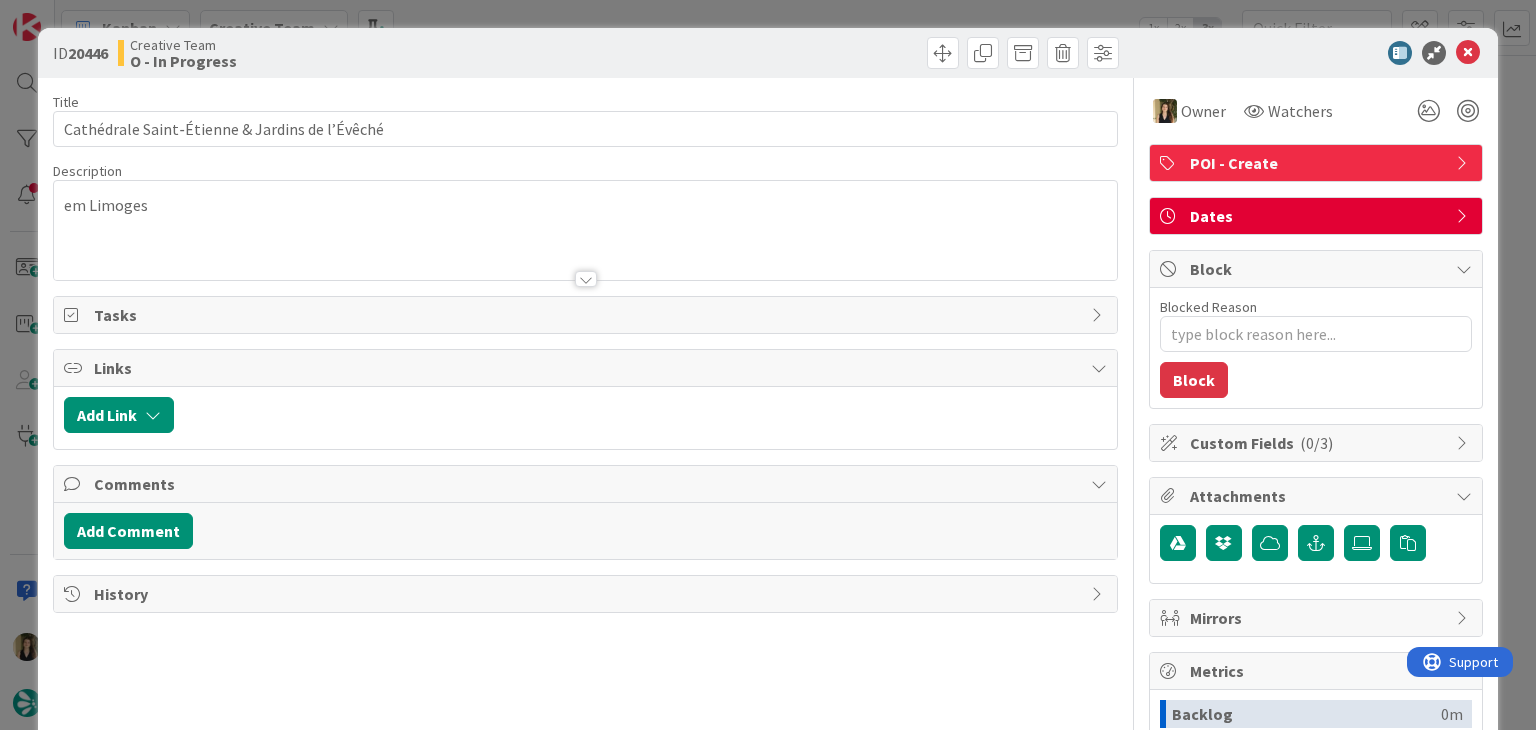 click on "ID  20446 Creative Team O - In Progress Title 46 / 128 Cathédrale Saint‑Étienne & Jardins de l’Évêché Description em Limoges Owner Watchers POI - Create  Tasks Links Add Link Comments Add Comment History Owner Watchers POI - Create  Dates Block Blocked Reason 0 / 256 Block Custom Fields ( 0/3 ) Attachments Mirrors Metrics Backlog 0m To Do 21h 17m Buffer 0m In Progress 22m Total Time 21h 39m Lead Time 21h 39m Cycle Time 22m Blocked Time 0m Show Details" at bounding box center (768, 365) 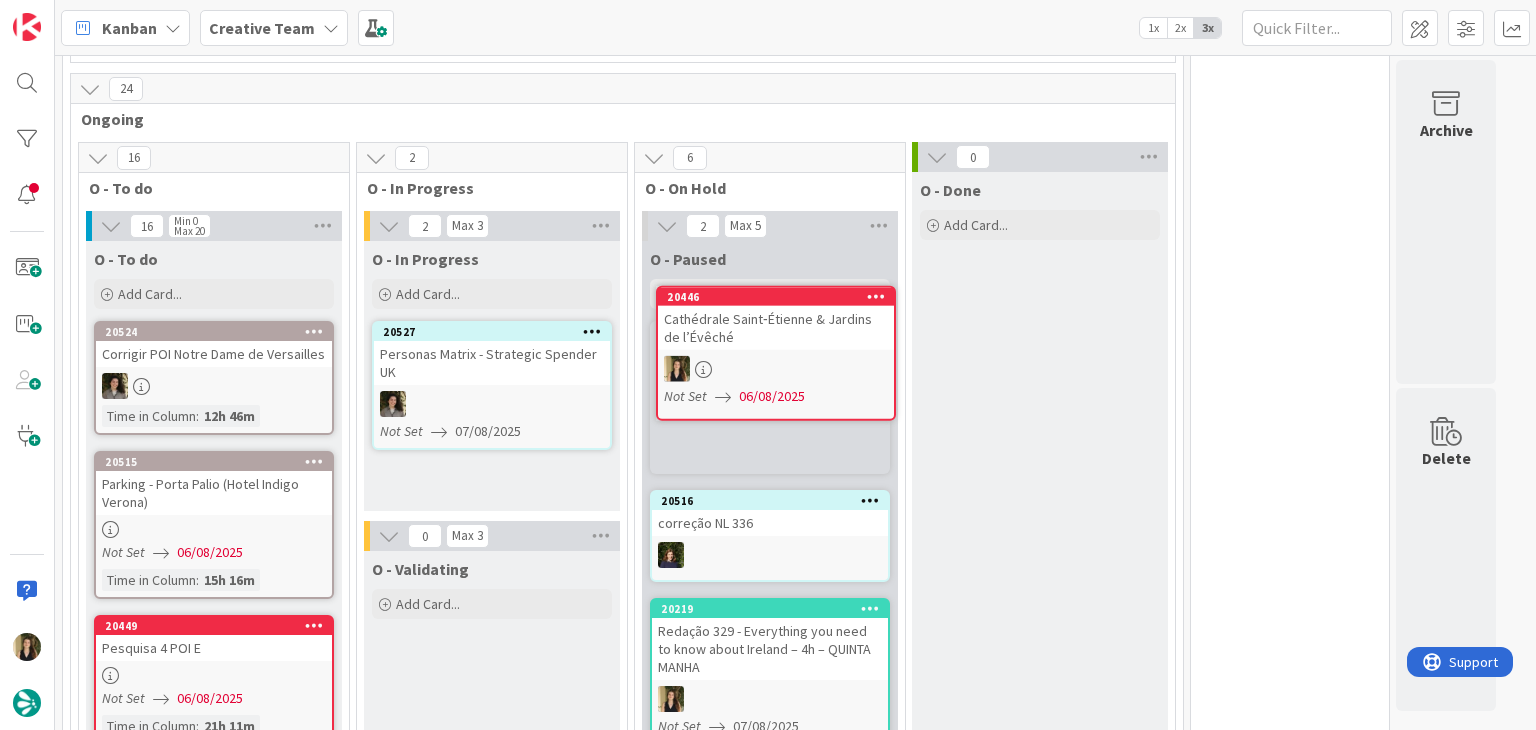 scroll, scrollTop: 0, scrollLeft: 0, axis: both 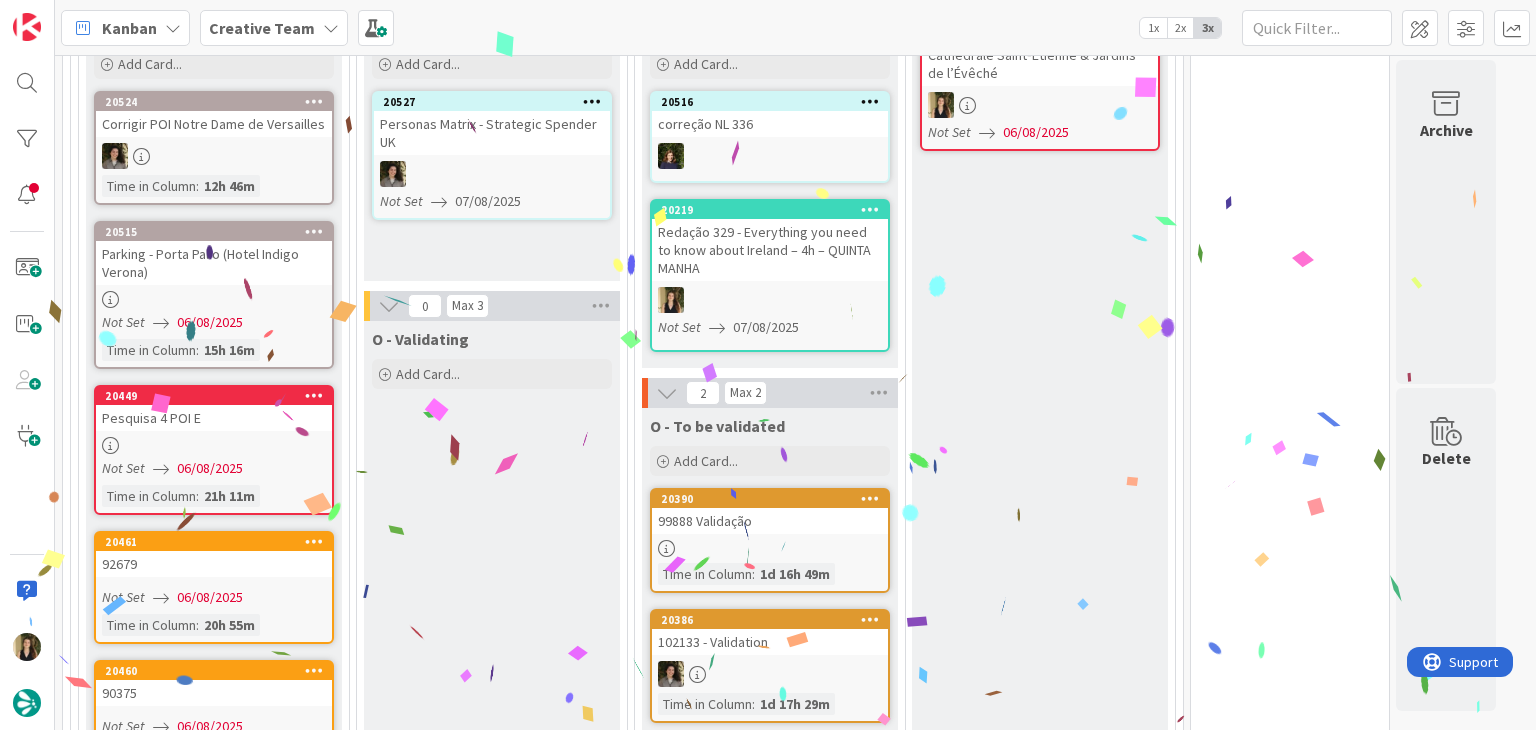 click on "Pesquisa 4 POI E" at bounding box center [214, 418] 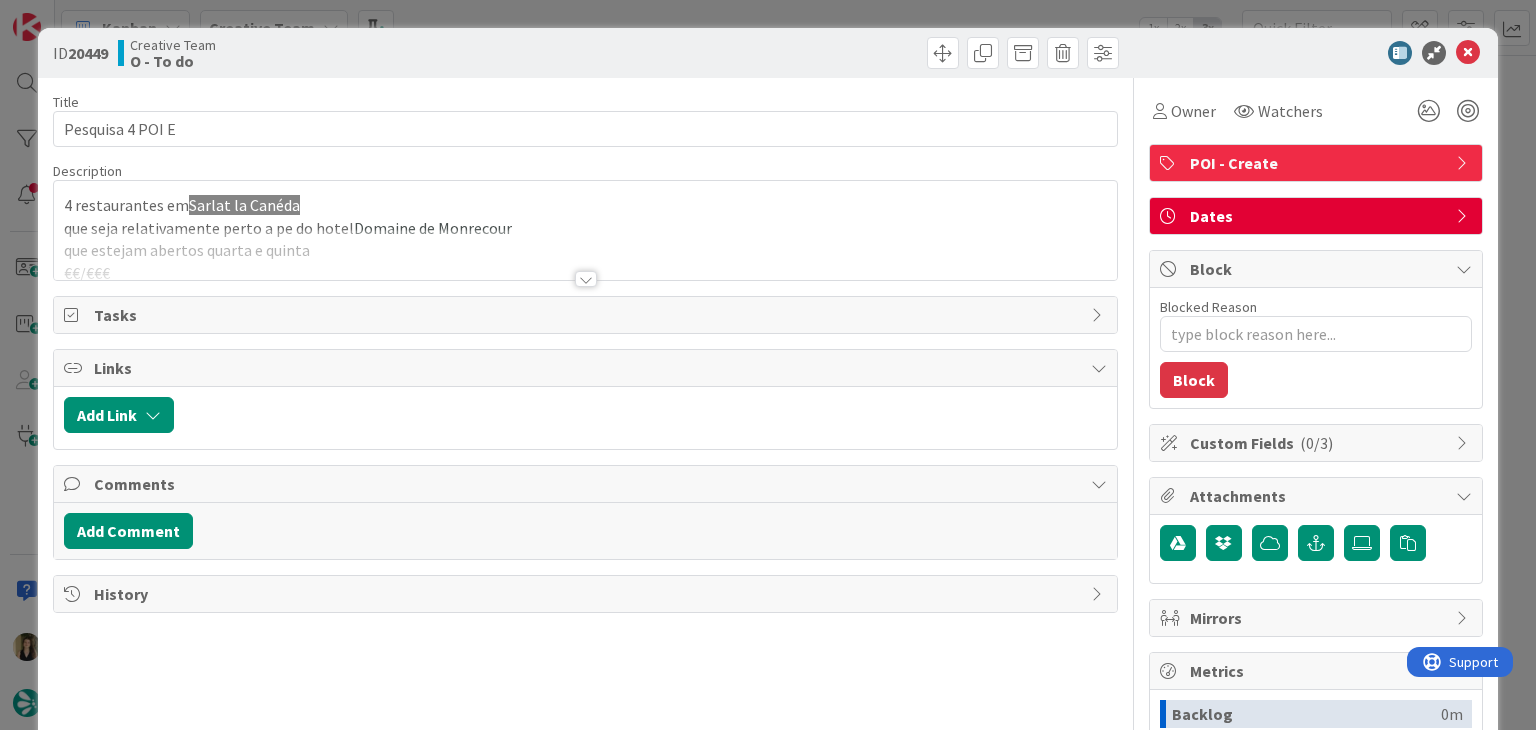 scroll, scrollTop: 0, scrollLeft: 0, axis: both 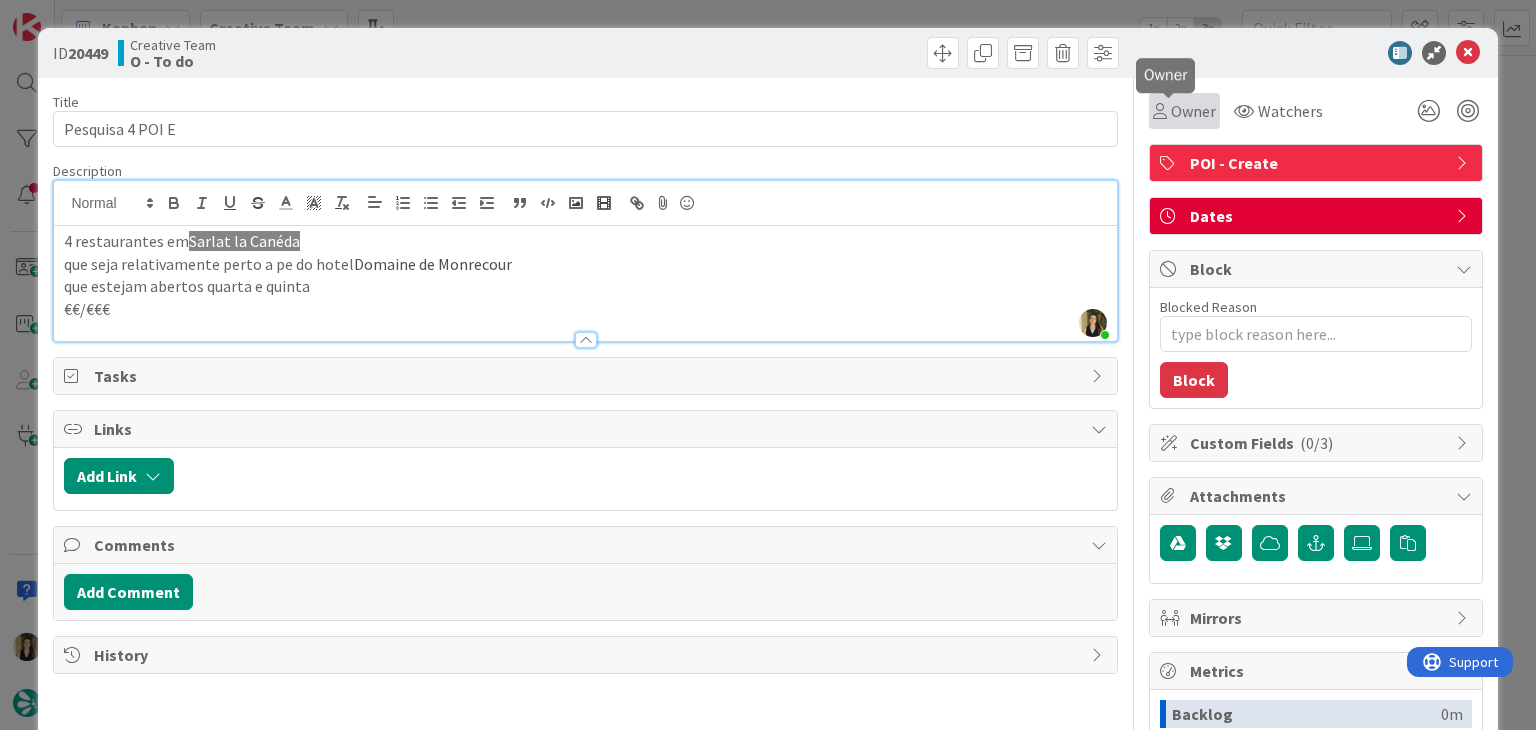 click on "Owner" at bounding box center [1193, 111] 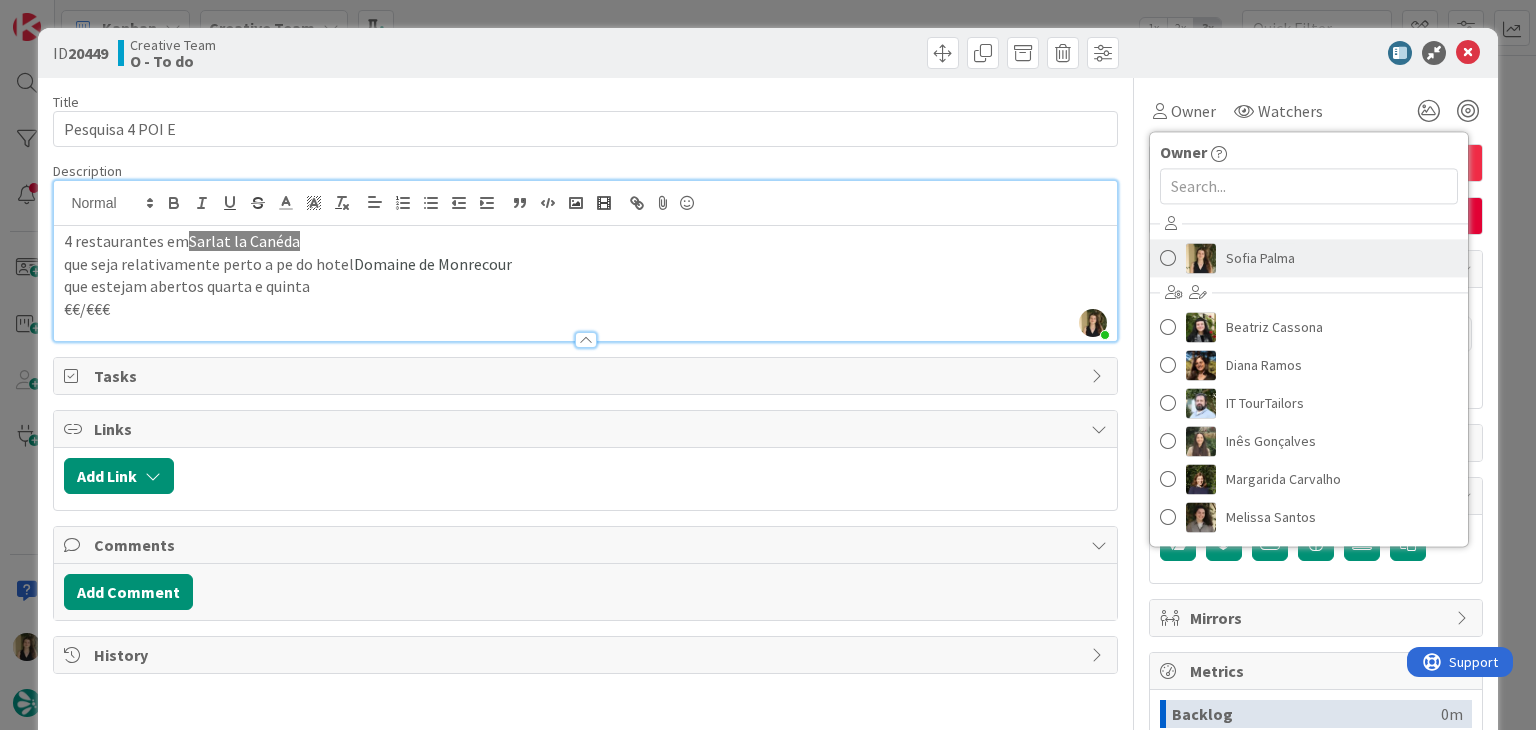 drag, startPoint x: 1233, startPoint y: 273, endPoint x: 1220, endPoint y: 265, distance: 15.264338 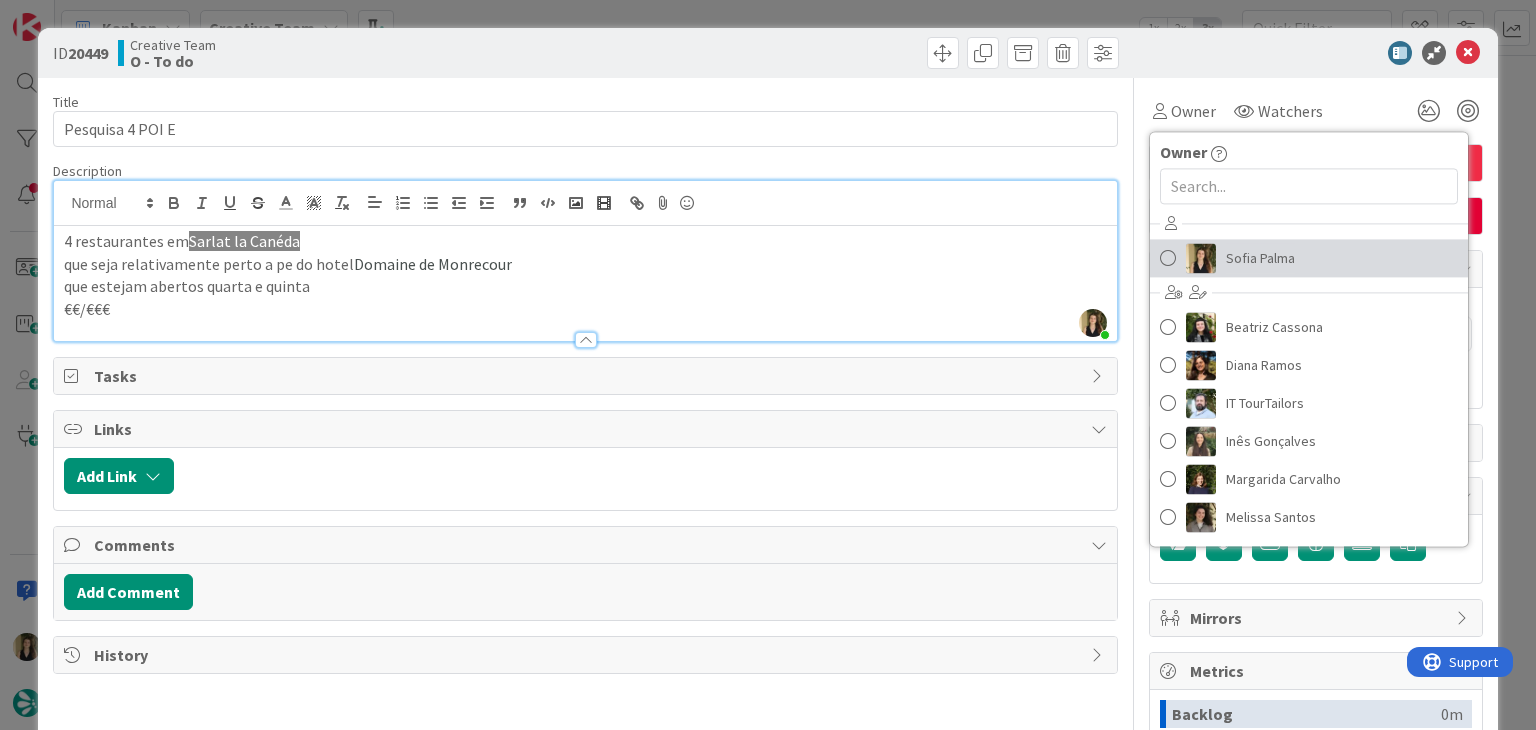 click on "Sofia Palma" at bounding box center [1309, 258] 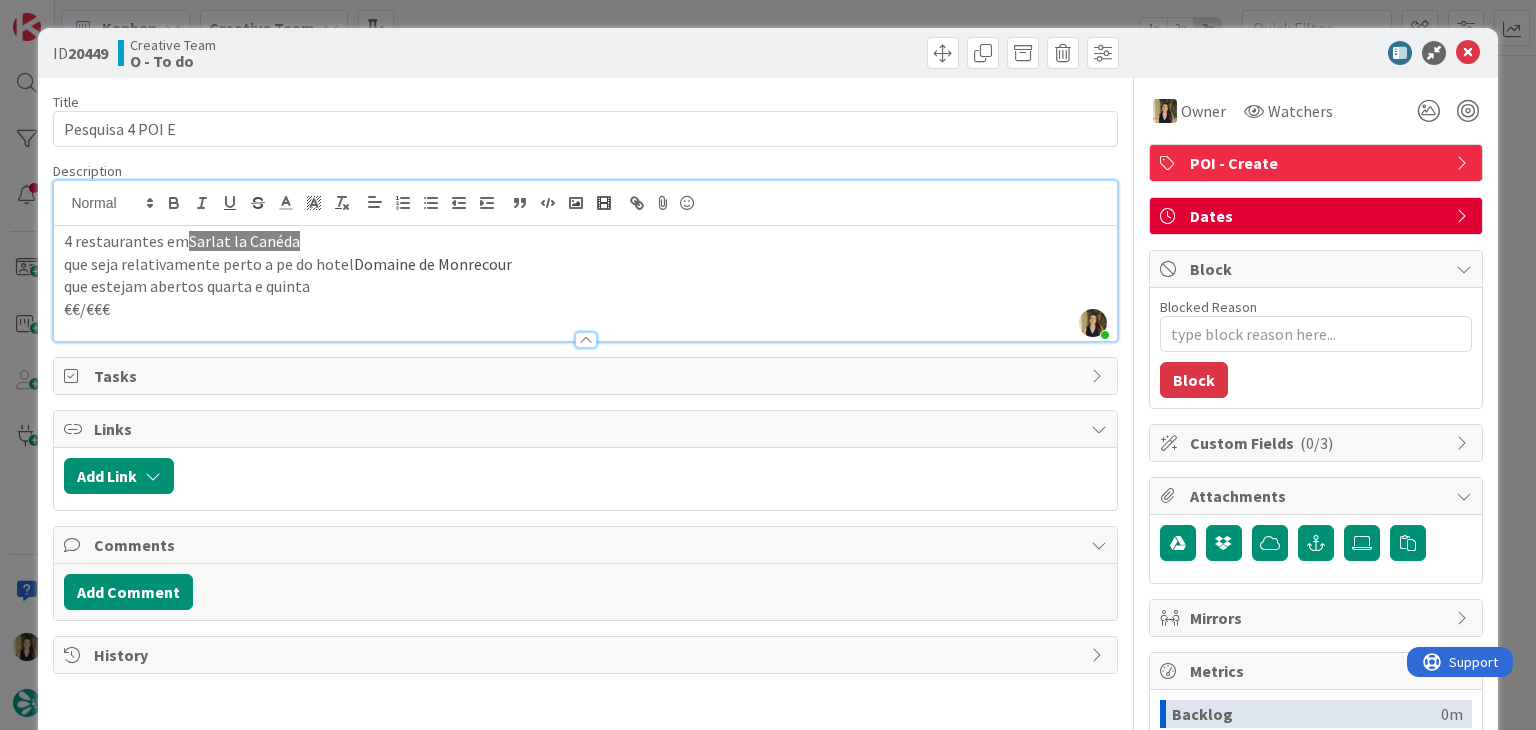 drag, startPoint x: 778, startPoint y: 55, endPoint x: 769, endPoint y: 44, distance: 14.21267 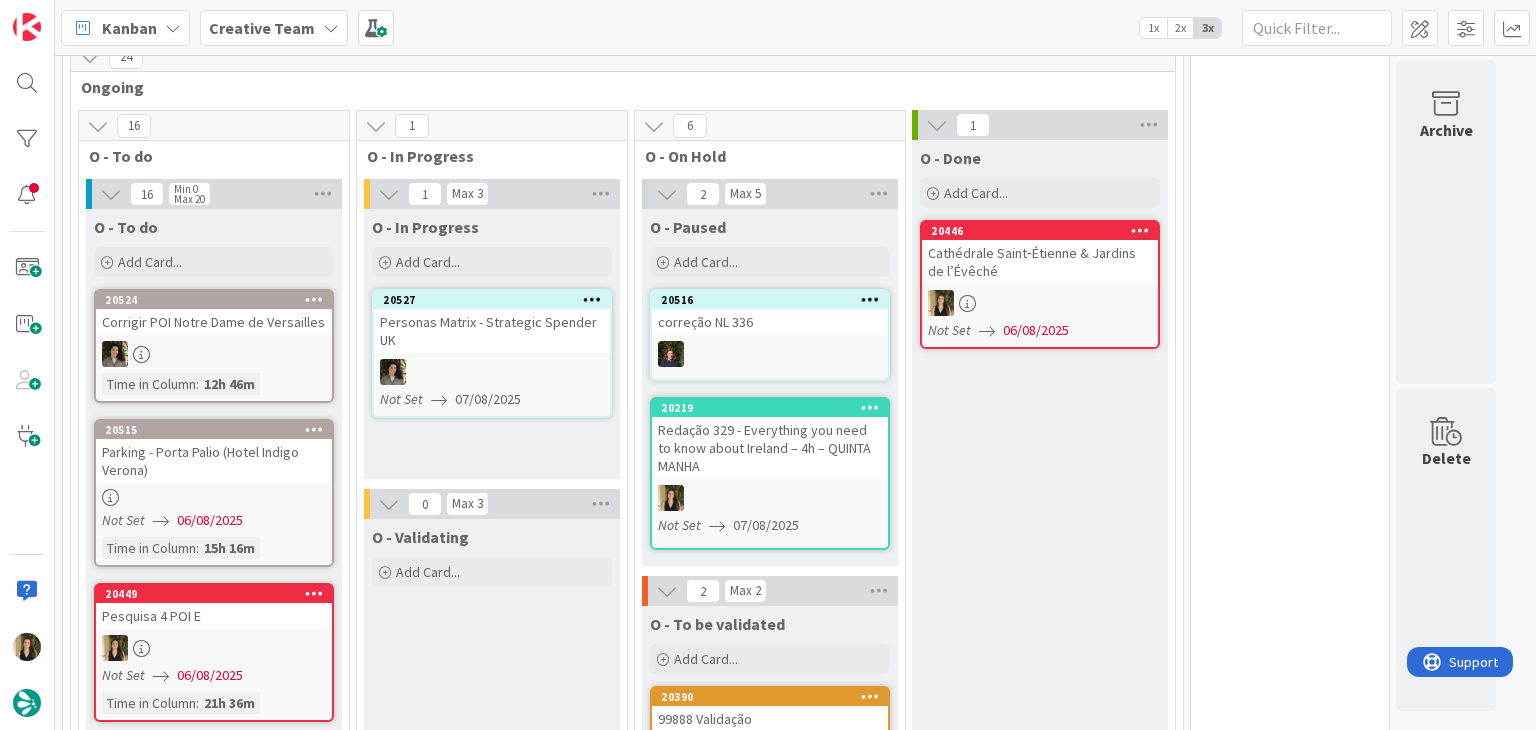scroll, scrollTop: 500, scrollLeft: 0, axis: vertical 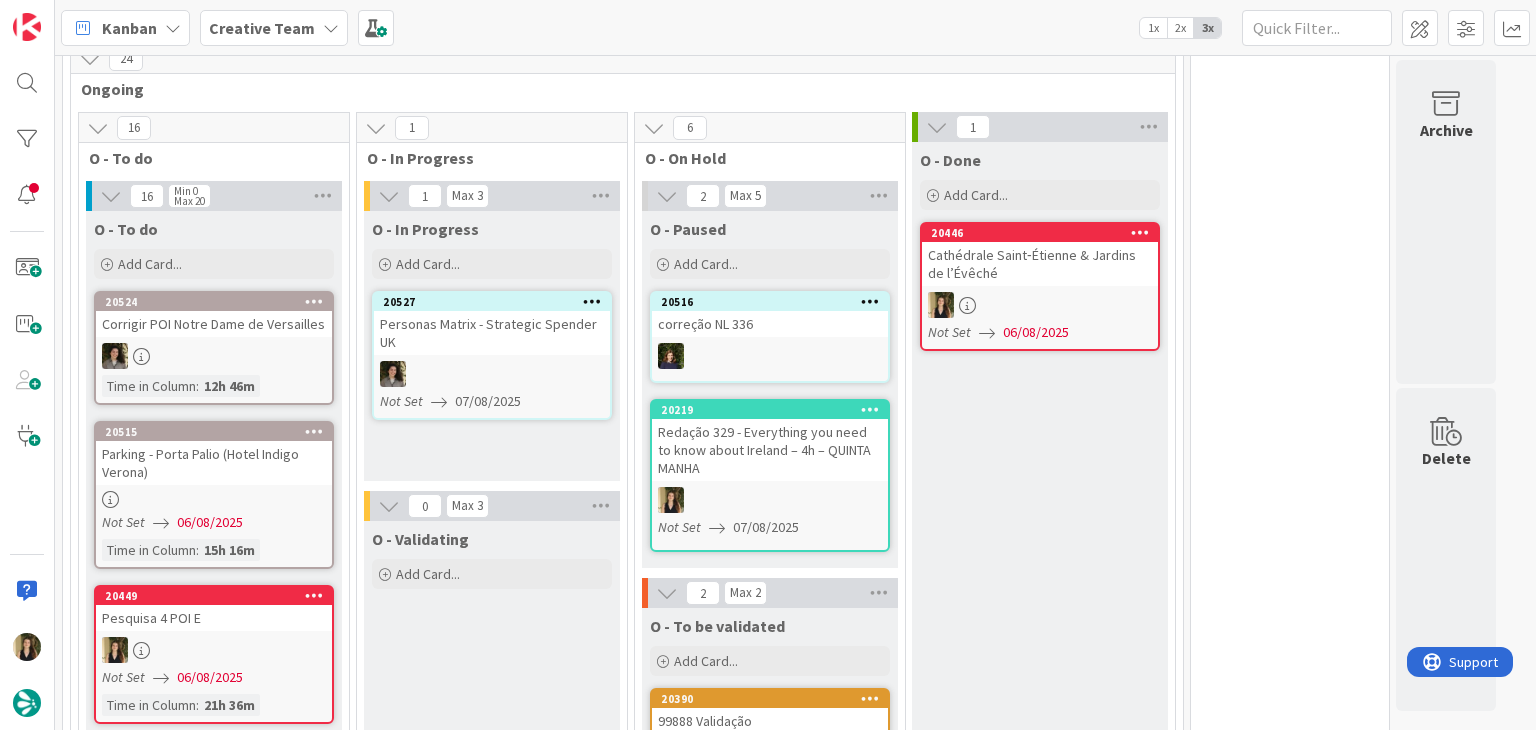 click at bounding box center [1040, 305] 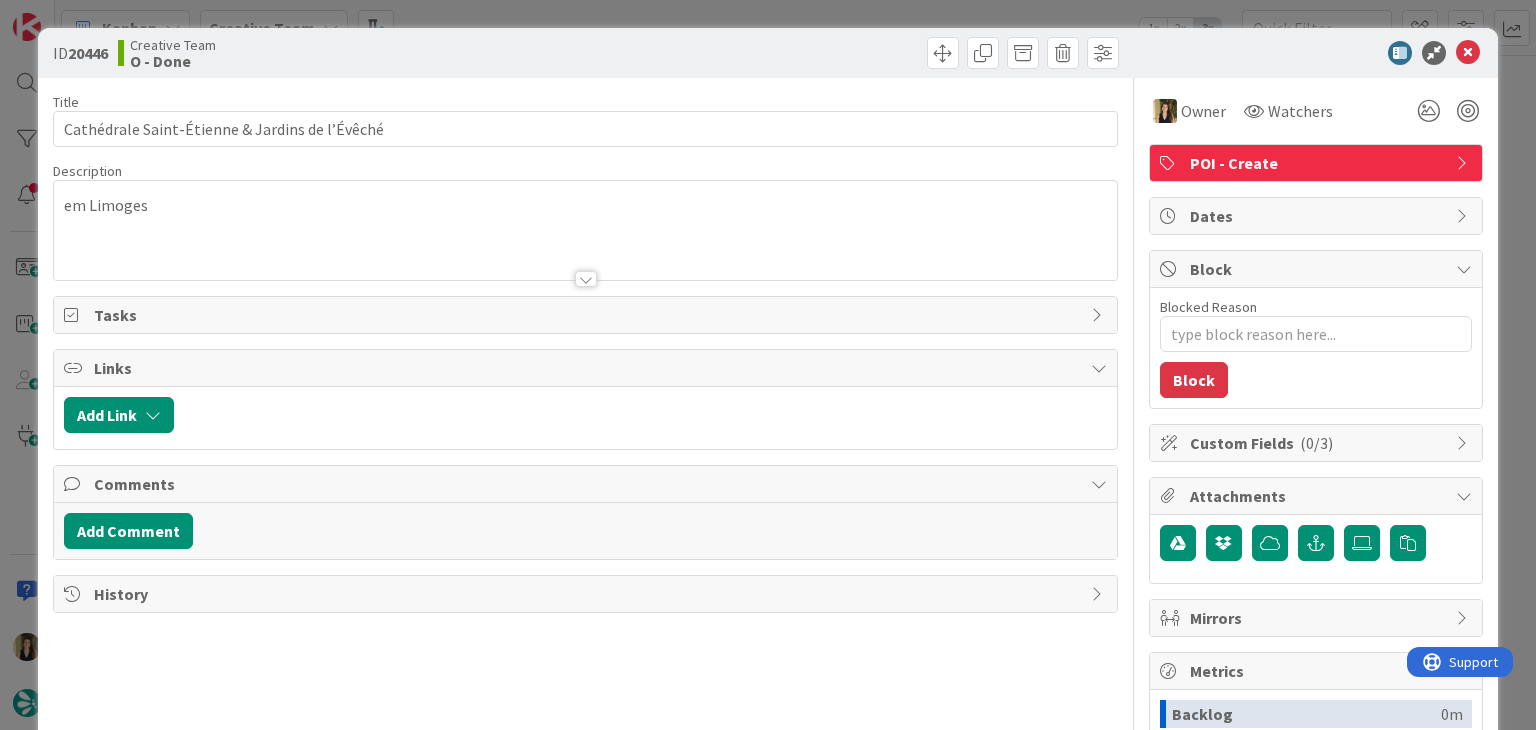 scroll, scrollTop: 0, scrollLeft: 0, axis: both 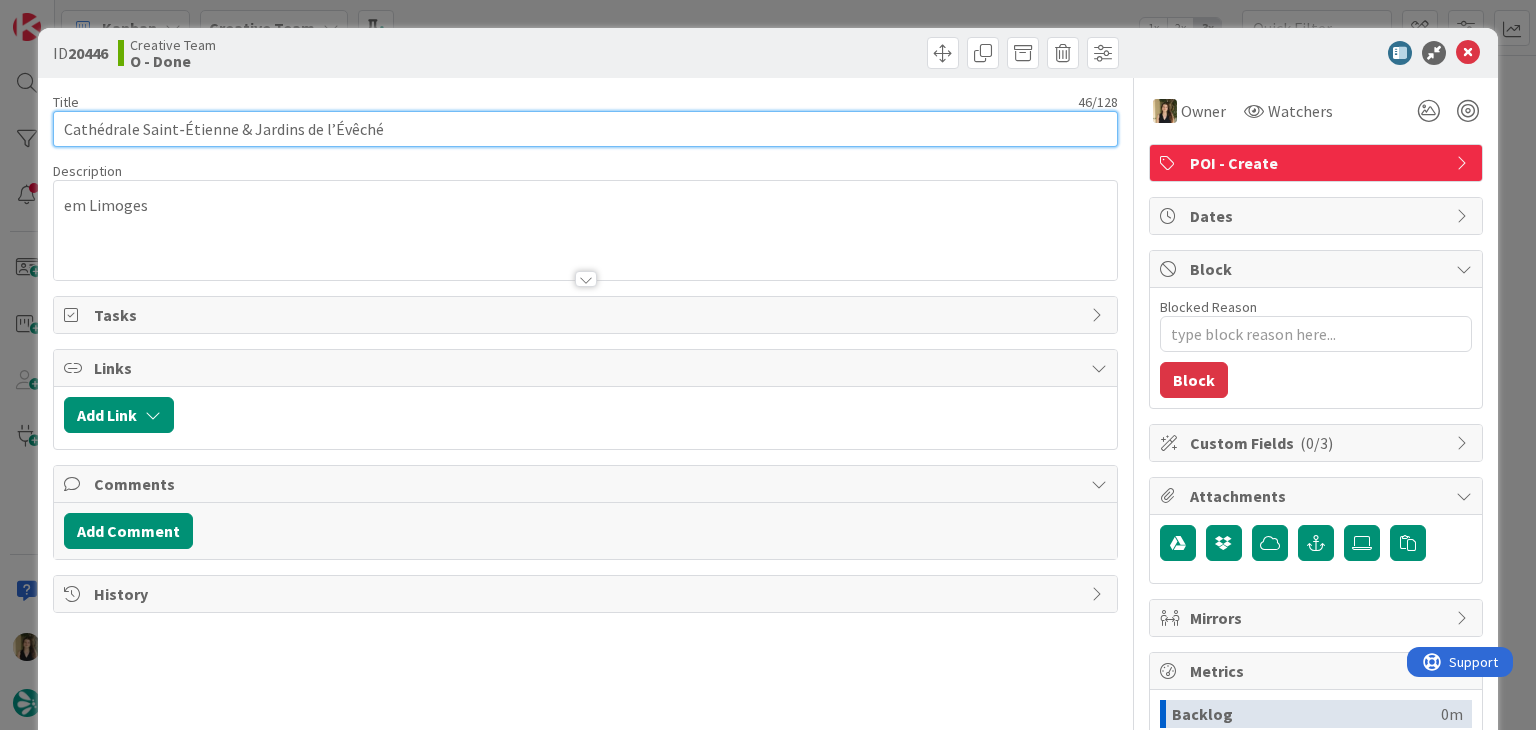 drag, startPoint x: 228, startPoint y: 128, endPoint x: 81, endPoint y: 119, distance: 147.27525 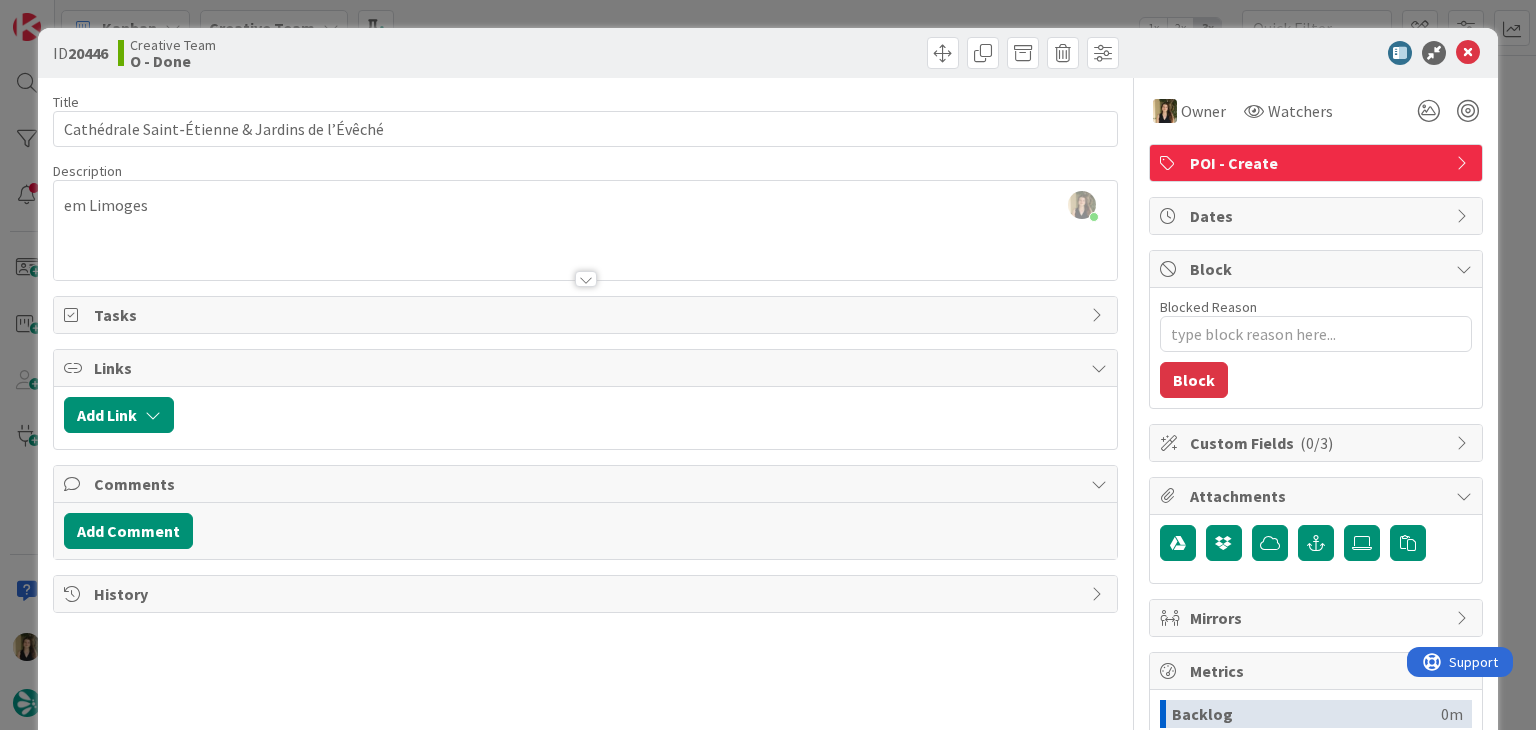 click on "ID  20446 Creative Team O - Done Title 46 / 128 Cathédrale Saint‑Étienne & Jardins de l’Évêché Description Sofia Palma just joined em Limoges Owner Watchers POI - Create  Tasks Links Add Link Comments Add Comment History Owner Watchers POI - Create  Dates Block Blocked Reason 0 / 256 Block Custom Fields ( 0/3 ) Attachments Mirrors Metrics Backlog 0m To Do 21h 17m Buffer 0m In Progress 22m Total Time 21h 39m Lead Time 21h 39m Cycle Time 22m Blocked Time 0m Show Details" at bounding box center (768, 365) 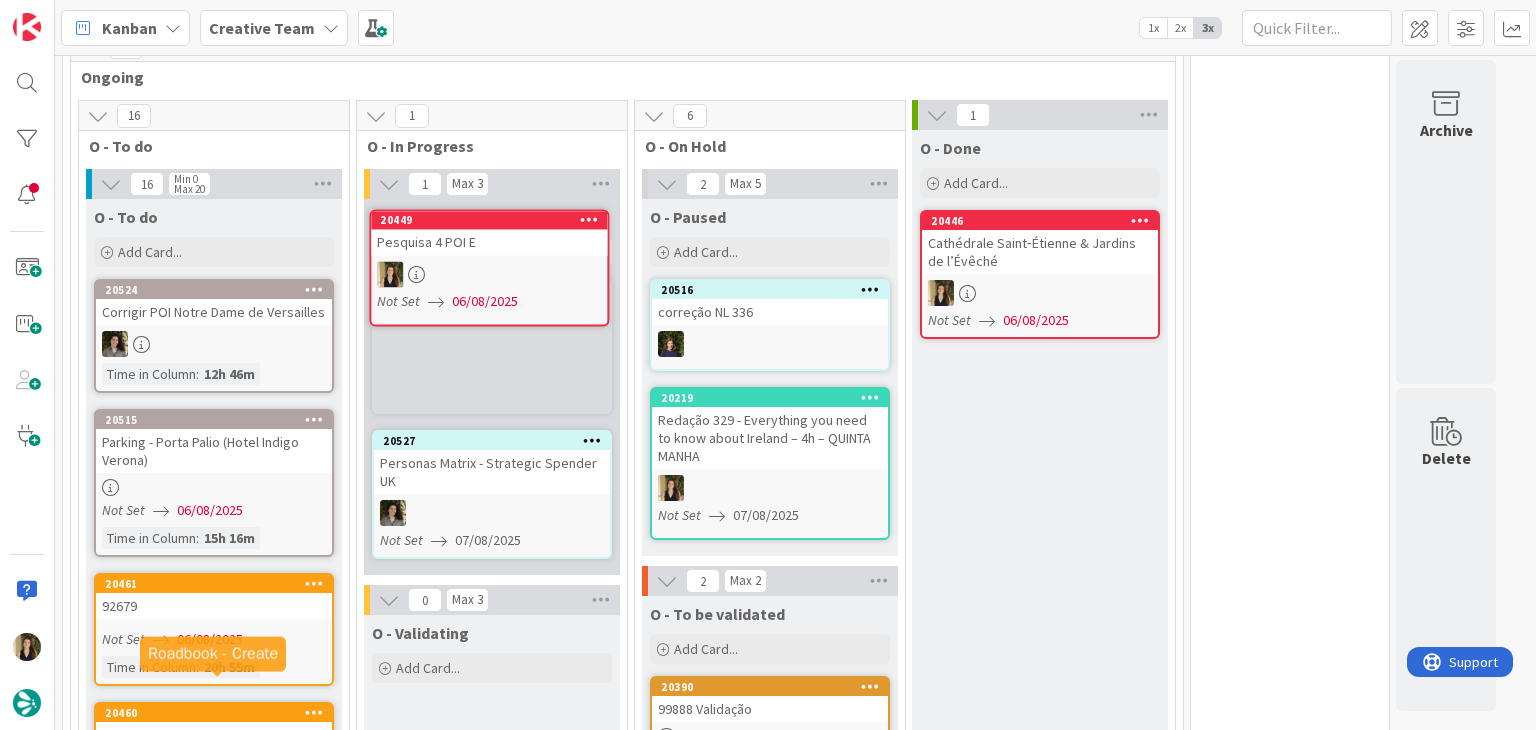 scroll, scrollTop: 0, scrollLeft: 0, axis: both 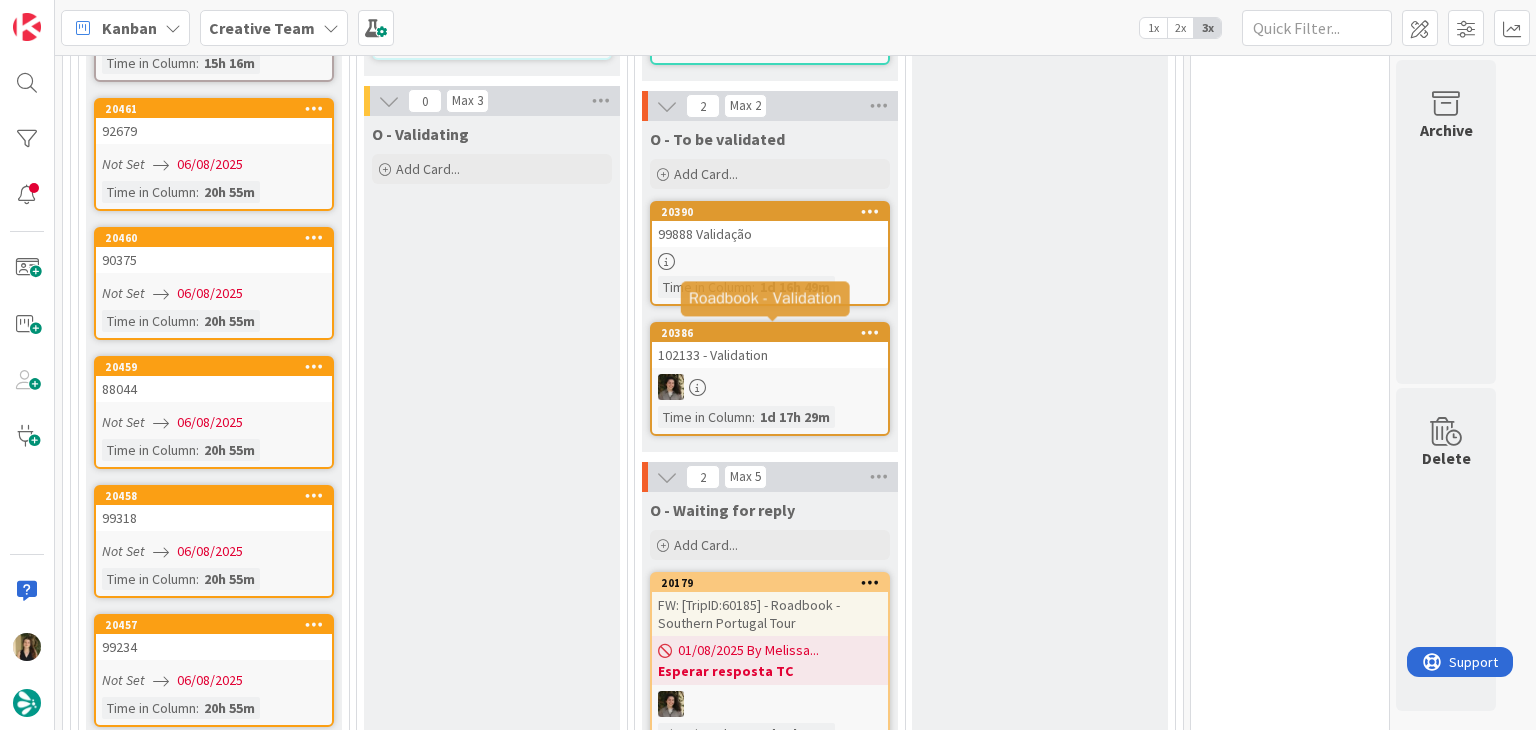 click at bounding box center [770, 261] 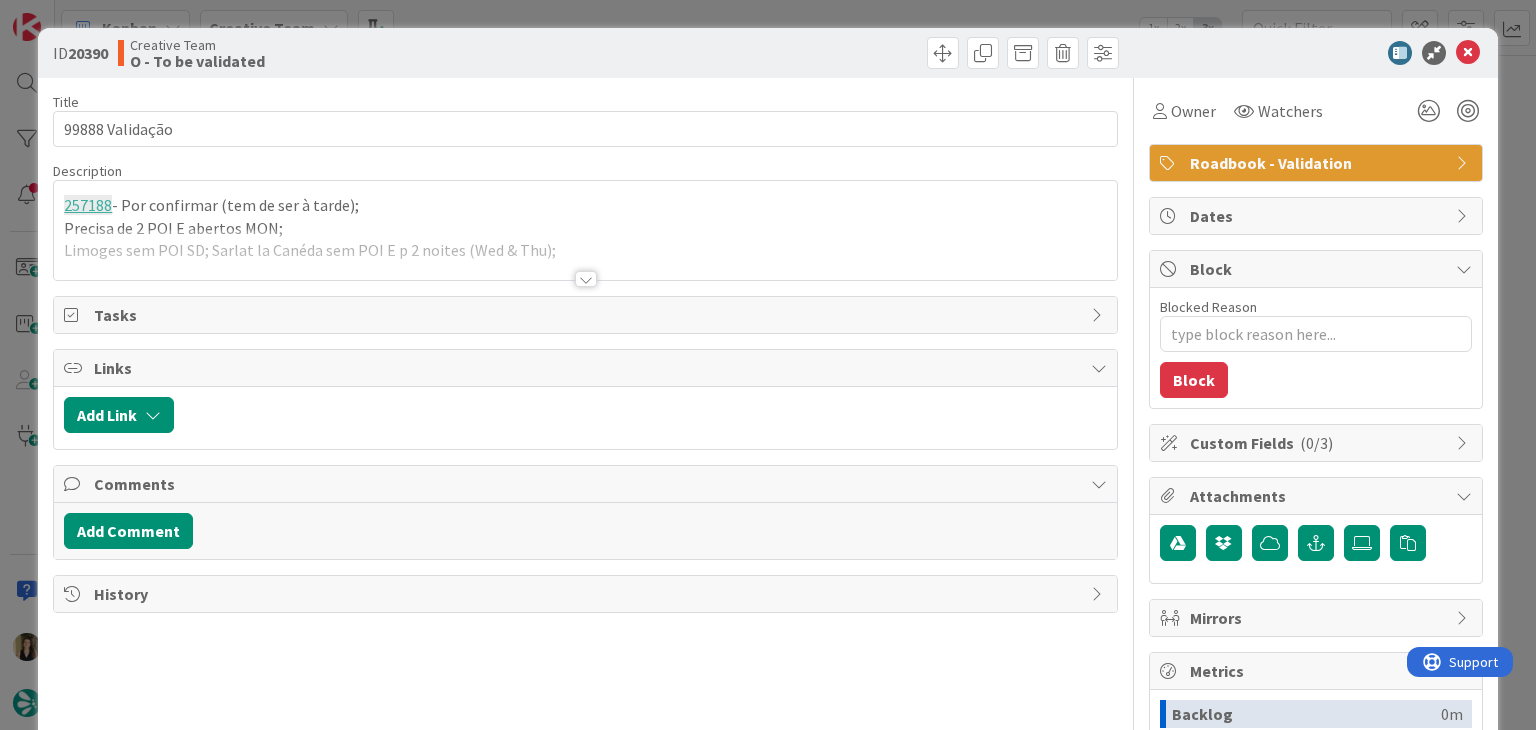 scroll, scrollTop: 0, scrollLeft: 0, axis: both 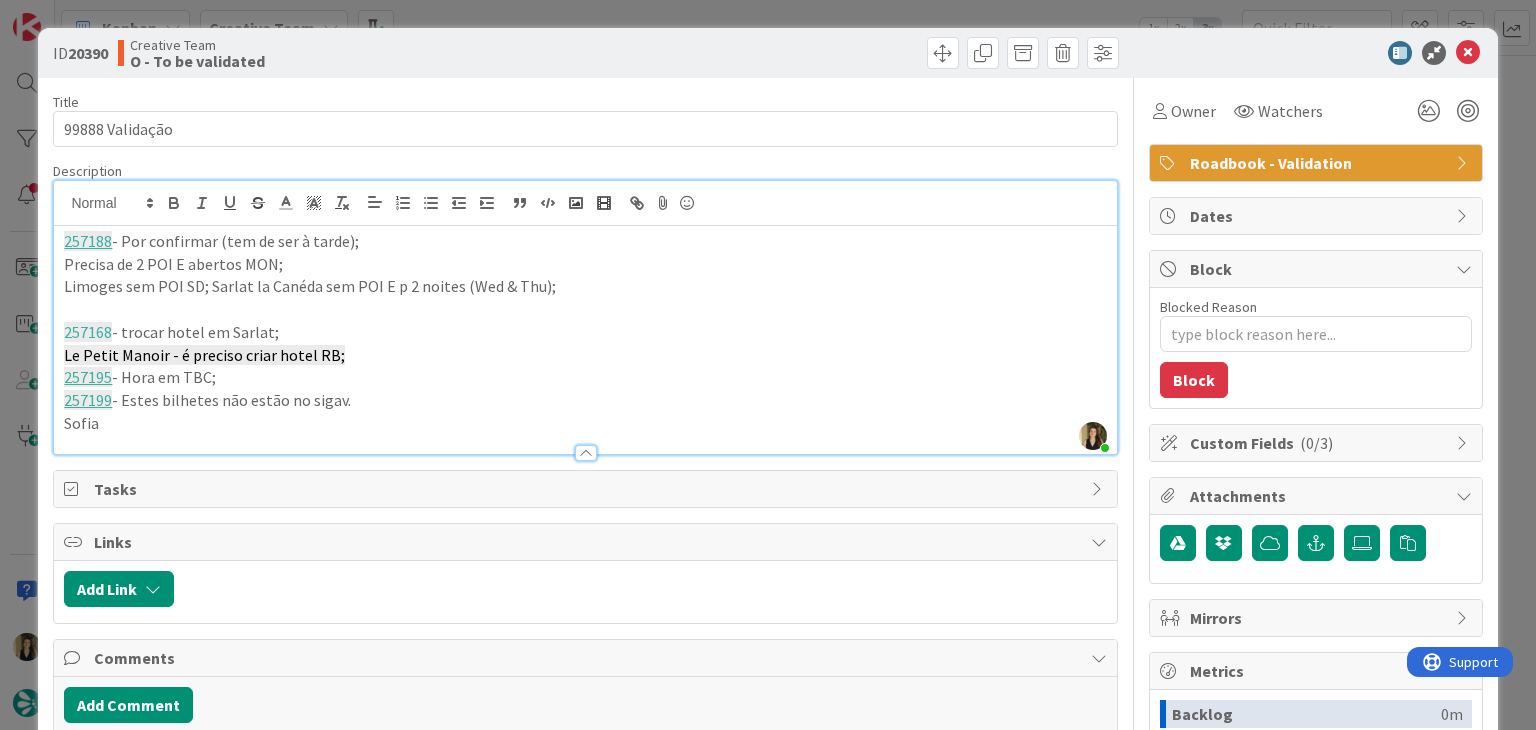 click at bounding box center [855, 53] 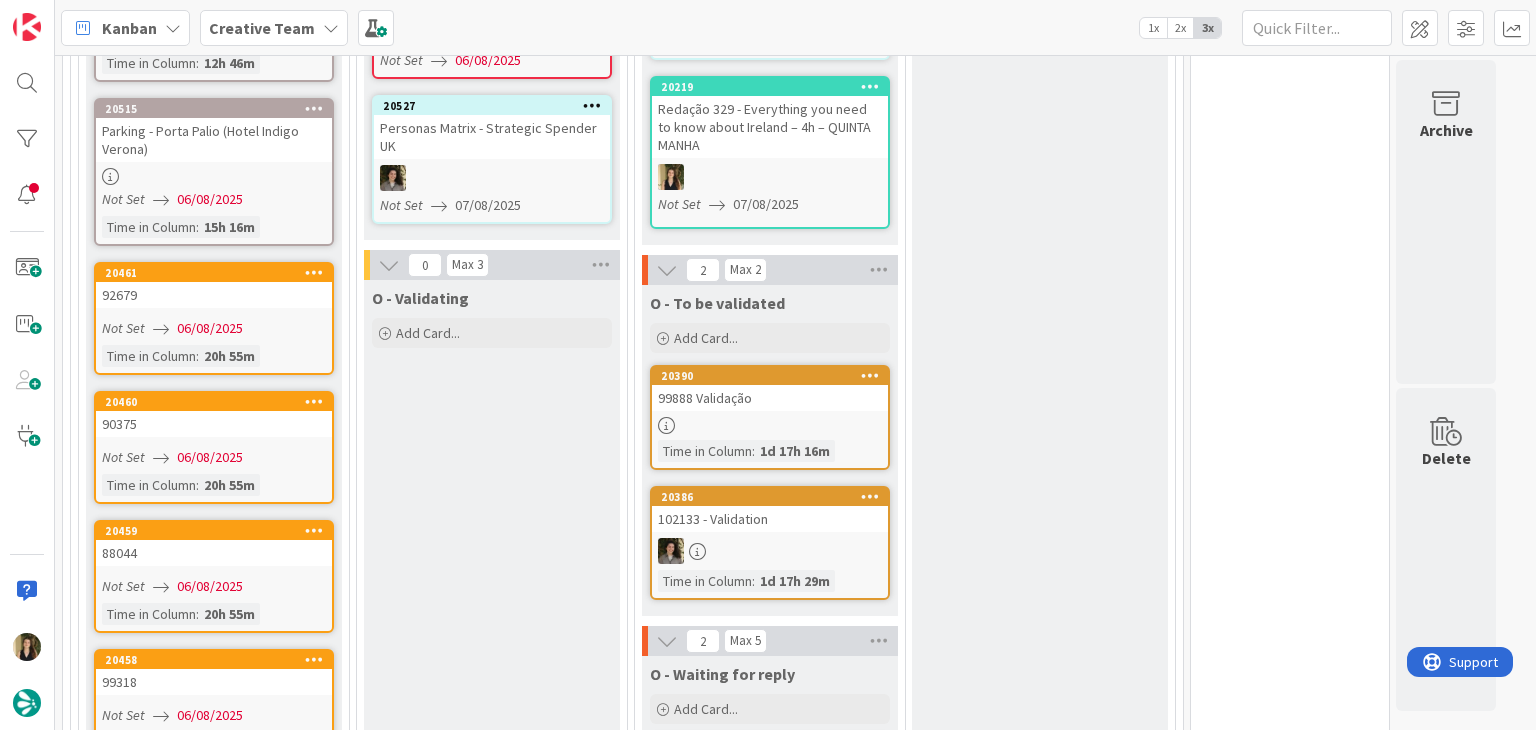 scroll, scrollTop: 787, scrollLeft: 0, axis: vertical 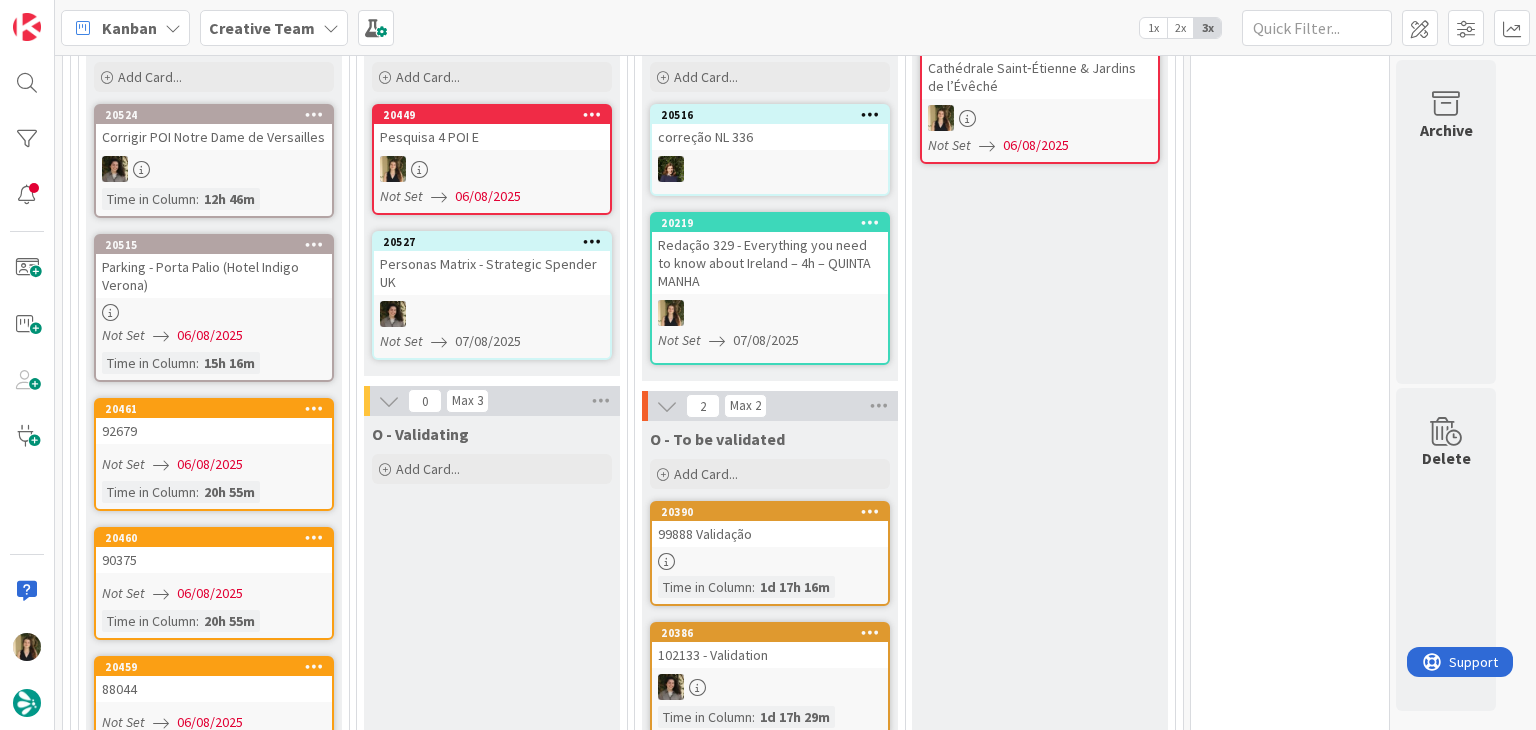 drag, startPoint x: 991, startPoint y: 397, endPoint x: 980, endPoint y: 391, distance: 12.529964 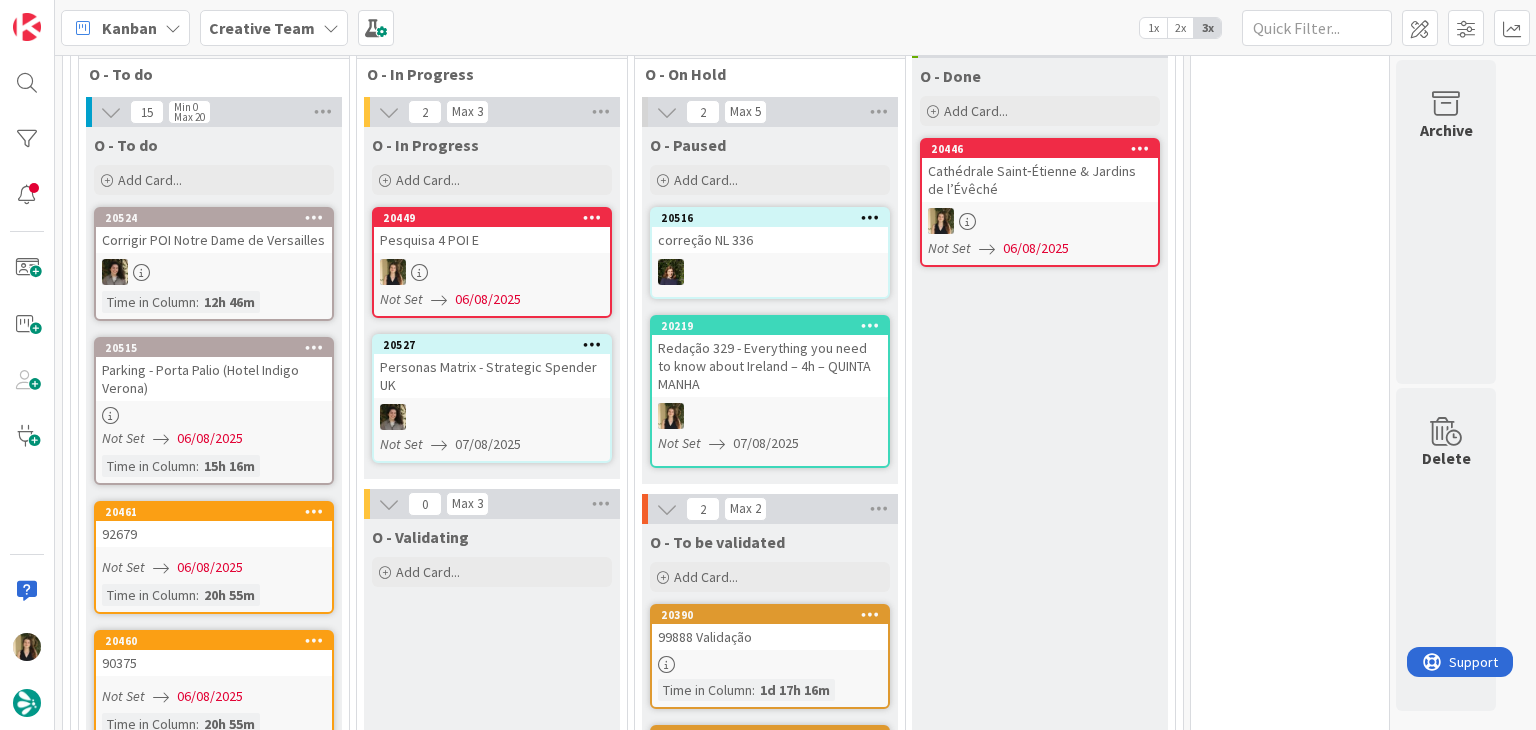 scroll, scrollTop: 587, scrollLeft: 0, axis: vertical 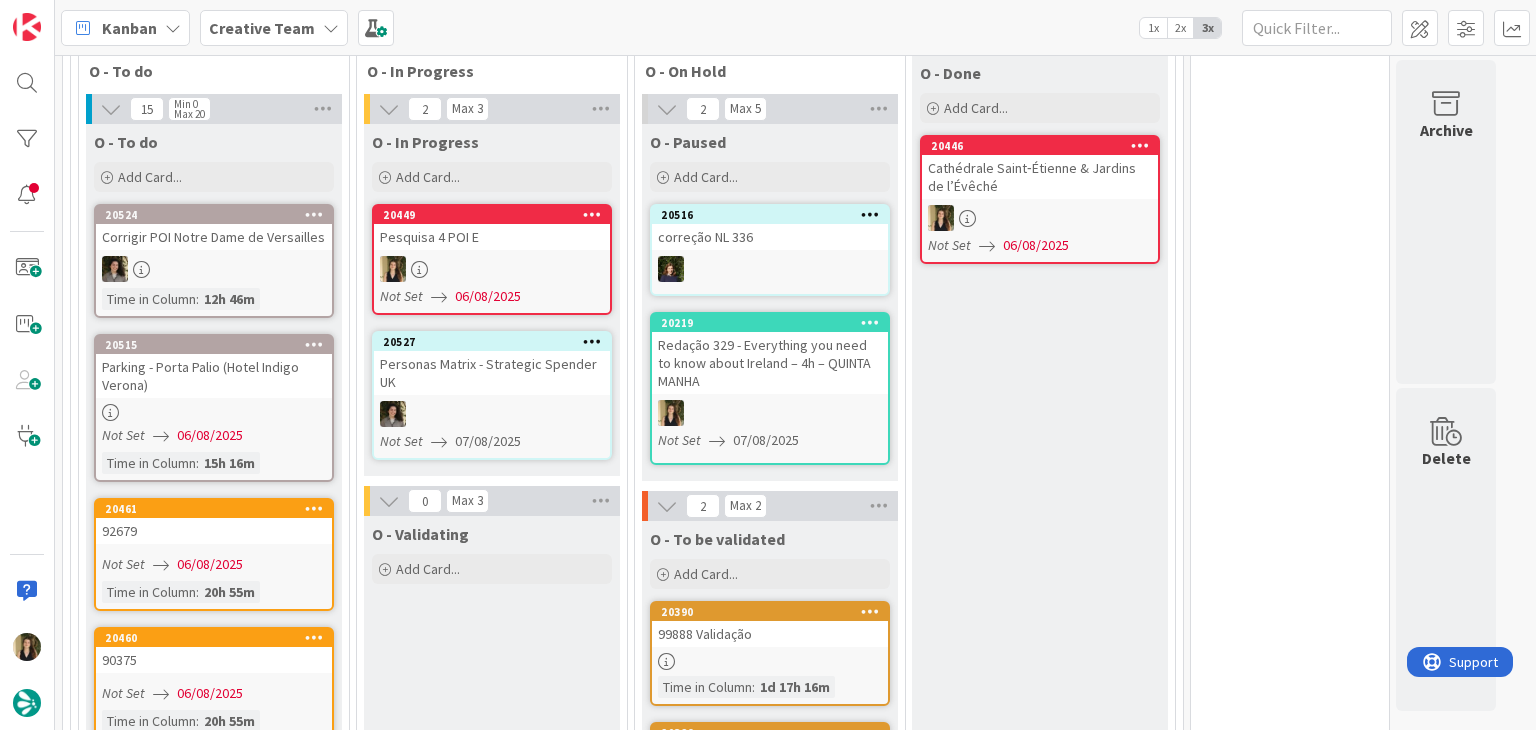 click on "O - Done Add Card... 20446 Cathédrale Saint‑Étienne & Jardins de l’Évêché Not Set 06/08/2025" at bounding box center [1040, 1234] 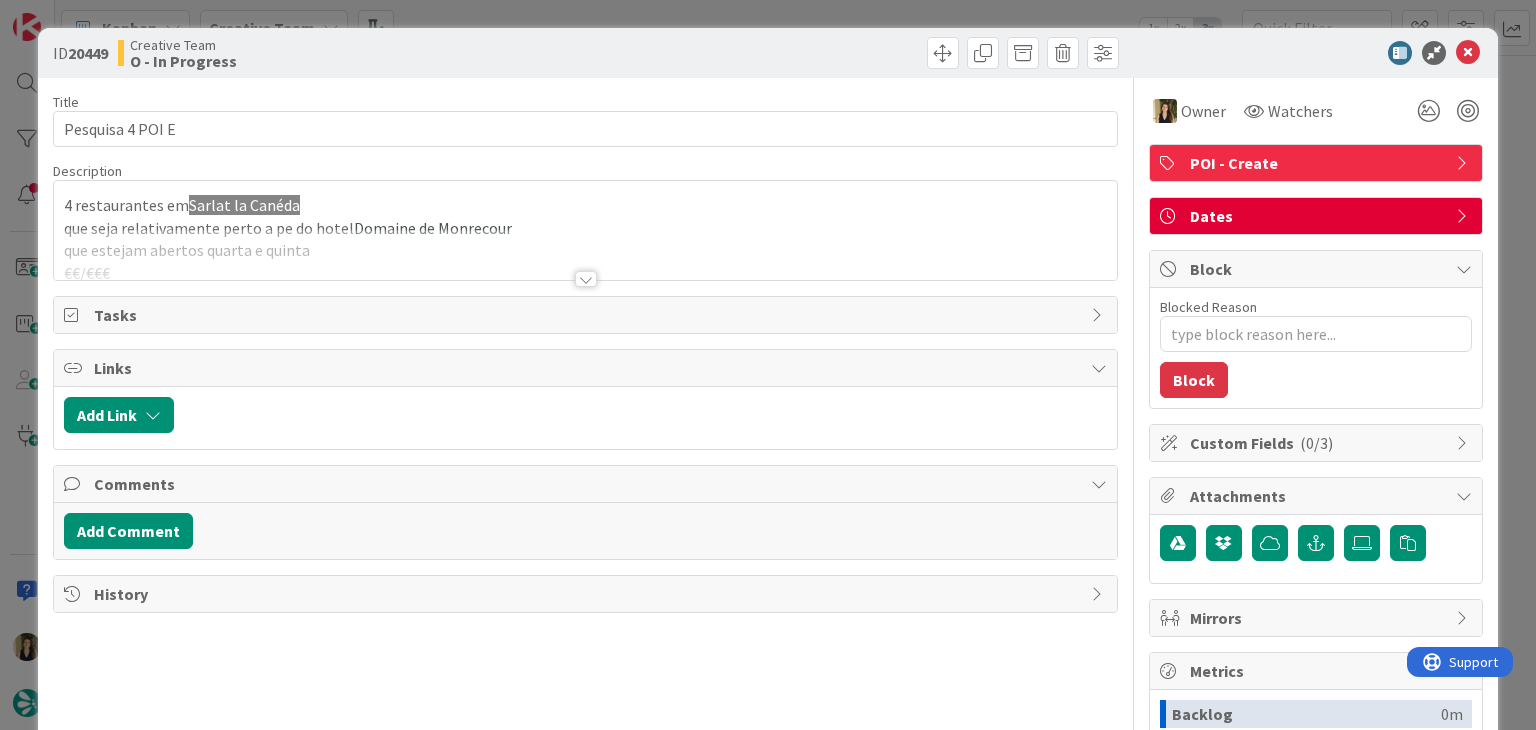 scroll, scrollTop: 0, scrollLeft: 0, axis: both 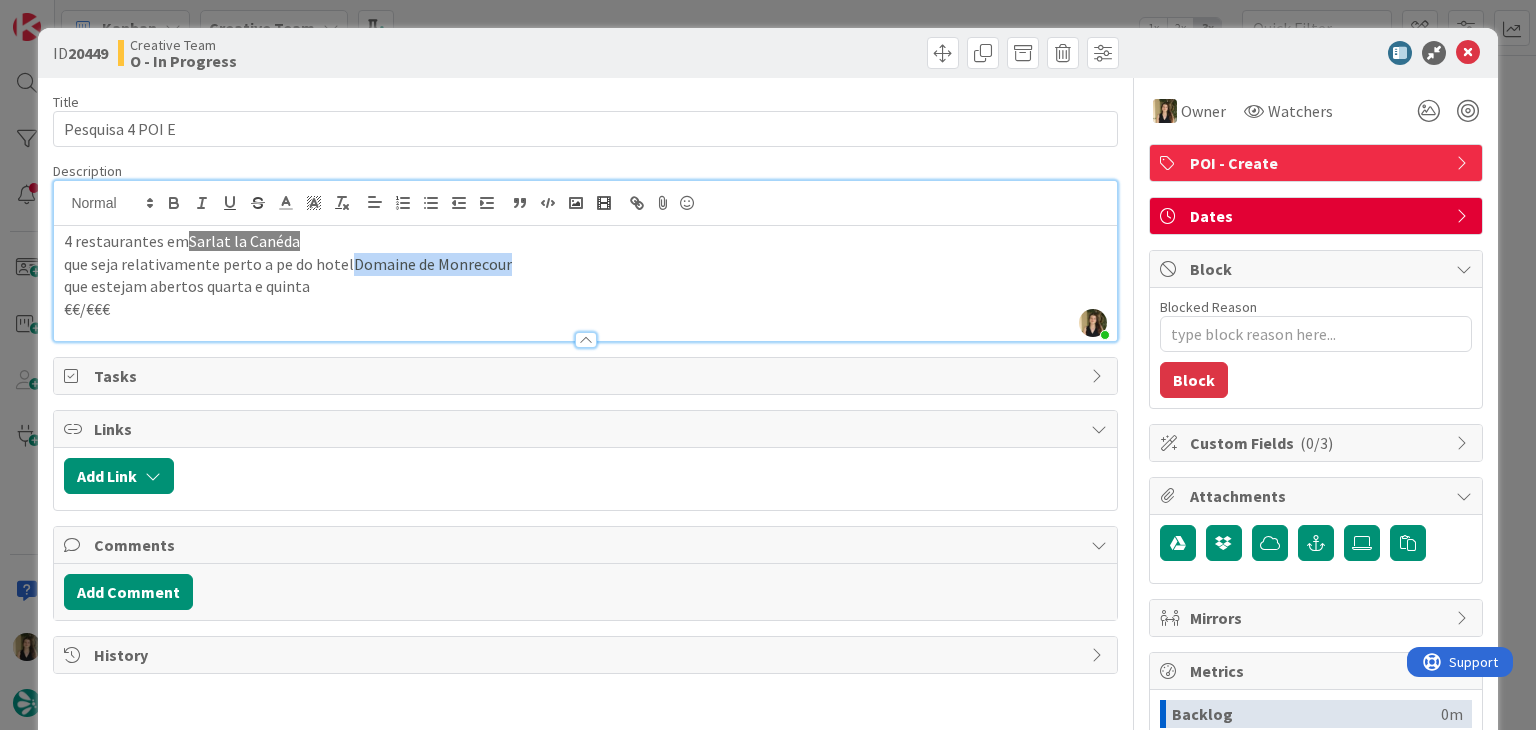 drag, startPoint x: 473, startPoint y: 267, endPoint x: 352, endPoint y: 267, distance: 121 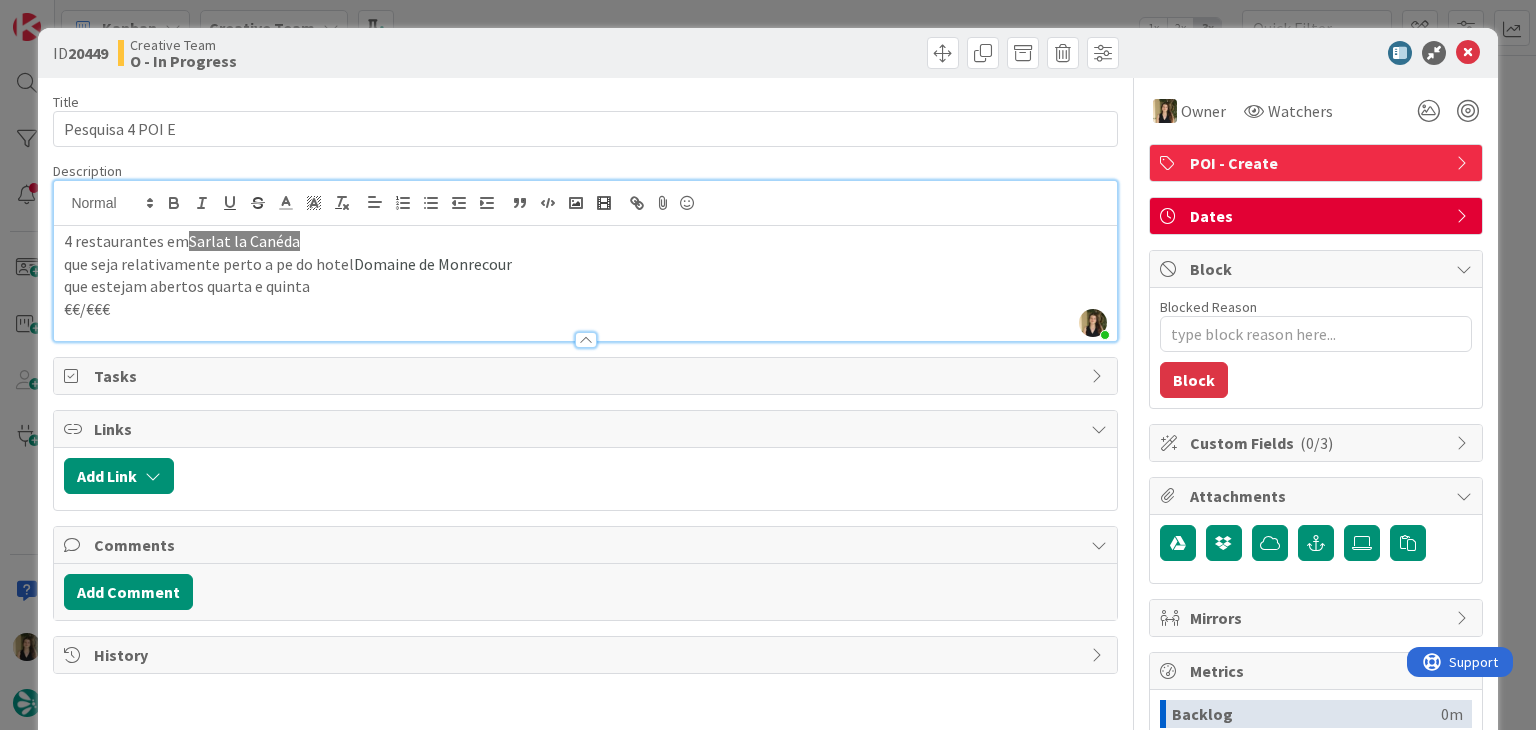 click on "Creative Team O - In Progress" at bounding box center (349, 53) 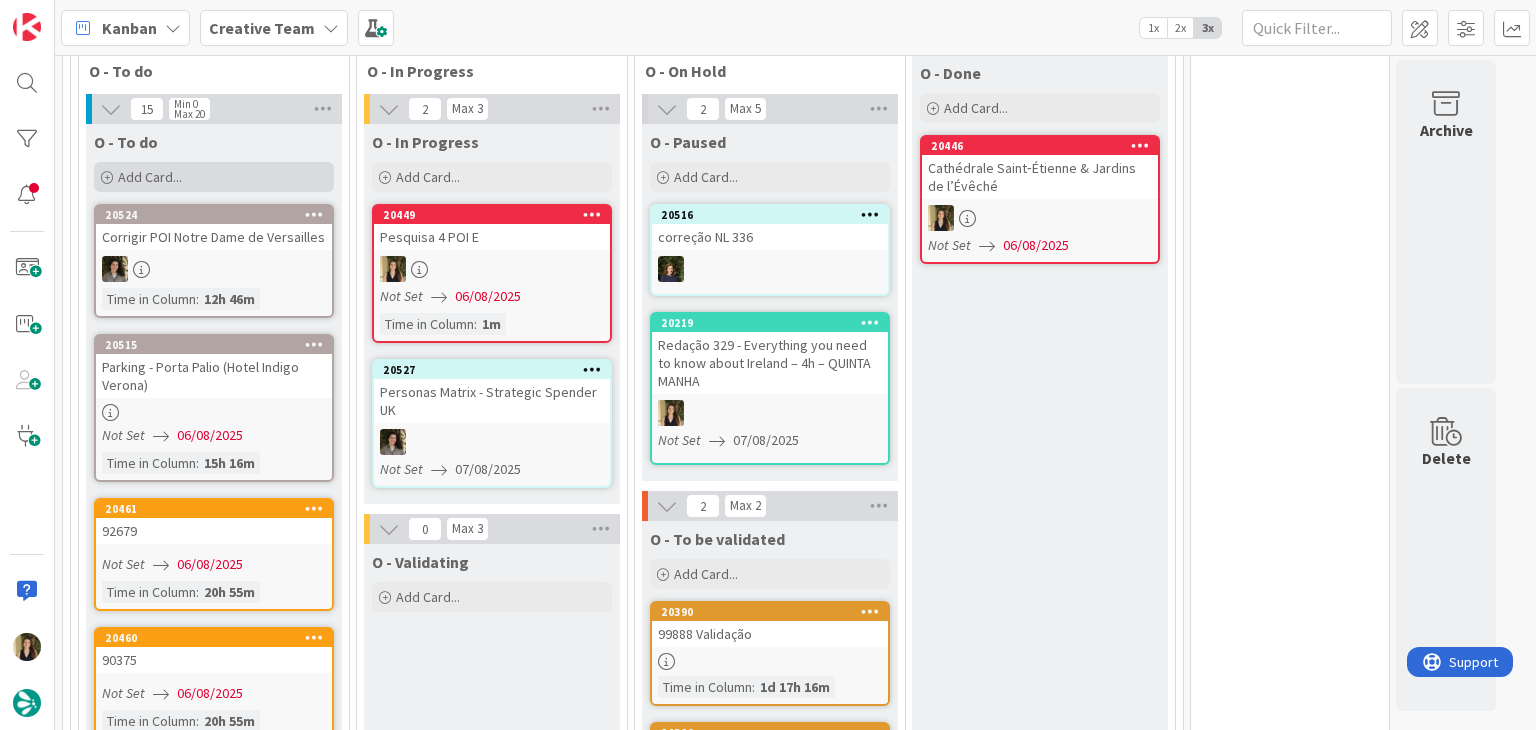scroll, scrollTop: 0, scrollLeft: 0, axis: both 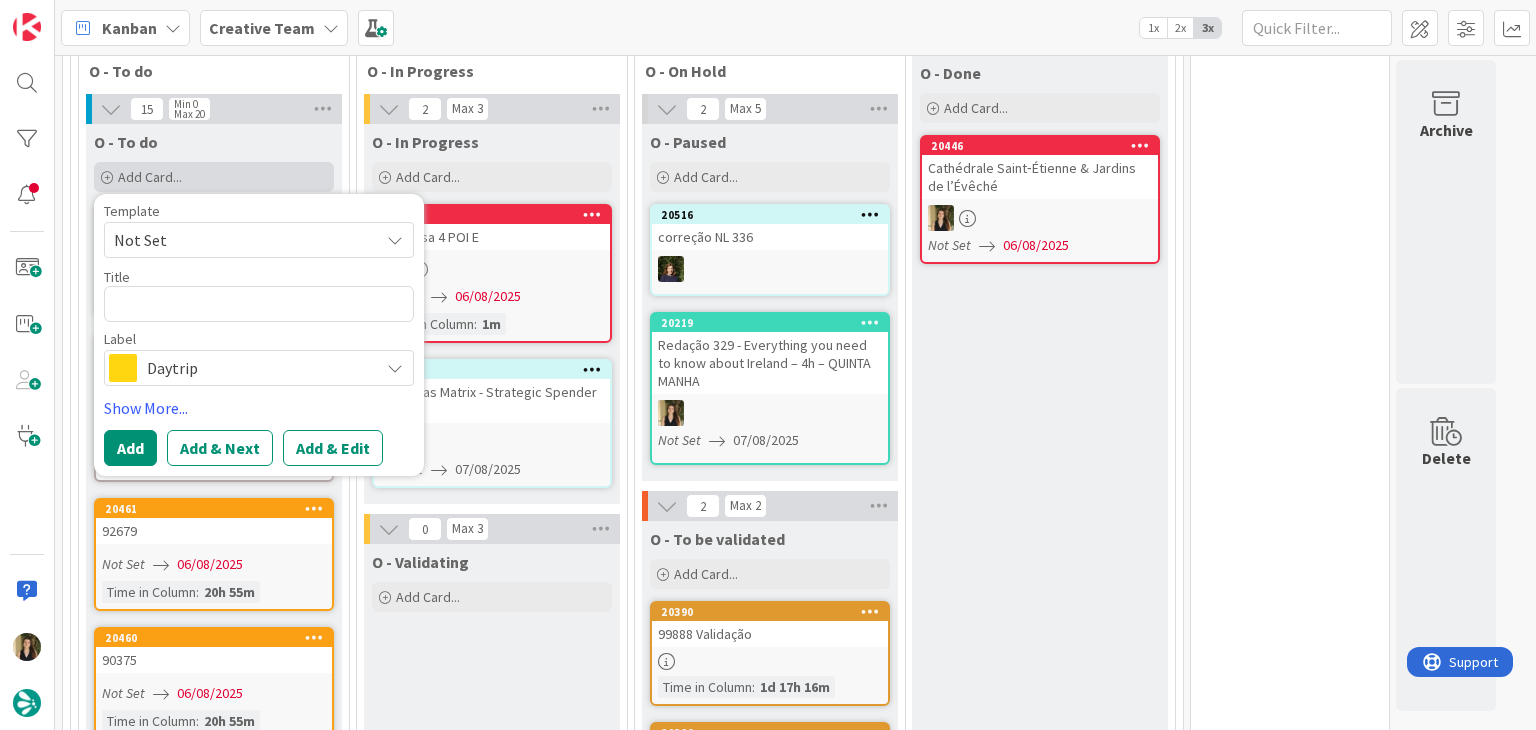 type on "x" 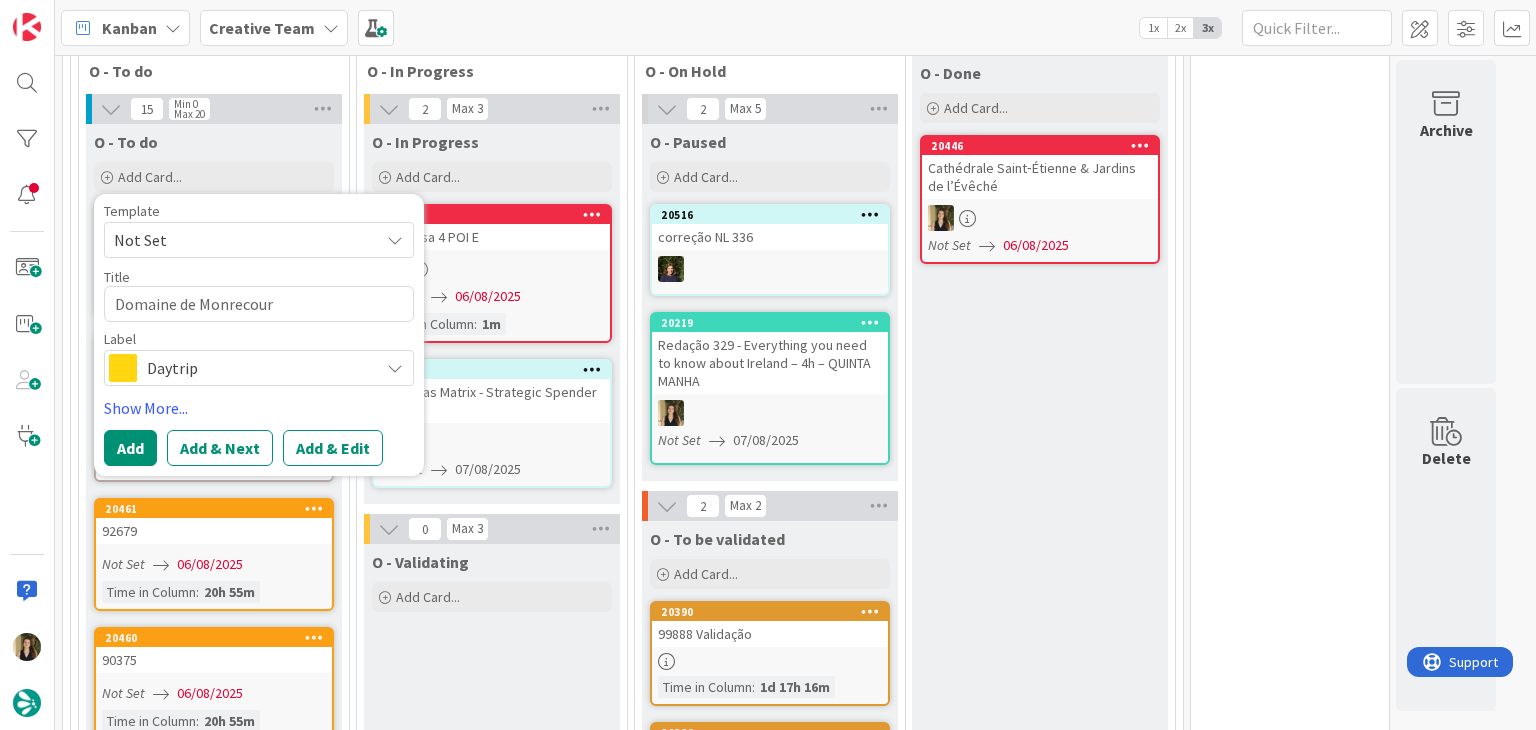 type on "x" 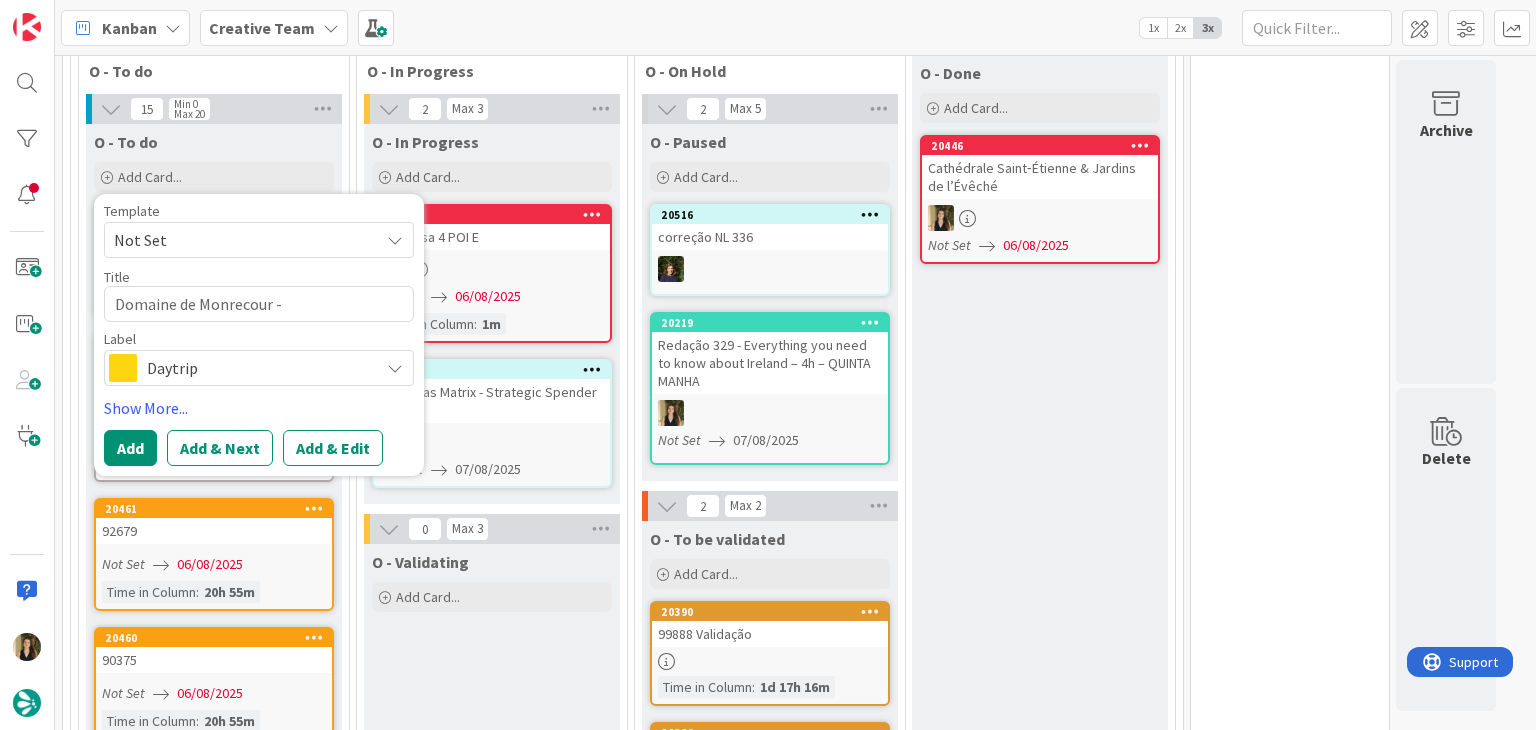 type on "x" 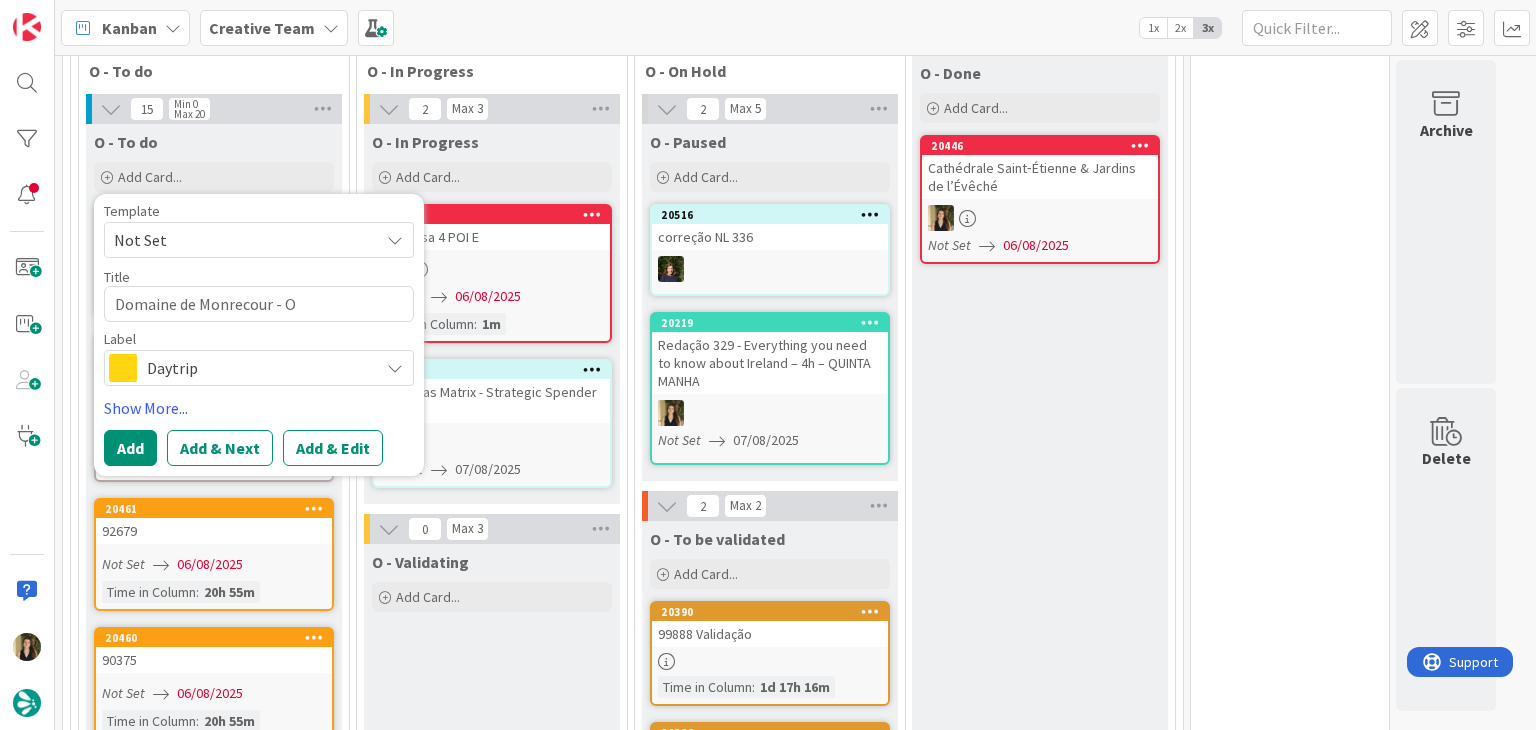 type on "x" 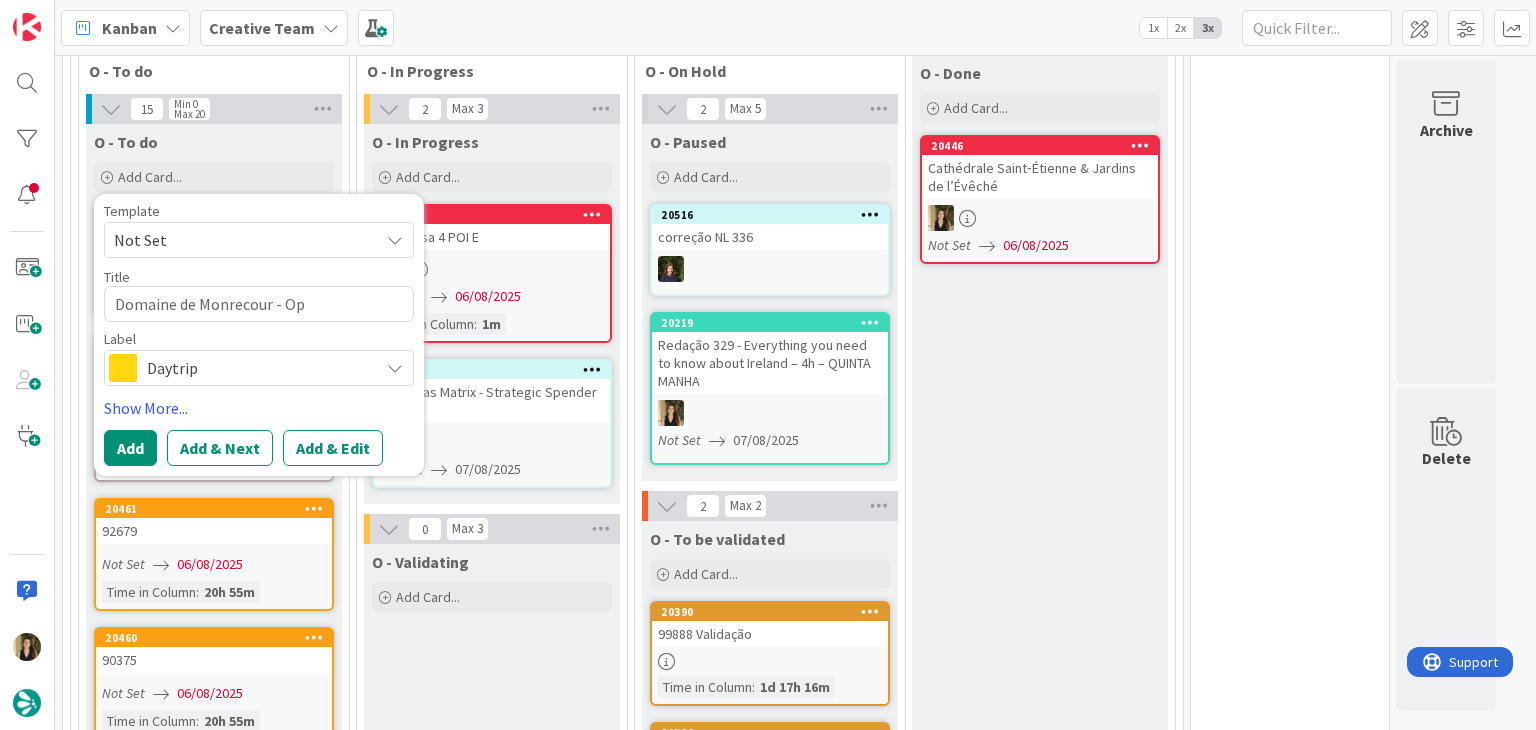 type on "x" 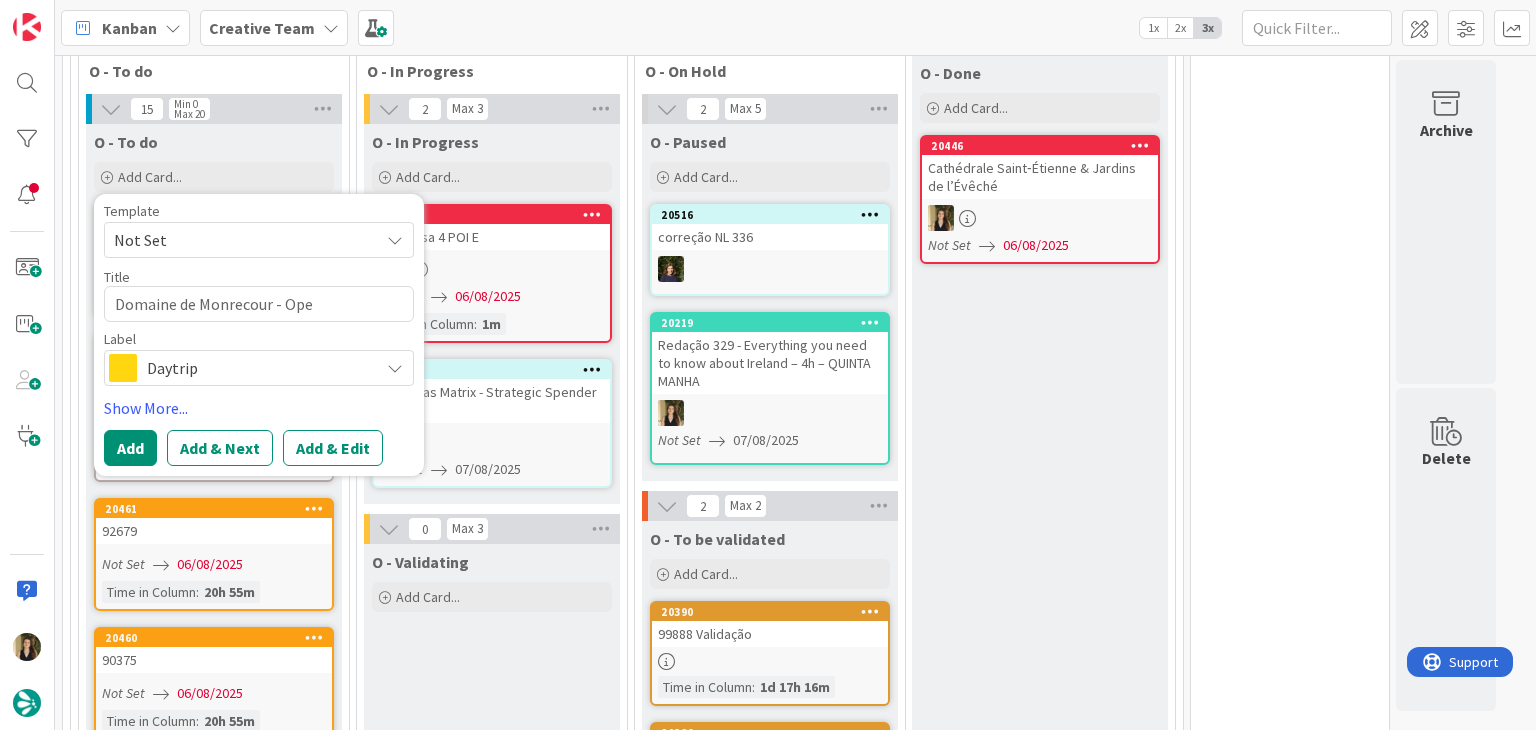 type on "x" 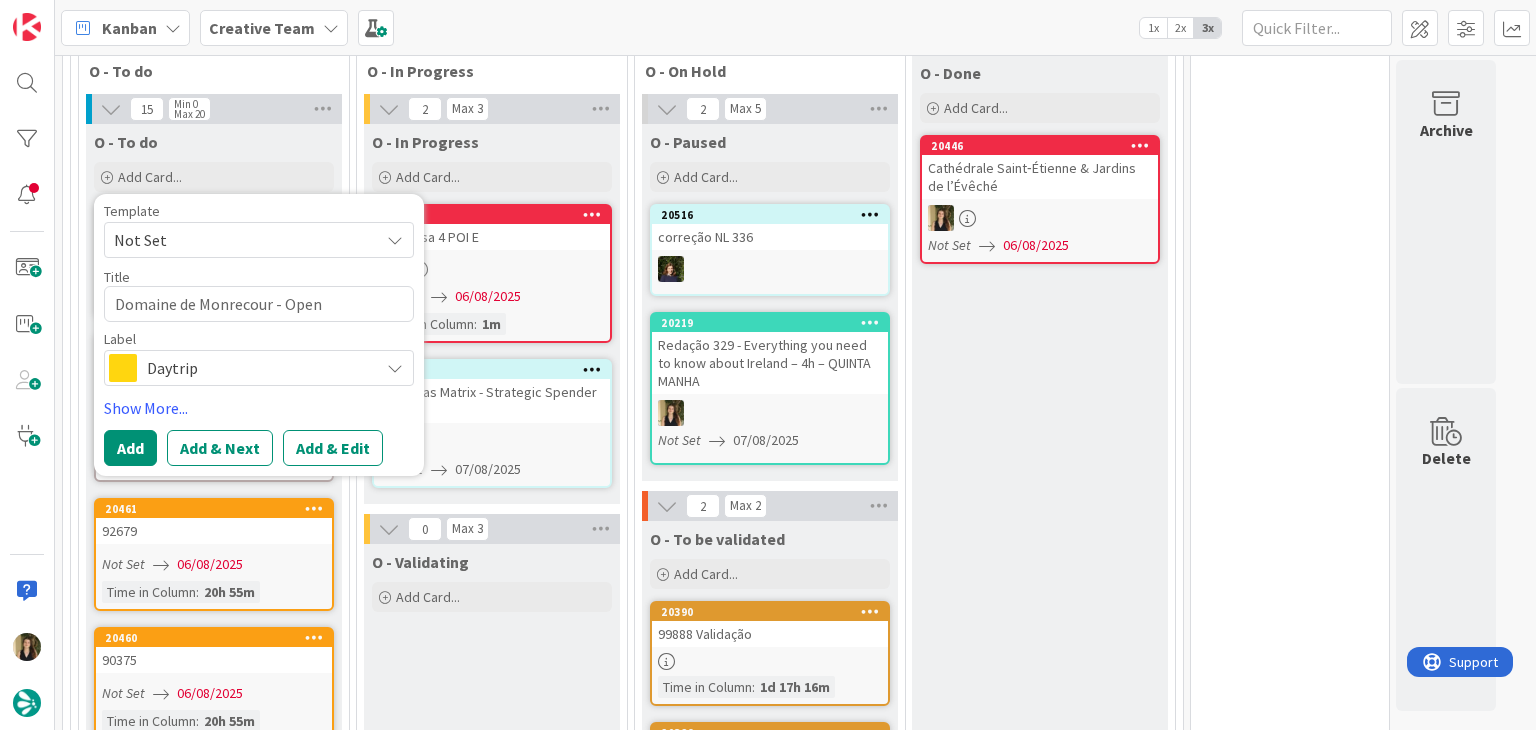 type on "x" 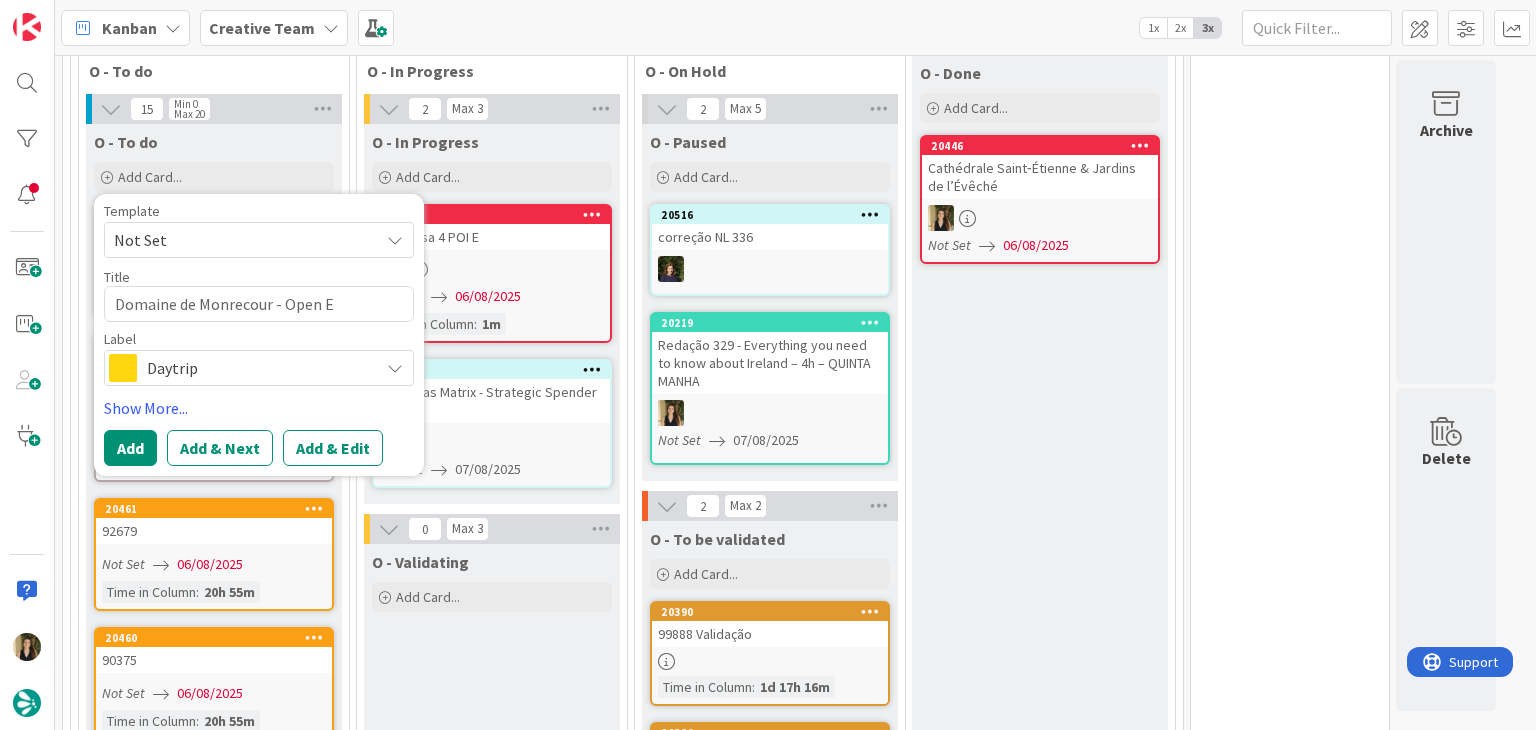 type on "x" 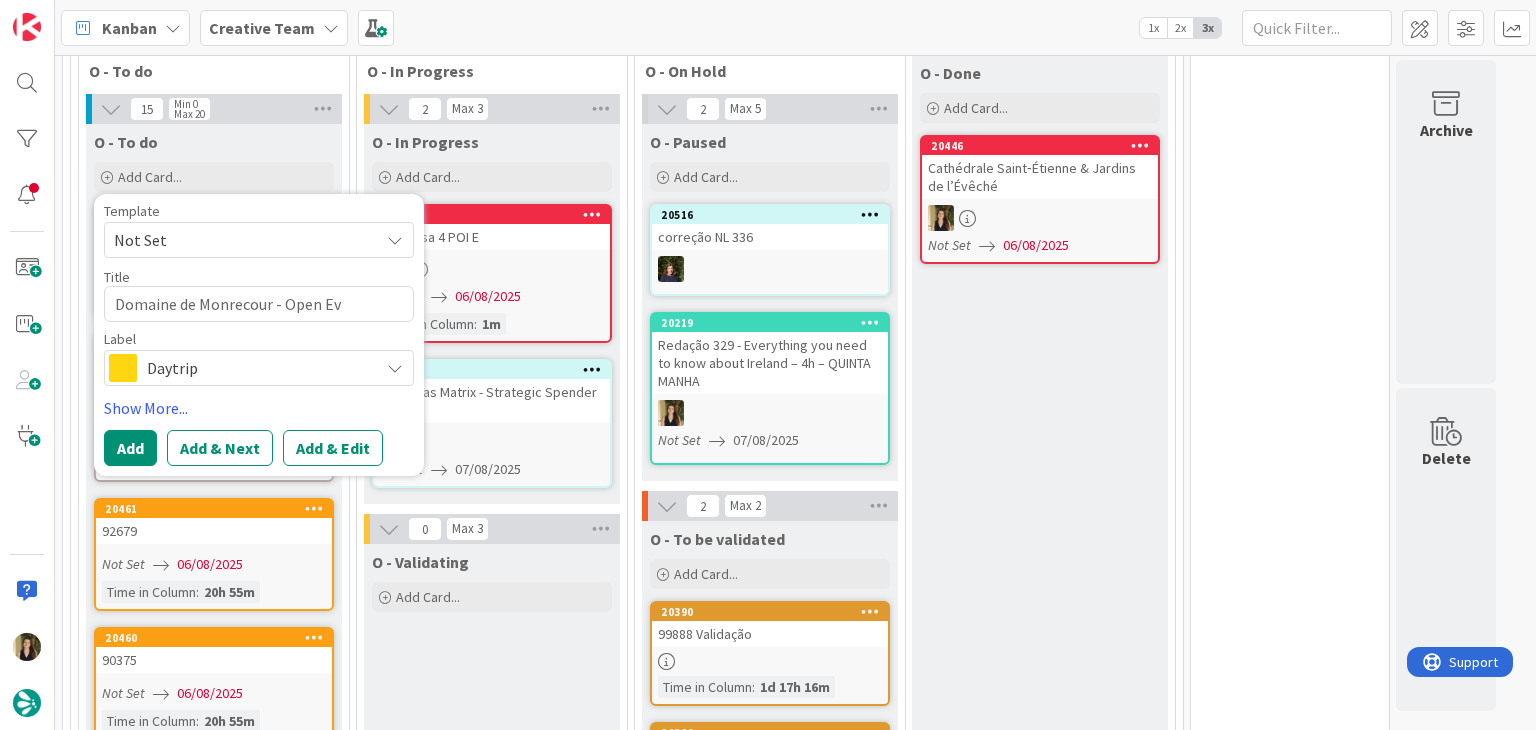 type on "x" 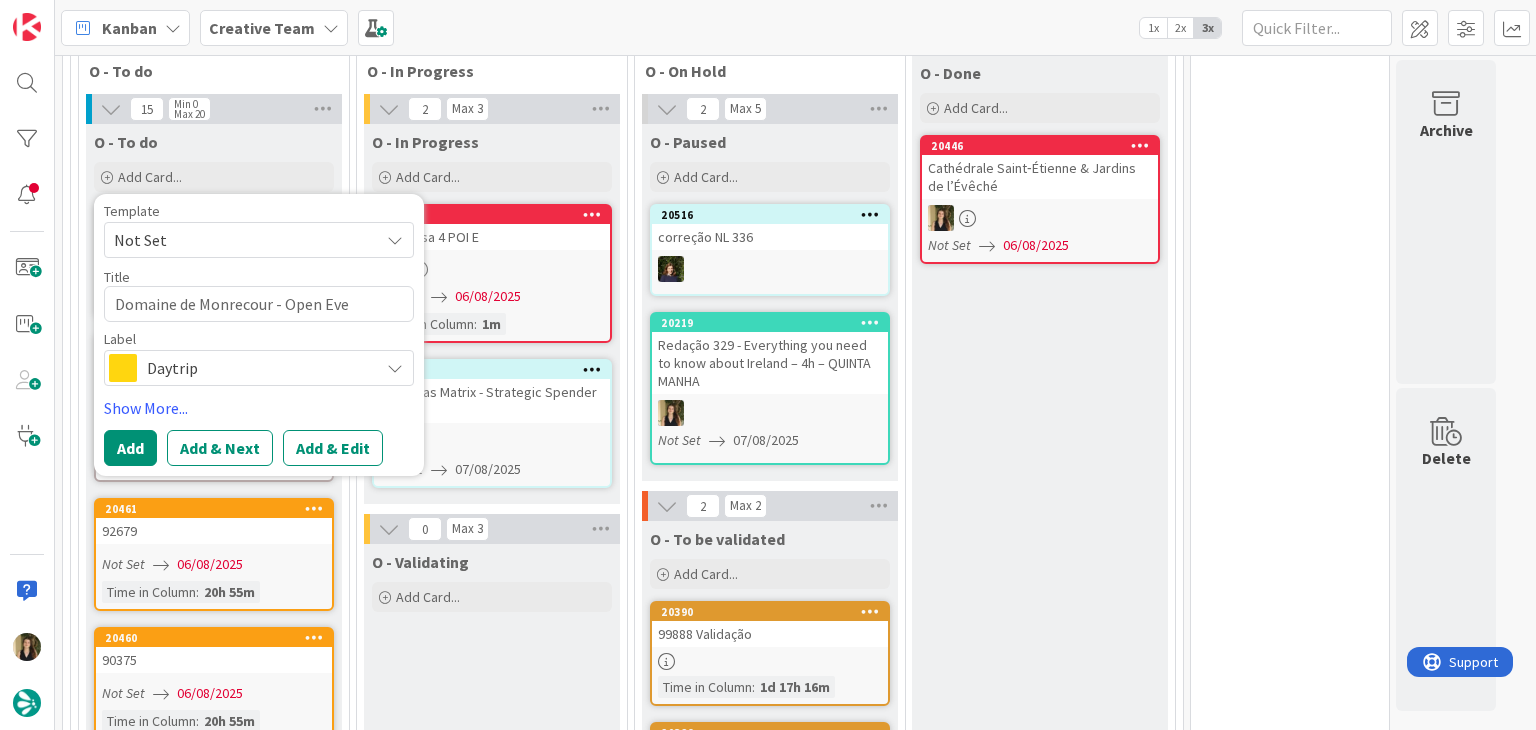 type on "x" 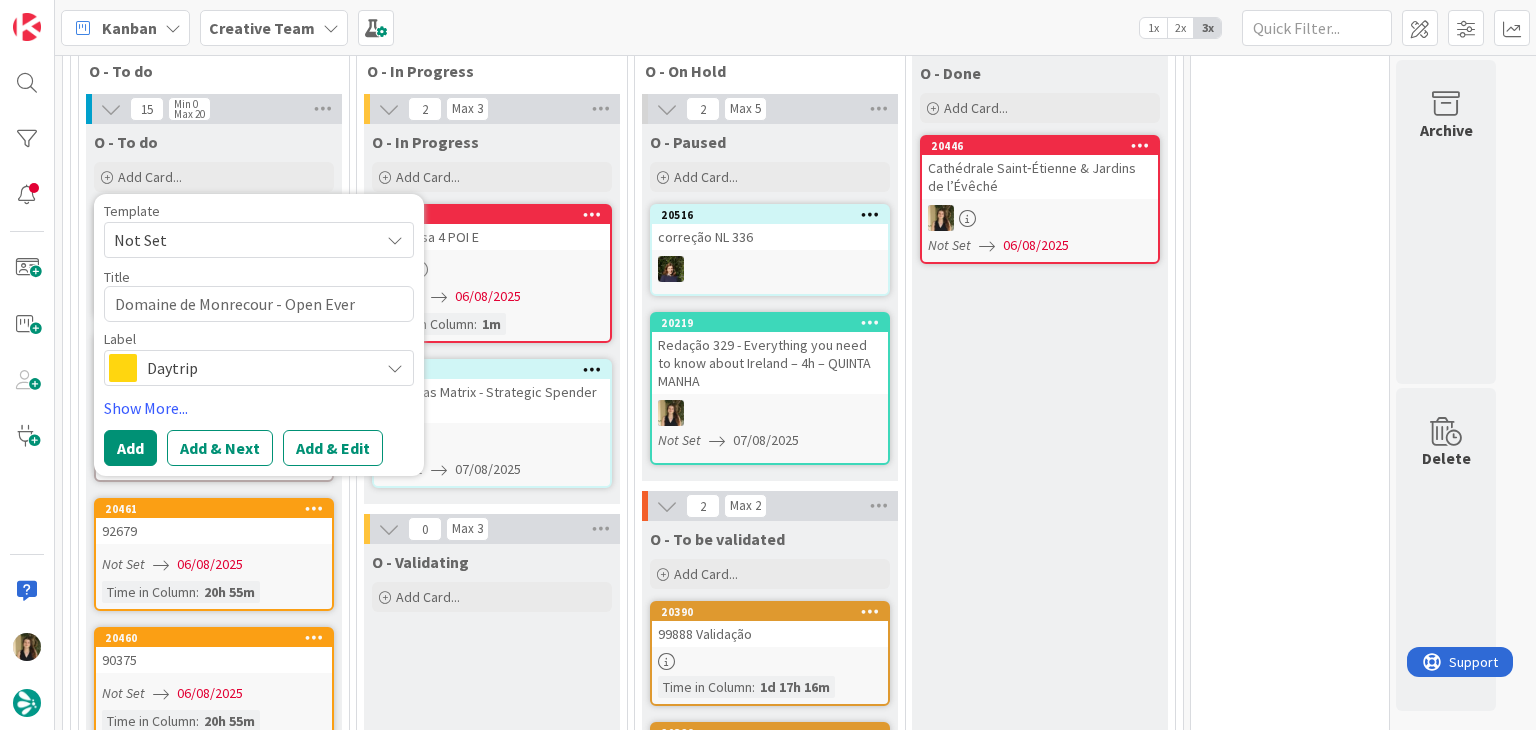 type on "x" 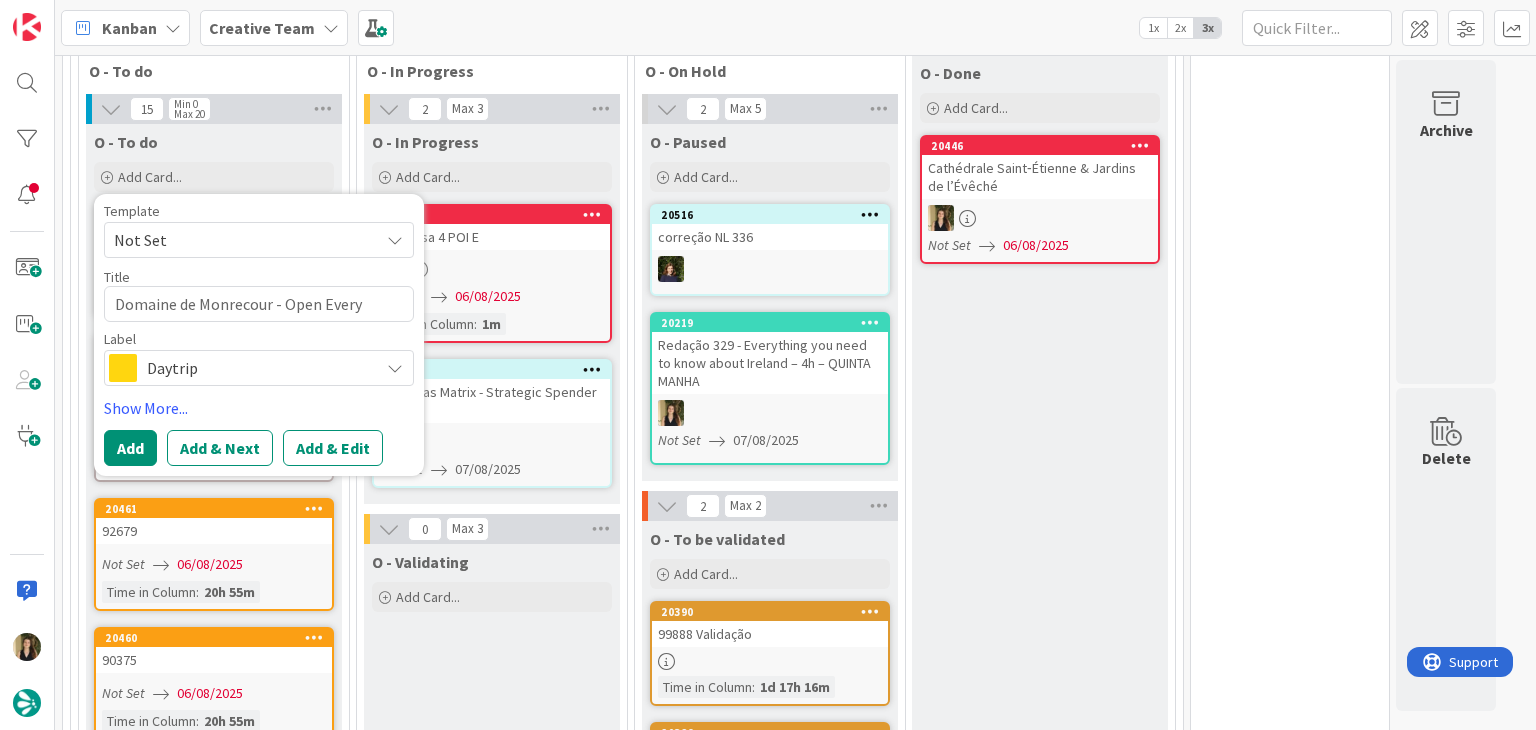 type on "x" 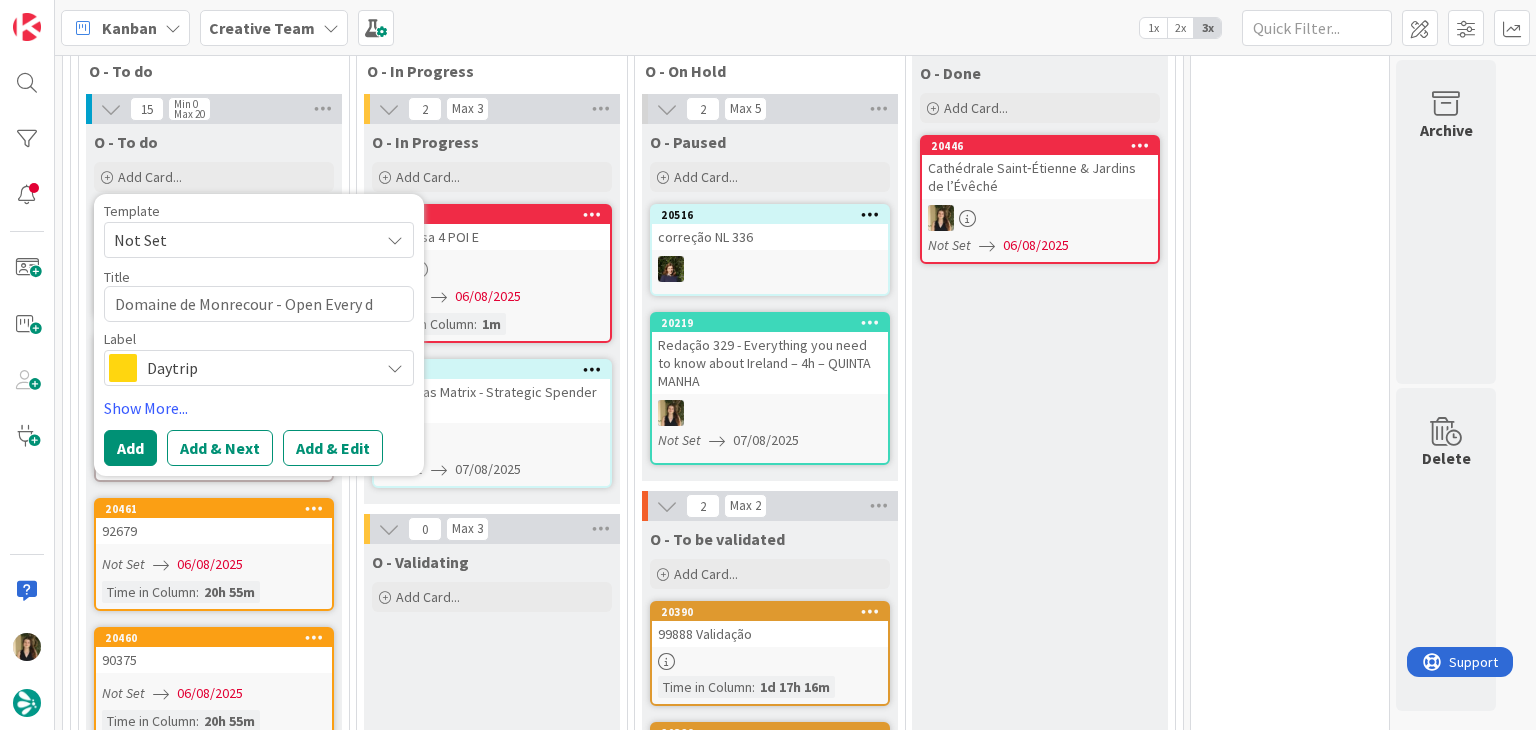 type on "x" 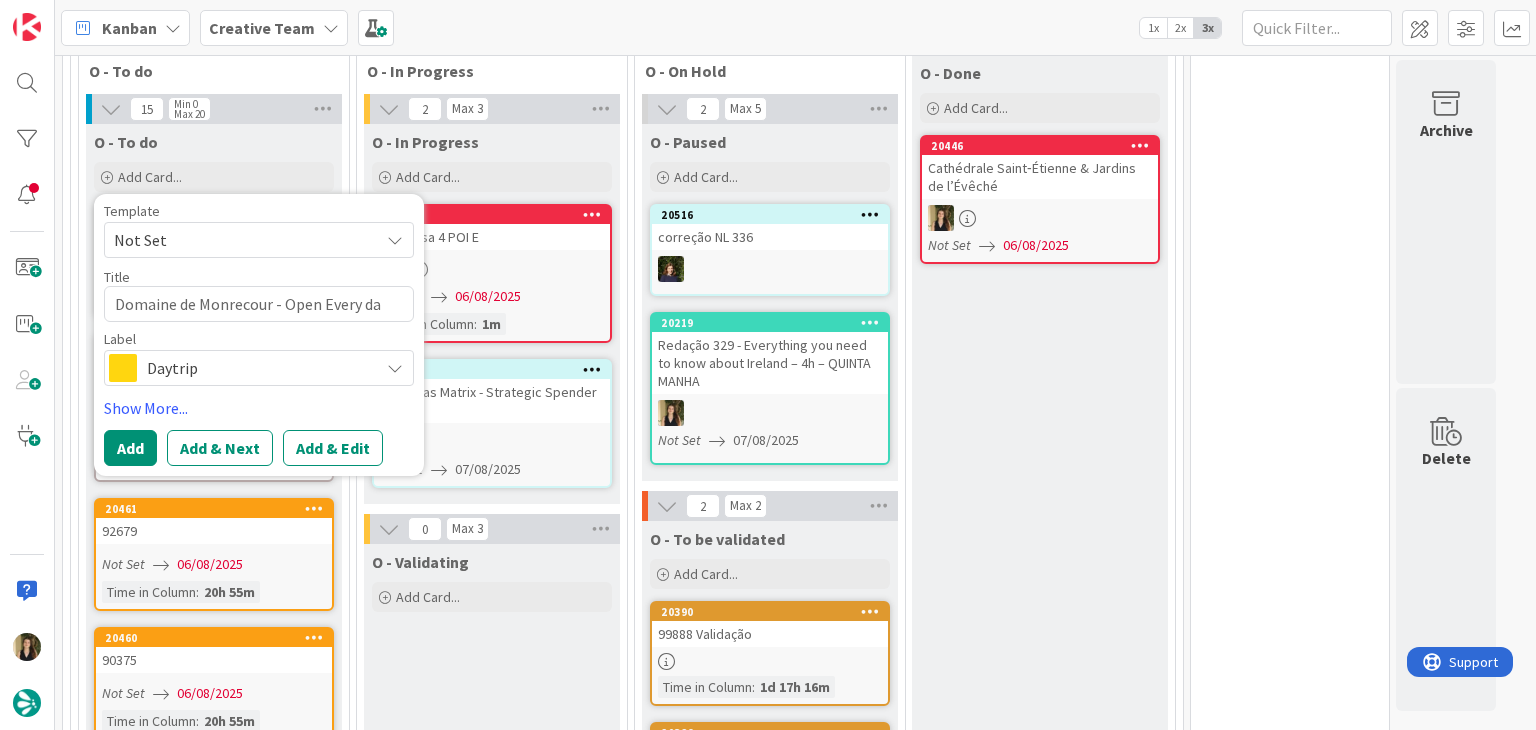 type on "x" 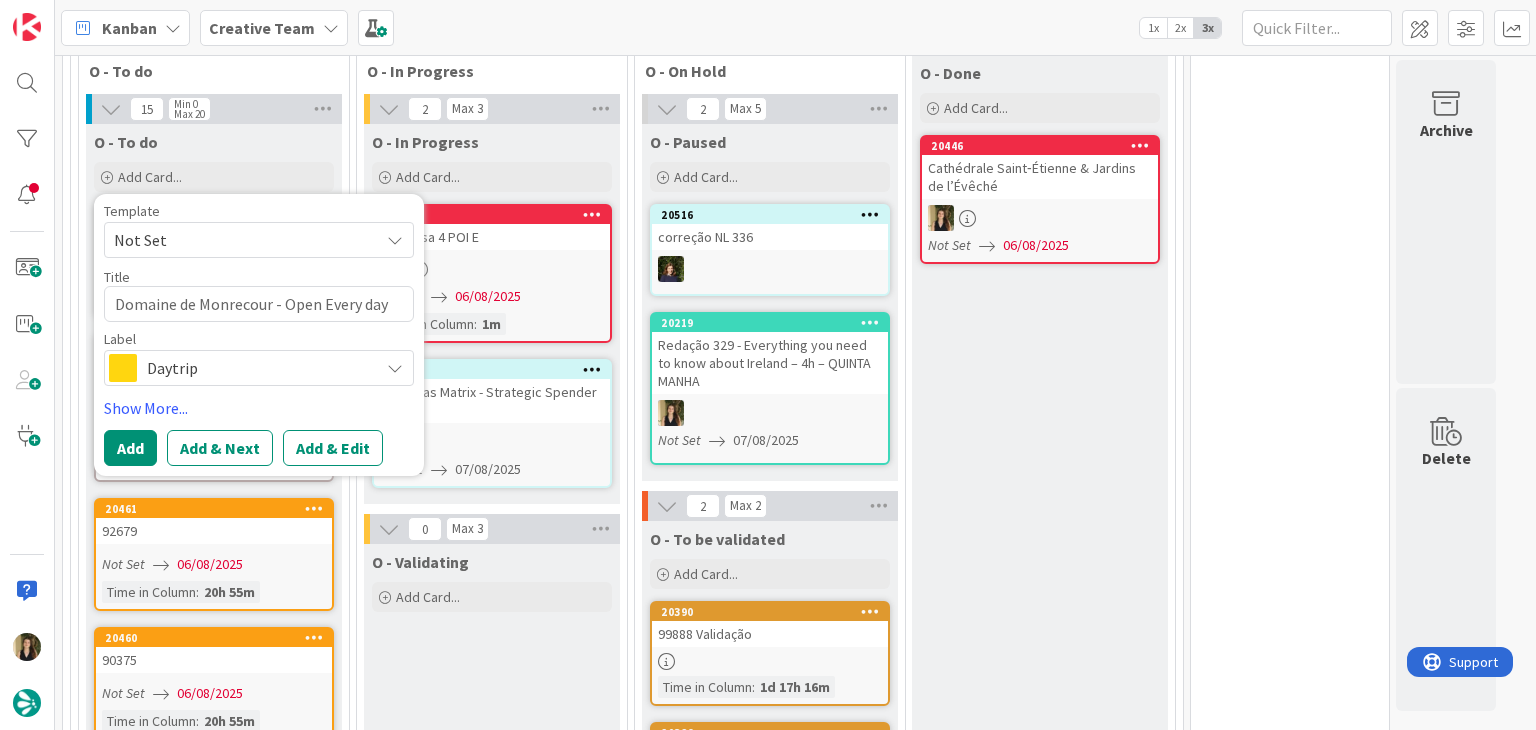 drag, startPoint x: 115, startPoint y: 297, endPoint x: 142, endPoint y: 297, distance: 27 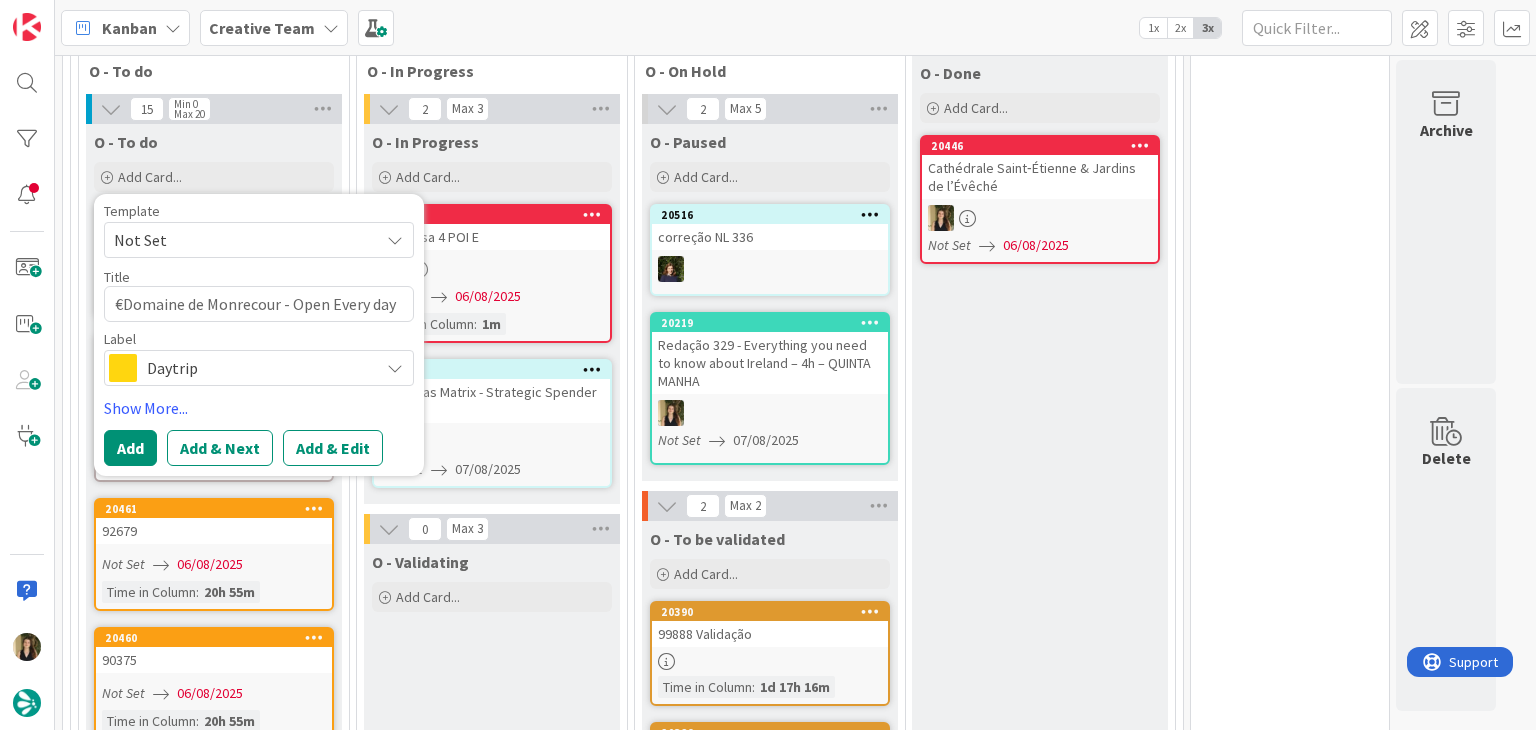type on "x" 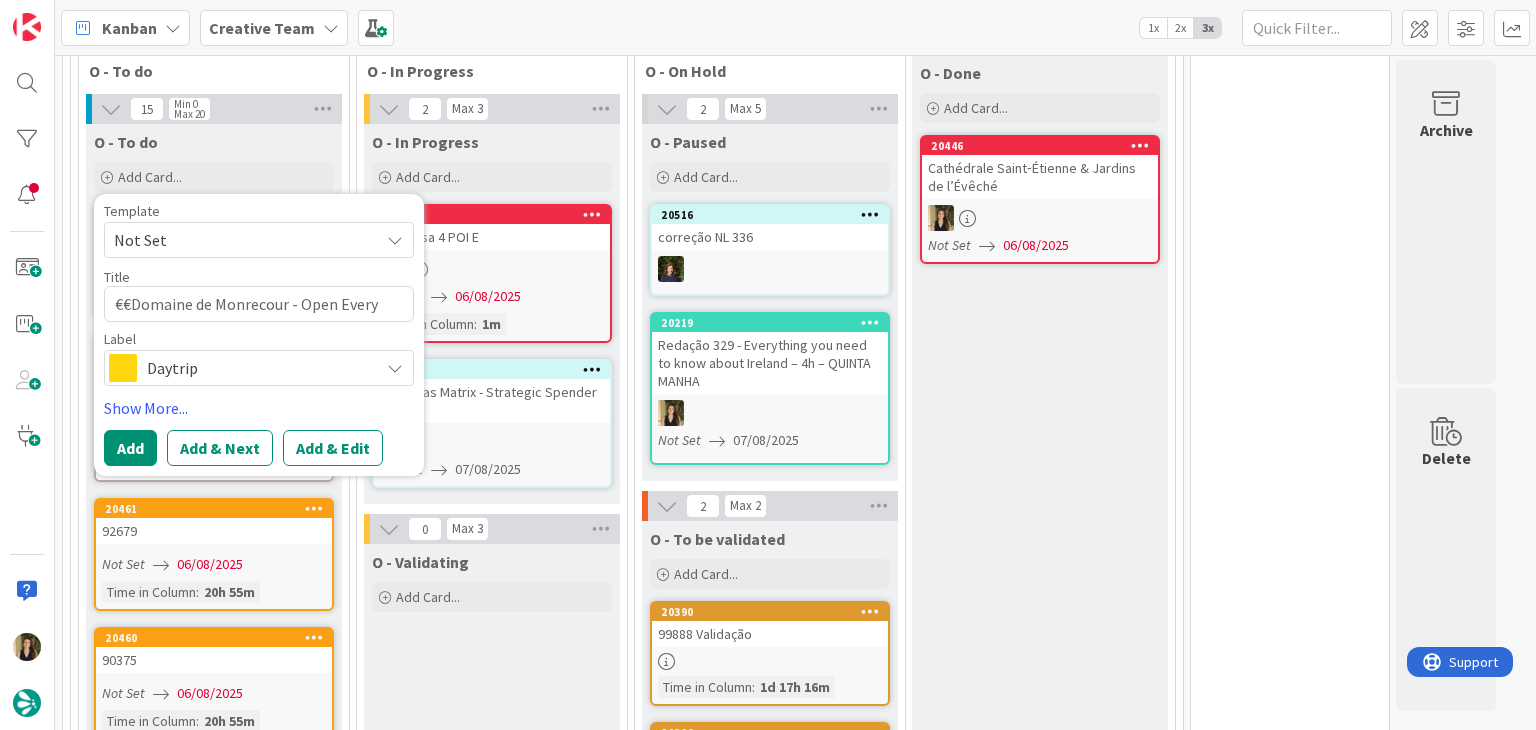 type on "x" 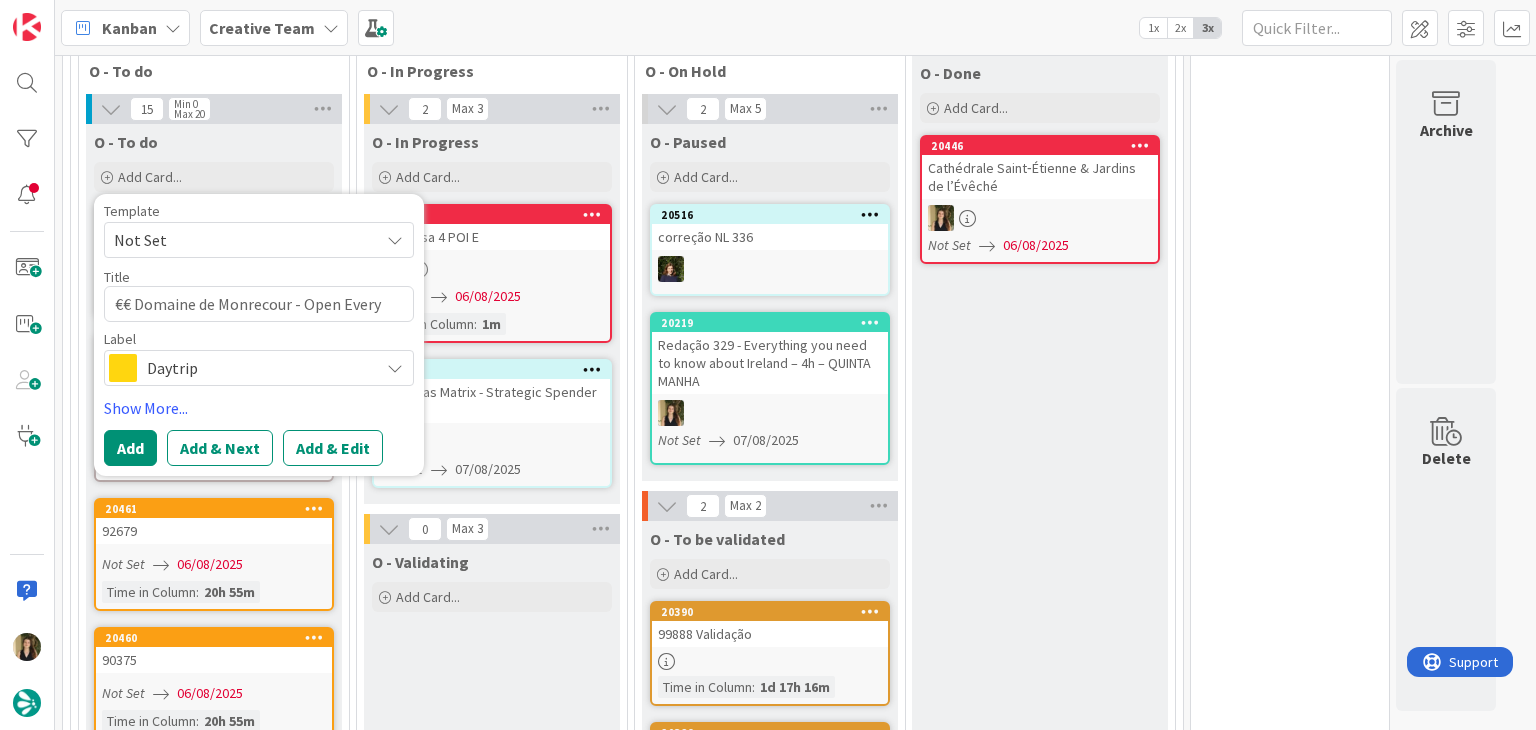 type on "x" 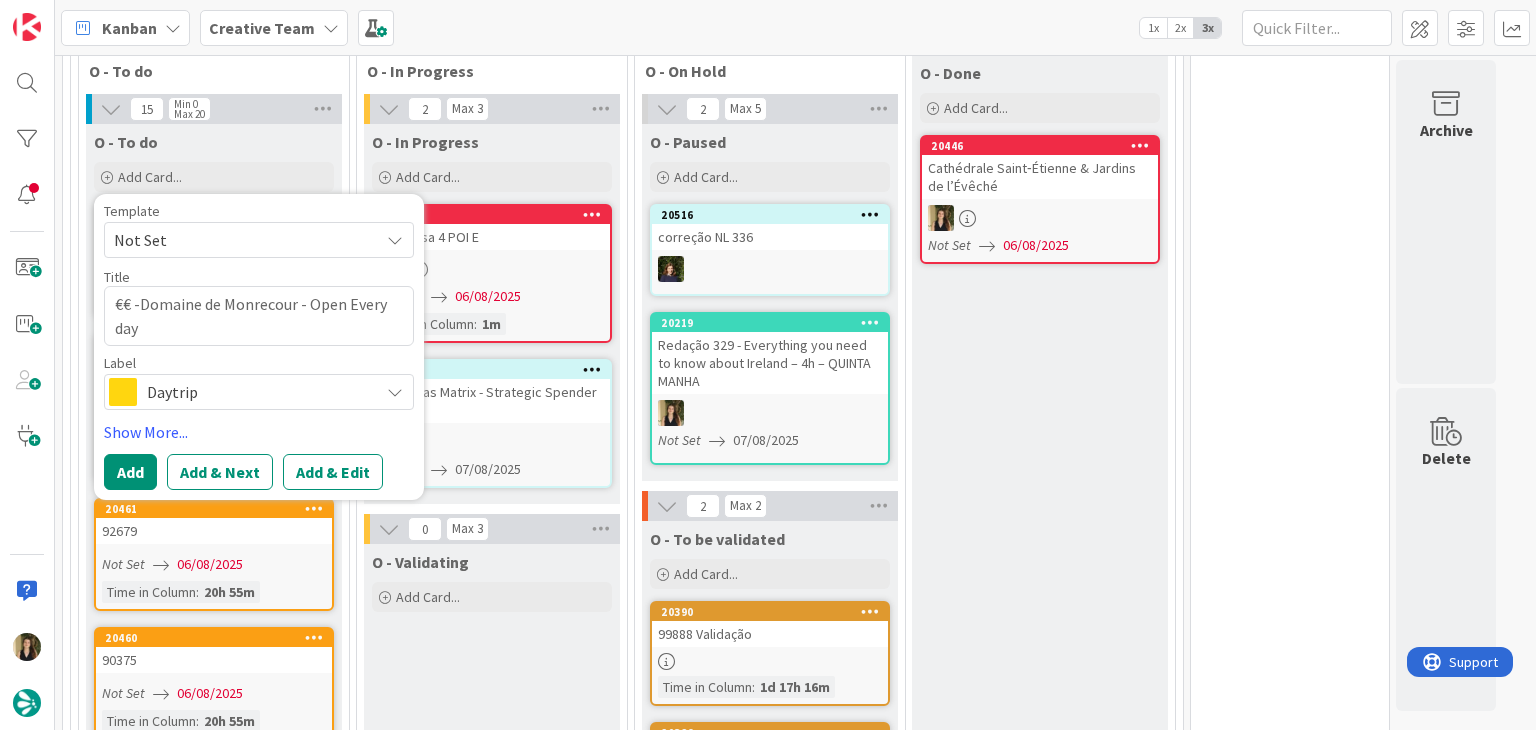 type on "x" 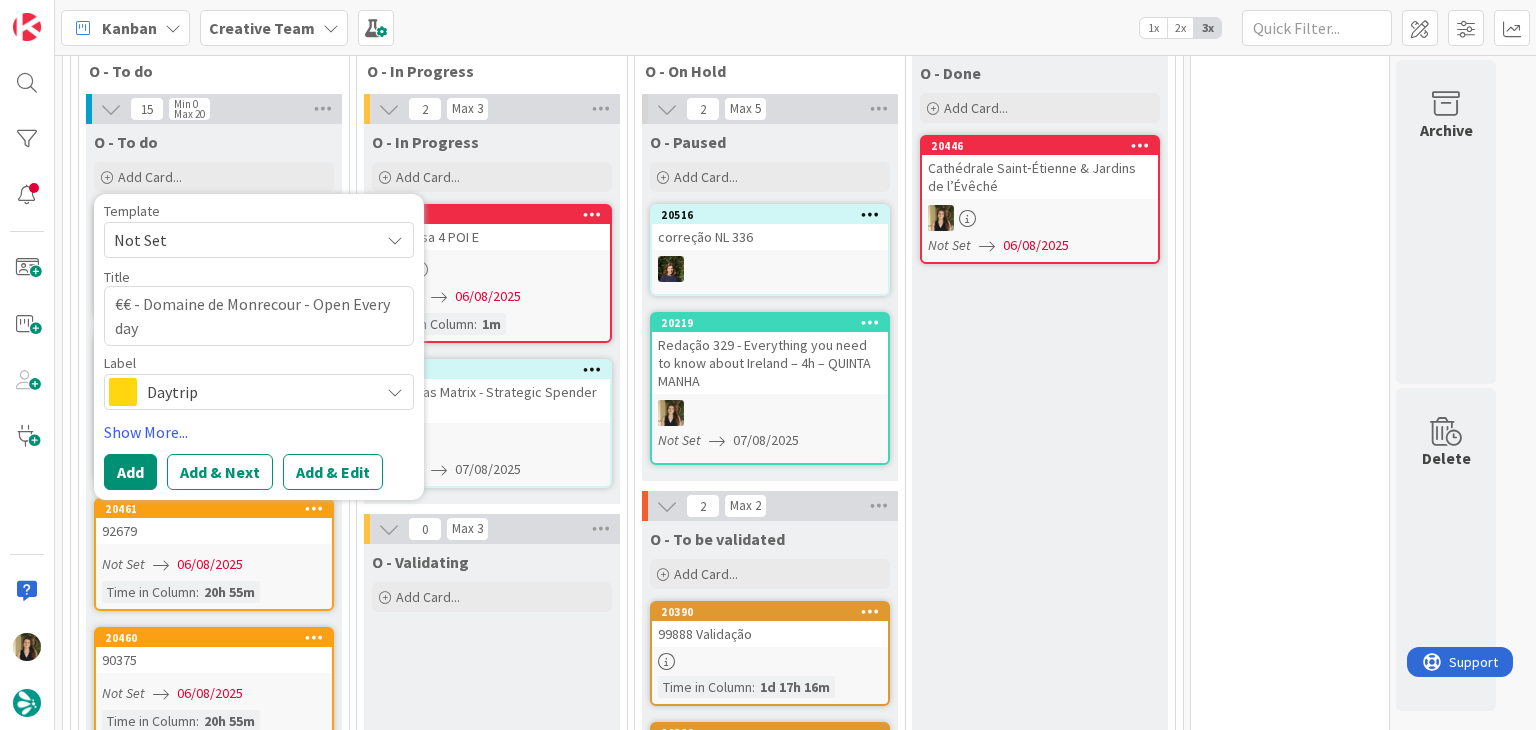 type on "€€ - Domaine de Monrecour - Open Every day" 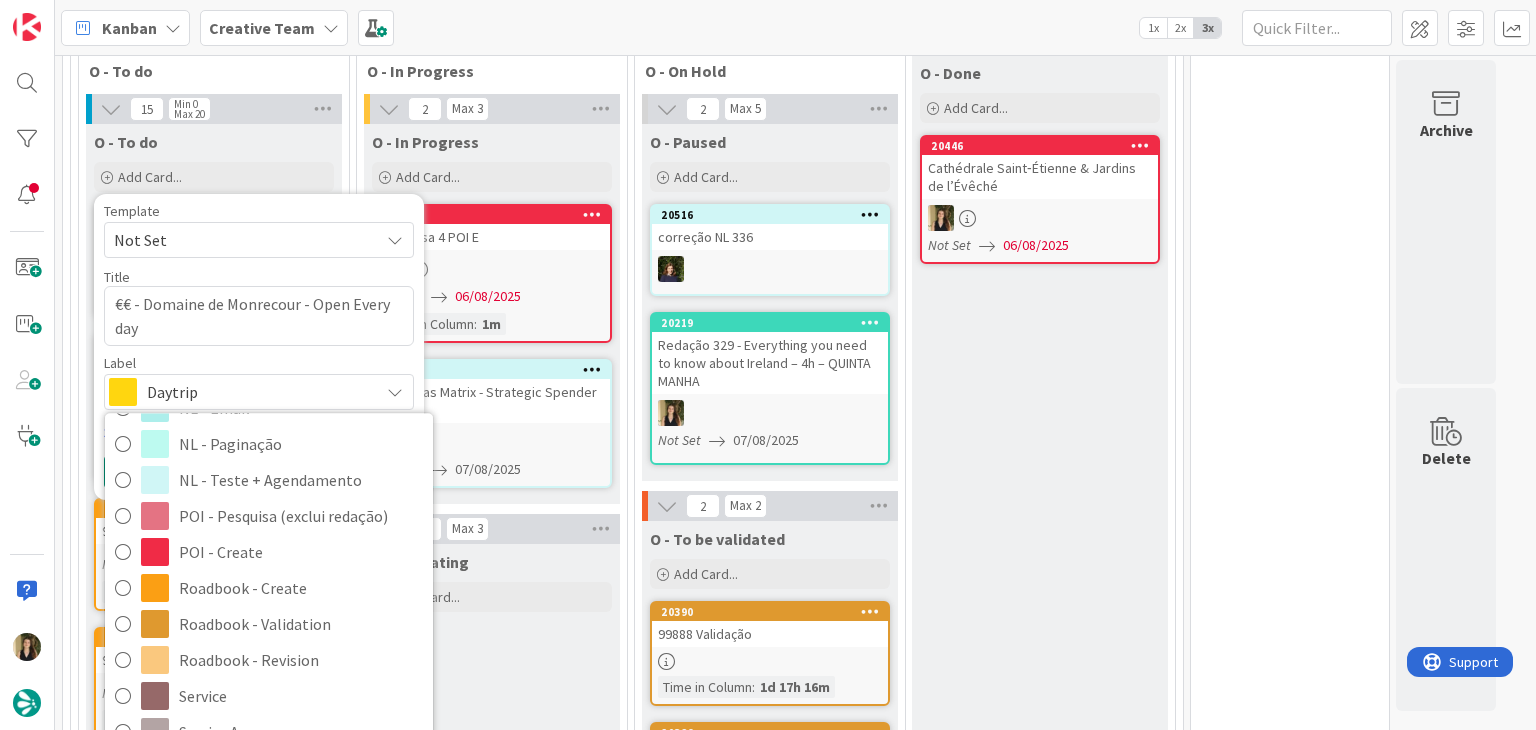 scroll, scrollTop: 300, scrollLeft: 0, axis: vertical 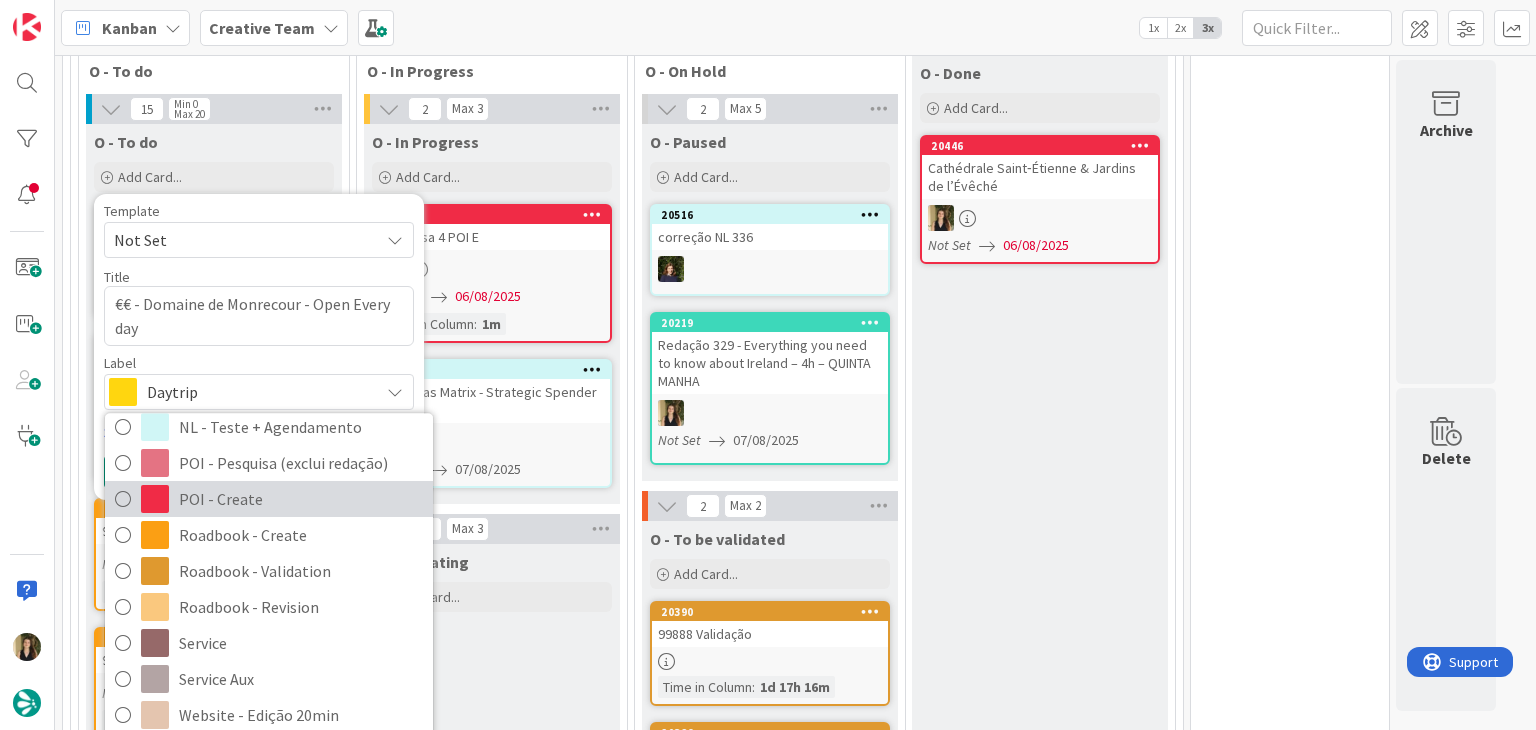 click on "POI - Create" at bounding box center (301, 499) 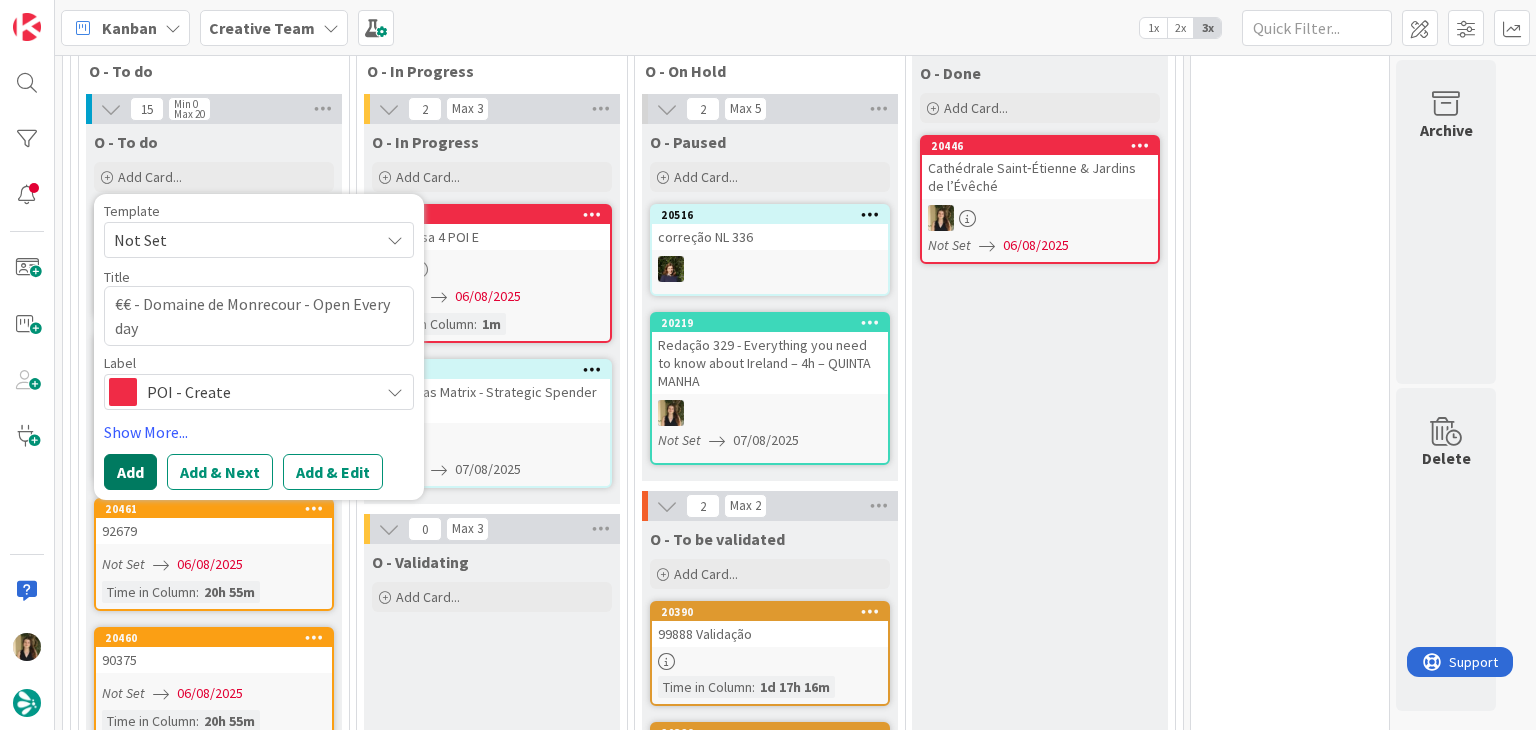 click on "Add" at bounding box center [130, 472] 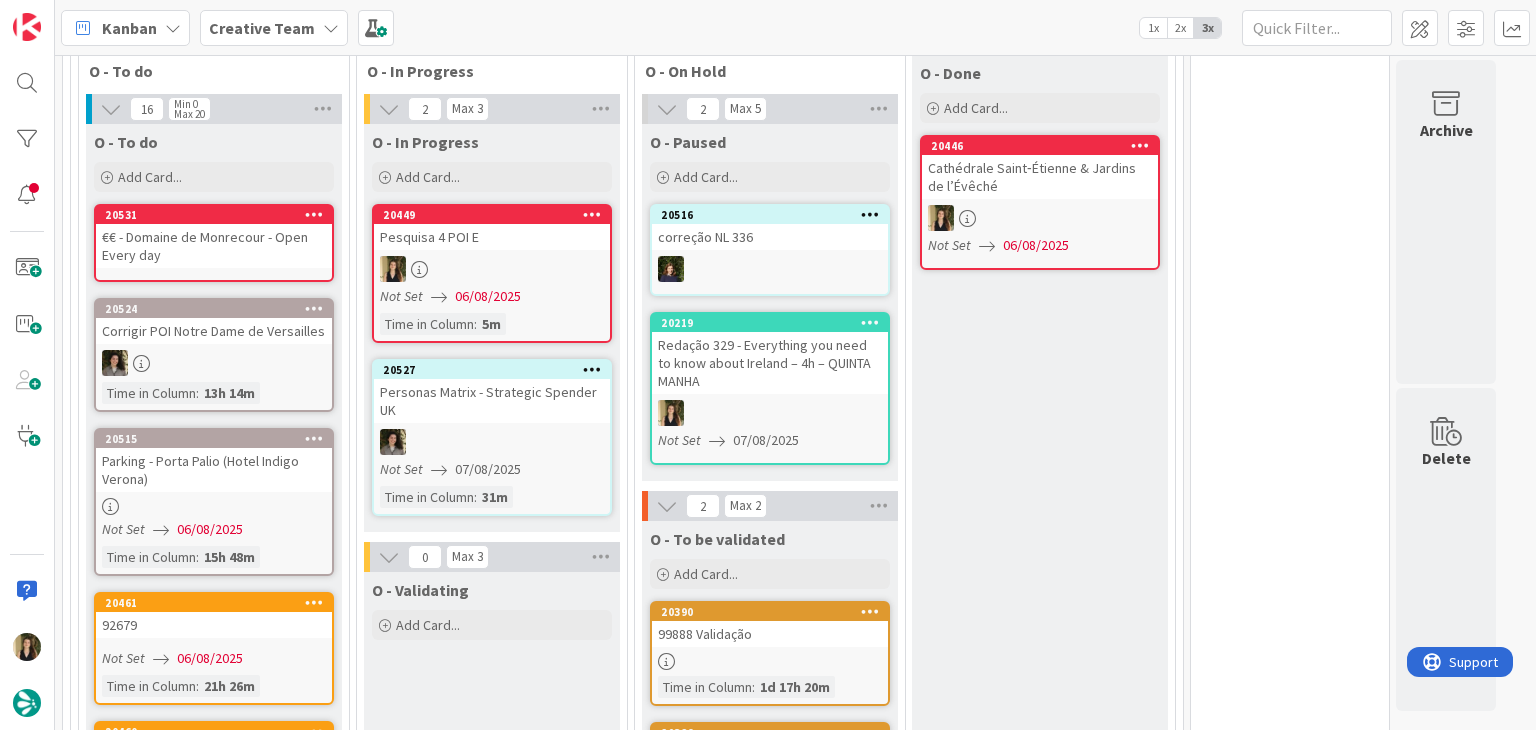 click on "€€ - Domaine de Monrecour - Open Every day" at bounding box center (214, 246) 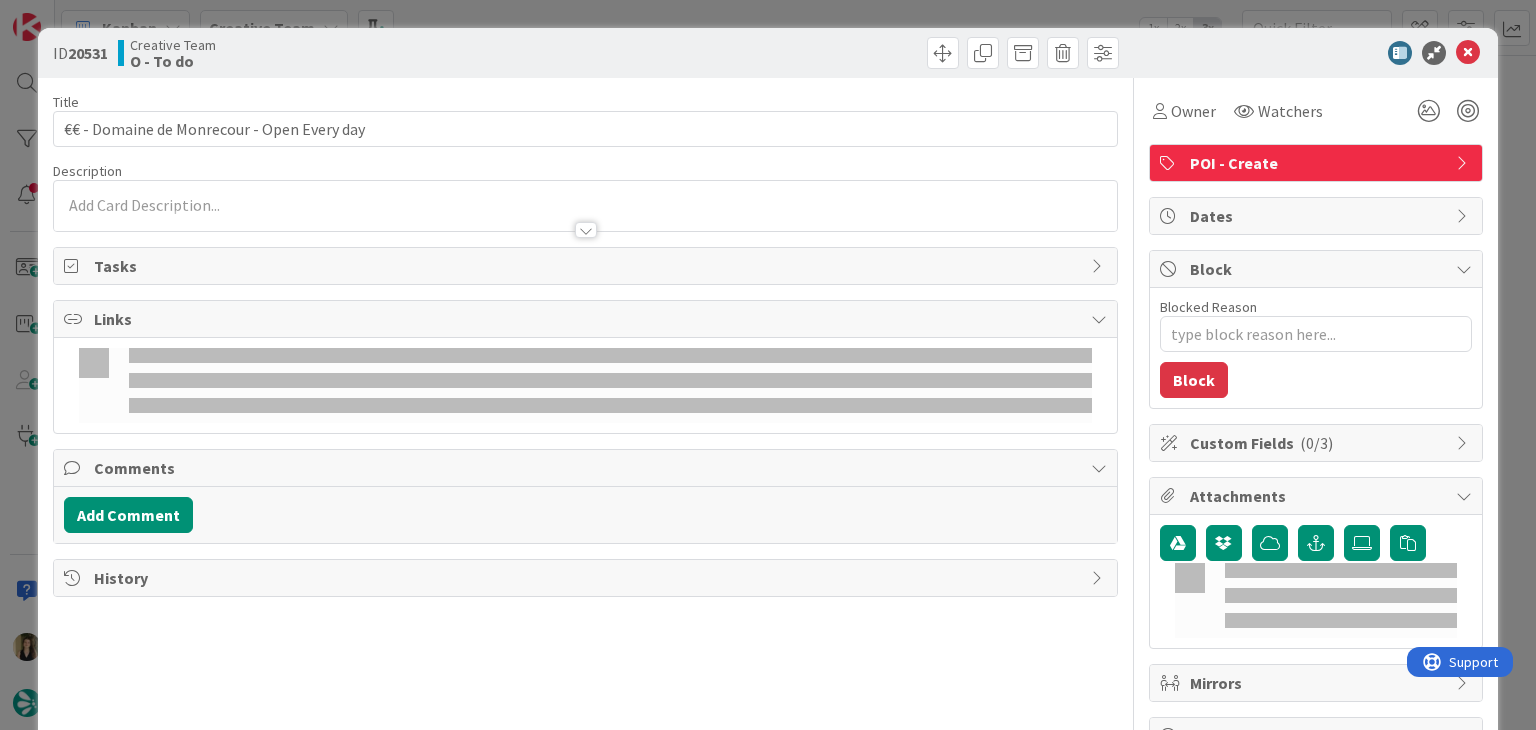 scroll, scrollTop: 0, scrollLeft: 0, axis: both 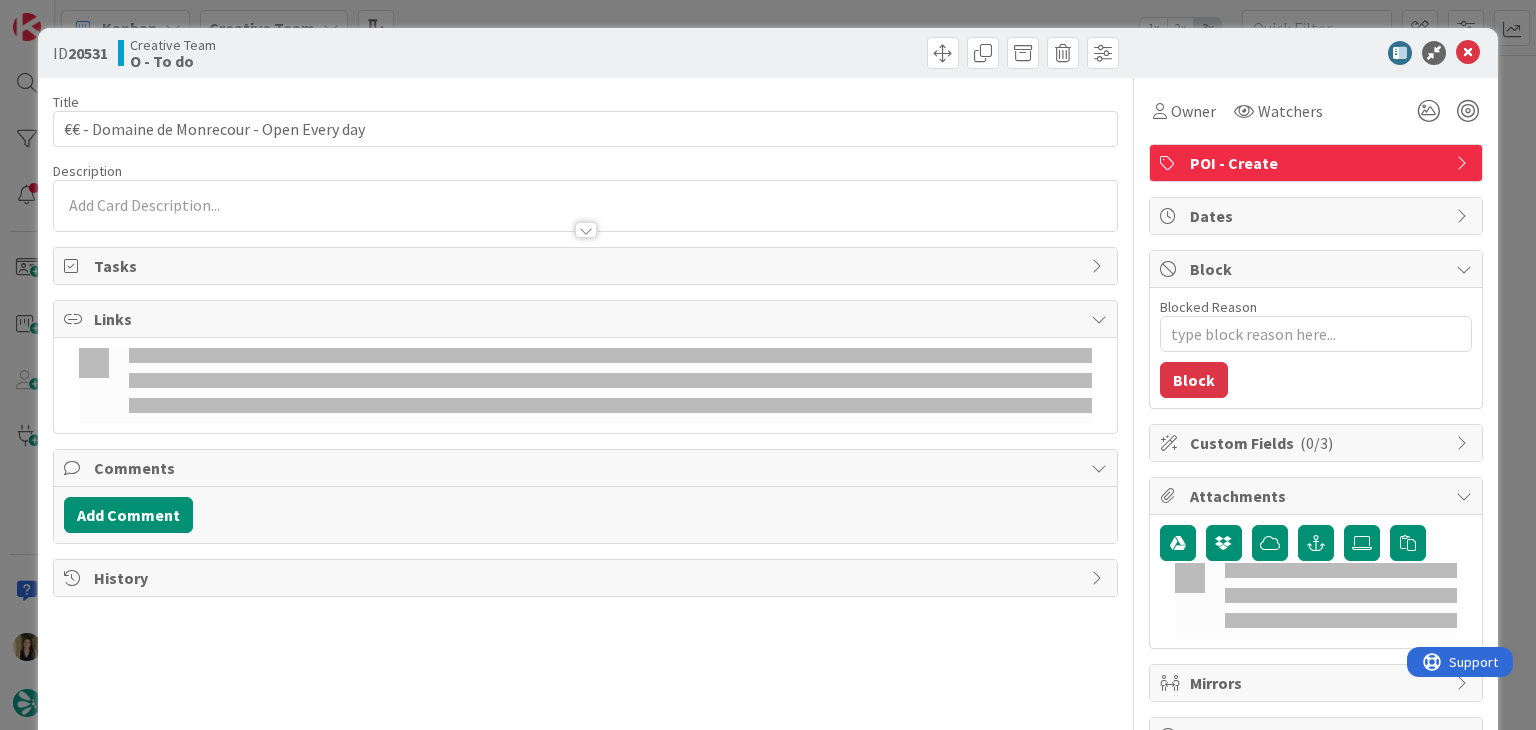 type on "x" 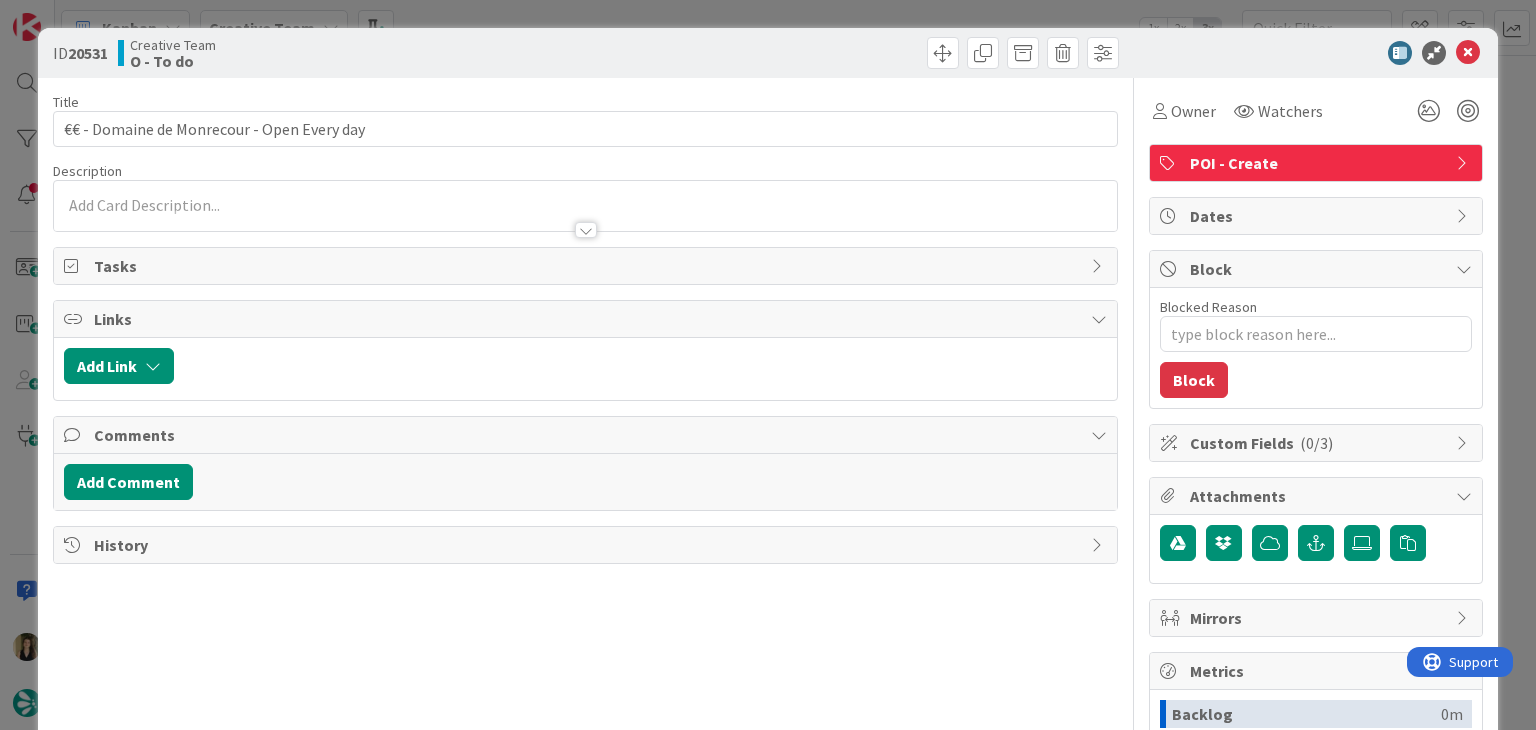 click at bounding box center [585, 205] 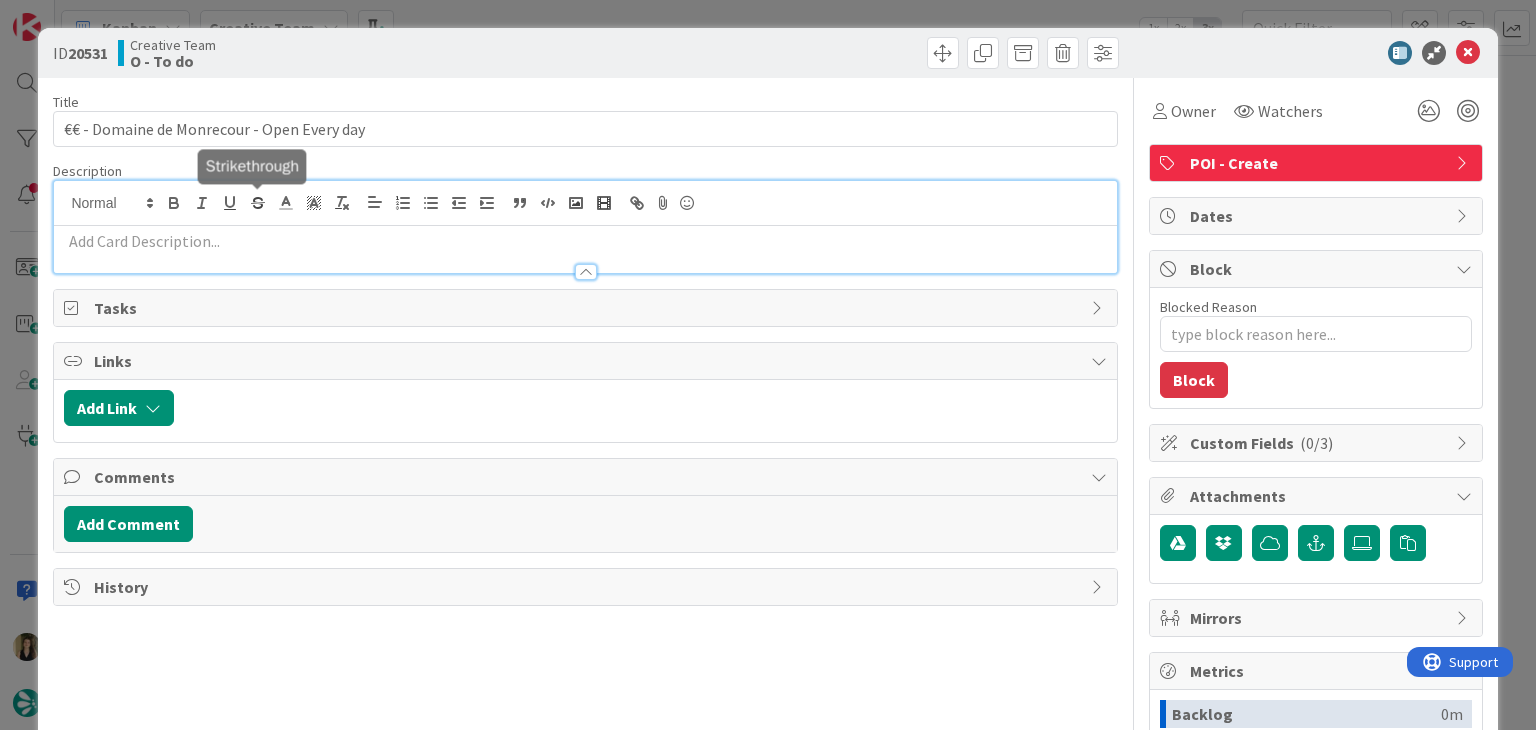 scroll, scrollTop: 0, scrollLeft: 0, axis: both 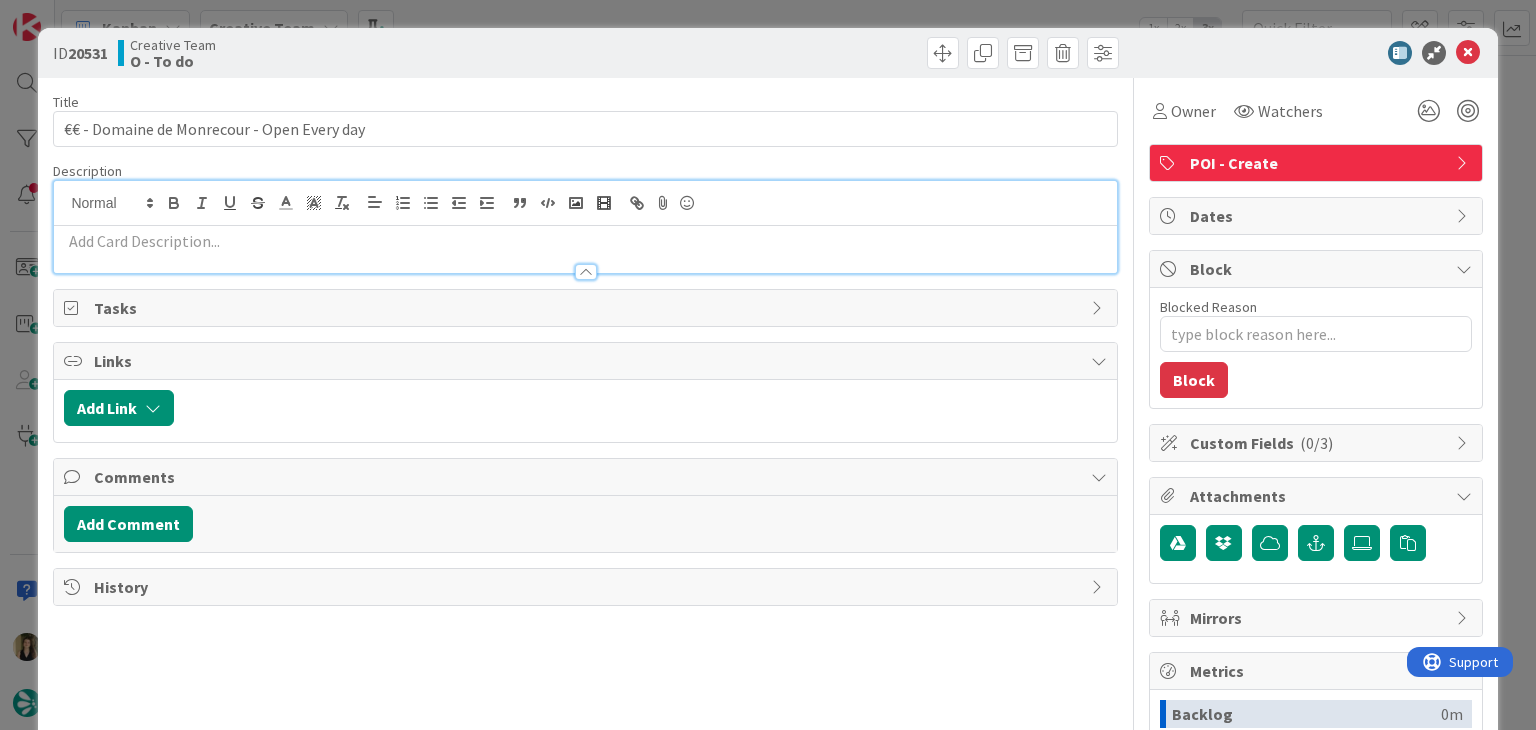type 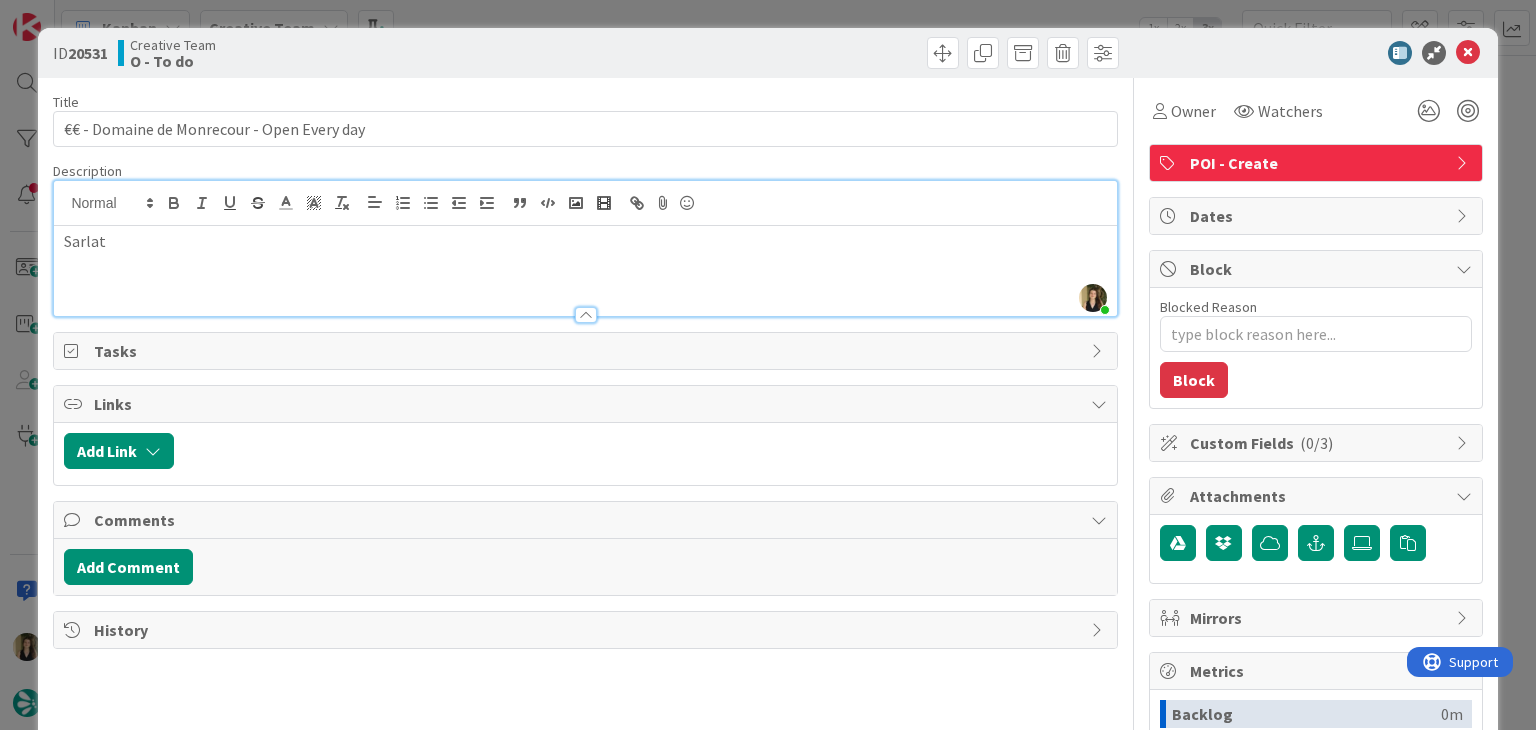 drag, startPoint x: 492, startPoint y: 68, endPoint x: 492, endPoint y: 32, distance: 36 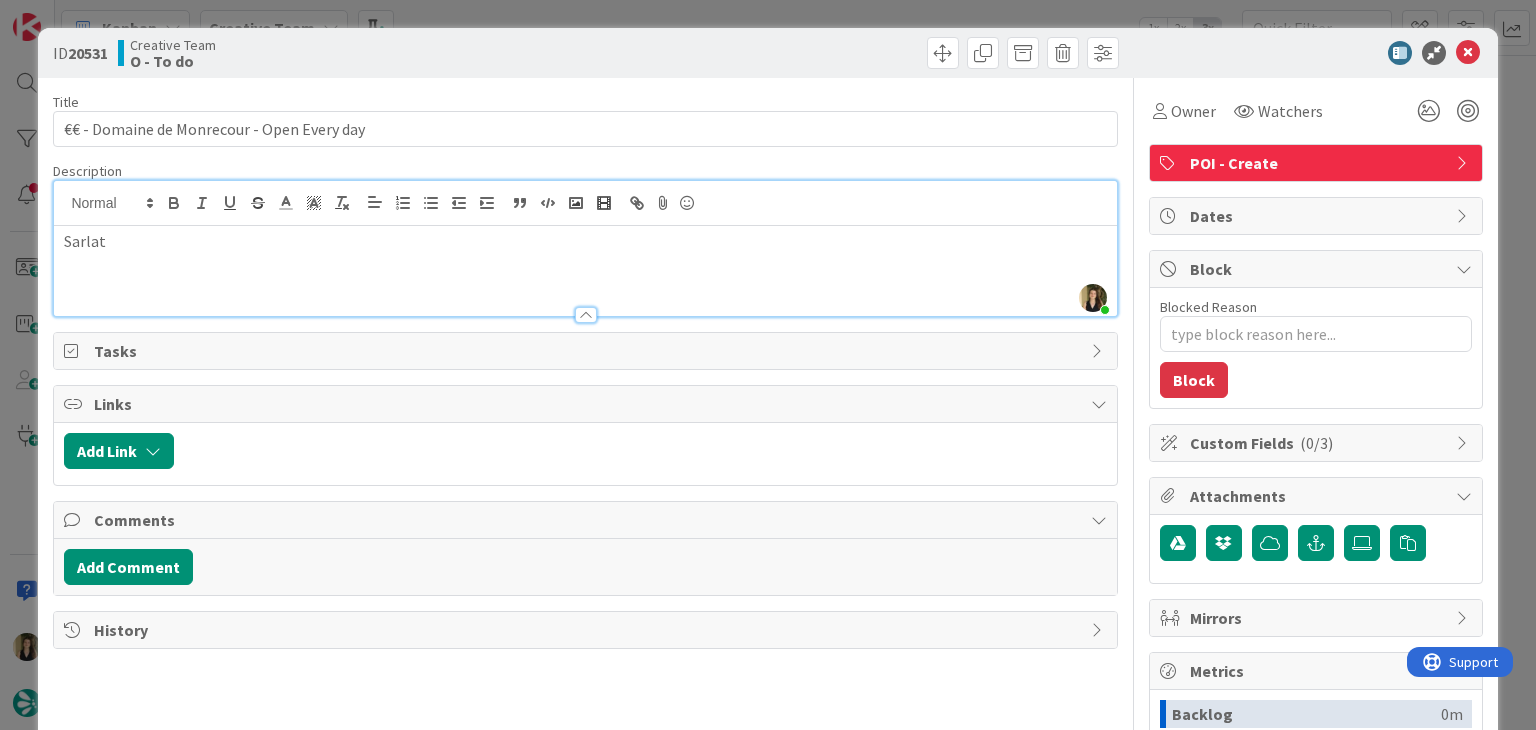 click on "ID  20531 Creative Team O - To do Title 42 / 128 €€ - Domaine de Monrecour - Open Every day Description Sofia Palma just joined Sarlat Owner Watchers POI - Create  Tasks Links Add Link Comments Add Comment History Owner Watchers POI - Create  Dates Block Blocked Reason 0 / 256 Block Custom Fields ( 0/3 ) Attachments Mirrors Metrics Backlog 0m To Do 0m Buffer 0m In Progress 0m Total Time 0m Lead Time 0m Cycle Time 0m Blocked Time 0m Show Details" at bounding box center [768, 365] 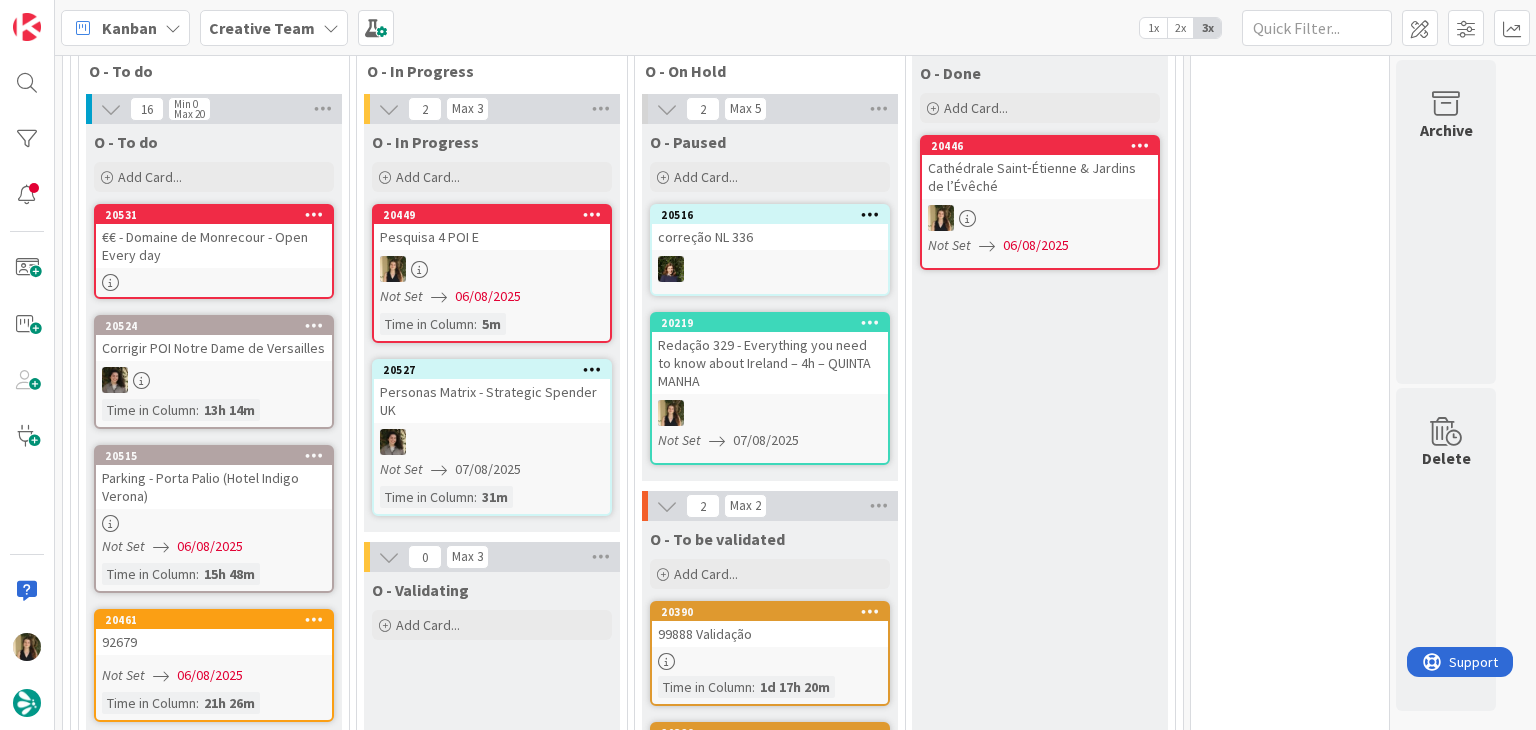 scroll, scrollTop: 0, scrollLeft: 0, axis: both 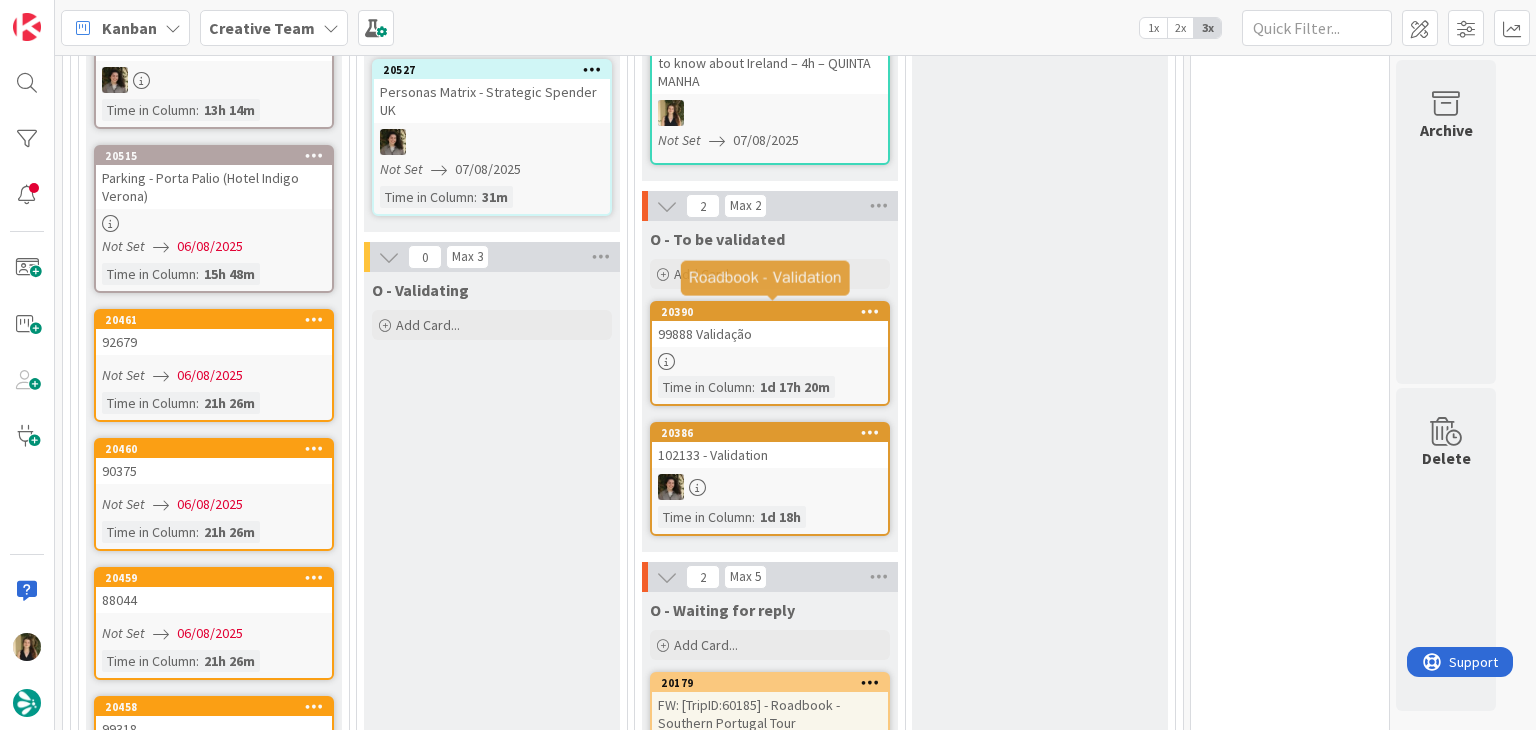 click on "20390" at bounding box center [774, 312] 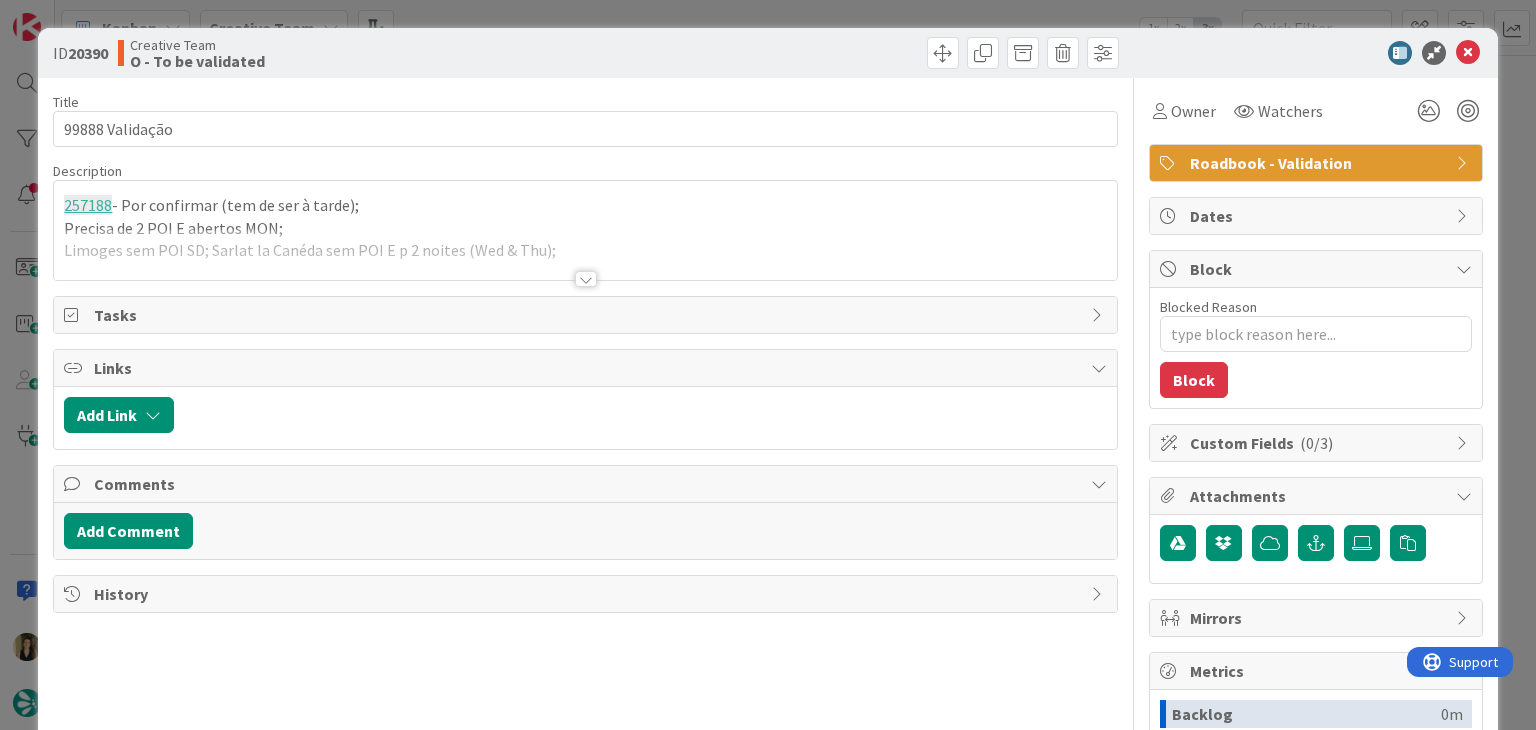 scroll, scrollTop: 0, scrollLeft: 0, axis: both 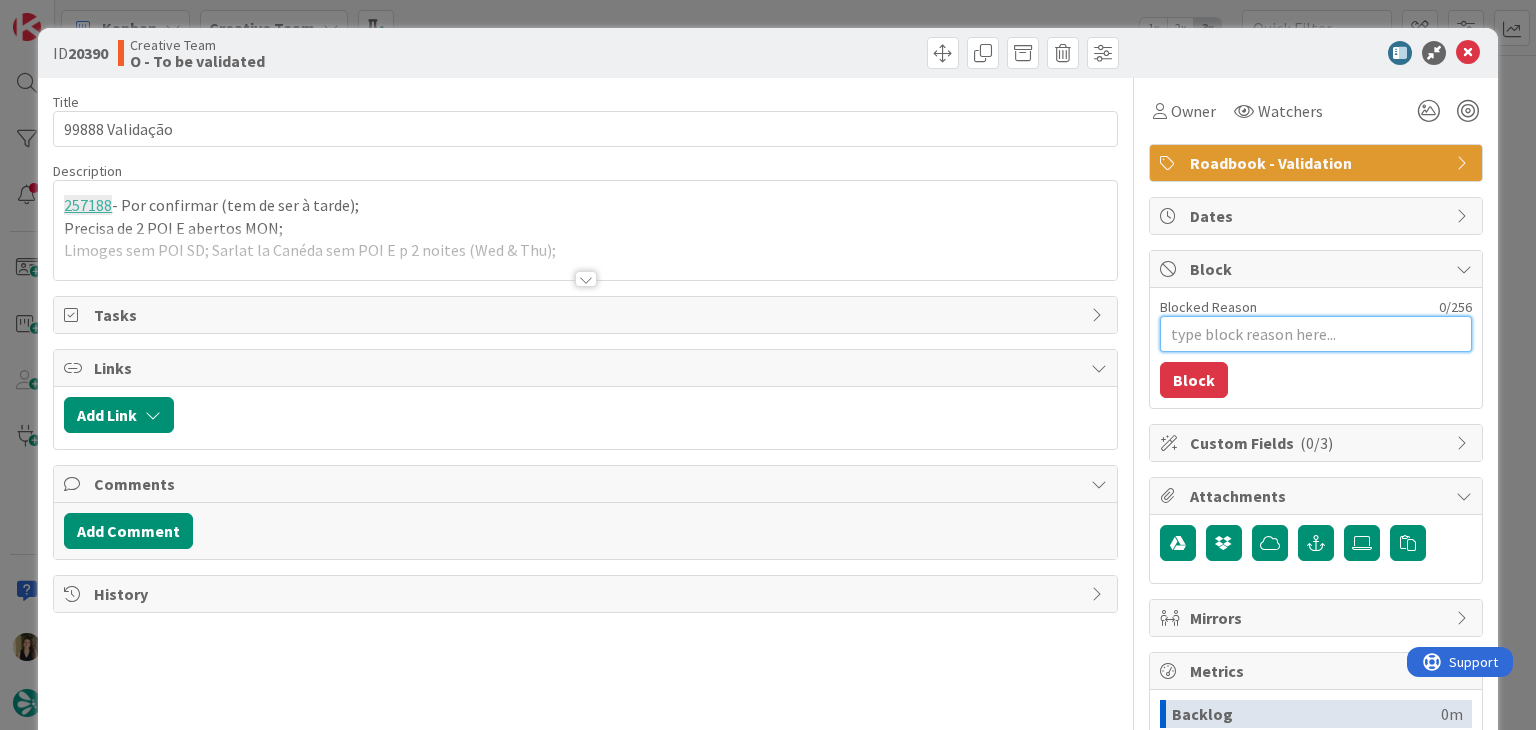 click on "Blocked Reason" at bounding box center [1316, 334] 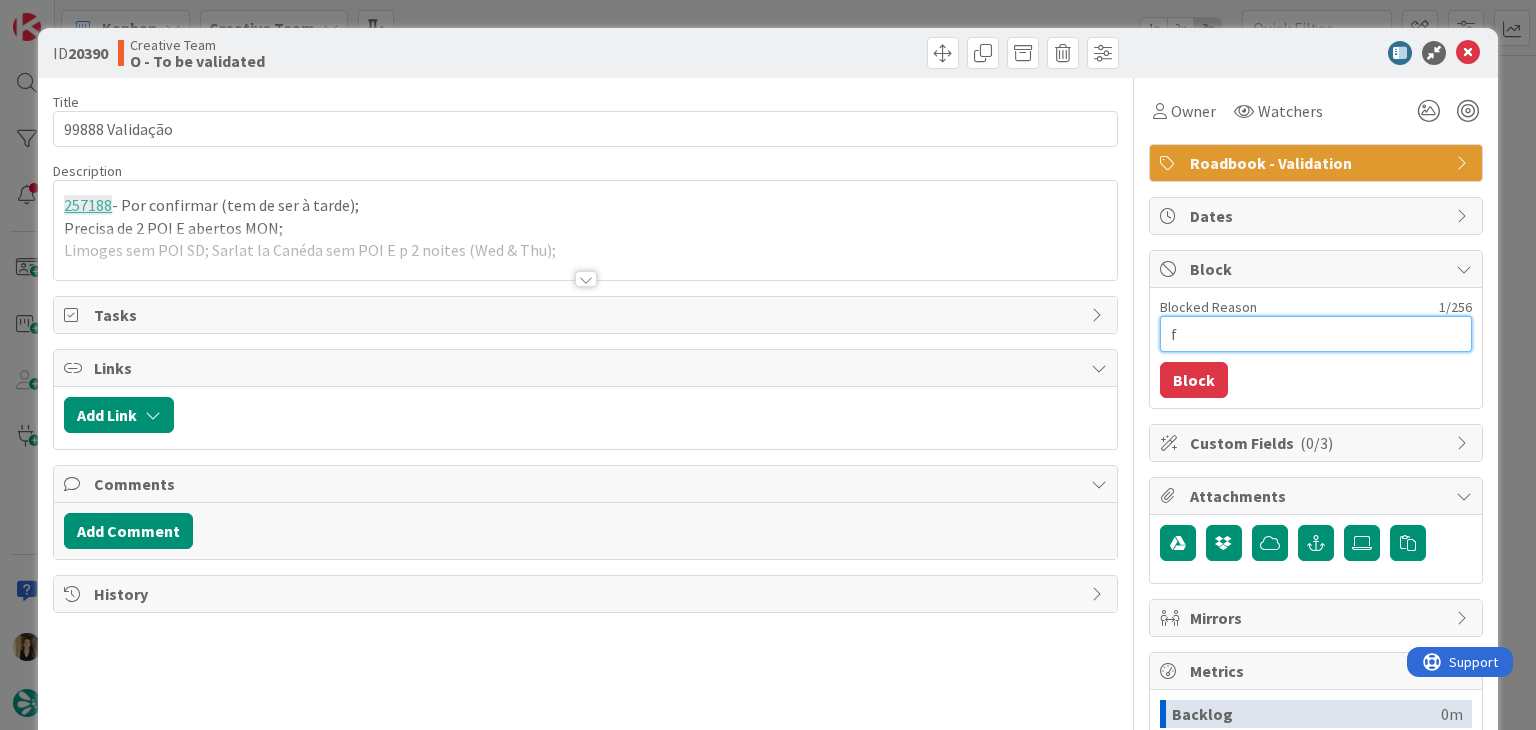 type on "x" 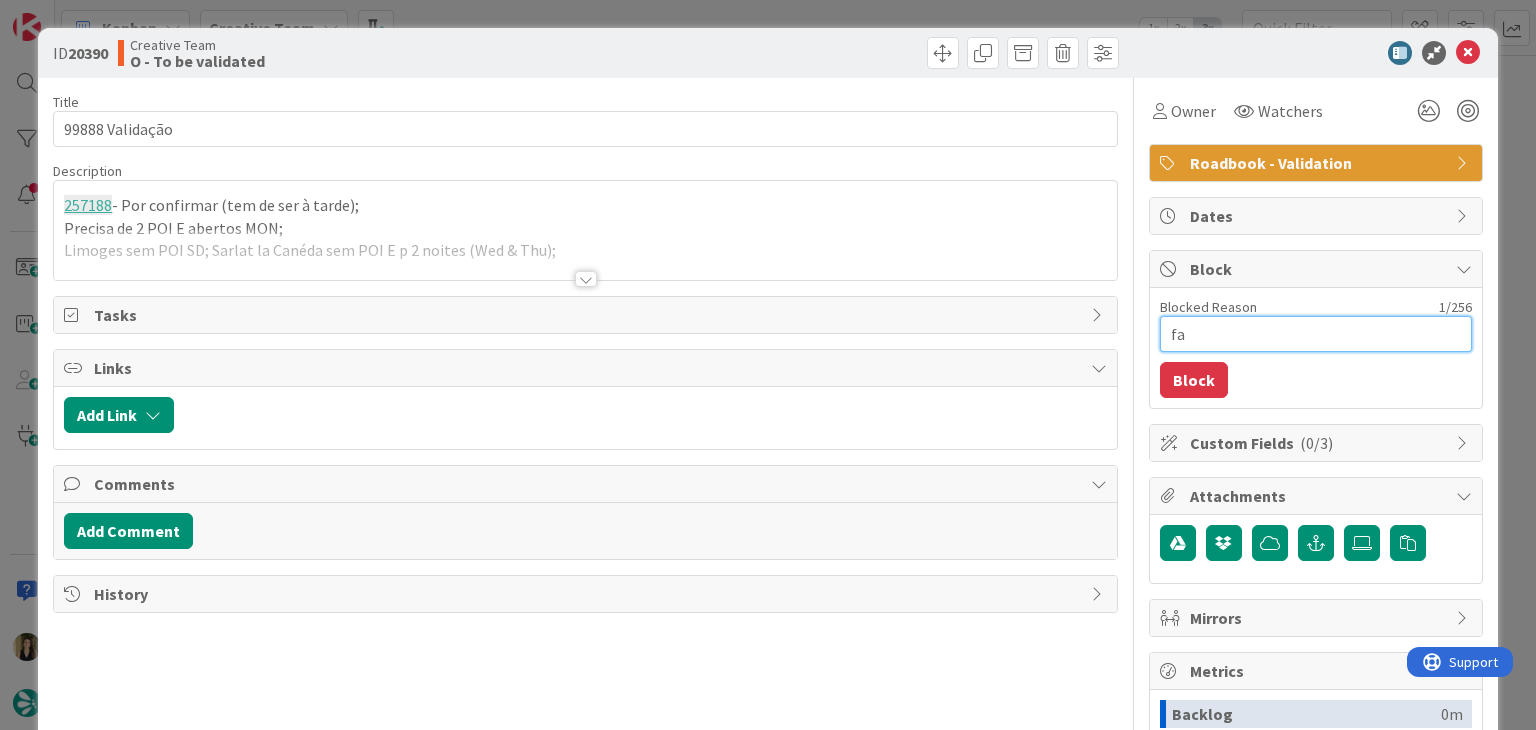 type on "x" 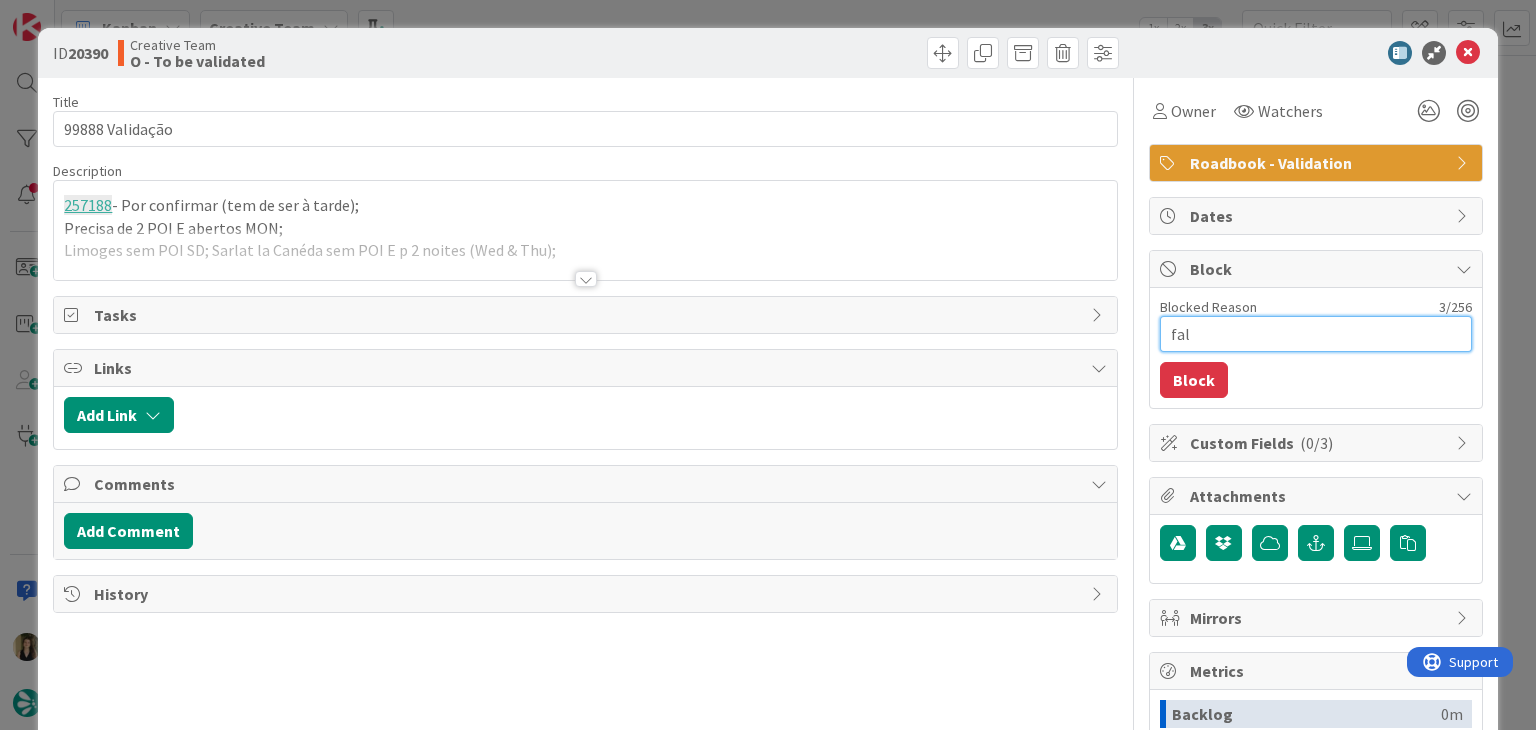 type on "x" 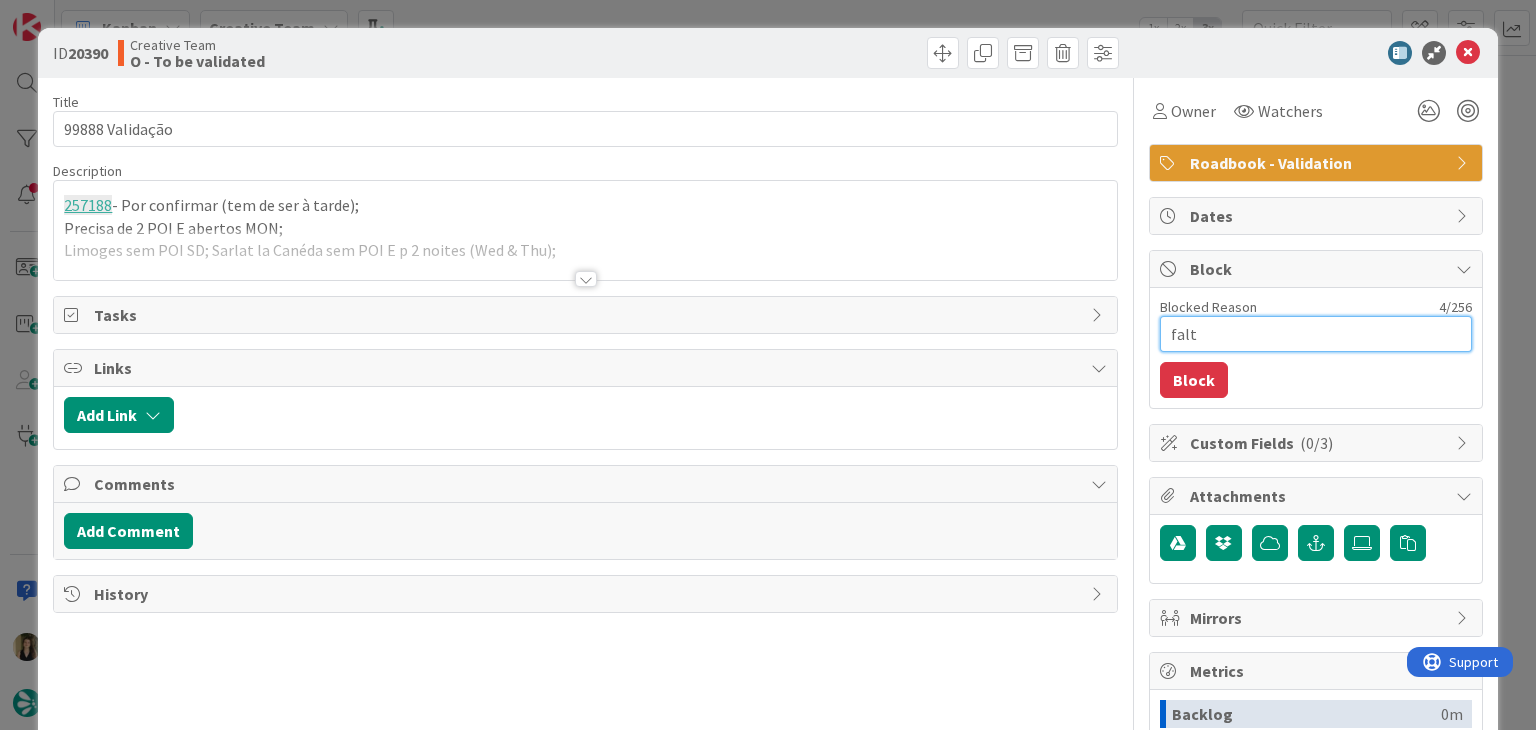 type on "x" 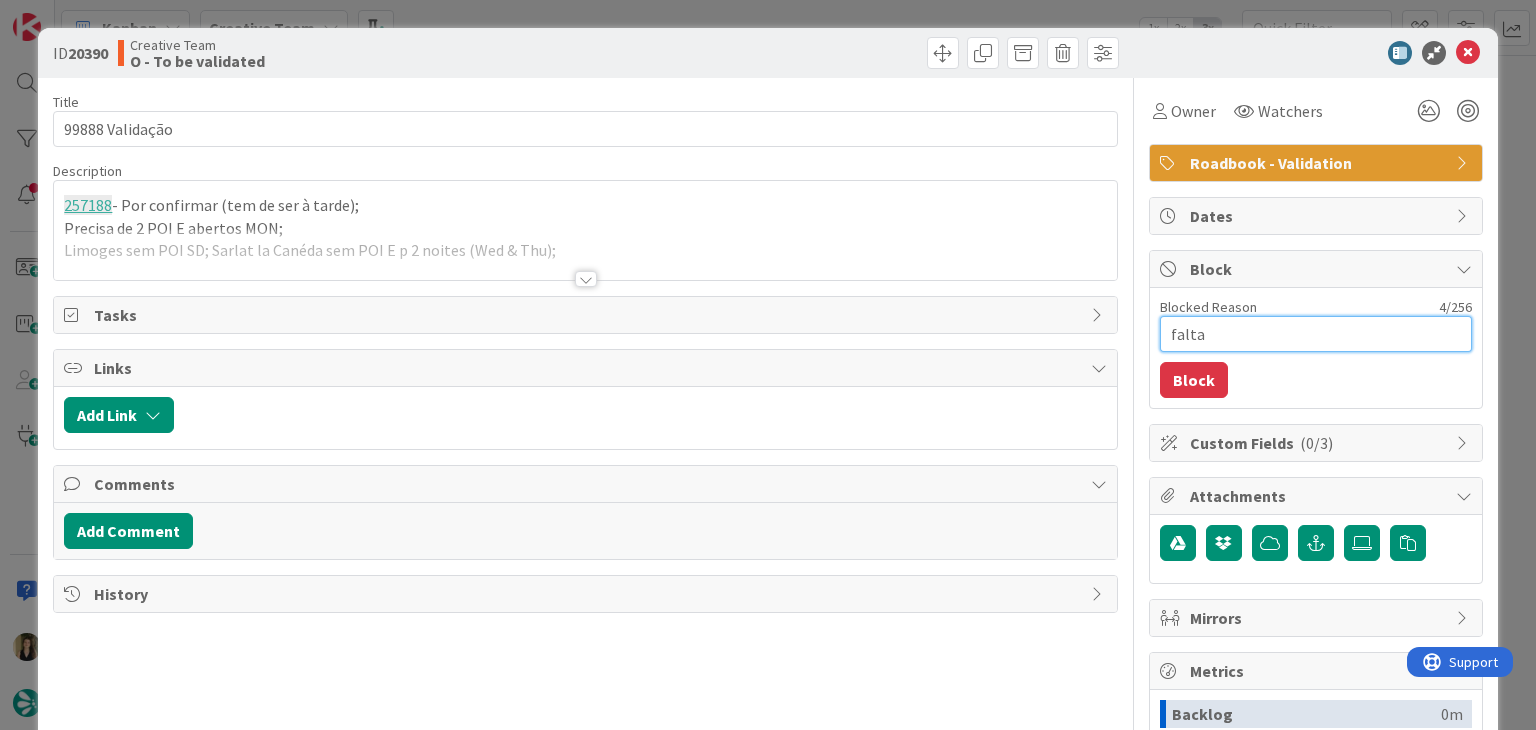 type on "x" 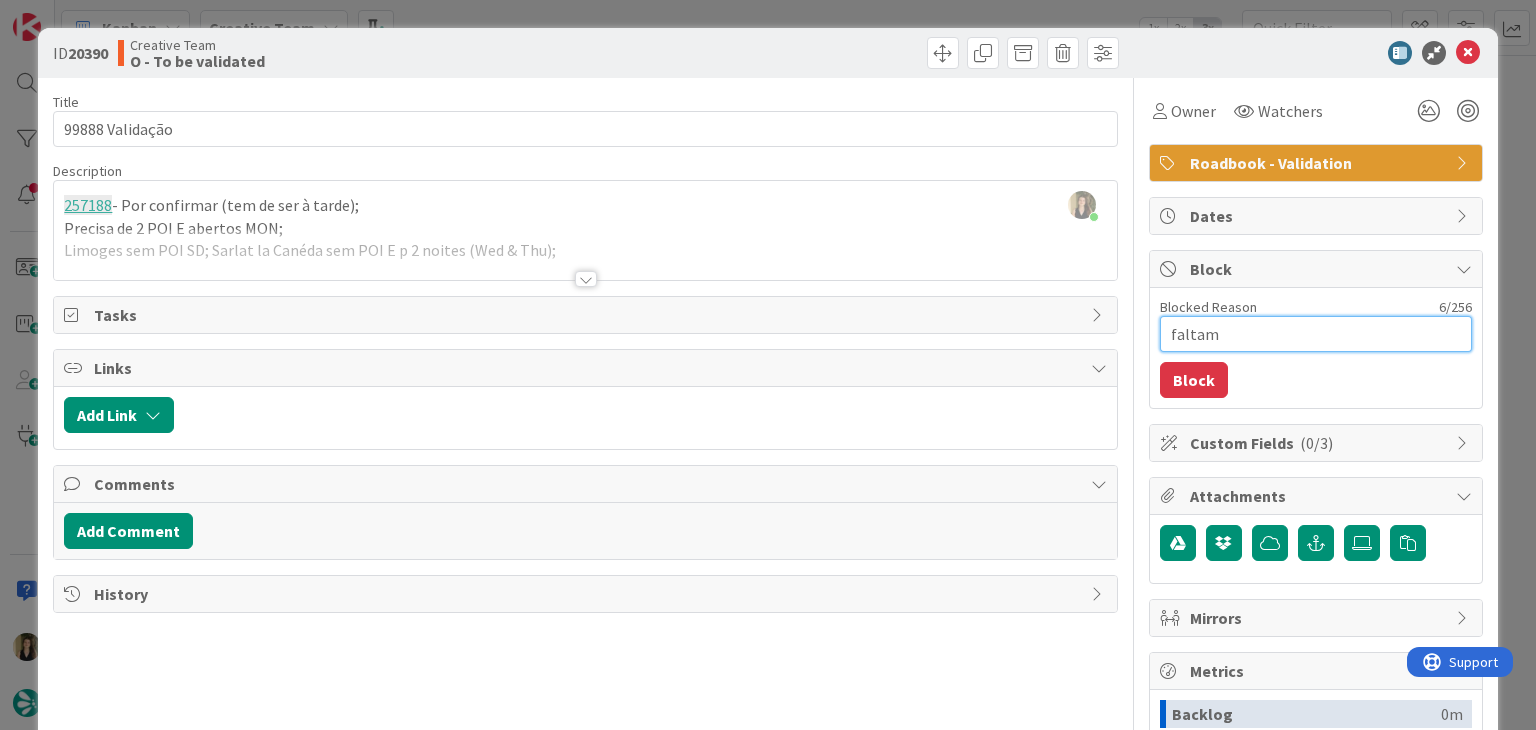 type on "x" 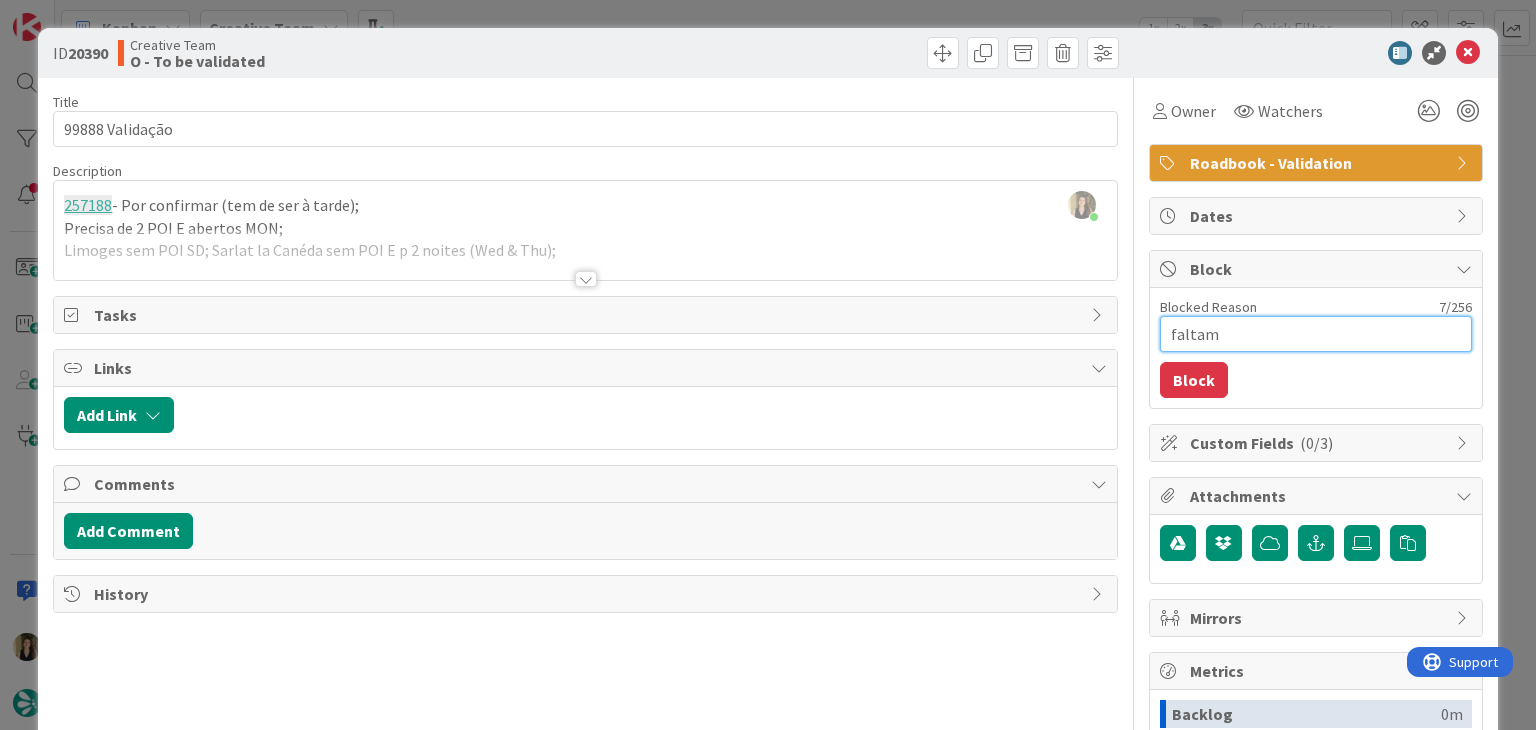 type on "x" 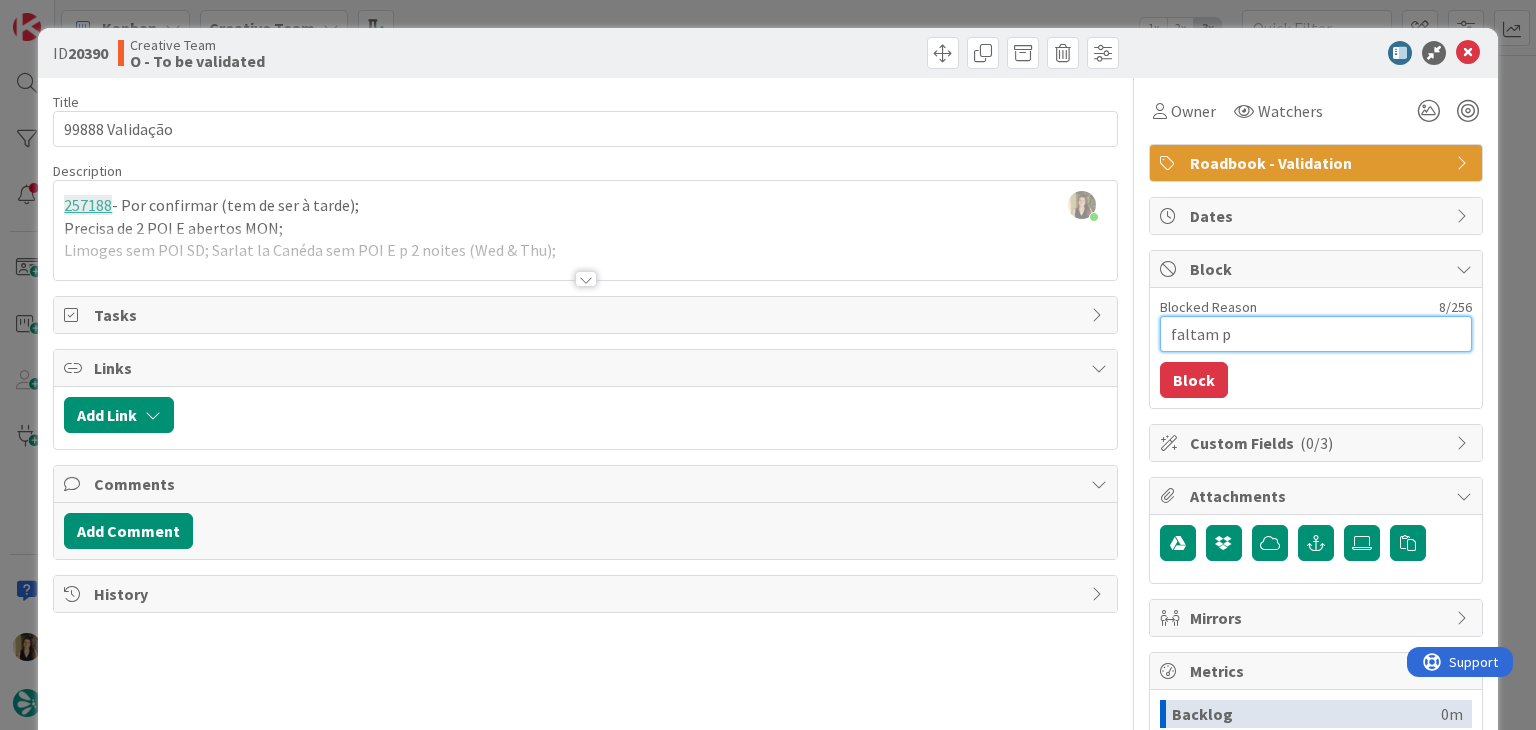 type on "x" 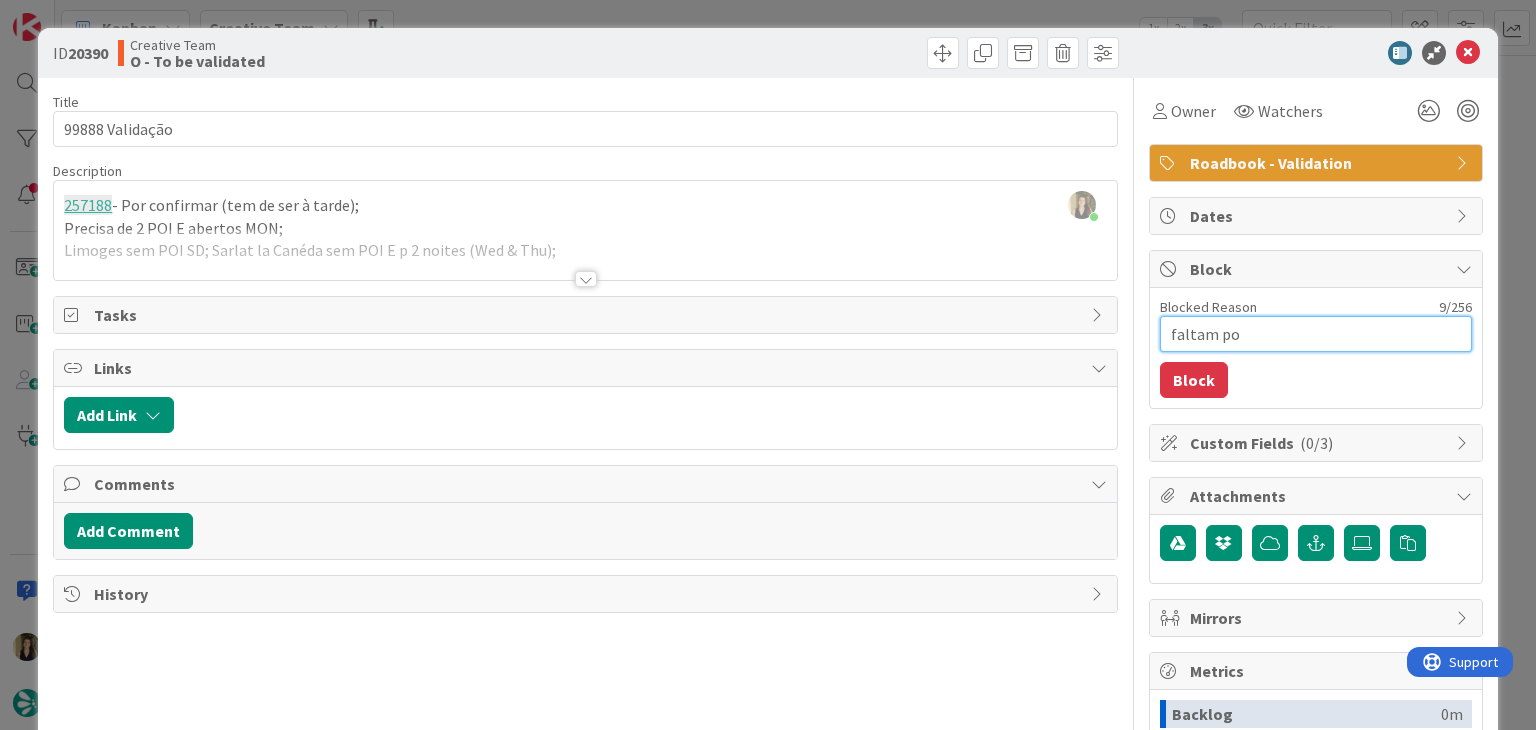 type on "x" 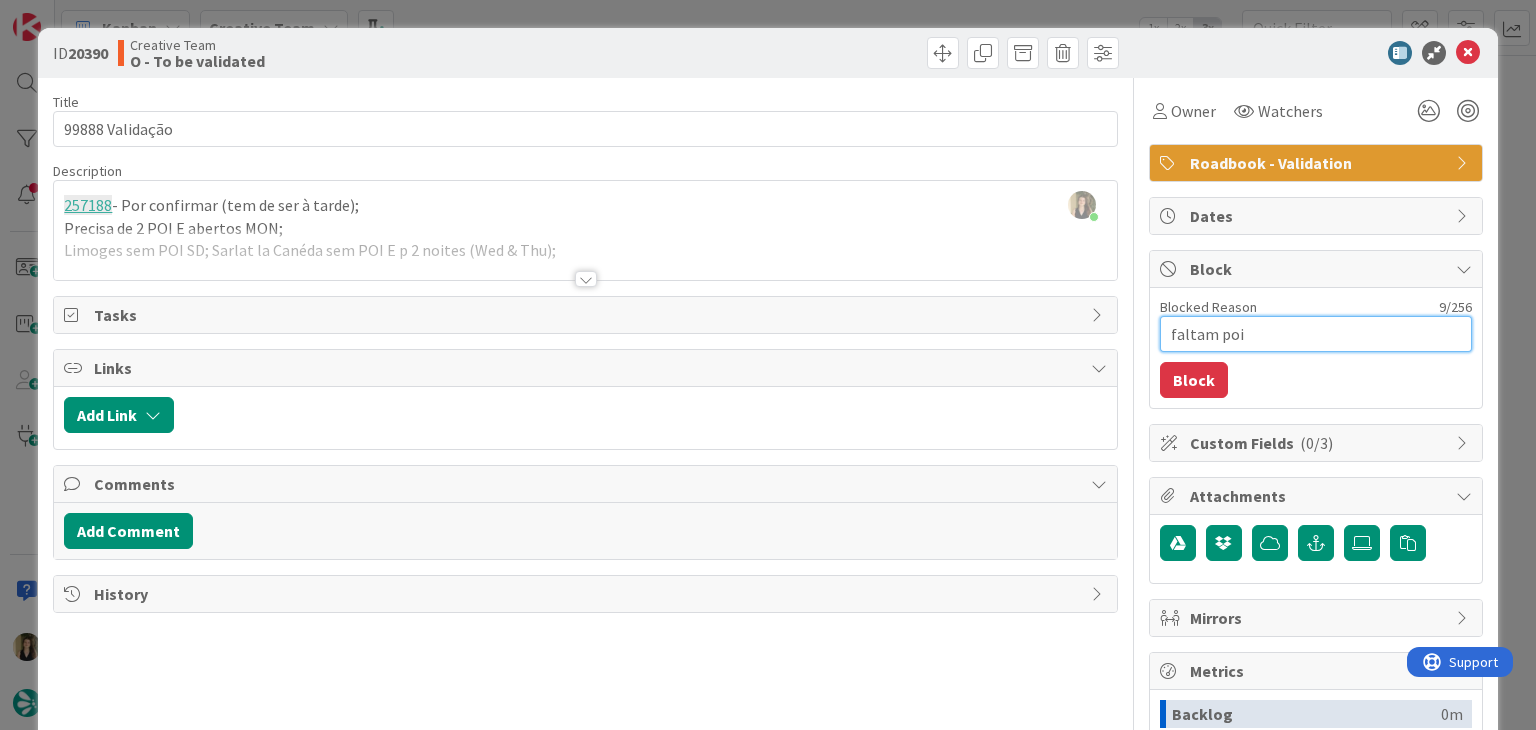 type on "x" 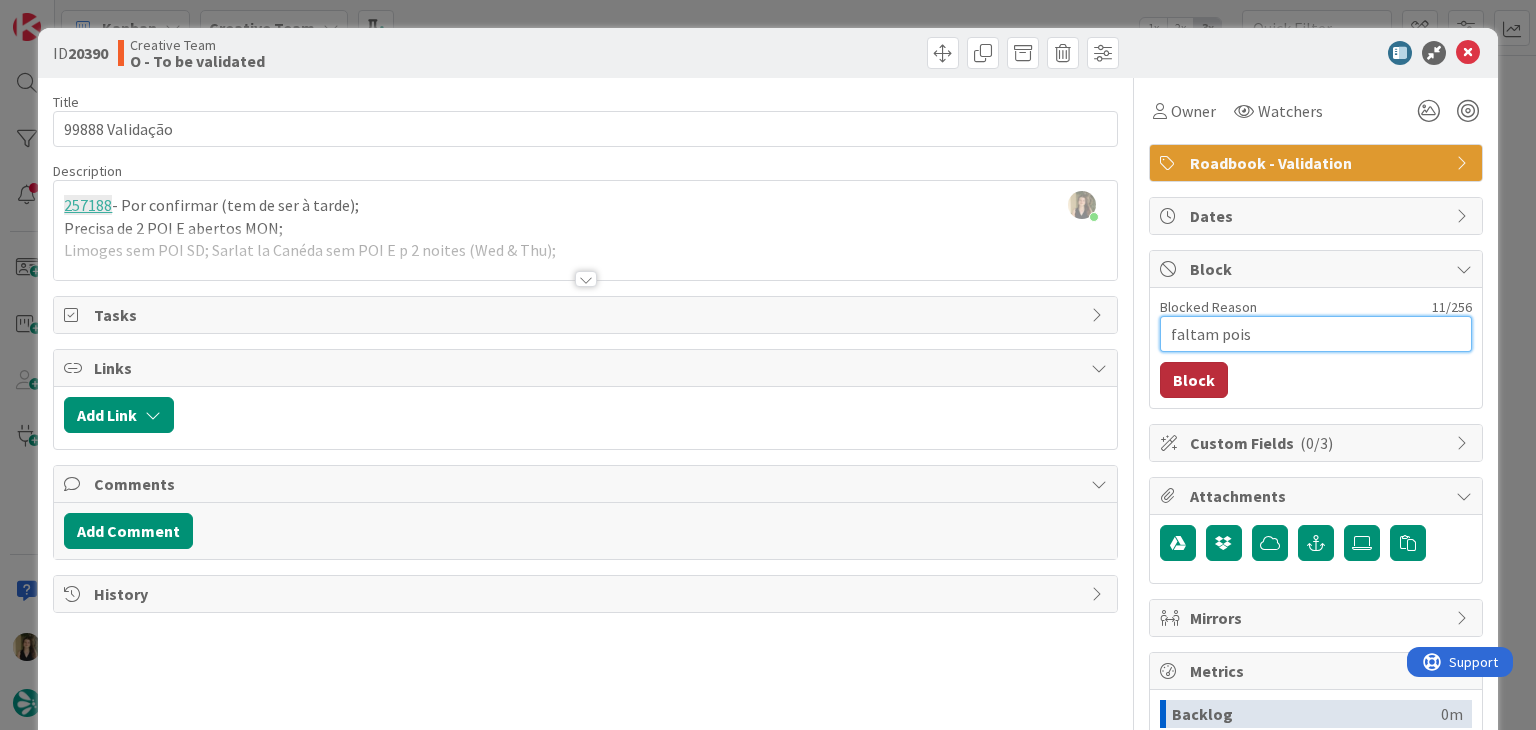 type on "faltam pois" 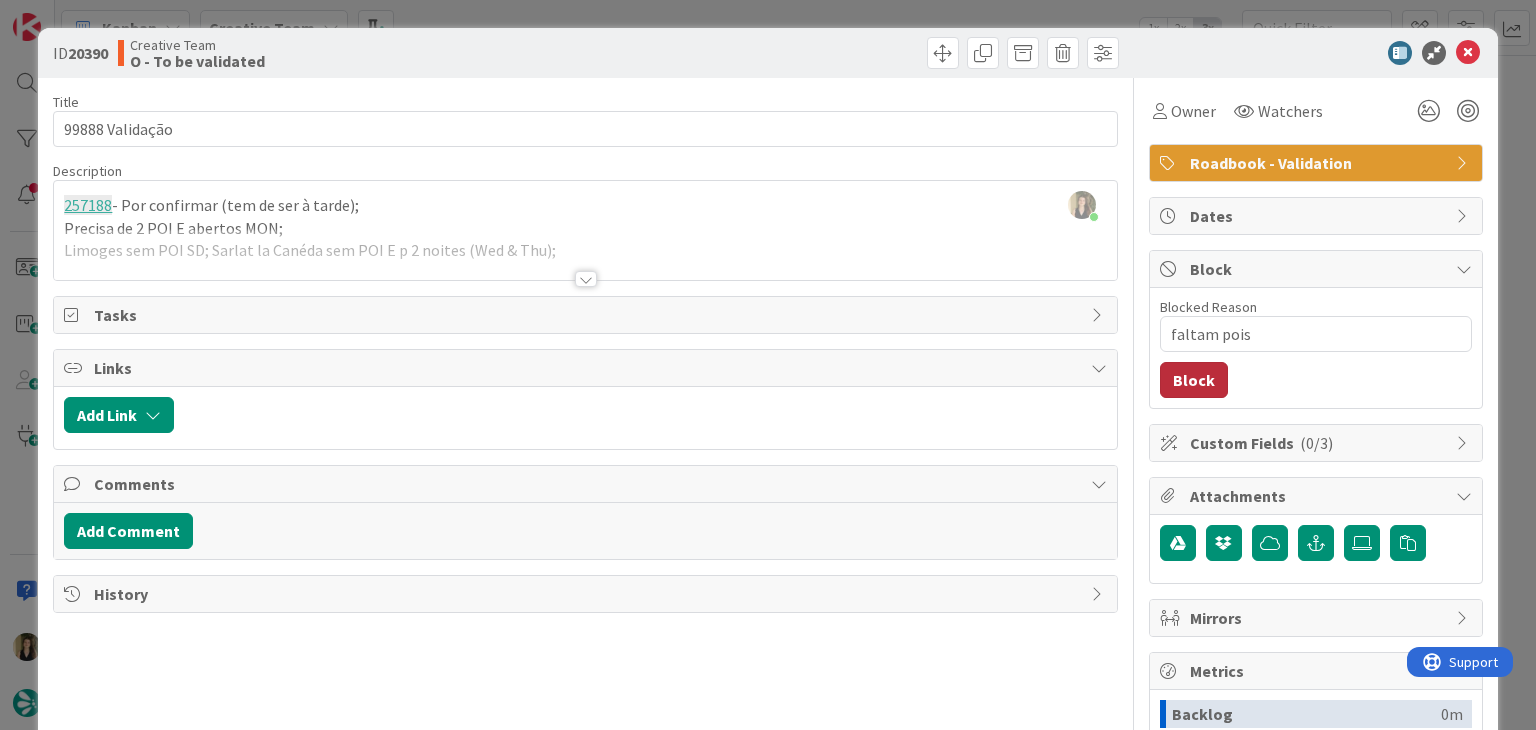 click on "Block" at bounding box center [1194, 380] 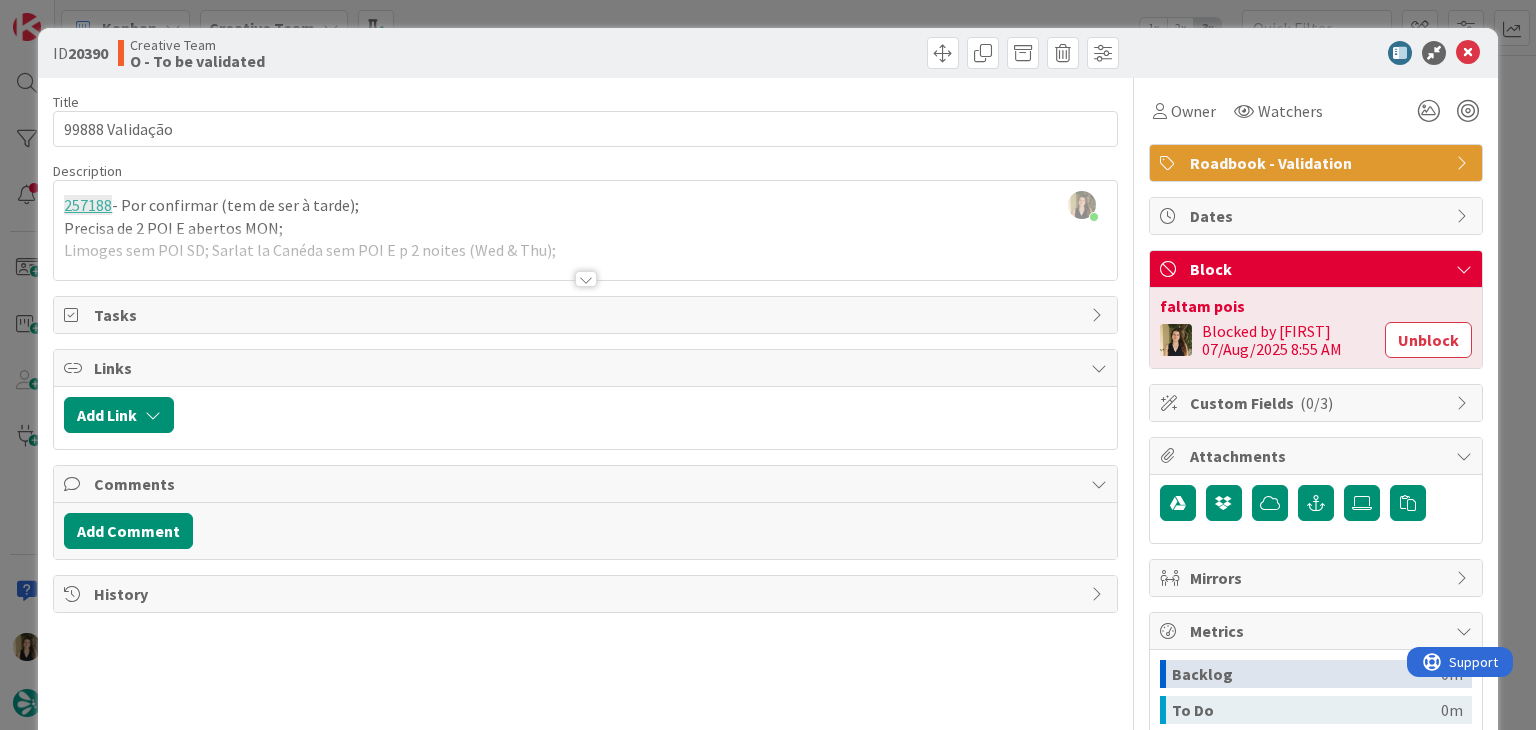 drag, startPoint x: 804, startPoint y: 45, endPoint x: 779, endPoint y: 1, distance: 50.606323 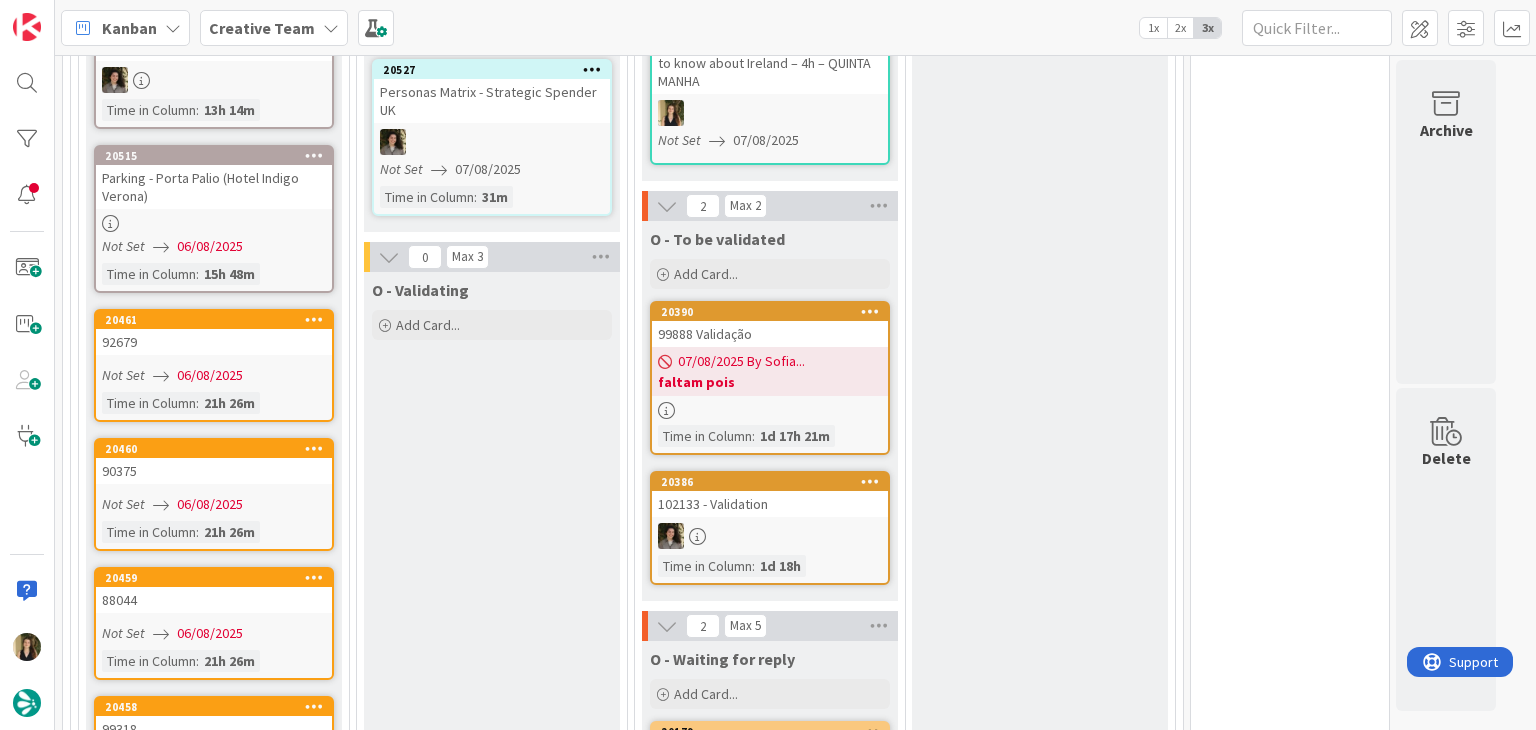 scroll, scrollTop: 0, scrollLeft: 0, axis: both 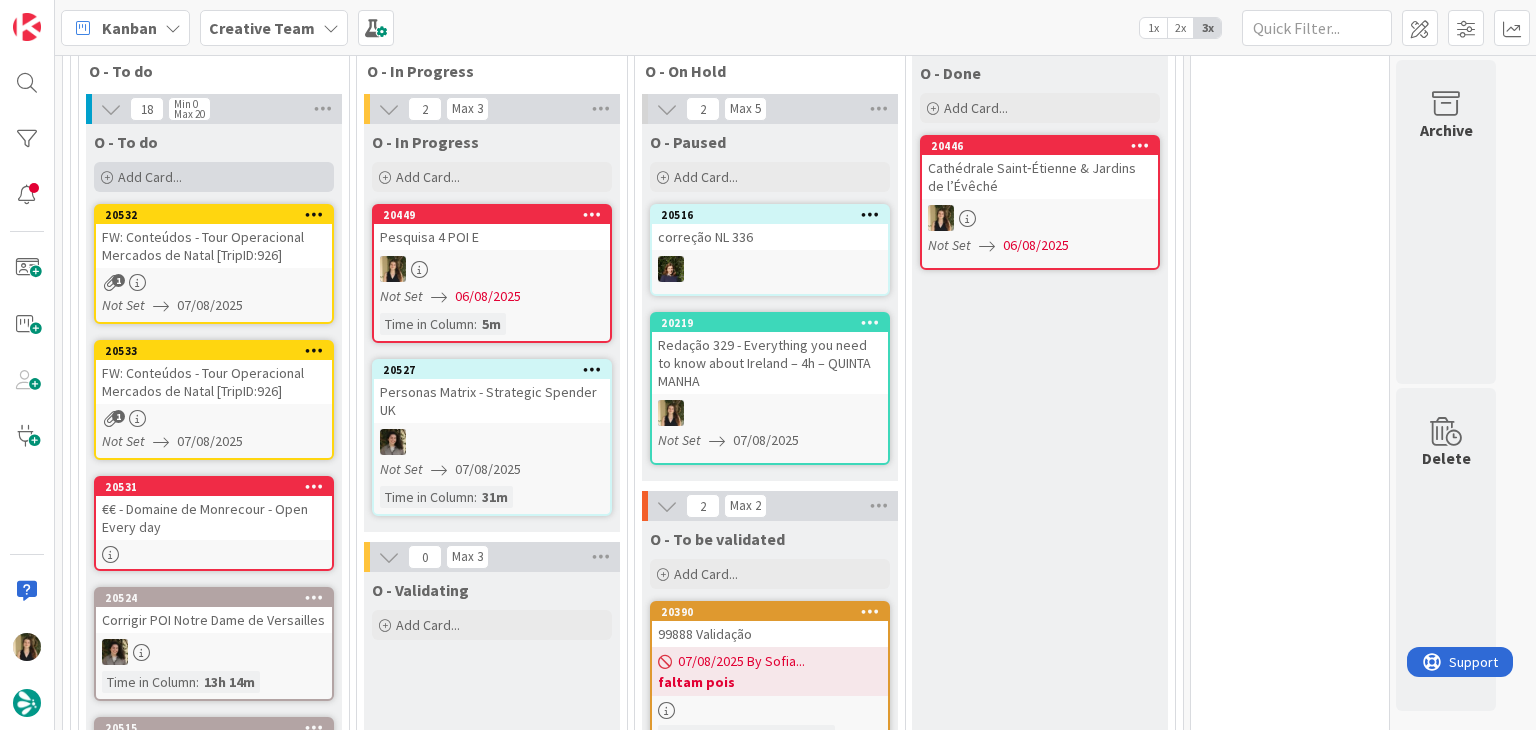 click on "Add Card..." at bounding box center [214, 177] 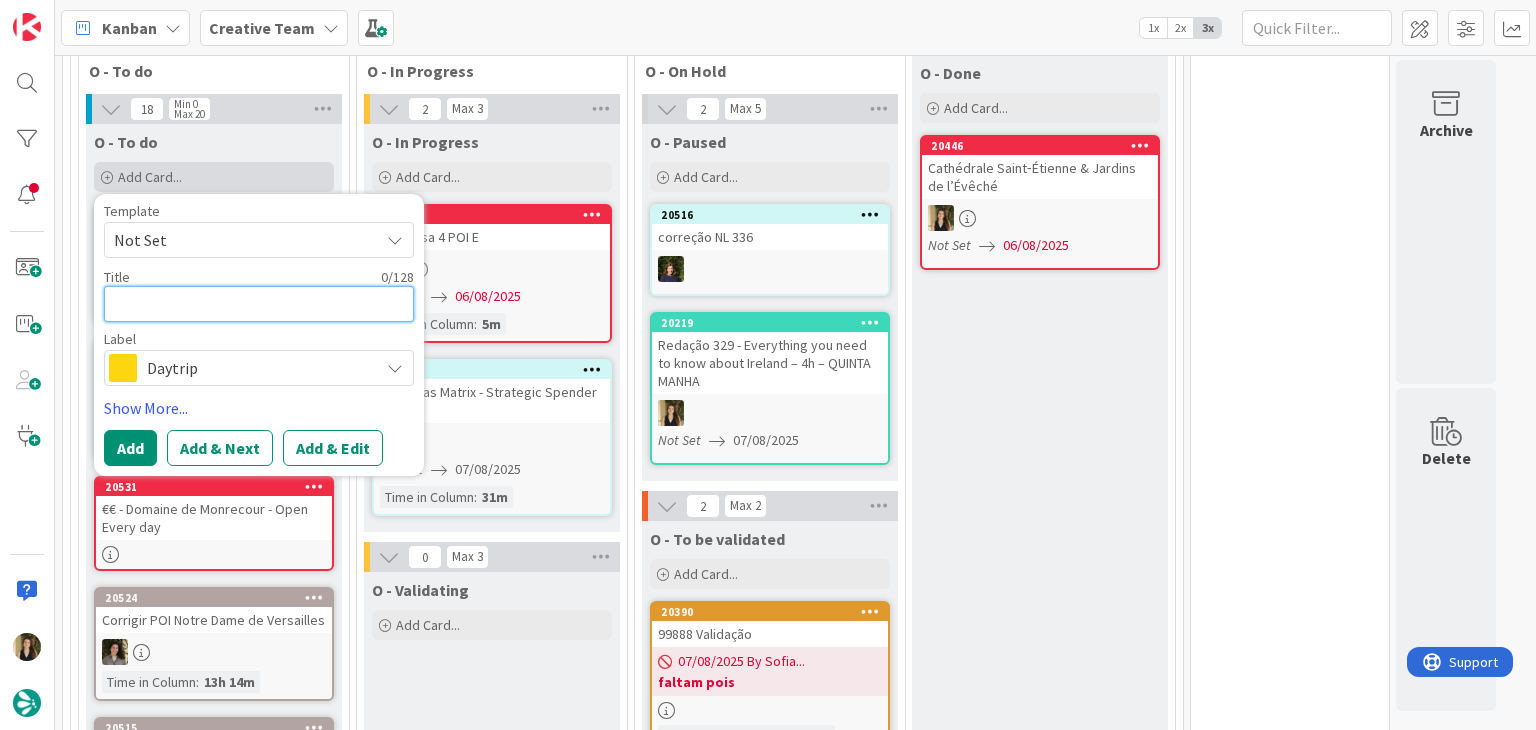 paste on "La Petite Tonnelle" 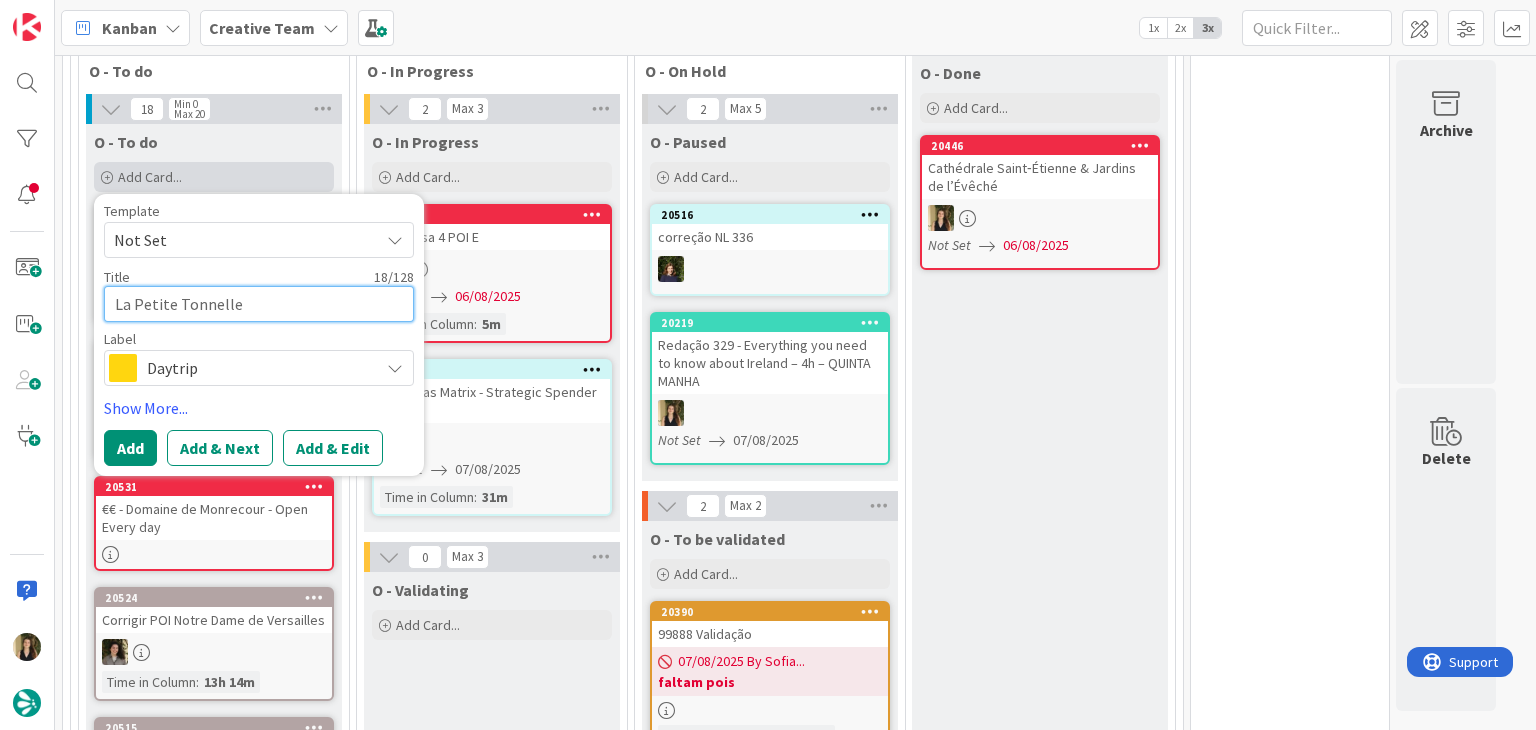 type on "x" 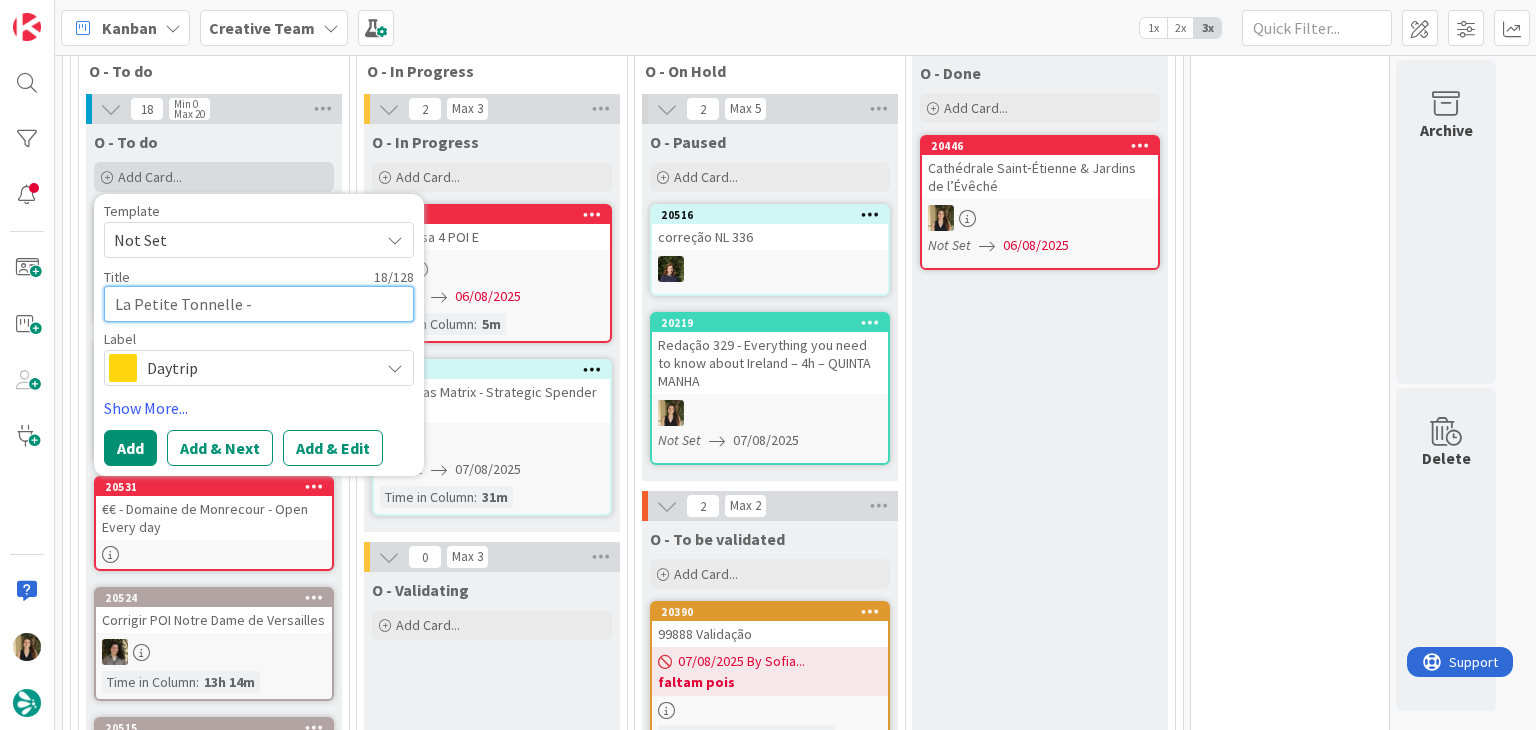 type on "x" 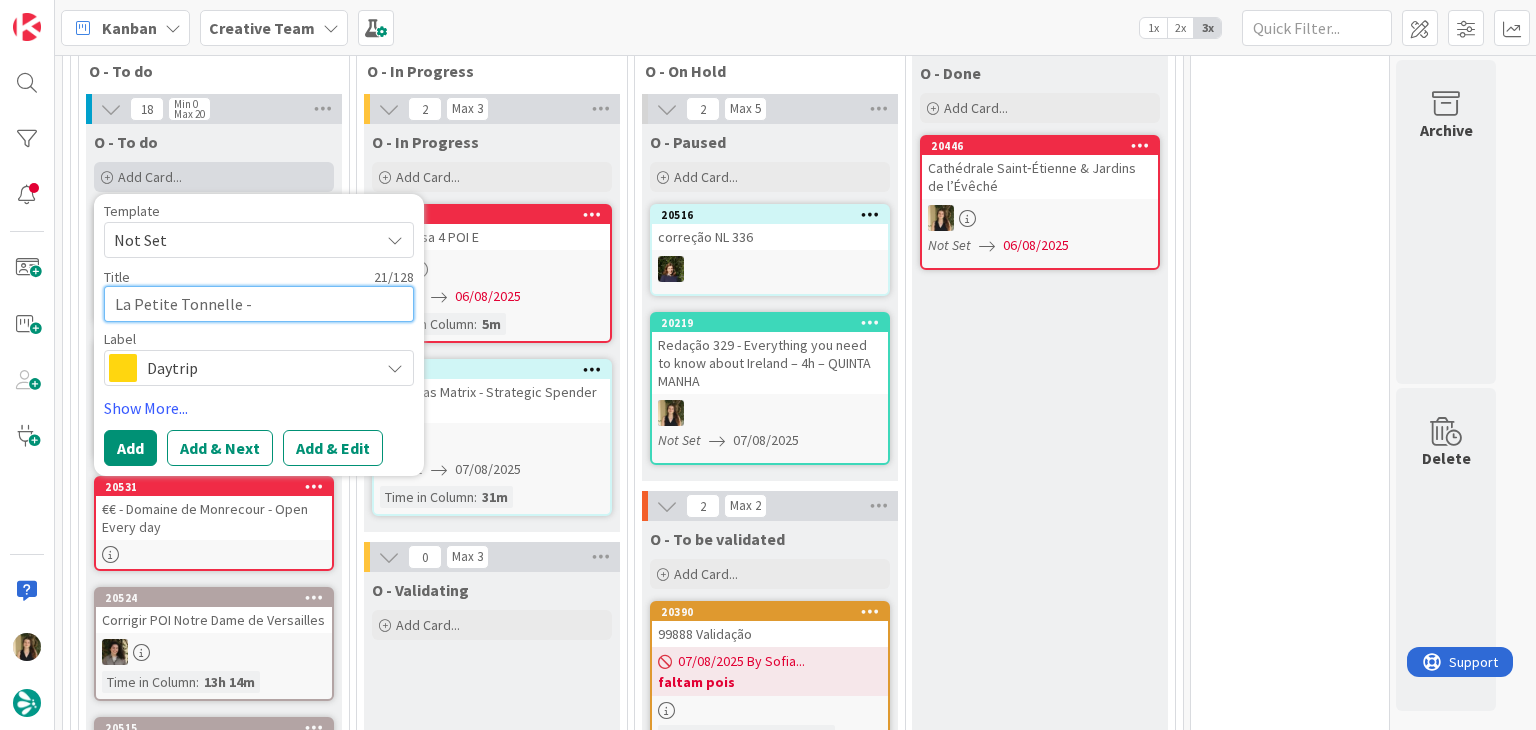 type on "x" 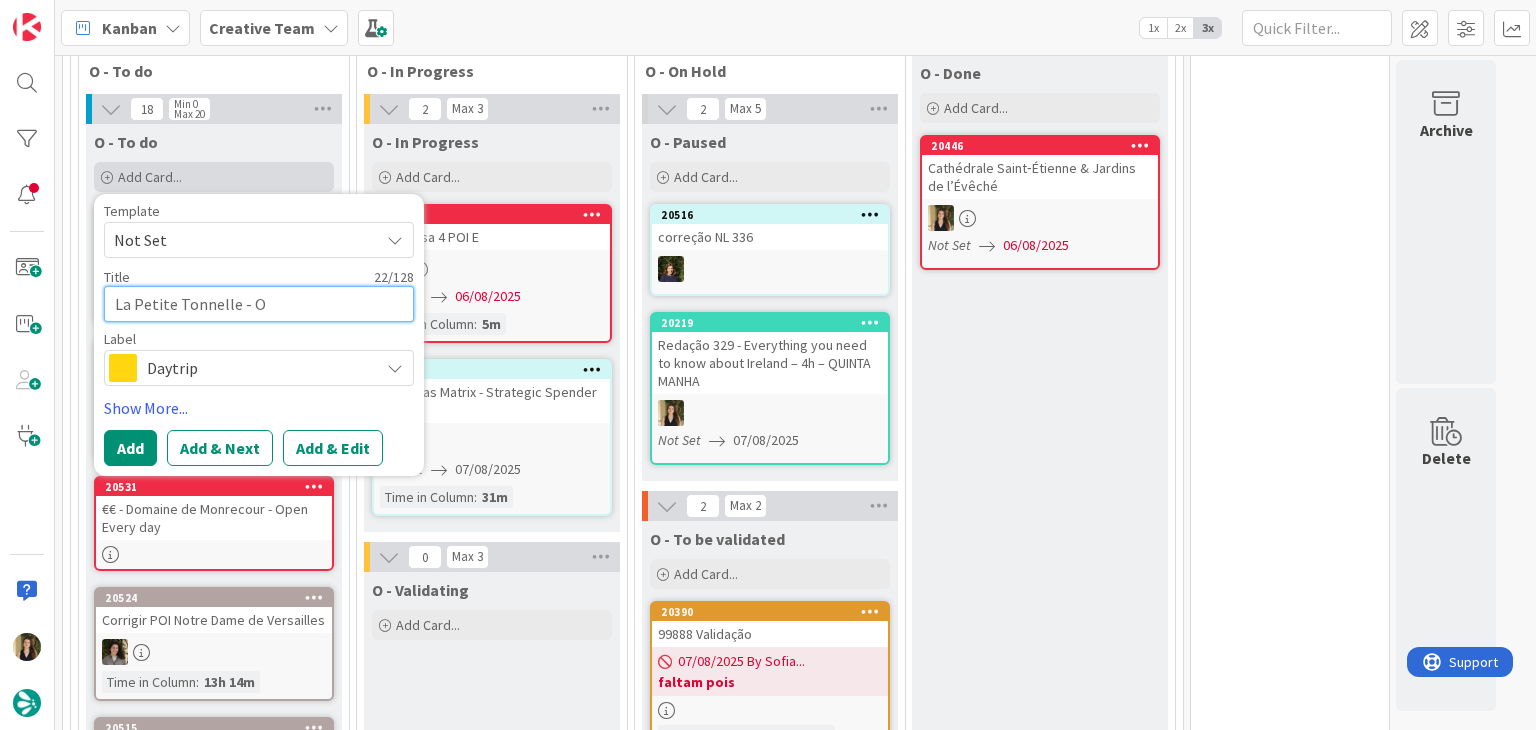 type on "x" 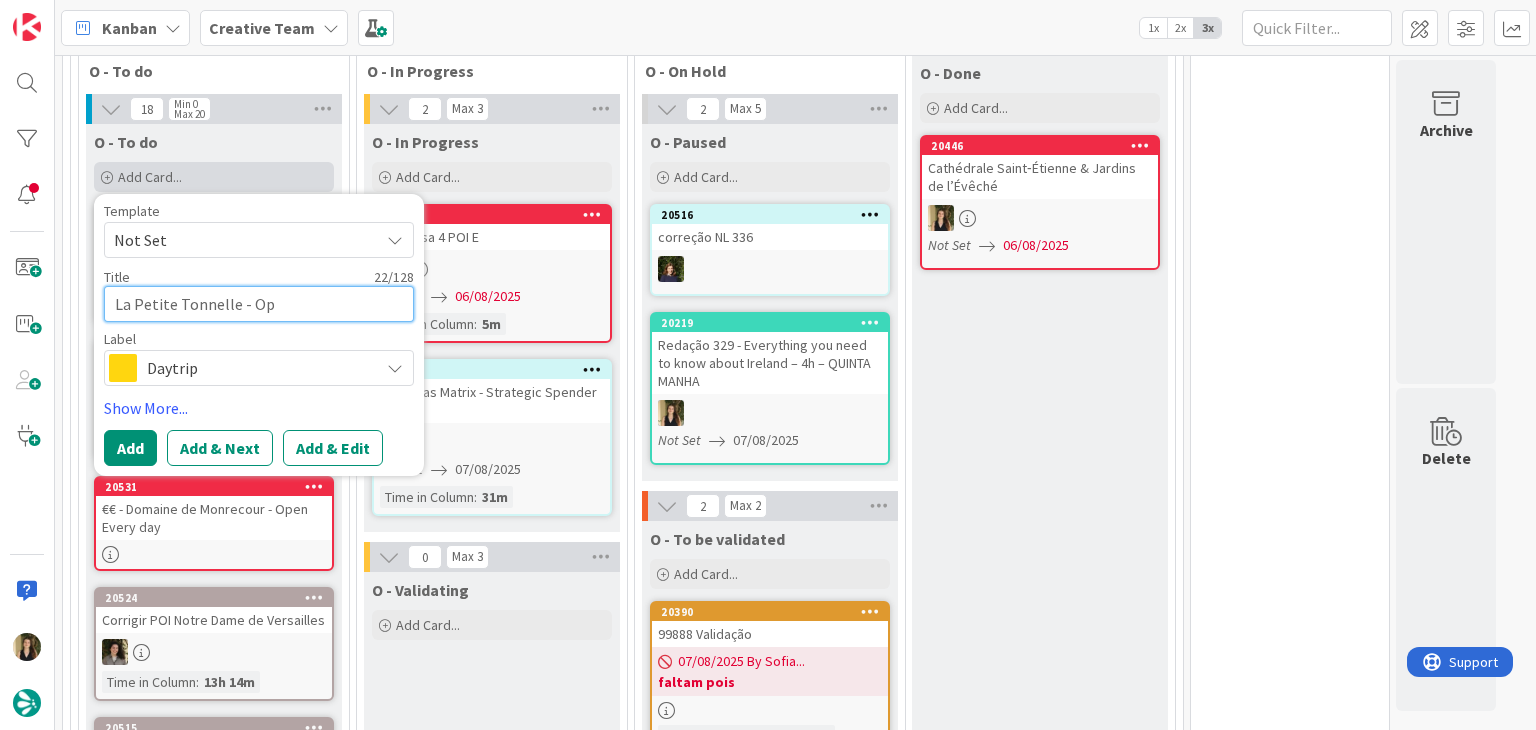type on "x" 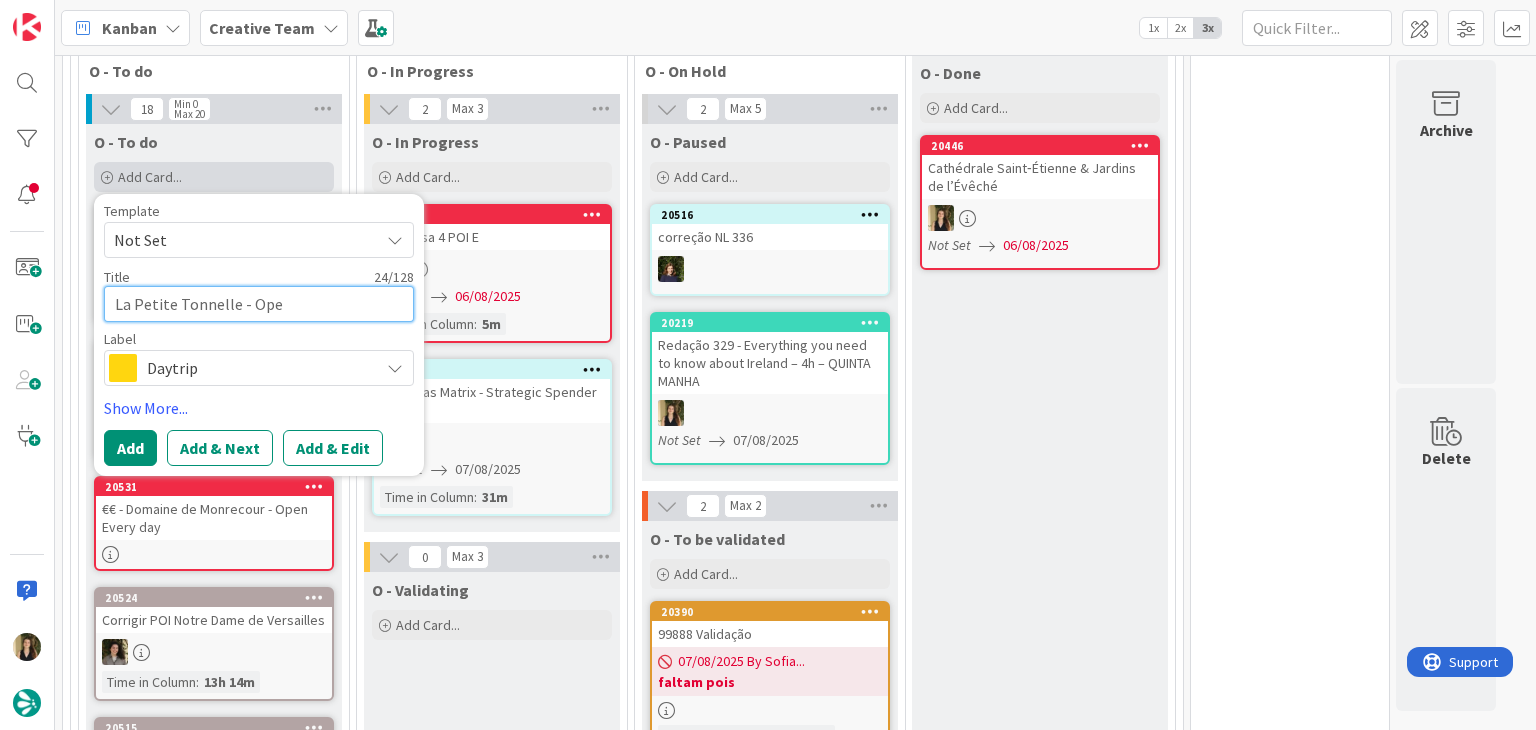 type on "x" 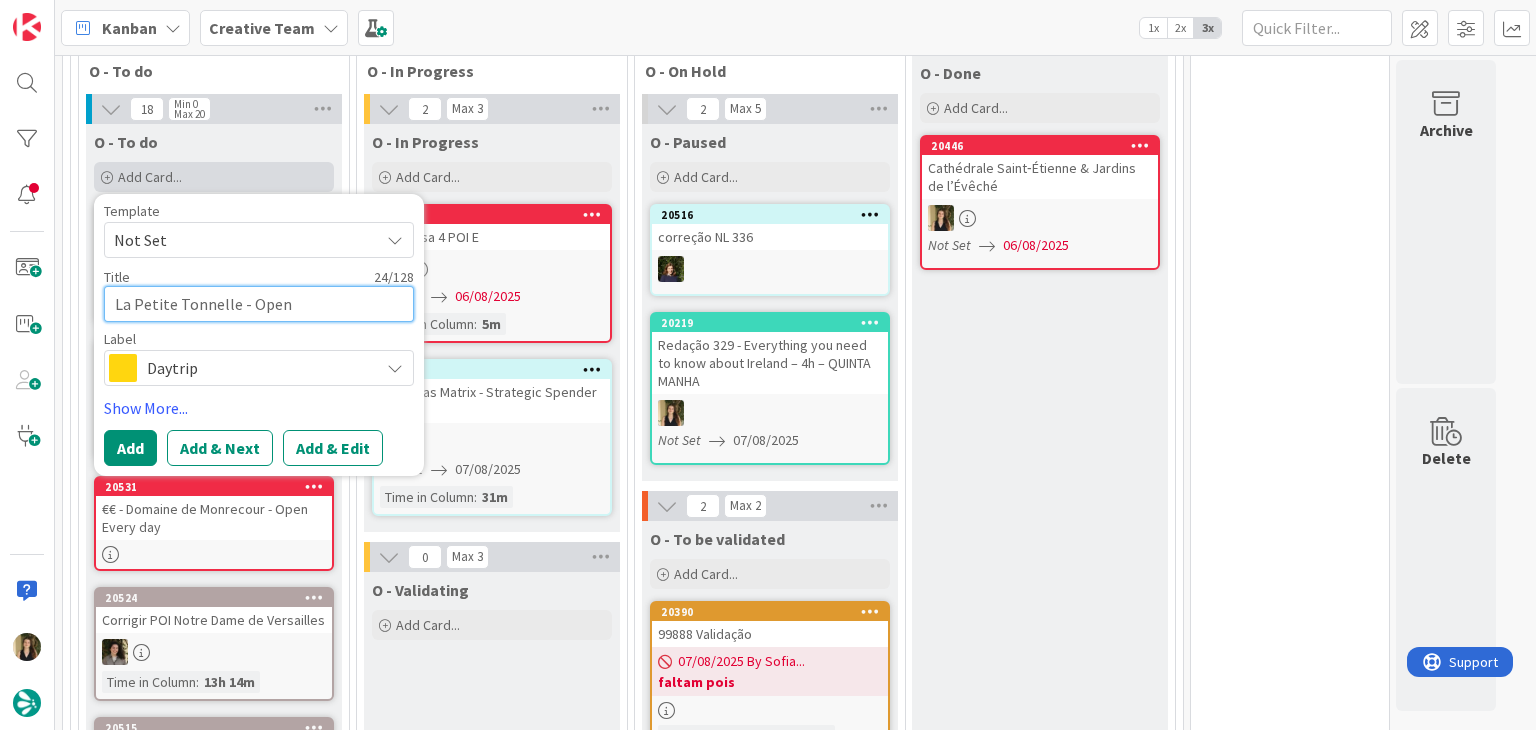 type on "x" 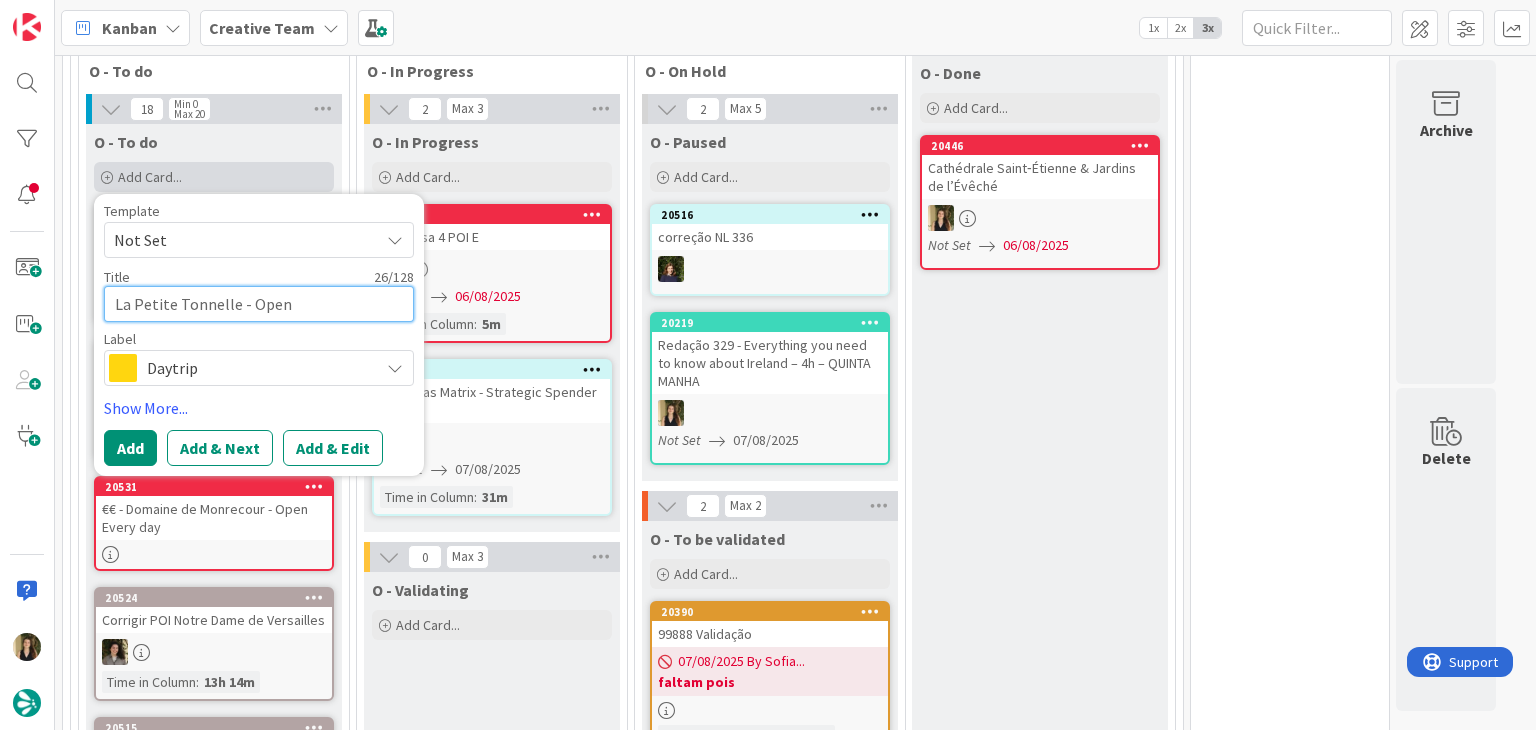type on "x" 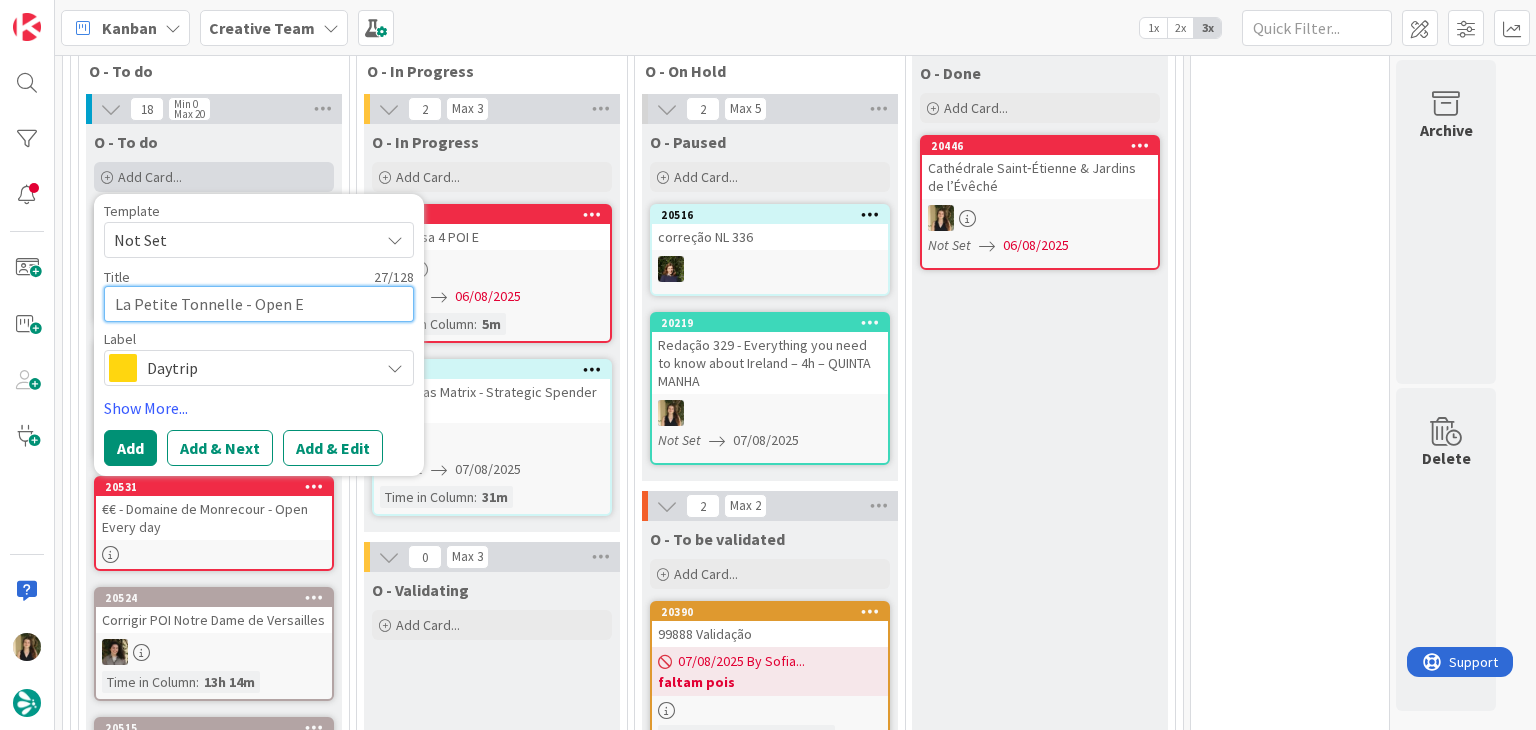 type on "x" 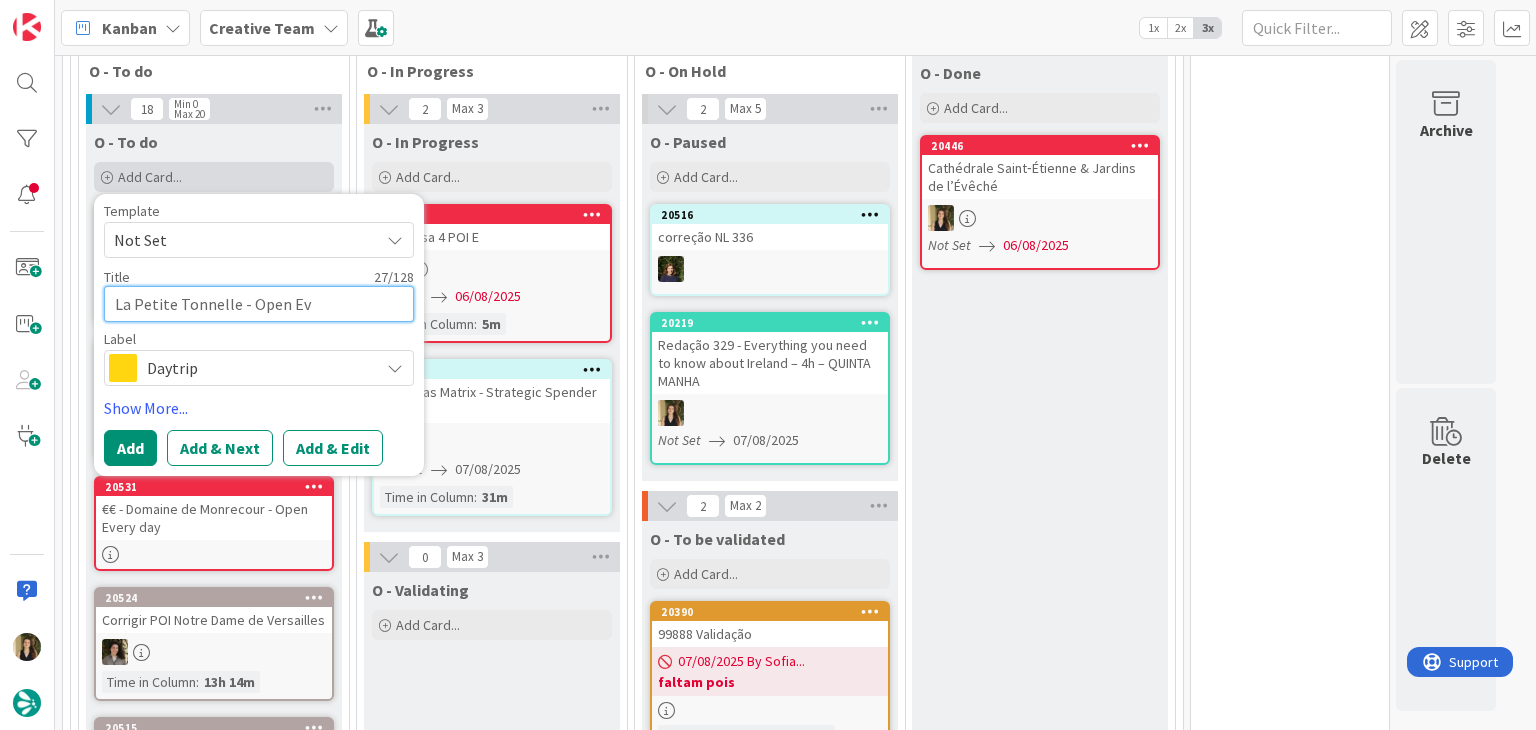type on "x" 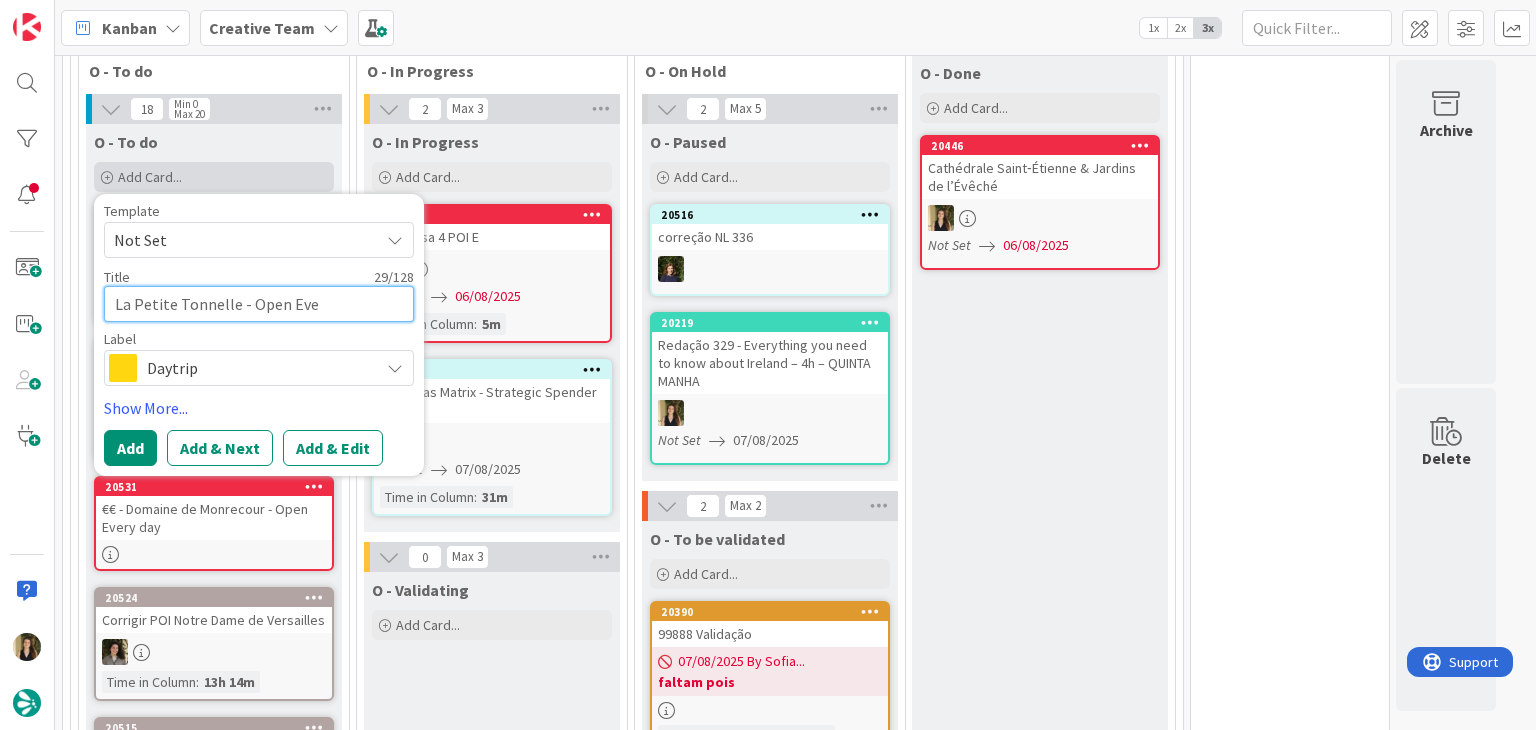 type on "x" 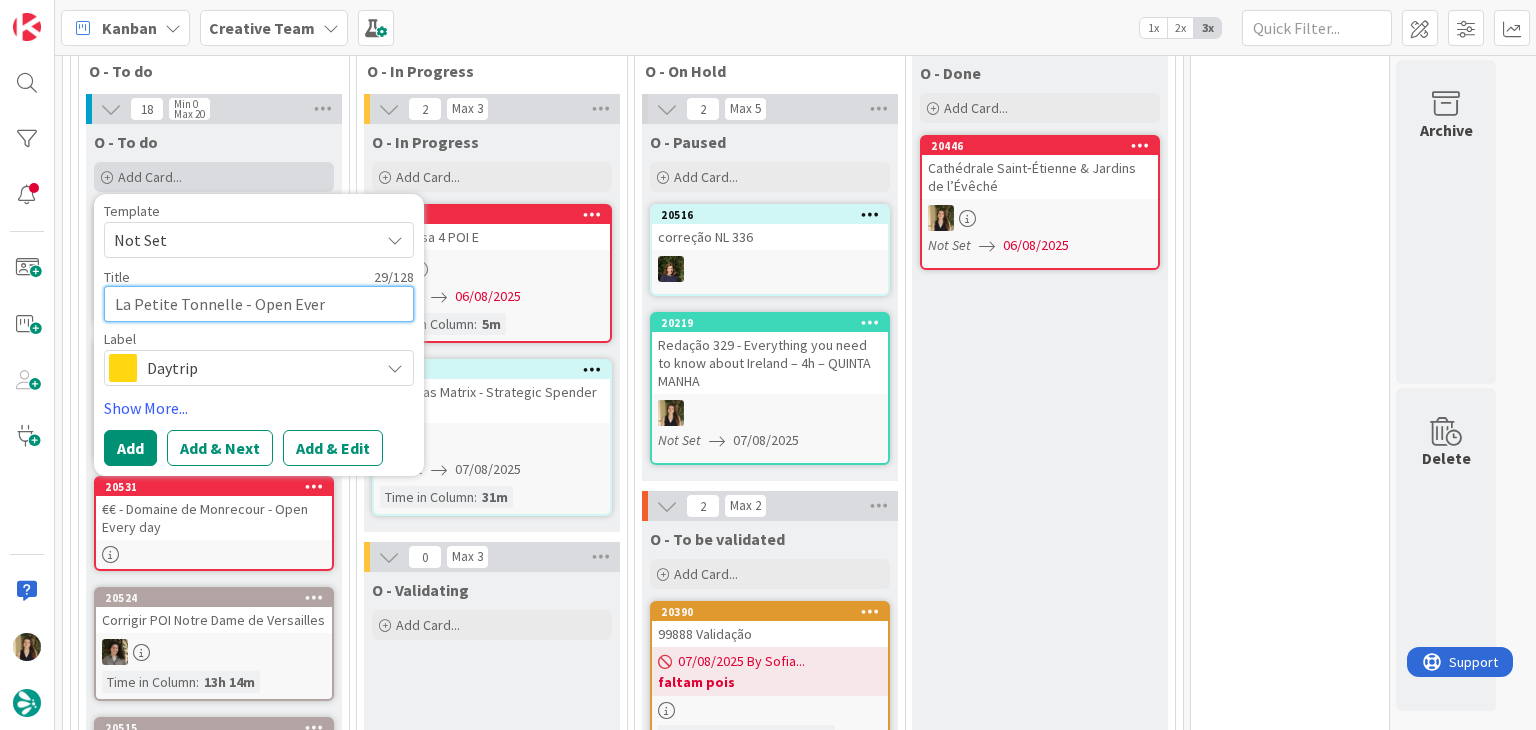 type on "x" 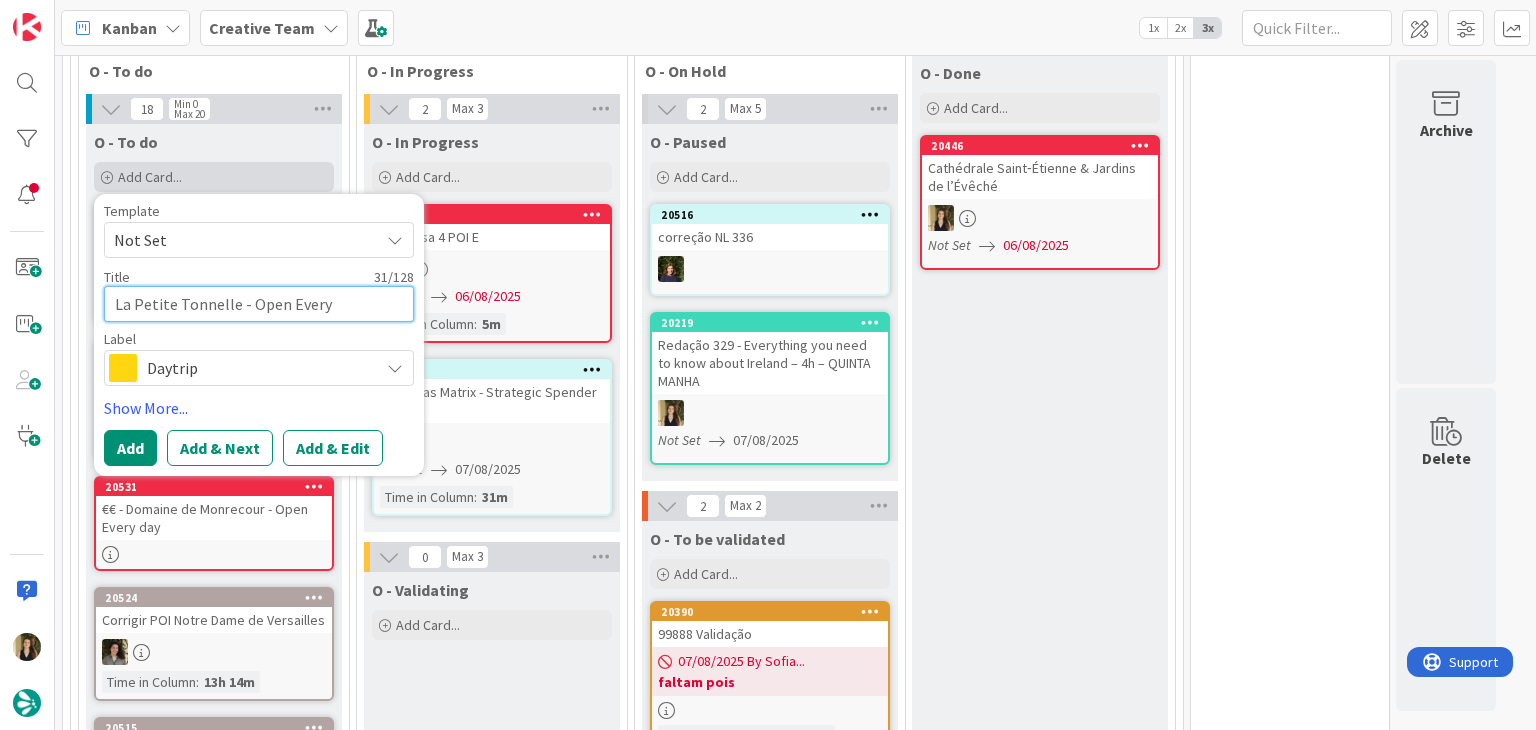 type on "x" 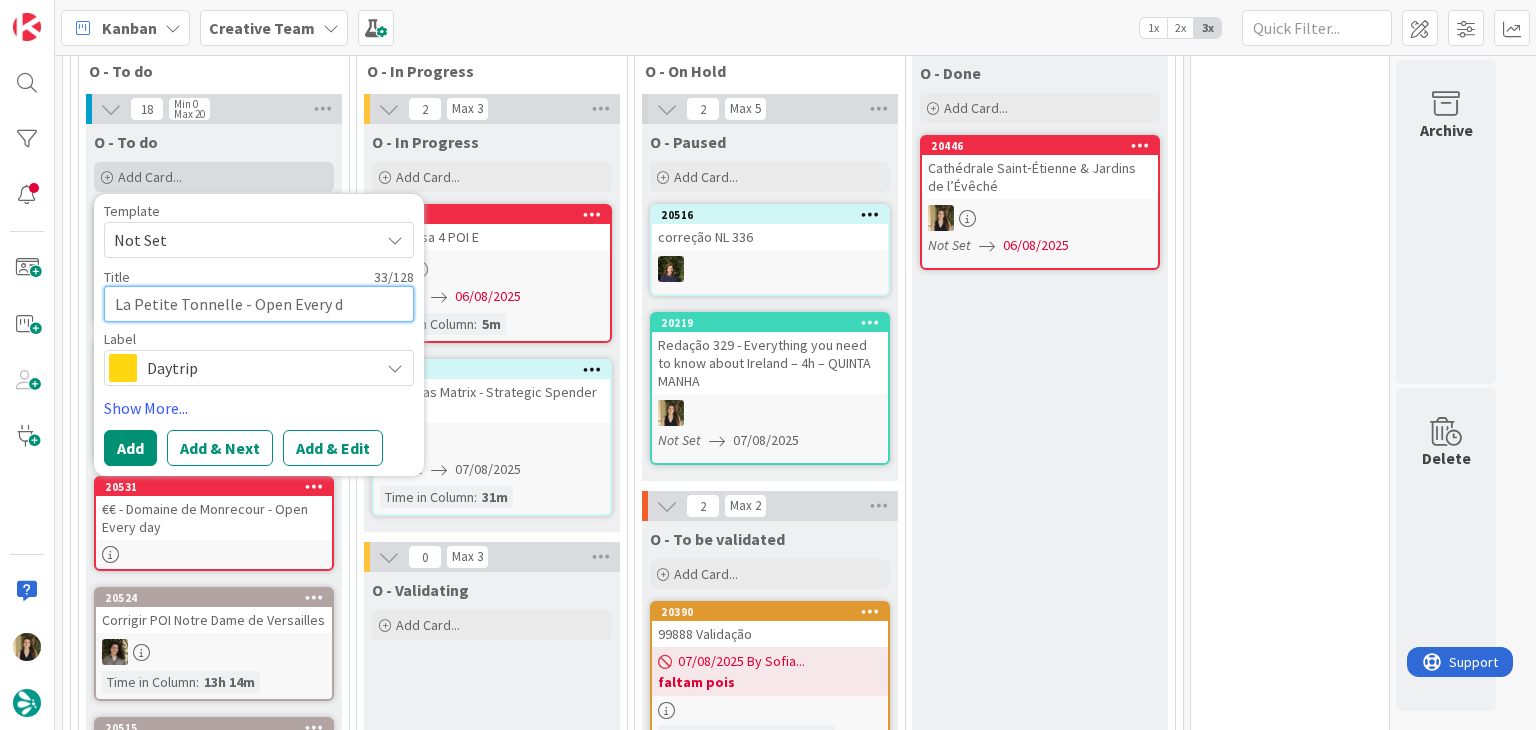 type on "x" 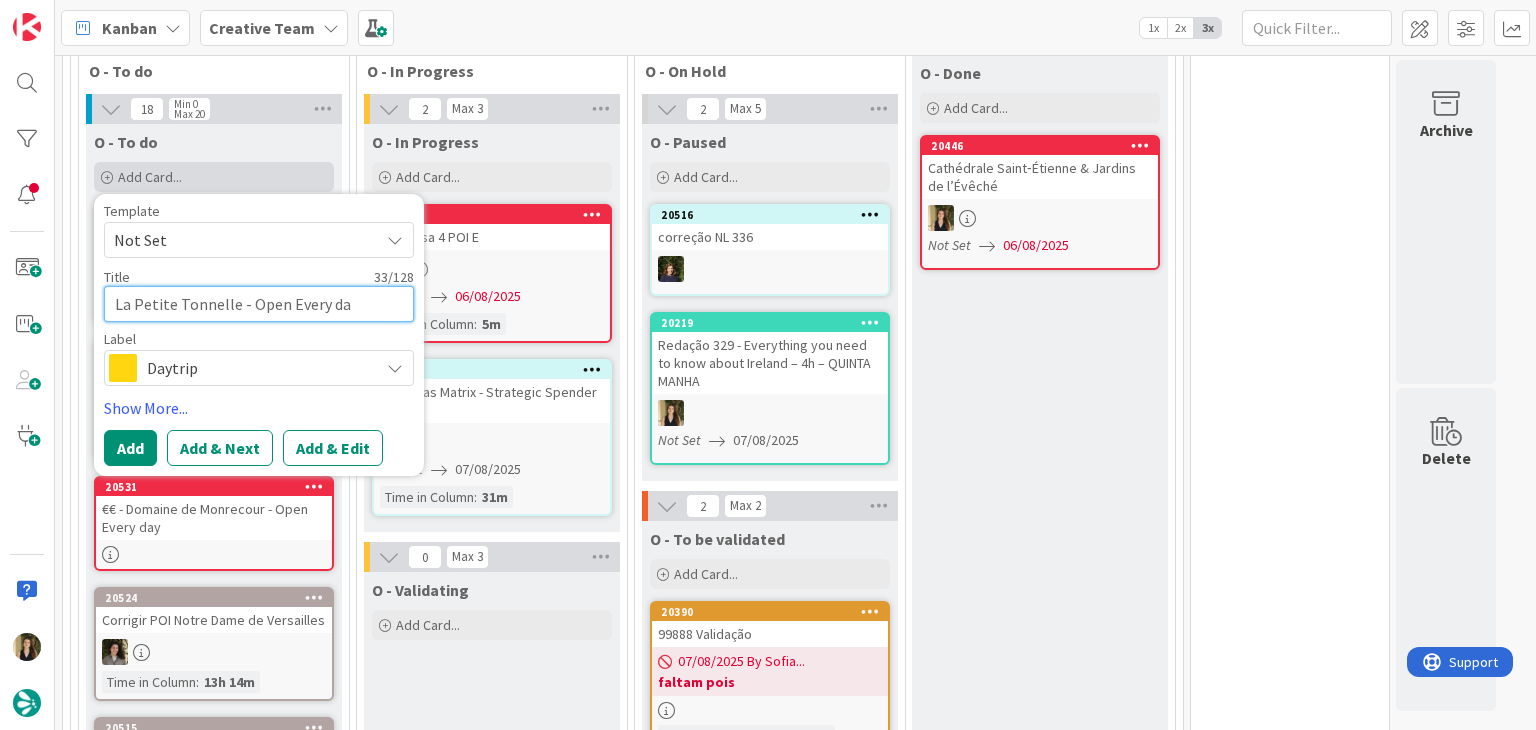 type on "x" 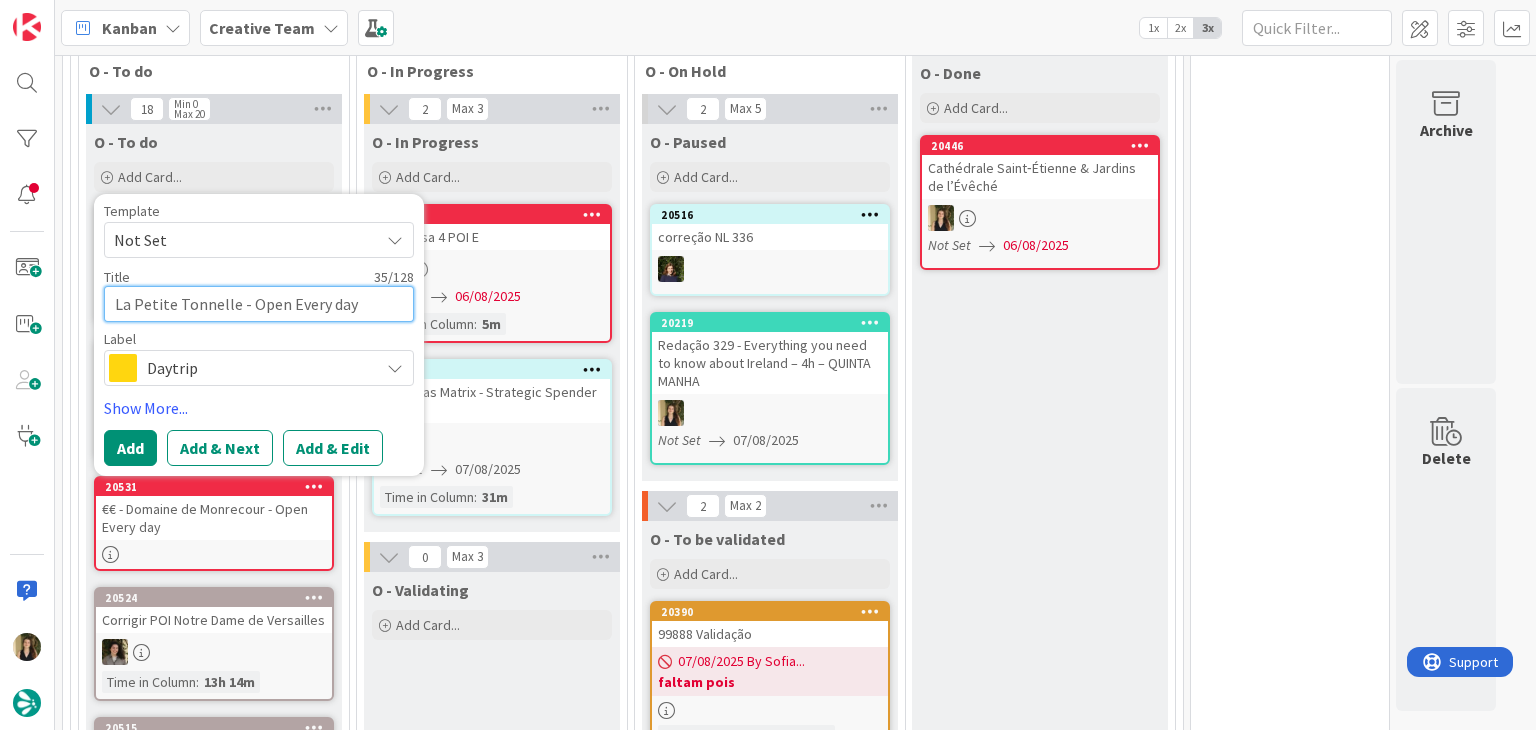 drag, startPoint x: 114, startPoint y: 300, endPoint x: 176, endPoint y: 282, distance: 64.56005 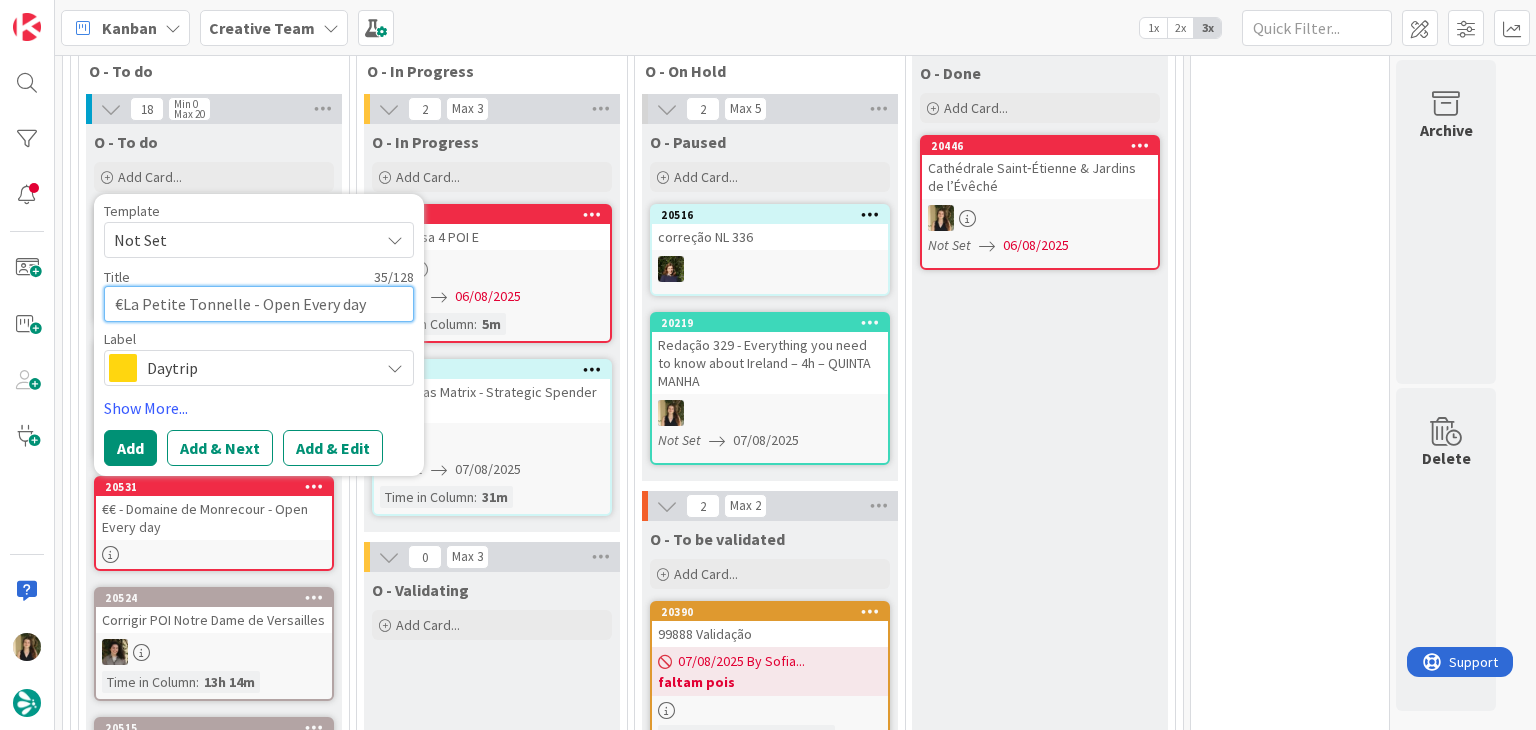 type on "x" 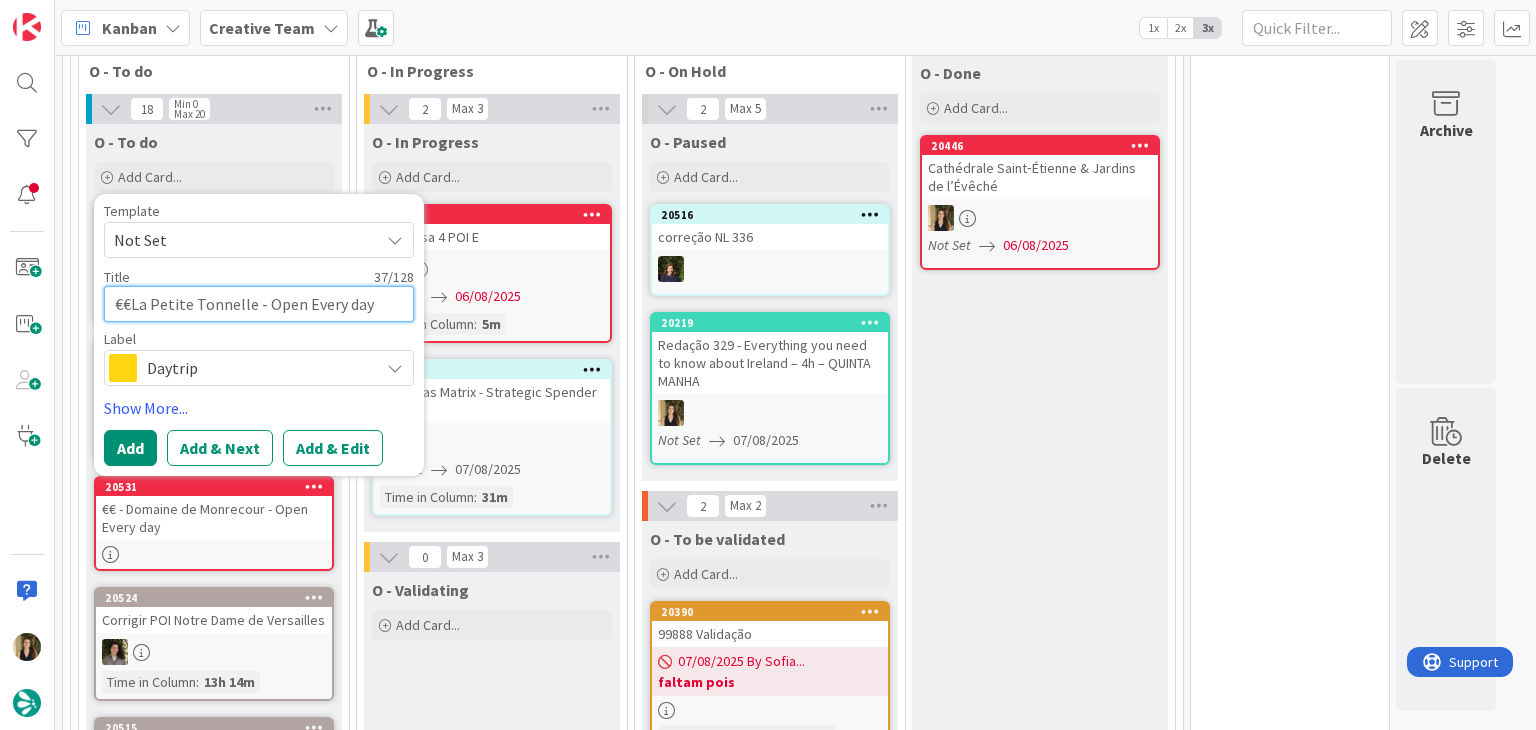 type on "x" 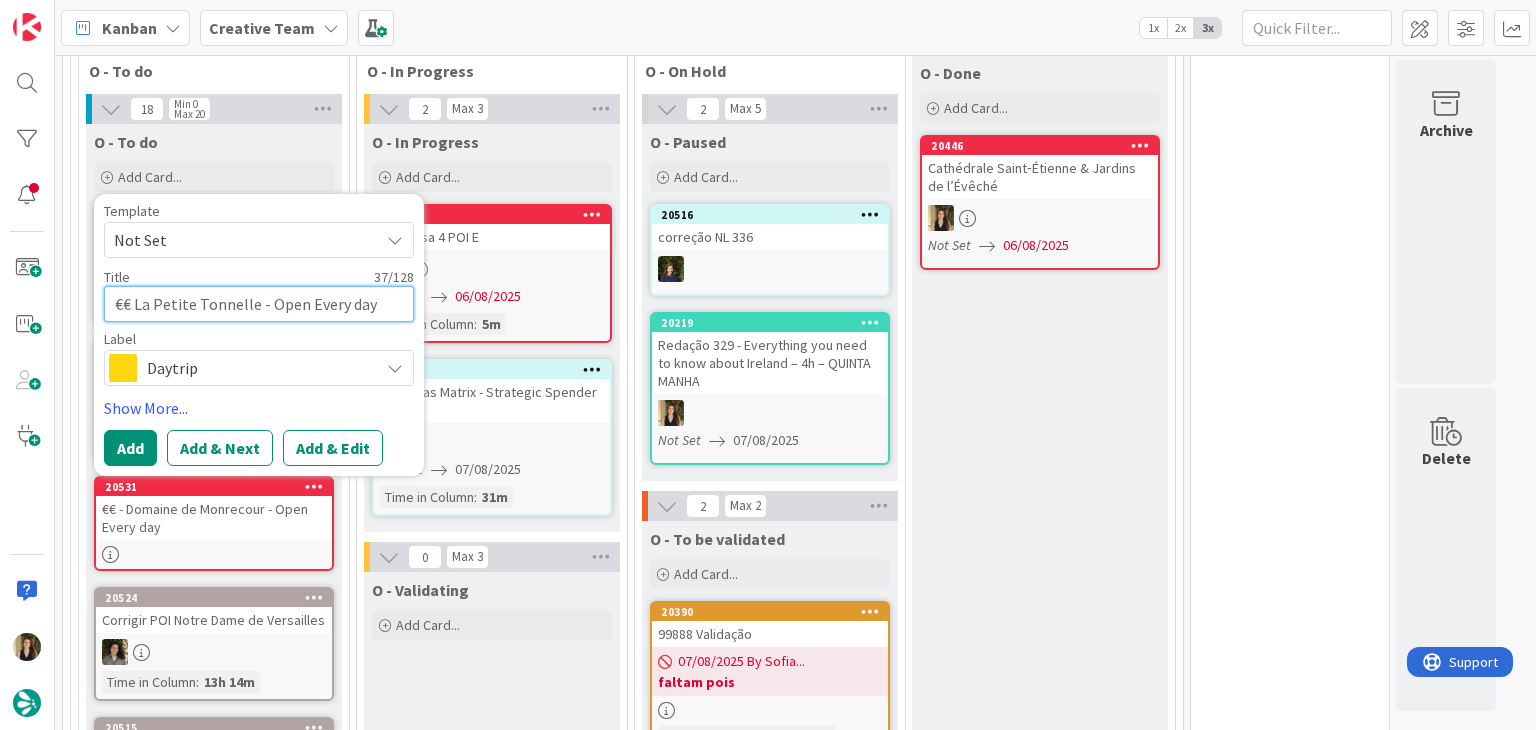 type on "x" 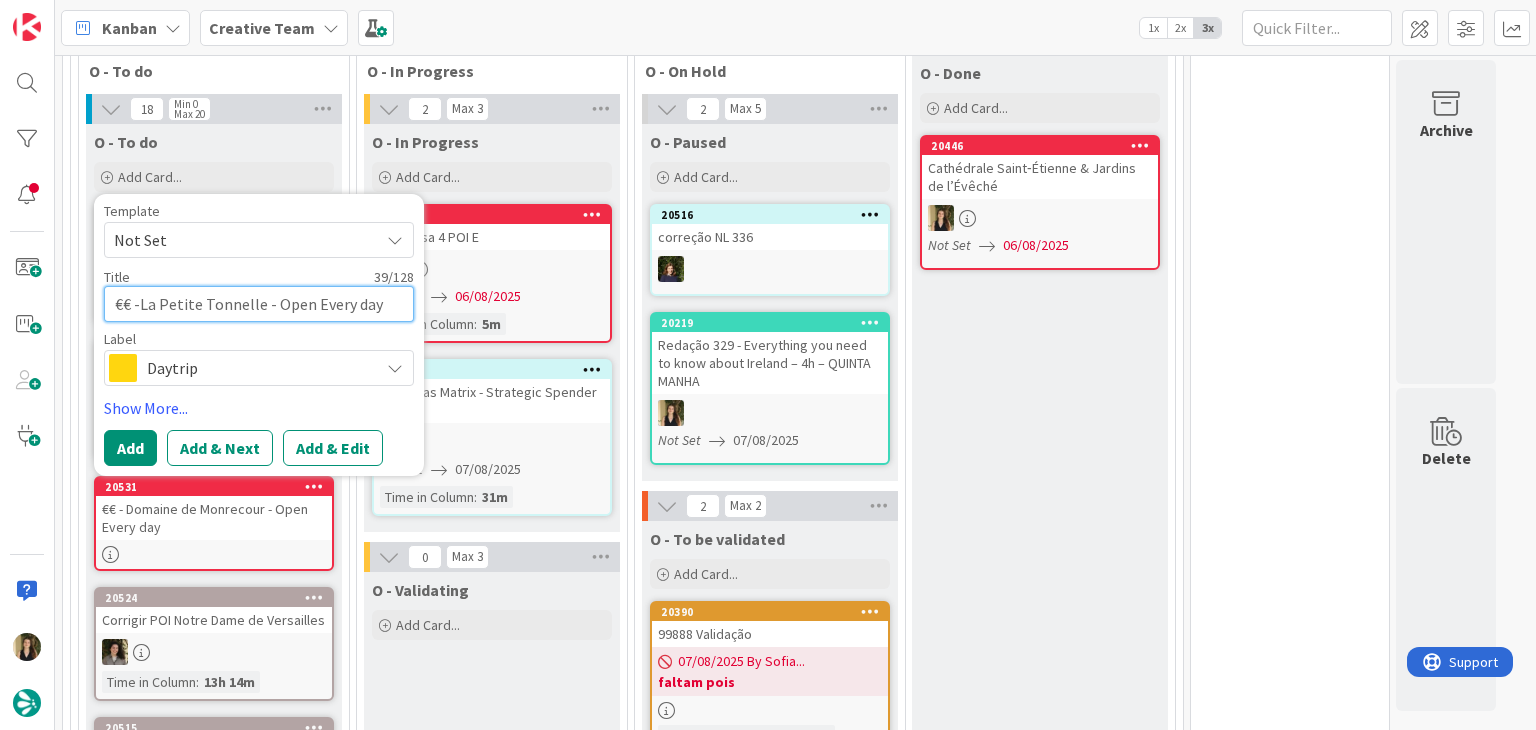 type on "x" 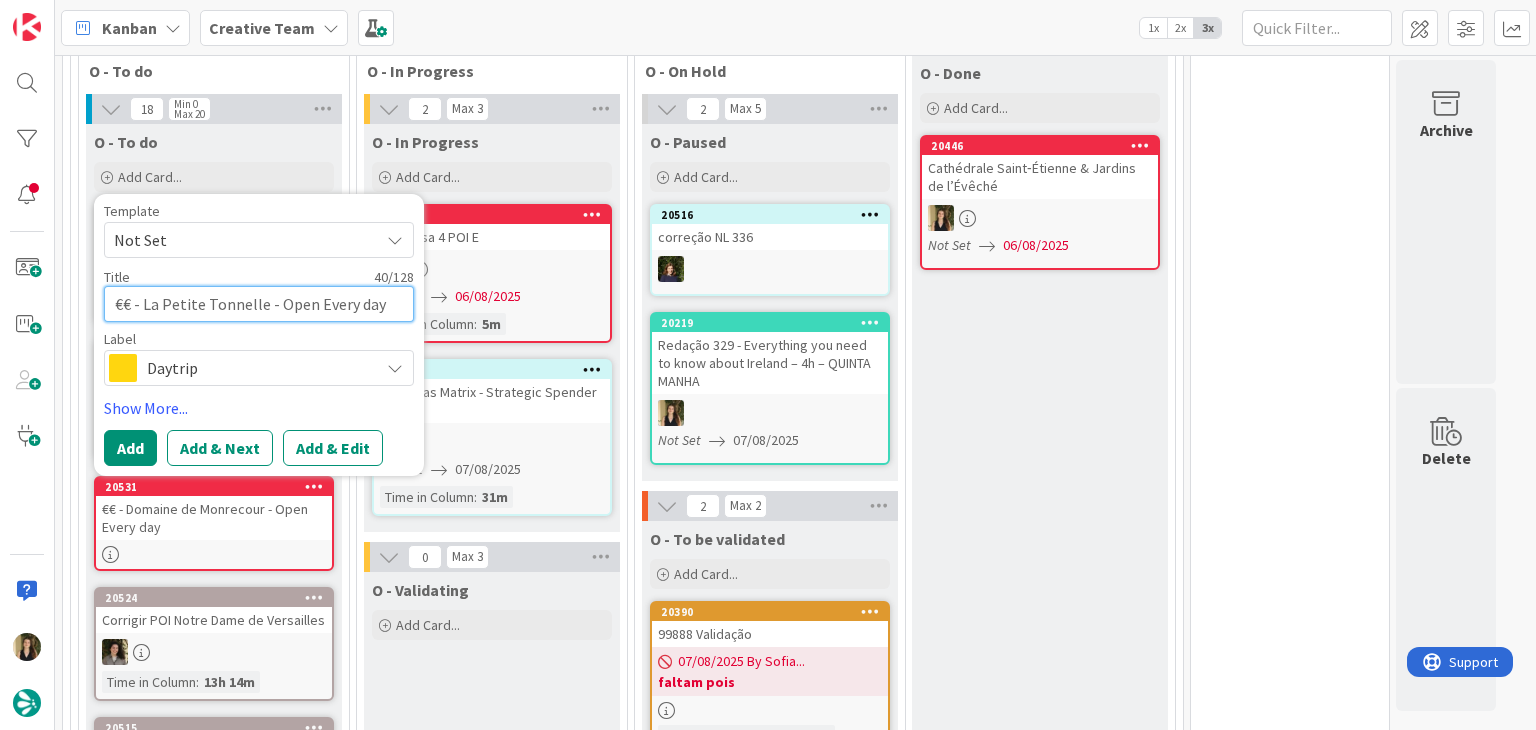 type on "€€ - La Petite Tonnelle - Open Every day" 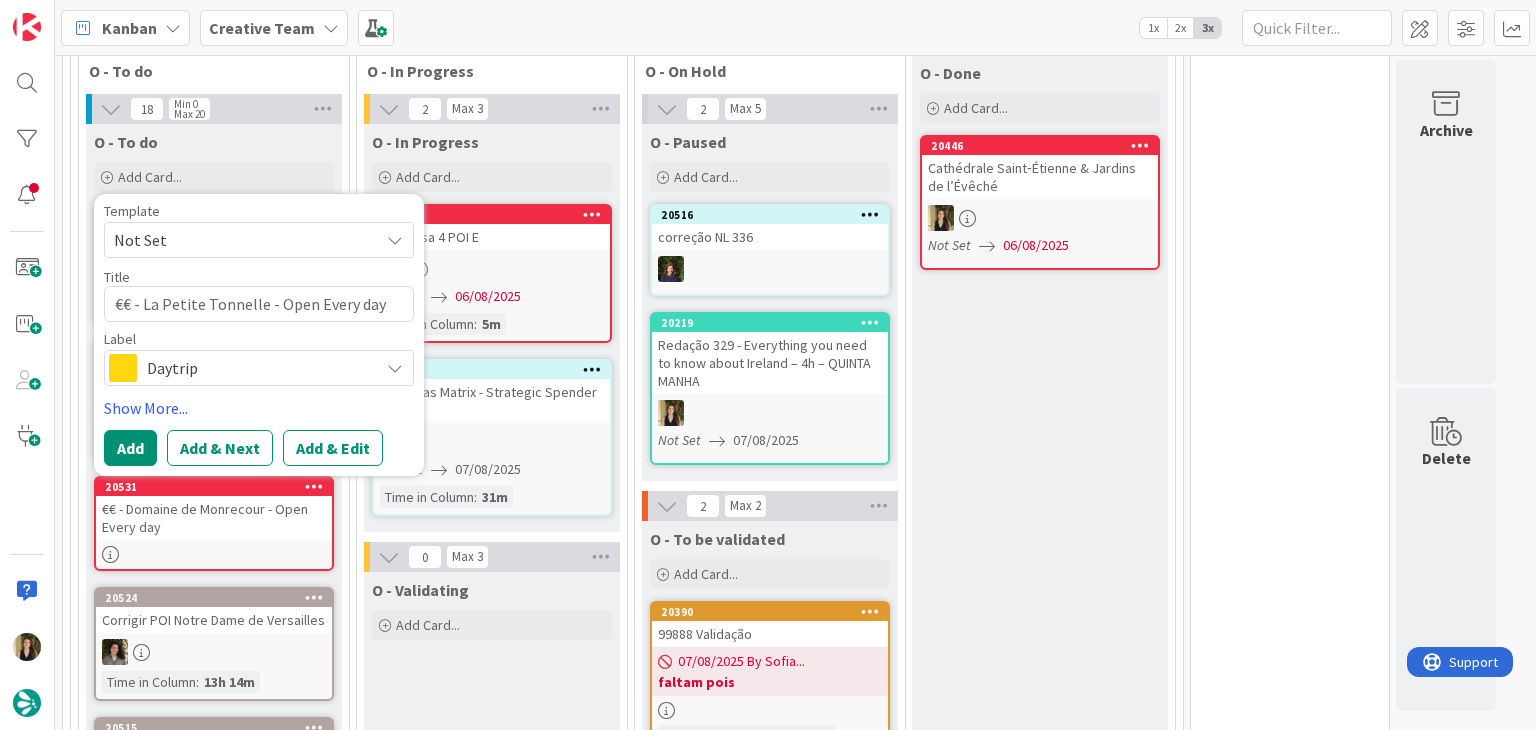 click on "Daytrip" at bounding box center (258, 368) 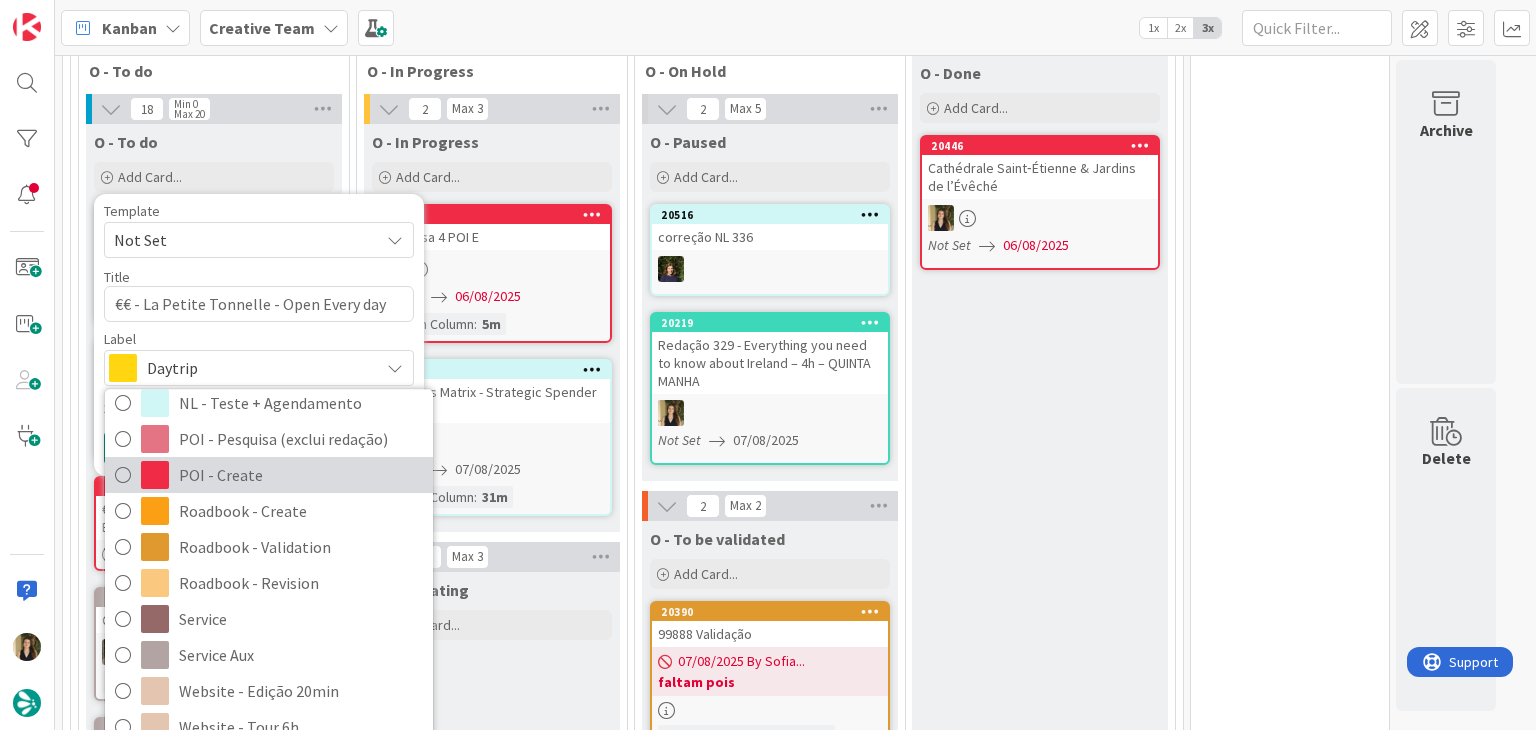 click on "POI - Create" at bounding box center [301, 476] 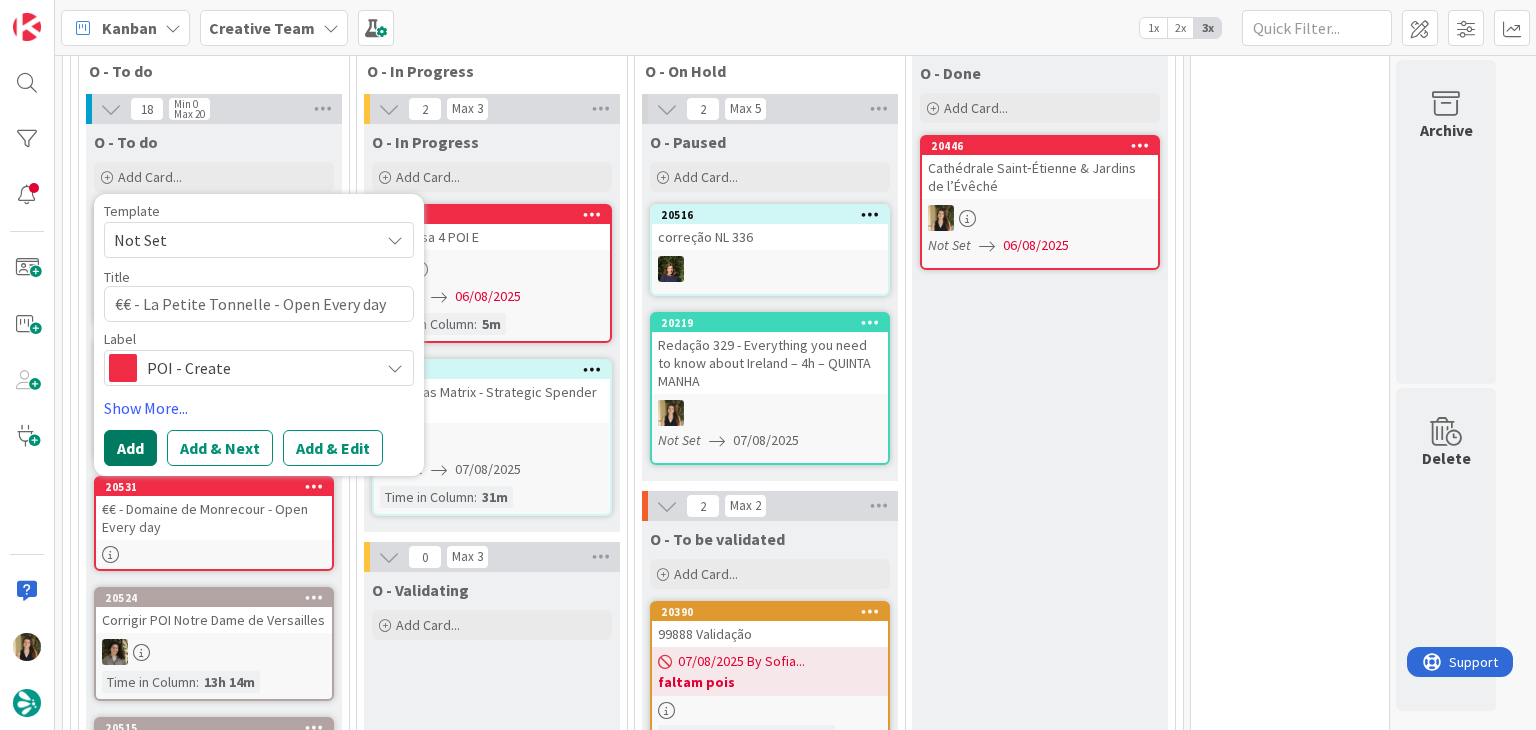 click on "Add" at bounding box center [130, 448] 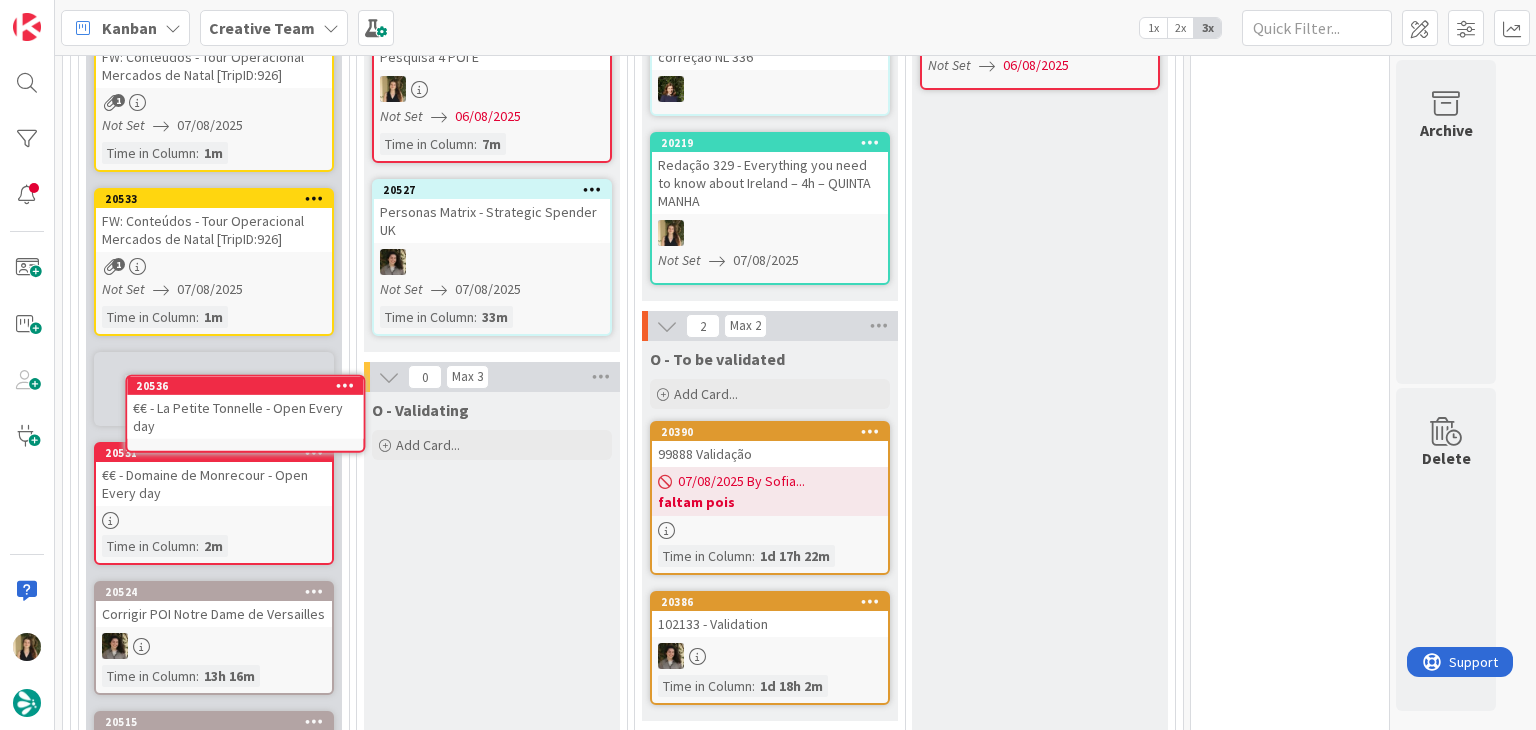 scroll, scrollTop: 770, scrollLeft: 0, axis: vertical 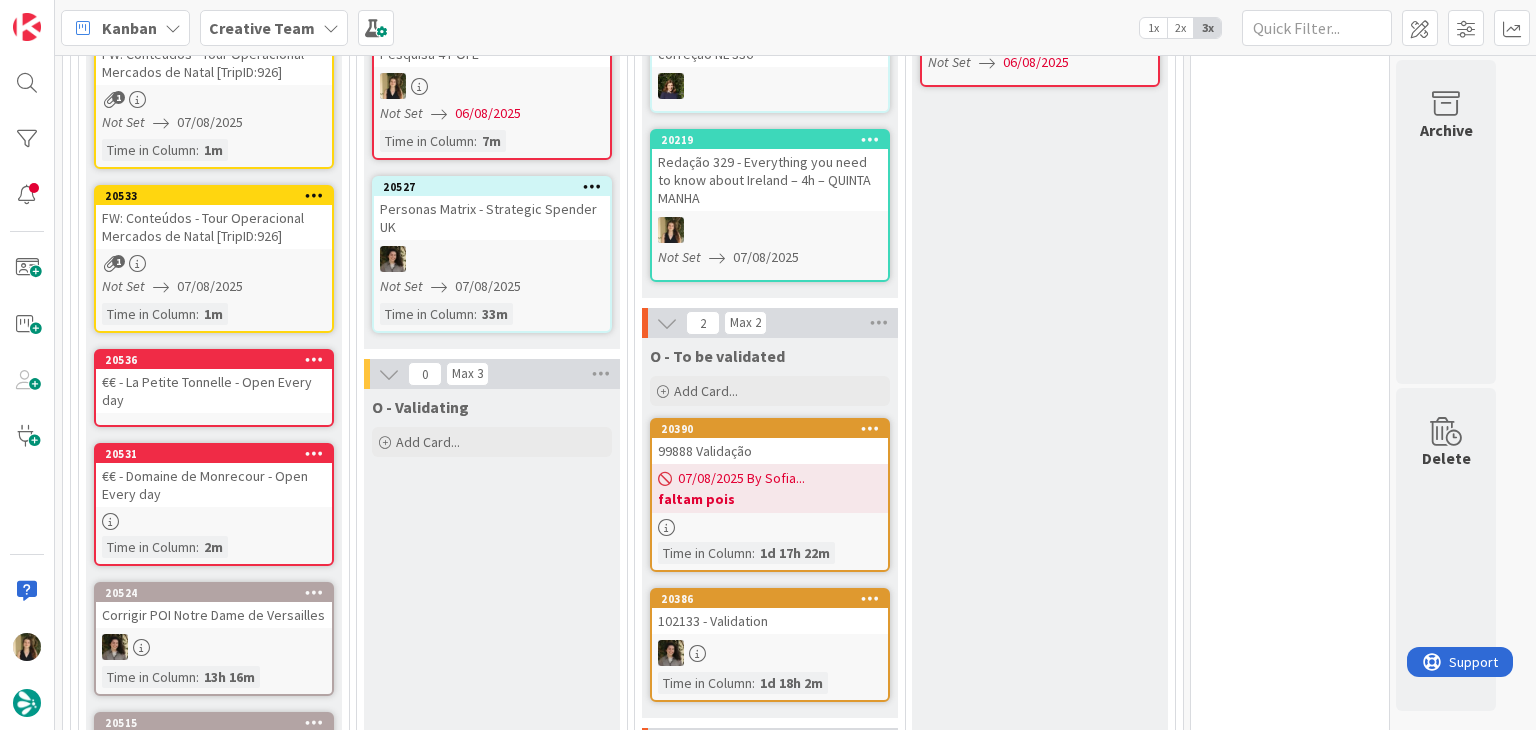 click on "€€ - La Petite Tonnelle - Open Every day" at bounding box center (214, 391) 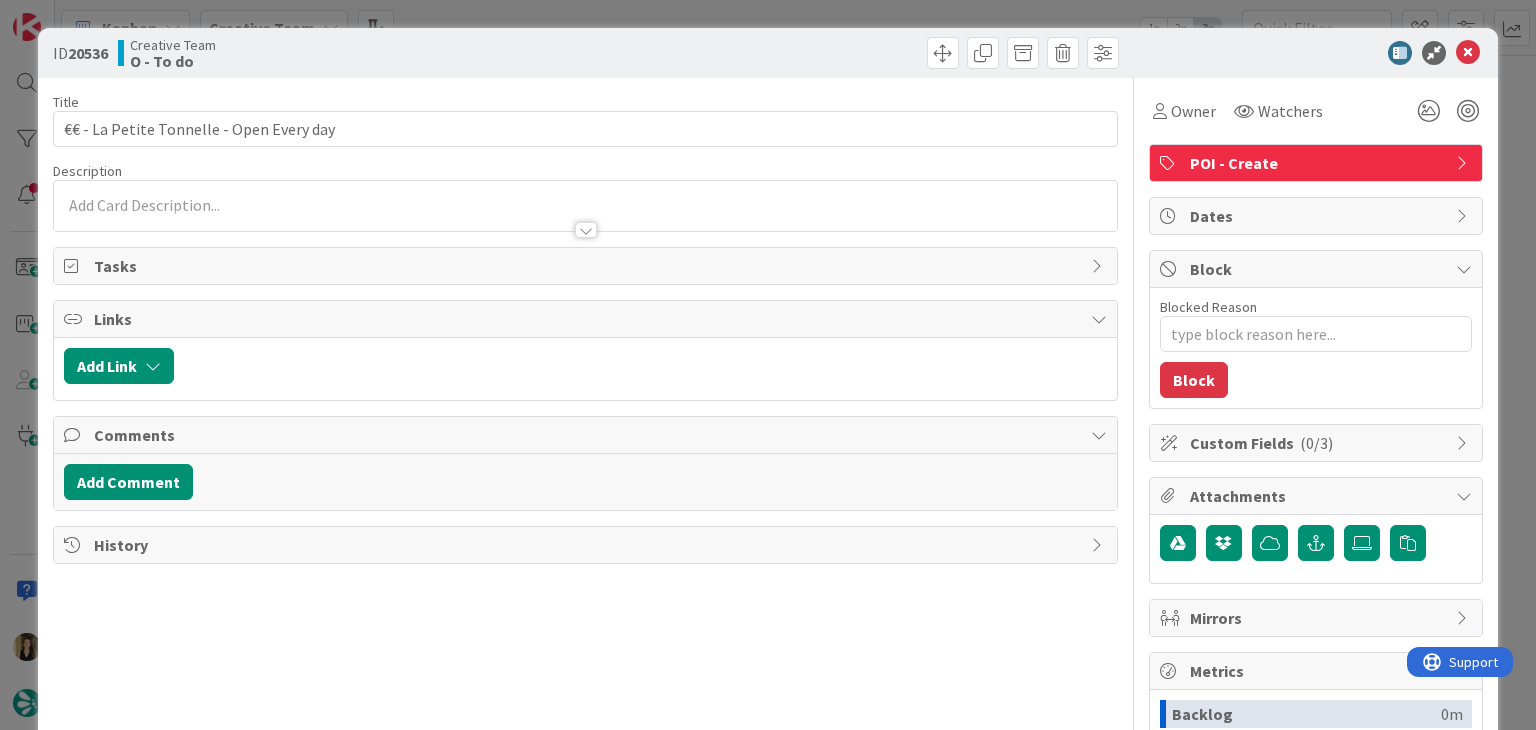 type on "x" 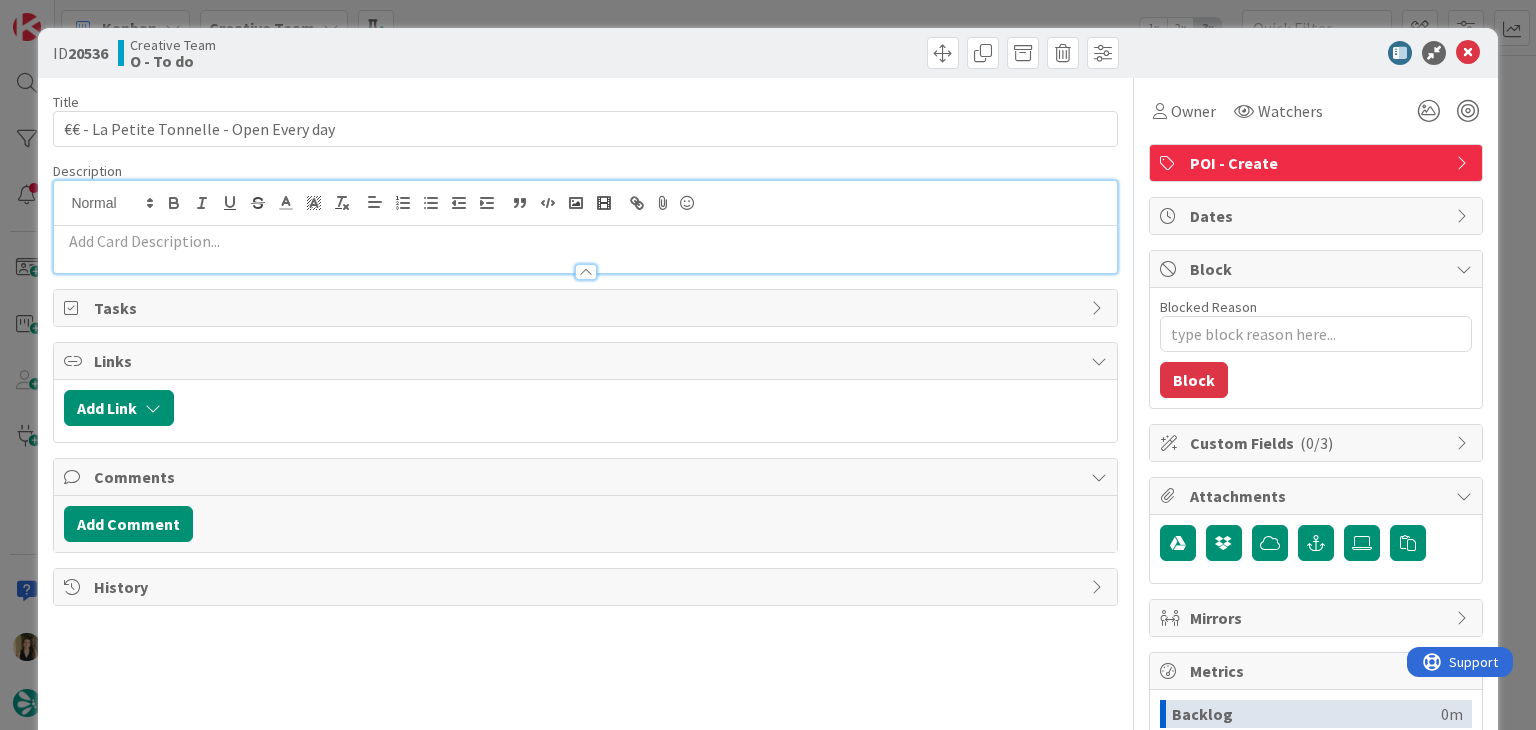 scroll, scrollTop: 0, scrollLeft: 0, axis: both 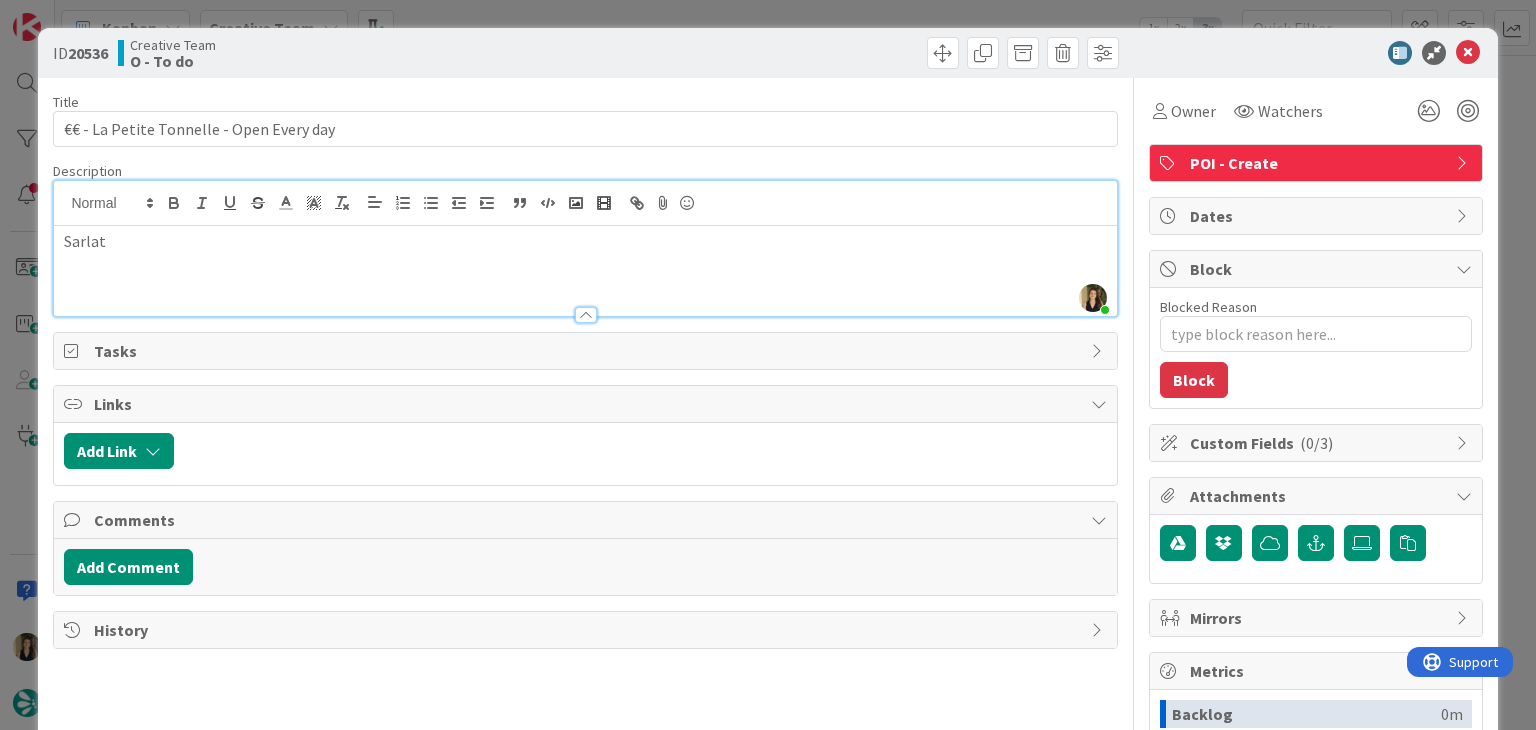 drag, startPoint x: 439, startPoint y: 53, endPoint x: 452, endPoint y: 33, distance: 23.853722 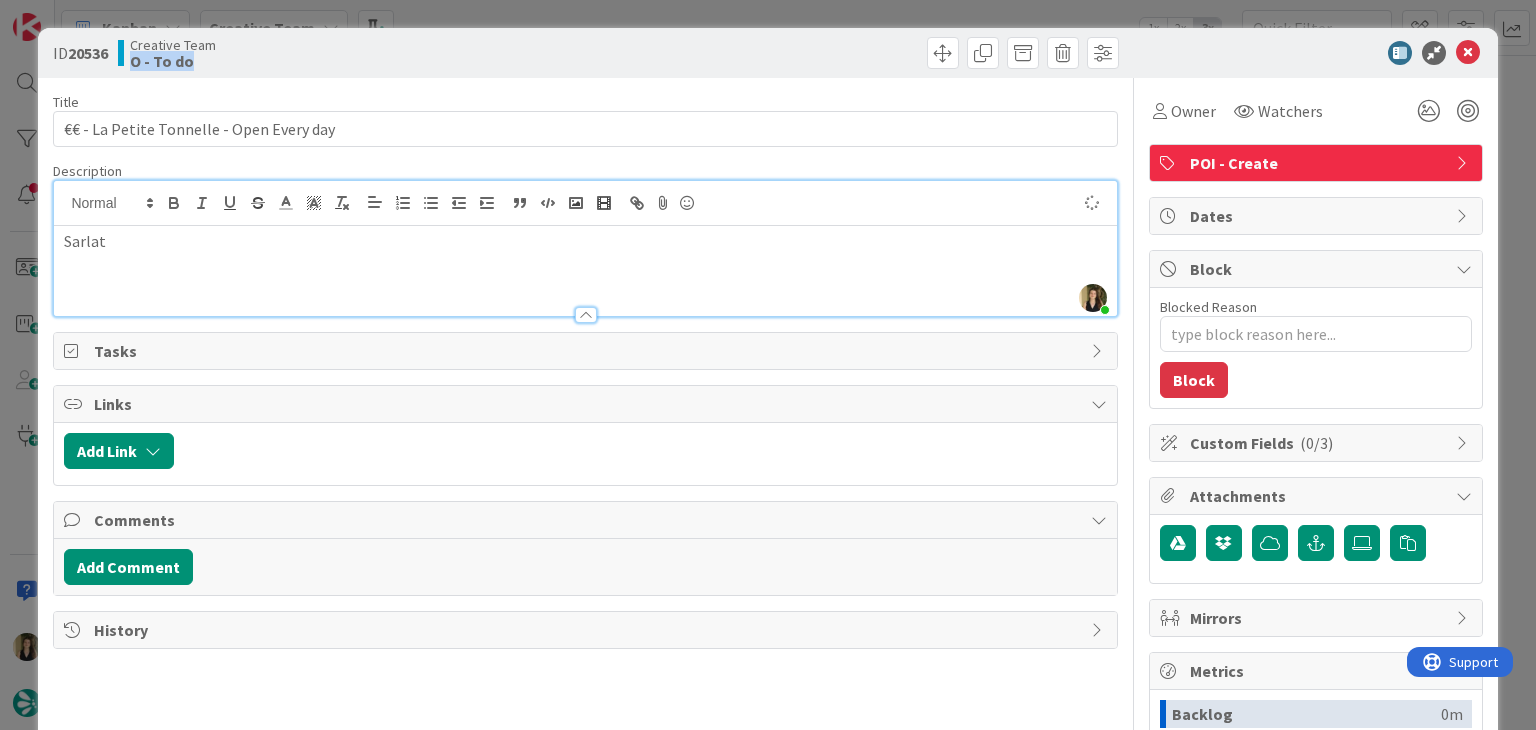 click on "ID  20536 Creative Team O - To do Title 40 / 128 €€ - La Petite Tonnelle - Open Every day Description Sofia Palma just joined Sarlat Owner Watchers POI - Create  Tasks Links Add Link Comments Add Comment History Owner Watchers POI - Create  Dates Block Blocked Reason 0 / 256 Block Custom Fields ( 0/3 ) Attachments Mirrors Metrics Backlog 0m To Do 0m Buffer 0m In Progress 0m Total Time 0m Lead Time 0m Cycle Time 0m Blocked Time 0m Show Details" at bounding box center (768, 365) 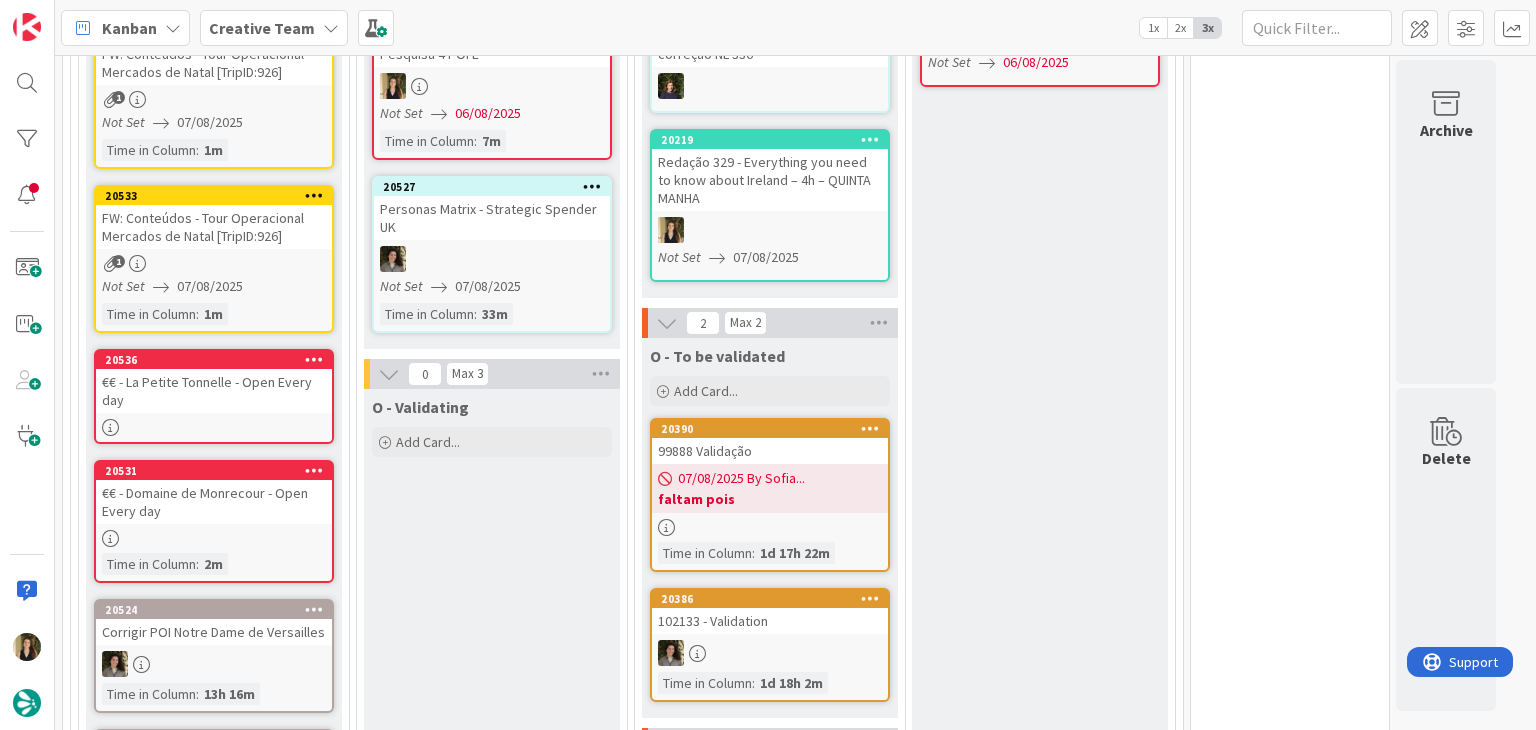 click on "20531 €€ - Domaine de Monrecour - Open Every day Time in Column : 2m" at bounding box center [214, 521] 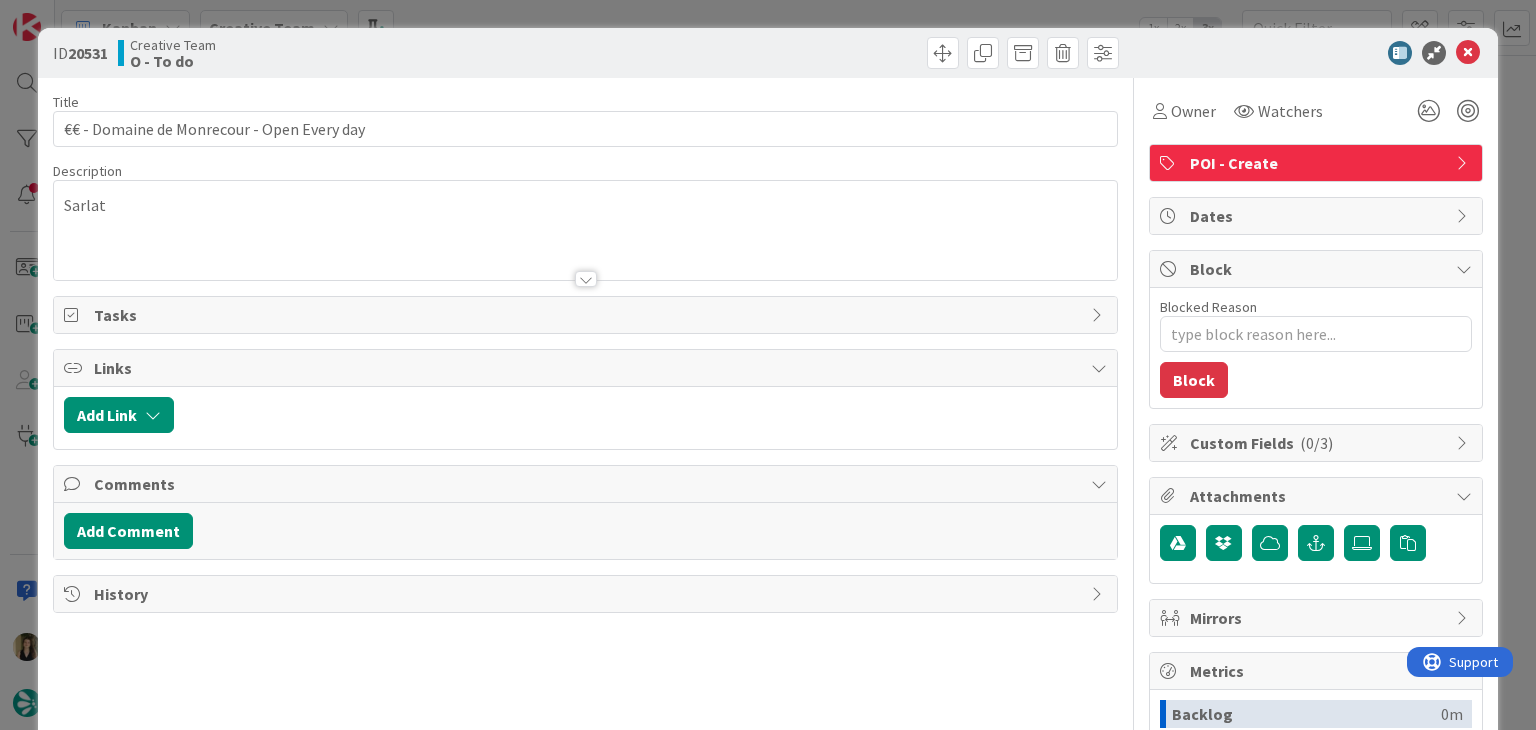 scroll, scrollTop: 0, scrollLeft: 0, axis: both 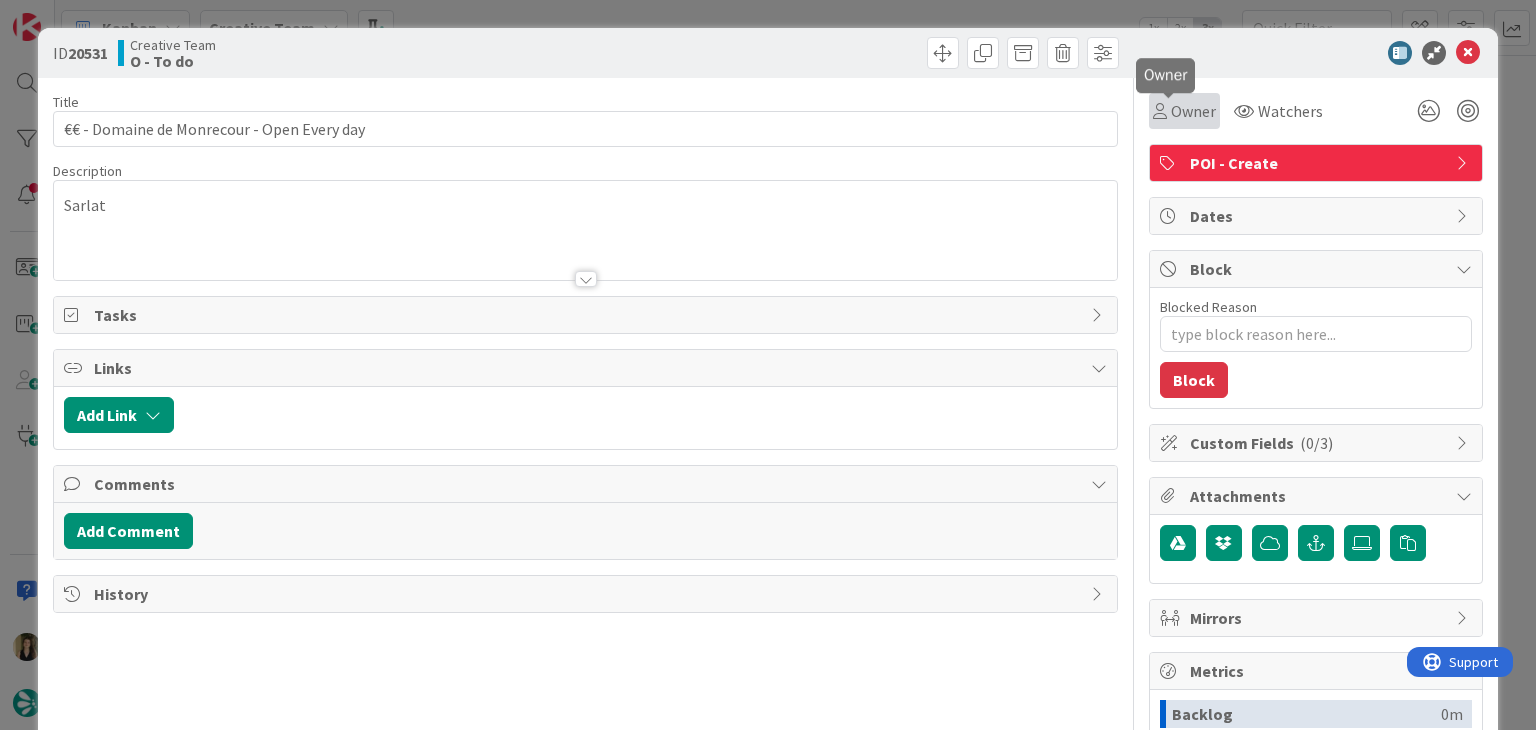 drag, startPoint x: 1171, startPoint y: 105, endPoint x: 1176, endPoint y: 129, distance: 24.5153 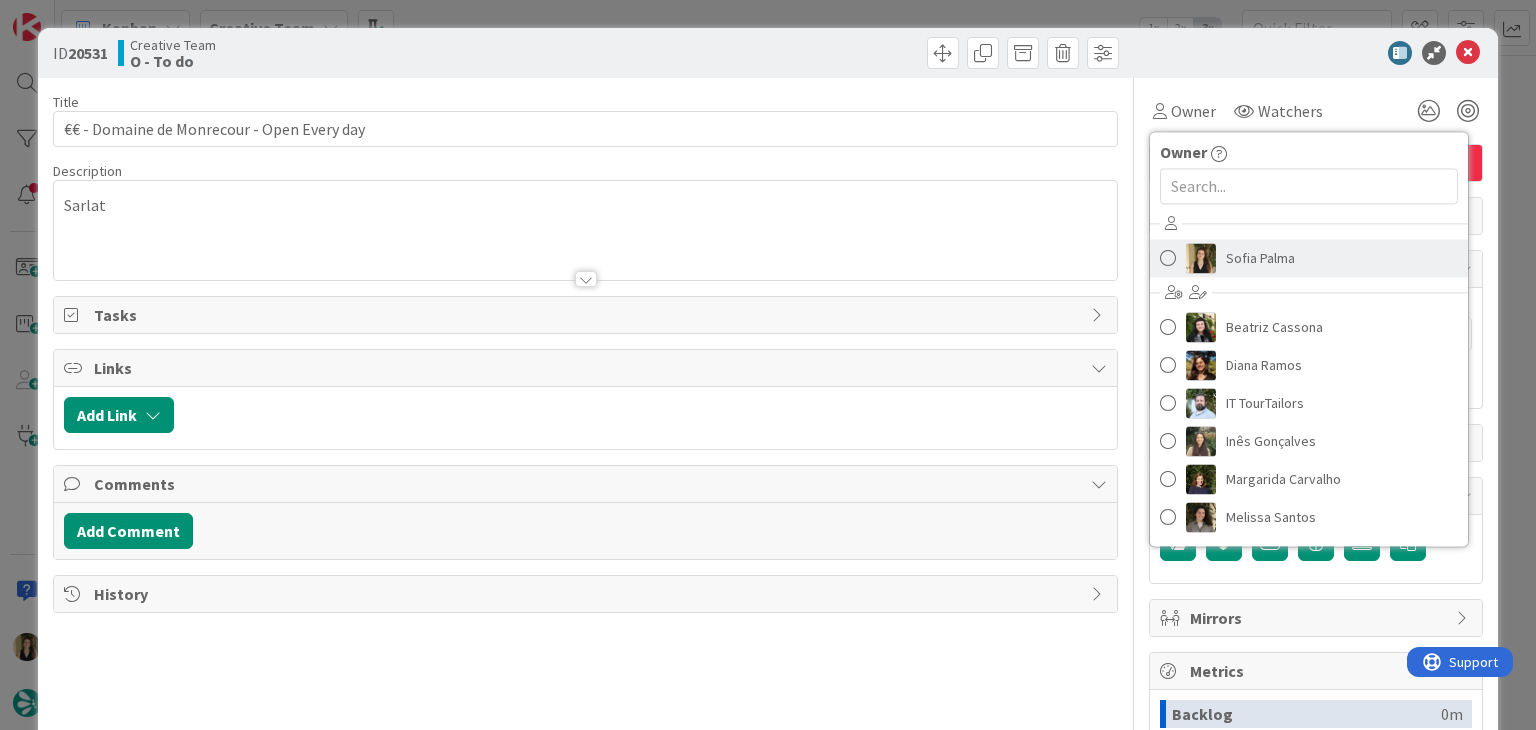 click on "Sofia Palma" at bounding box center [1260, 258] 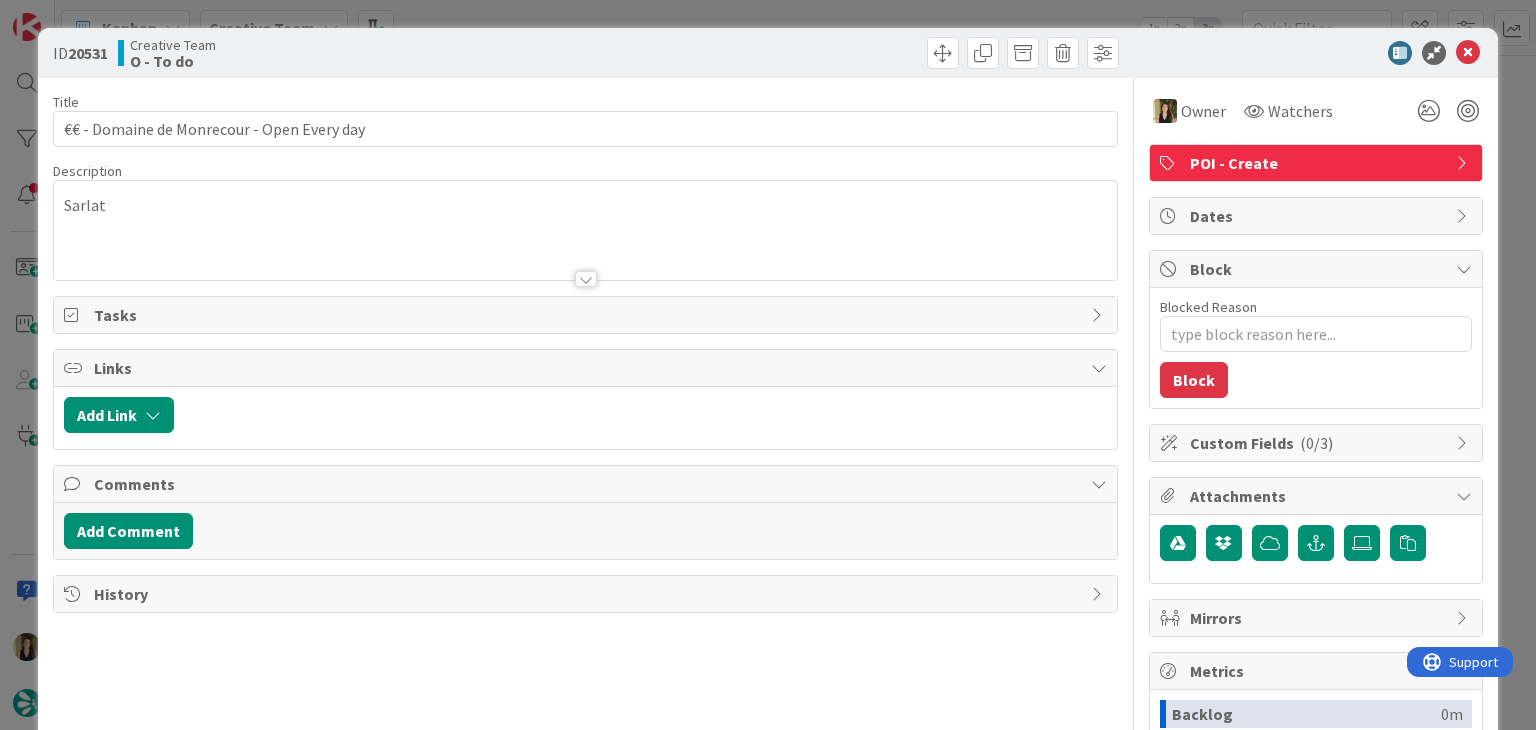 click at bounding box center (855, 53) 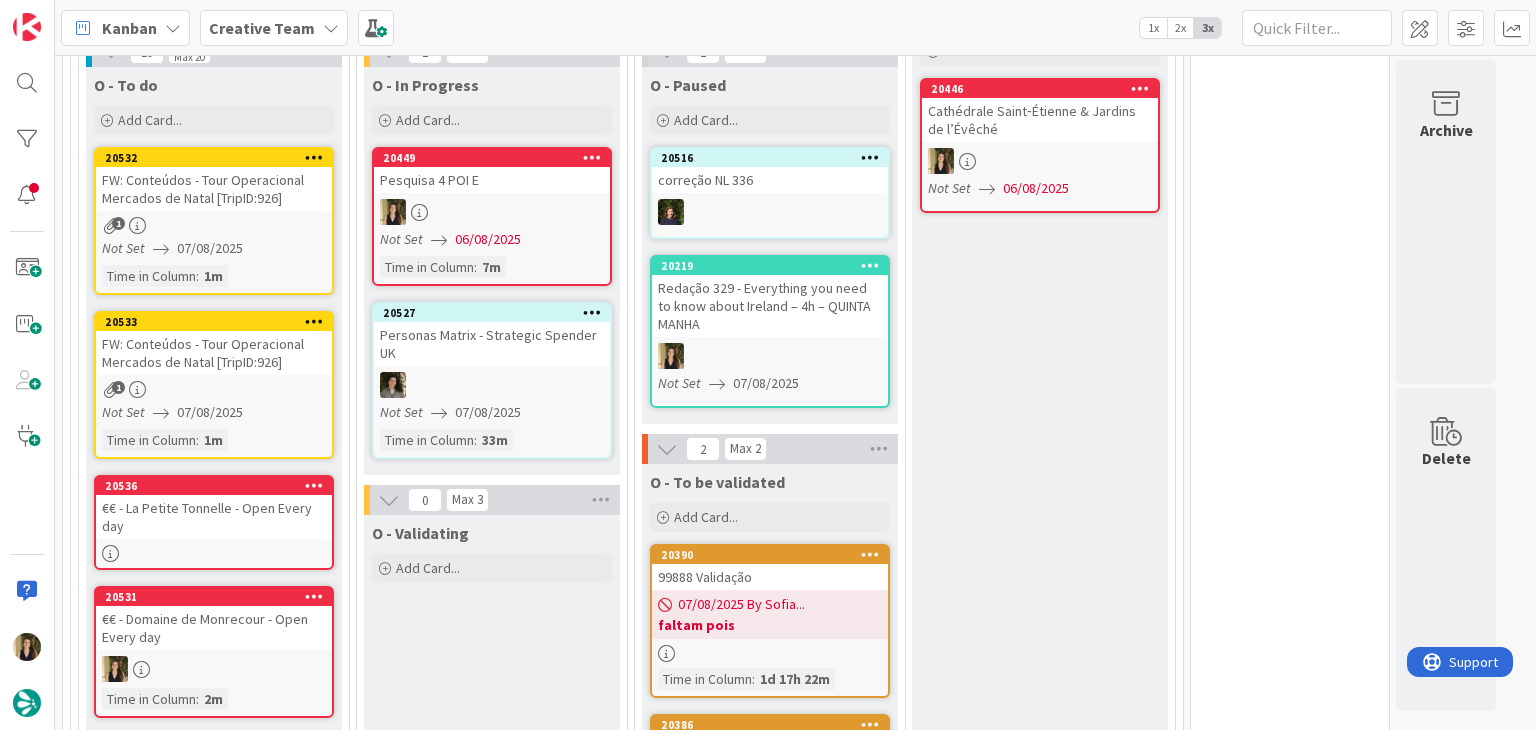 scroll, scrollTop: 370, scrollLeft: 0, axis: vertical 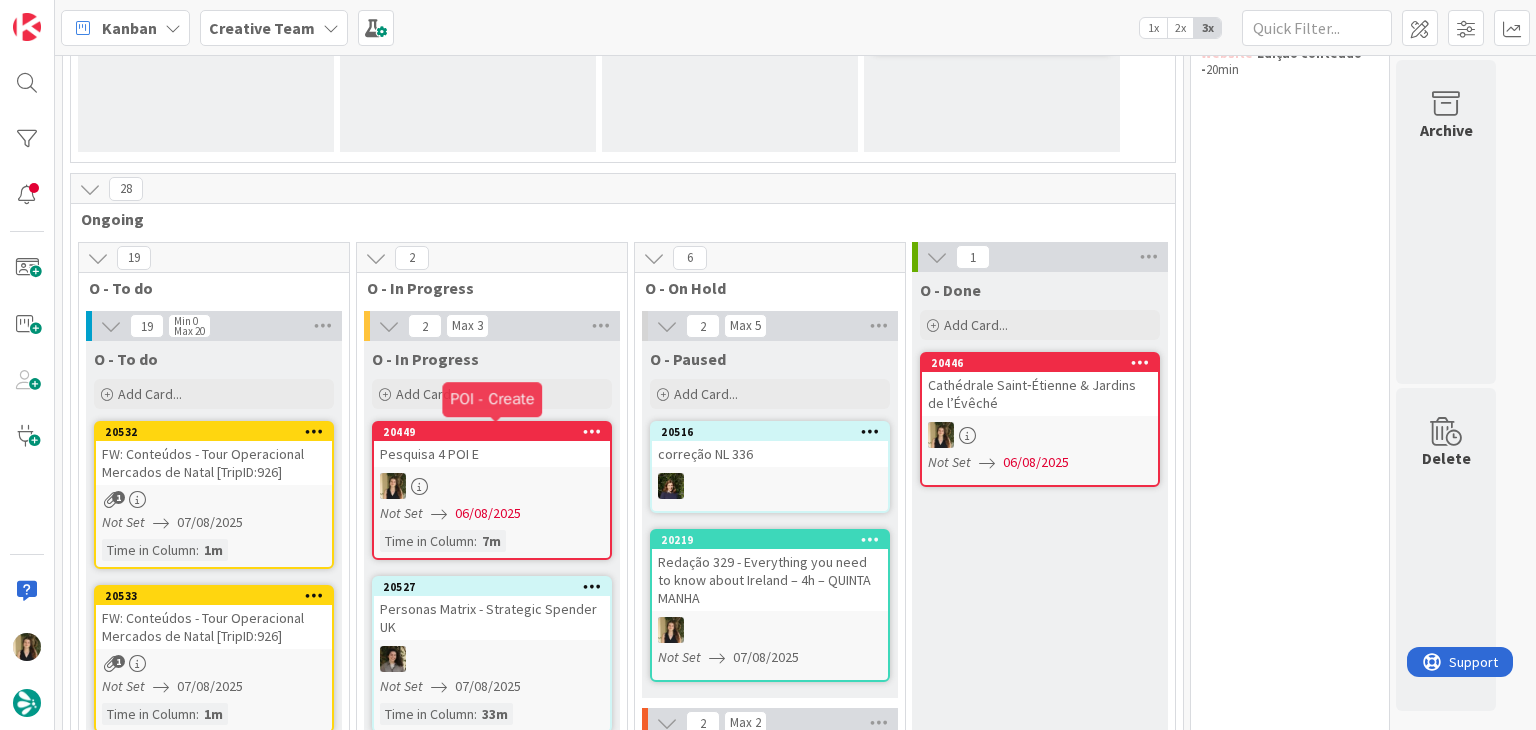click on "Pesquisa 4 POI E" at bounding box center (492, 454) 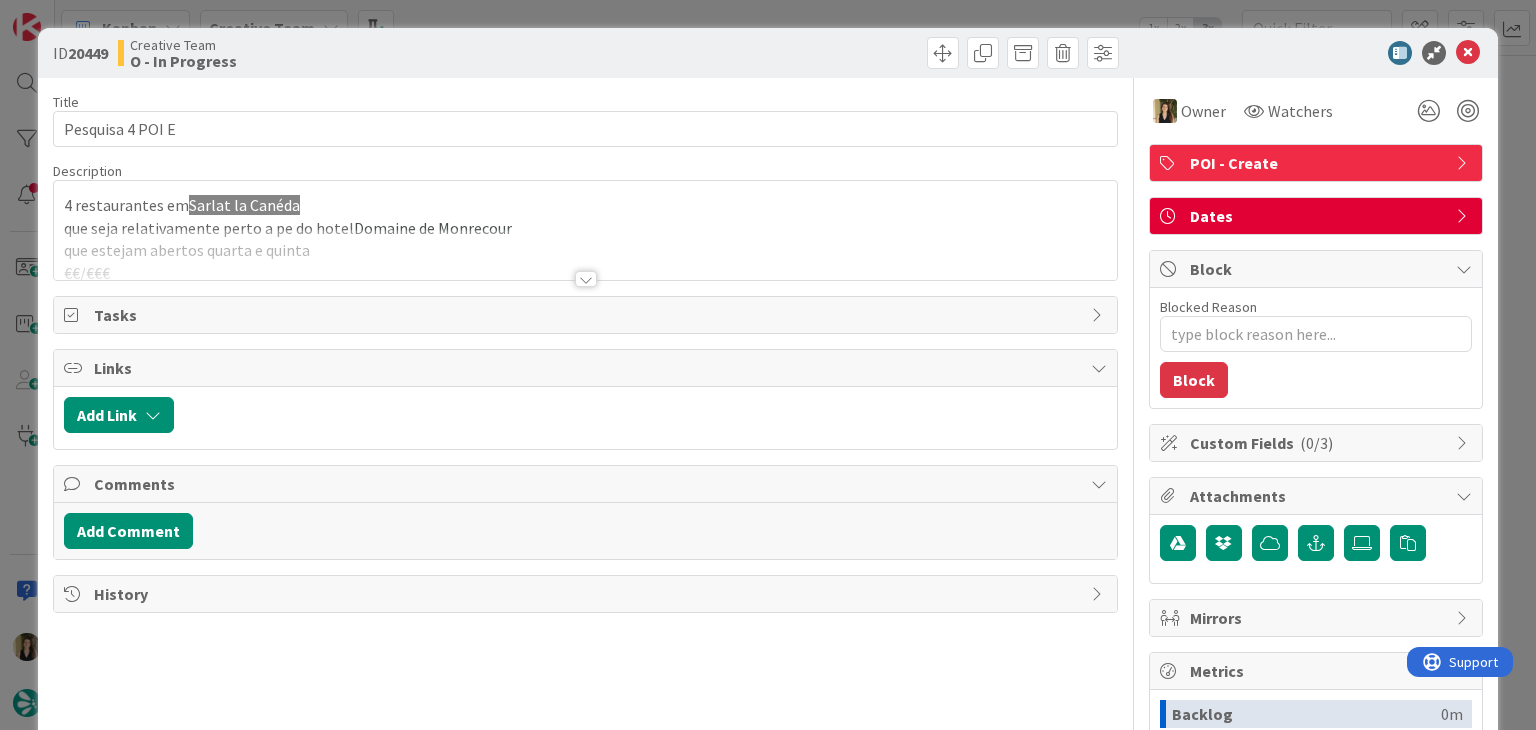 scroll, scrollTop: 0, scrollLeft: 0, axis: both 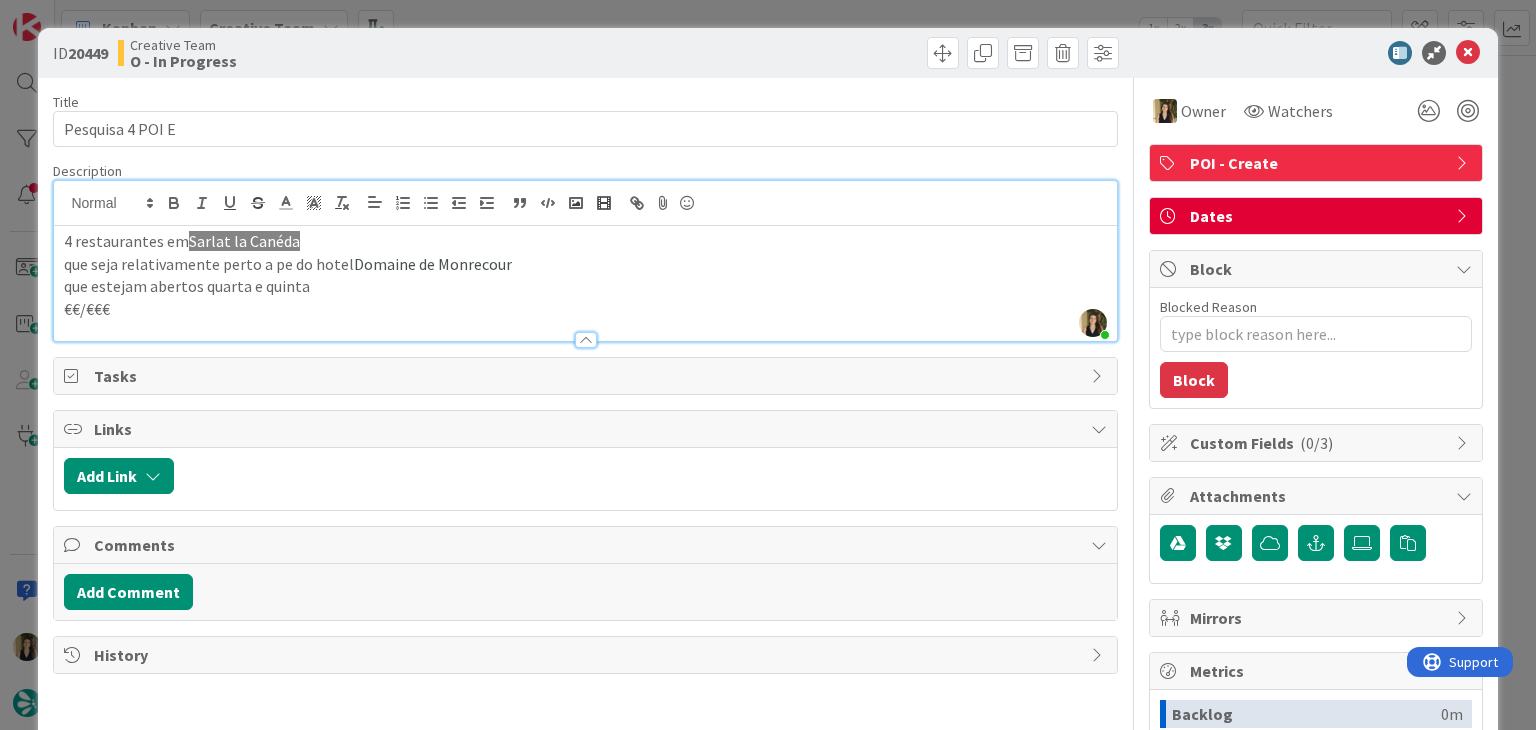 click on "ID  20449 Creative Team O - In Progress Title 16 / 128 Pesquisa 4 POI E Description Sofia Palma joined  3 m ago 4 restaurantes em  Sarlat la Canéda que seja relativamente perto a pe do hotel  Domaine de Monrecour que estejam abertos quarta e quinta €€/€€€ Owner Watchers POI - Create  Tasks Links Add Link Comments Add Comment History Owner Watchers POI - Create  Dates Block Blocked Reason 0 / 256 Block Custom Fields ( 0/3 ) Attachments Mirrors Metrics Backlog 0m To Do 21h 38m Buffer 0m In Progress 7m Total Time 21h 45m Lead Time 21h 45m Cycle Time 7m Blocked Time 0m Show Details" at bounding box center (768, 365) 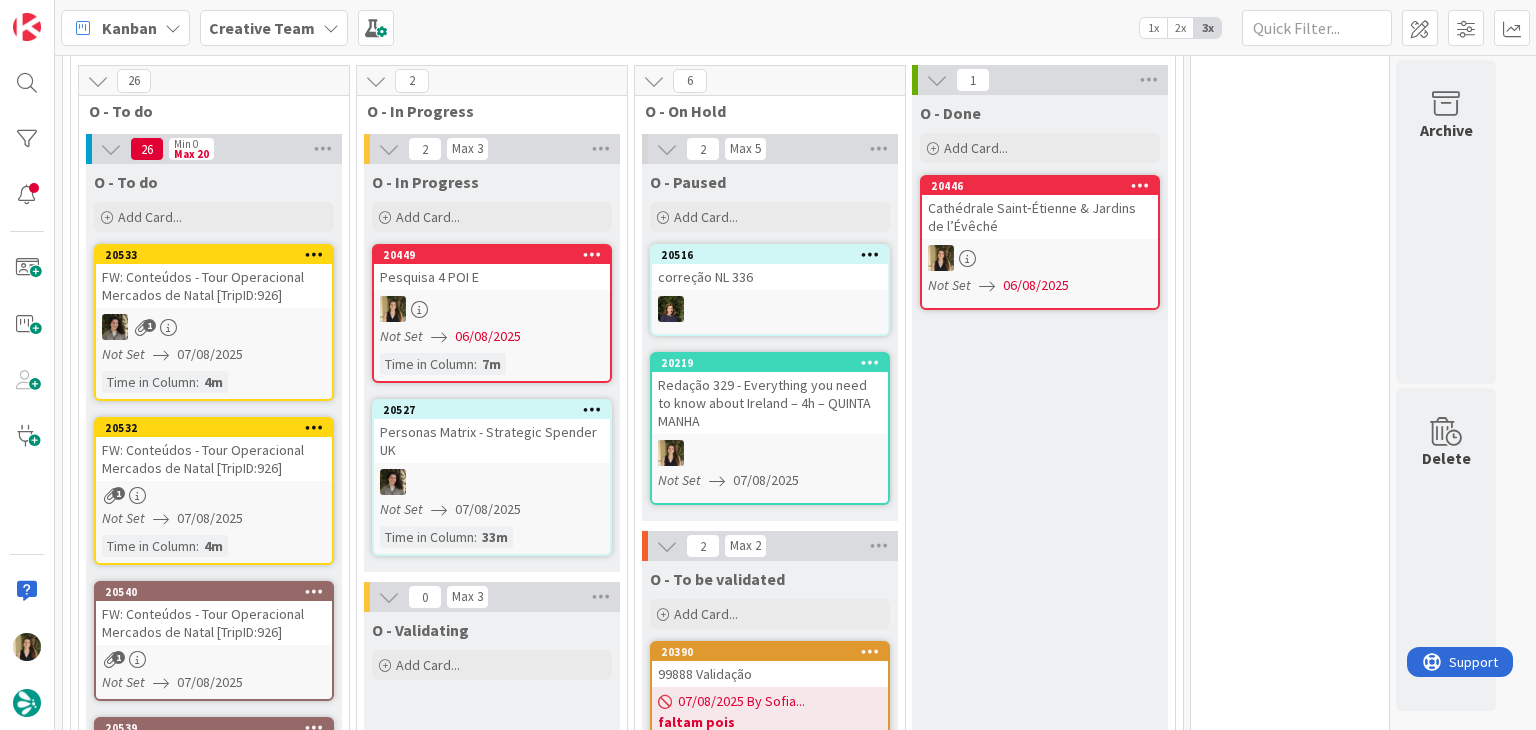 scroll, scrollTop: 870, scrollLeft: 0, axis: vertical 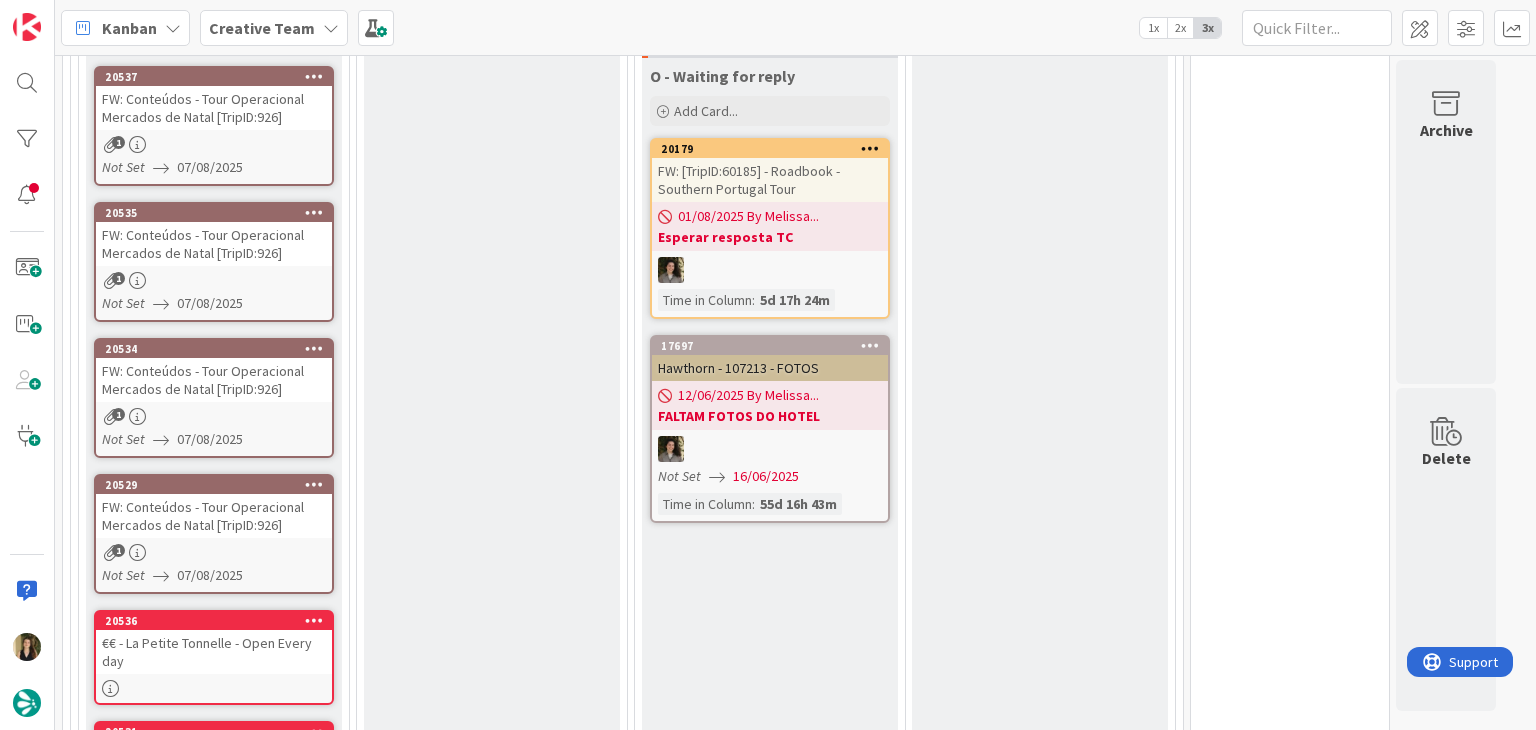 click on "1" at bounding box center (214, 416) 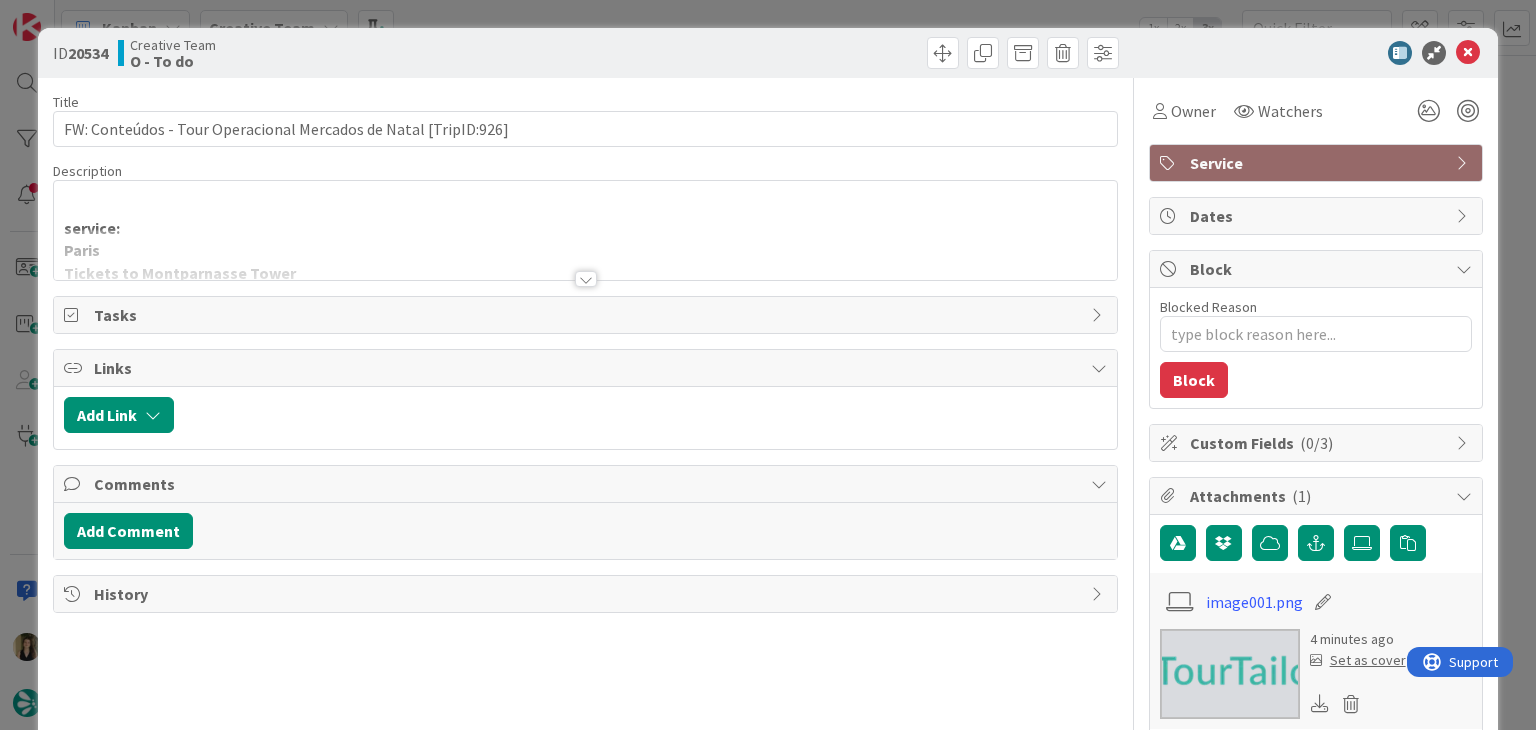 scroll, scrollTop: 0, scrollLeft: 0, axis: both 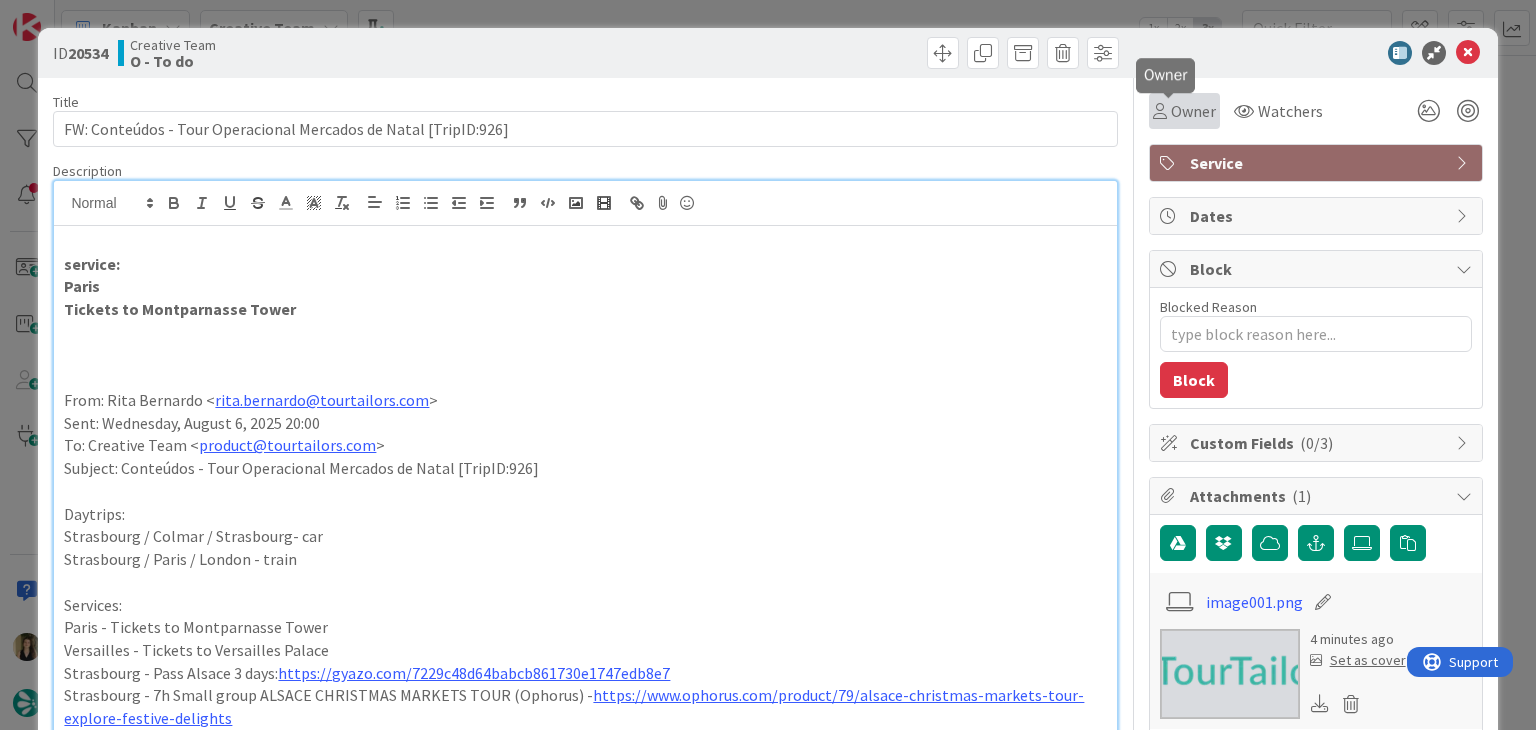 click on "Owner" at bounding box center [1193, 111] 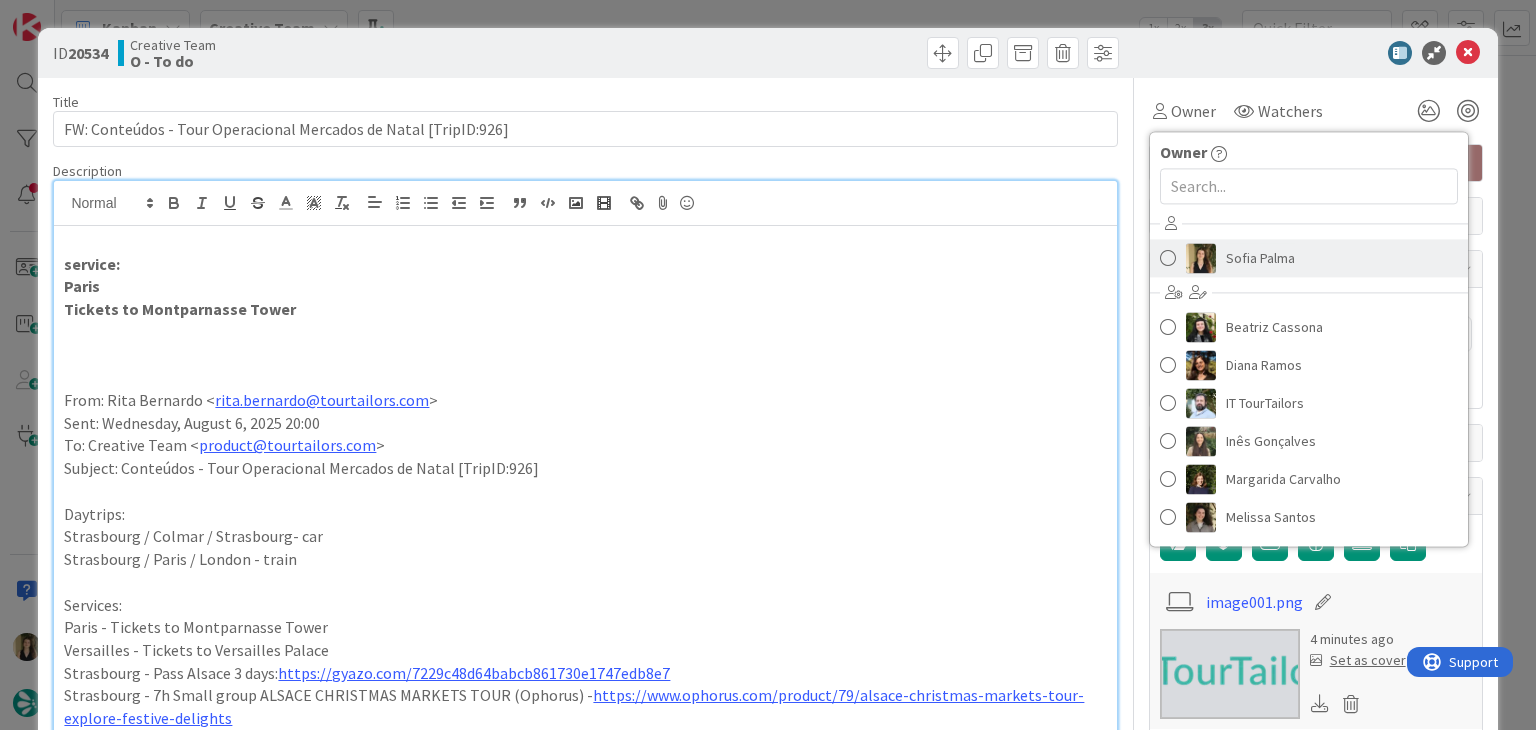 drag, startPoint x: 1212, startPoint y: 257, endPoint x: 906, endPoint y: 121, distance: 334.86118 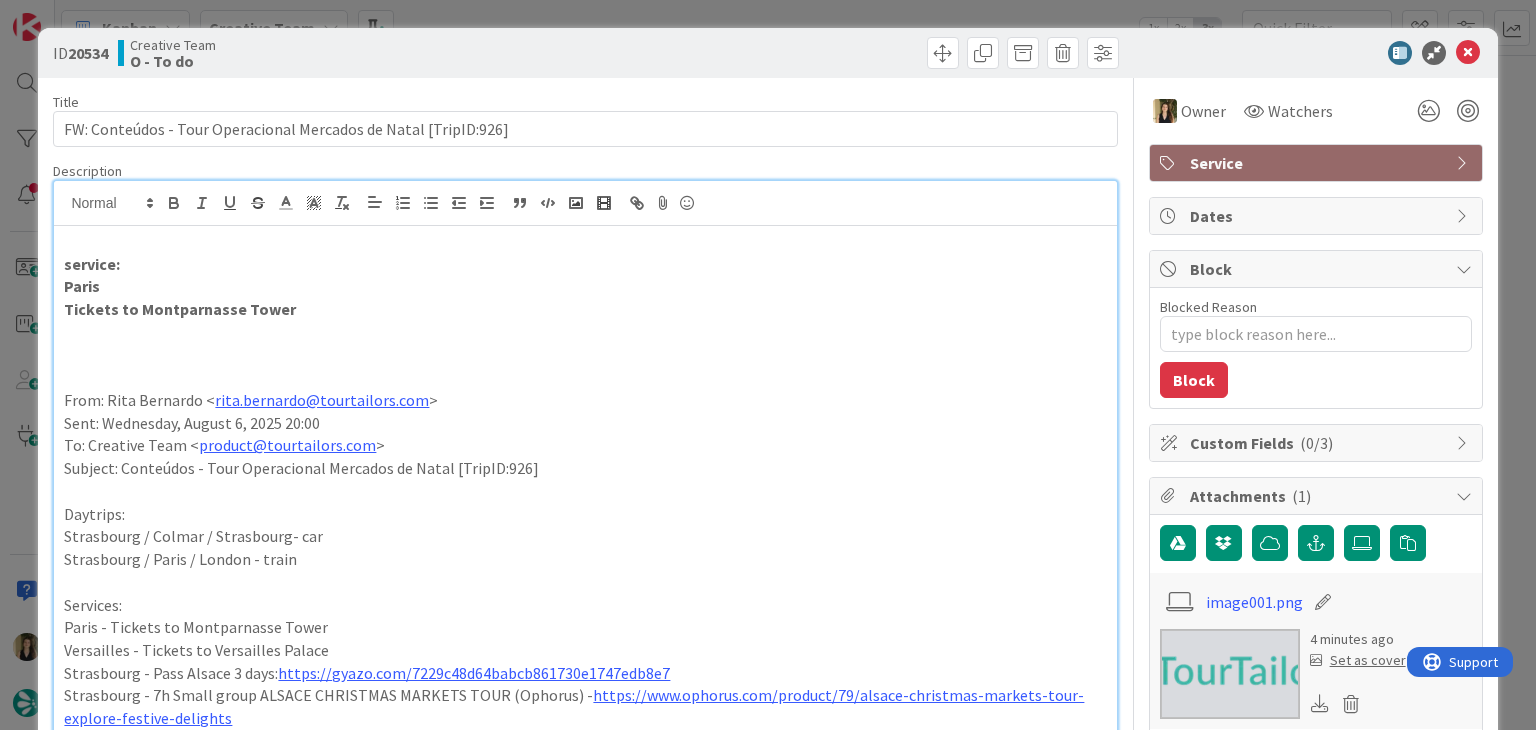 click on "ID  20534 Creative Team O - To do Title 63 / 128 FW: Conteúdos - Tour Operacional Mercados de Natal [TripID:926] Description Sofia Palma just joined service: Paris Tickets to Montparnasse Tower From: Rita Bernardo < rita.bernardo@tourtailors.com > Sent: Wednesday, August 6, 2025 20:00 To: Creative Team < product@tourtailors.com > Subject: Conteúdos - Tour Operacional Mercados de Natal [TripID:926] Daytrips: Strasbourg / Colmar / Strasbourg- car Strasbourg / Paris / London - train Services: Paris - Tickets to Montparnasse Tower Versailles - Tickets to Versailles Palace Strasbourg - Pass Alsace 3 days:  https://gyazo.com/7229c48d64babcb861730e1747edb8e7 Strasbourg - 7h Small group ALSACE CHRISTMAS MARKETS TOUR (Ophorus) -  https://www.ophorus.com/product/79/alsace-christmas-markets-tour-explore-festive-delights Strasbourg - 7h Private ALSACE CHRISTMAS MARKETS TOUR (Ophorus) -  https://www.ophorus.com/product/80/exclusive-alsace-christmas-markets-tour-from-strasbourg London - Tickets to Hampton Court Palace ]" at bounding box center [768, 365] 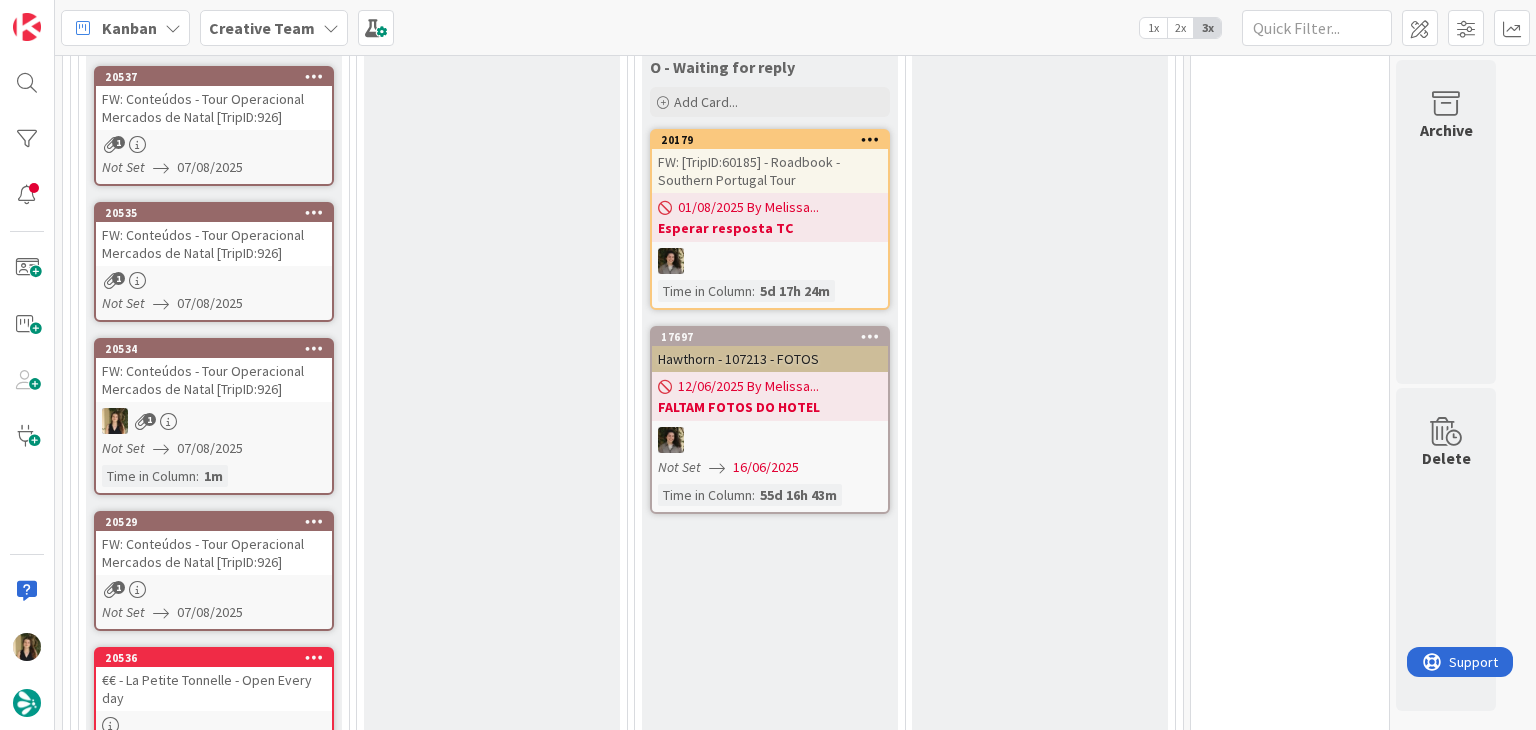 click on "20529 FW: Conteúdos - Tour Operacional Mercados de Natal [TripID:926] 1 Not Set 07/08/2025" at bounding box center [214, 571] 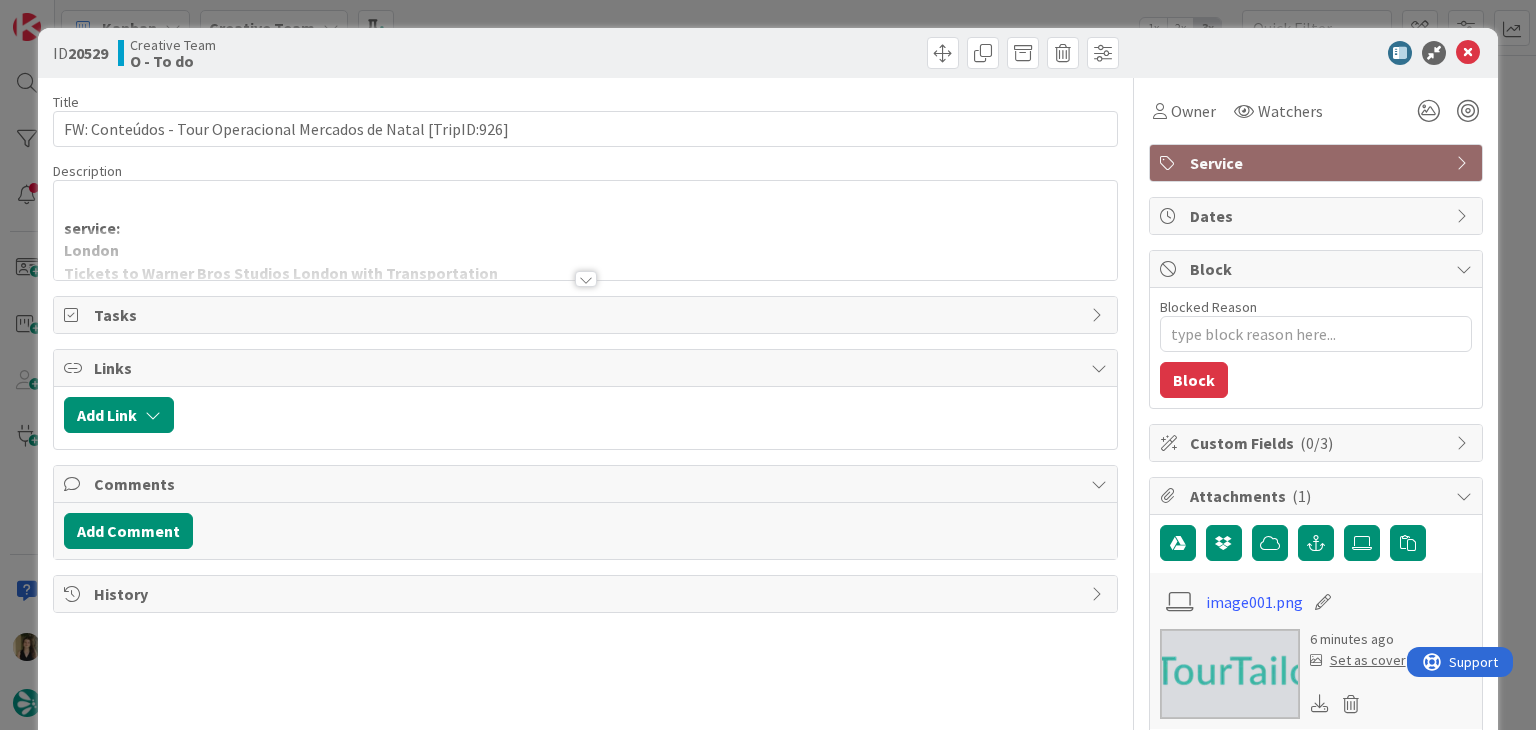 scroll, scrollTop: 0, scrollLeft: 0, axis: both 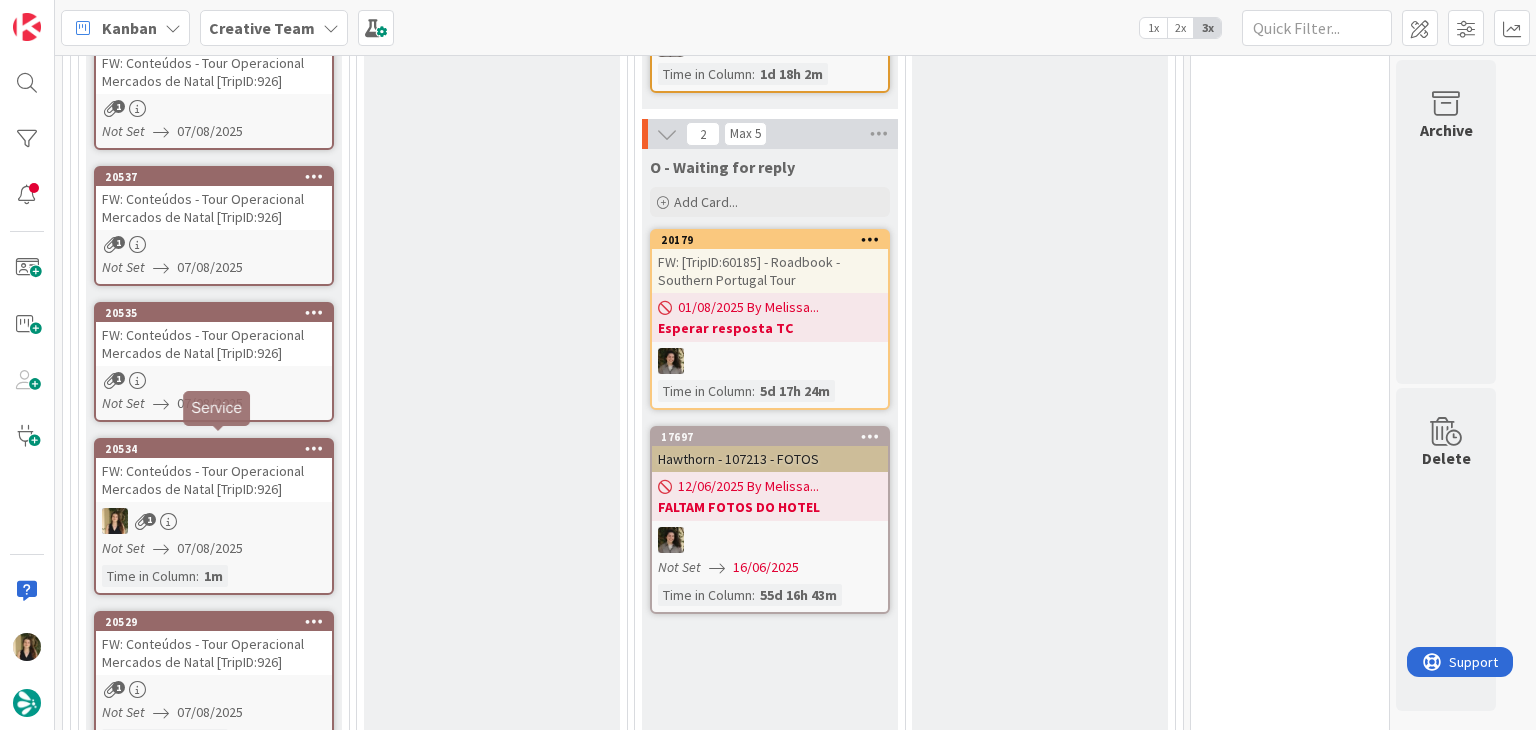 click on "Not Set 07/08/2025" at bounding box center (217, 403) 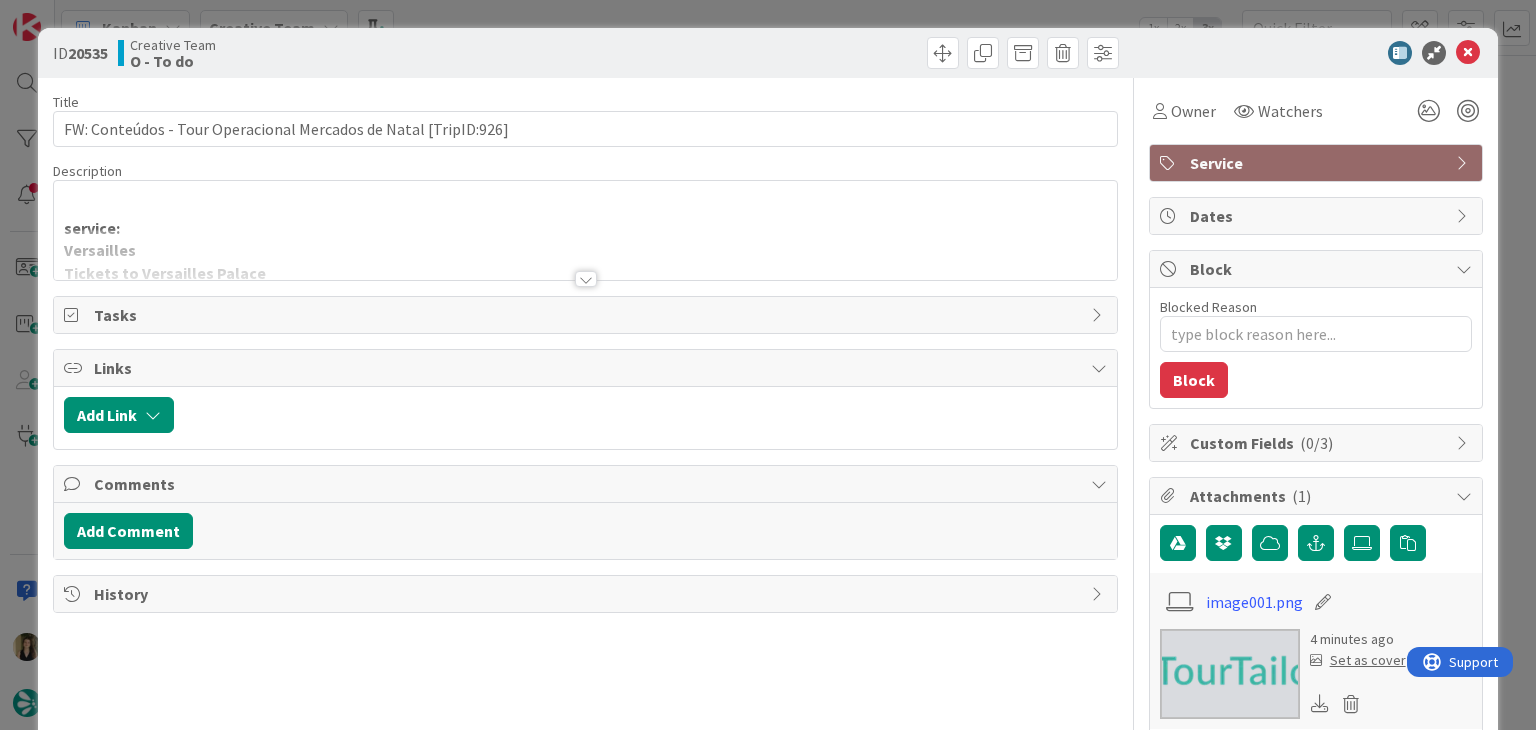 scroll, scrollTop: 0, scrollLeft: 0, axis: both 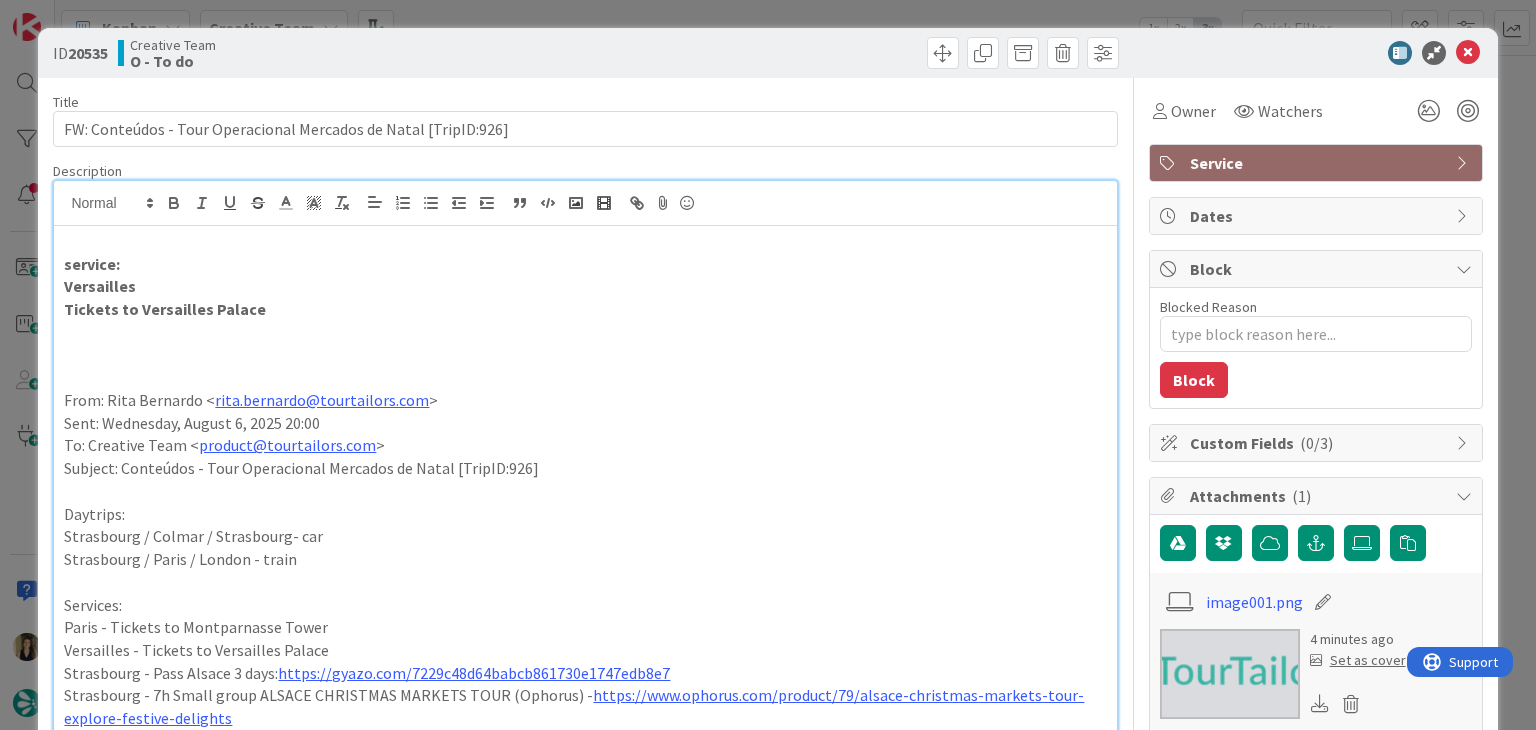 click on "ID  20535 Creative Team O - To do Title 63 / 128 FW: Conteúdos - Tour Operacional Mercados de Natal [TripID:926] Description Sofia Palma just joined service: Versailles  Tickets to Versailles Palace From: Rita Bernardo < rita.bernardo@tourtailors.com > Sent: Wednesday, August 6, 2025 20:00 To: Creative Team < product@tourtailors.com > Subject: Conteúdos - Tour Operacional Mercados de Natal [TripID:926] Daytrips: Strasbourg / Colmar / Strasbourg- car Strasbourg / Paris / London - train Services: Paris - Tickets to Montparnasse Tower Versailles - Tickets to Versailles Palace Strasbourg - Pass Alsace 3 days:  https://gyazo.com/7229c48d64babcb861730e1747edb8e7 Strasbourg - 7h Small group ALSACE CHRISTMAS MARKETS TOUR (Ophorus) -  https://www.ophorus.com/product/79/alsace-christmas-markets-tour-explore-festive-delights Strasbourg - 7h Private ALSACE CHRISTMAS MARKETS TOUR (Ophorus) -  https://www.ophorus.com/product/80/exclusive-alsace-christmas-markets-tour-from-strasbourg Obrigada! Rita Bernardo [cid: ] < > <" at bounding box center (768, 365) 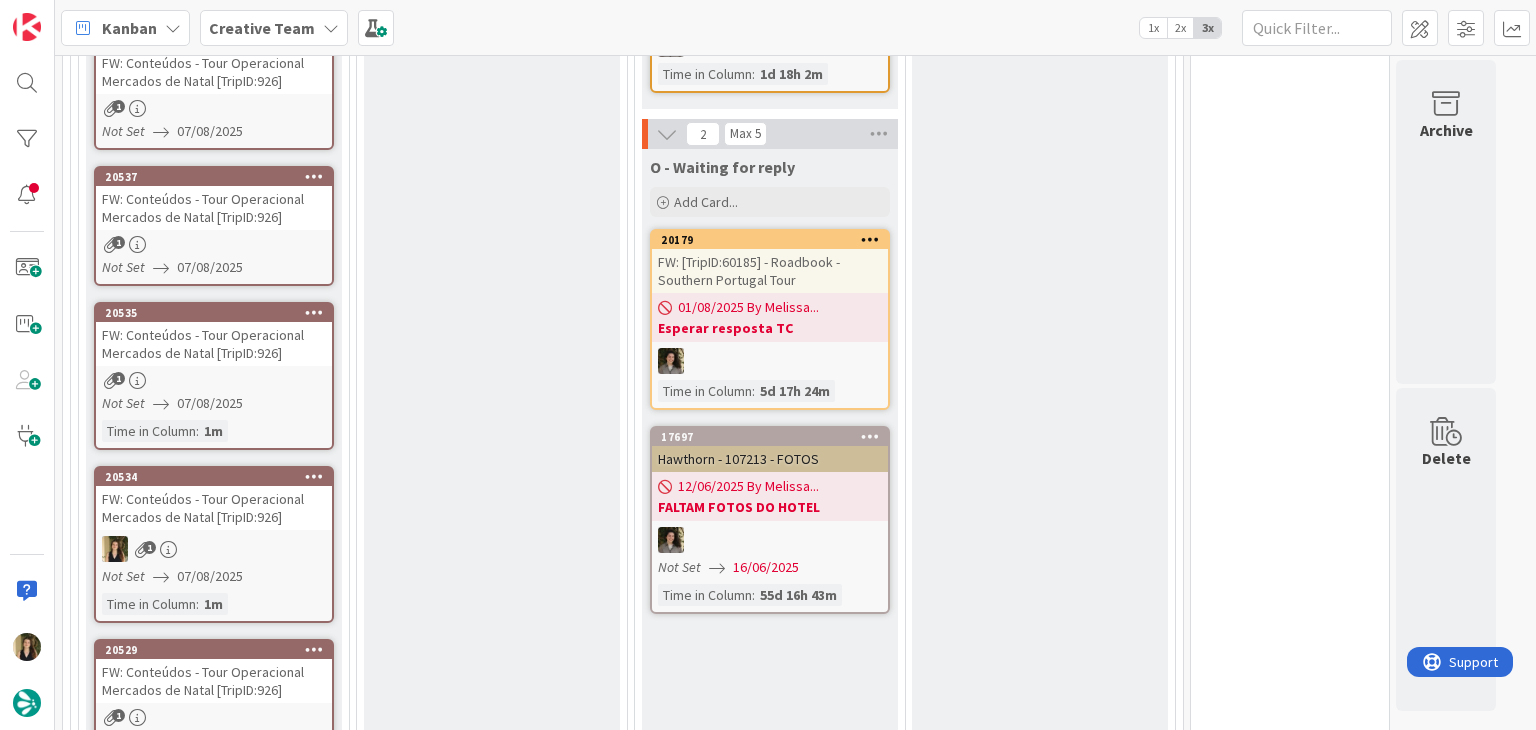 click on "Not Set 07/08/2025" at bounding box center [217, 267] 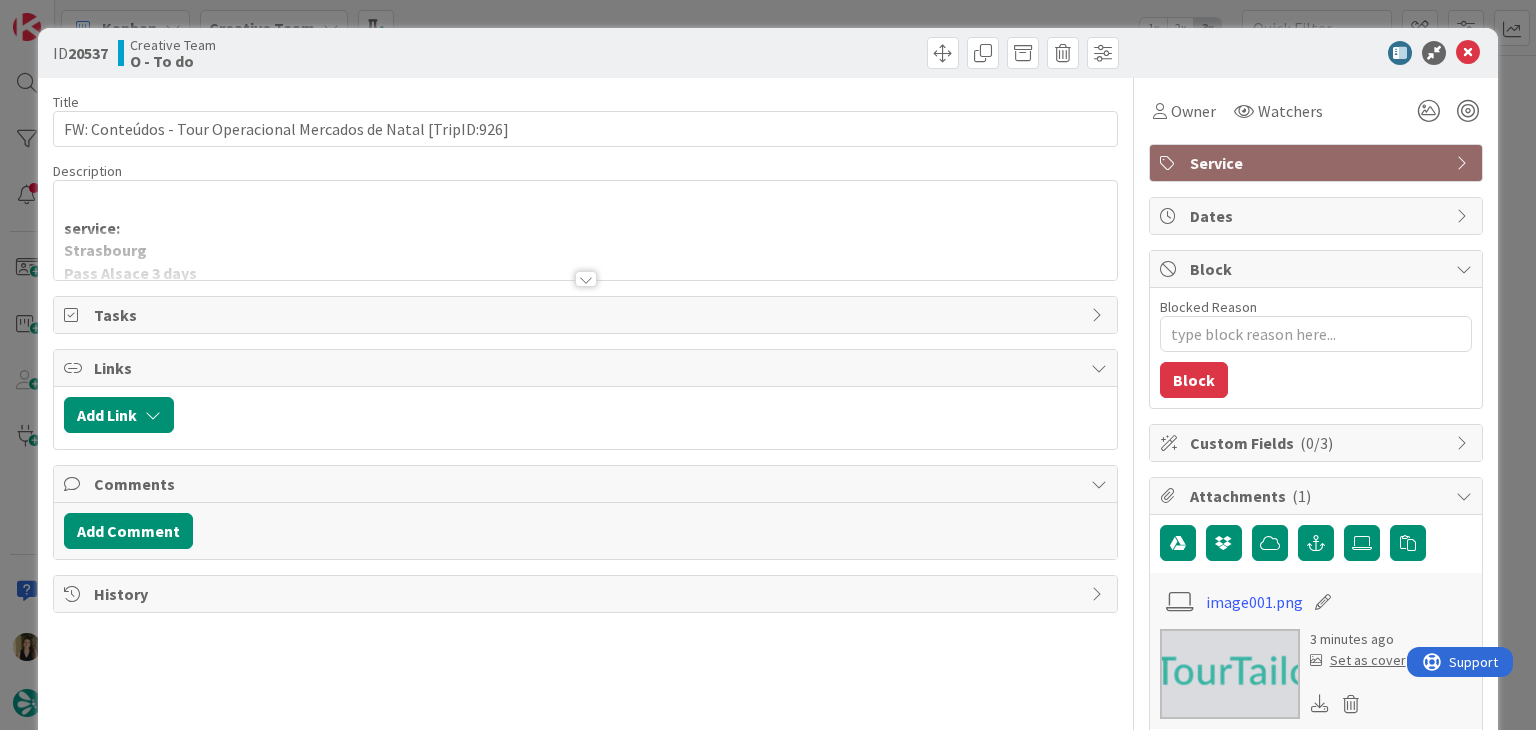 scroll, scrollTop: 0, scrollLeft: 0, axis: both 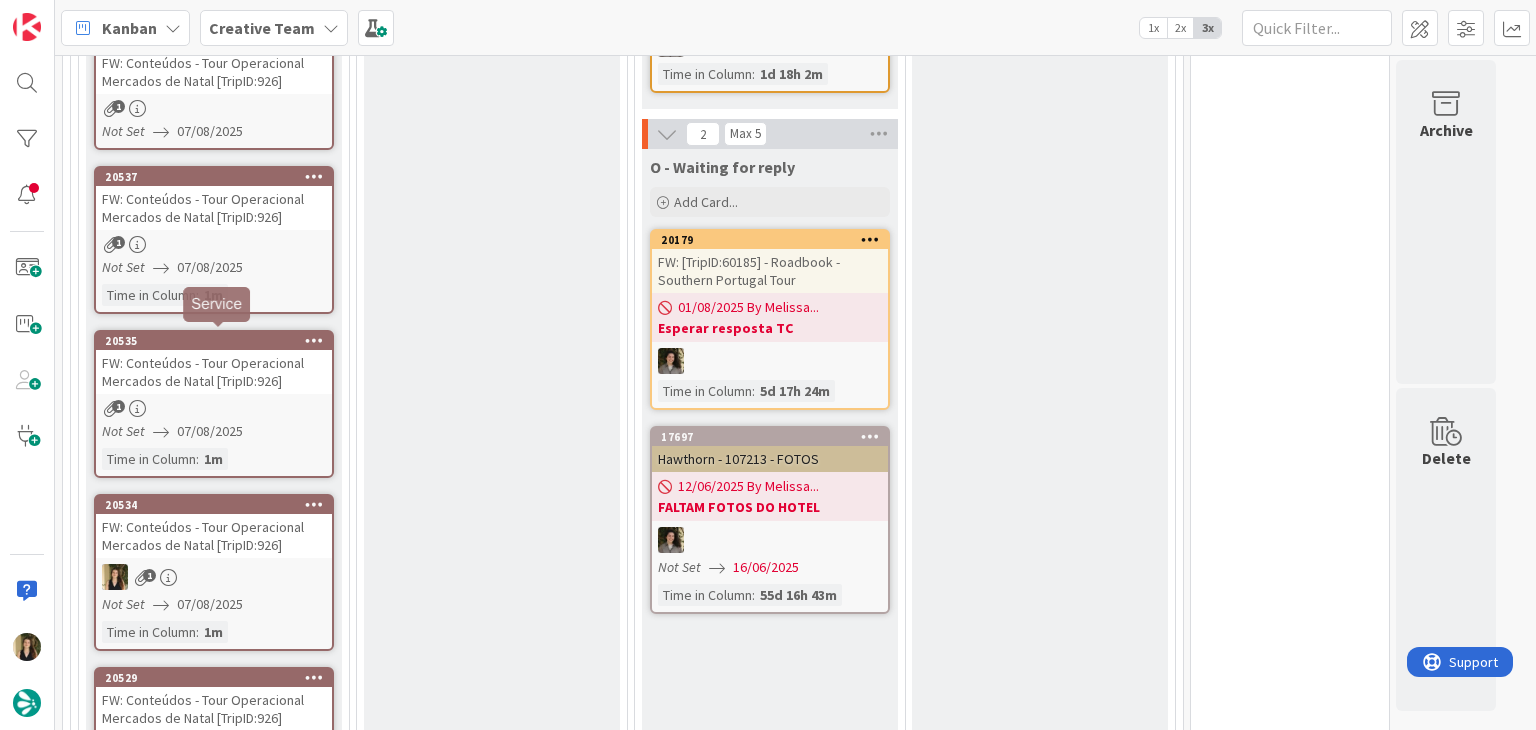 click on "FW: Conteúdos - Tour Operacional Mercados de Natal [TripID:926]" at bounding box center [214, 372] 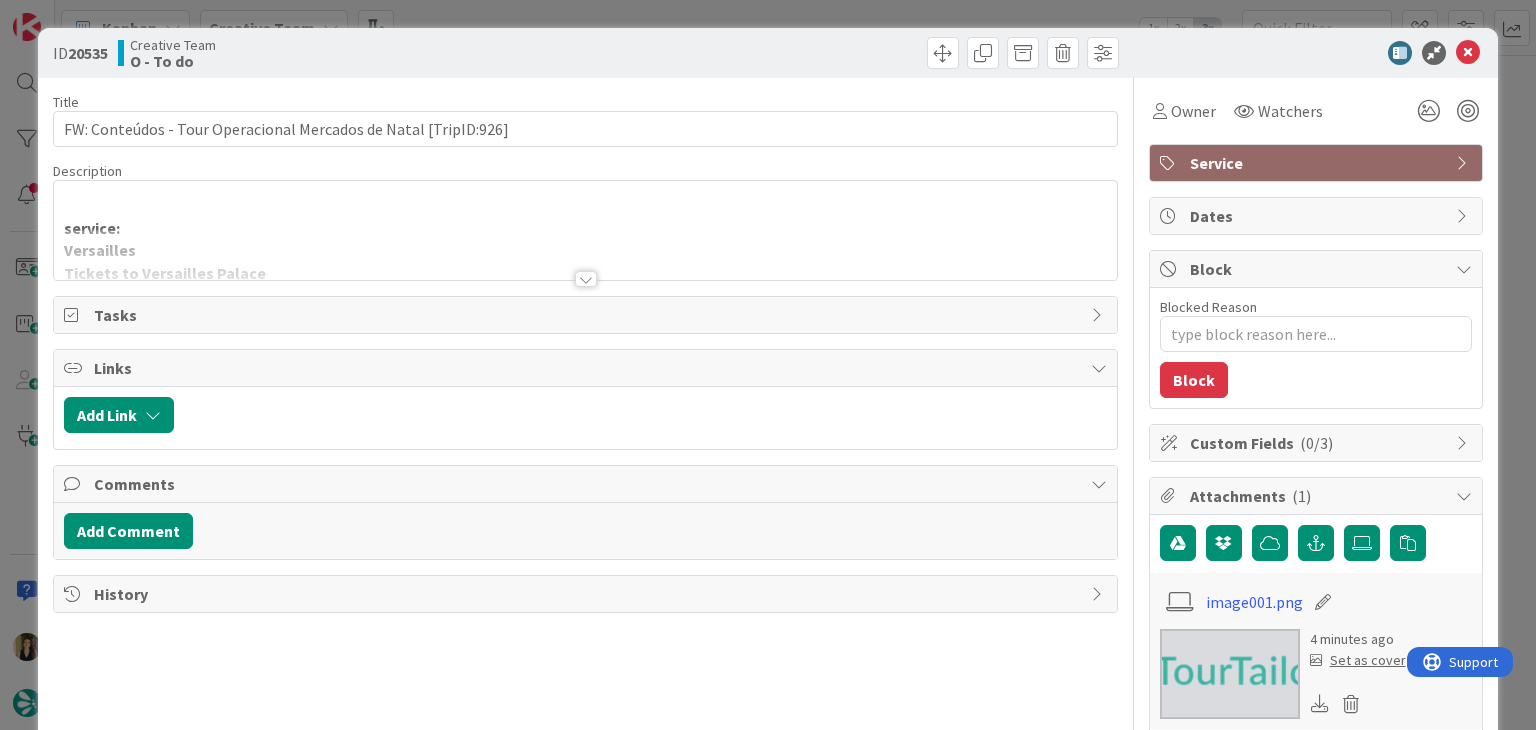 scroll, scrollTop: 0, scrollLeft: 0, axis: both 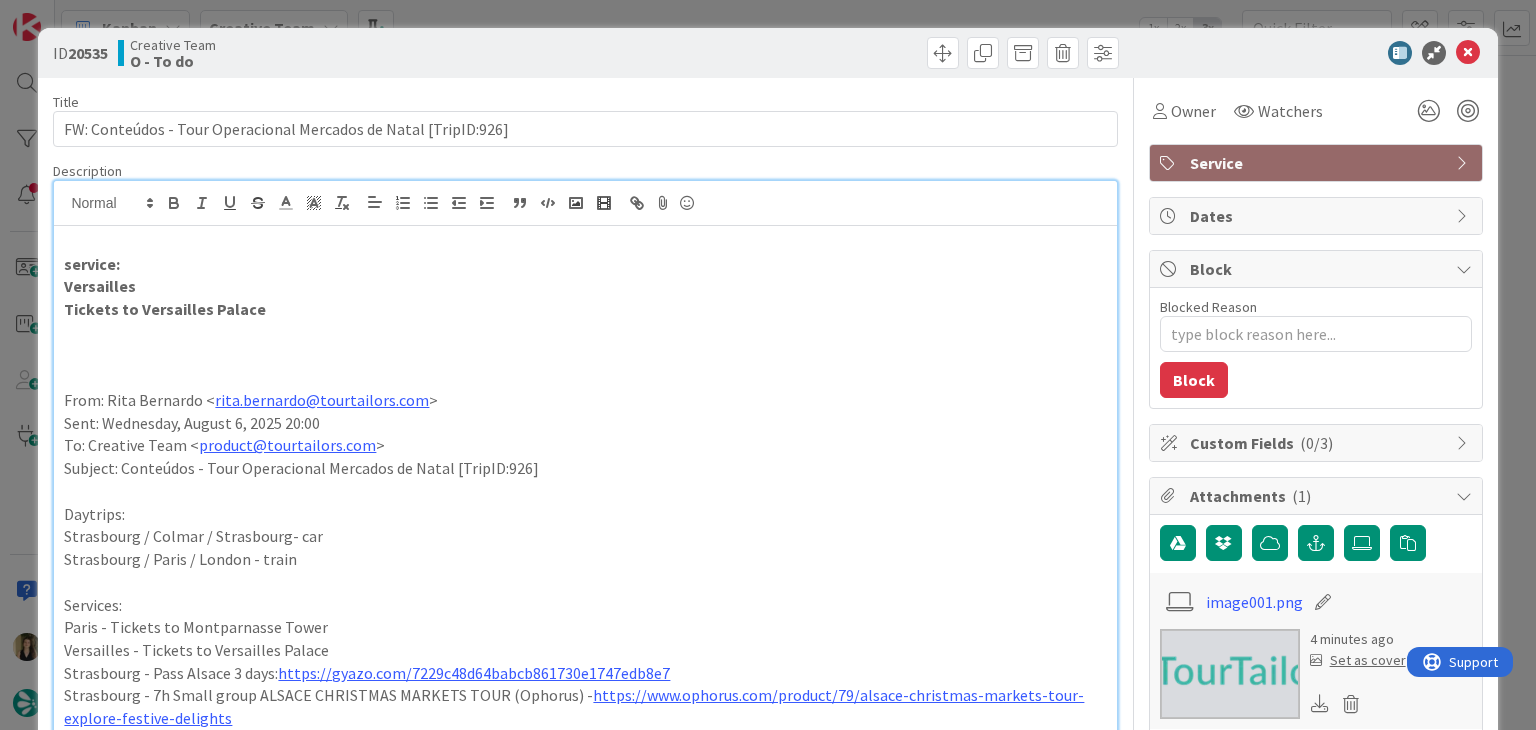 click on "ID  20535 Creative Team O - To do Title 63 / 128 FW: Conteúdos - Tour Operacional Mercados de Natal [TripID:926] Description Sofia Palma just joined service: Versailles  Tickets to Versailles Palace From: Rita Bernardo < rita.bernardo@tourtailors.com > Sent: Wednesday, August 6, 2025 20:00 To: Creative Team < product@tourtailors.com > Subject: Conteúdos - Tour Operacional Mercados de Natal [TripID:926] Daytrips: Strasbourg / Colmar / Strasbourg- car Strasbourg / Paris / London - train Services: Paris - Tickets to Montparnasse Tower Versailles - Tickets to Versailles Palace Strasbourg - Pass Alsace 3 days:  https://gyazo.com/7229c48d64babcb861730e1747edb8e7 Strasbourg - 7h Small group ALSACE CHRISTMAS MARKETS TOUR (Ophorus) -  https://www.ophorus.com/product/79/alsace-christmas-markets-tour-explore-festive-delights Strasbourg - 7h Private ALSACE CHRISTMAS MARKETS TOUR (Ophorus) -  https://www.ophorus.com/product/80/exclusive-alsace-christmas-markets-tour-from-strasbourg Obrigada! Rita Bernardo [cid: ] < > <" at bounding box center [768, 365] 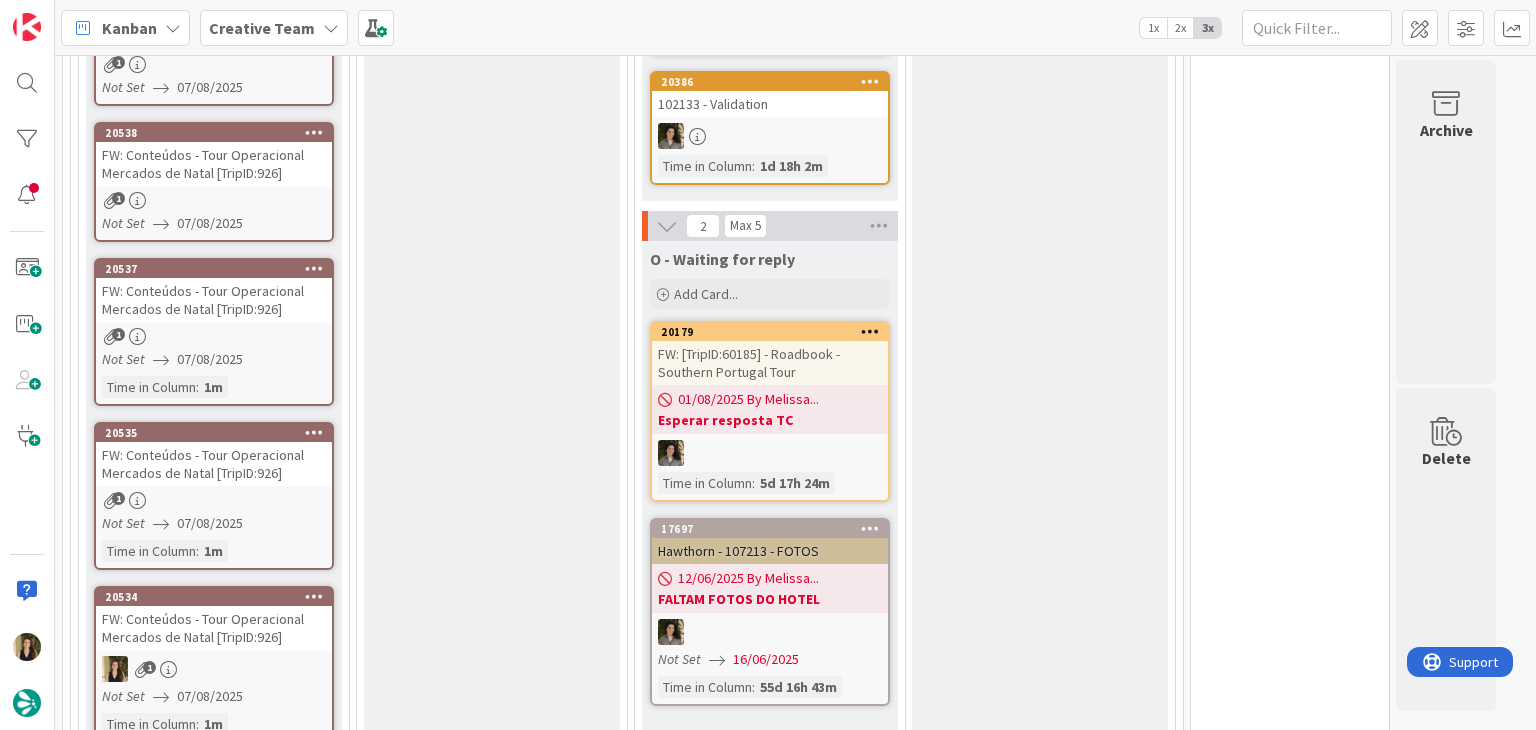 scroll, scrollTop: 979, scrollLeft: 0, axis: vertical 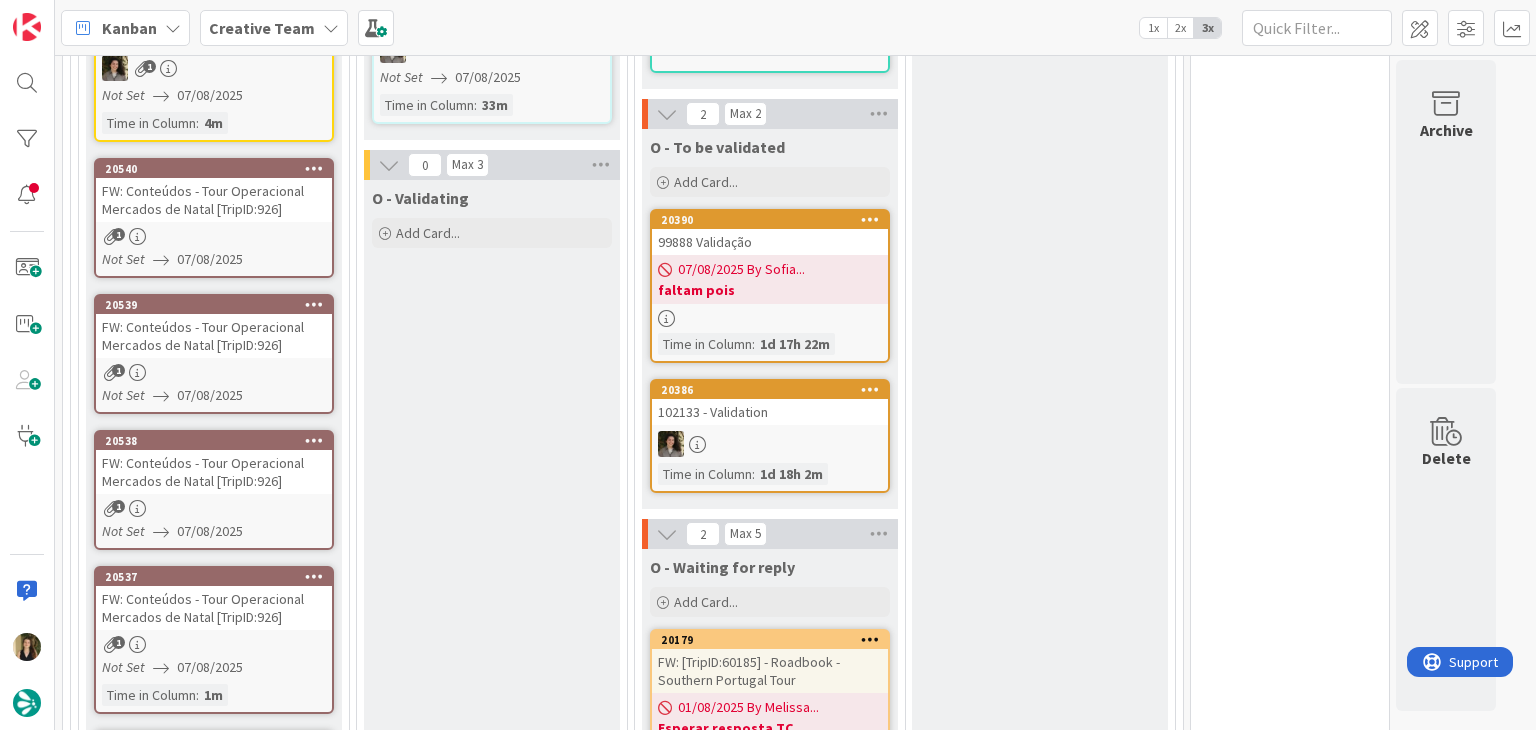 click on "Not Set 07/08/2025" at bounding box center [217, 395] 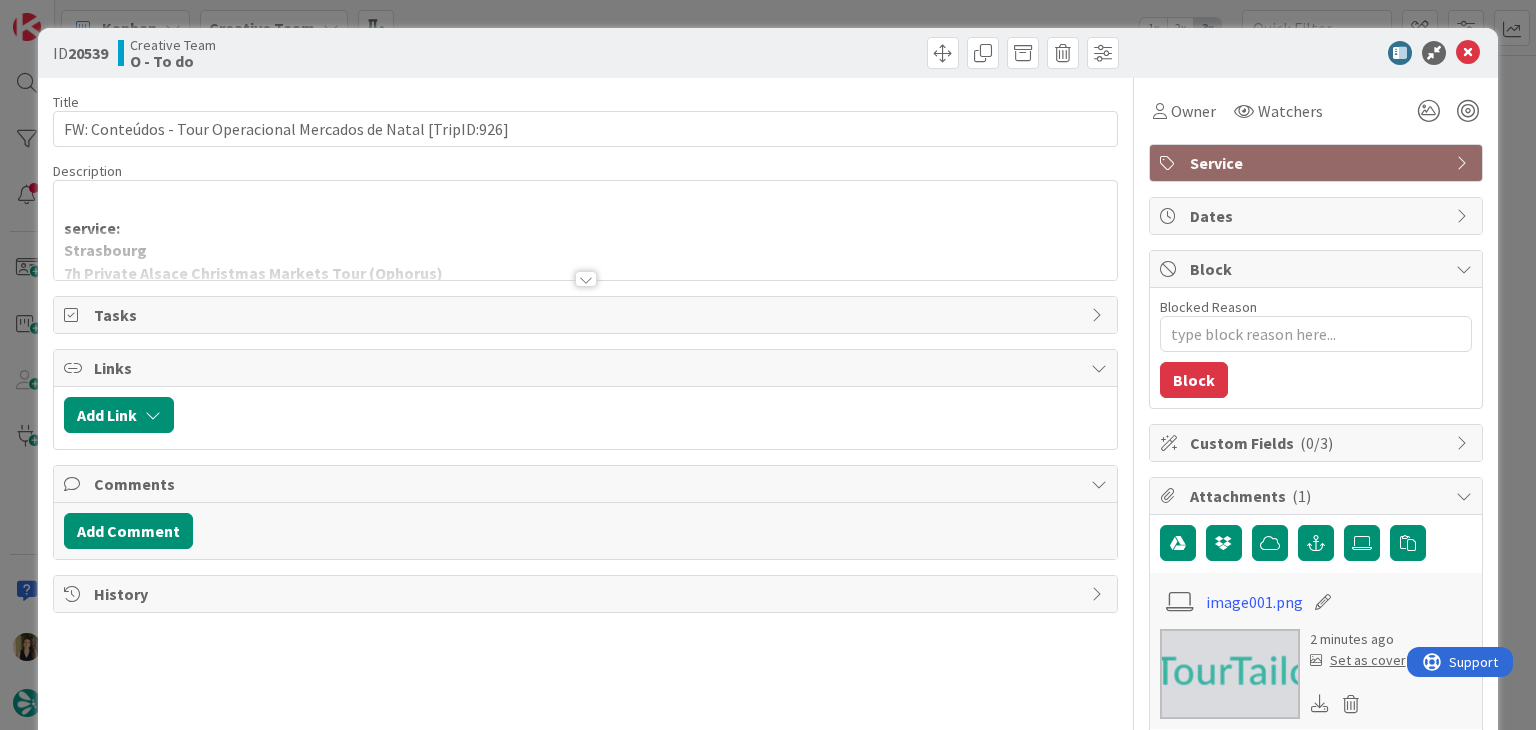 scroll, scrollTop: 0, scrollLeft: 0, axis: both 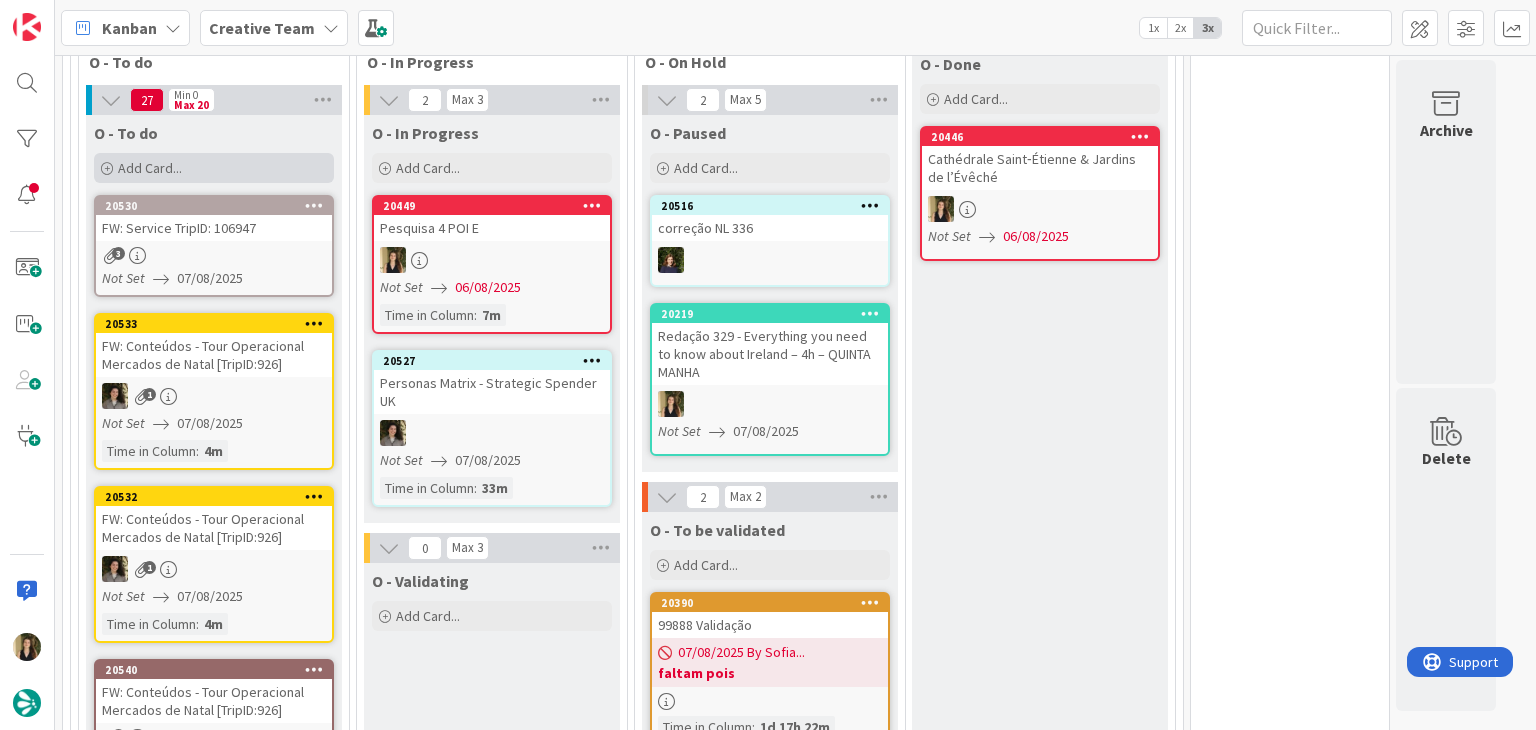 click on "Add Card..." at bounding box center [214, 168] 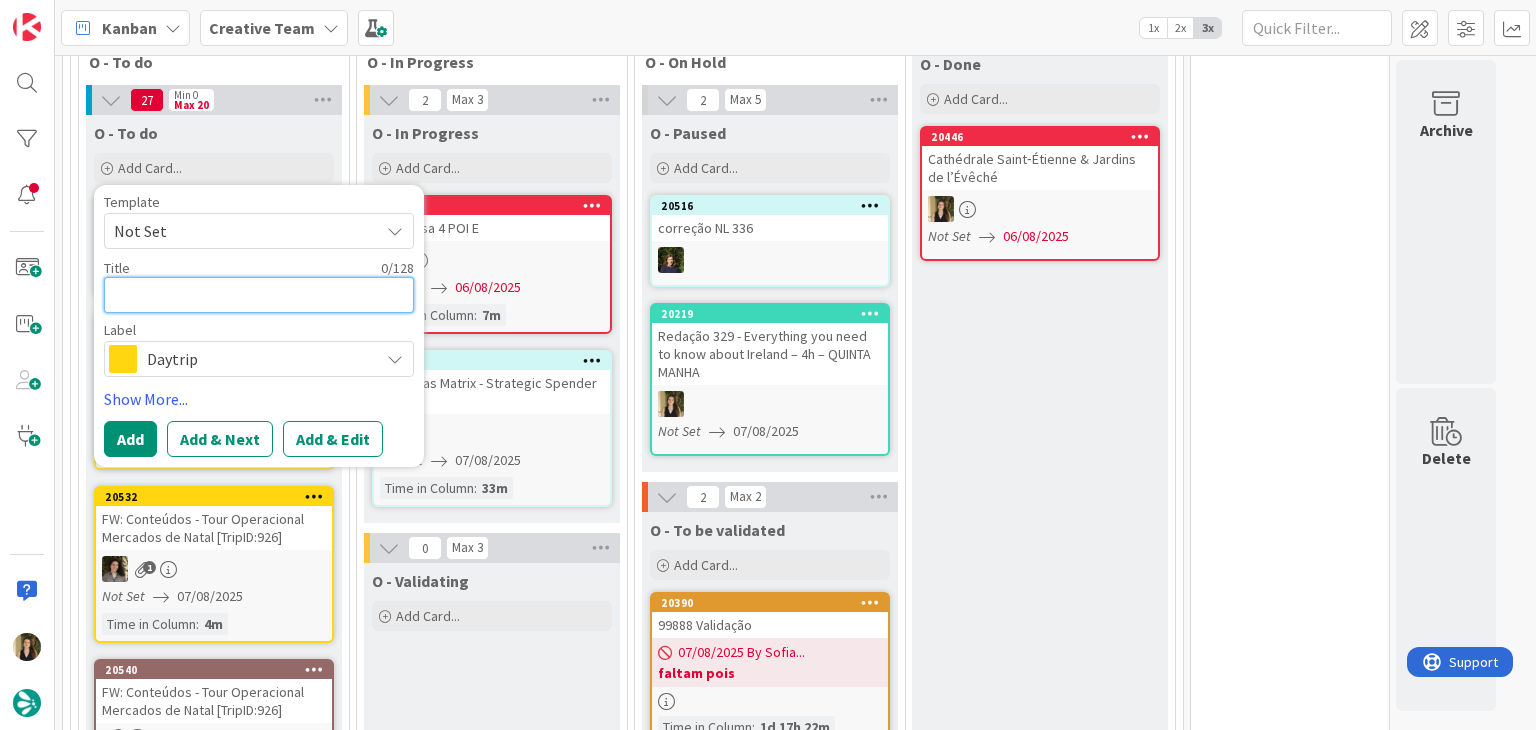 type on "x" 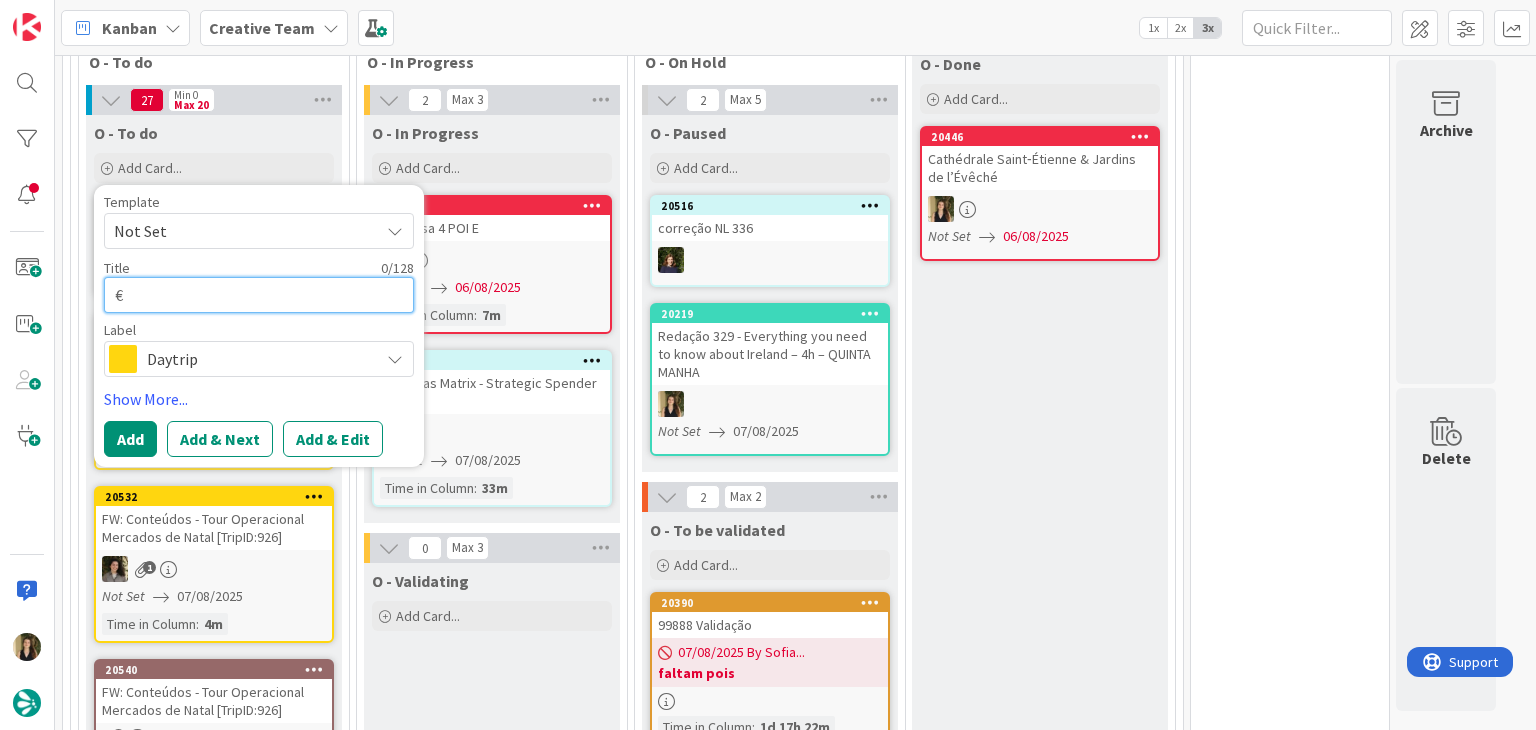 type on "x" 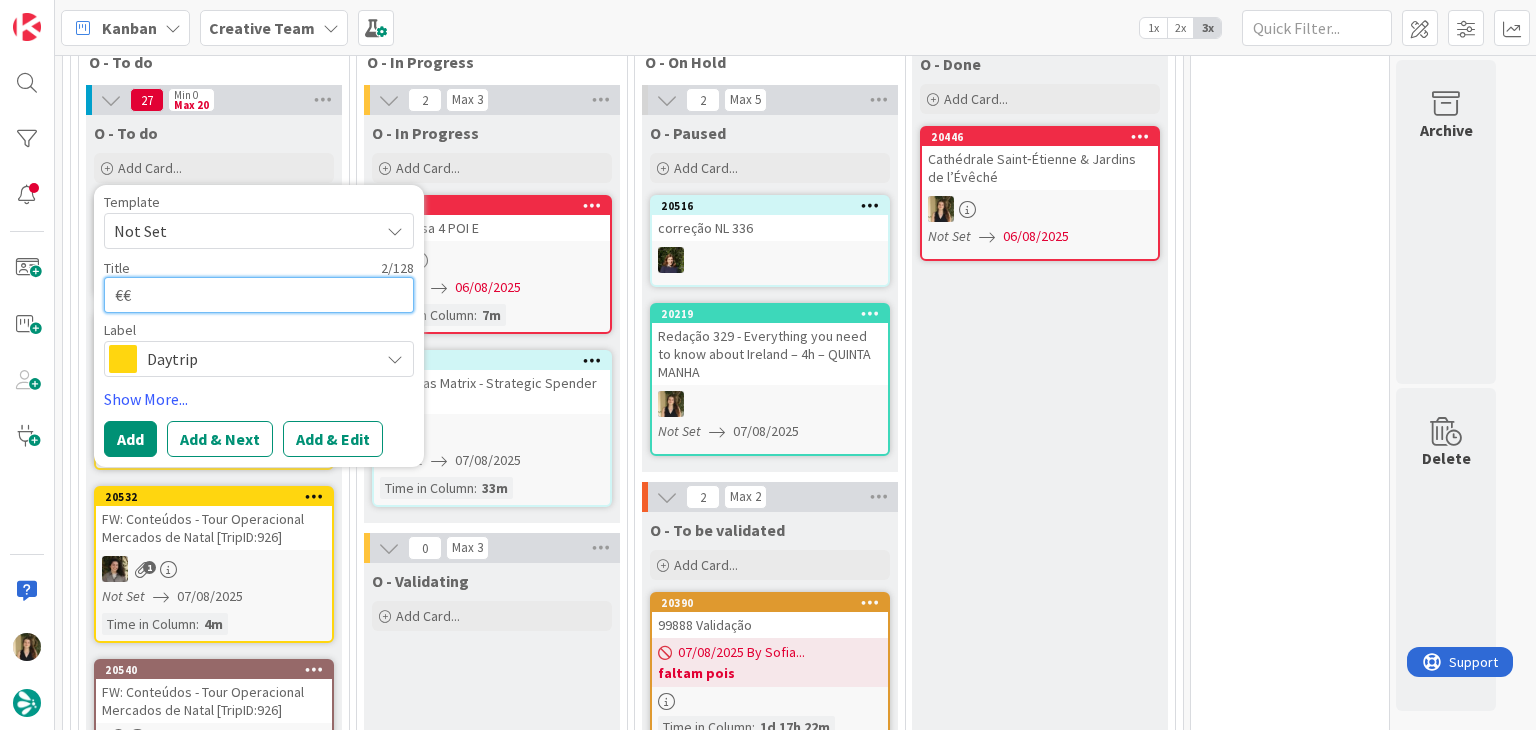 type on "x" 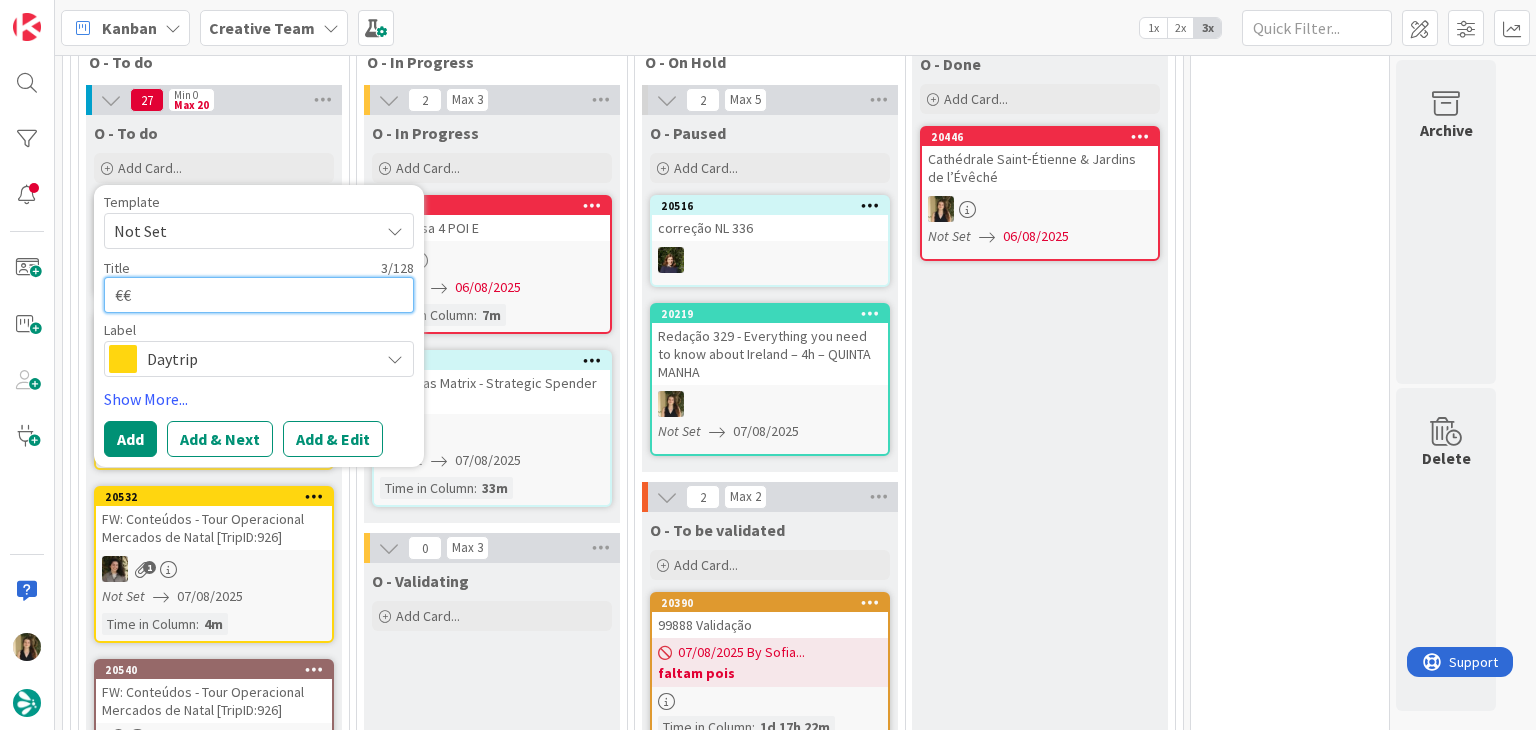 type on "x" 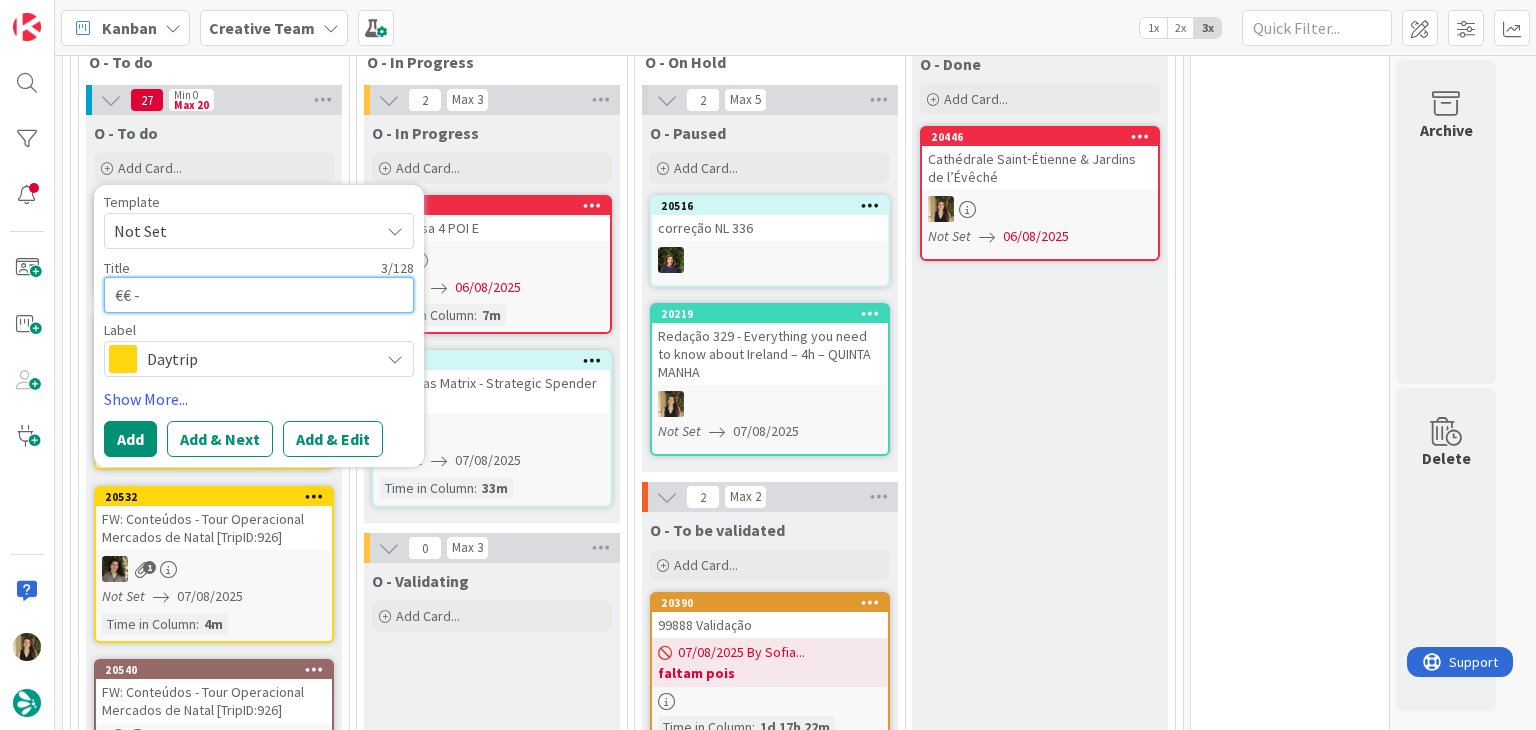 type on "x" 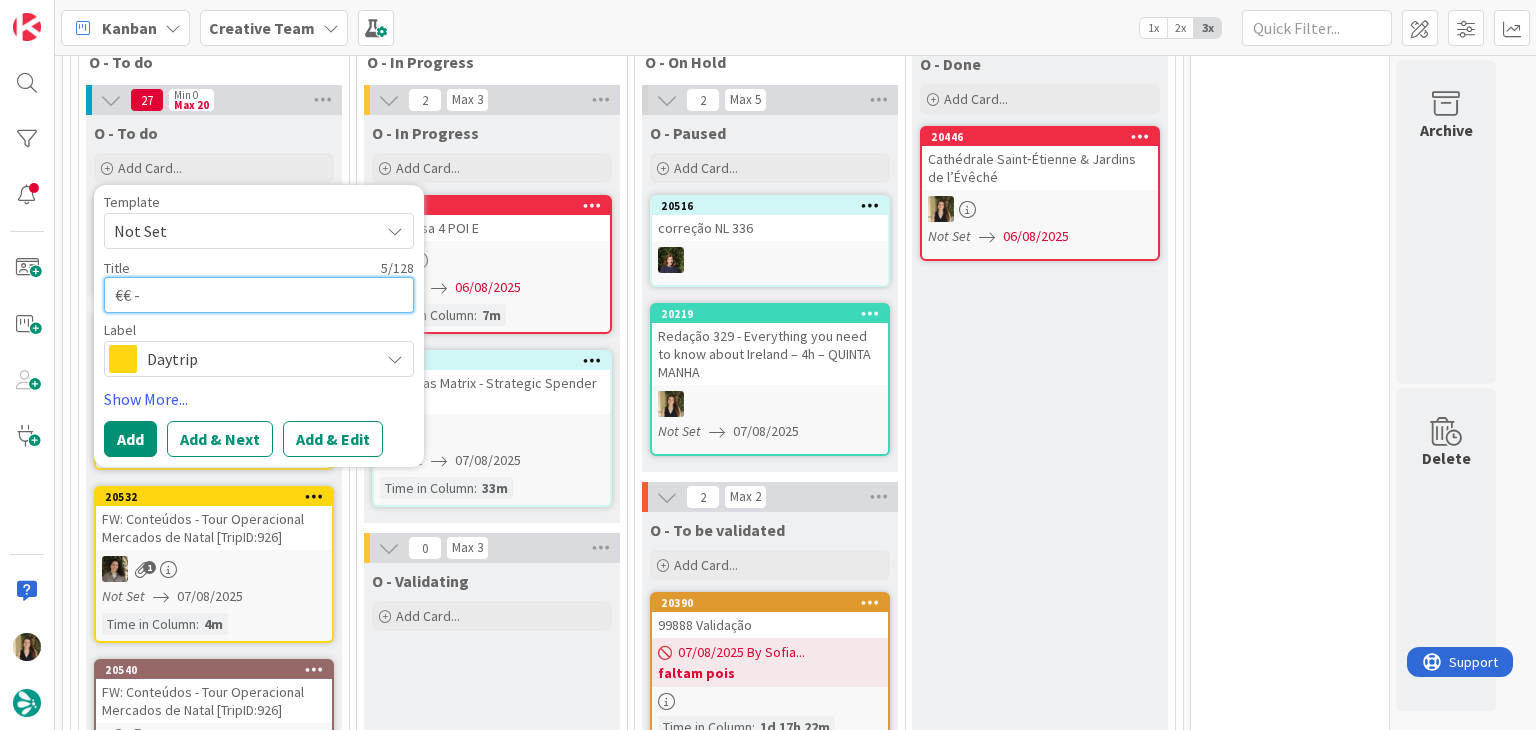 paste on "Le Melting Potes" 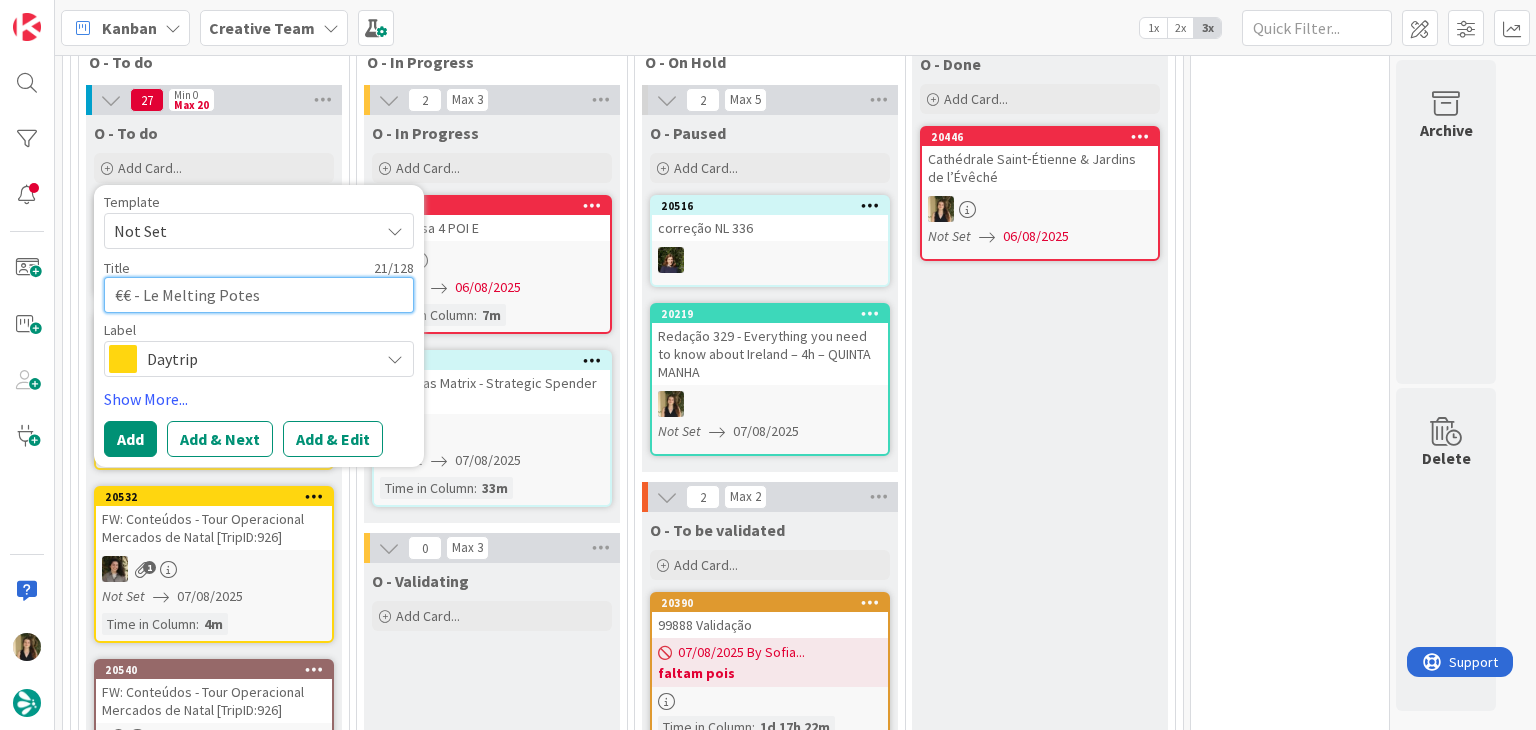 type on "x" 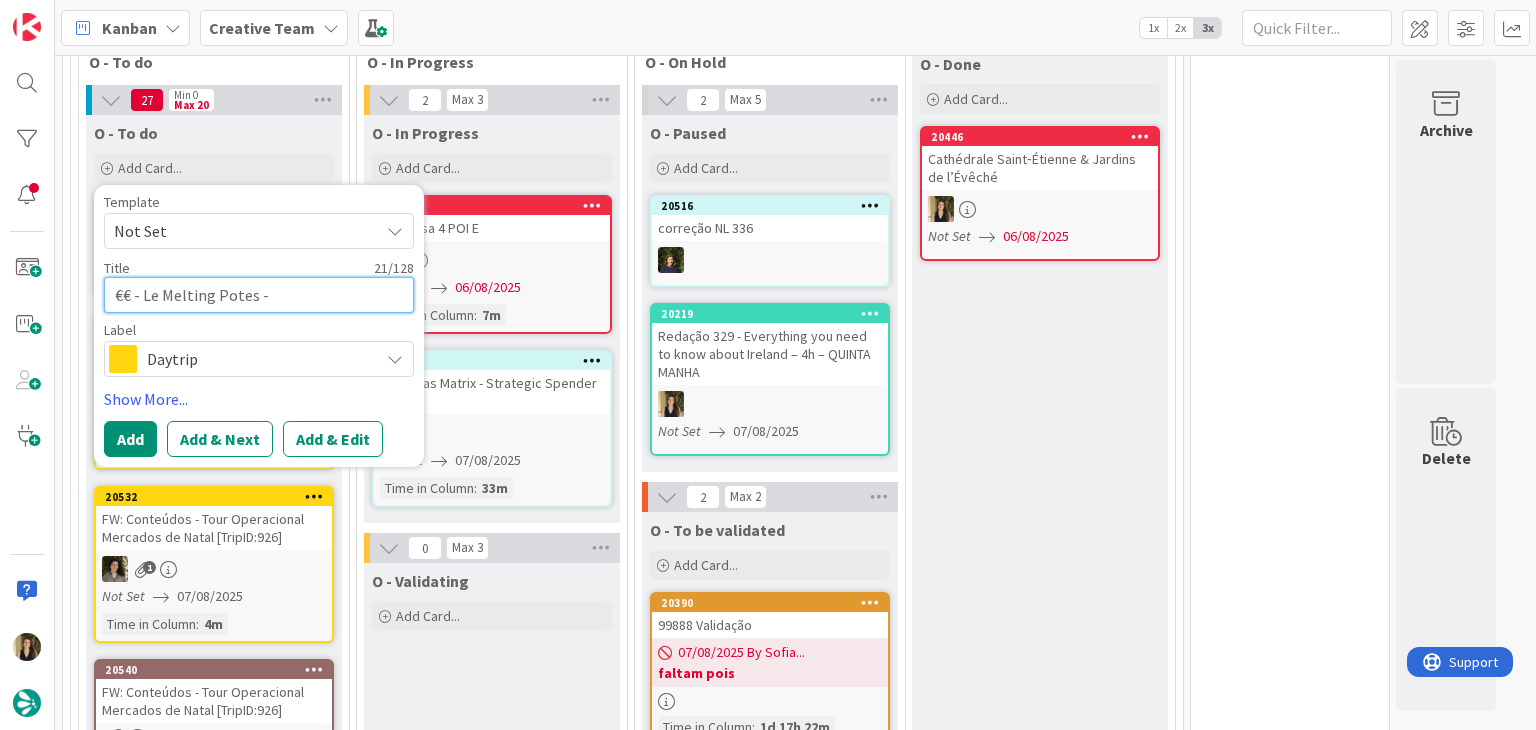 type on "x" 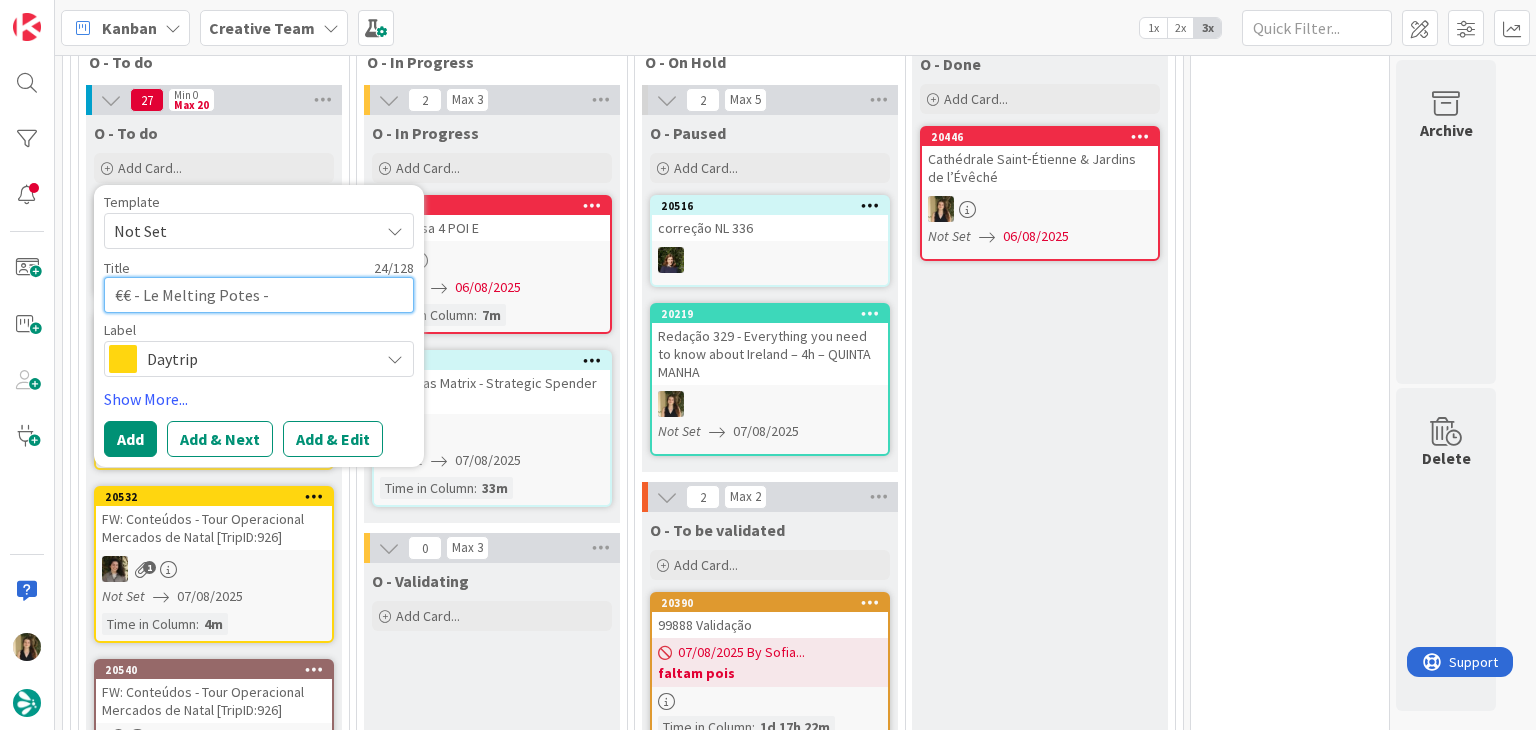type on "x" 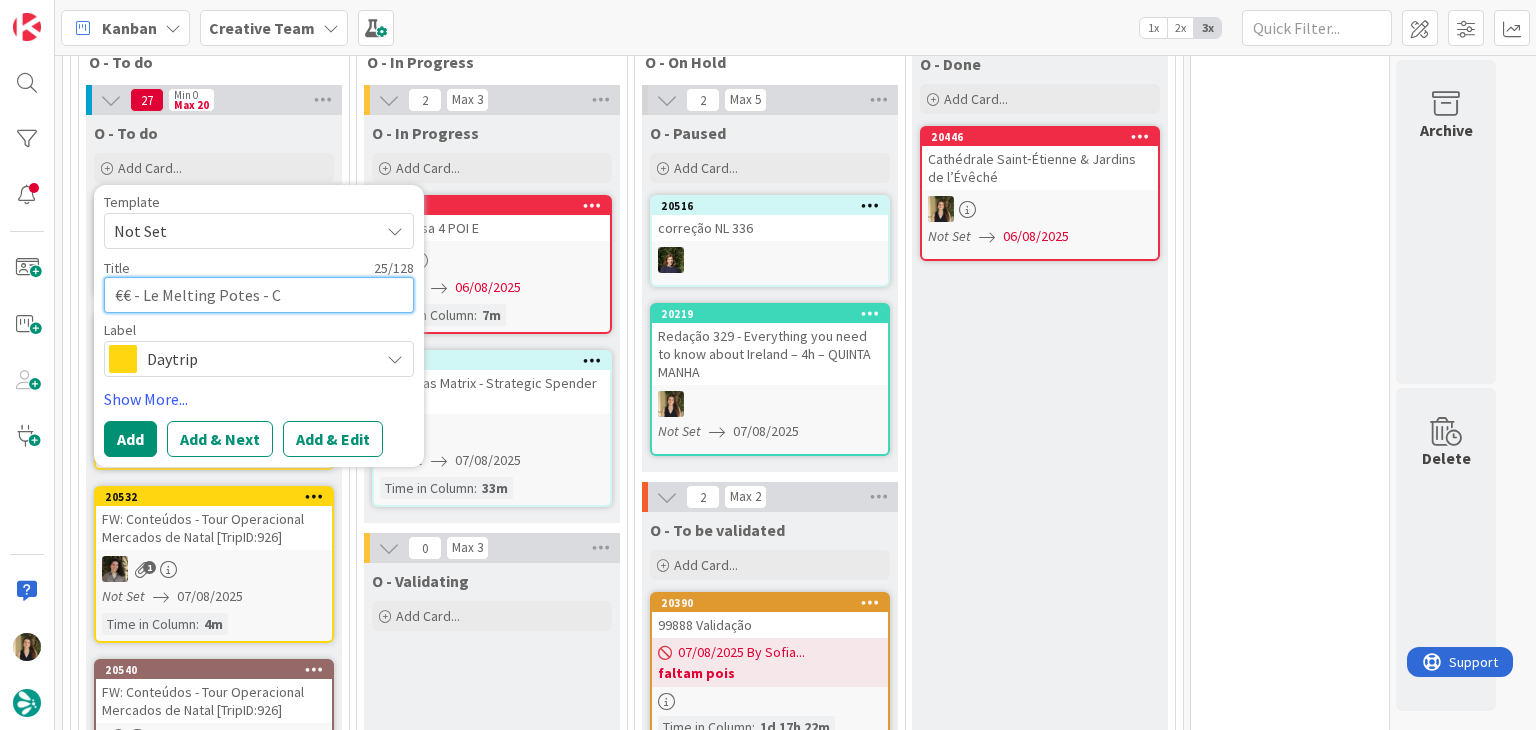type on "x" 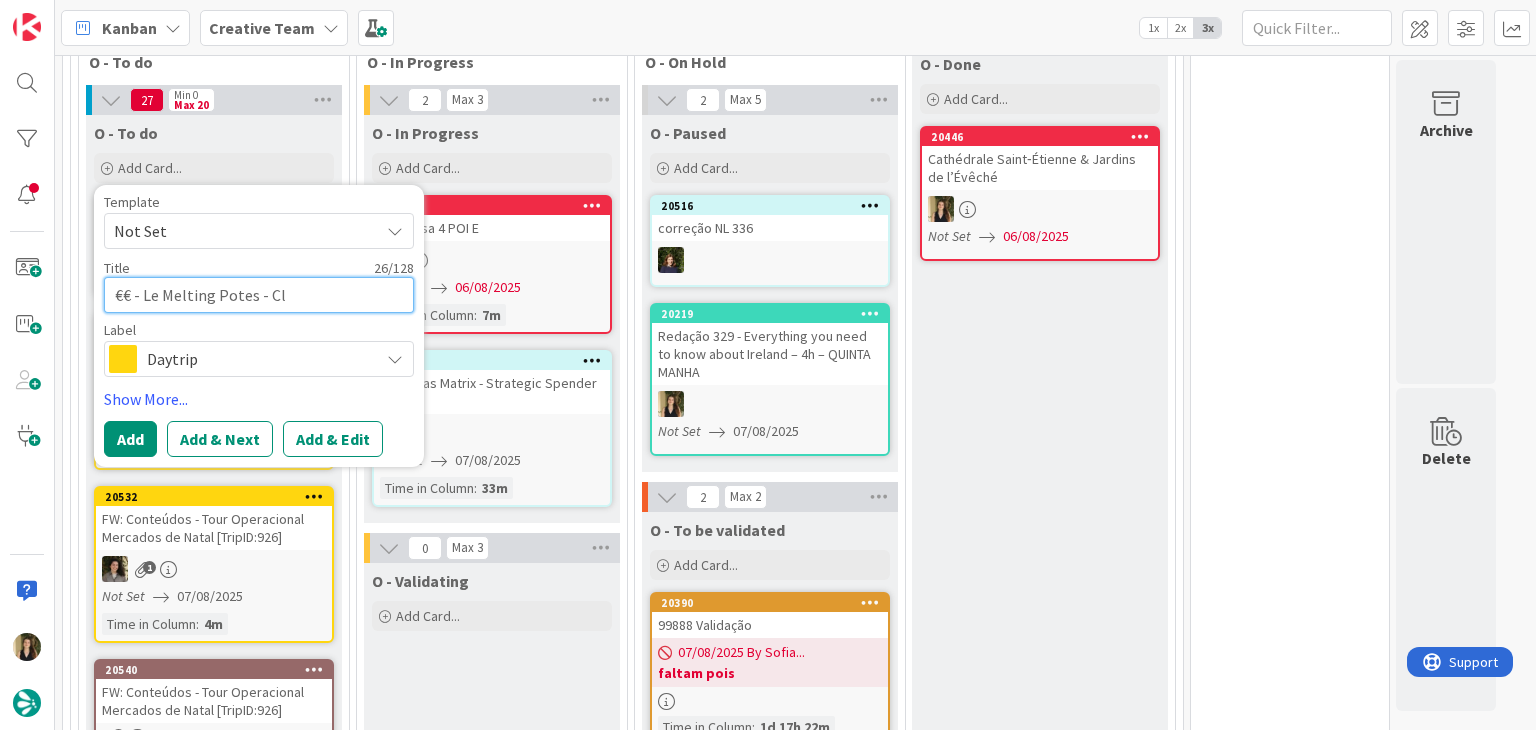 type on "x" 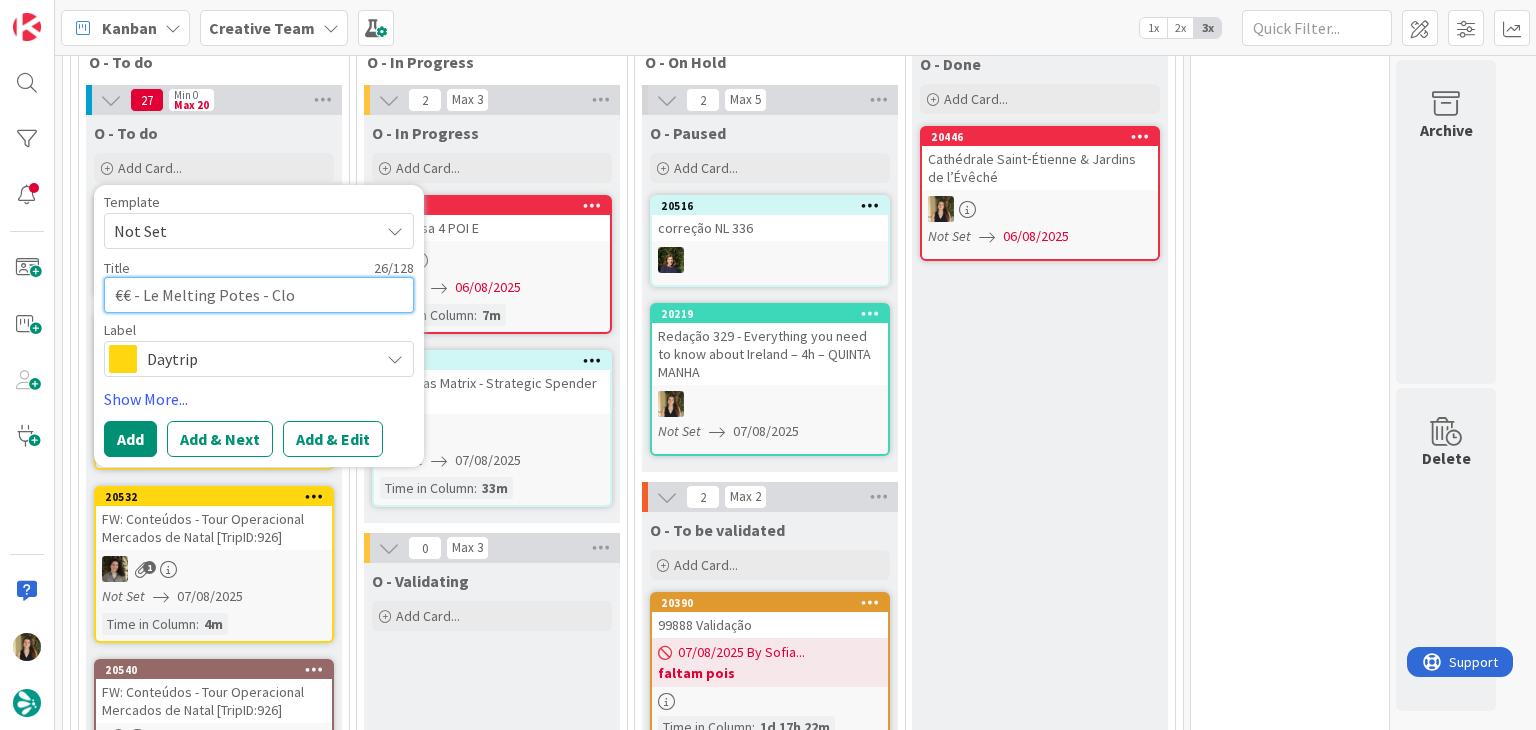 type on "x" 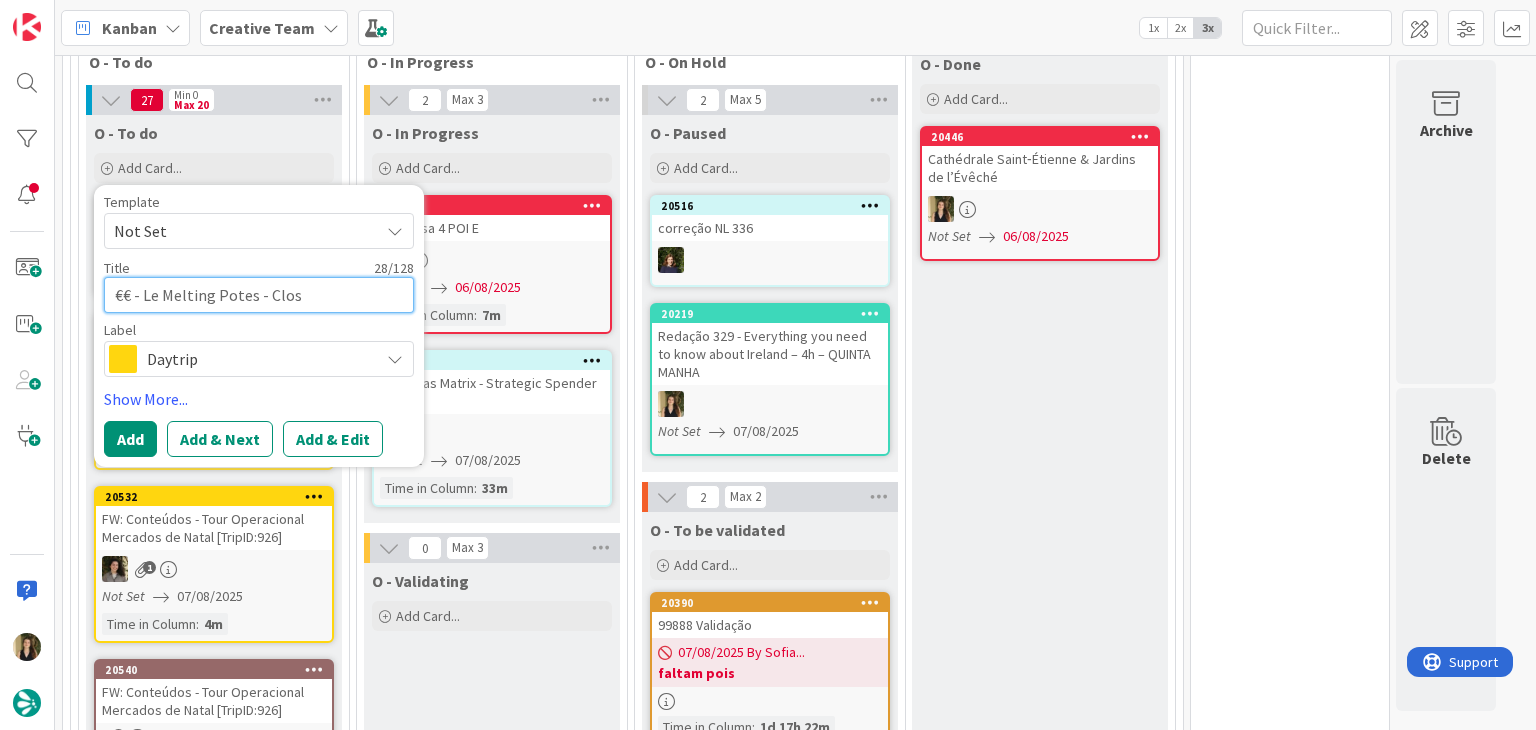 type on "x" 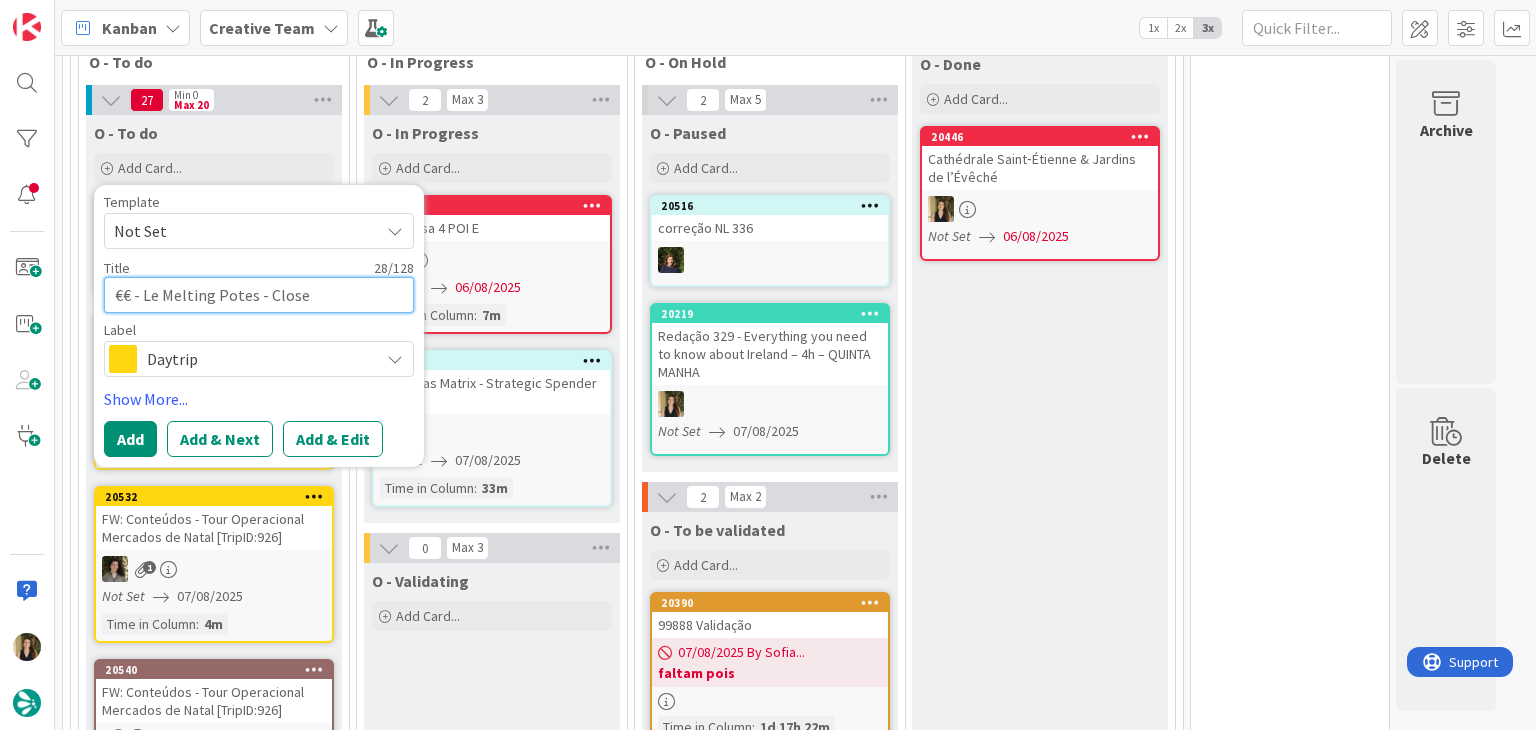 type on "x" 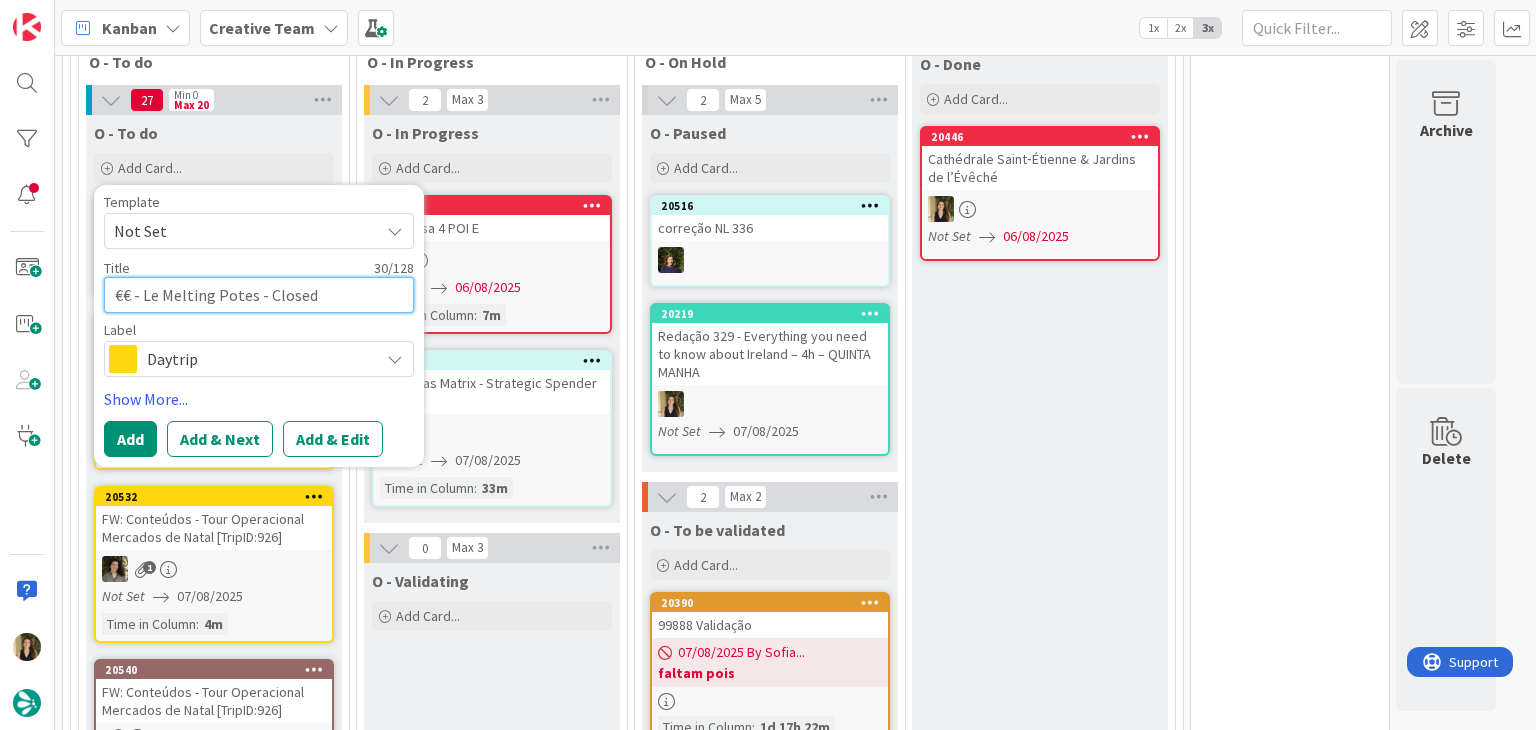 type on "x" 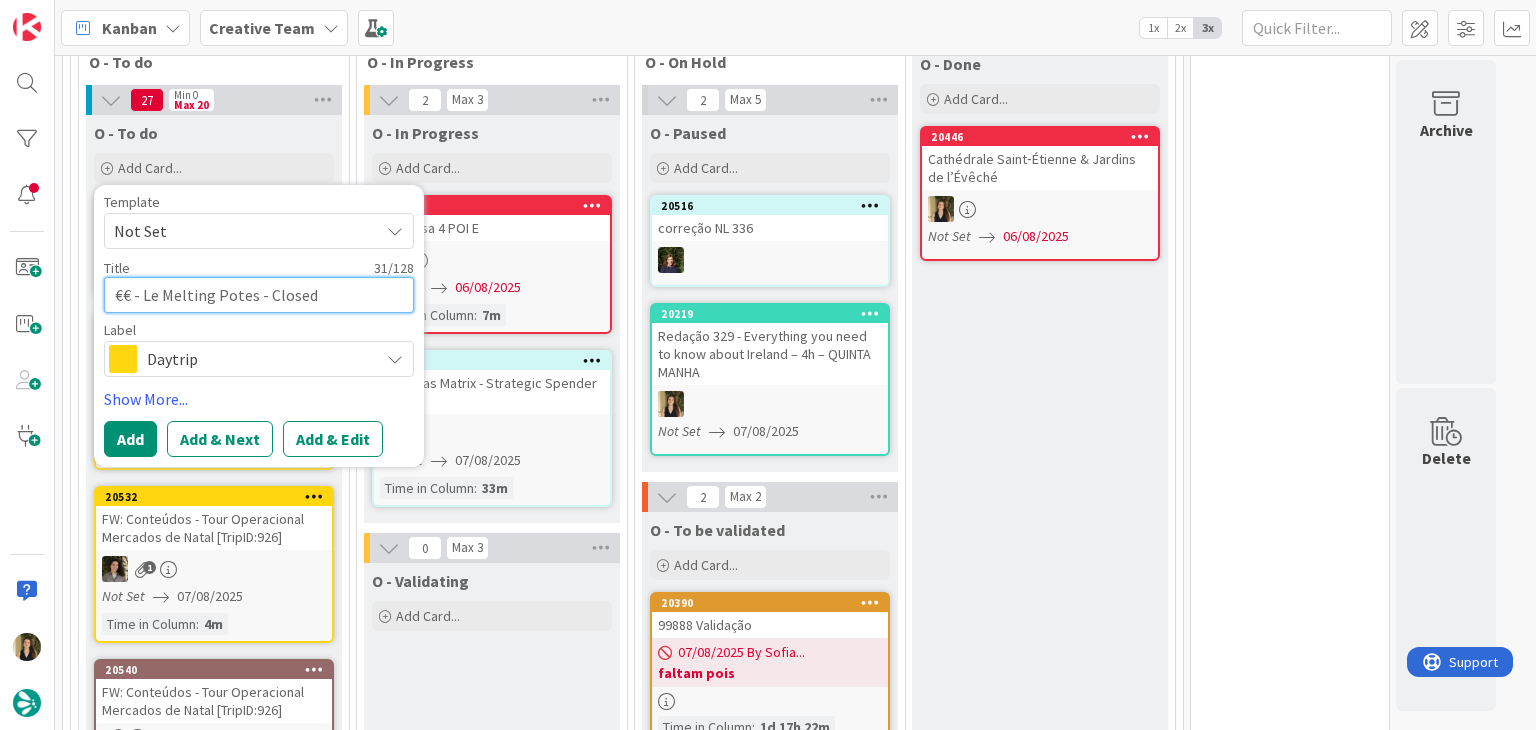 type on "x" 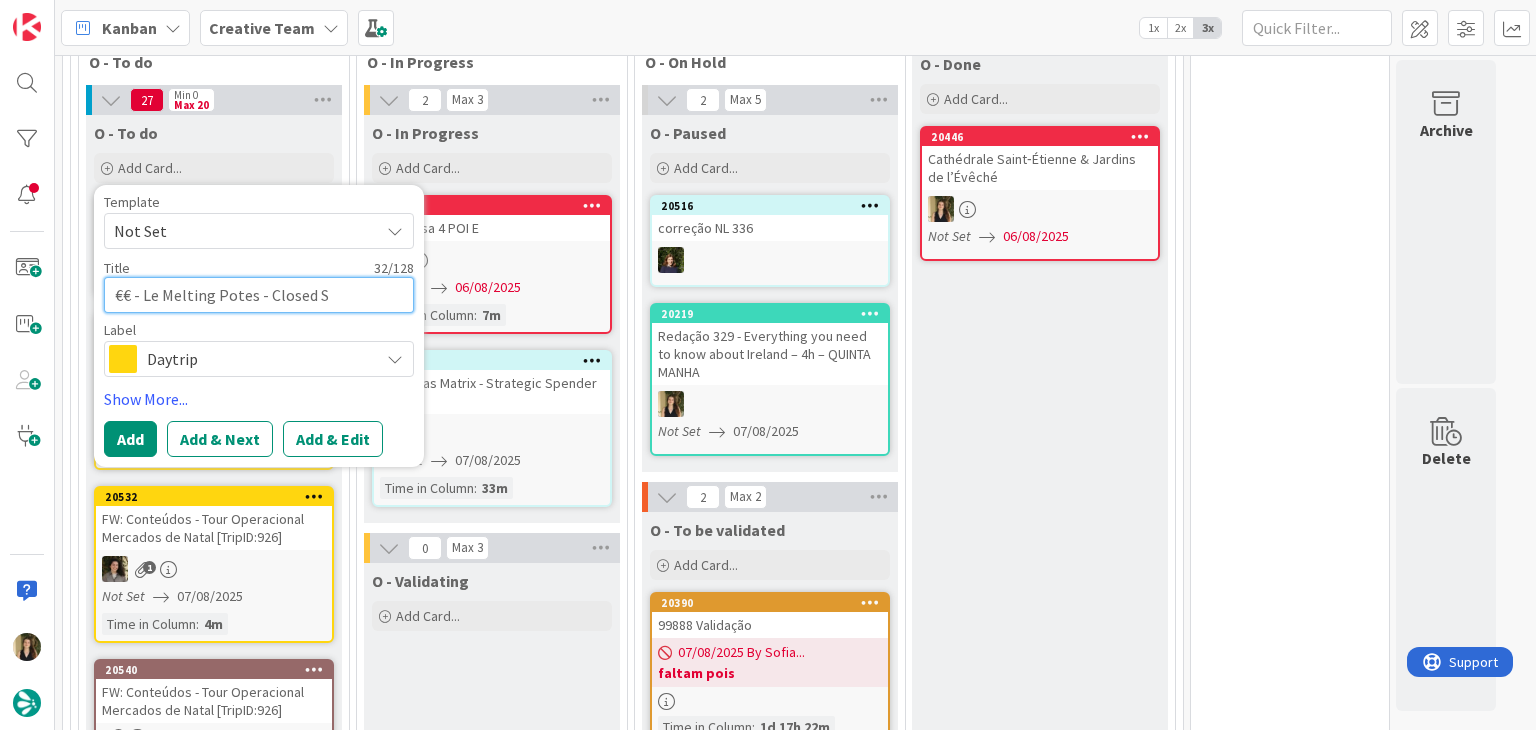 type on "x" 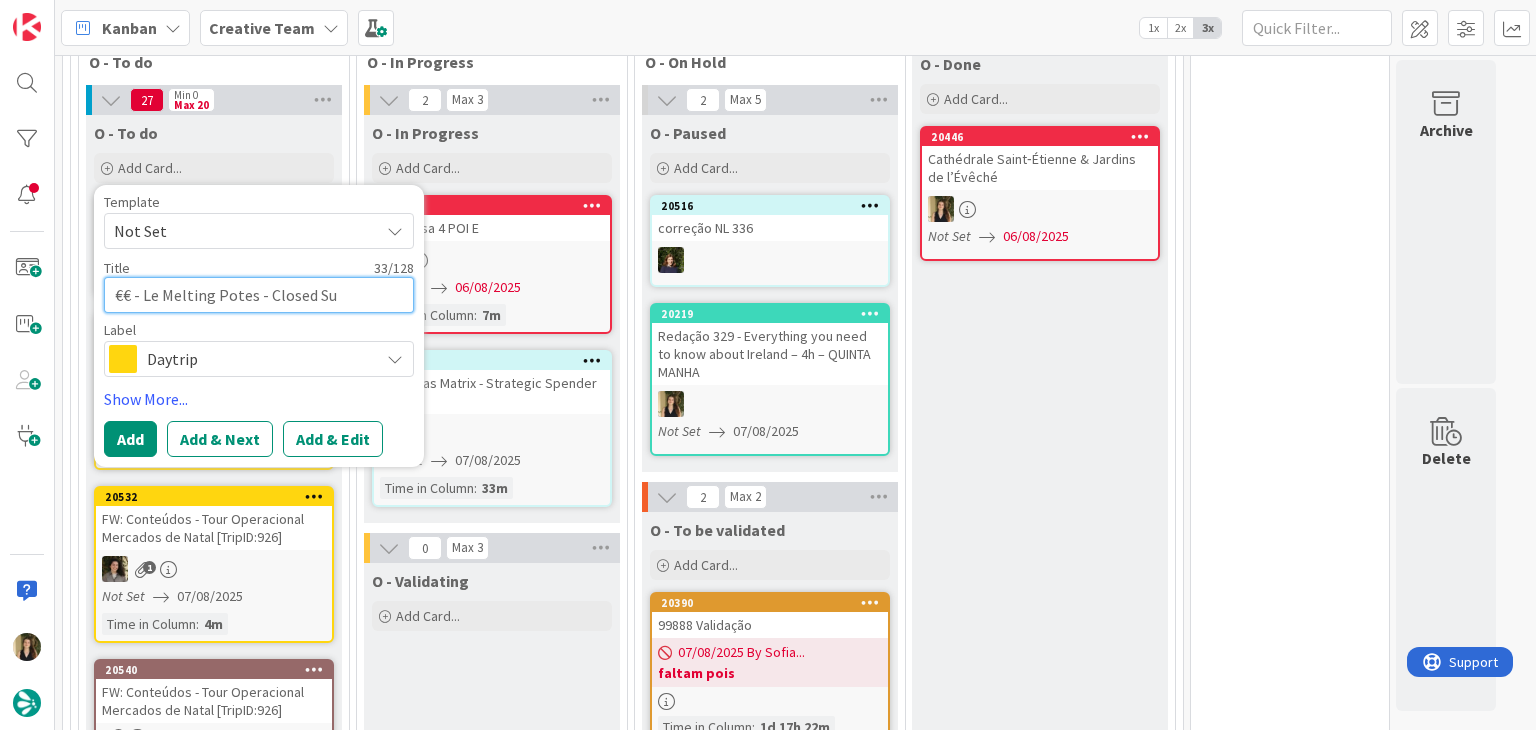 type on "x" 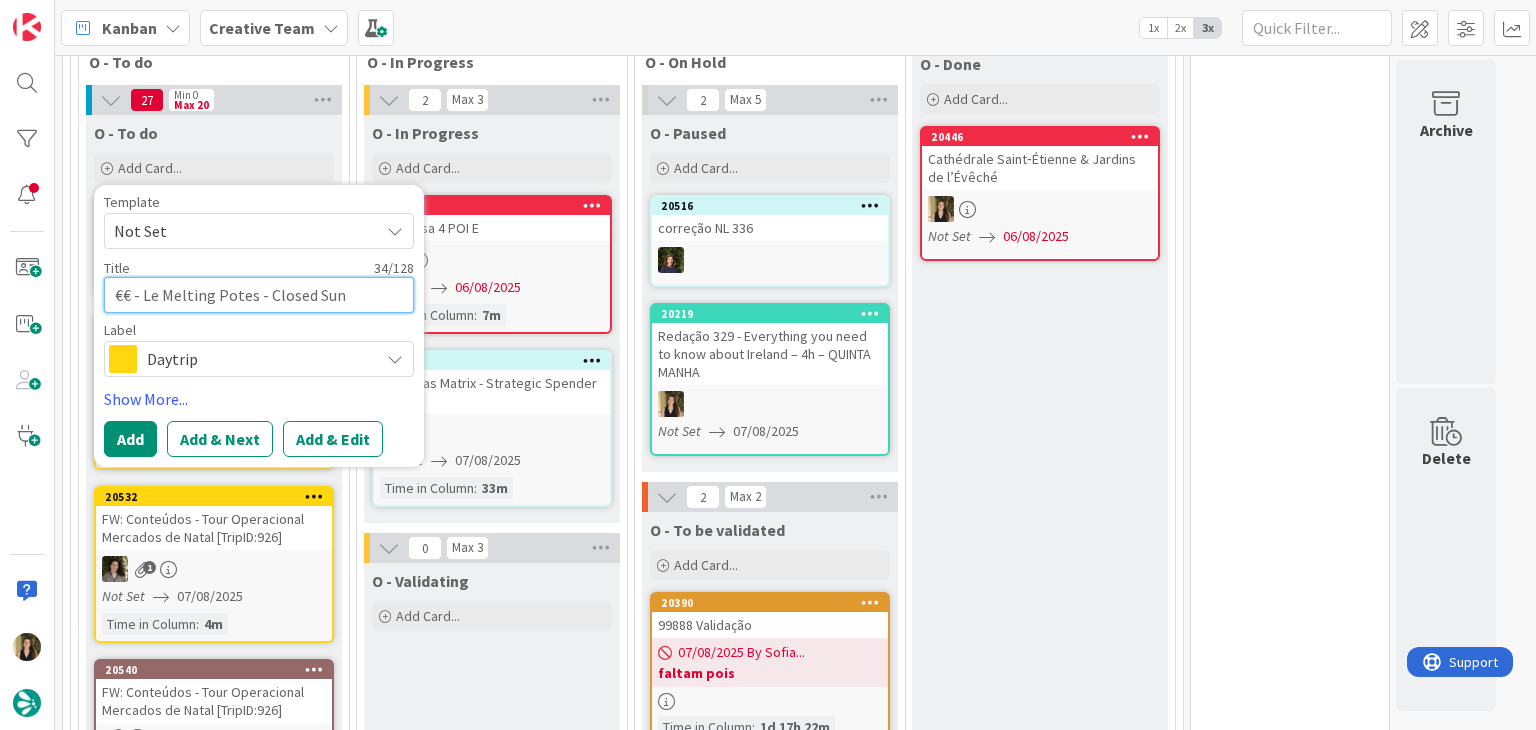 type on "€€ - Le Melting Potes - Closed Sun" 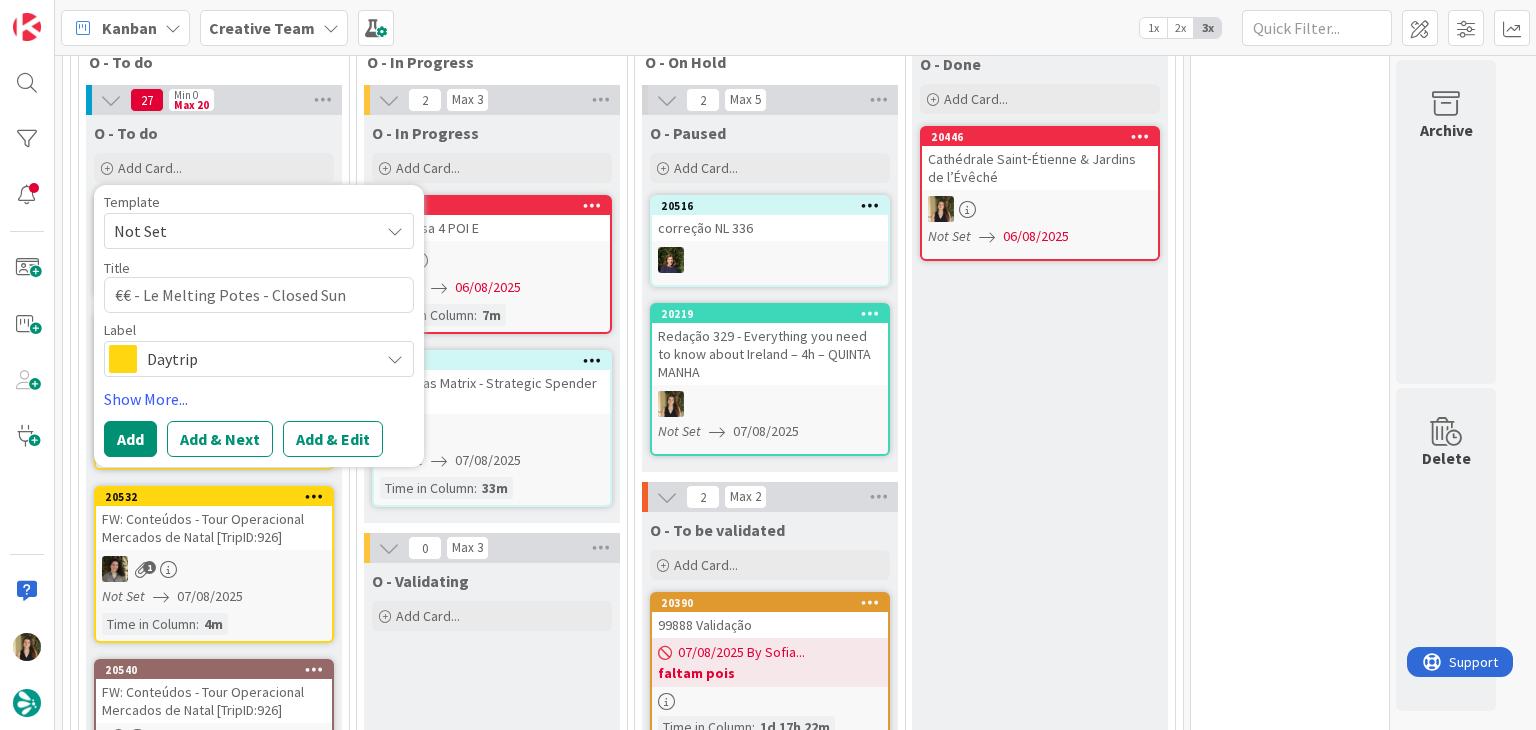 click on "Daytrip" at bounding box center (258, 359) 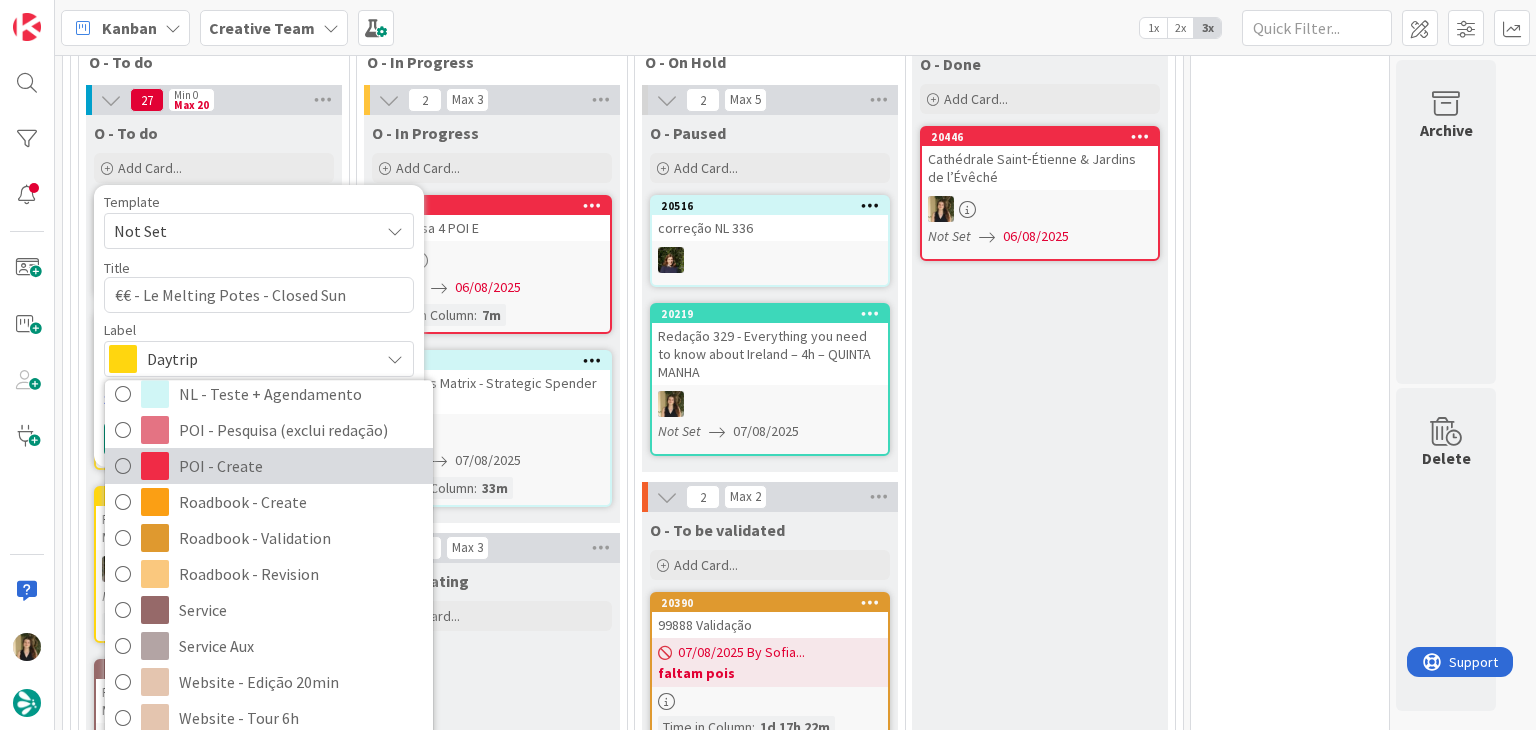 click on "POI - Create" at bounding box center [301, 467] 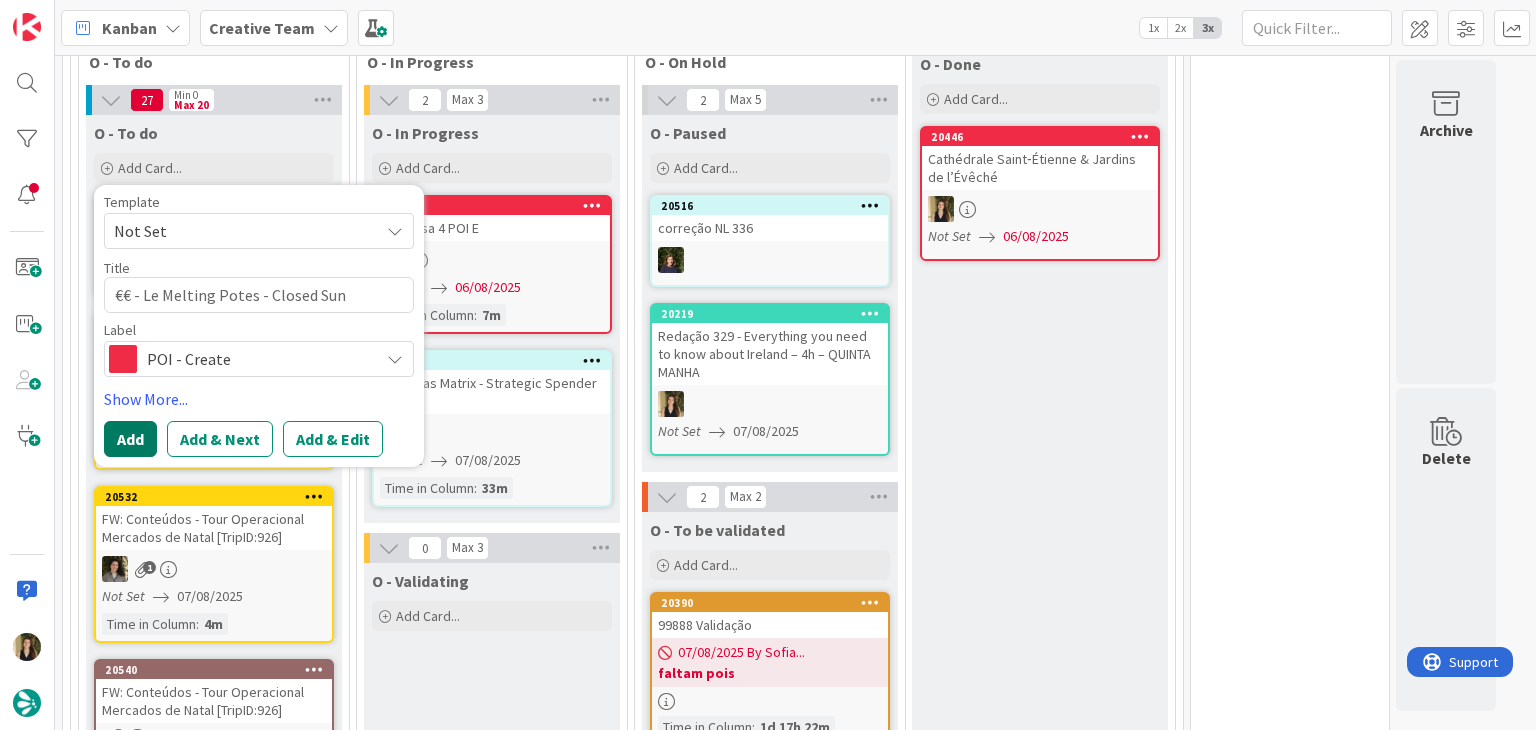 click on "Add" at bounding box center (130, 439) 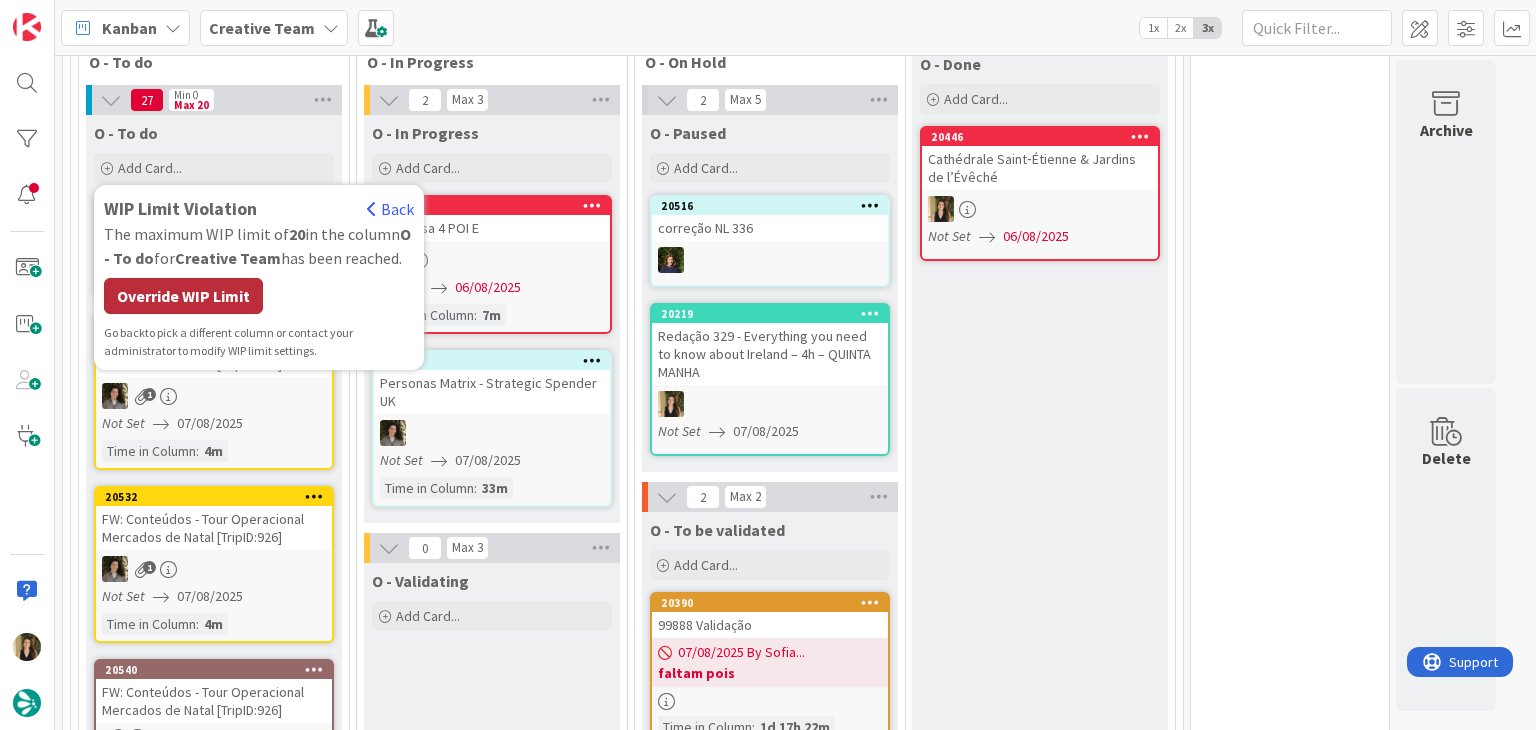 click on "Override WIP Limit" at bounding box center [183, 296] 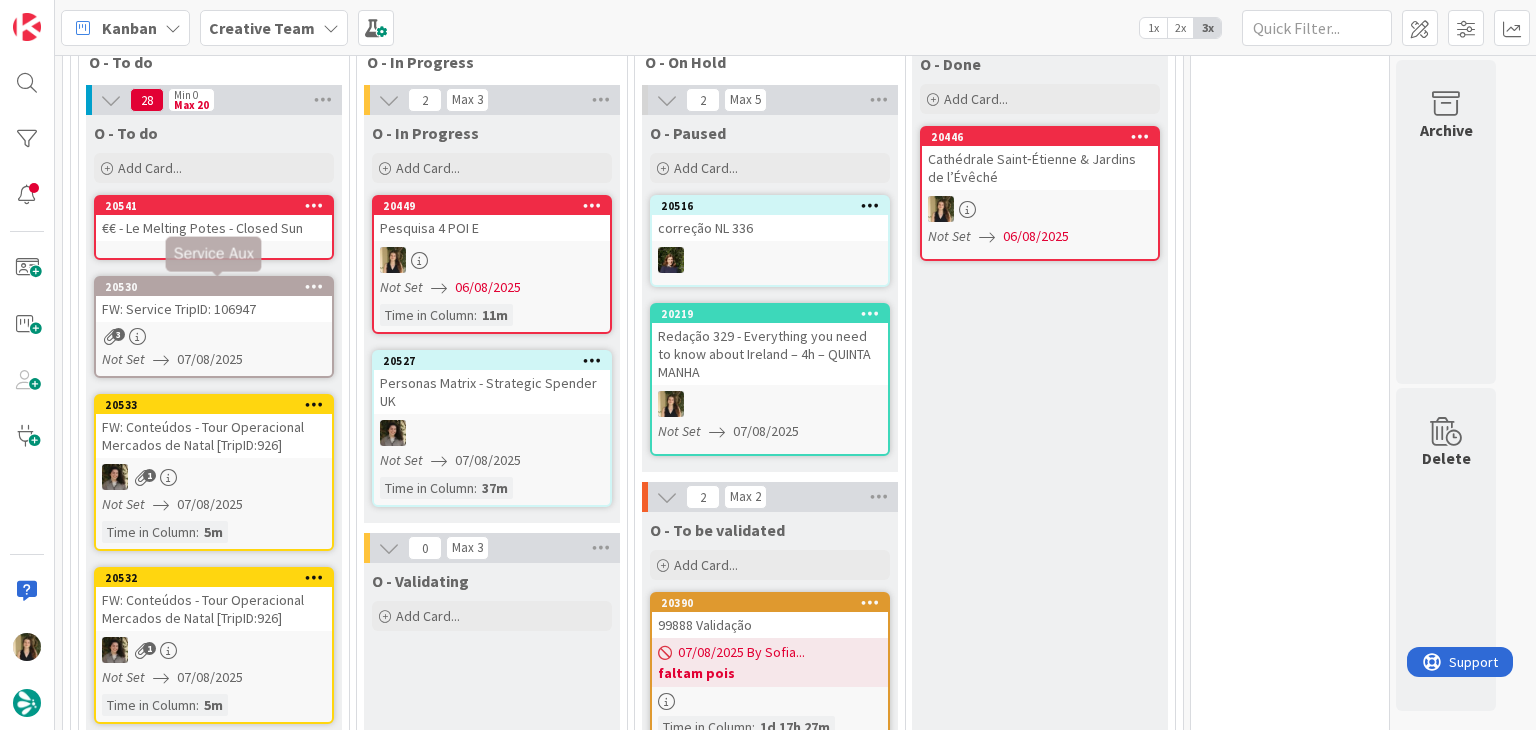 click on "20541 €€ - Le Melting Potes - Closed Sun" at bounding box center (214, 227) 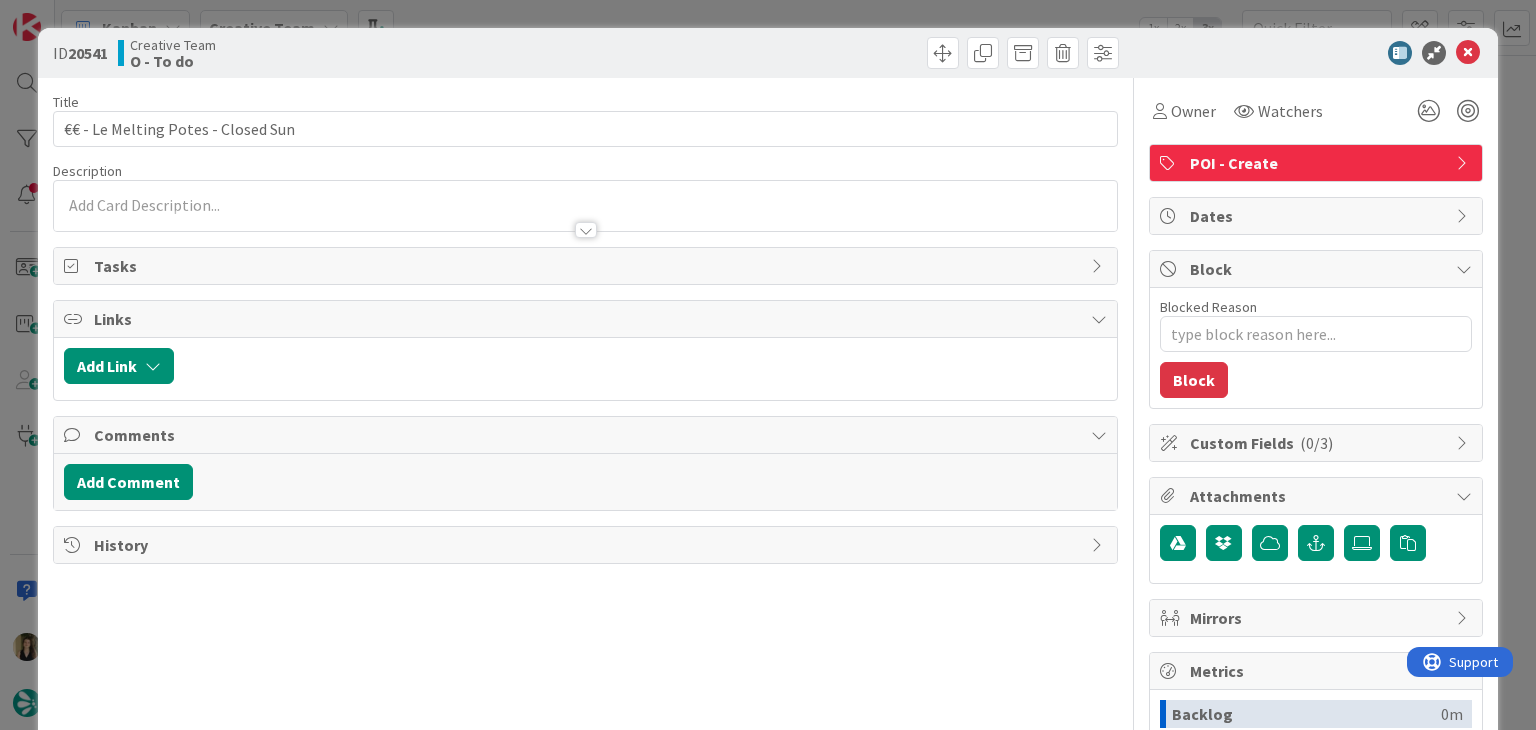 scroll, scrollTop: 0, scrollLeft: 0, axis: both 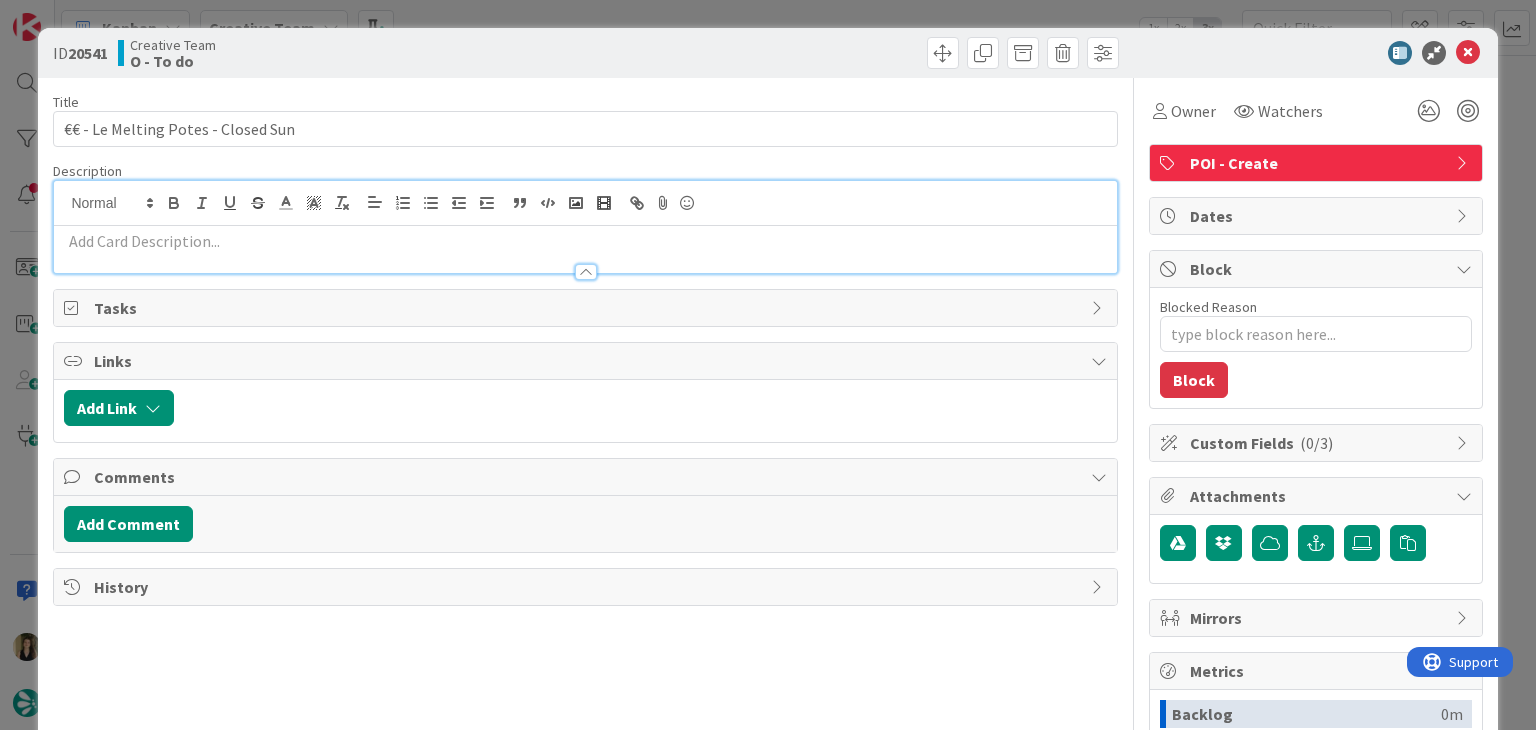 click at bounding box center (585, 241) 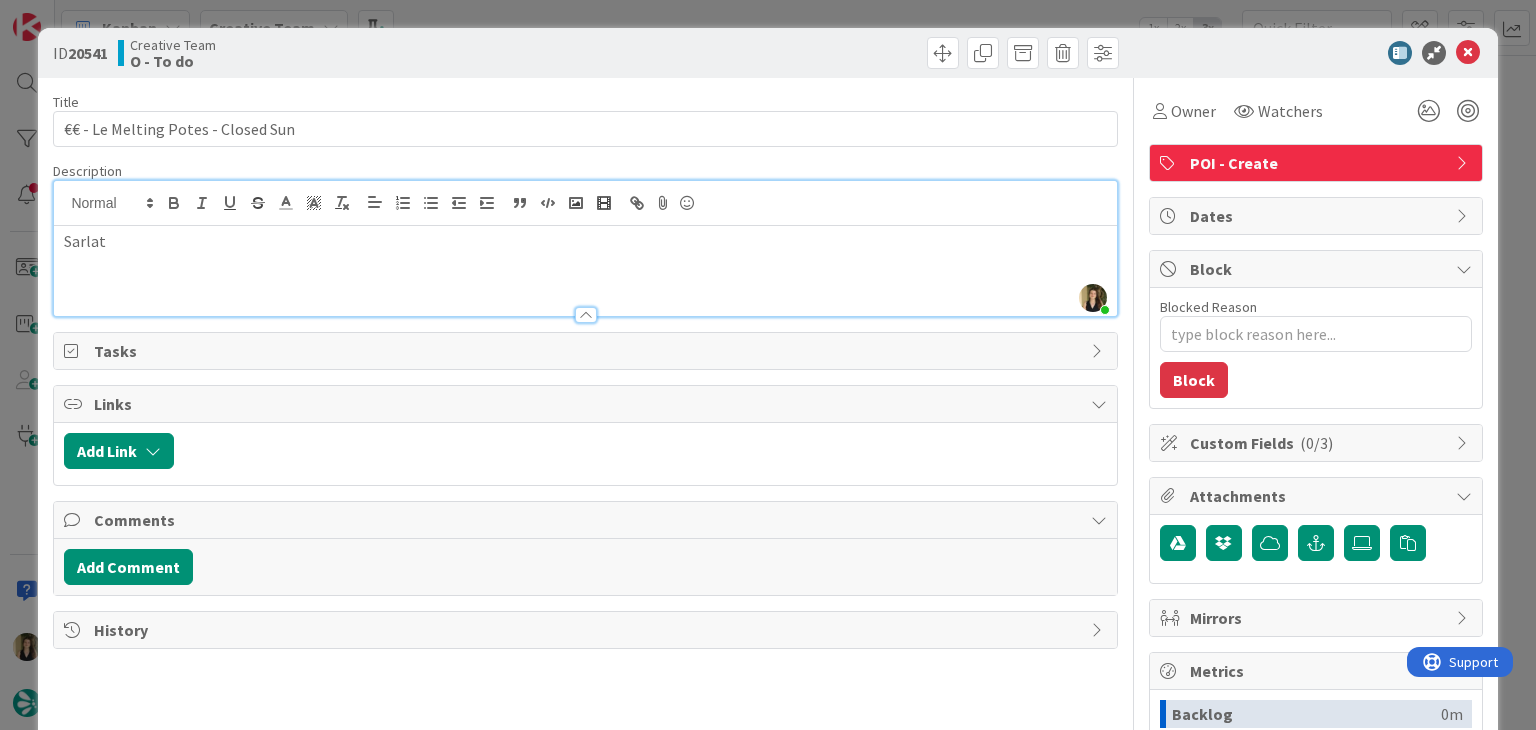 drag, startPoint x: 574, startPoint y: 63, endPoint x: 574, endPoint y: 41, distance: 22 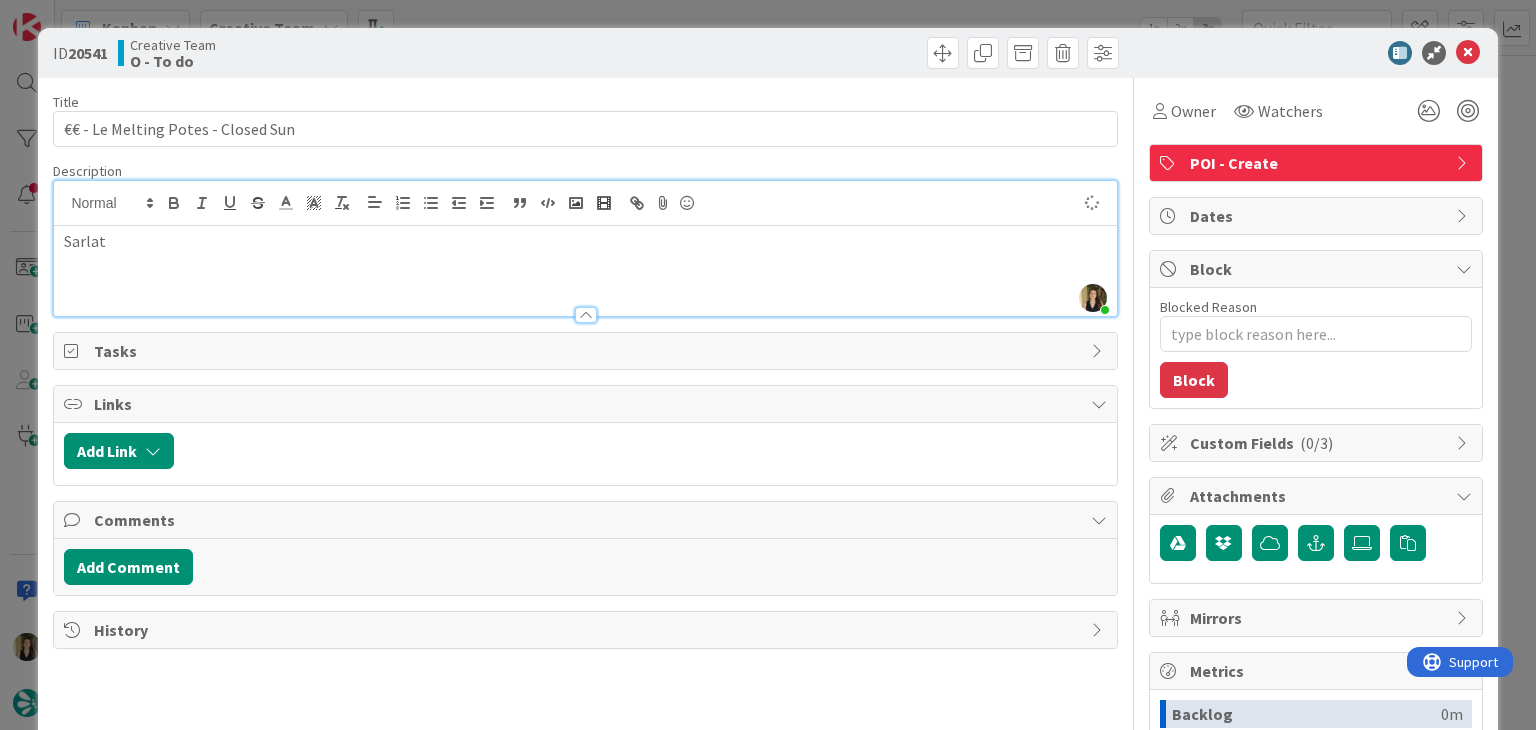 click on "ID  20541 Creative Team O - To do Title 34 / 128 €€ - Le Melting Potes - Closed Sun Description Sofia Palma just joined Sarlat Owner Watchers POI - Create  Tasks Links Add Link Comments Add Comment History Owner Watchers POI - Create  Dates Block Blocked Reason 0 / 256 Block Custom Fields ( 0/3 ) Attachments Mirrors Metrics Backlog 0m To Do 0m Buffer 0m In Progress 0m Total Time 0m Lead Time 0m Cycle Time 0m Blocked Time 0m Show Details" at bounding box center [768, 365] 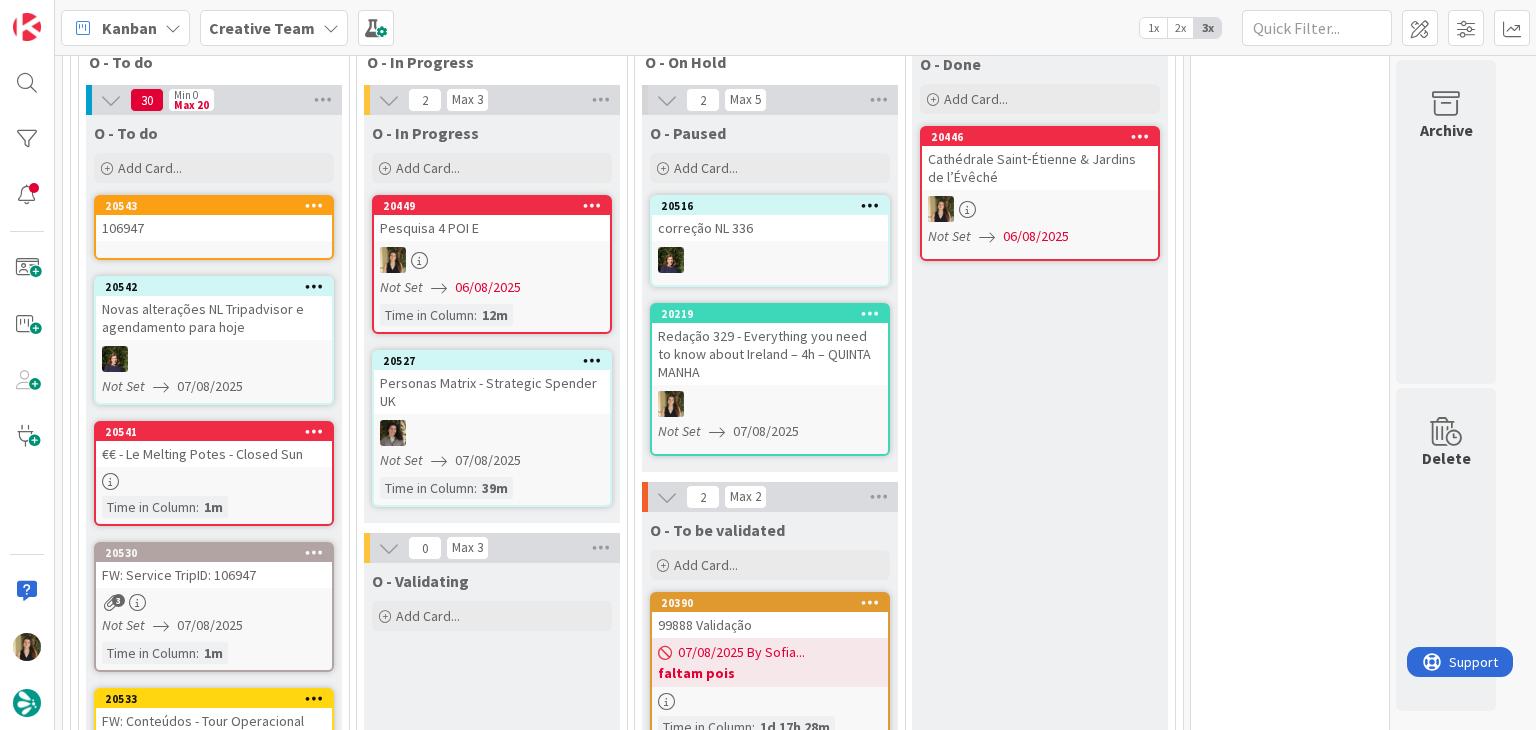 scroll, scrollTop: 0, scrollLeft: 0, axis: both 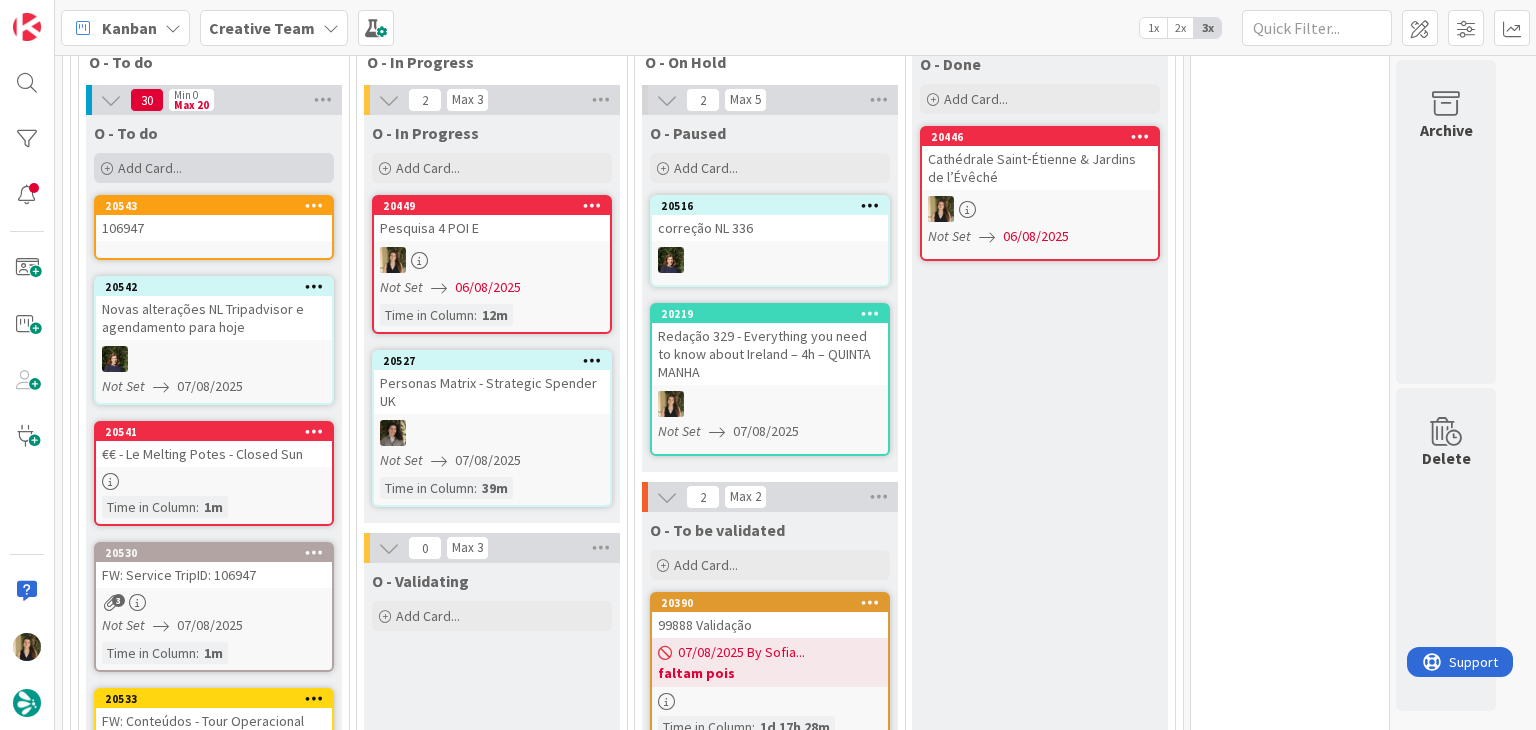 click on "Add Card..." at bounding box center (214, 168) 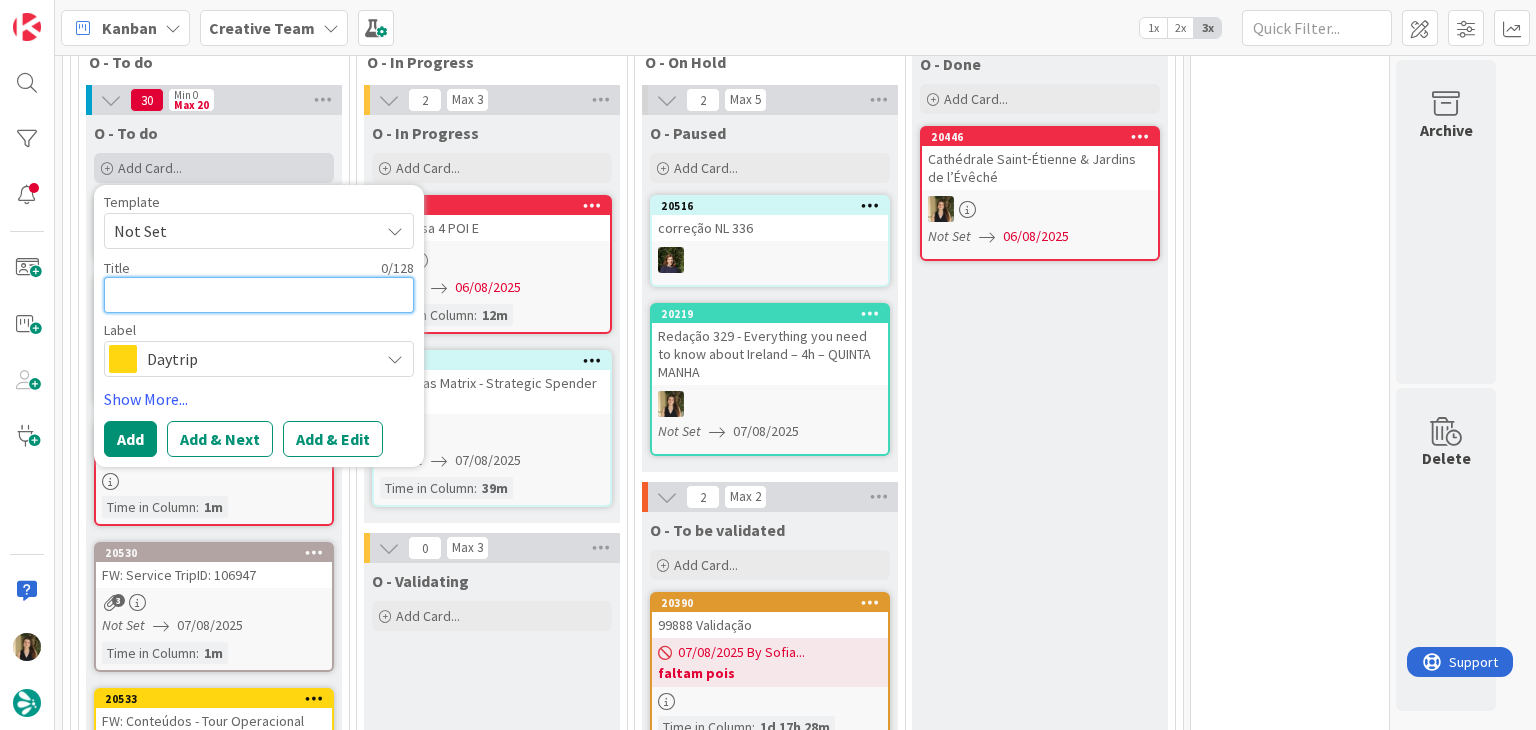 type on "x" 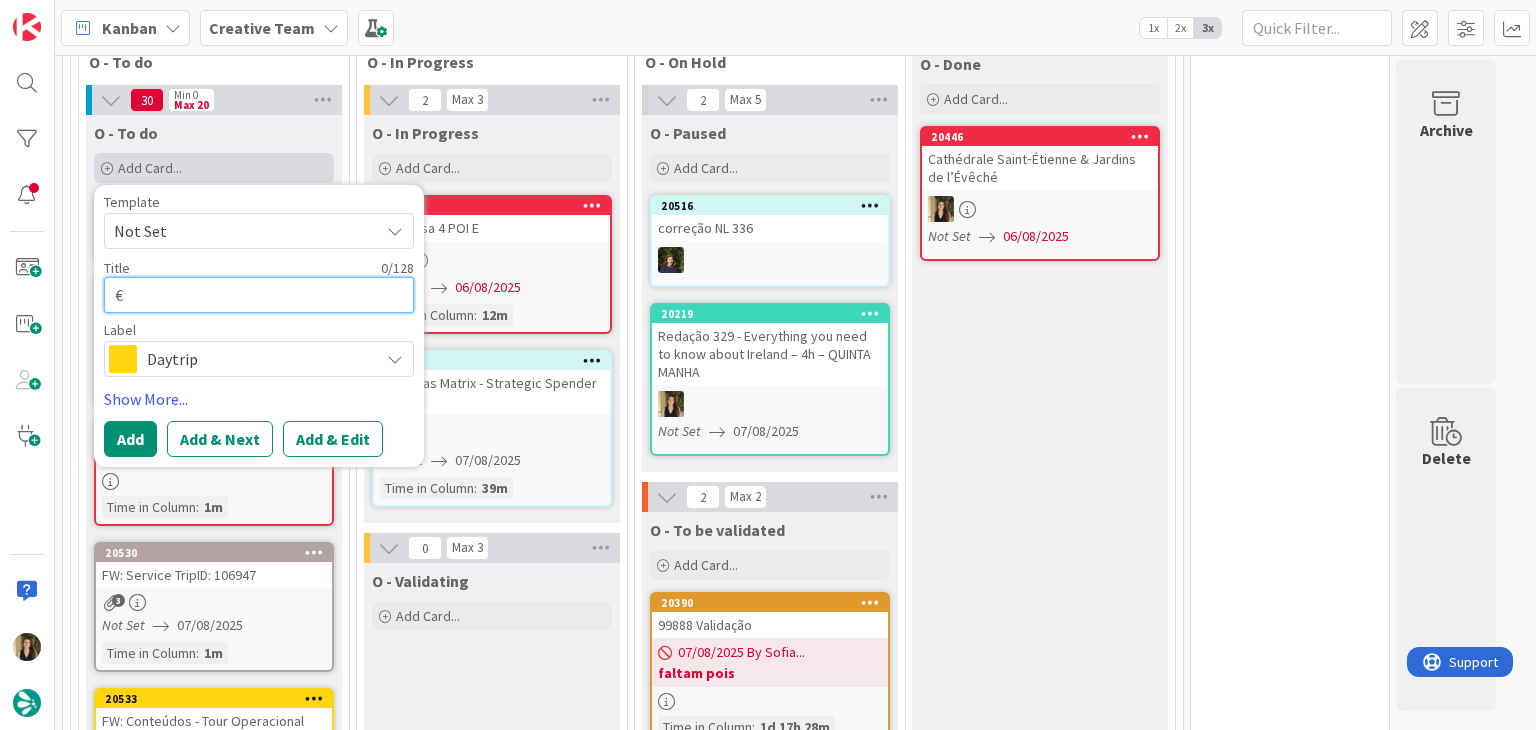 type on "x" 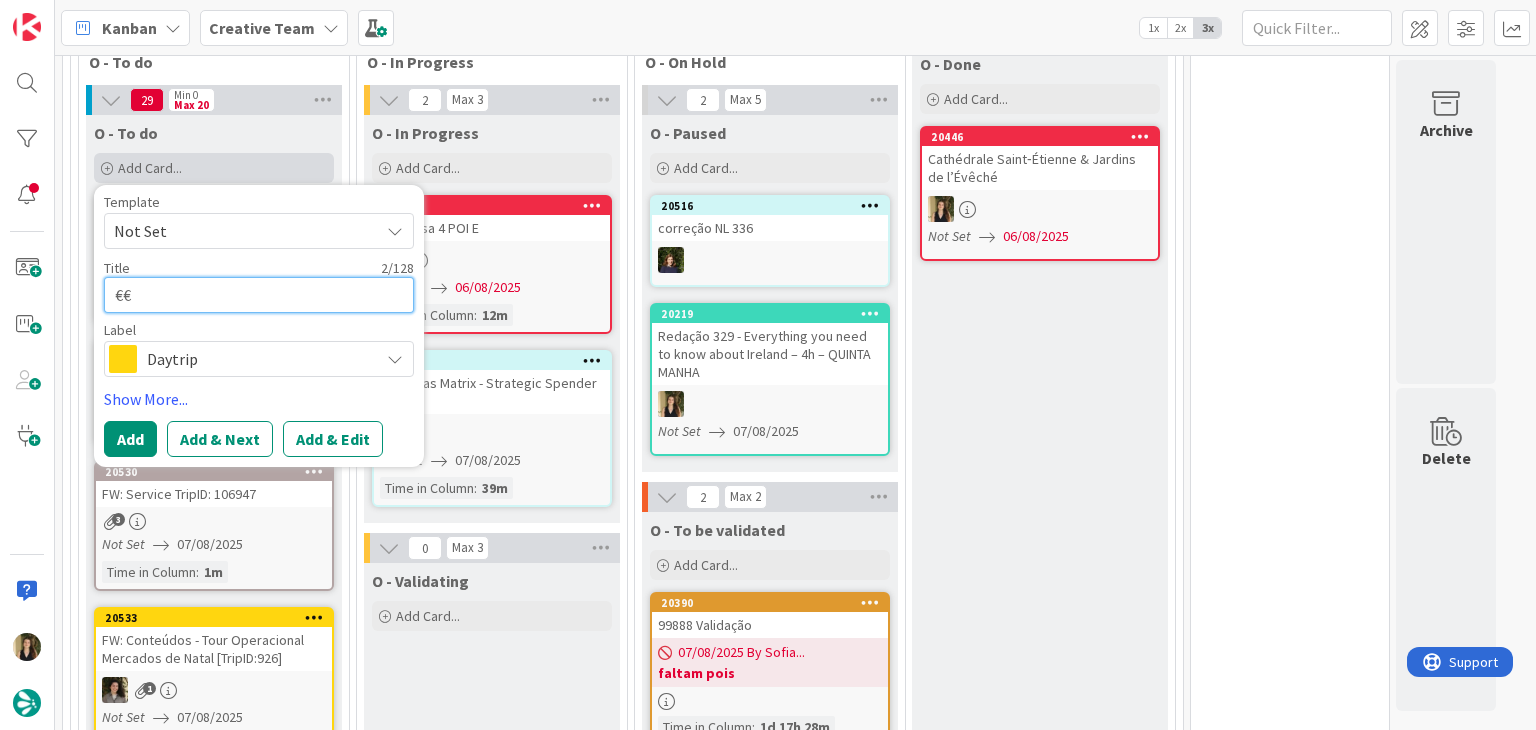 type on "x" 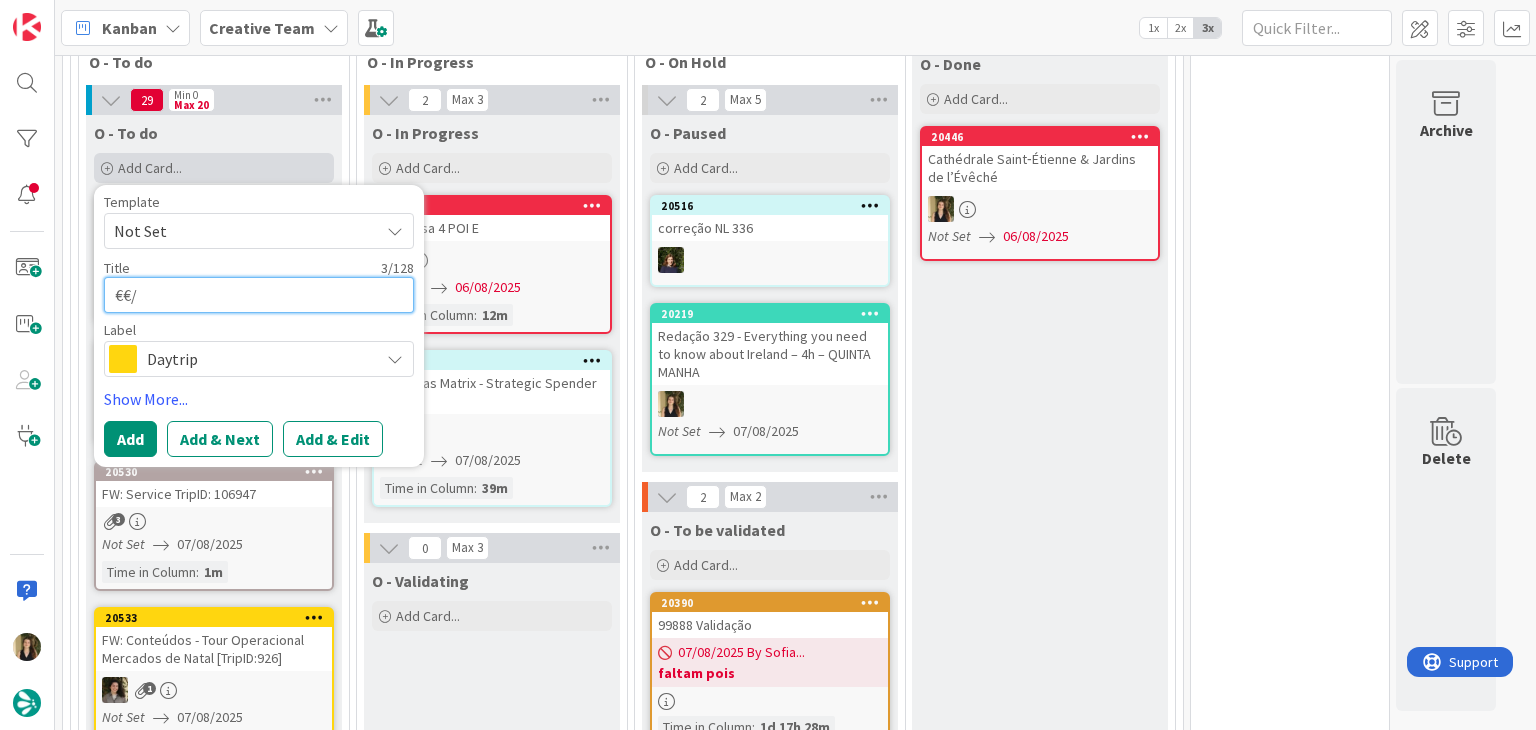 type on "x" 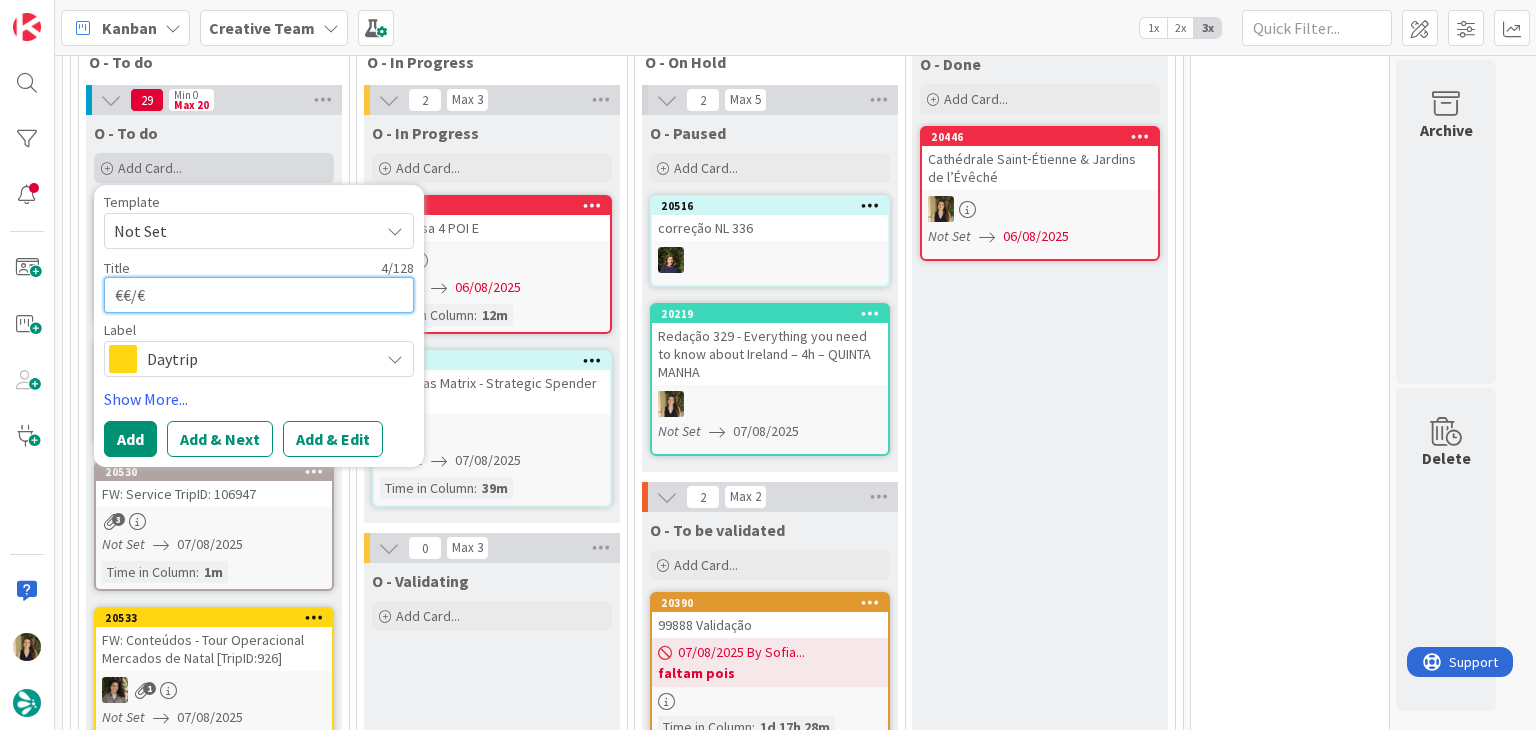 type on "x" 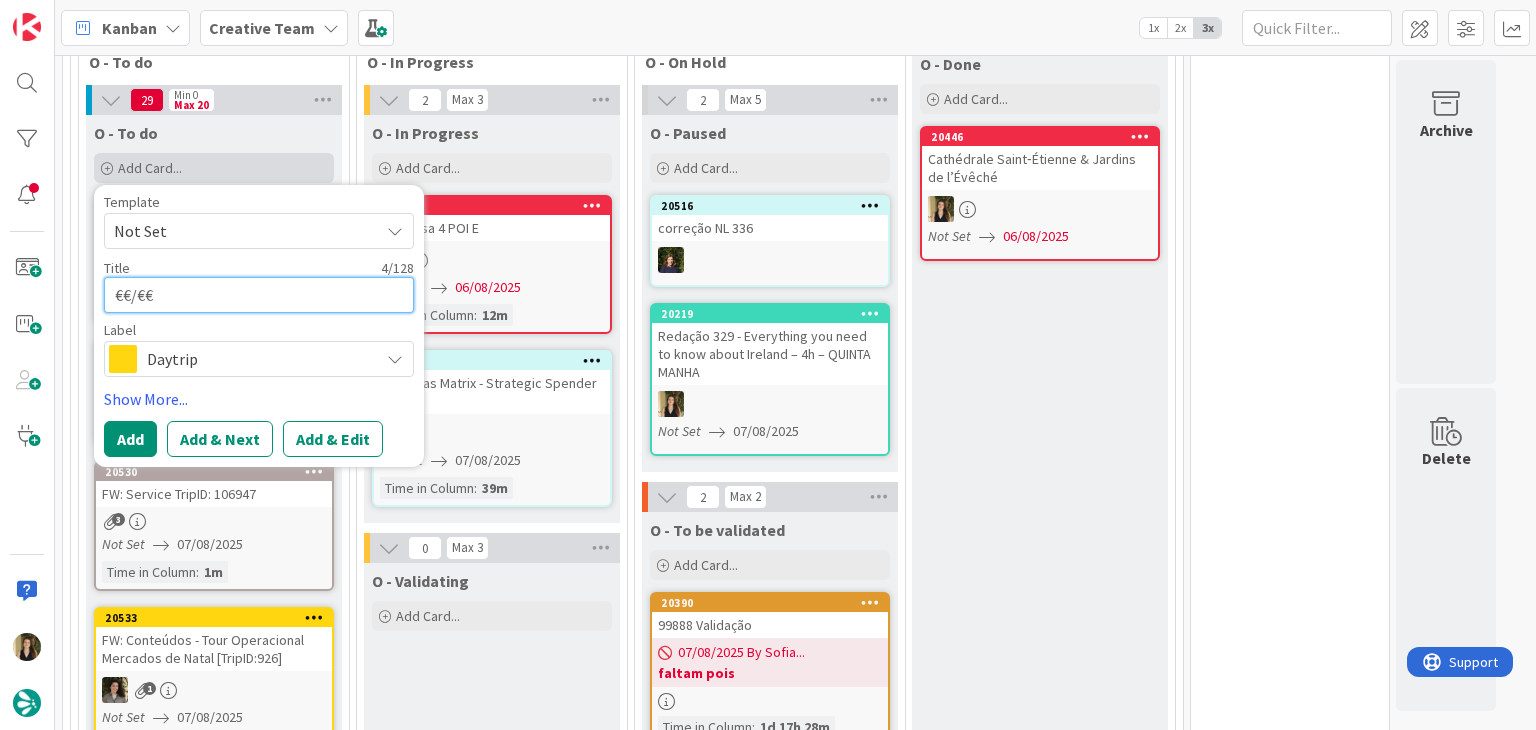 type on "x" 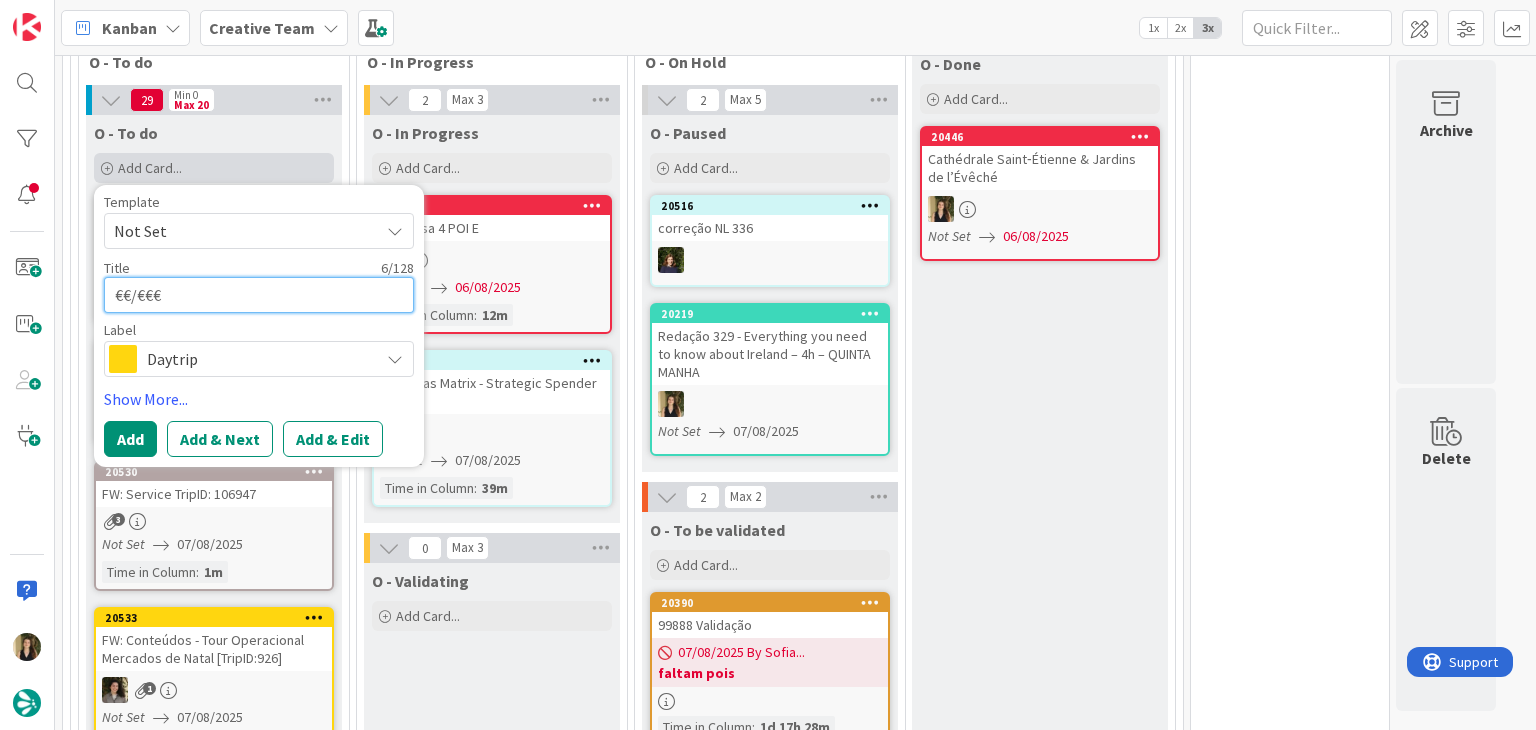type on "x" 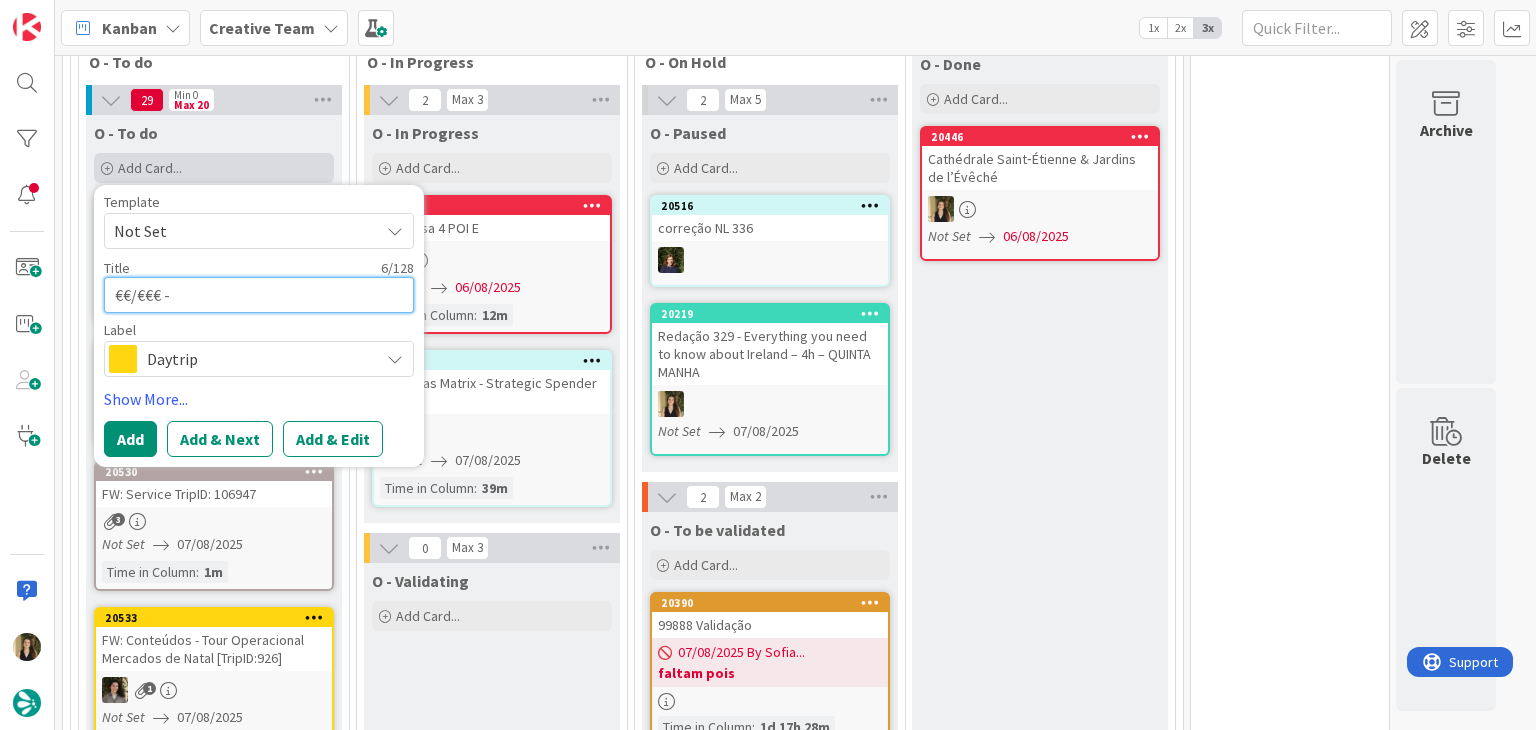 type on "x" 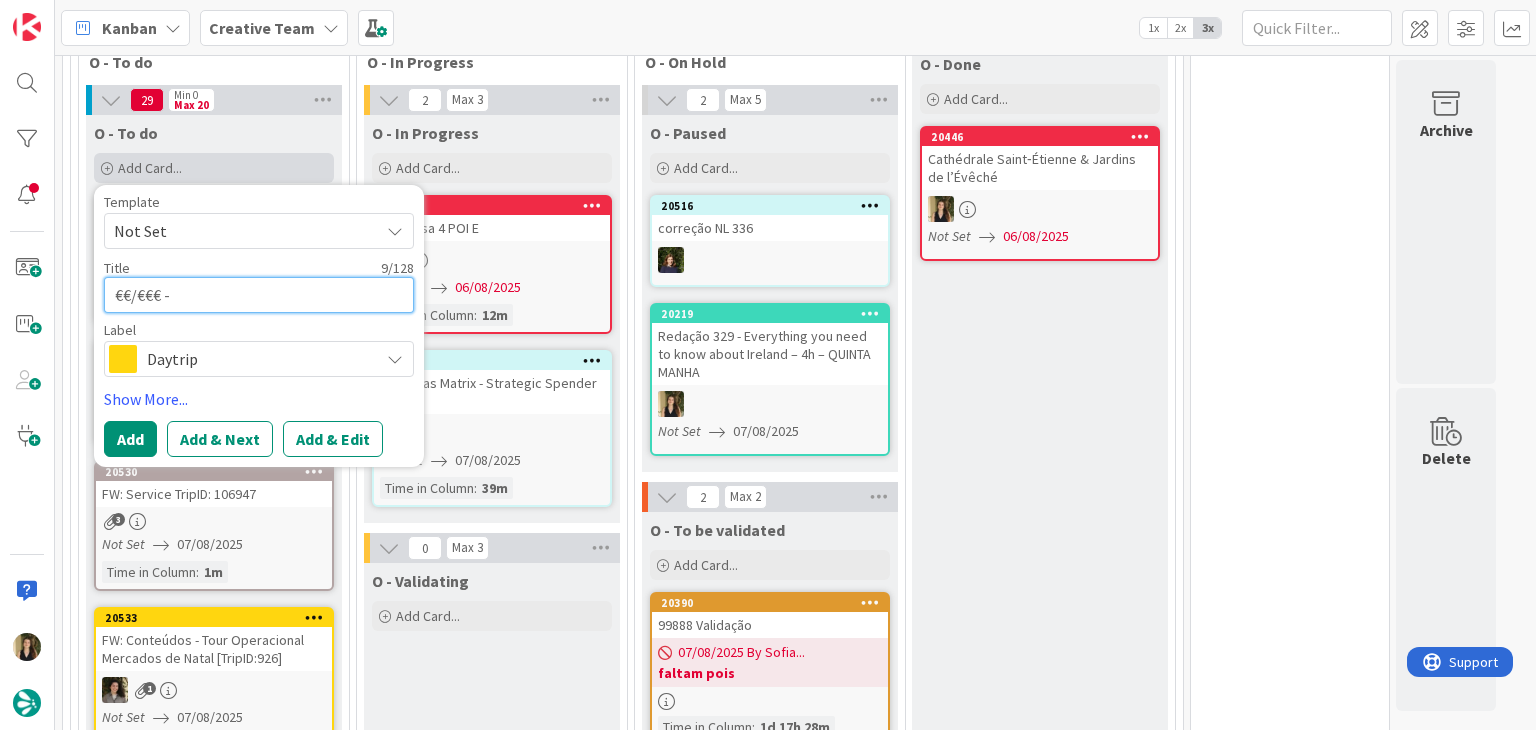 paste on "Auberge Le Mirandol" 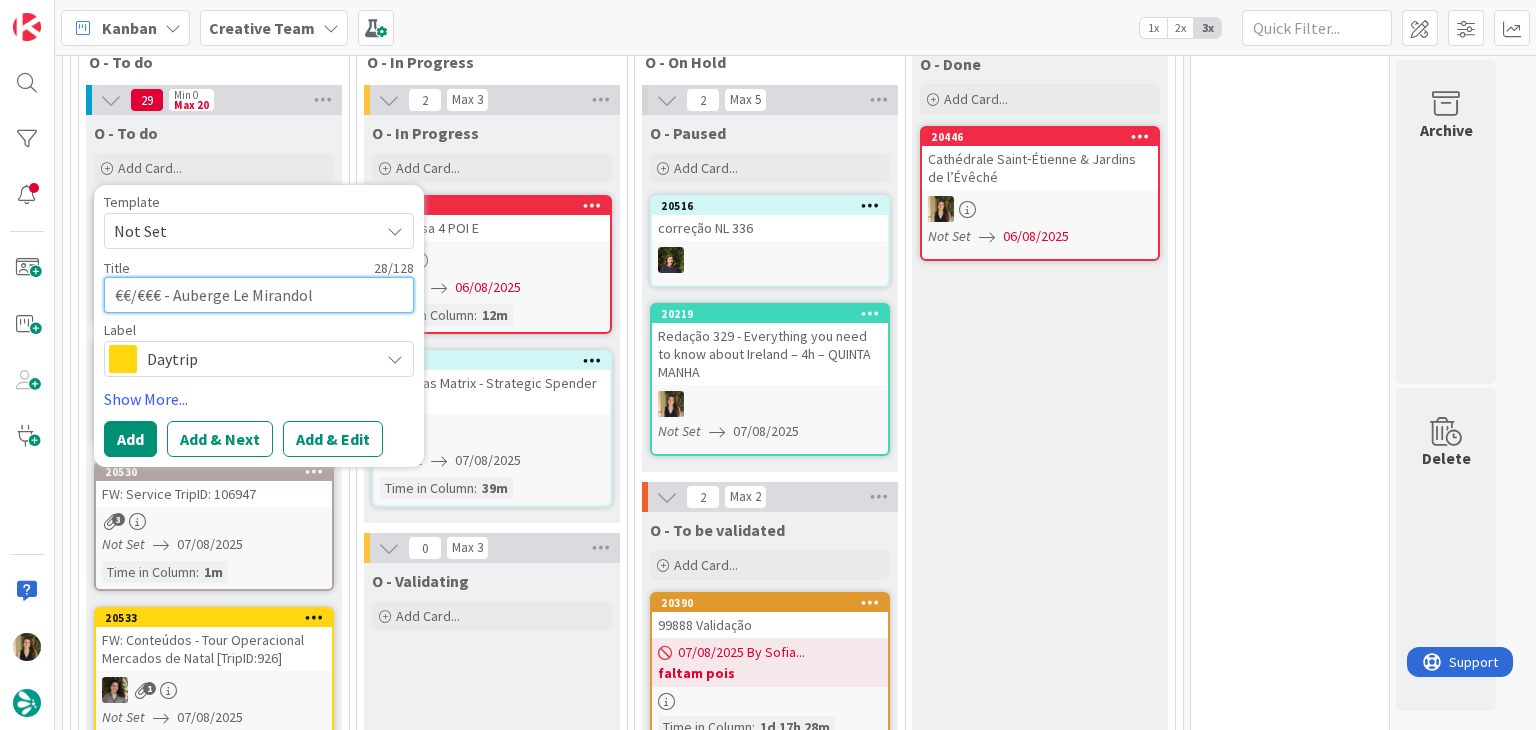 type on "x" 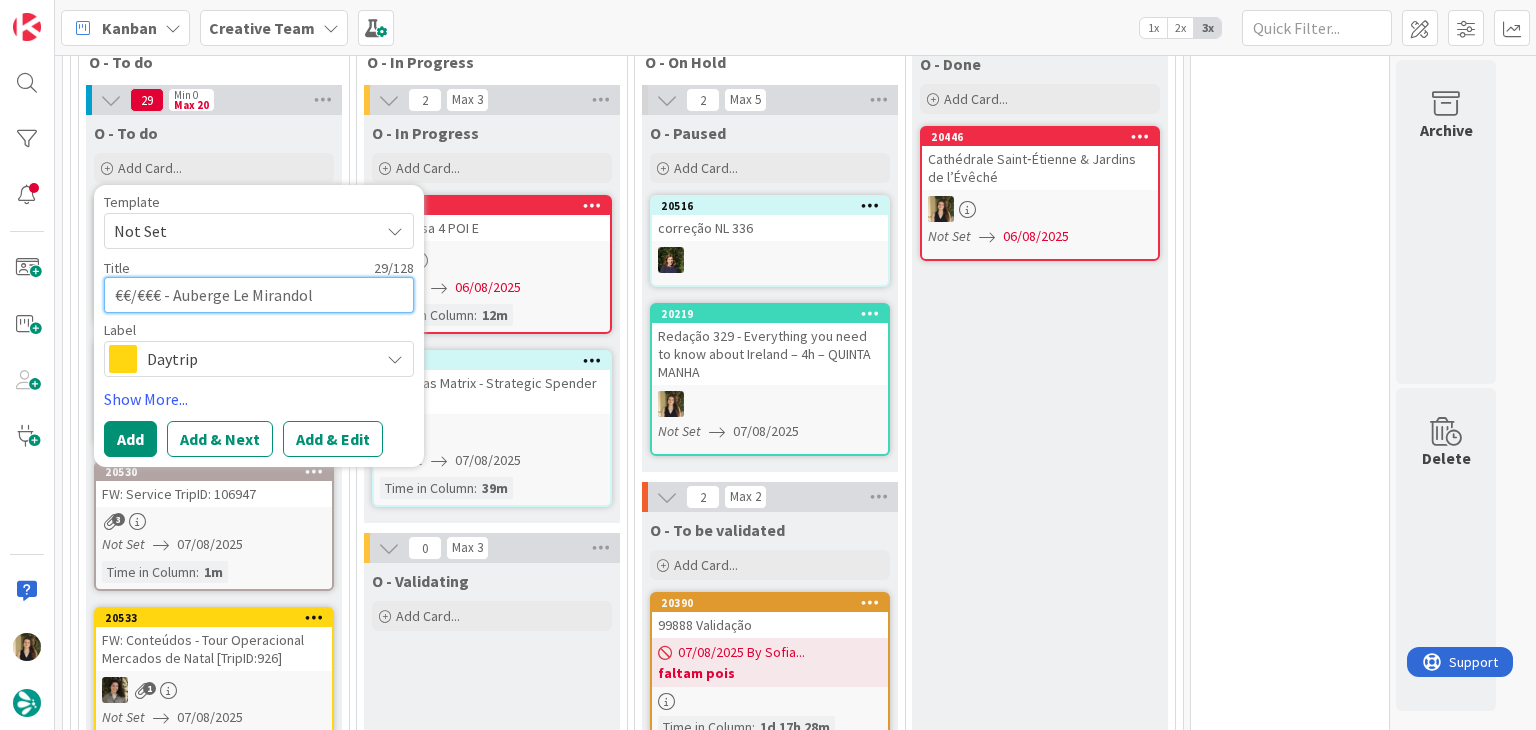 type on "x" 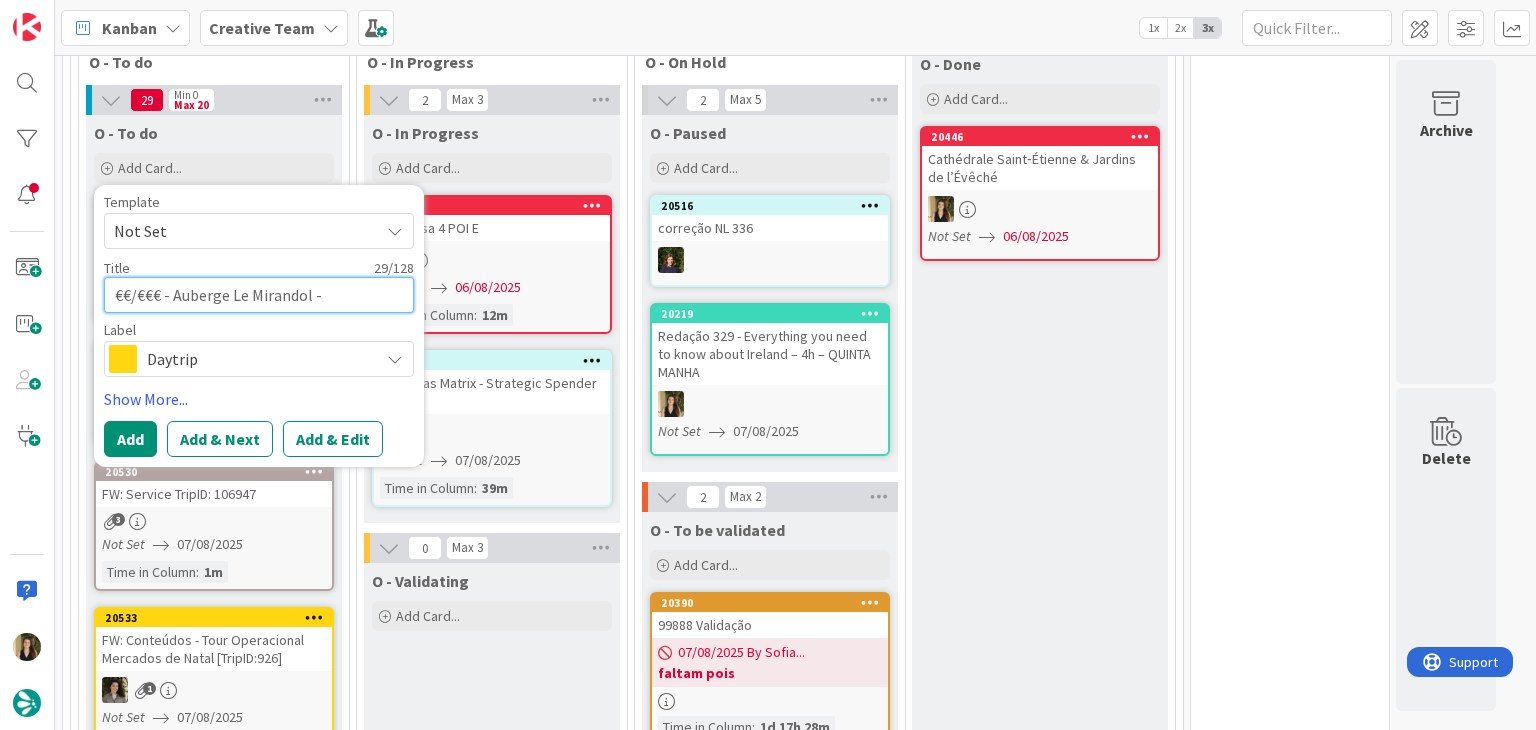 type on "x" 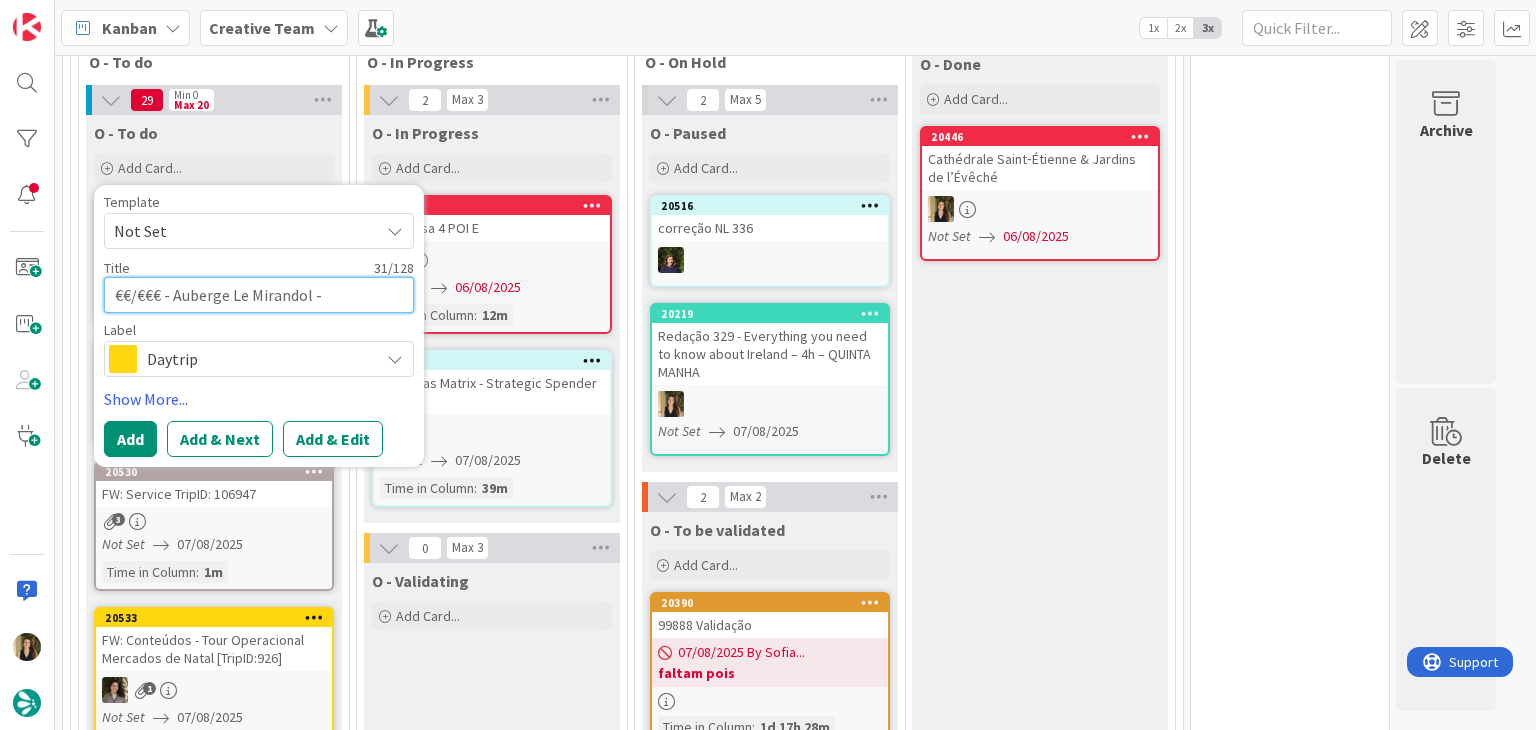 type on "x" 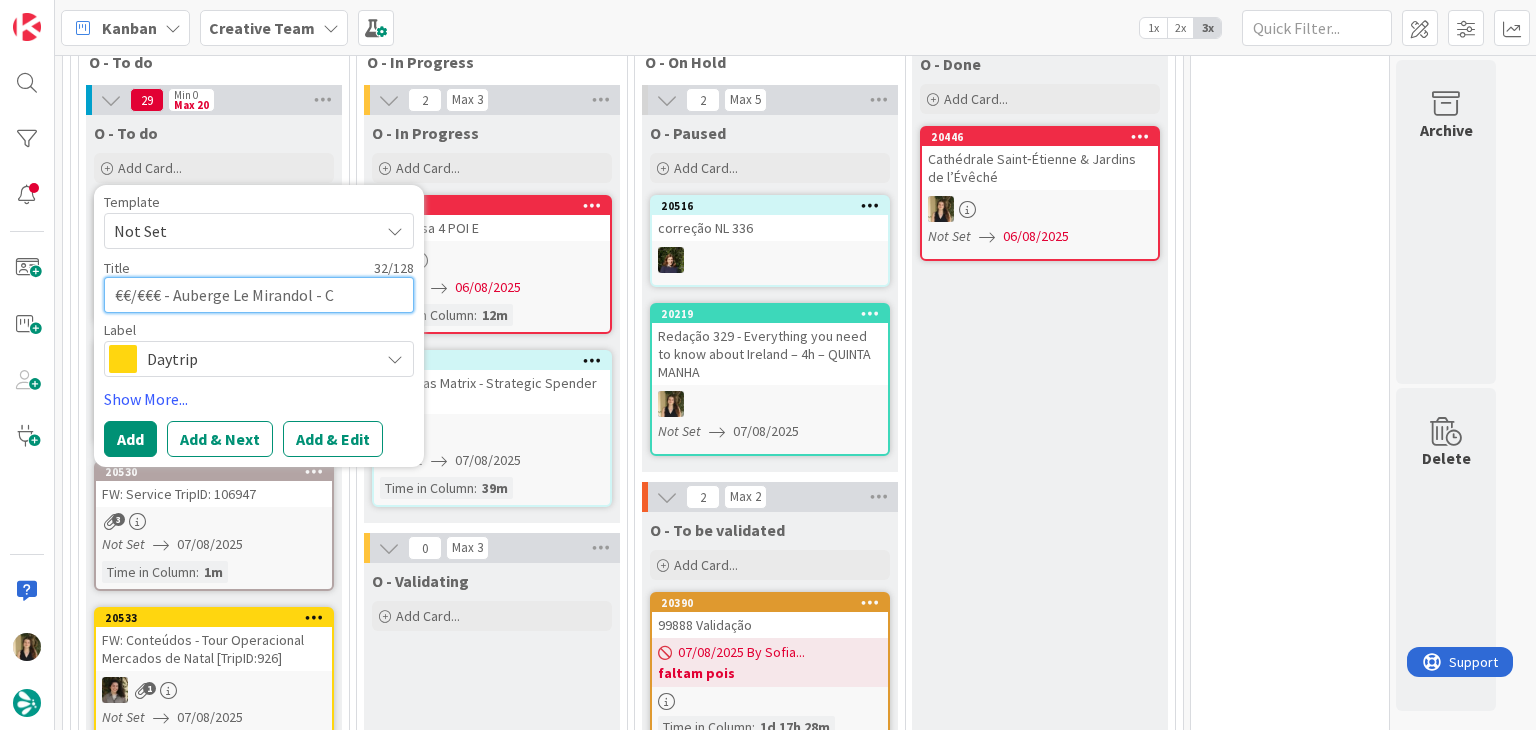 type on "x" 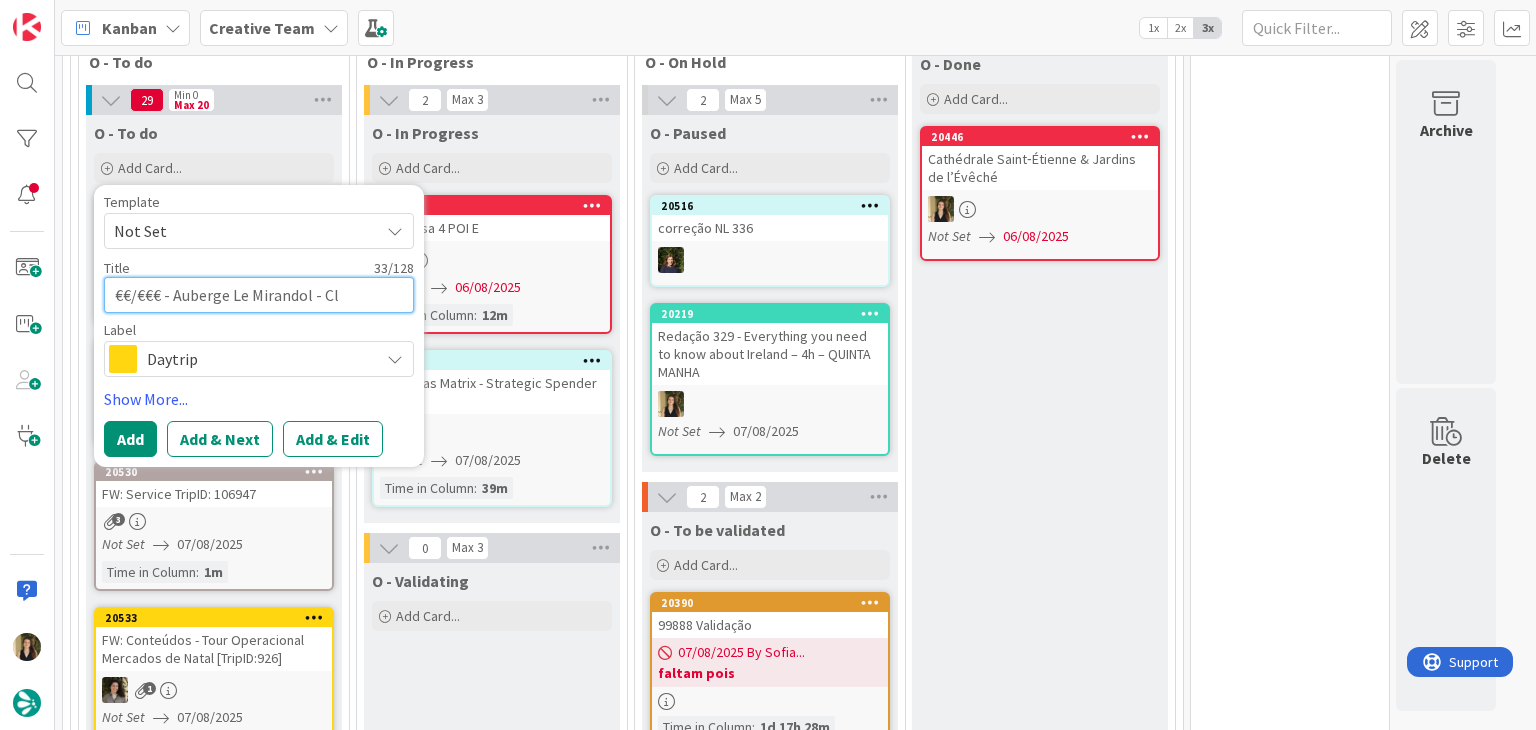 type on "x" 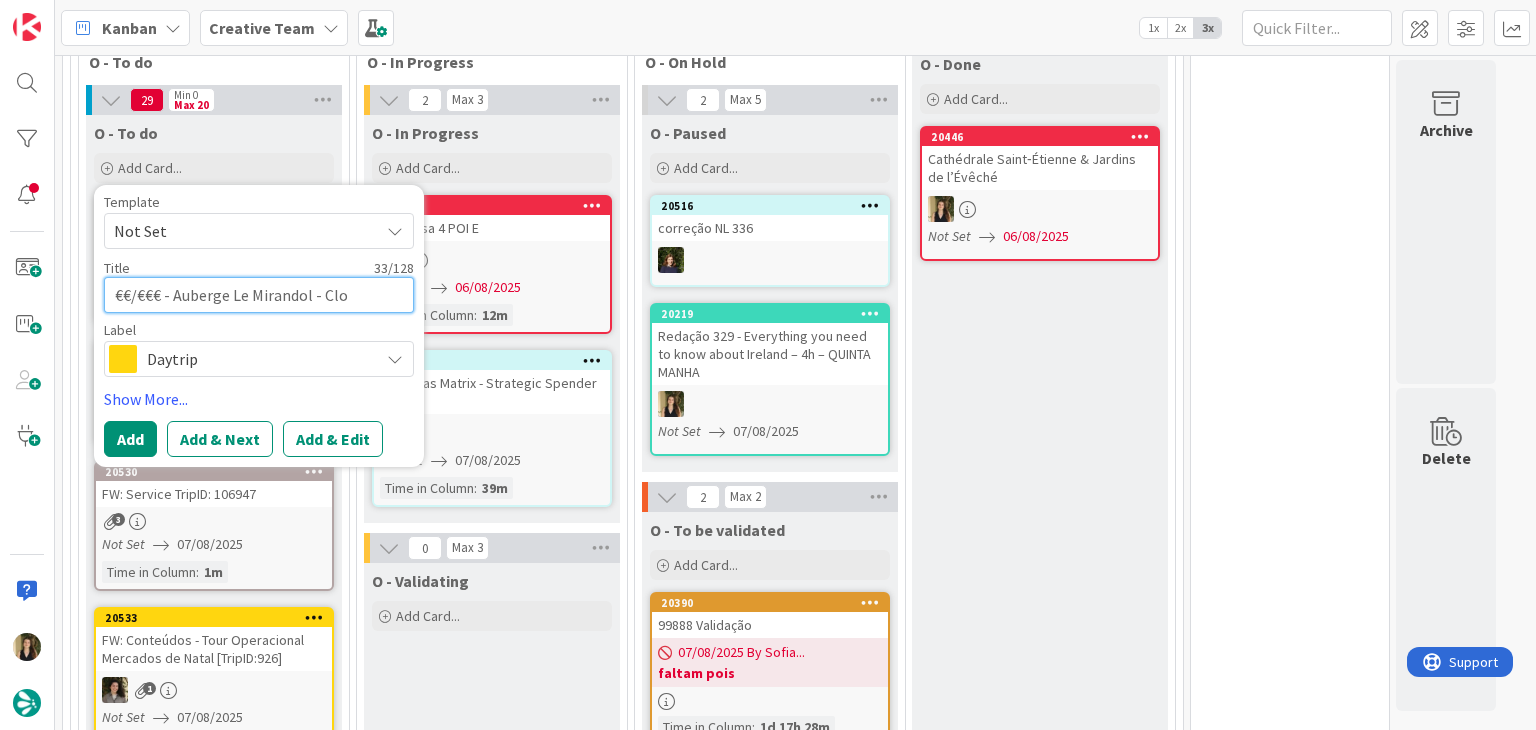 type on "x" 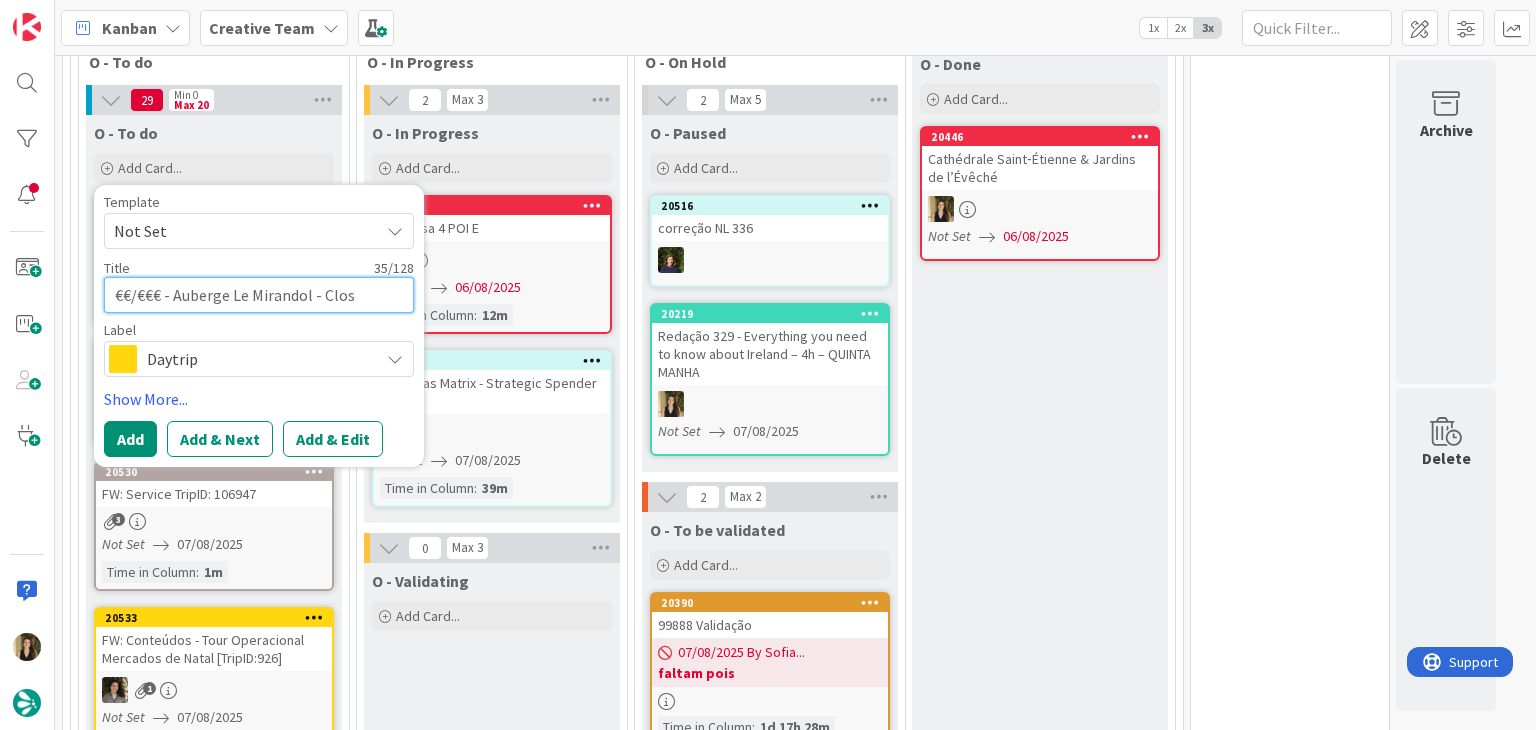 type on "x" 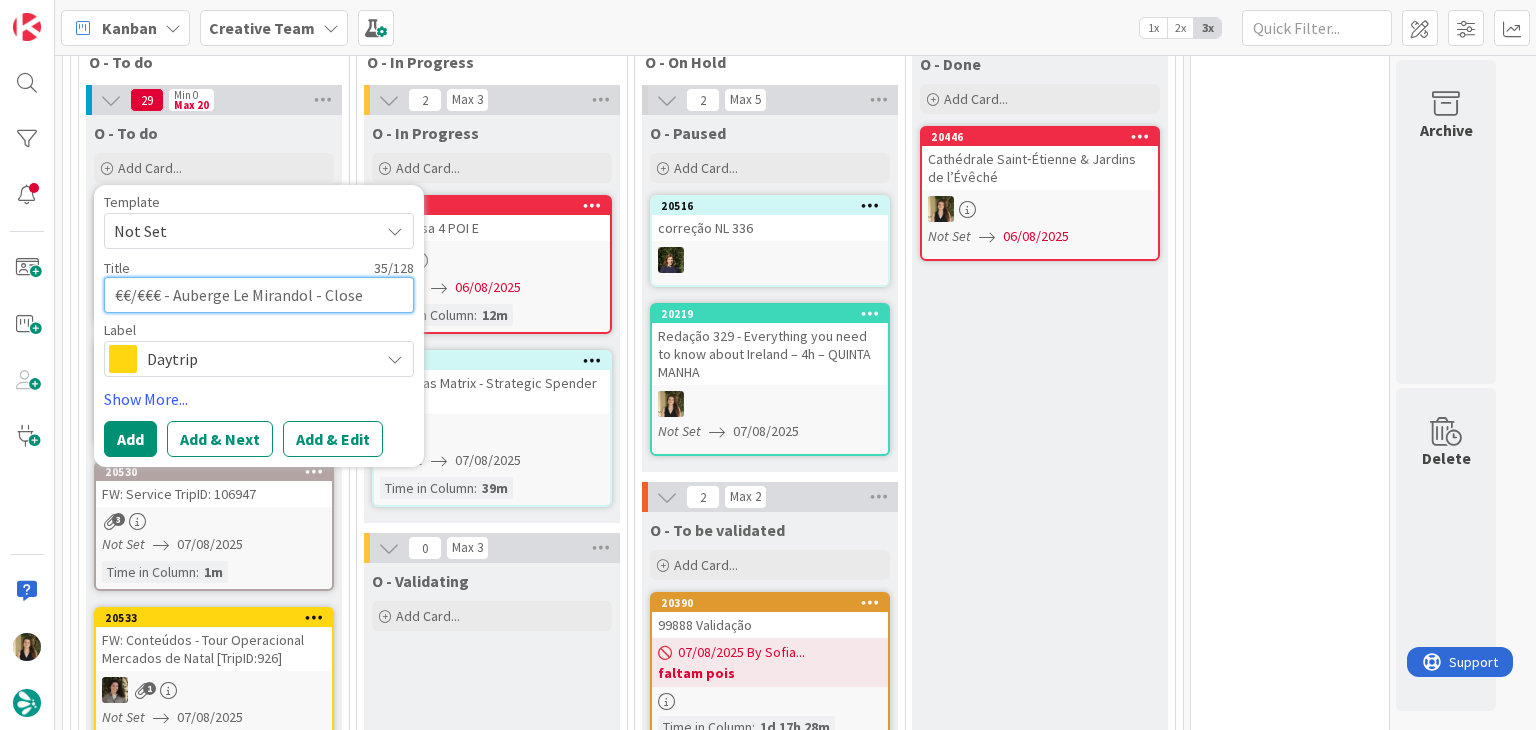 type on "x" 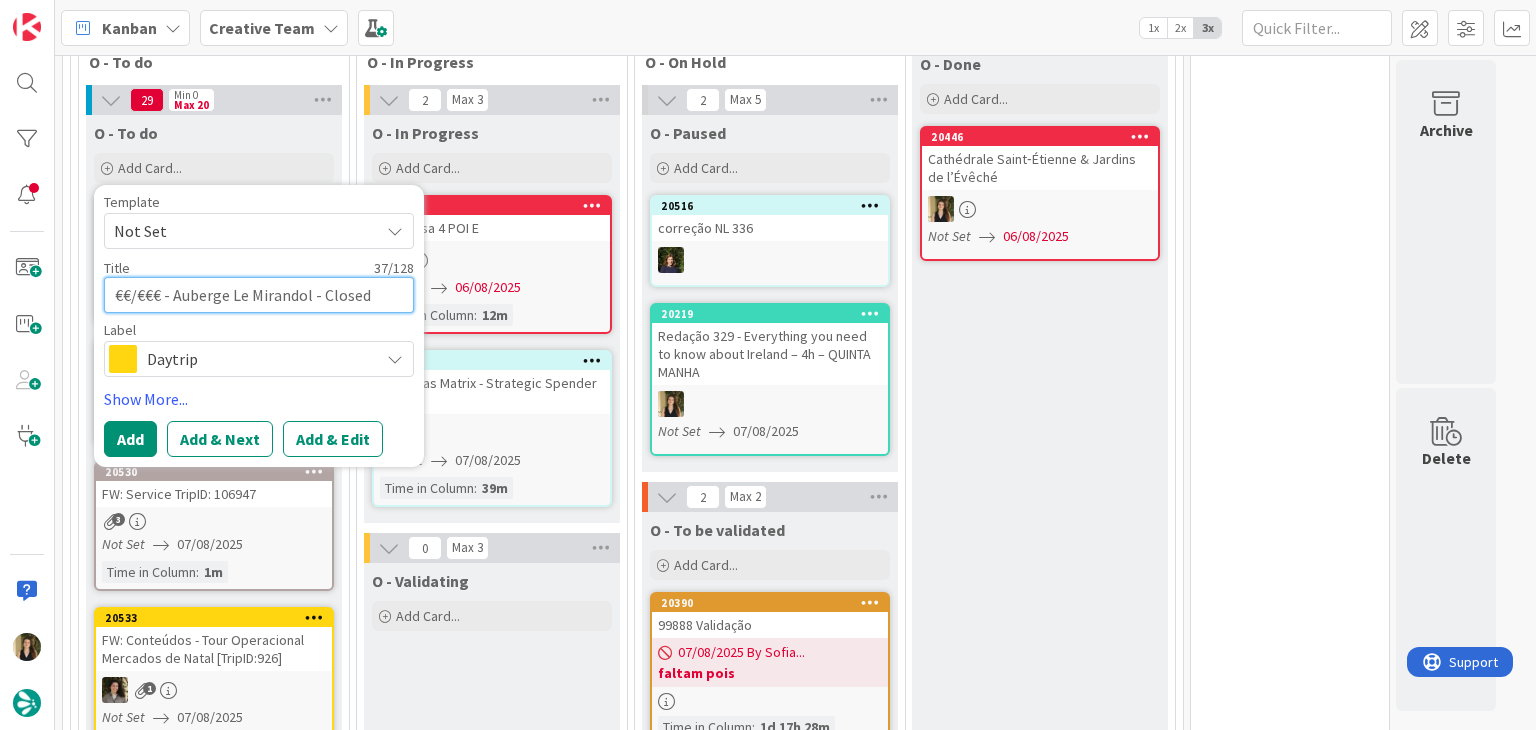 type on "x" 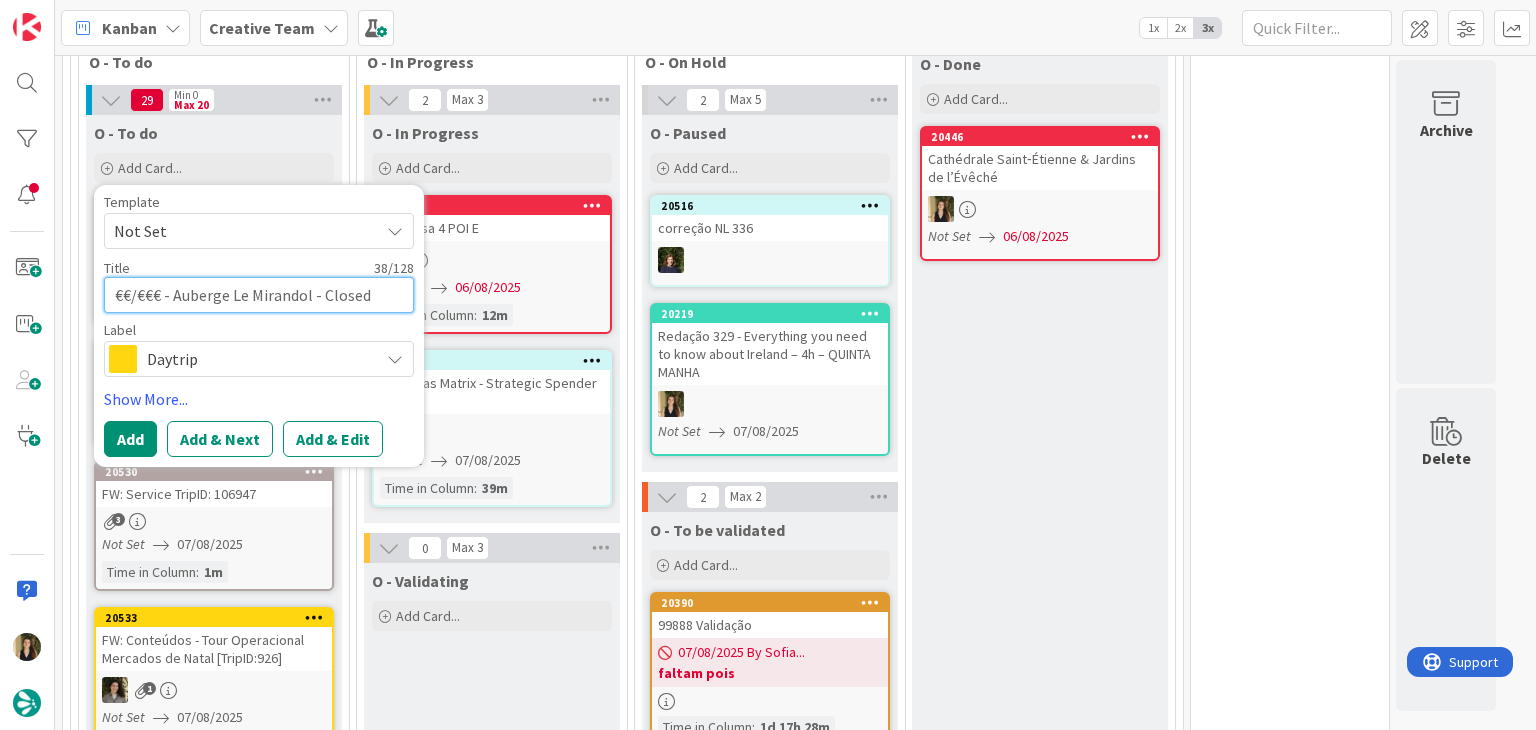 type on "x" 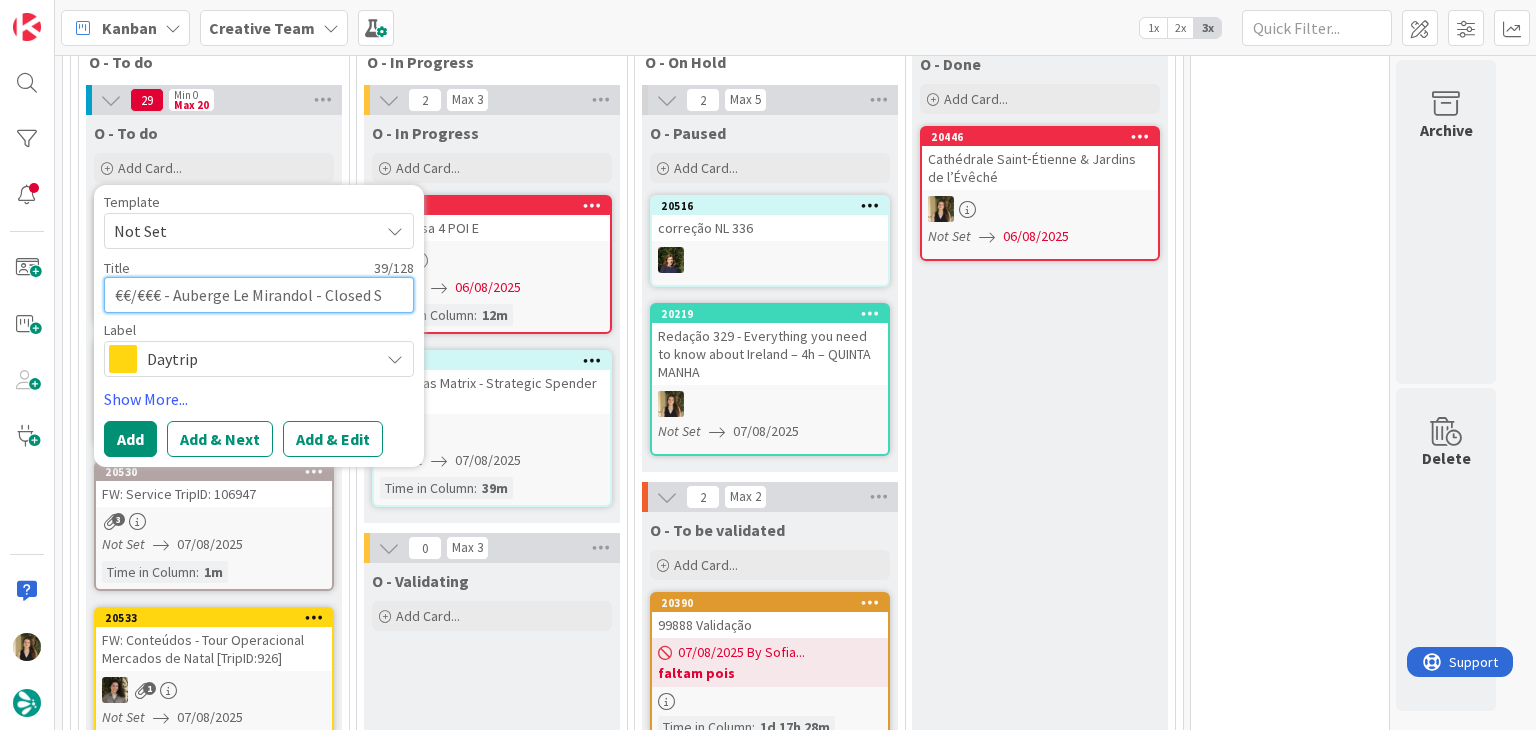 type 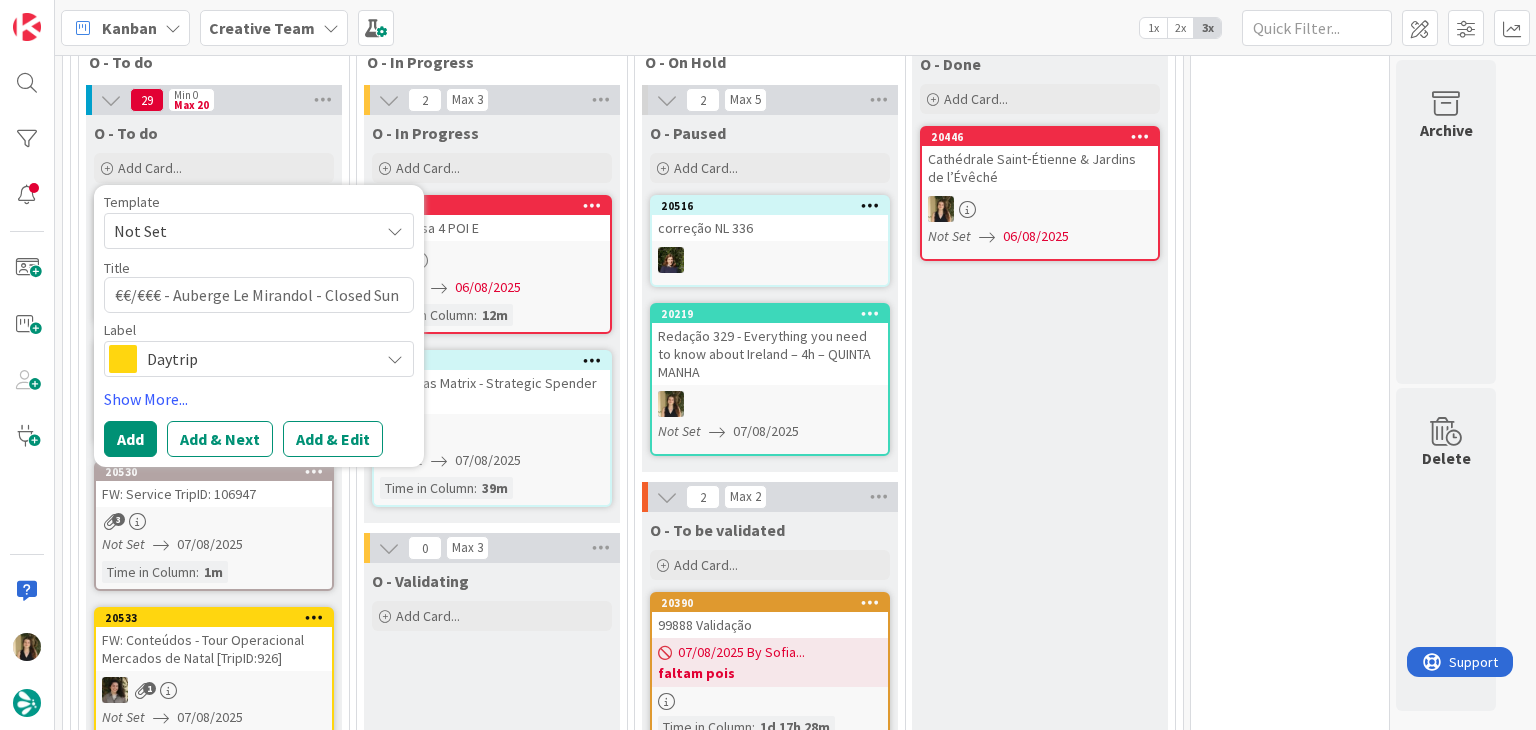 click on "Daytrip" at bounding box center (258, 359) 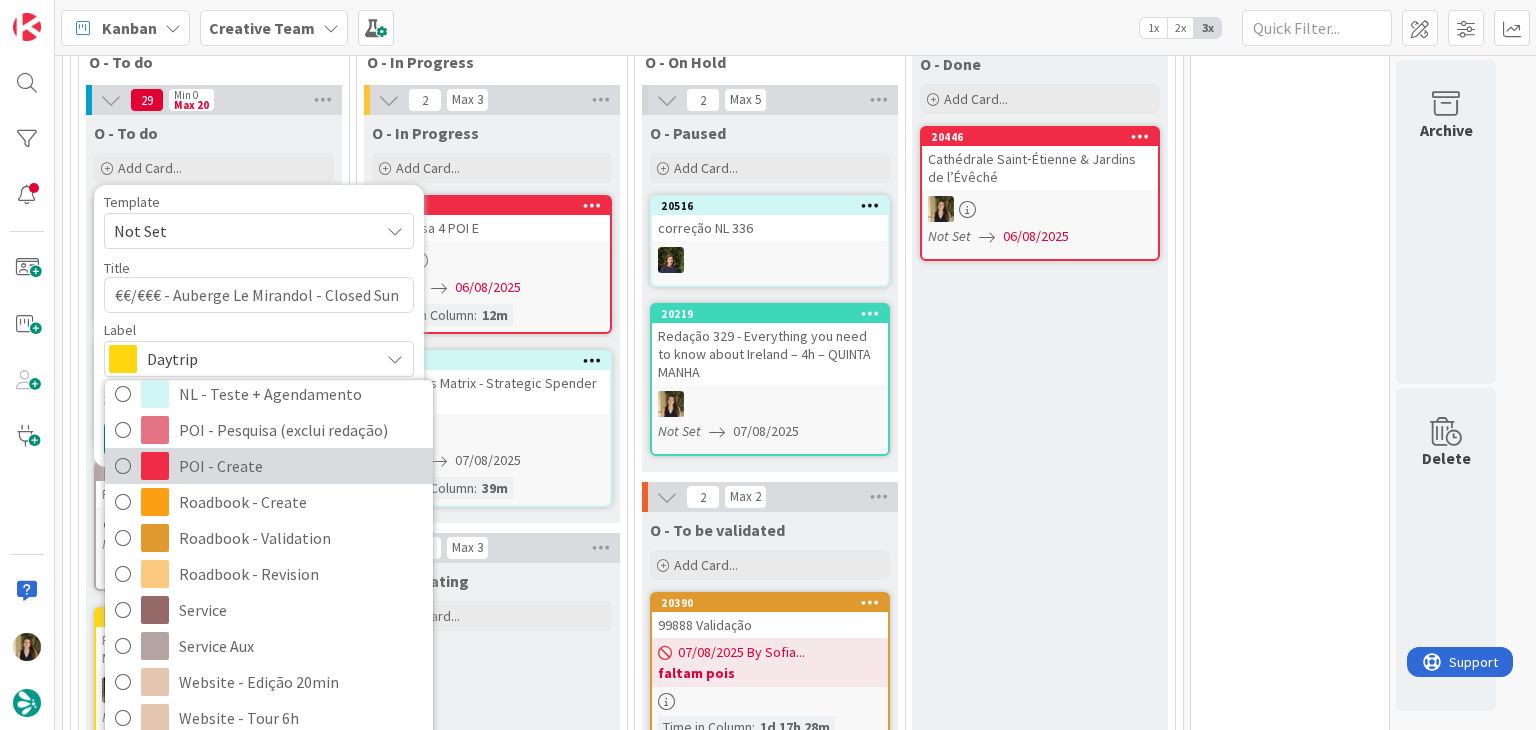 click on "POI - Create" at bounding box center [301, 467] 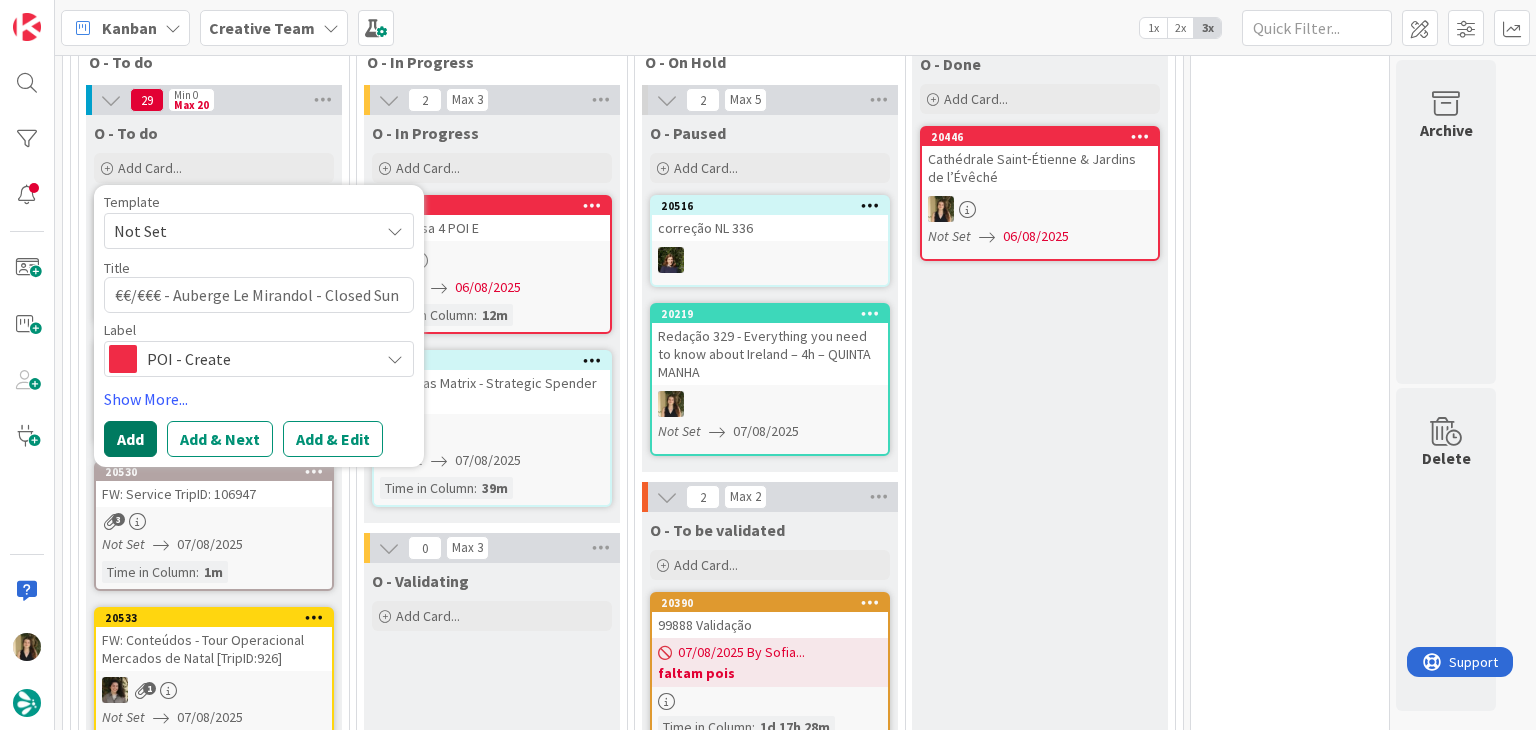 click on "Add" at bounding box center (130, 439) 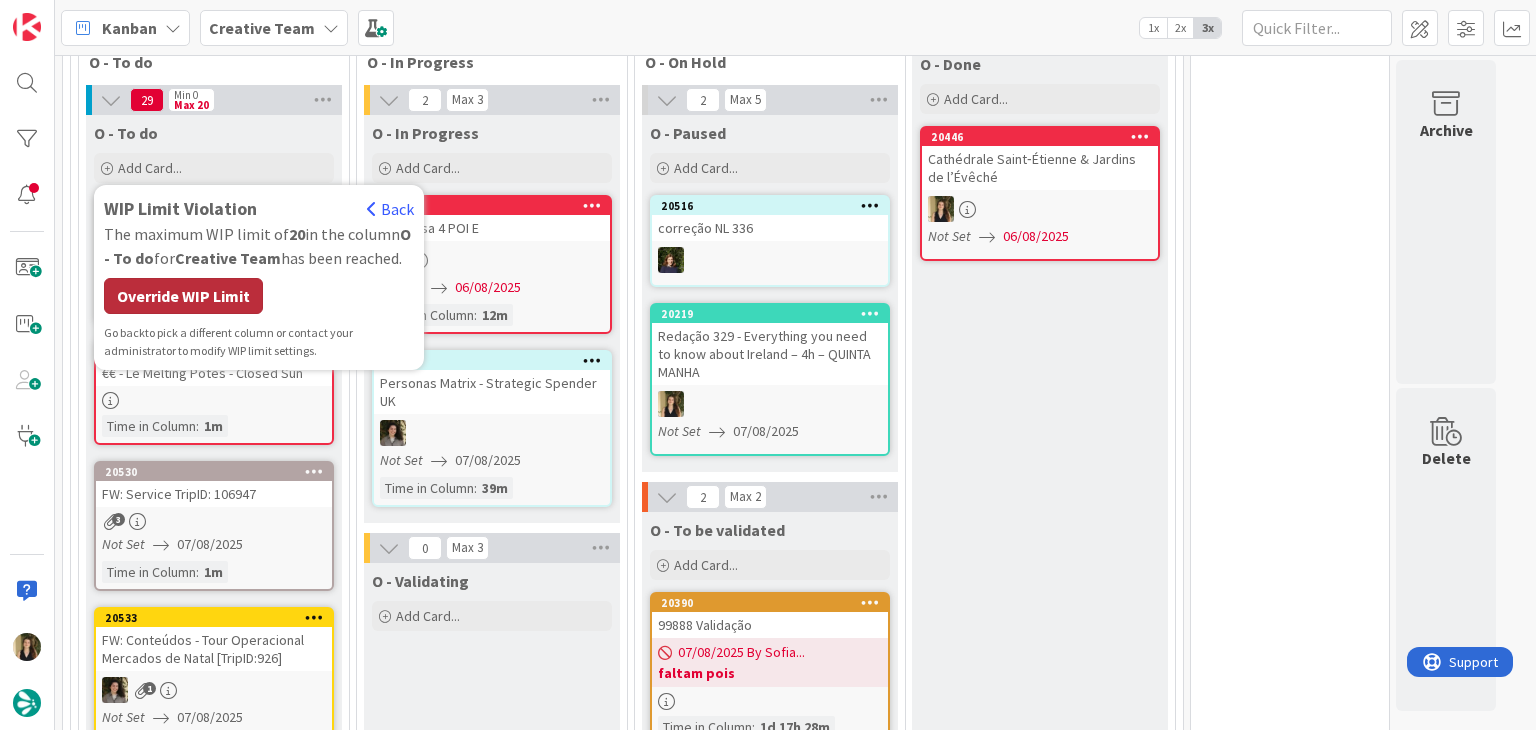 click on "Override WIP Limit" at bounding box center [183, 296] 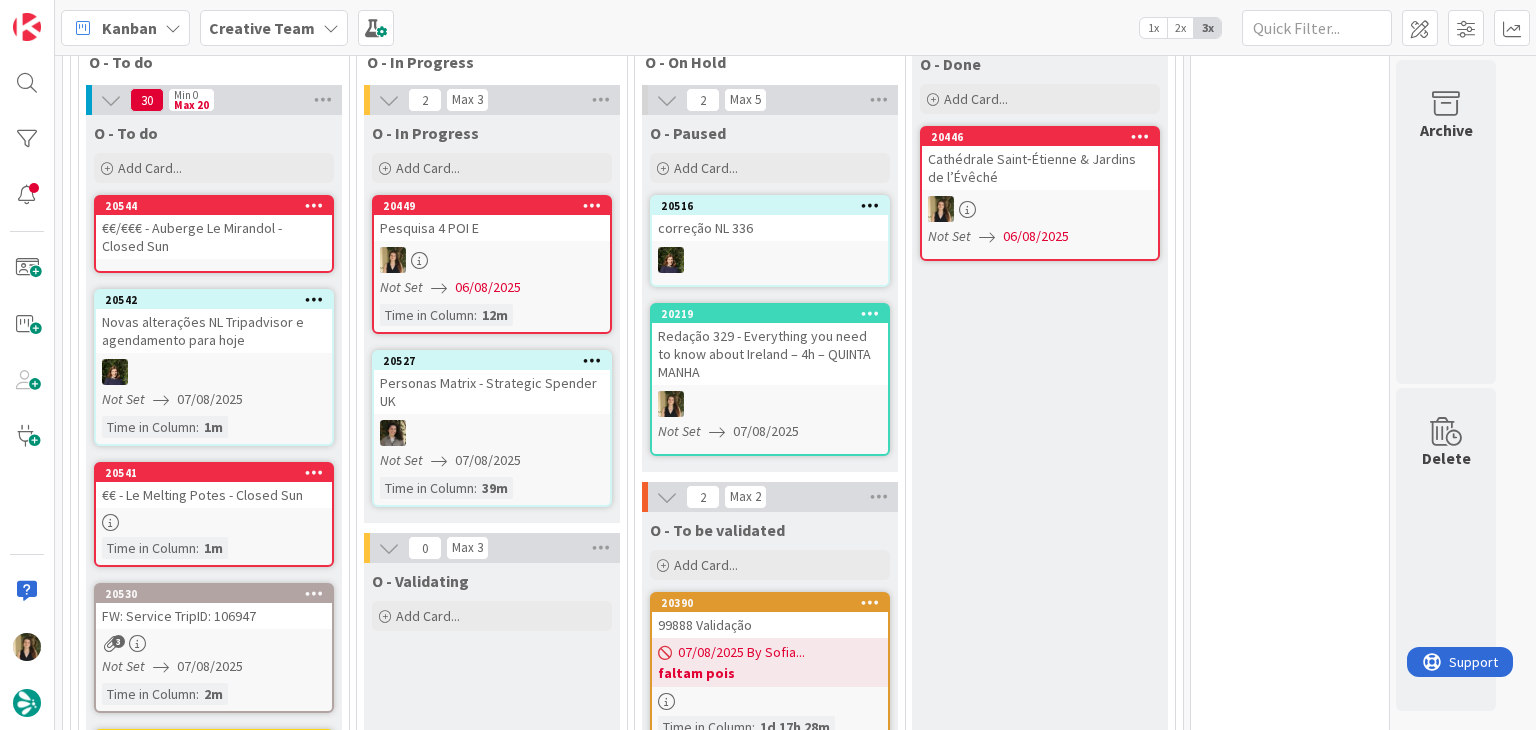click on "20544 €€/€€€ - Auberge Le Mirandol - Closed Sun" at bounding box center [214, 234] 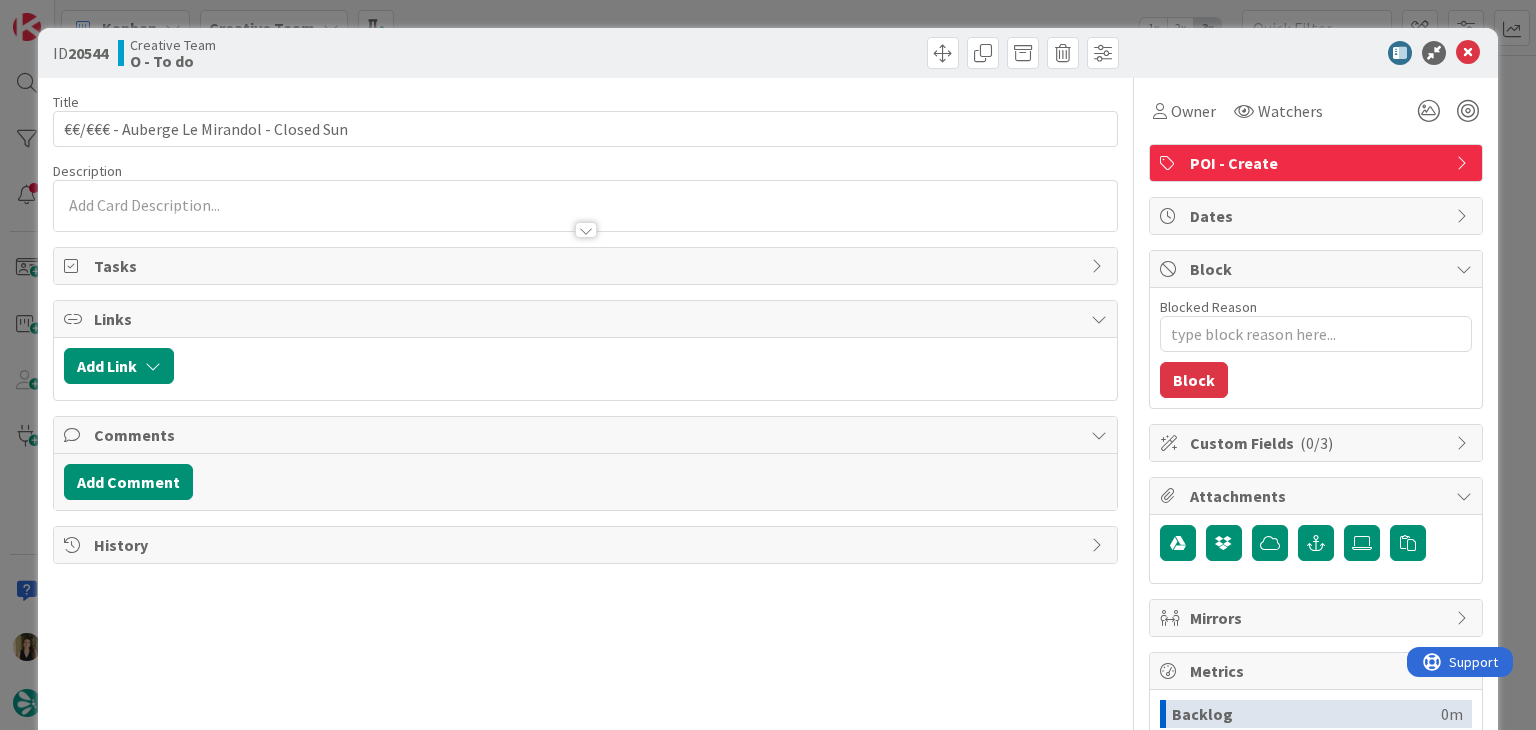 scroll, scrollTop: 0, scrollLeft: 0, axis: both 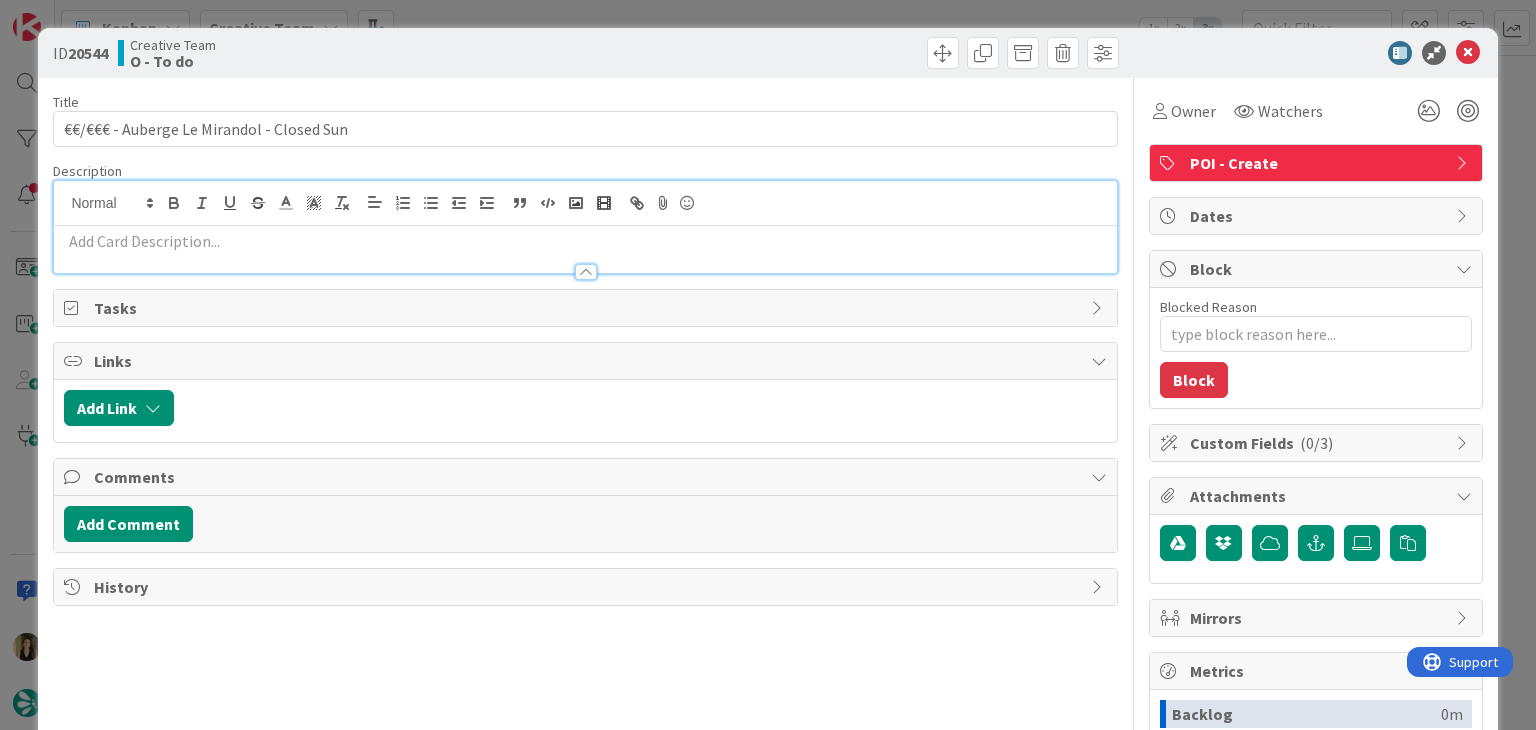 click at bounding box center [585, 241] 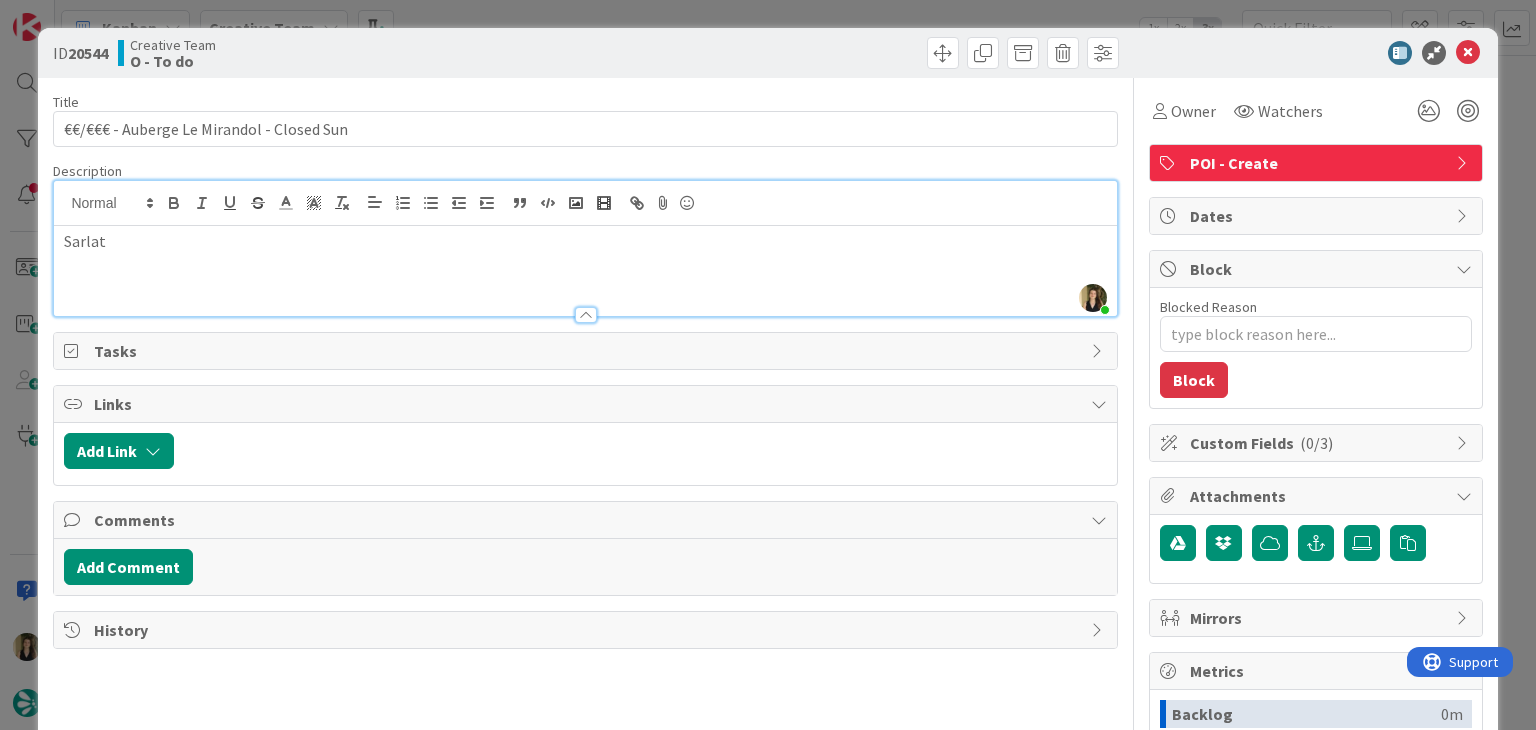 drag, startPoint x: 460, startPoint y: 43, endPoint x: 472, endPoint y: 9, distance: 36.05551 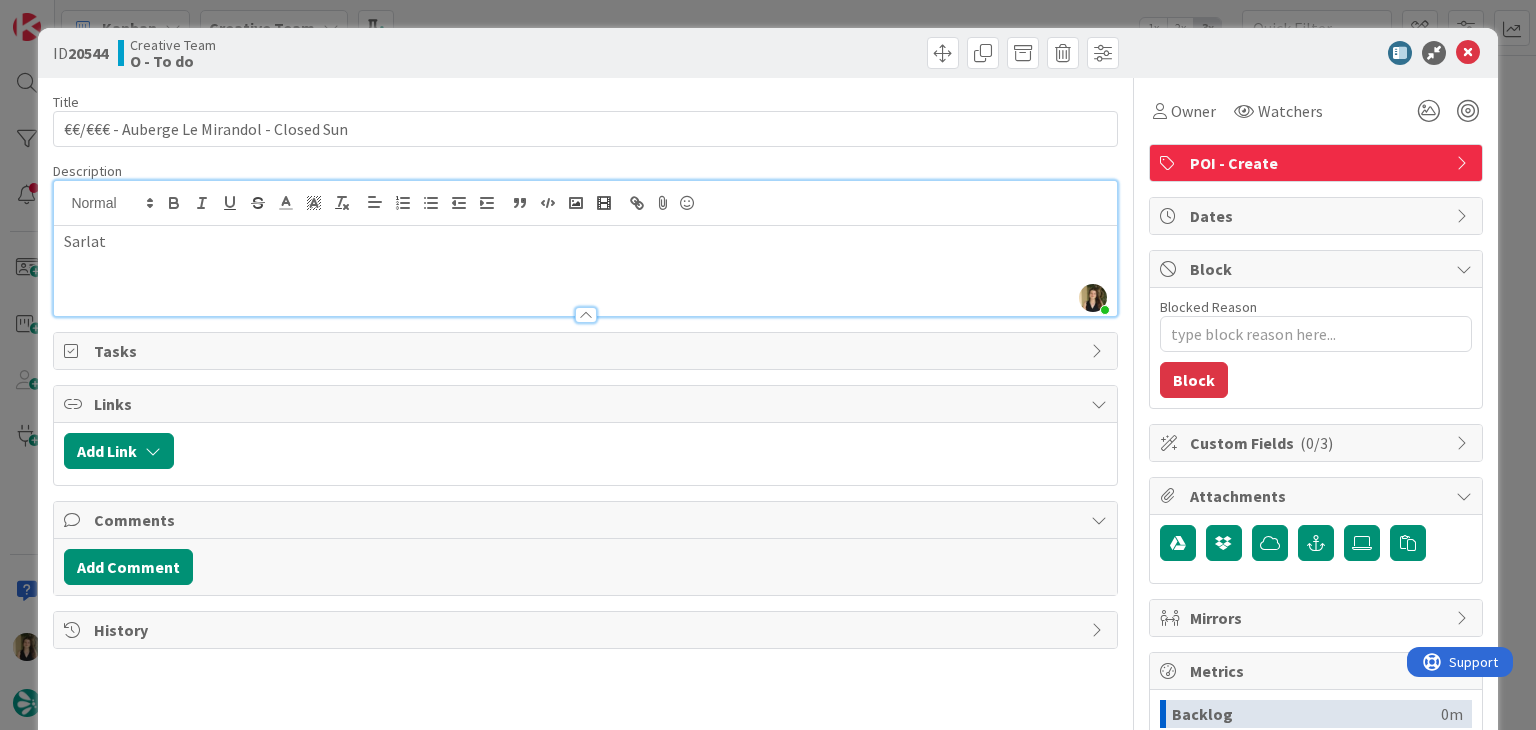 click on "Creative Team O - To do" at bounding box center (349, 53) 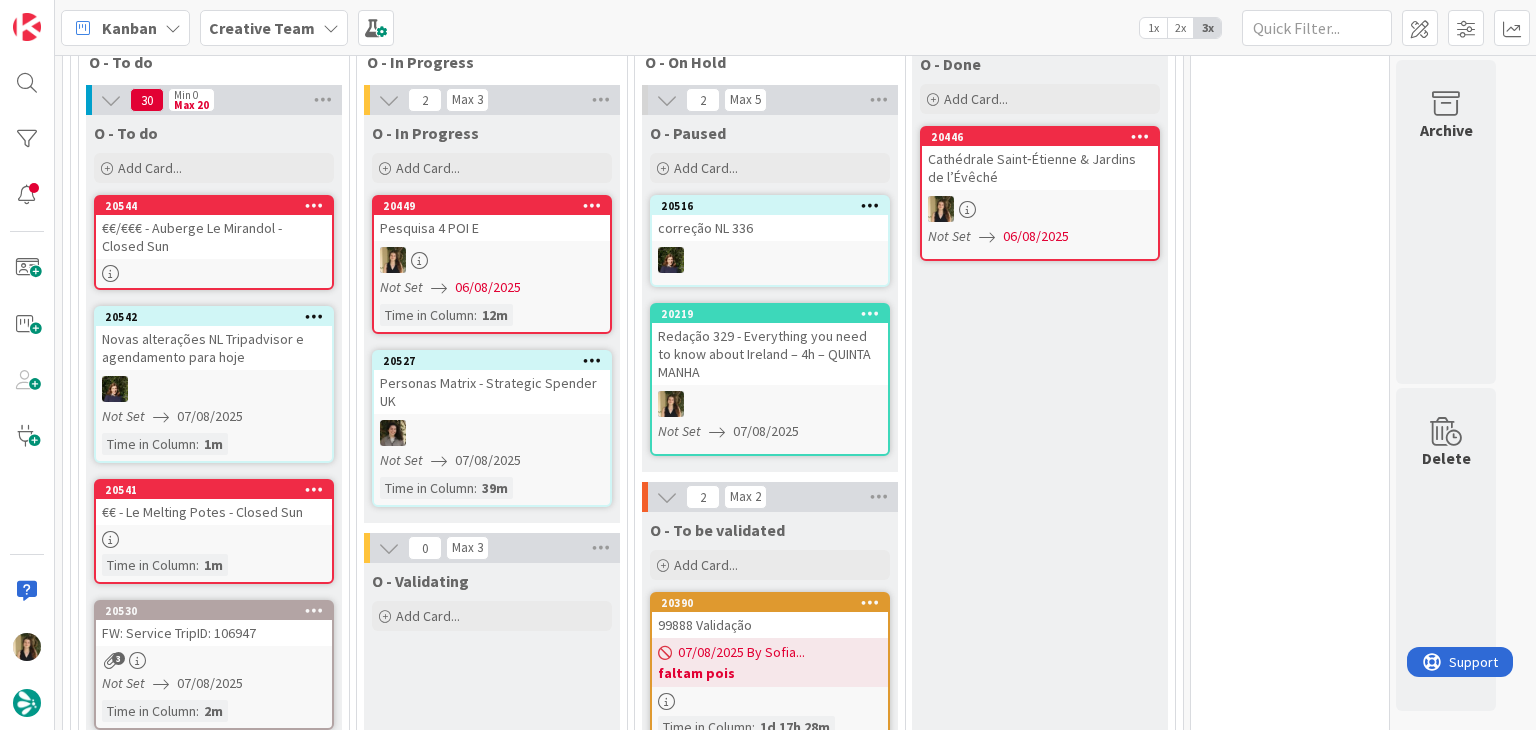 scroll, scrollTop: 0, scrollLeft: 0, axis: both 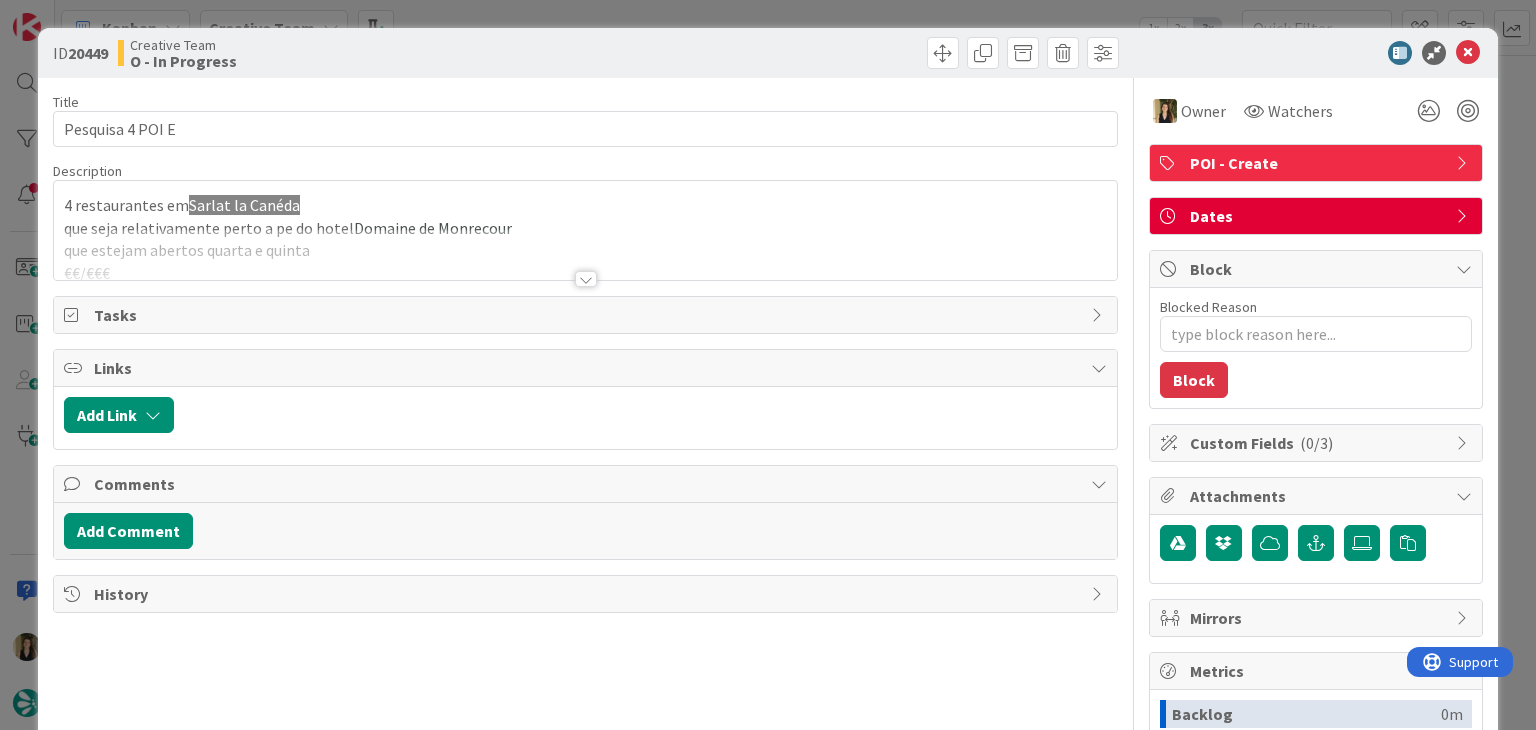click at bounding box center (586, 279) 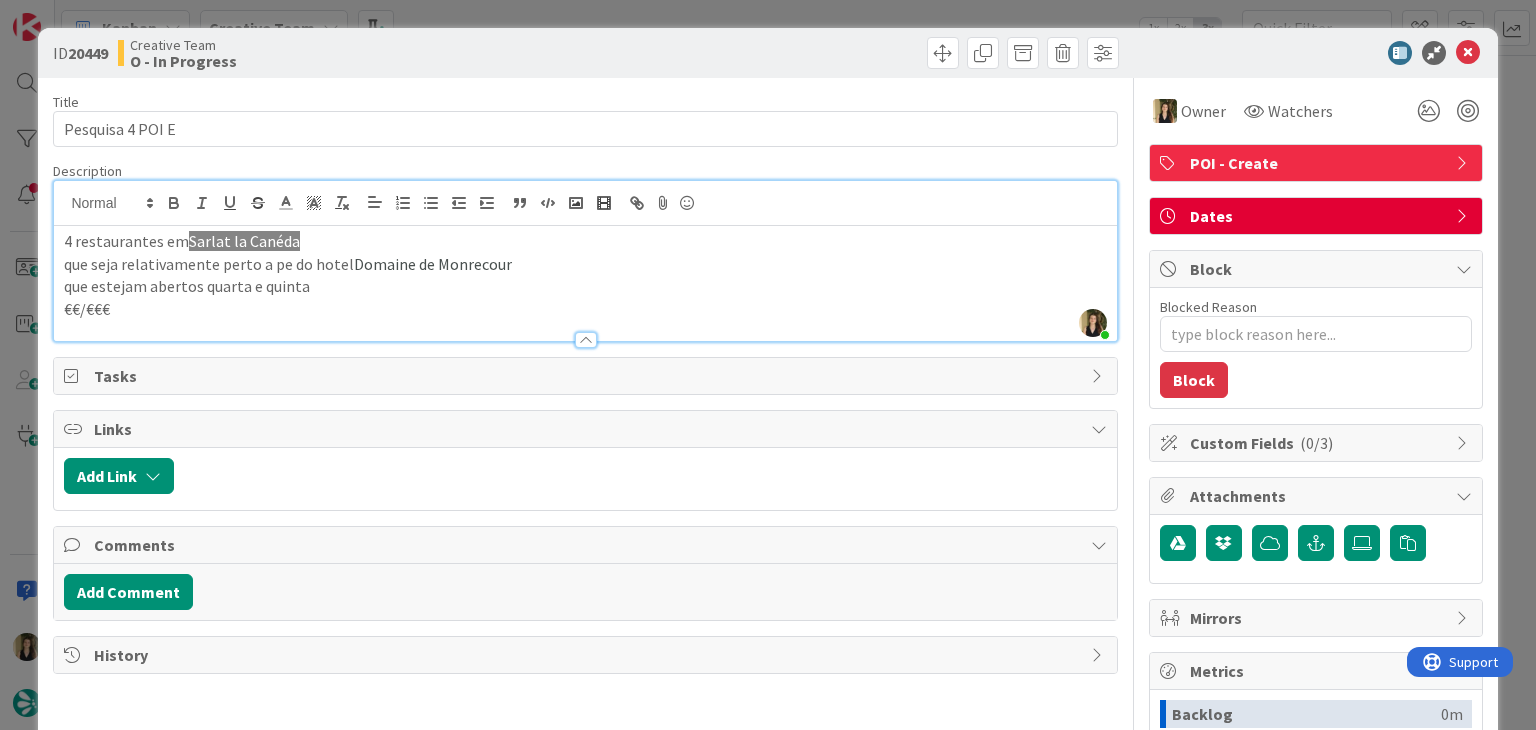 drag, startPoint x: 562, startPoint y: 42, endPoint x: 549, endPoint y: 4, distance: 40.16217 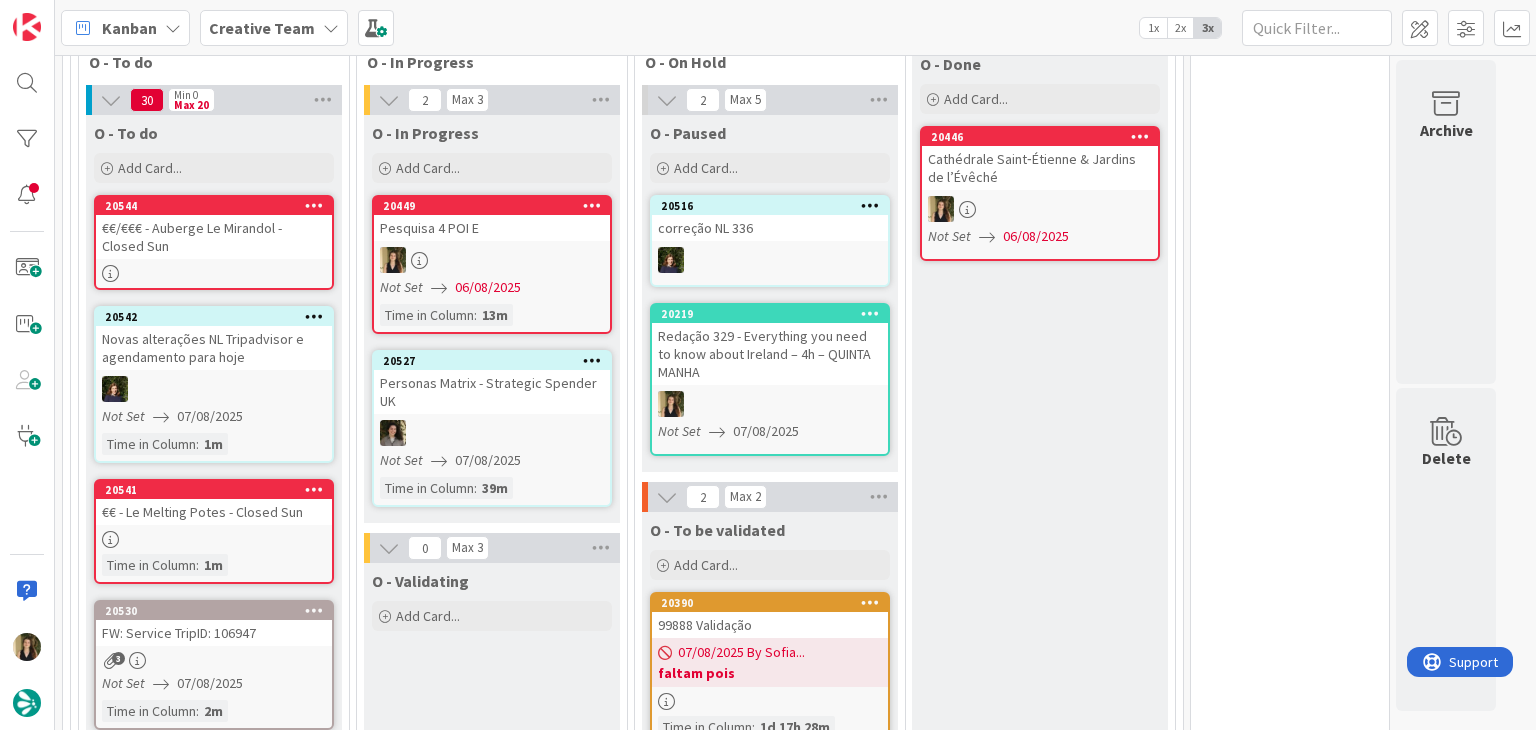 scroll, scrollTop: 0, scrollLeft: 0, axis: both 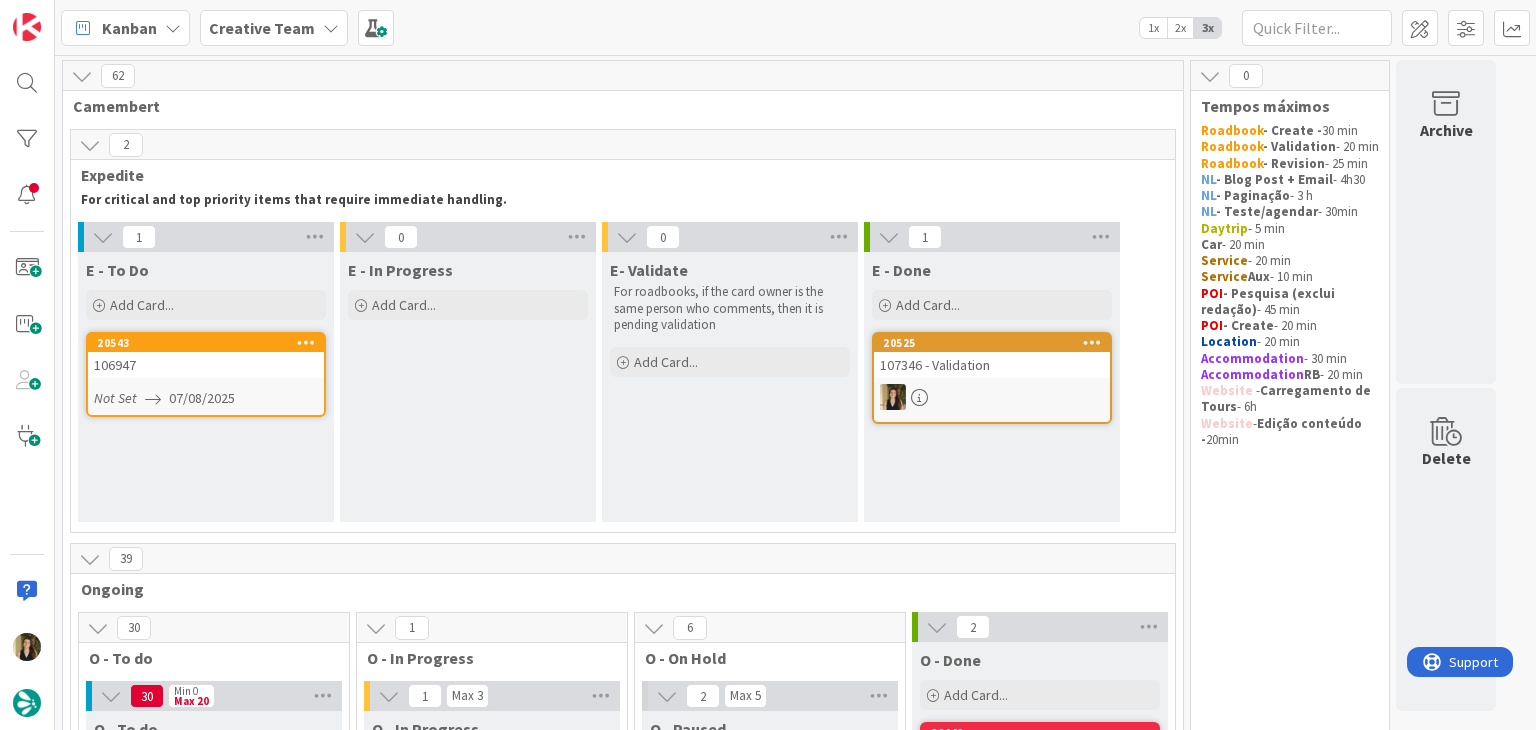 click on "106947" at bounding box center (206, 365) 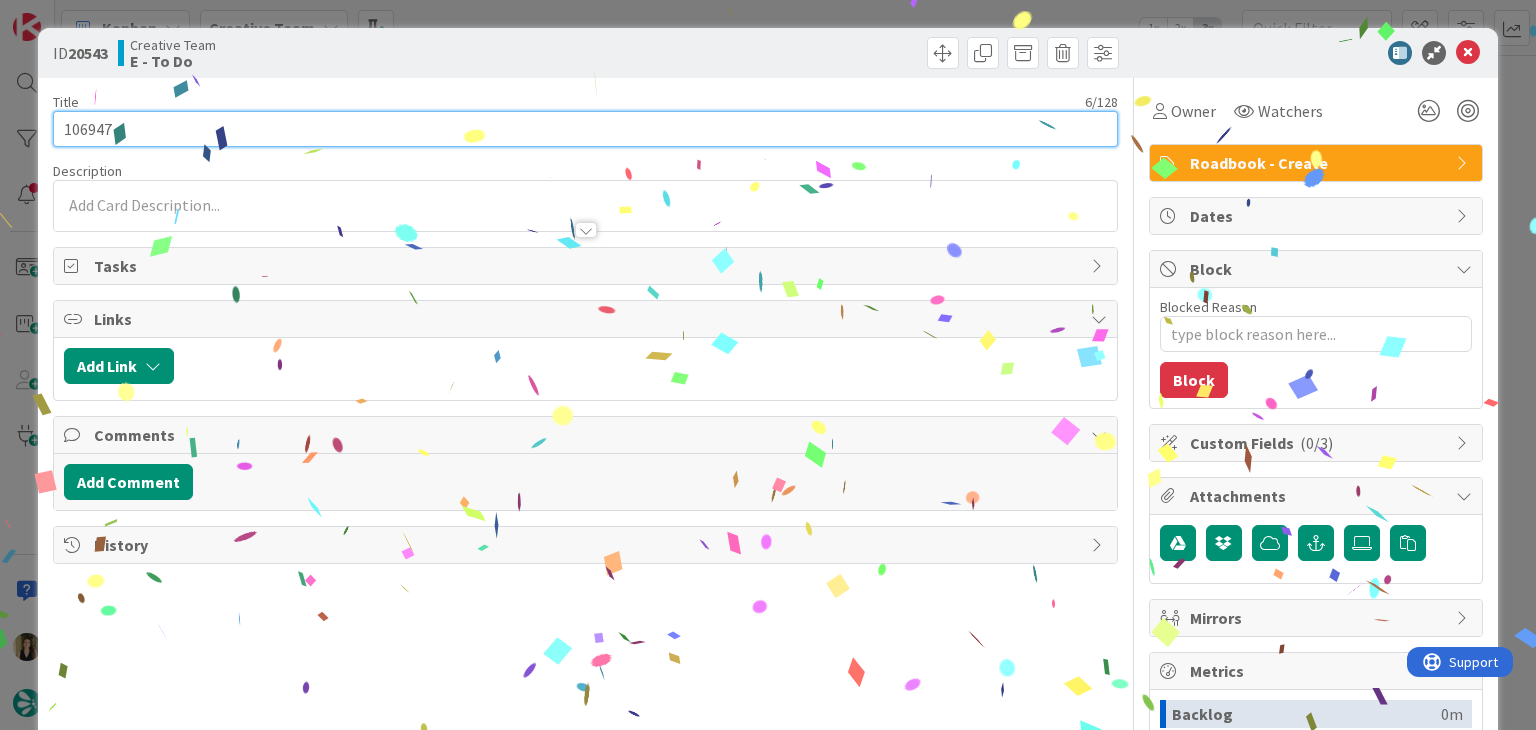 click on "106947" at bounding box center (585, 129) 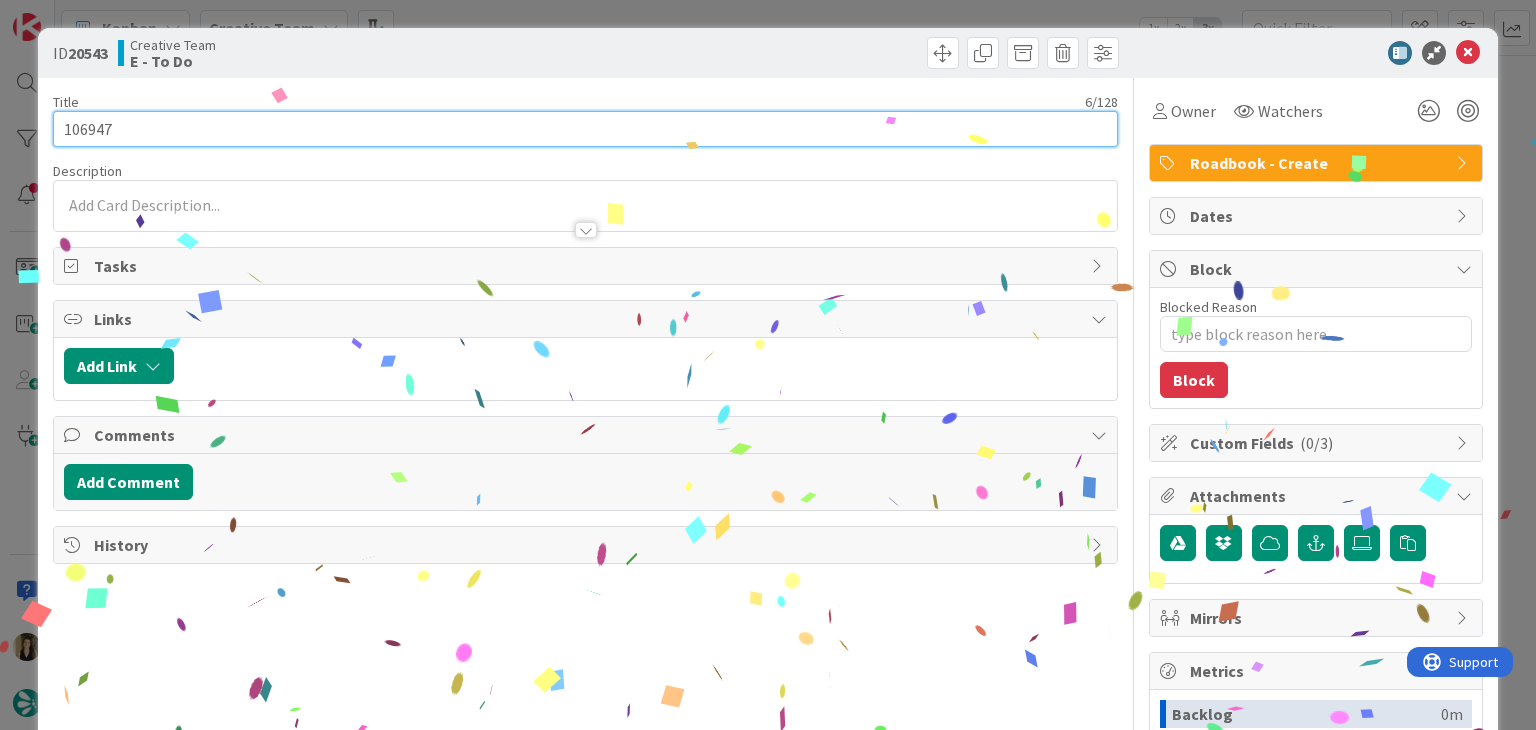 click on "106947" at bounding box center [585, 129] 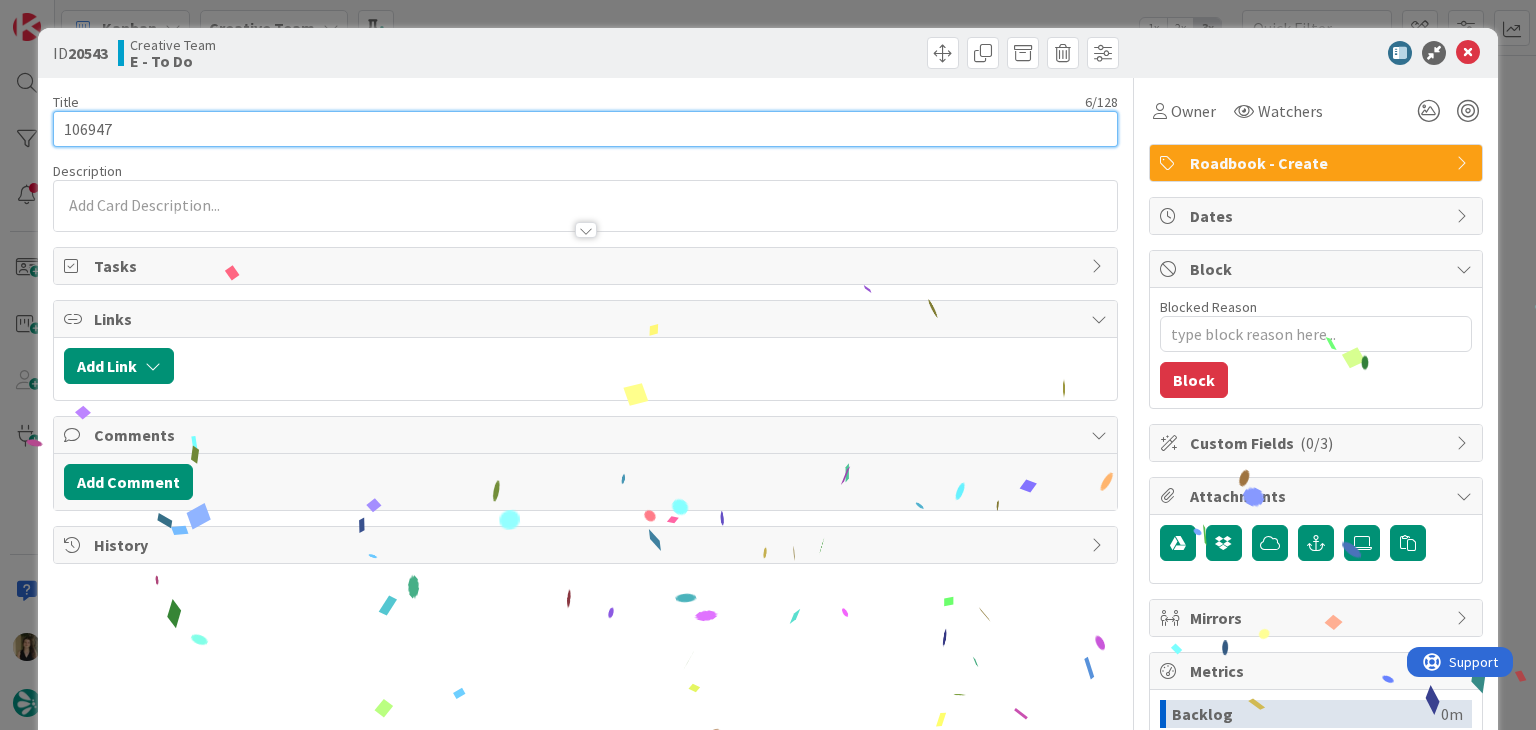 scroll, scrollTop: 0, scrollLeft: 0, axis: both 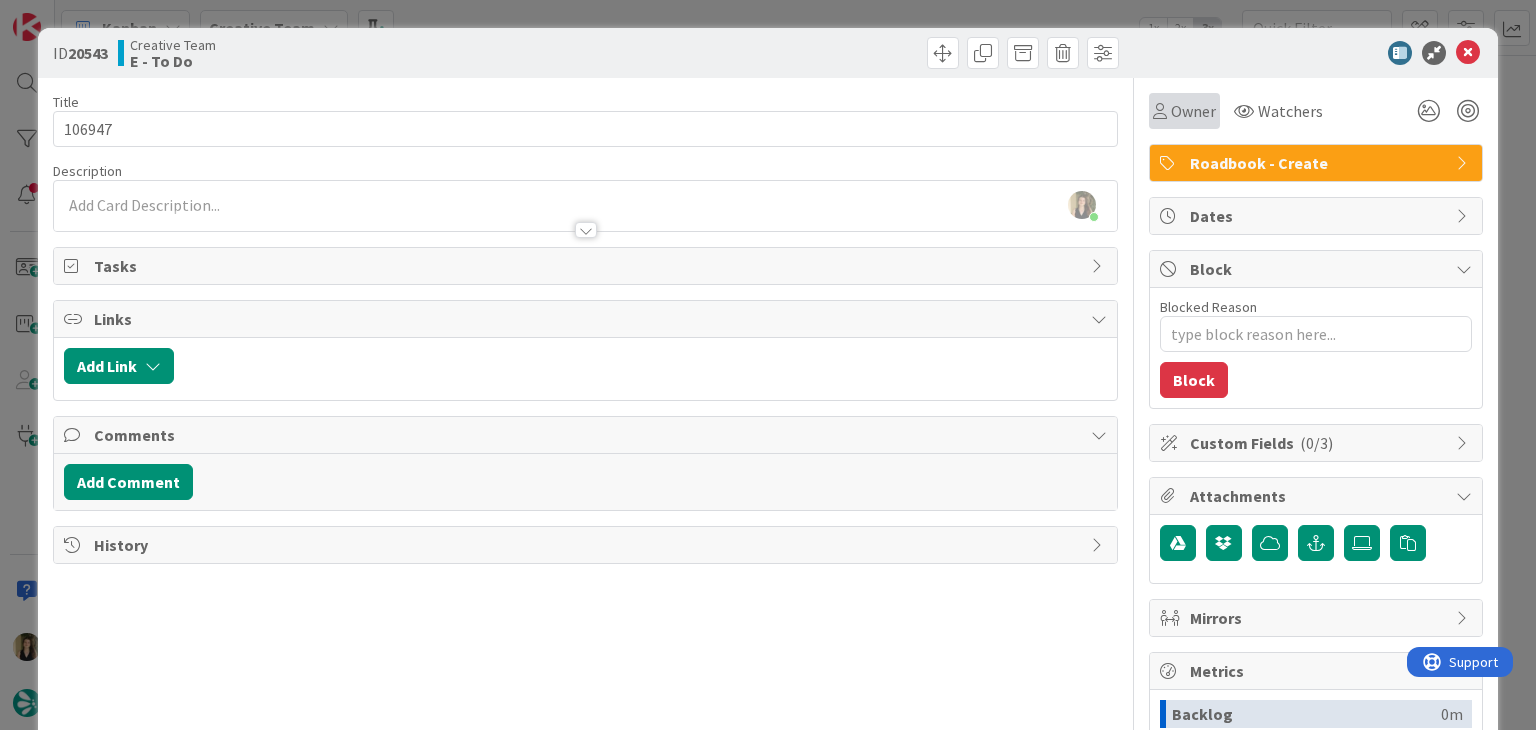 click on "Owner" at bounding box center (1193, 111) 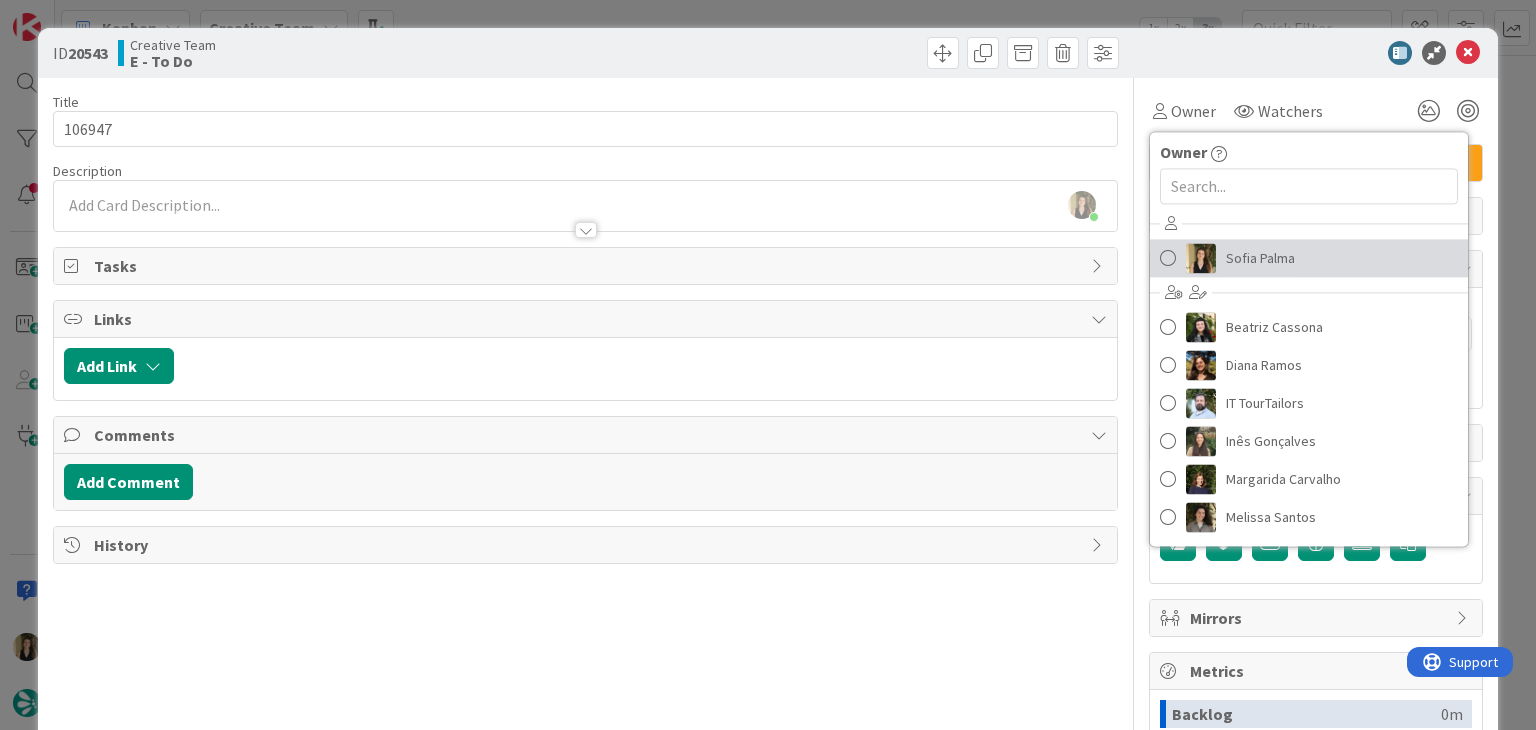 click on "Sofia Palma" at bounding box center (1260, 258) 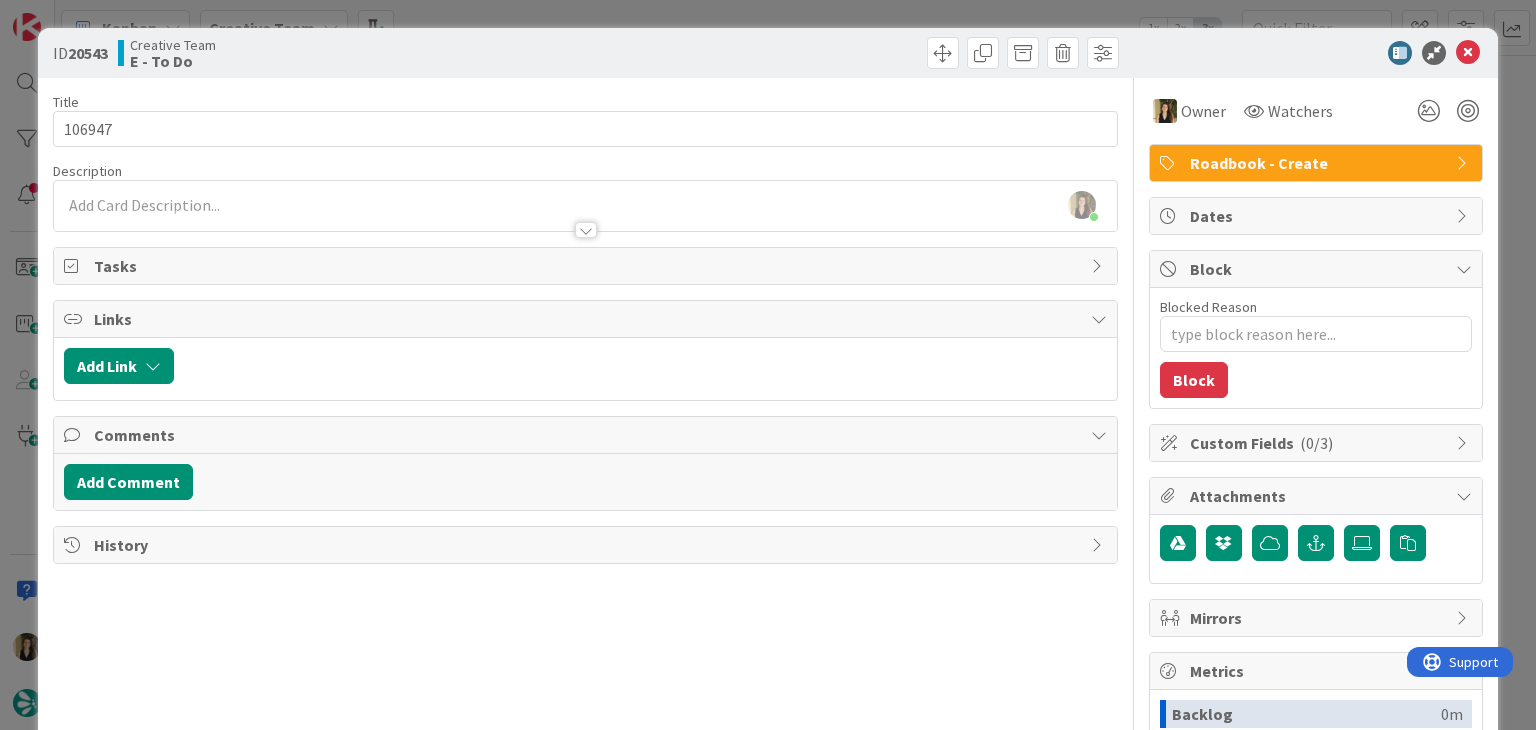 drag, startPoint x: 700, startPoint y: 19, endPoint x: 672, endPoint y: 25, distance: 28.635643 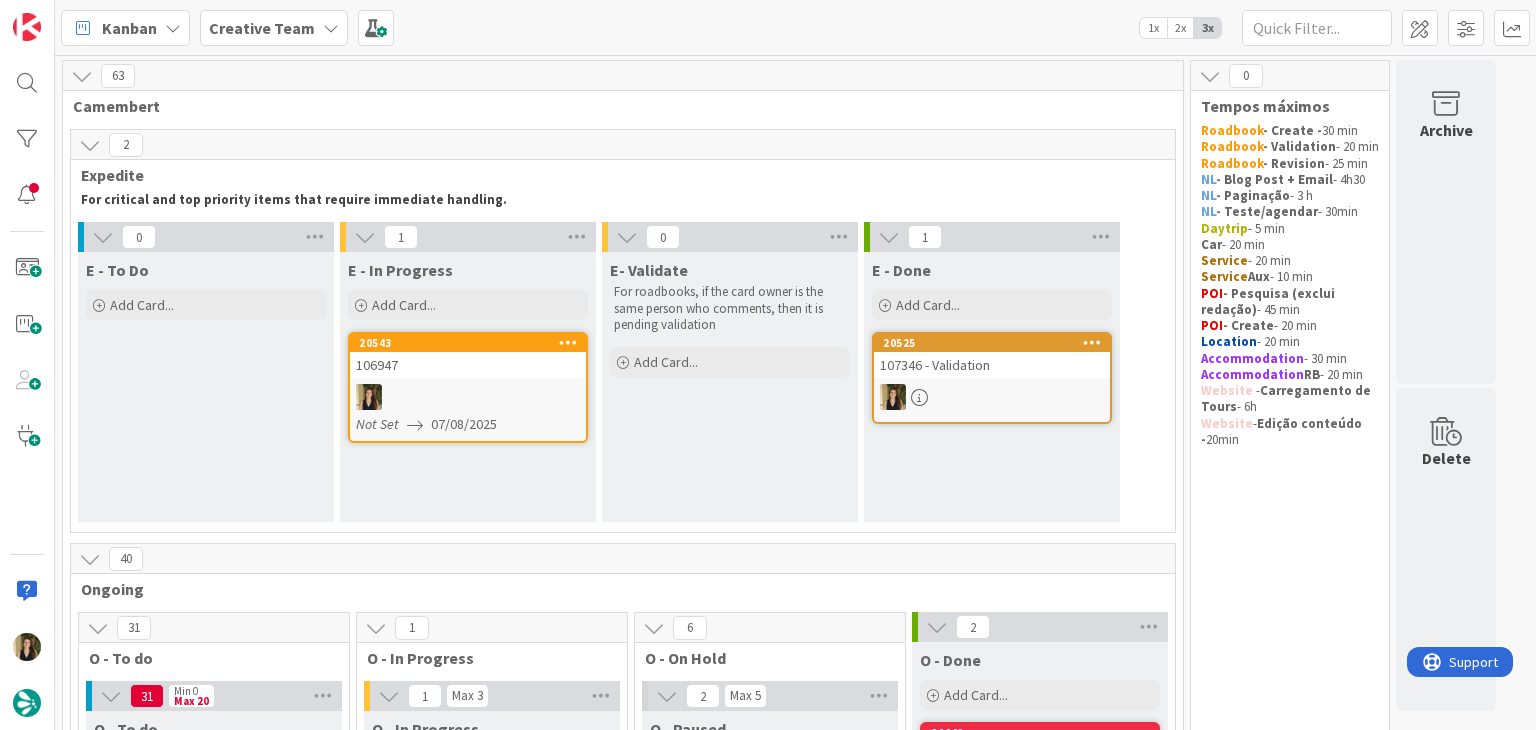 scroll, scrollTop: 0, scrollLeft: 0, axis: both 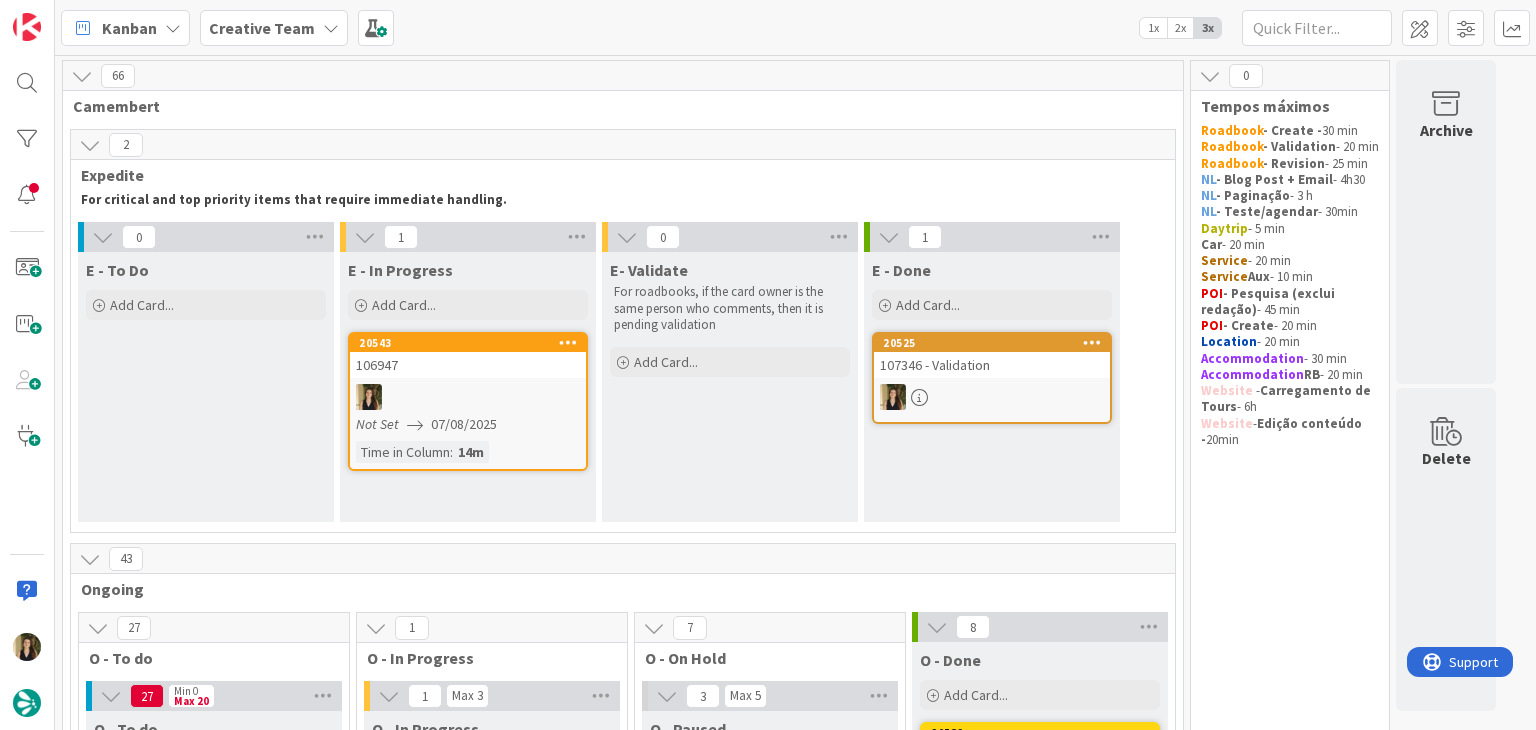 click at bounding box center [468, 397] 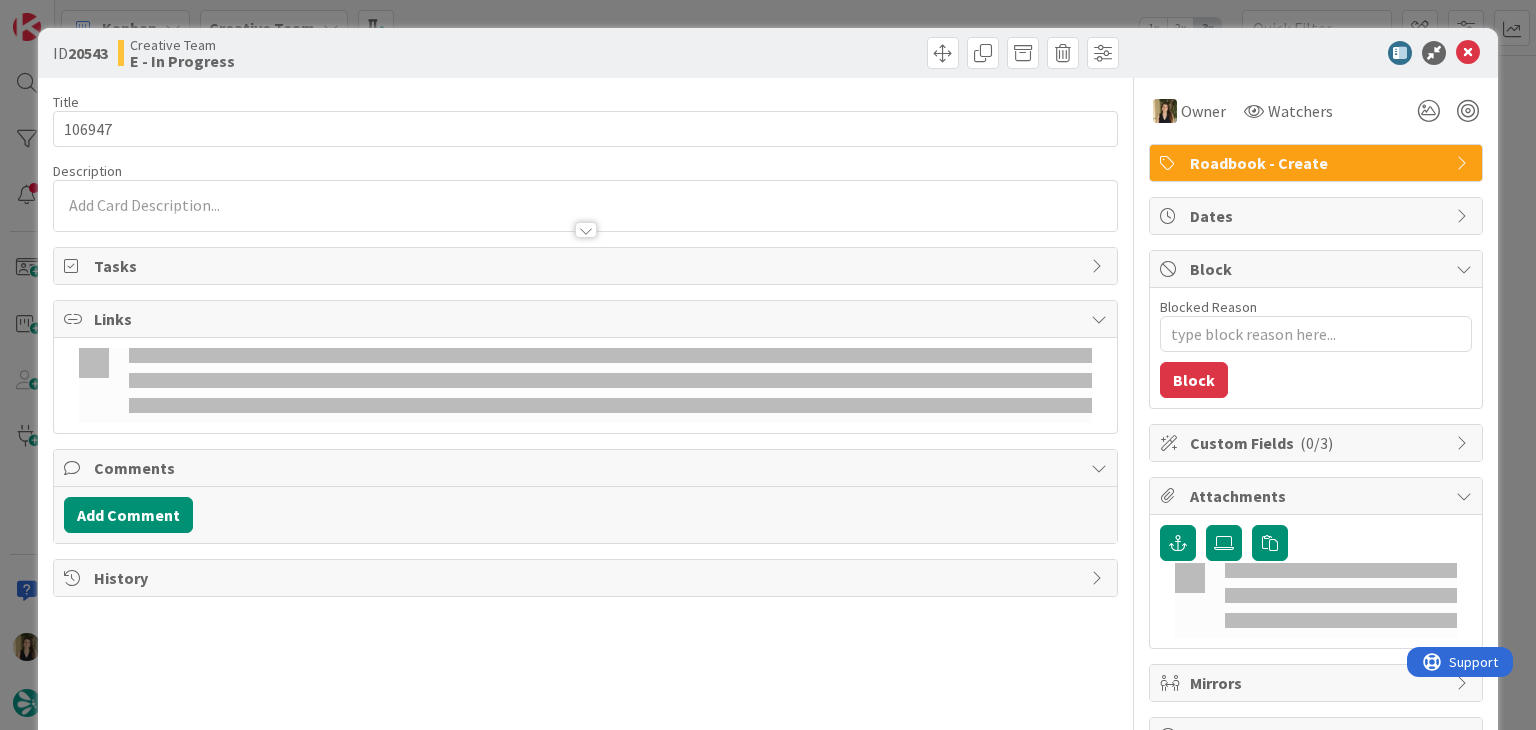type on "x" 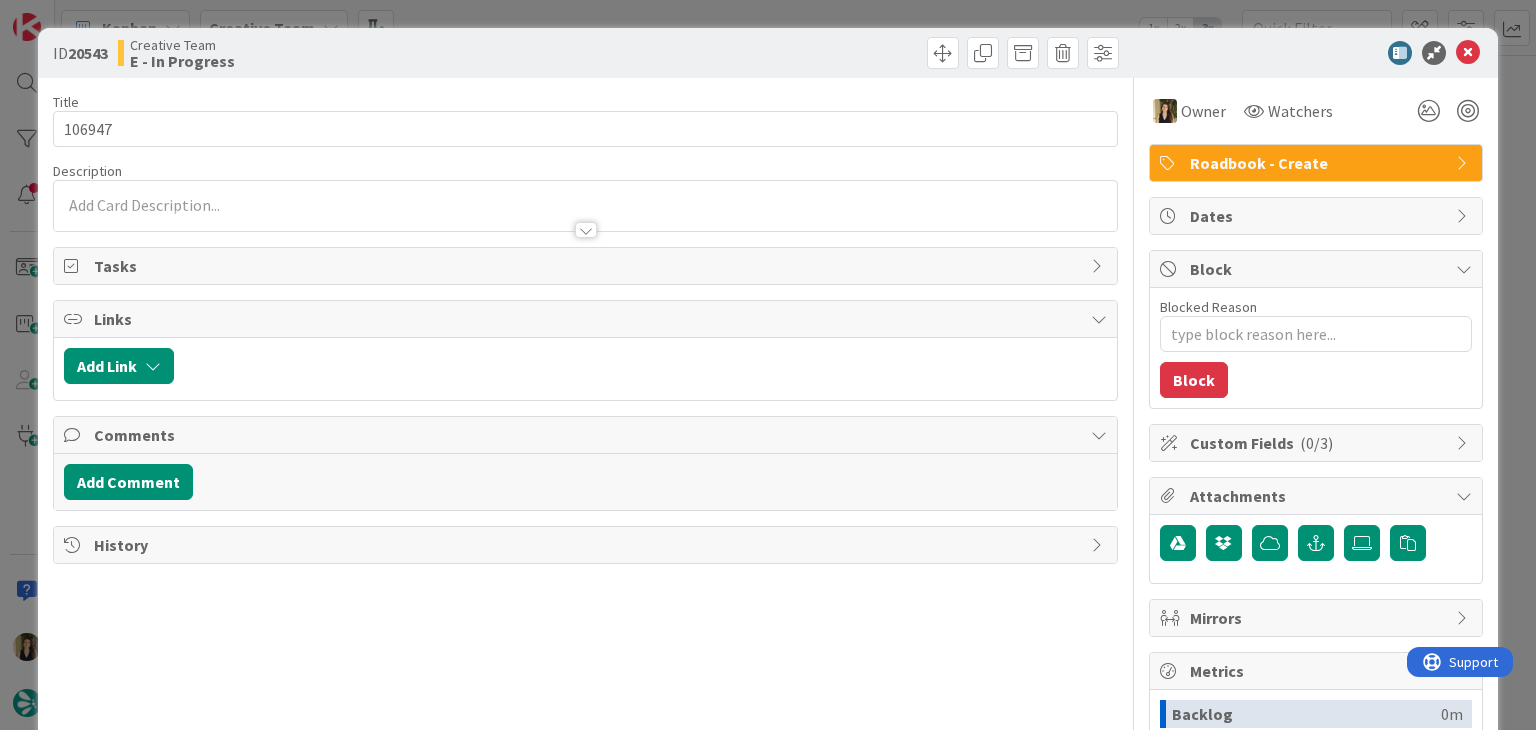click at bounding box center (585, 205) 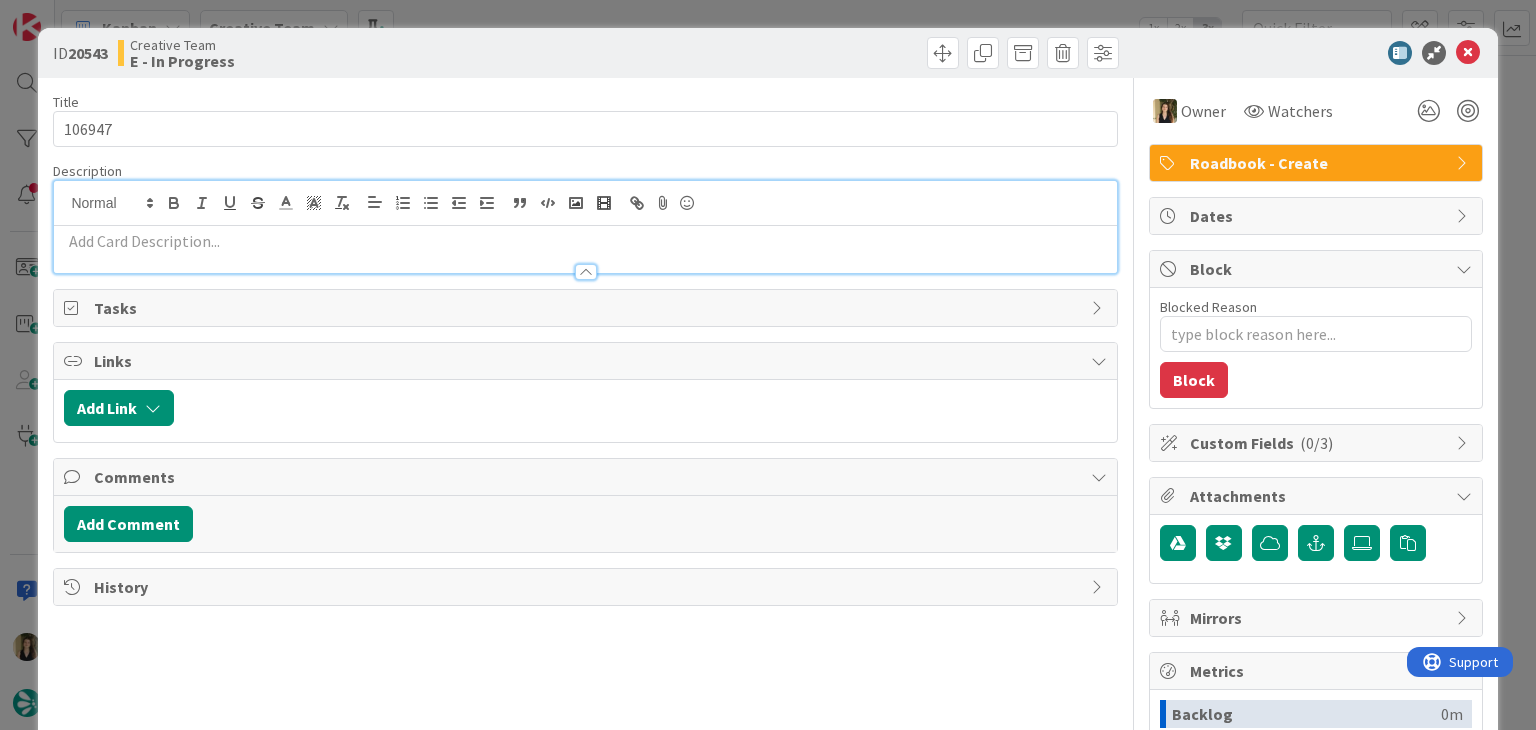 scroll, scrollTop: 0, scrollLeft: 0, axis: both 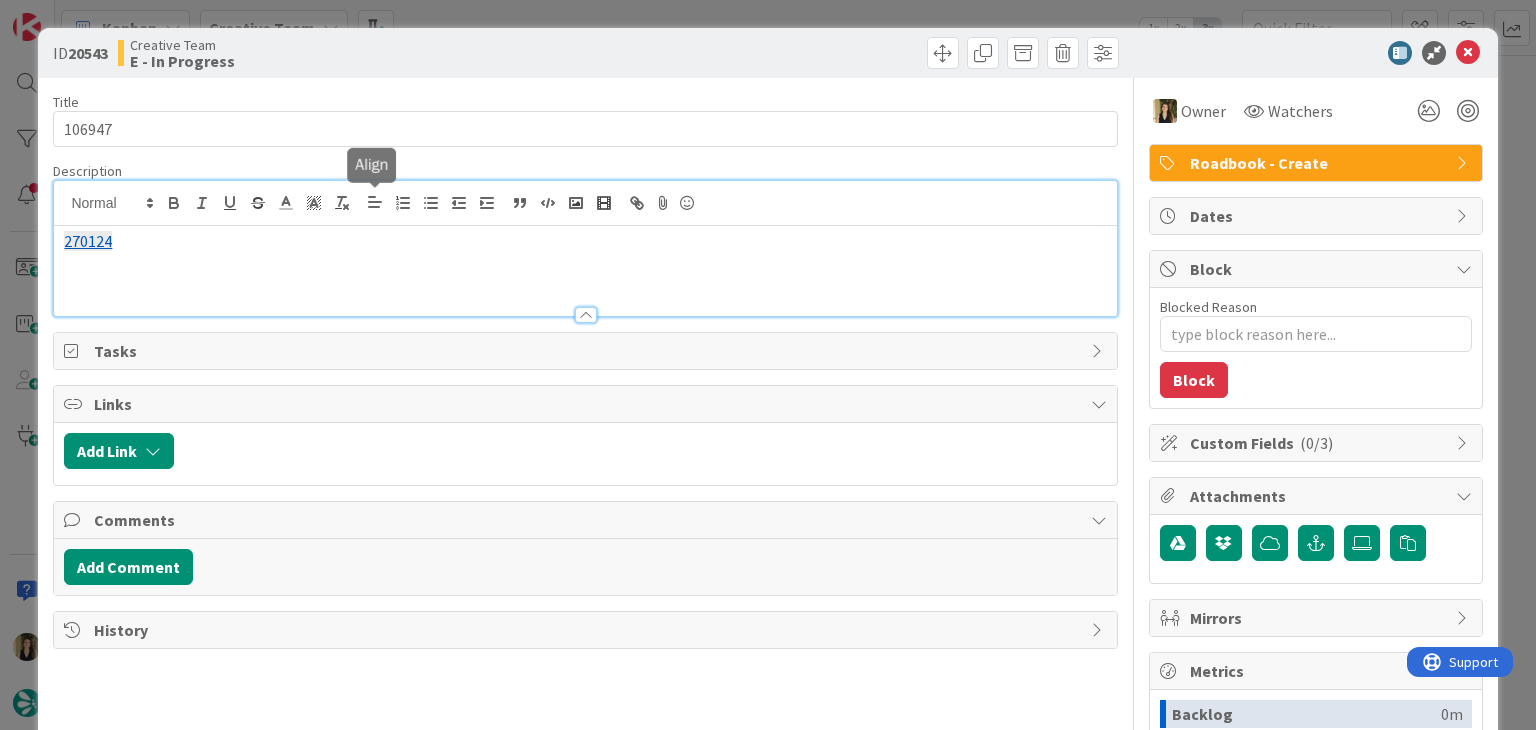 type 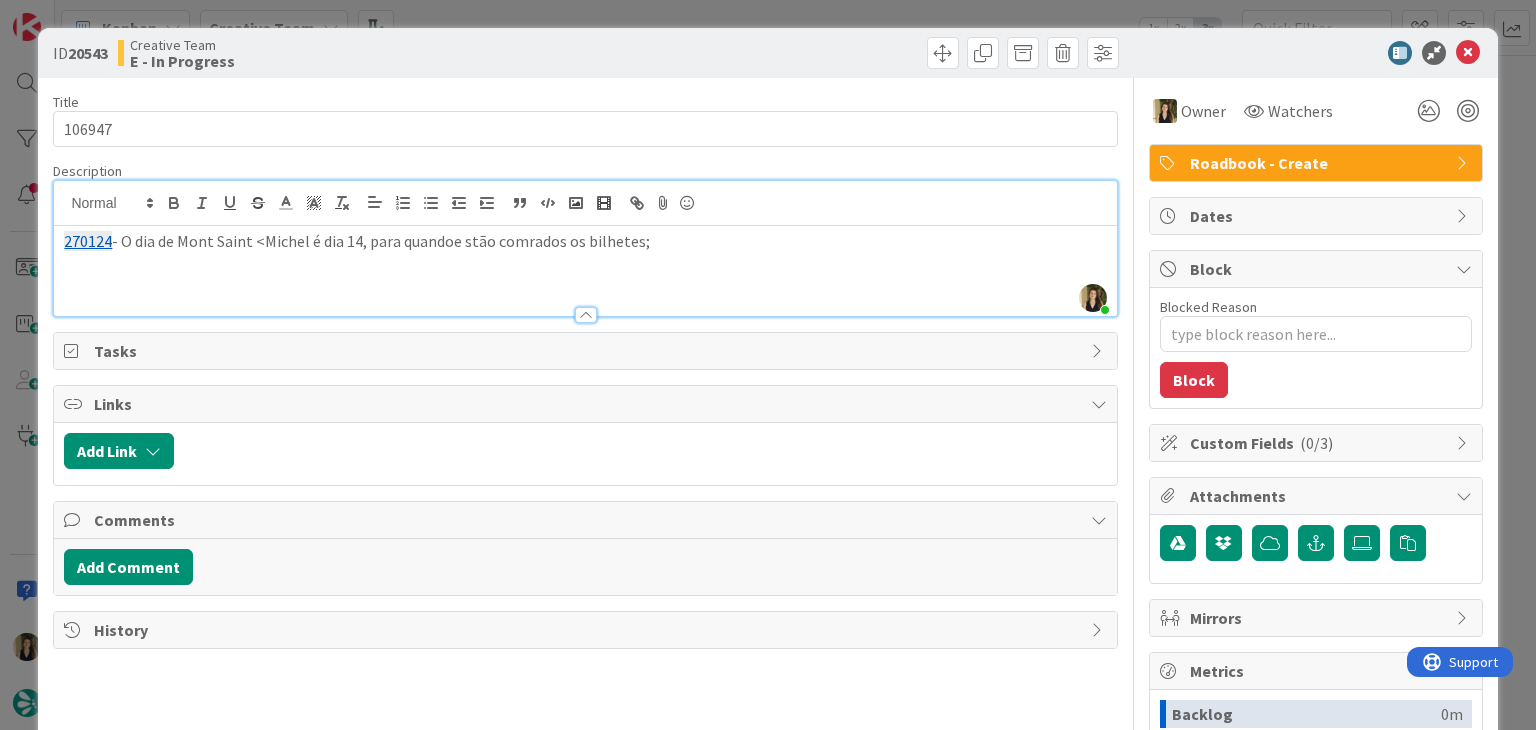 click on "- O dia de Mont Saint <Michel é dia 14, para quandoe stão comrados os bilhetes;" at bounding box center (585, 241) 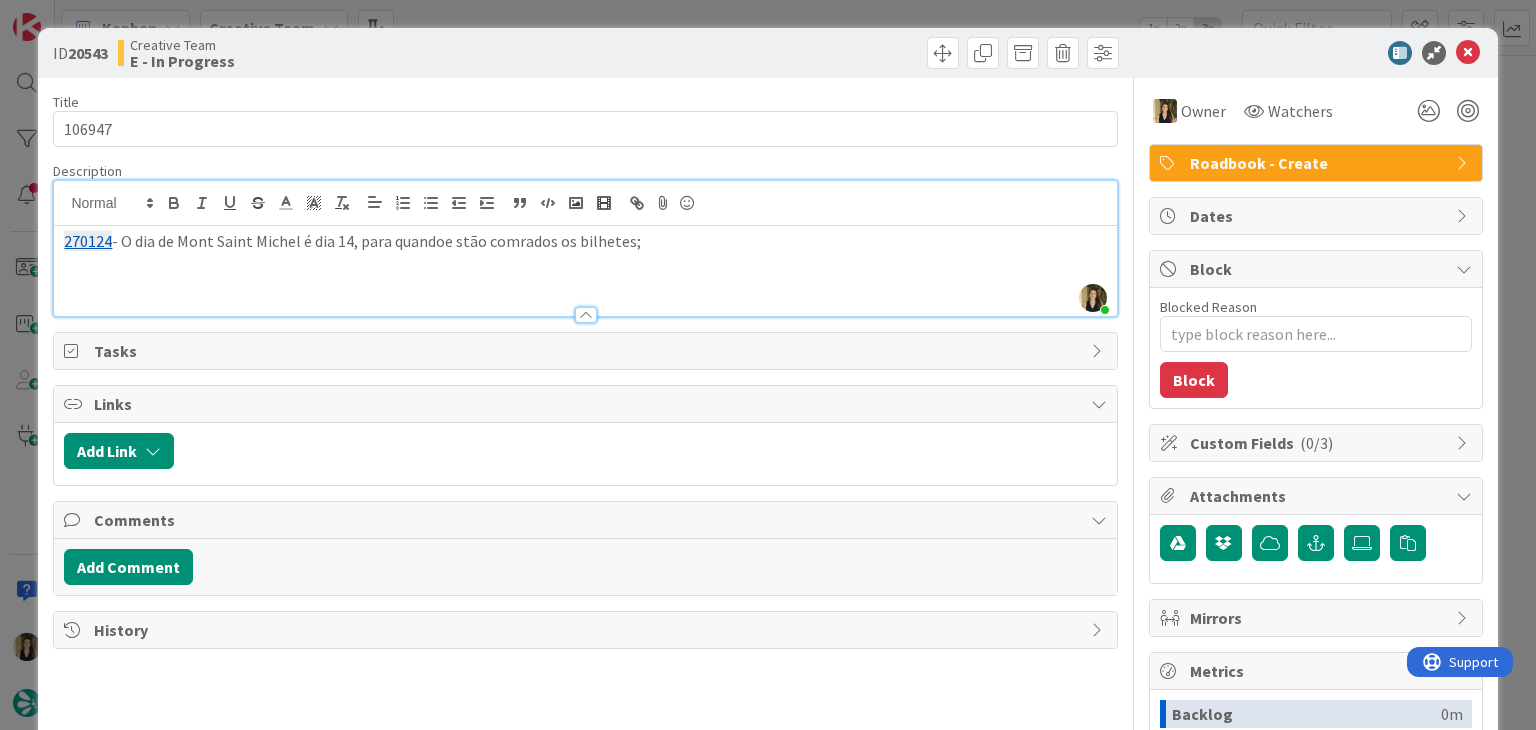 drag, startPoint x: 447, startPoint y: 242, endPoint x: 524, endPoint y: 217, distance: 80.95678 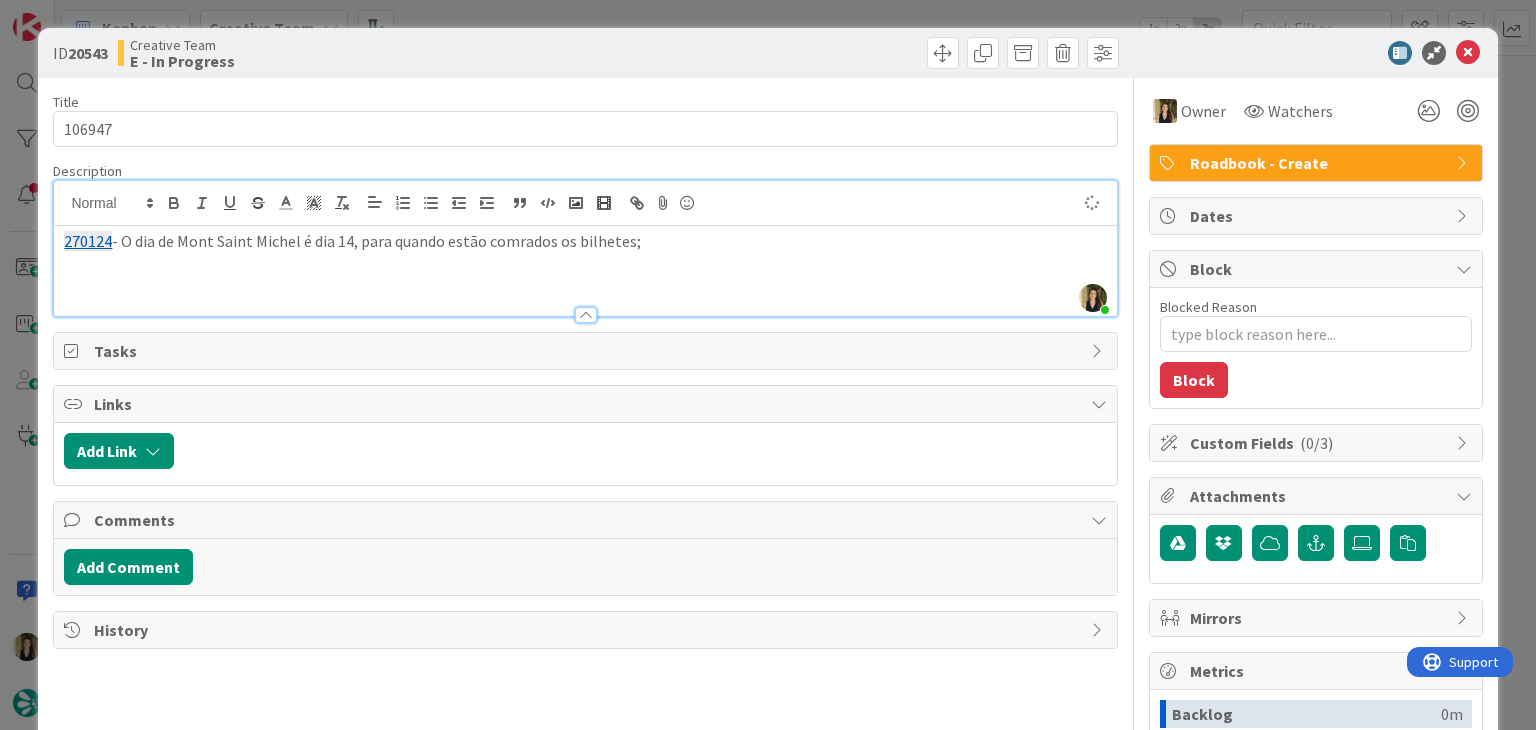 click on "270124  - O dia de Mont Saint Michel é dia 14, para quando estão comrados os bilhetes;" at bounding box center [585, 241] 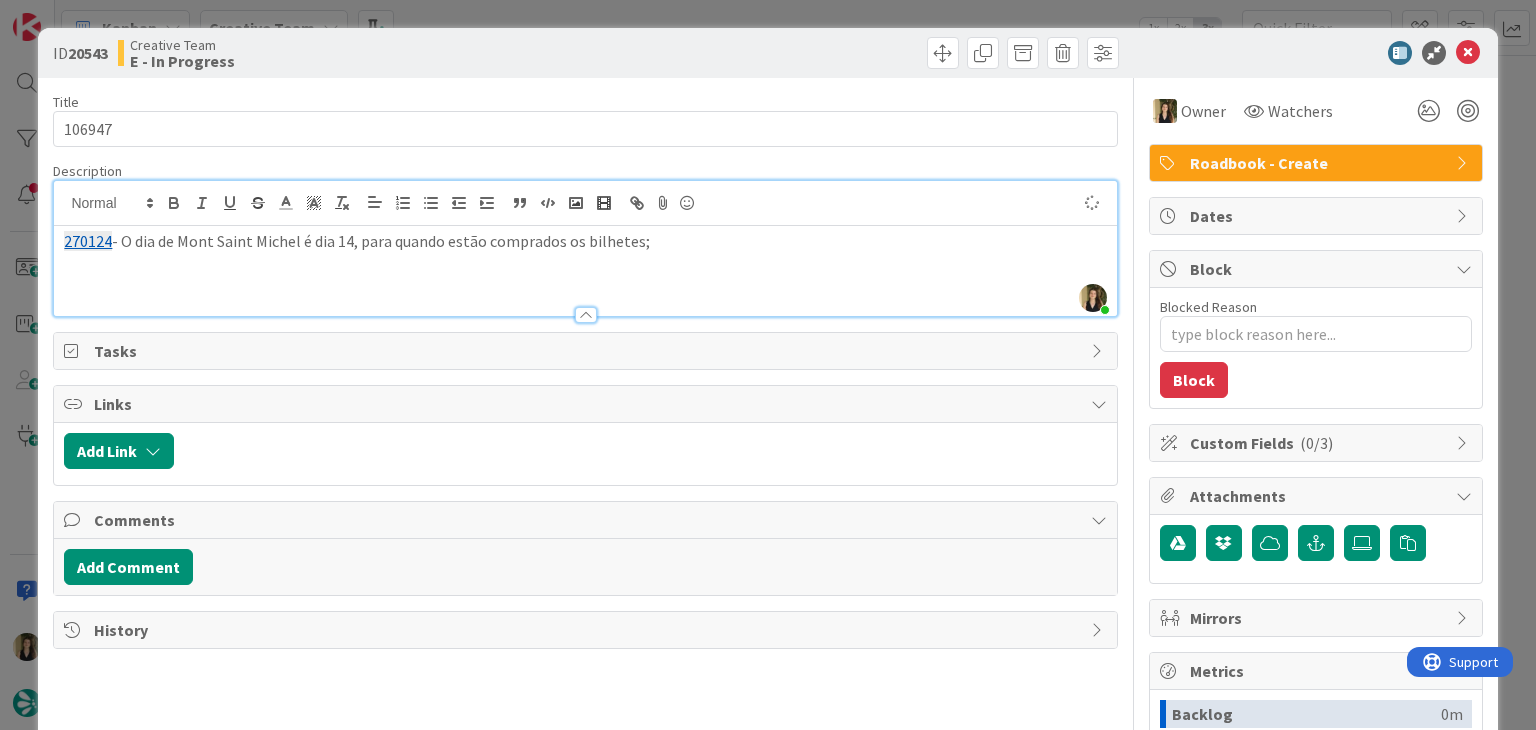 click on "270124  - O dia de Mont Saint Michel é dia 14, para quando estão comprados os bilhetes;" at bounding box center [585, 241] 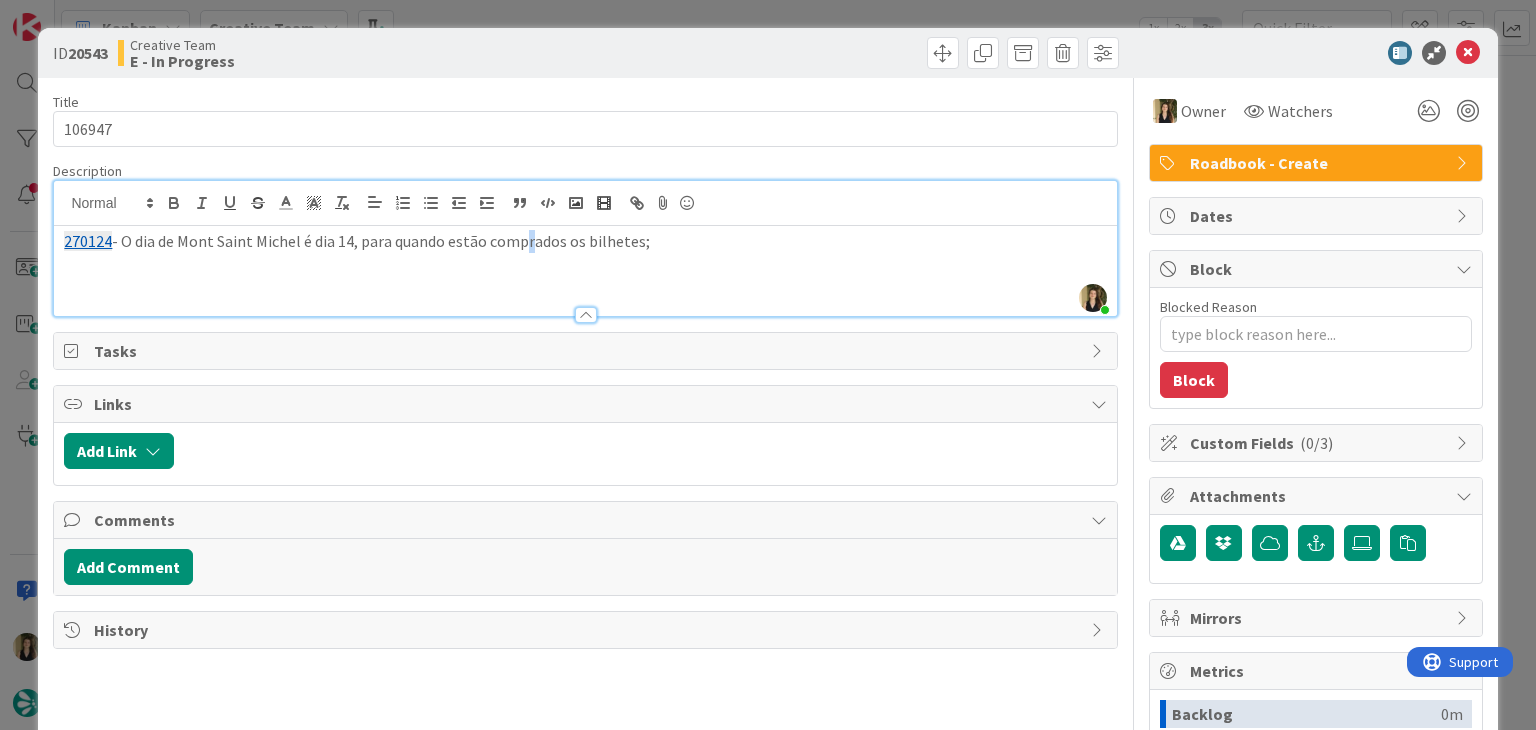 click on "270124  - O dia de Mont Saint Michel é dia 14, para quando estão comprados os bilhetes;" at bounding box center [585, 241] 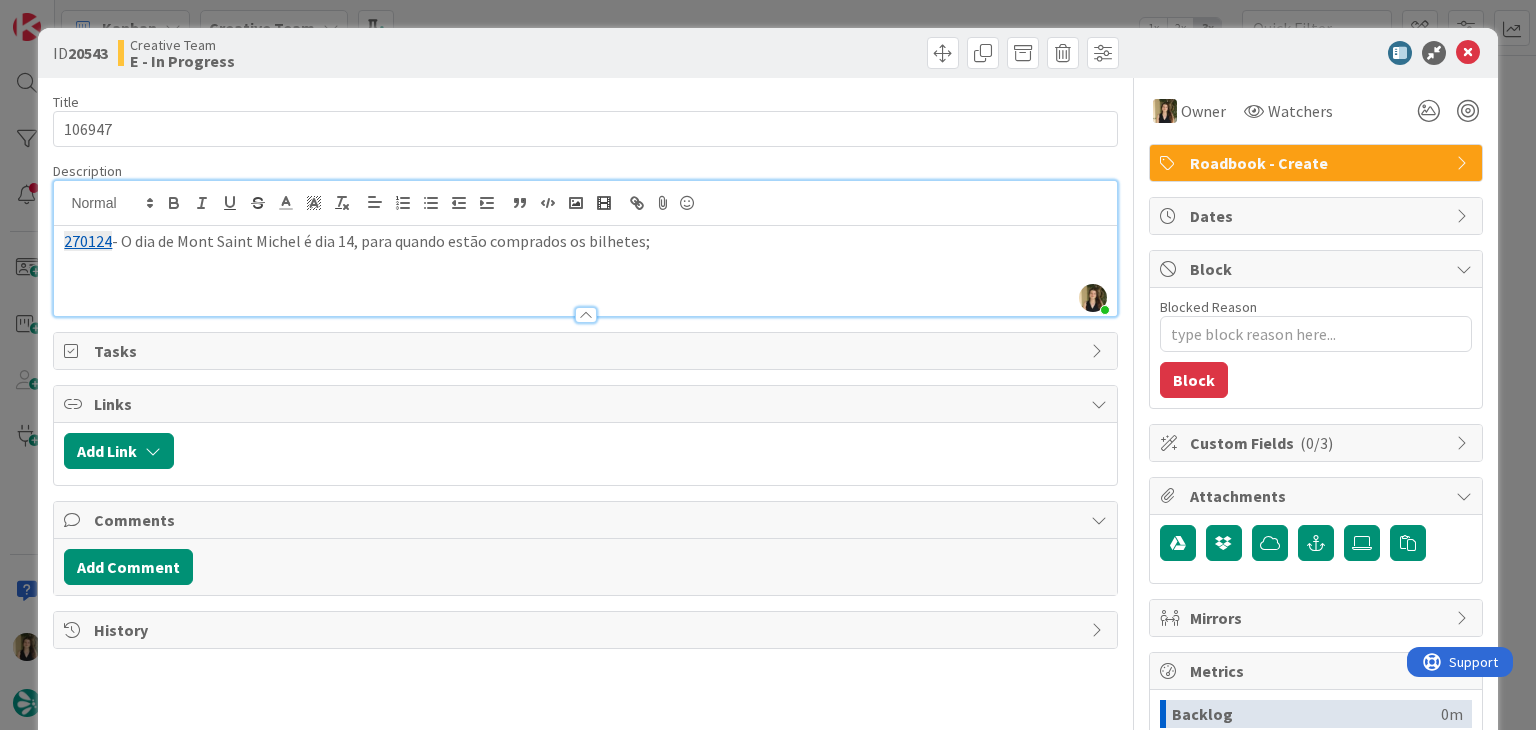 click on "270124  - O dia de Mont Saint Michel é dia 14, para quando estão comprados os bilhetes;" at bounding box center [585, 241] 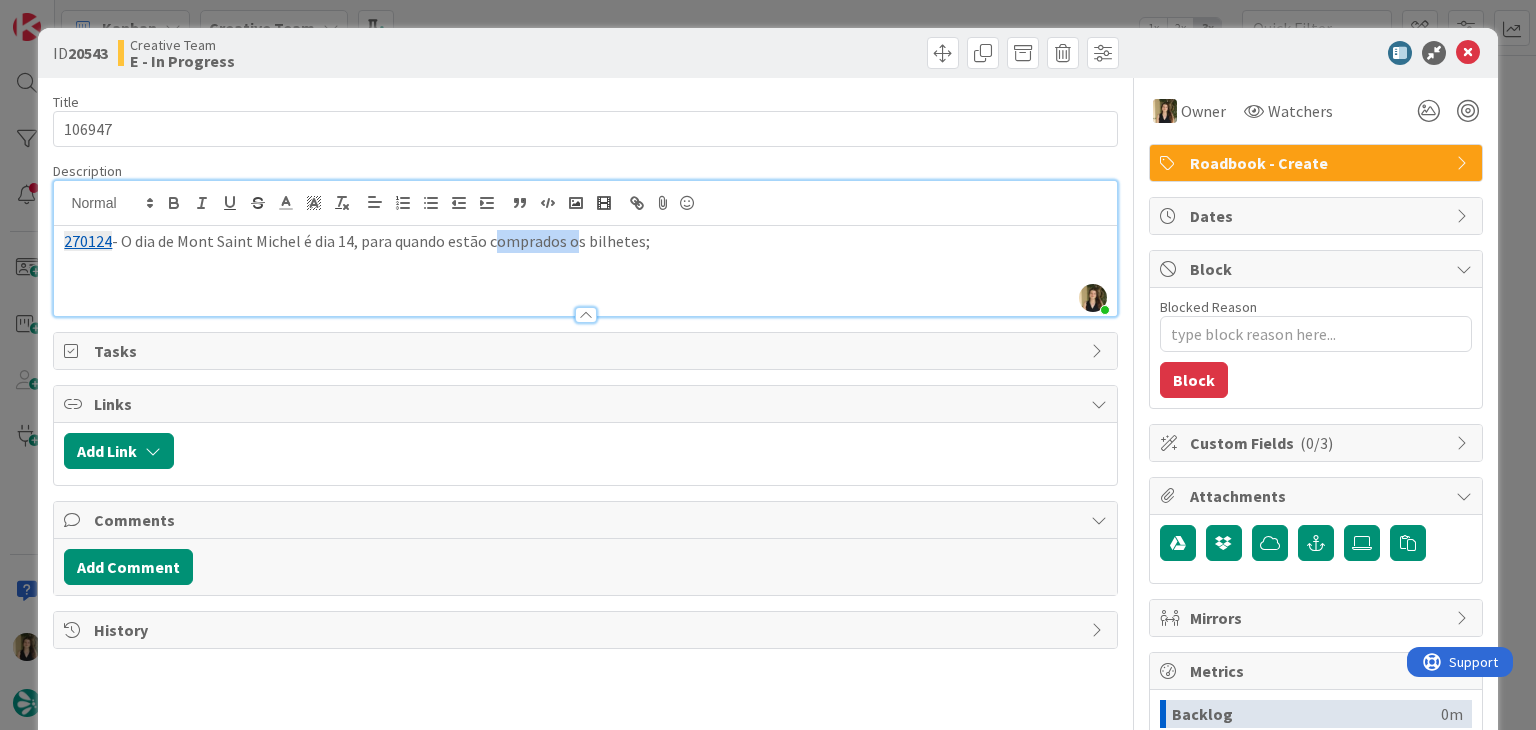 click on "270124  - O dia de Mont Saint Michel é dia 14, para quando estão comprados os bilhetes;" at bounding box center [585, 241] 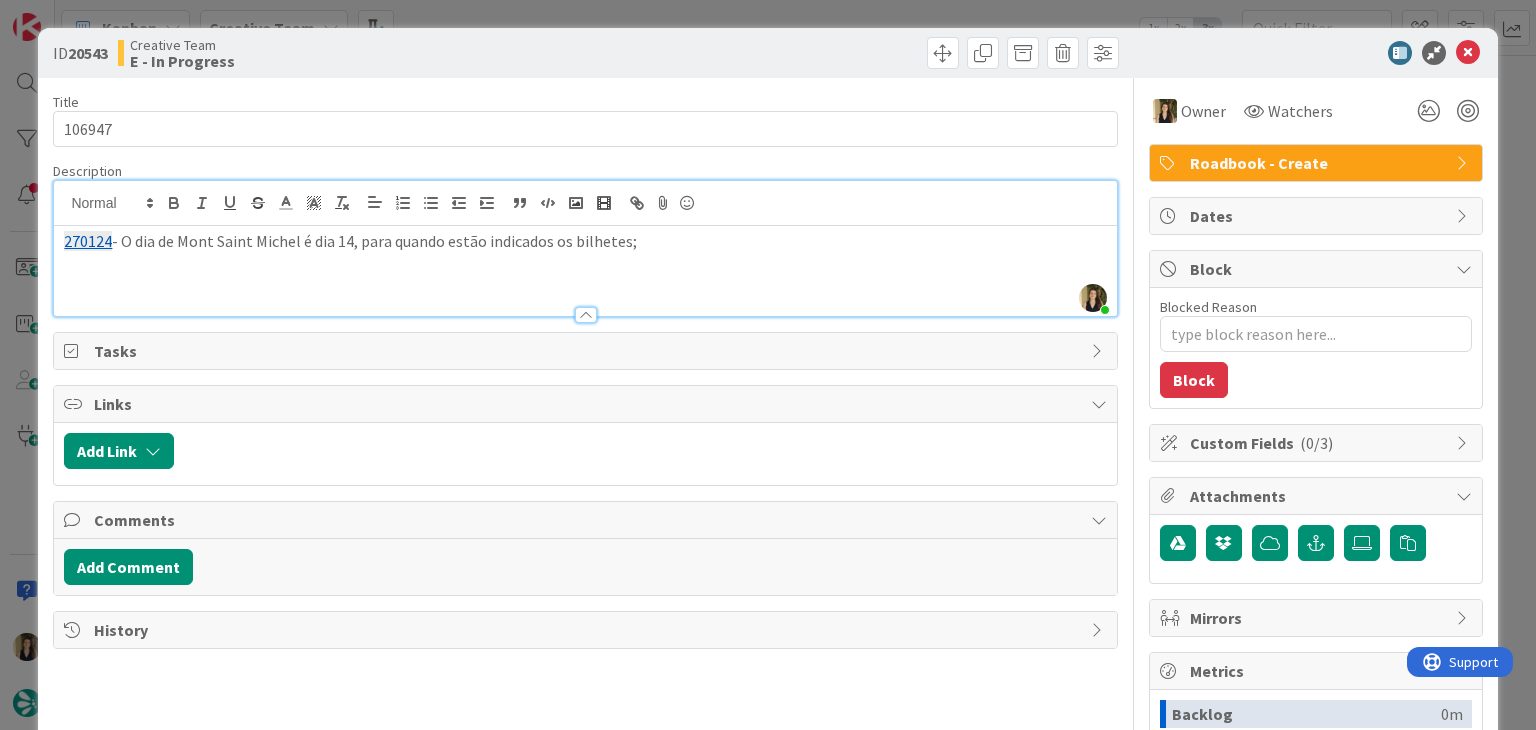 click on "270124  - O dia de Mont Saint Michel é dia 14, para quando estão indicados os bilhetes;" at bounding box center (585, 241) 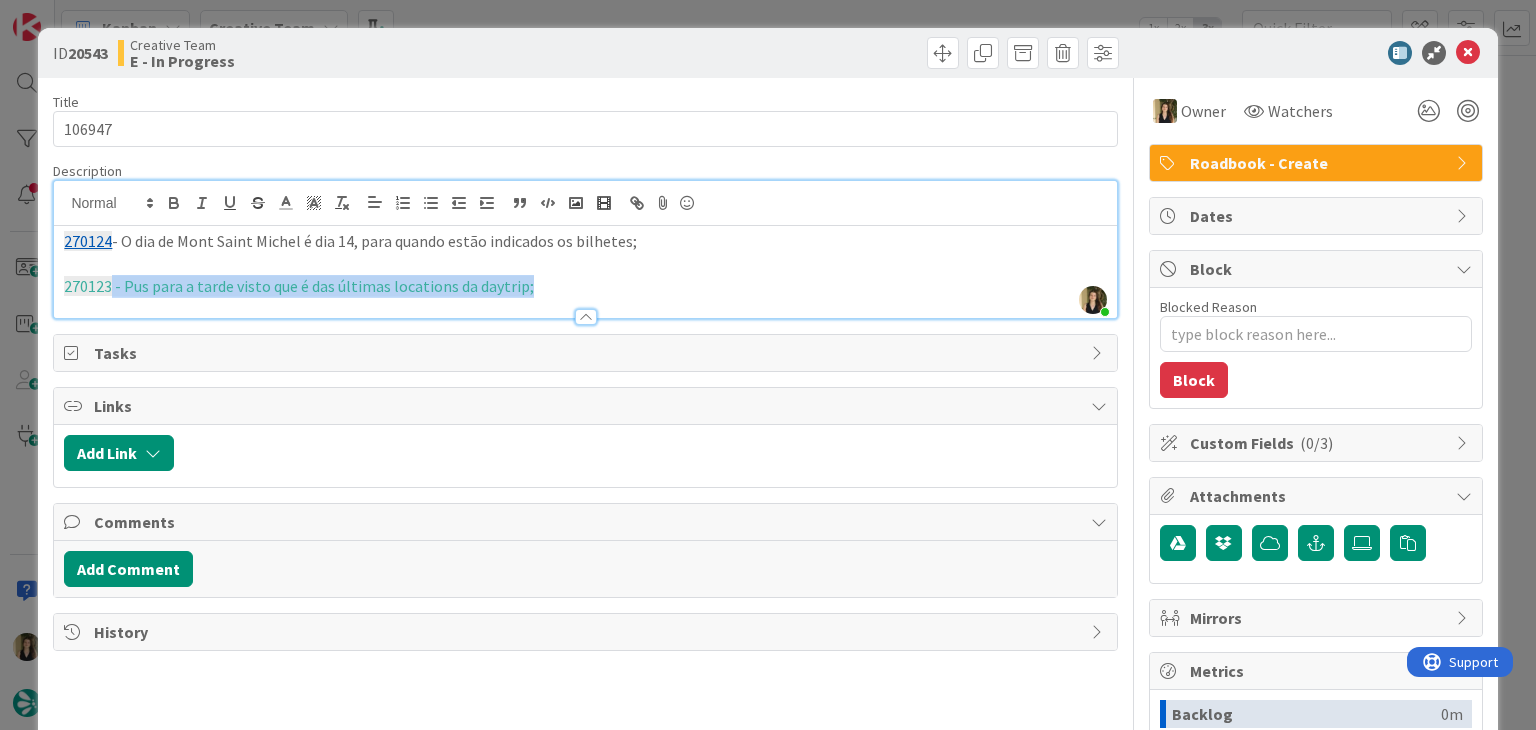 drag, startPoint x: 533, startPoint y: 290, endPoint x: 110, endPoint y: 286, distance: 423.01892 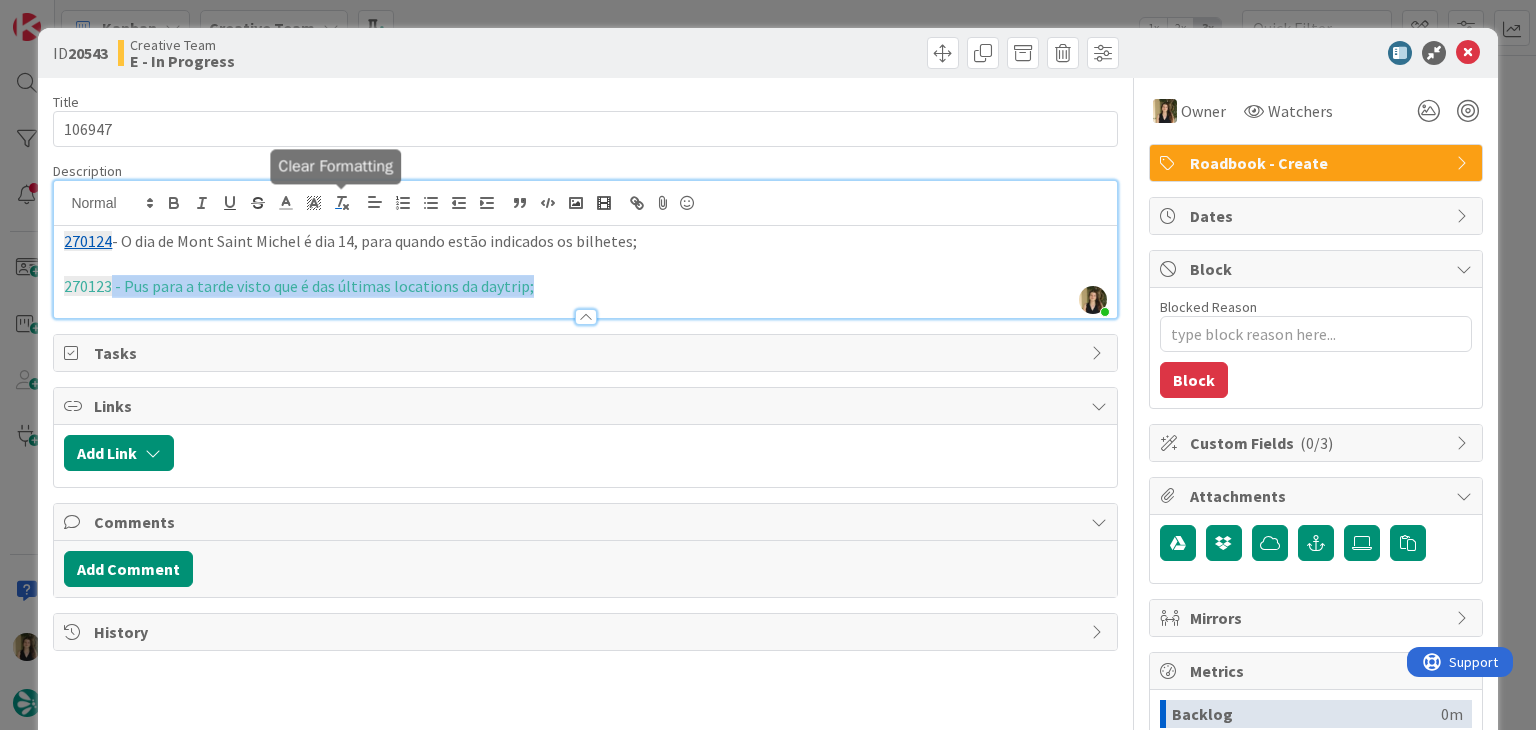 click 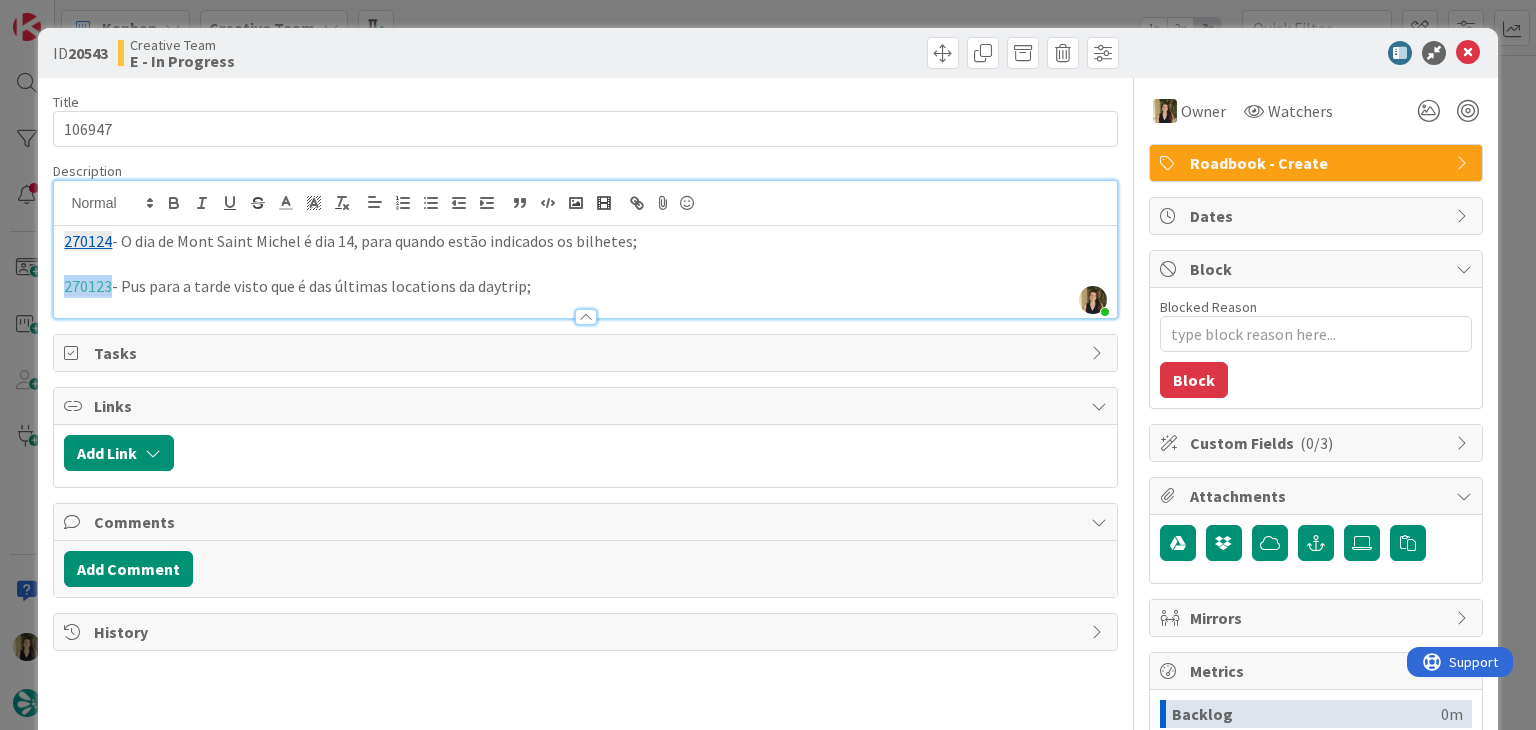 click on "270123  - Pus para a tarde visto que é das últimas locations da daytrip;" at bounding box center [585, 286] 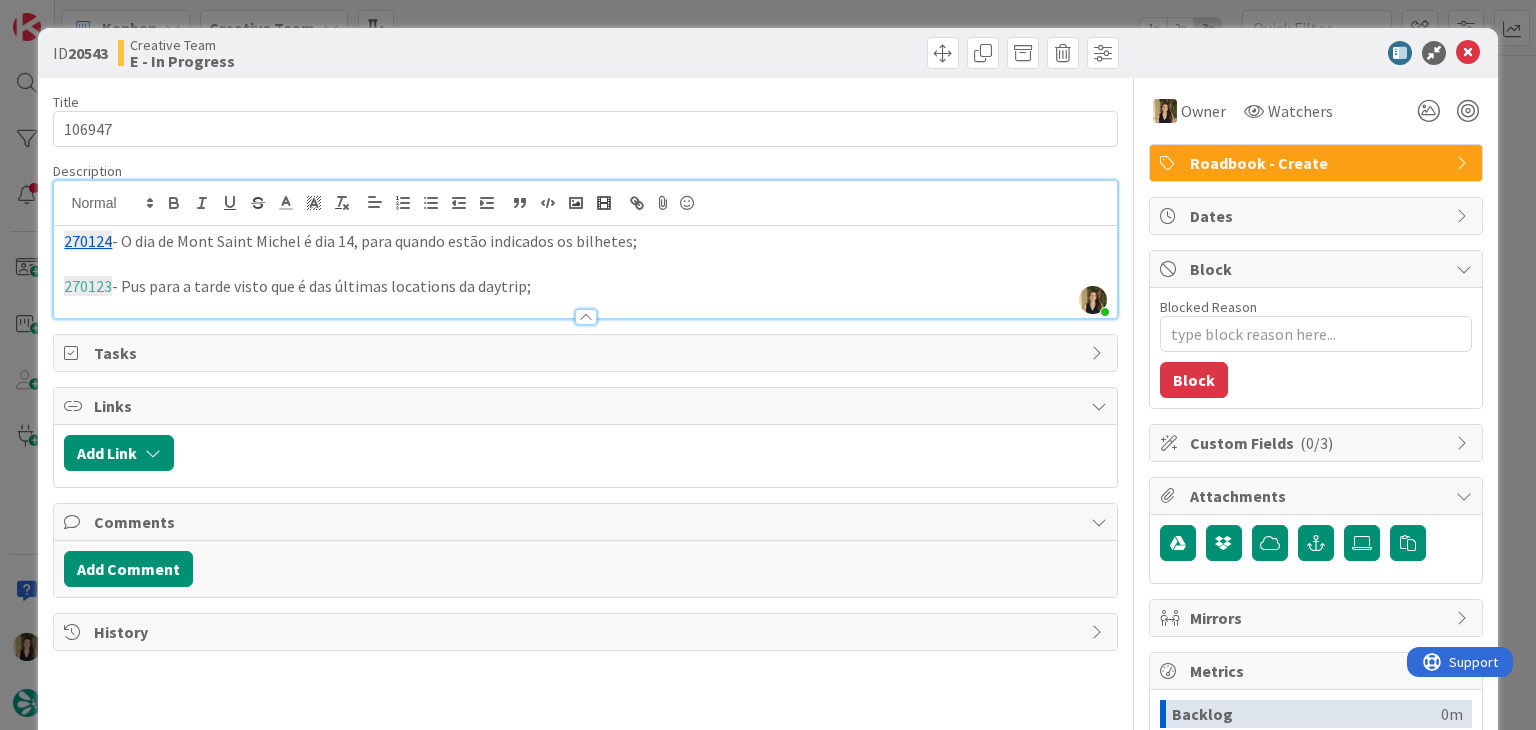 click at bounding box center (585, 264) 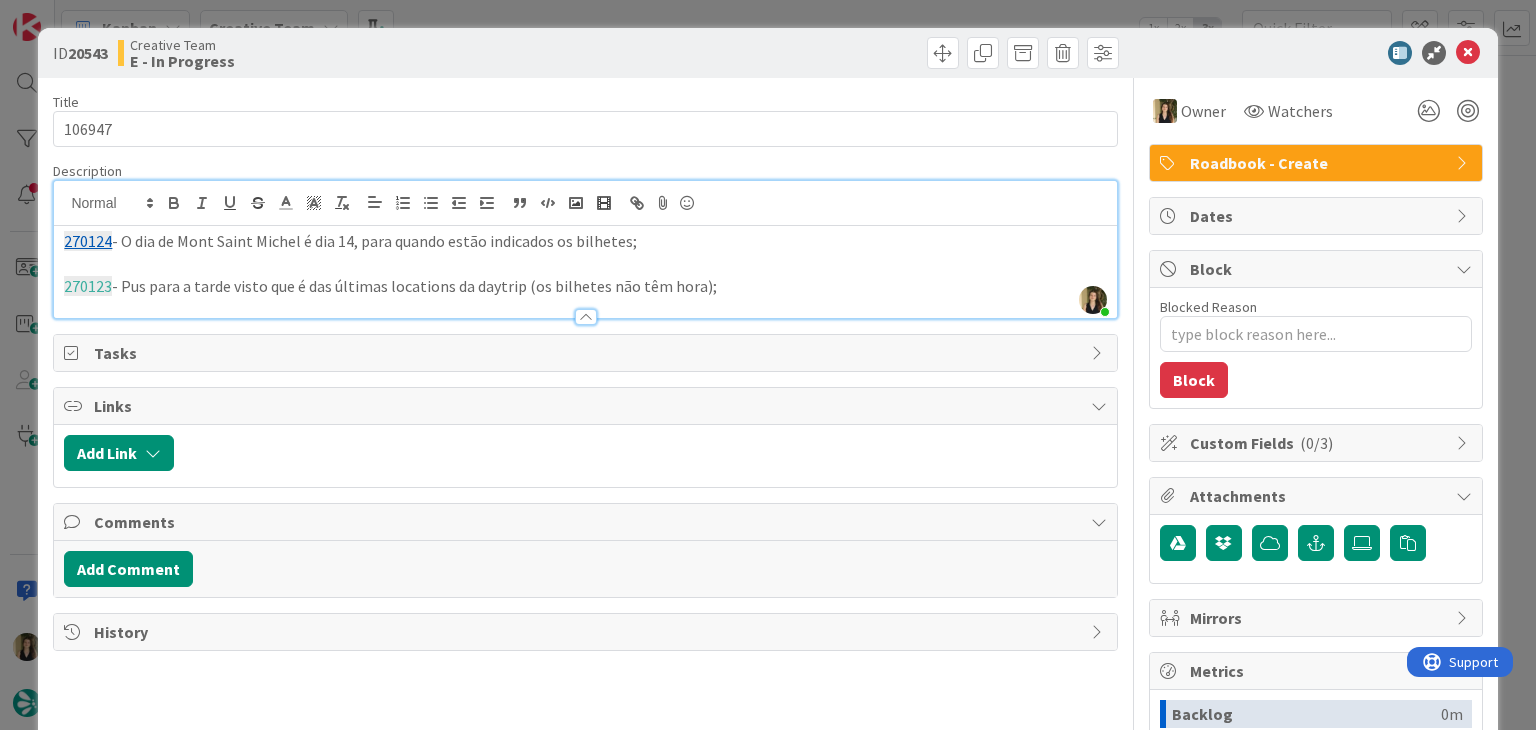 drag, startPoint x: 726, startPoint y: 285, endPoint x: 676, endPoint y: 253, distance: 59.36329 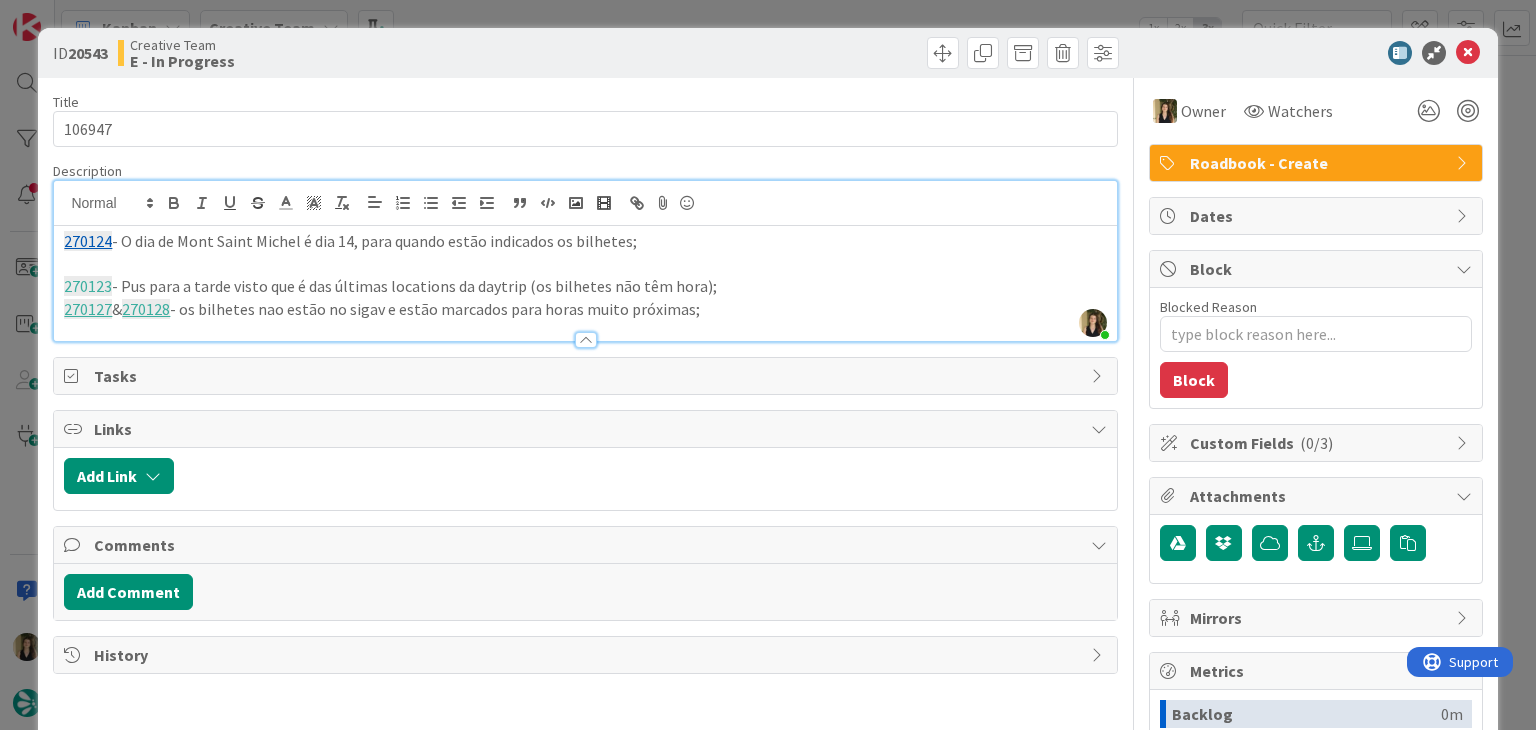 click on "ID  20543 Creative Team E - In Progress Title 6 / 128 106947 Description Sofia Palma joined  8 m ago 270124  - O dia de Mont Saint Michel é dia 14, para quando estão indicados os bilhetes; 270123  - Pus para a tarde visto que é das últimas locations da daytrip (os bilhetes não têm hora); 270127  &  270128  - os bilhetes nao estão no sigav e estão marcados para horas muito próximas; Owner Watchers Roadbook - Create Tasks Links Add Link Comments Add Comment History Owner Watchers Roadbook - Create Dates Block Blocked Reason 0 / 256 Block Custom Fields ( 0/3 ) Attachments Mirrors Metrics Backlog 0m To Do 0m Buffer 0m In Progress 16m Total Time 16m Lead Time 16m Cycle Time 16m Blocked Time 0m Show Details" at bounding box center (768, 365) 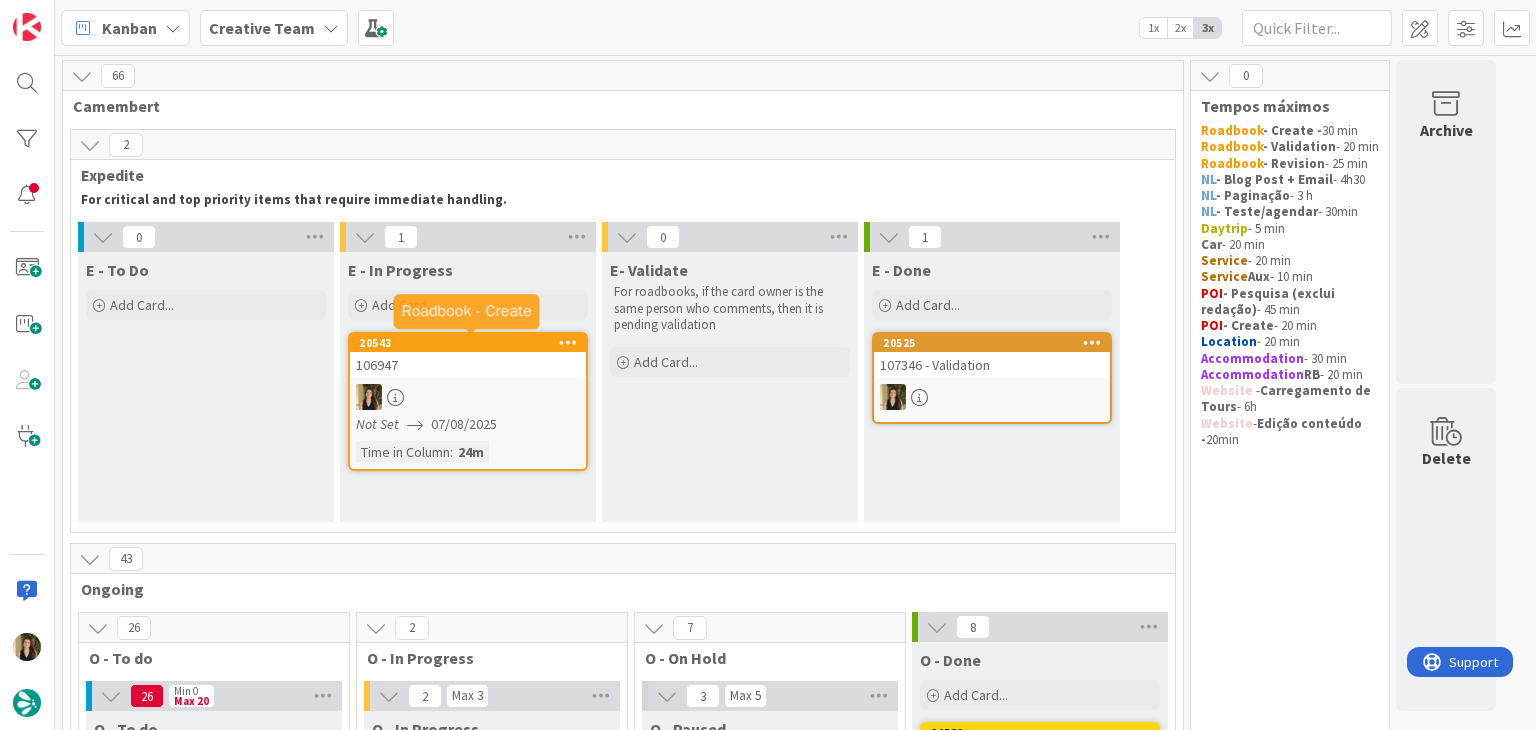 click at bounding box center [468, 397] 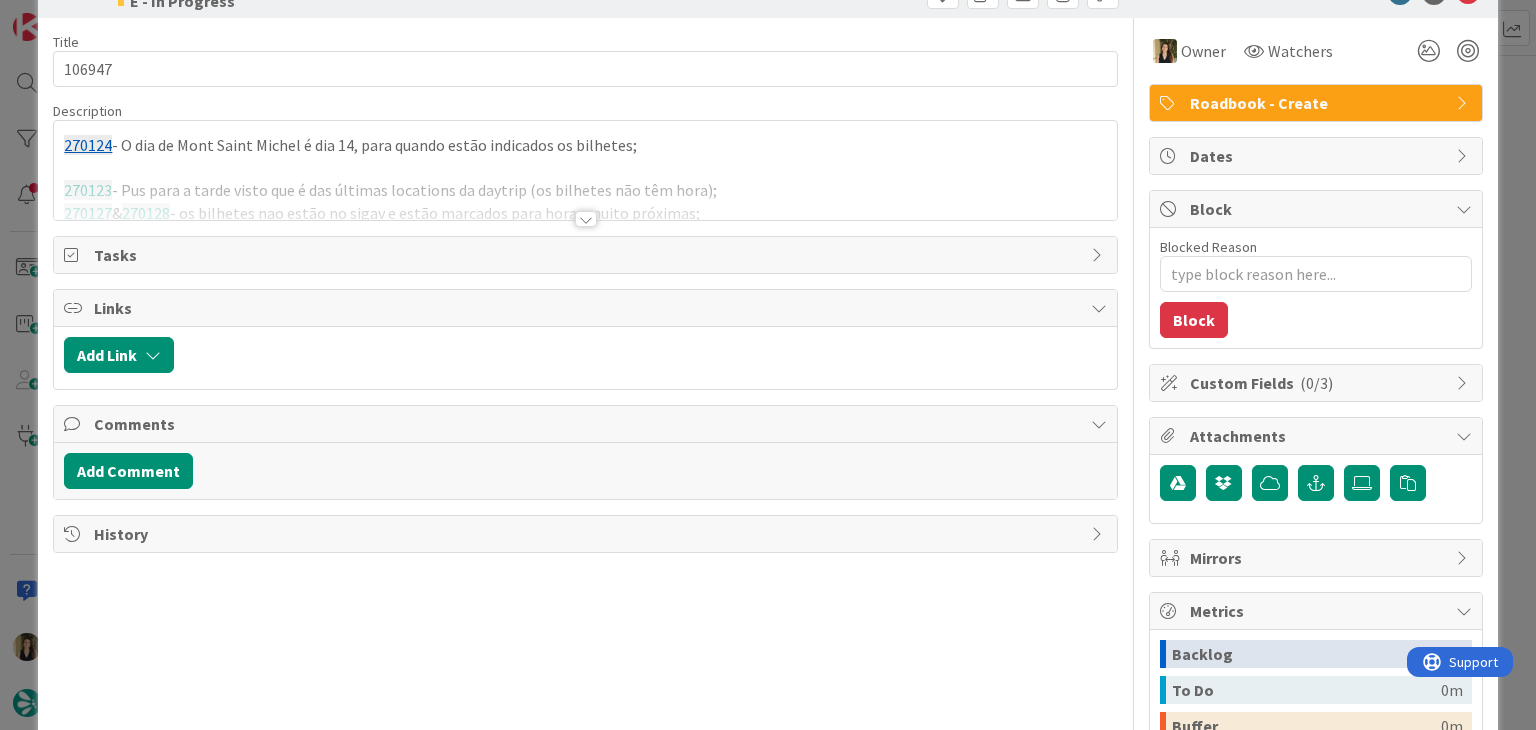 type on "x" 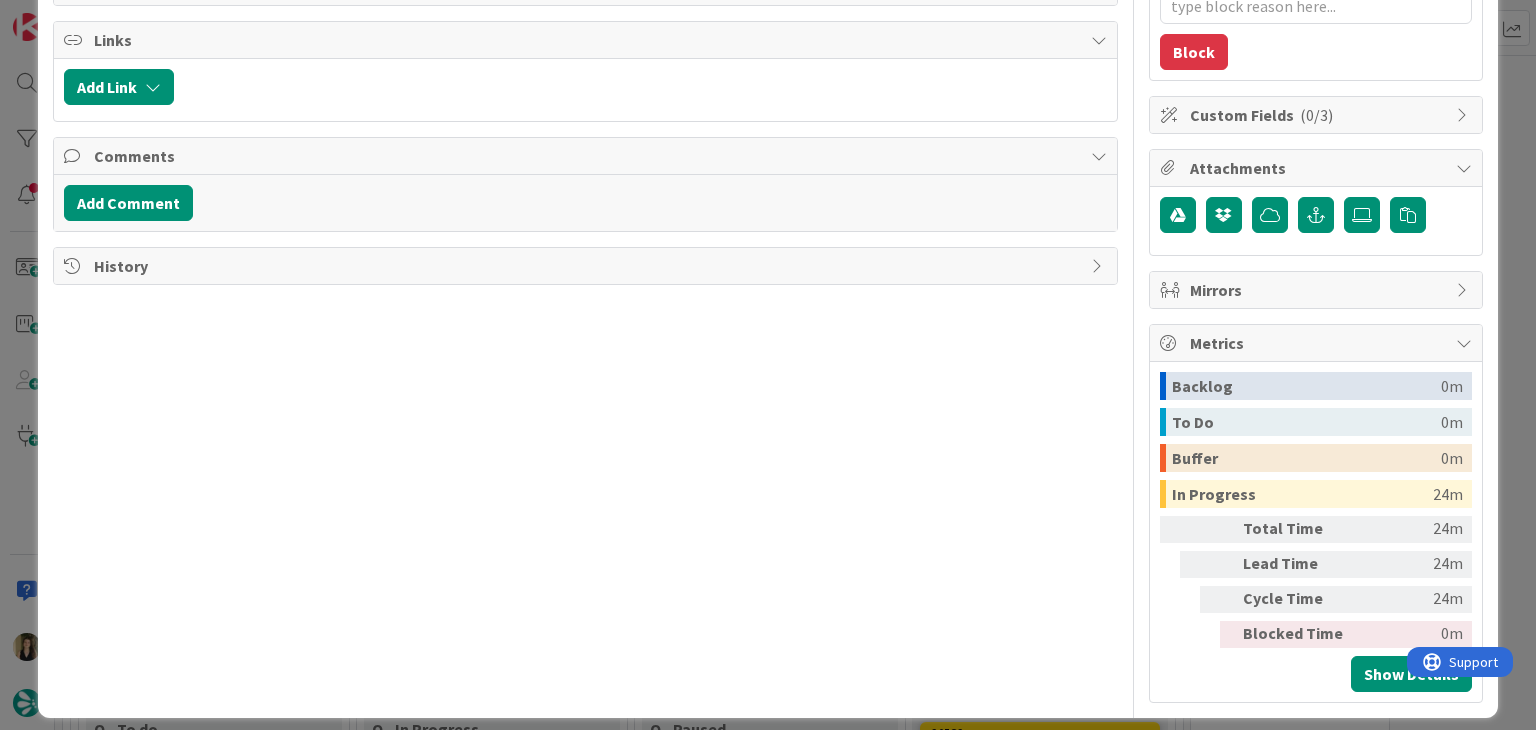 scroll, scrollTop: 340, scrollLeft: 0, axis: vertical 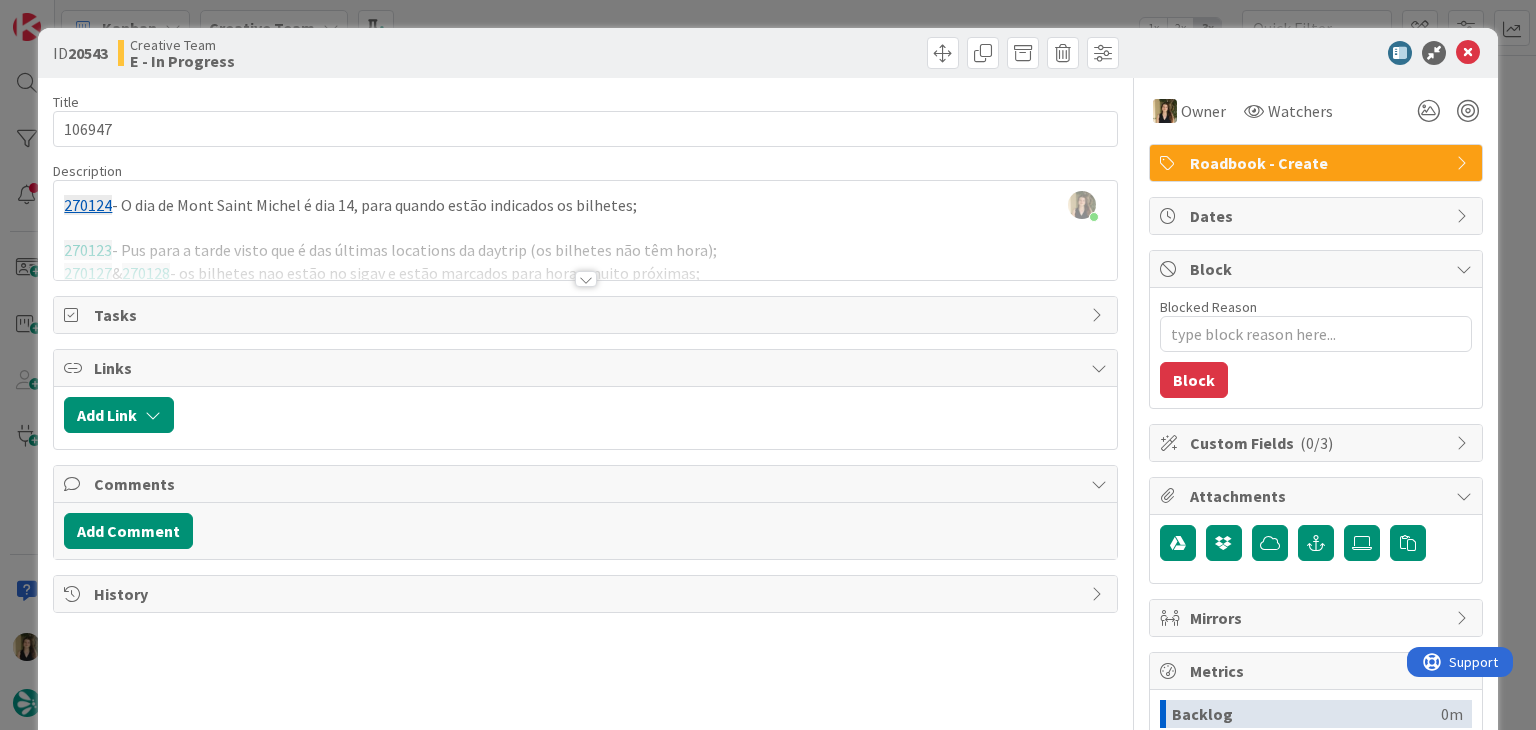 click at bounding box center (585, 254) 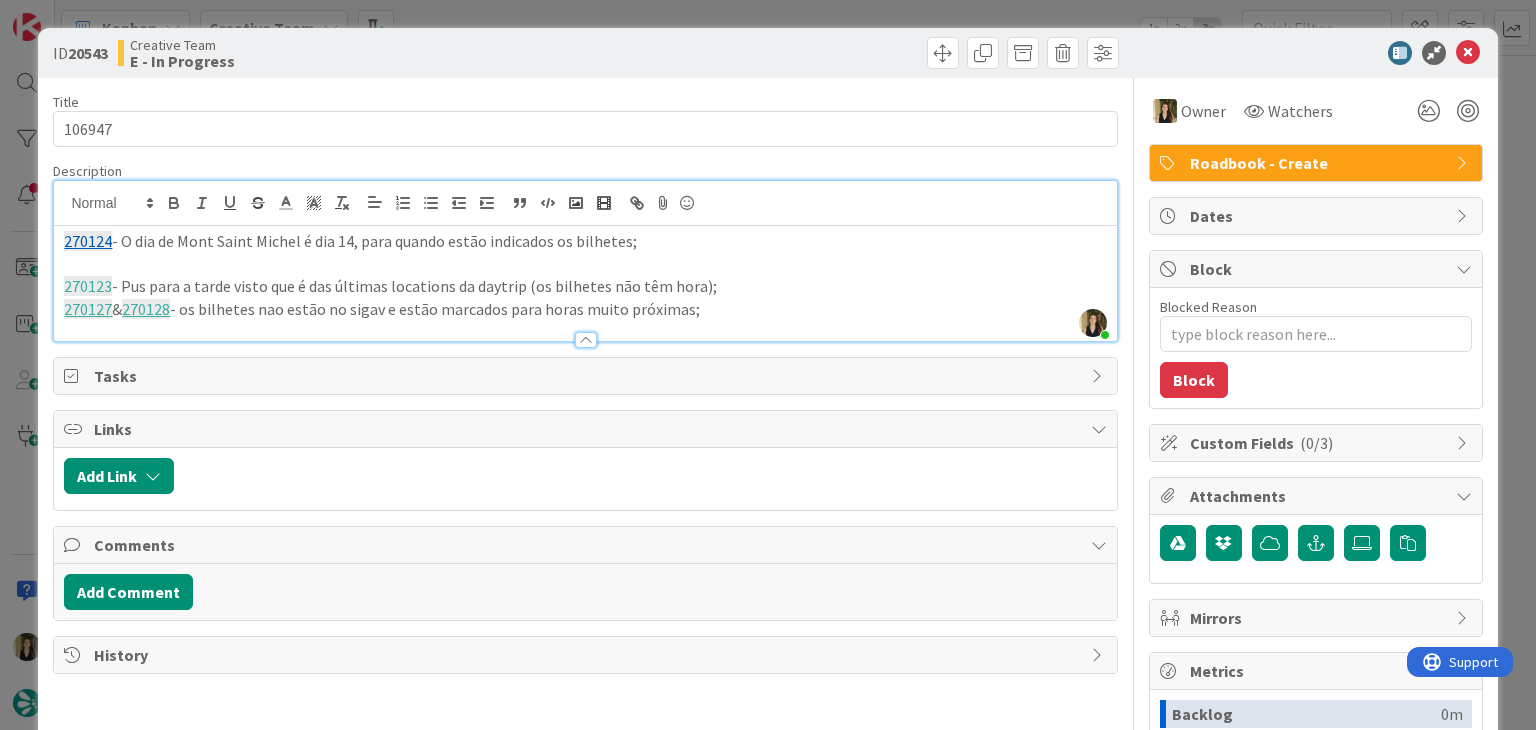 click on "270127  &  270128  - os bilhetes nao estão no sigav e estão marcados para horas muito próximas;" at bounding box center (585, 309) 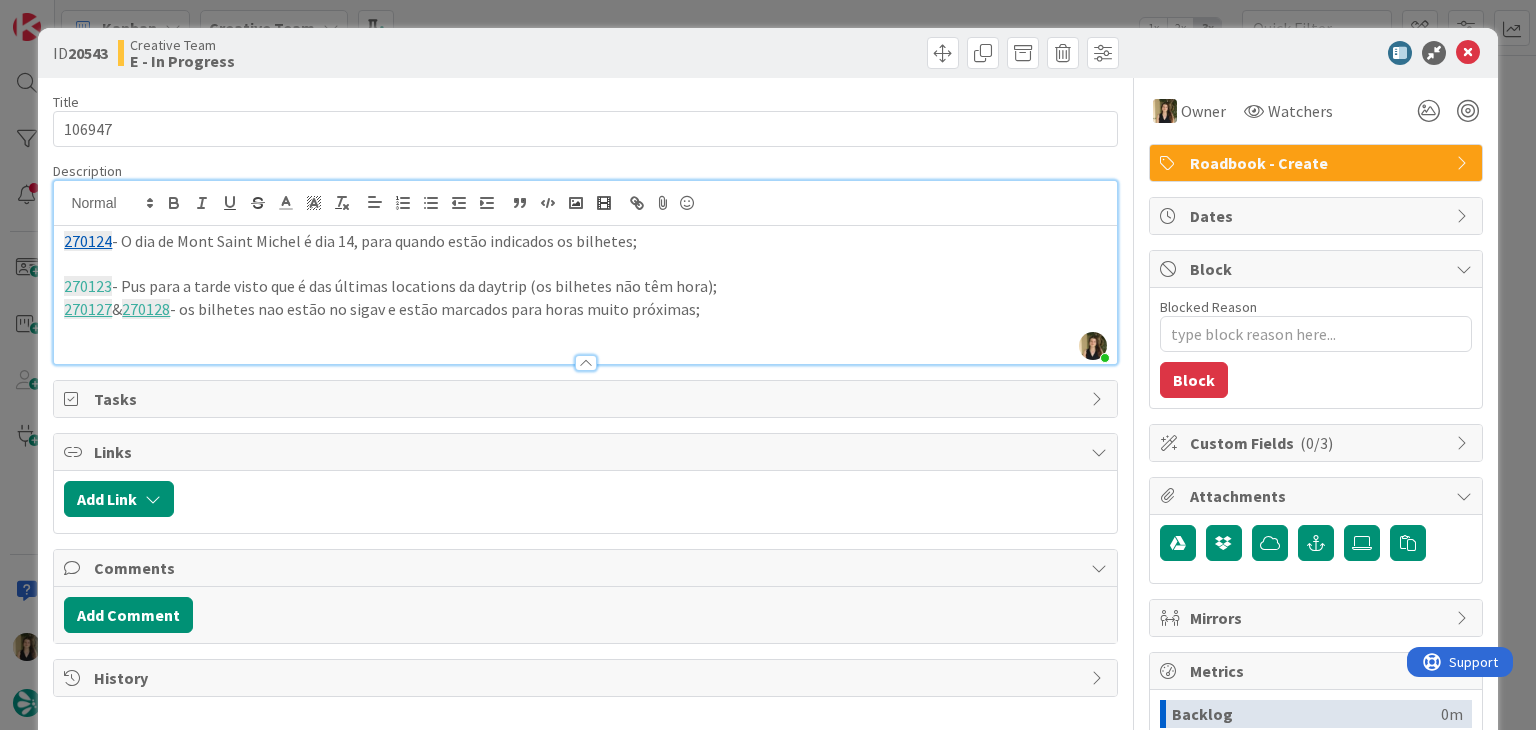 paste 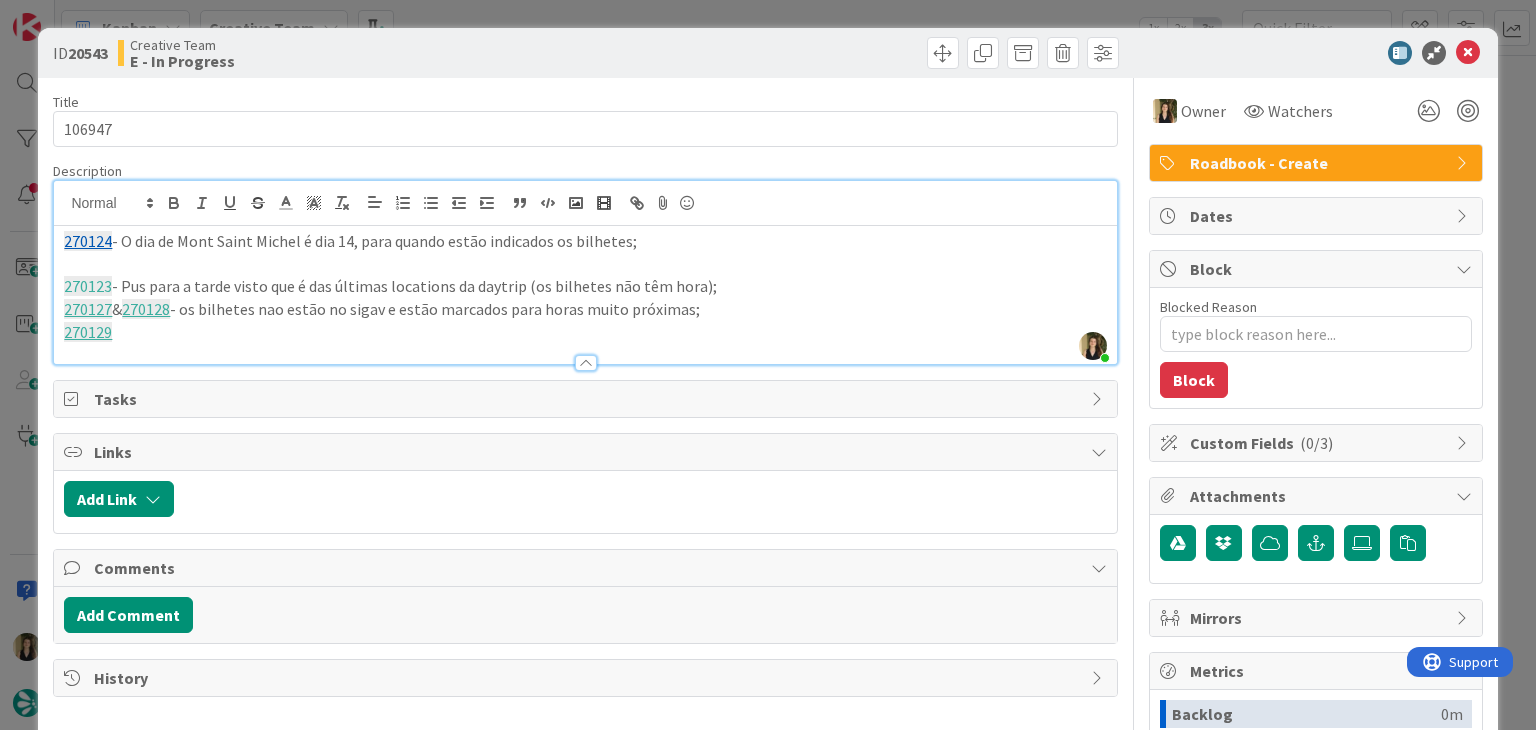 type 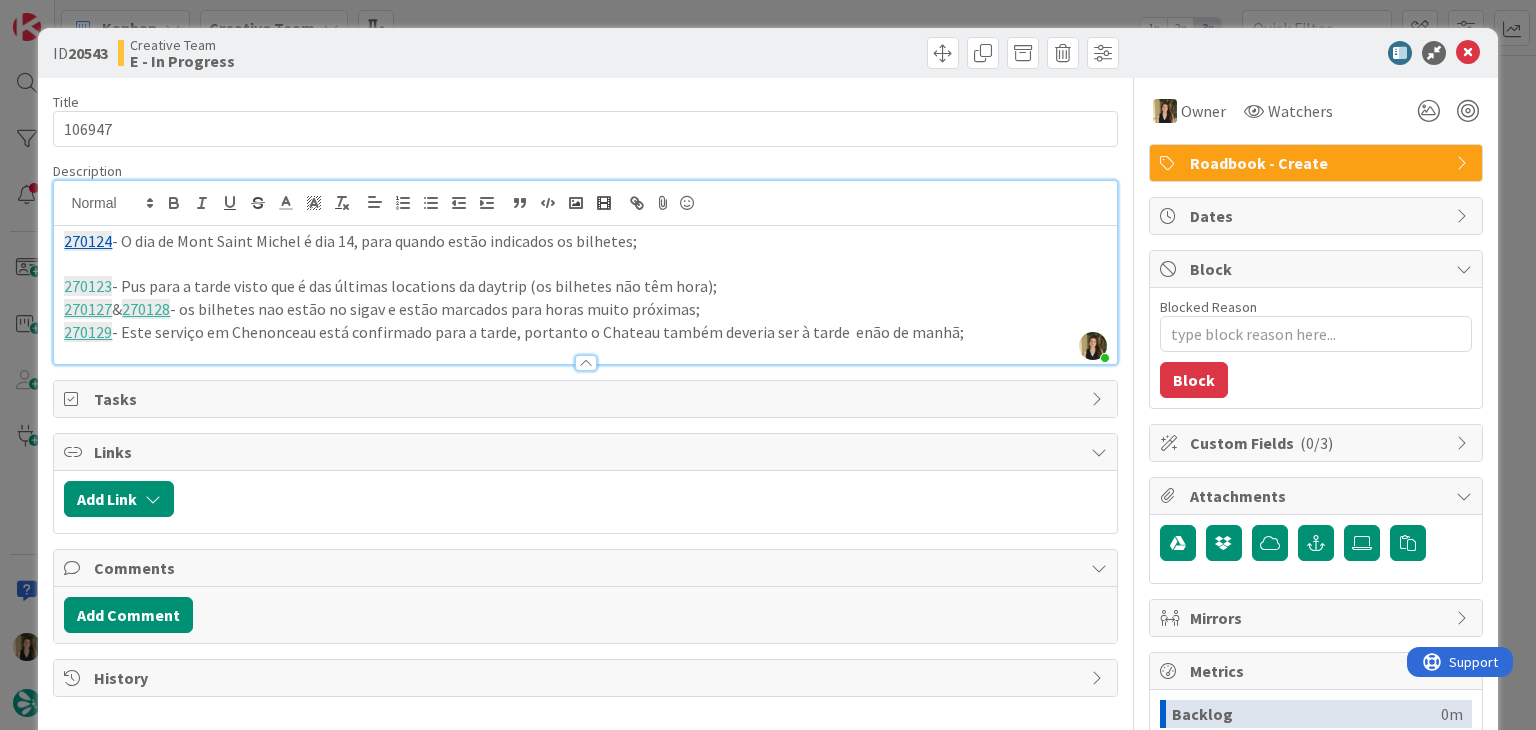 drag, startPoint x: 499, startPoint y: 37, endPoint x: 504, endPoint y: 18, distance: 19.646883 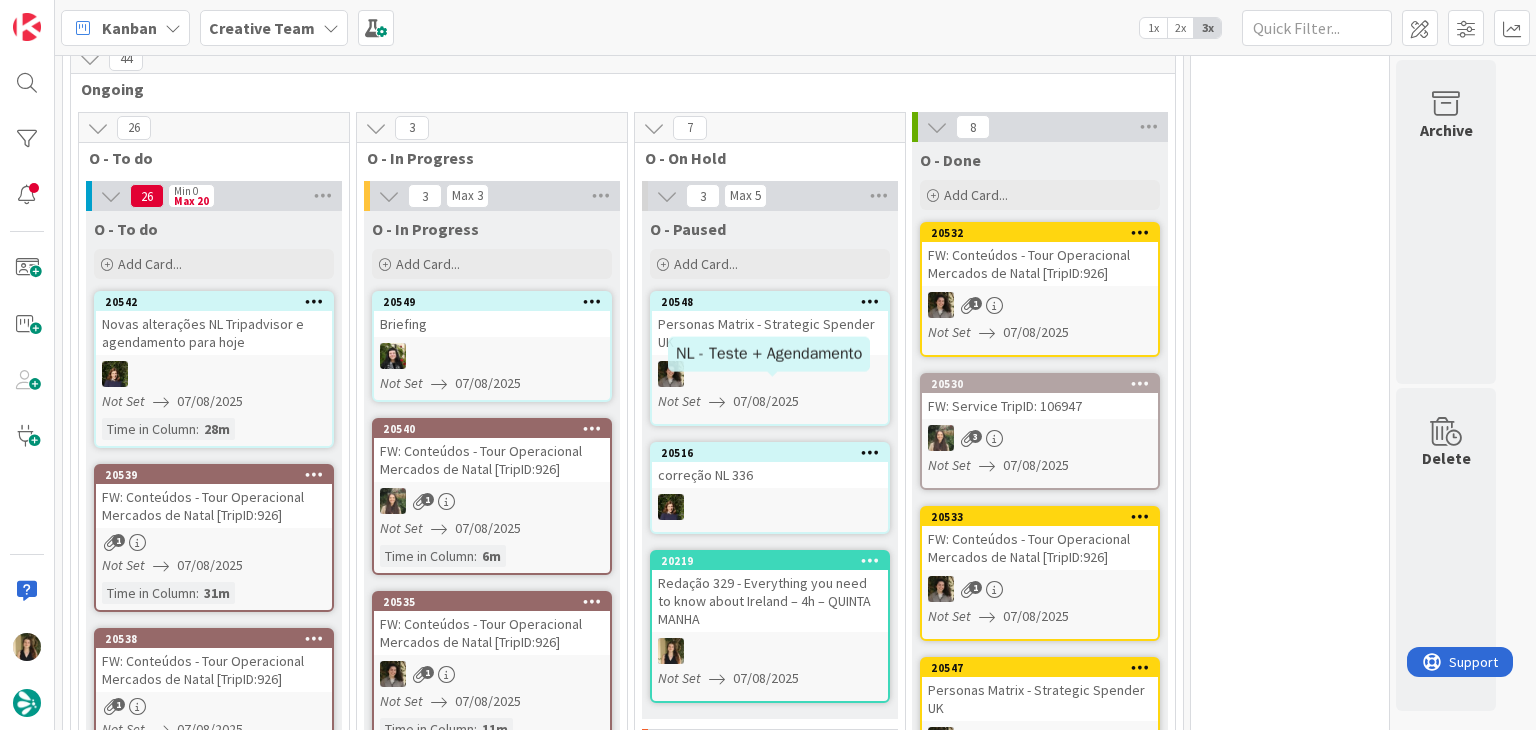 scroll, scrollTop: 887, scrollLeft: 0, axis: vertical 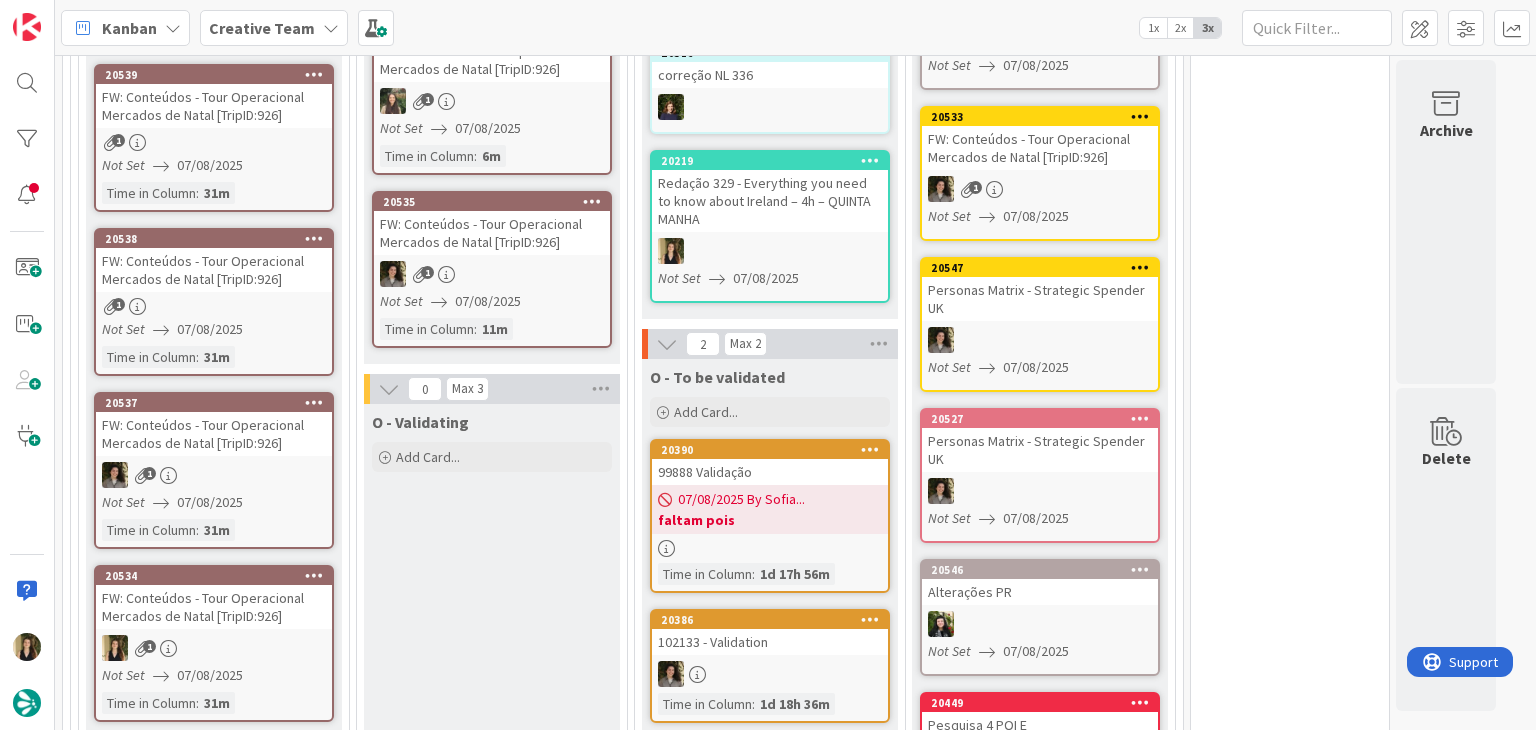 click on "O - Validating Add Card..." at bounding box center (492, 2095) 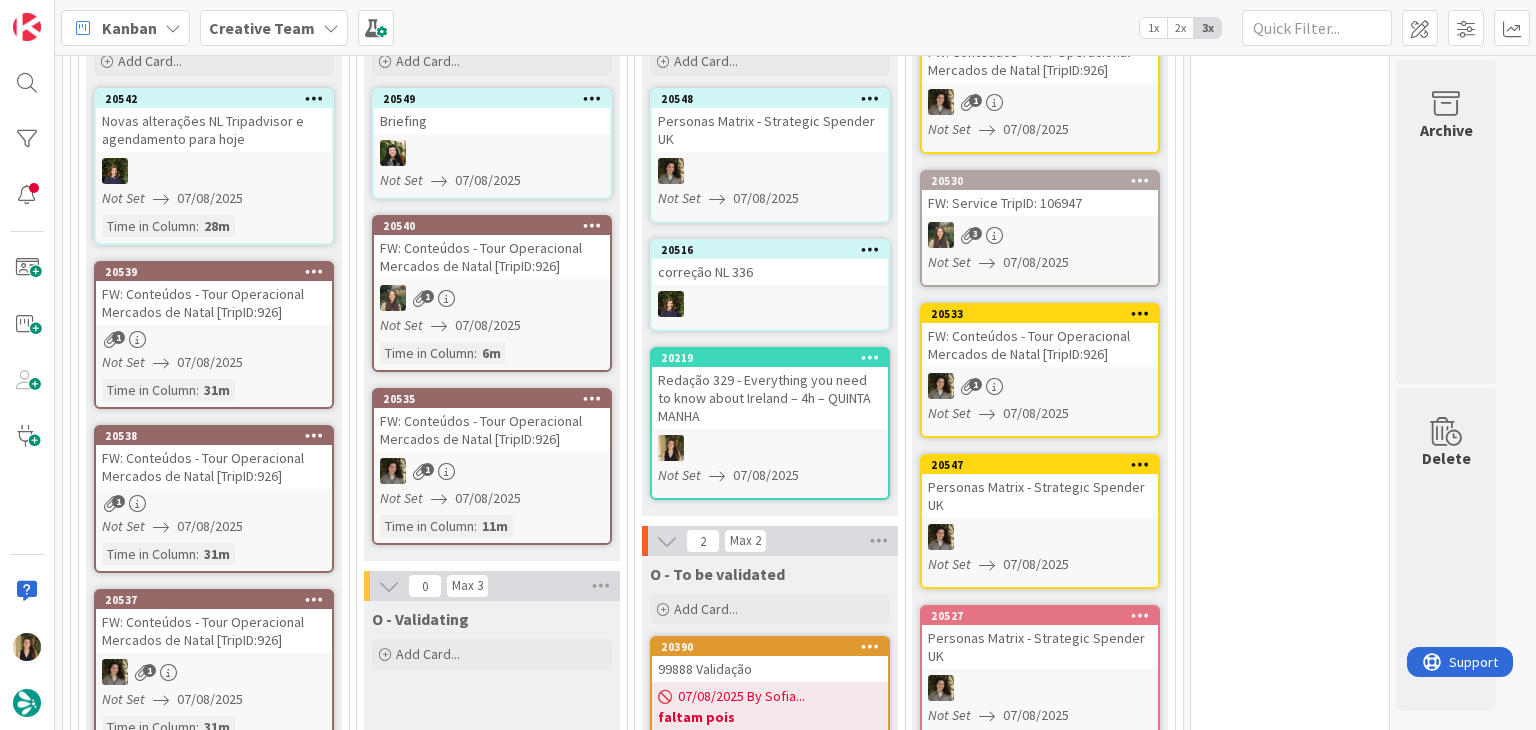 scroll, scrollTop: 1000, scrollLeft: 0, axis: vertical 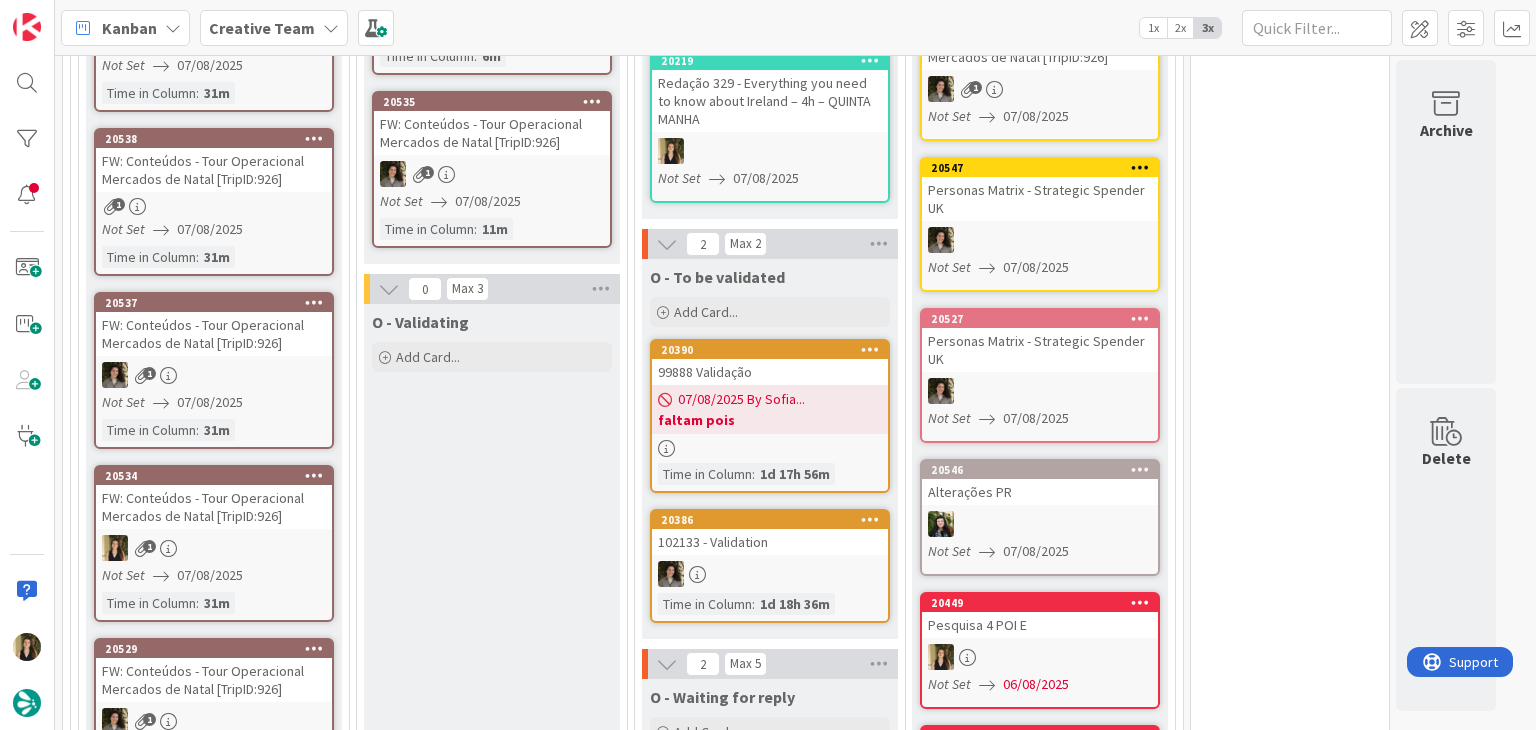 click on "O - Validating Add Card..." at bounding box center (492, 1995) 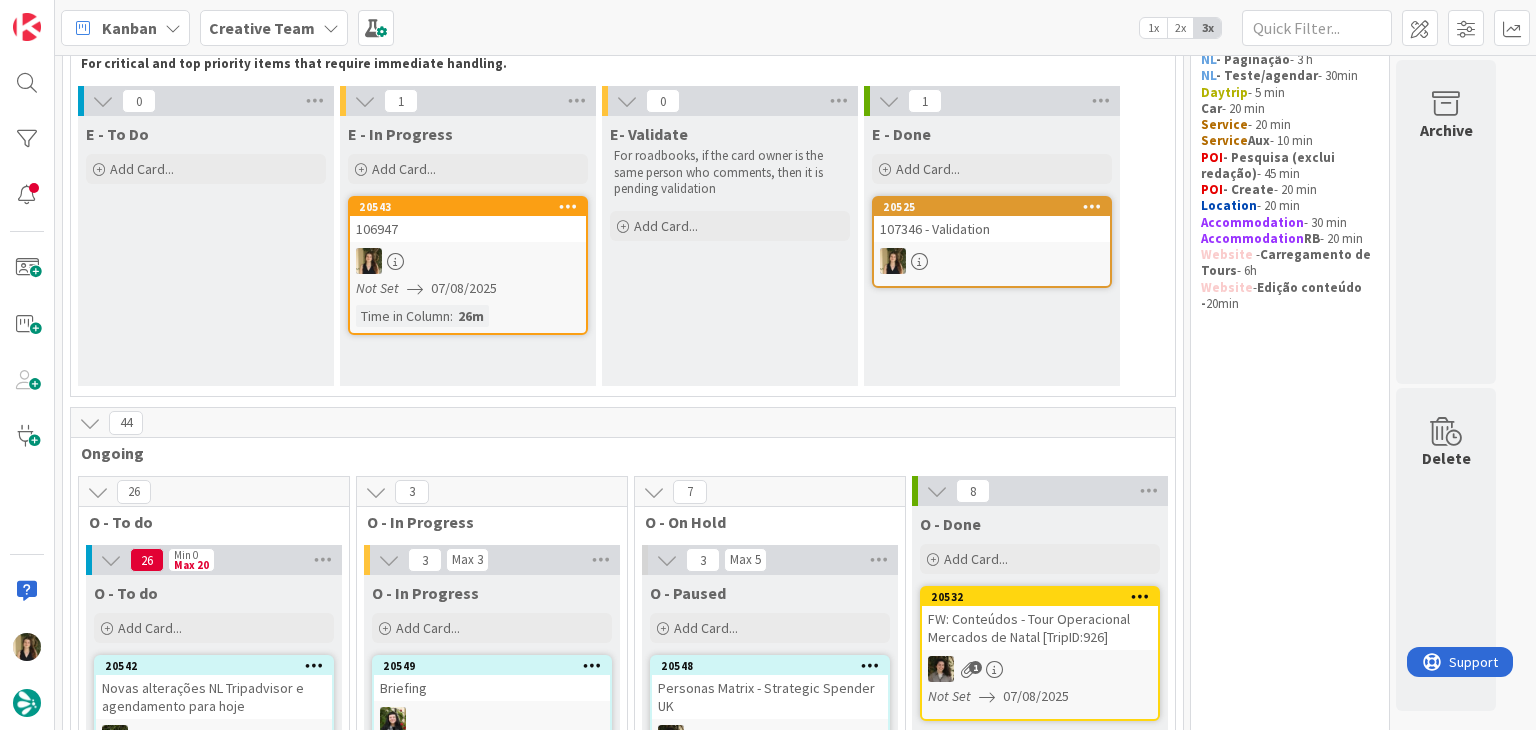 scroll, scrollTop: 100, scrollLeft: 0, axis: vertical 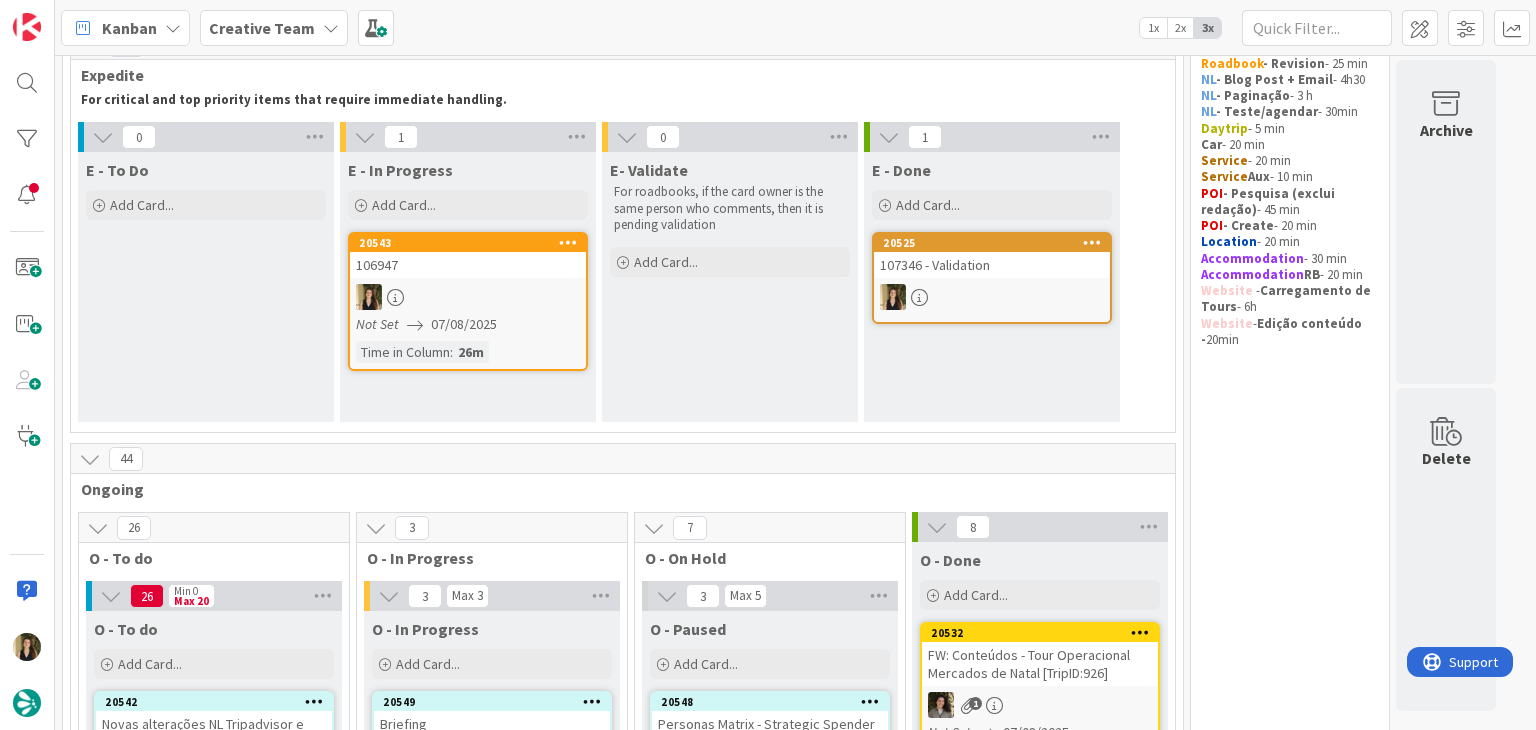 click on "106947" at bounding box center [468, 265] 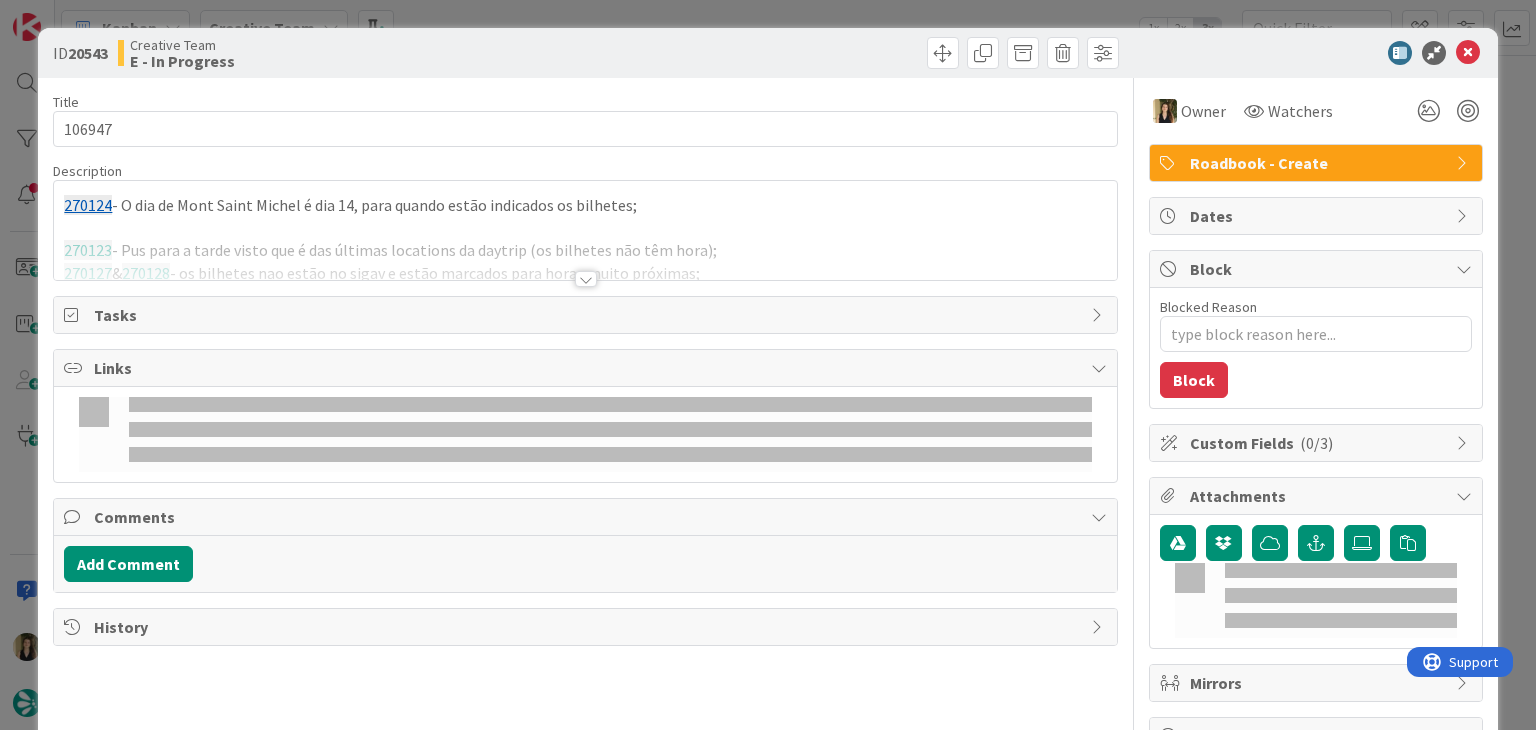 type on "x" 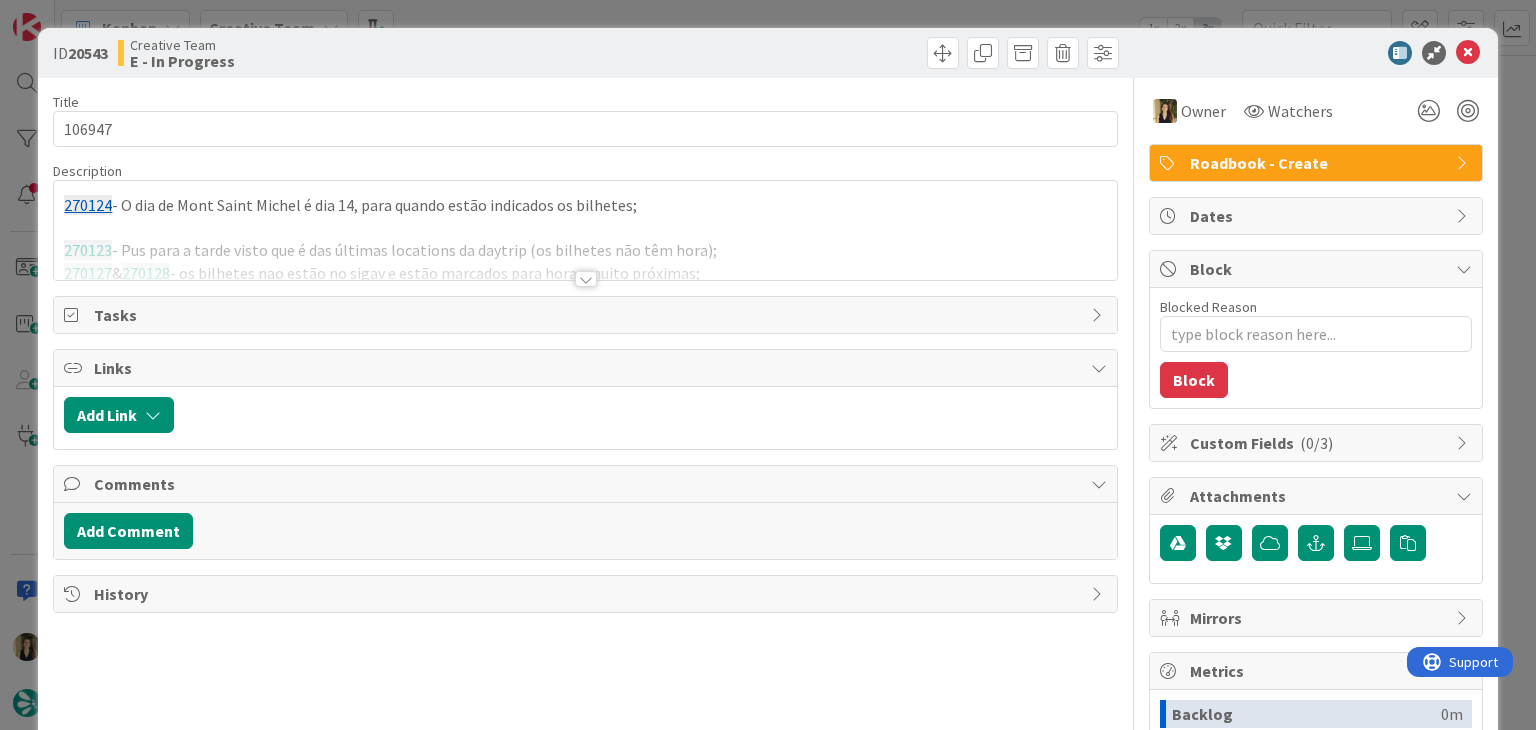 scroll, scrollTop: 0, scrollLeft: 0, axis: both 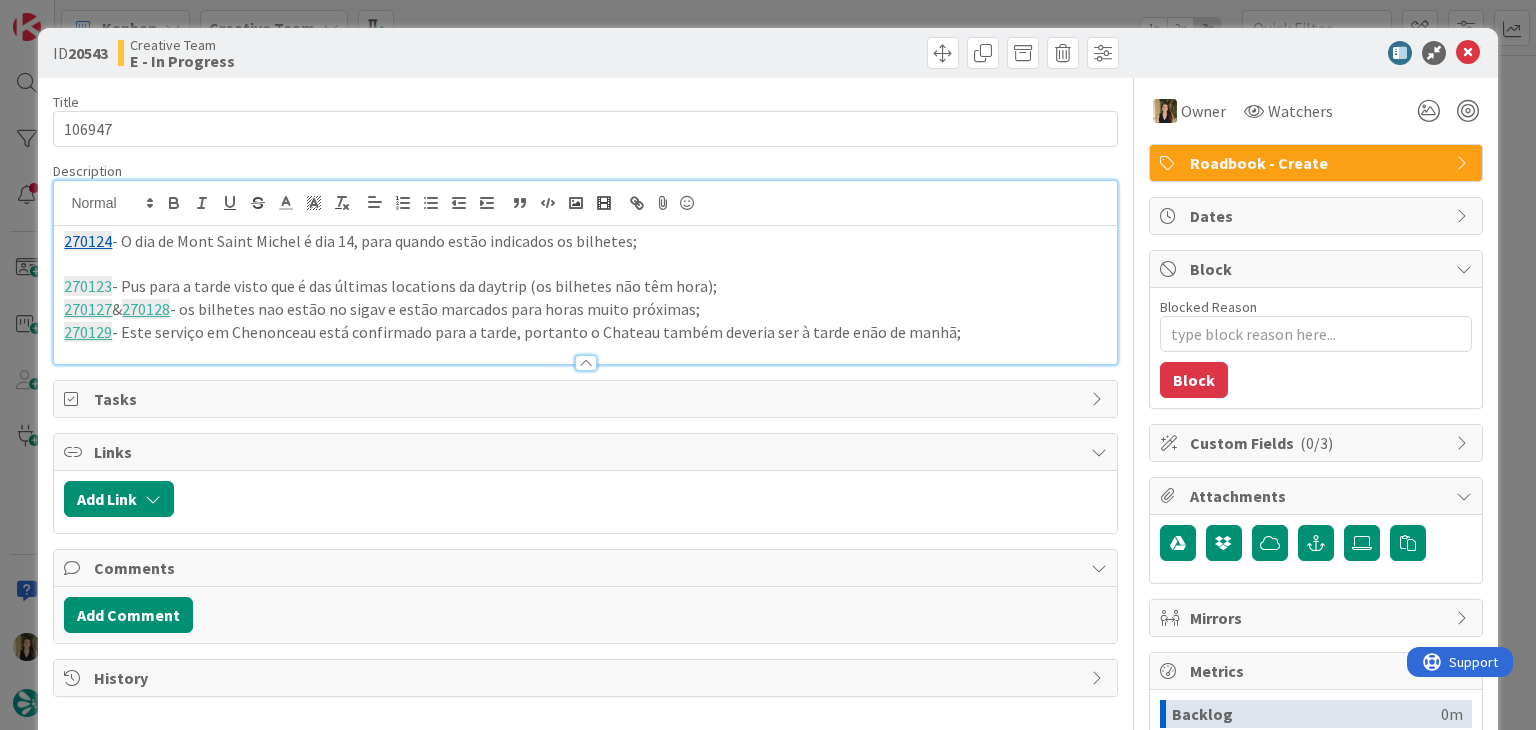 click on "270129  - Este serviço em Chenonceau está confirmado para a tarde, portanto o Chateau também deveria ser à tarde enão de manhã;" at bounding box center [585, 332] 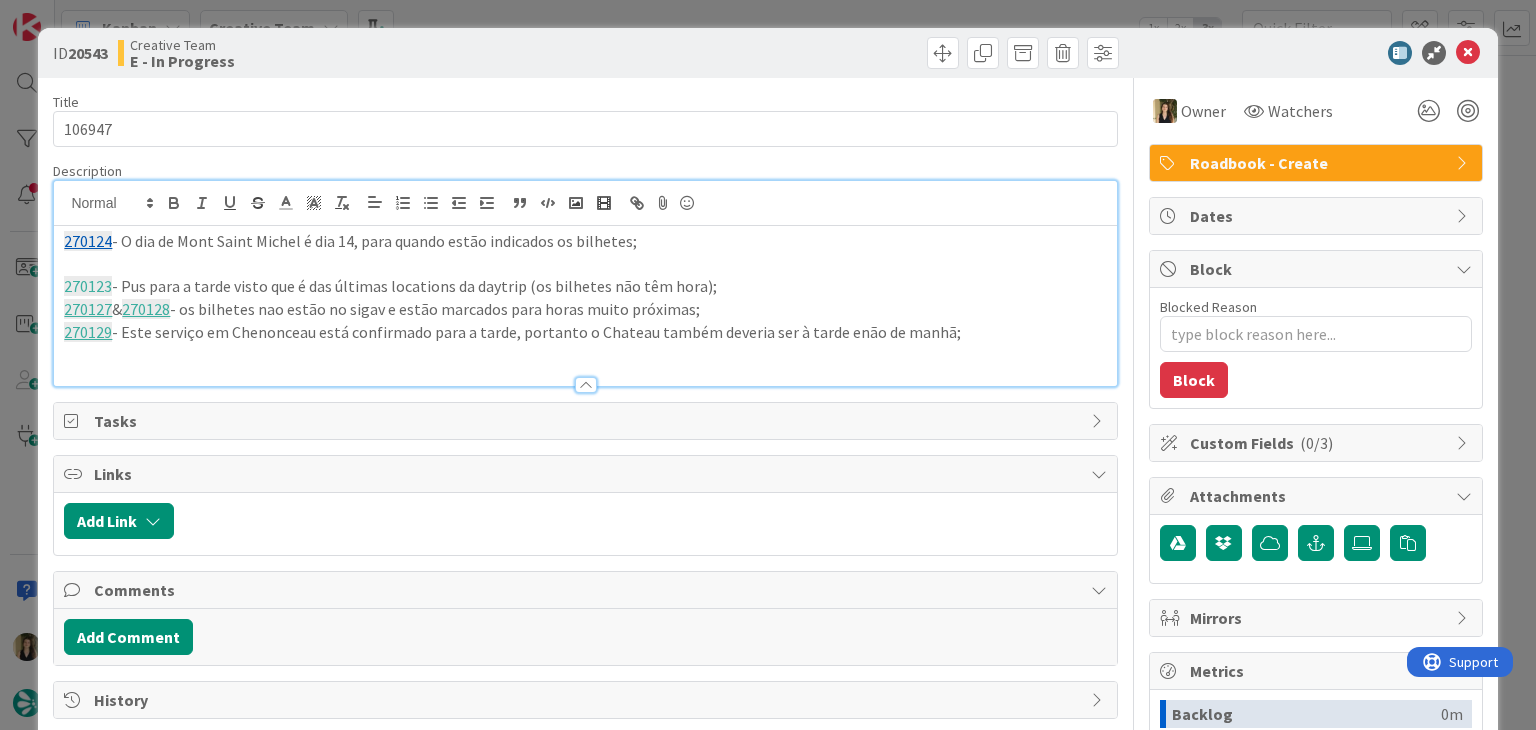 paste 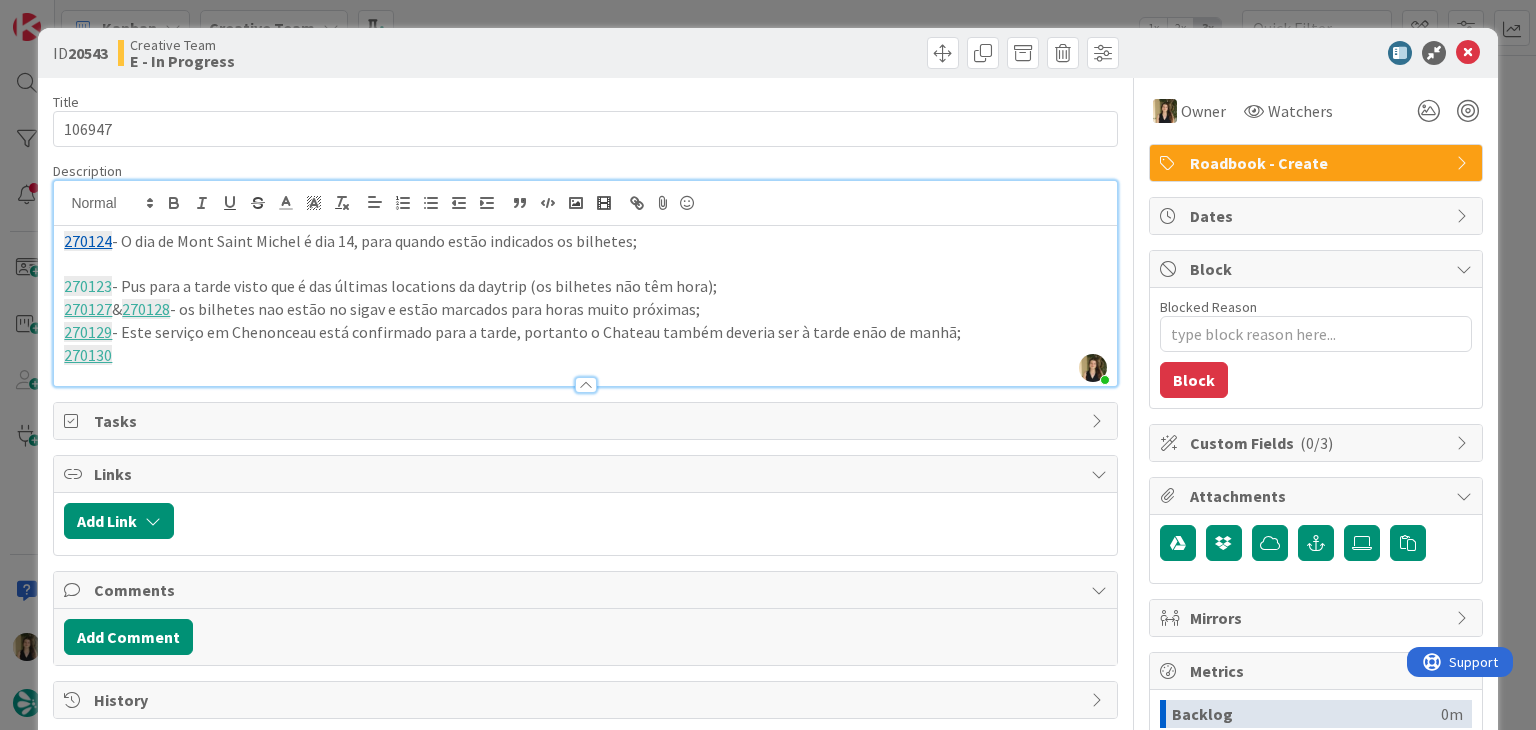 type 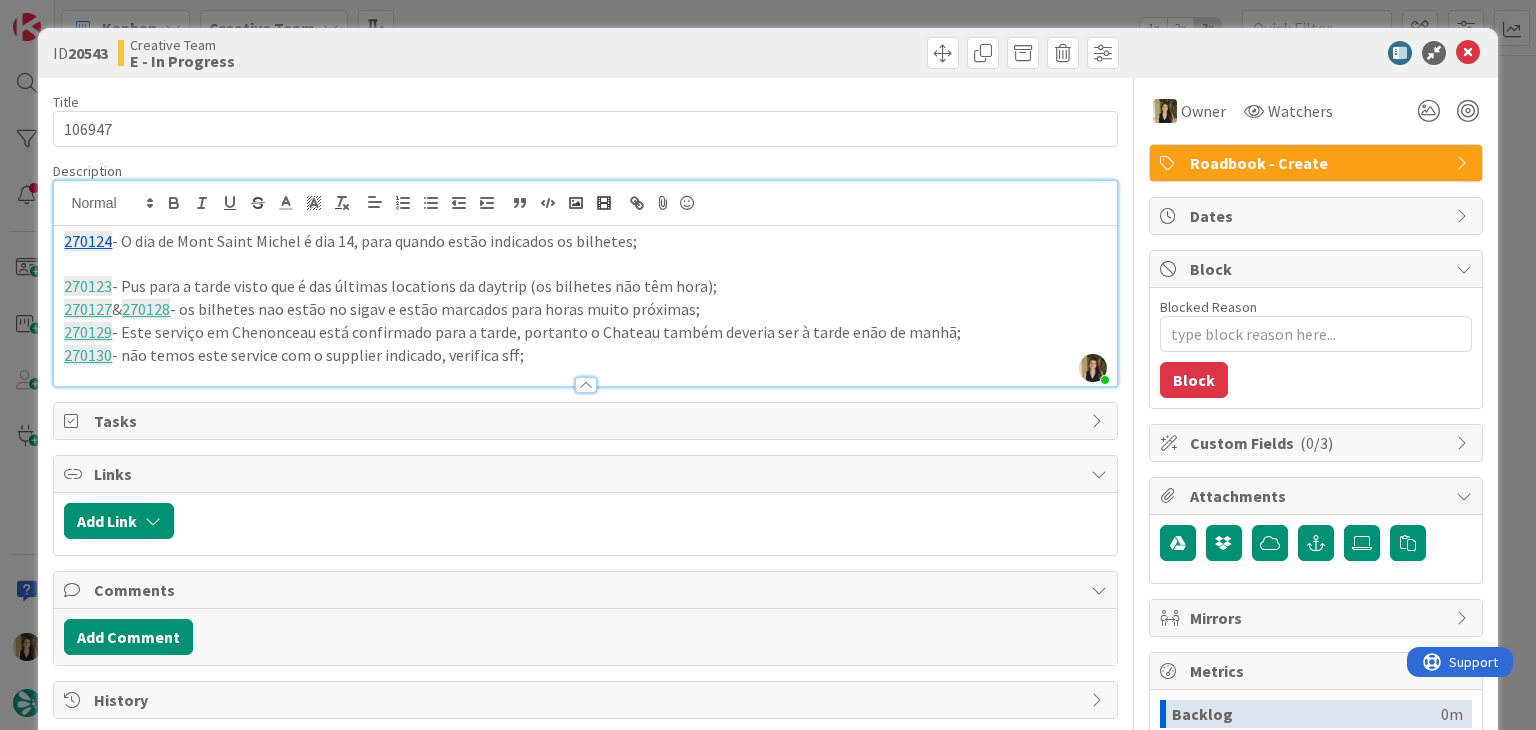 click on "Creative Team E - In Progress" at bounding box center [349, 53] 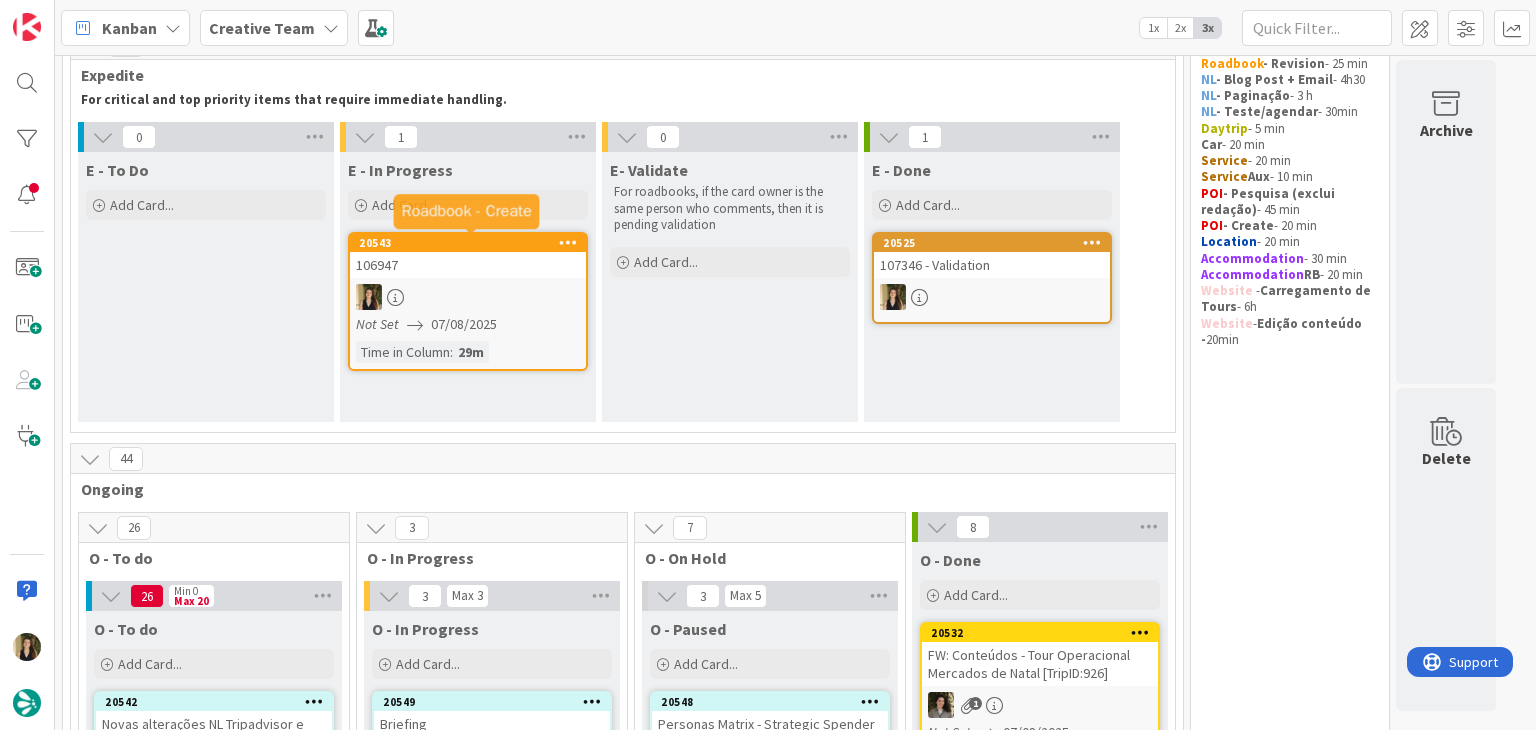 click on "106947" at bounding box center (468, 265) 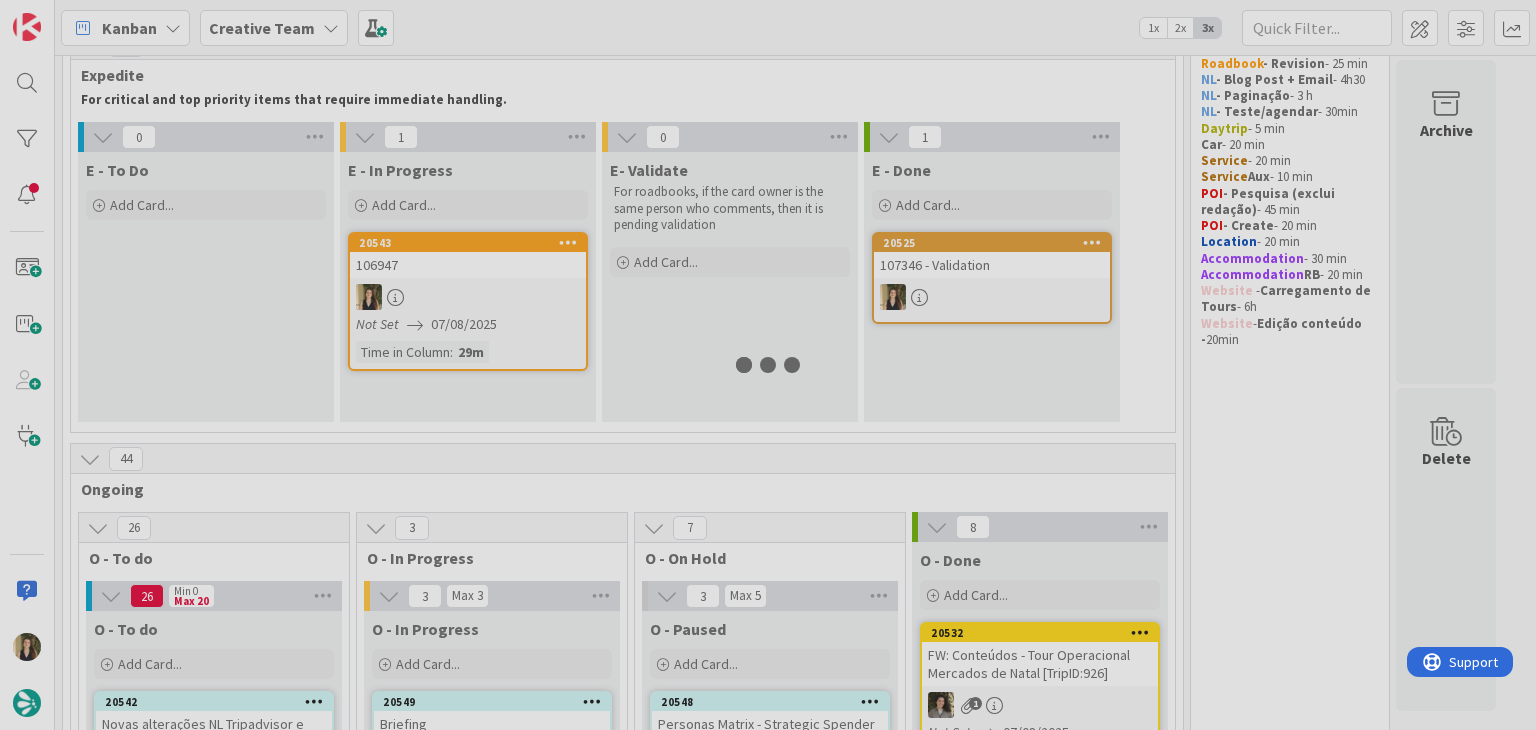 scroll, scrollTop: 0, scrollLeft: 0, axis: both 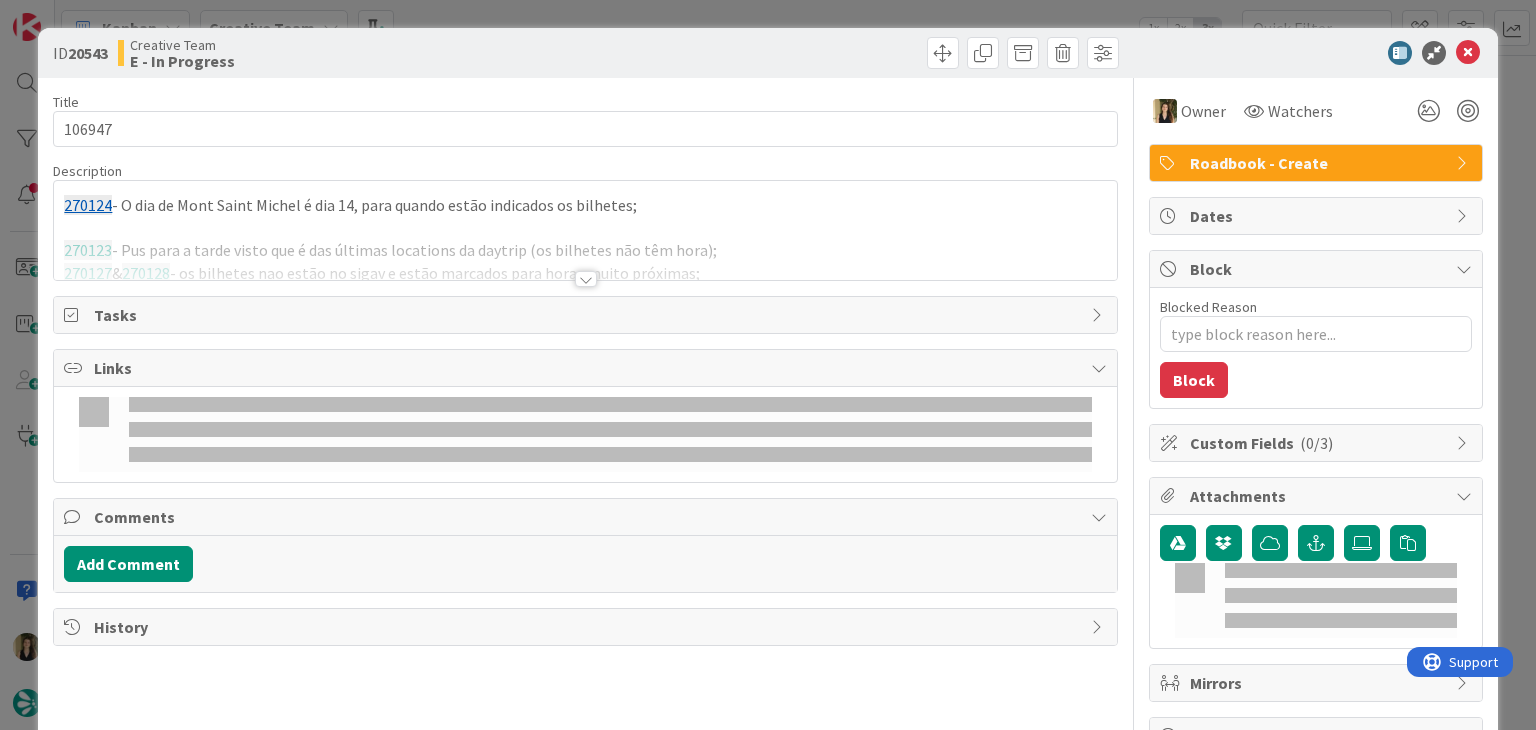 type on "x" 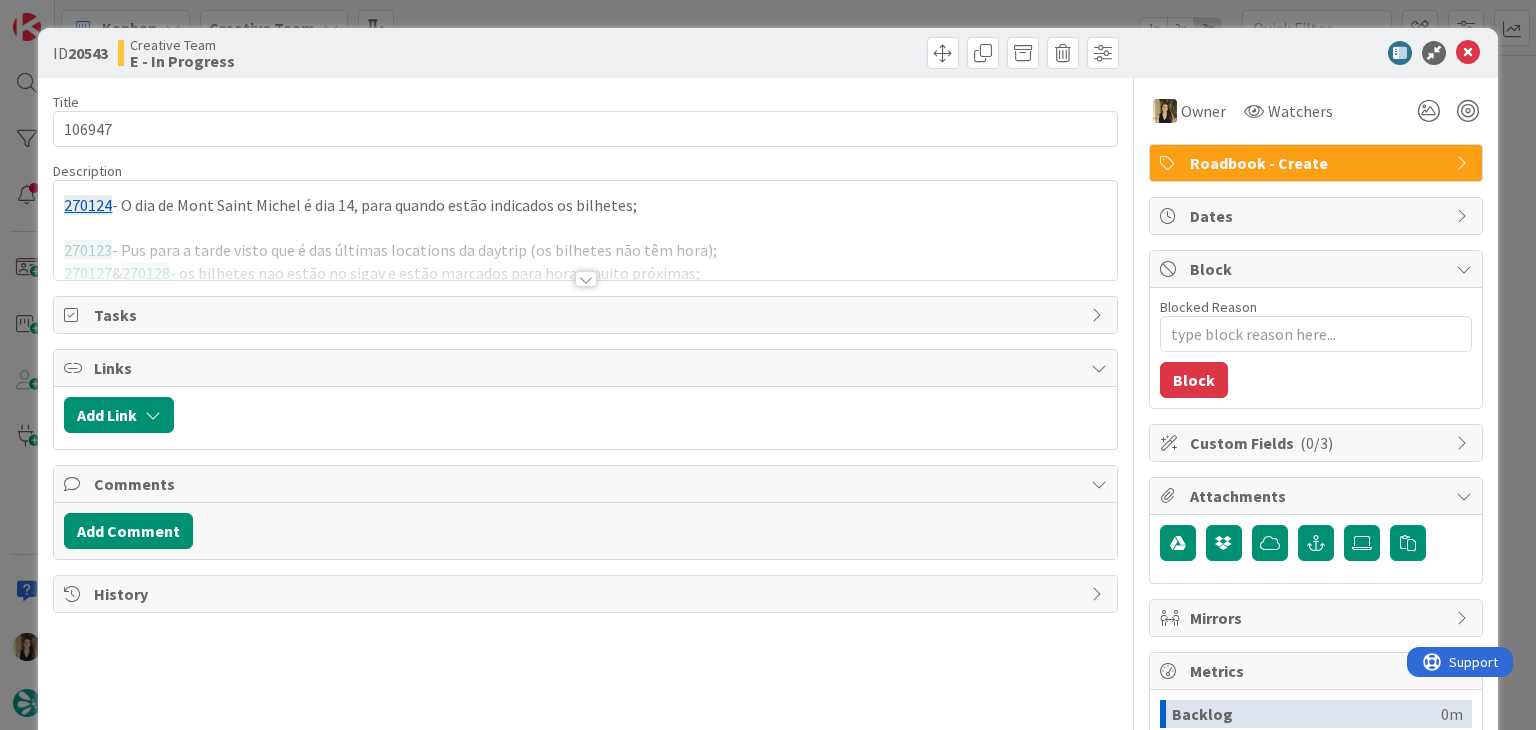 scroll, scrollTop: 0, scrollLeft: 0, axis: both 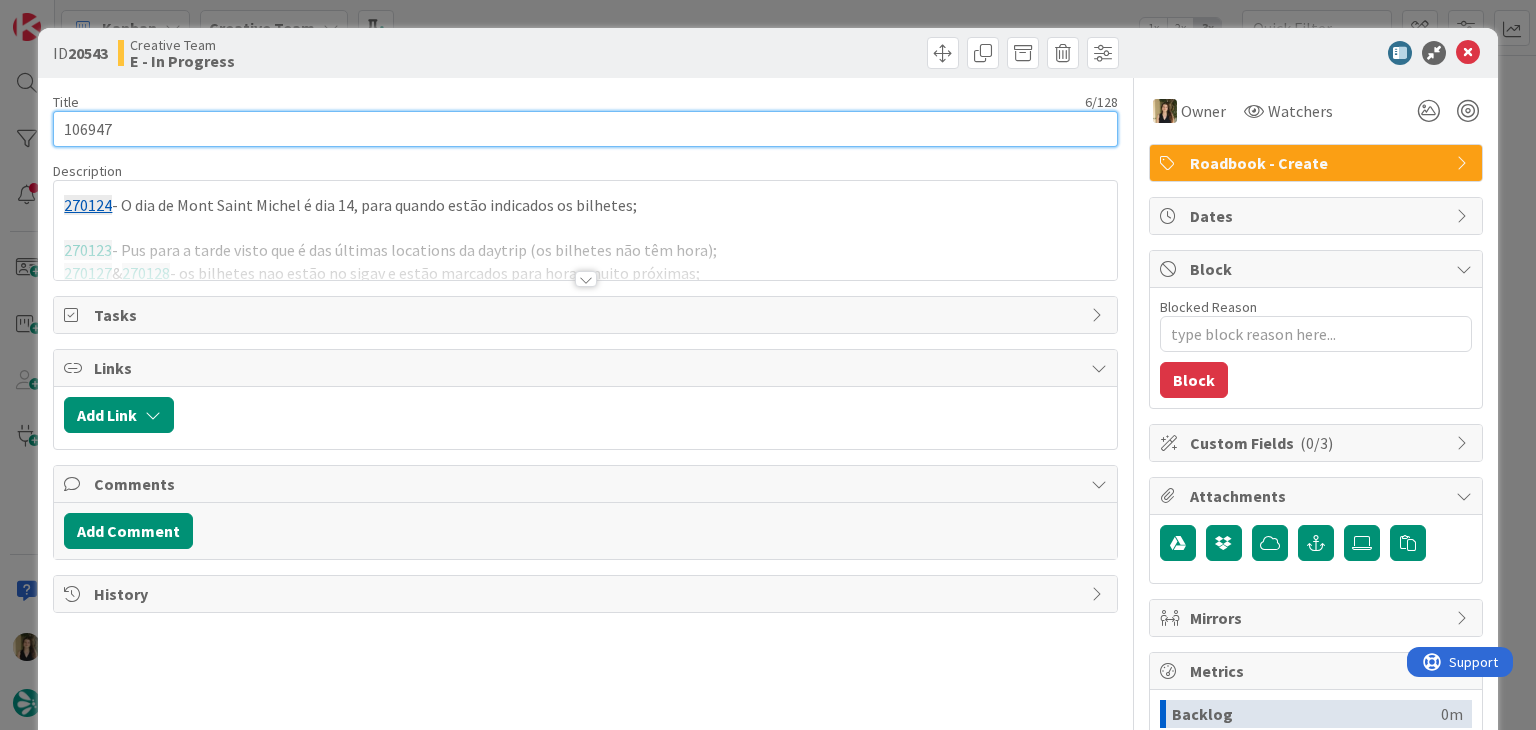 click on "106947" at bounding box center [585, 129] 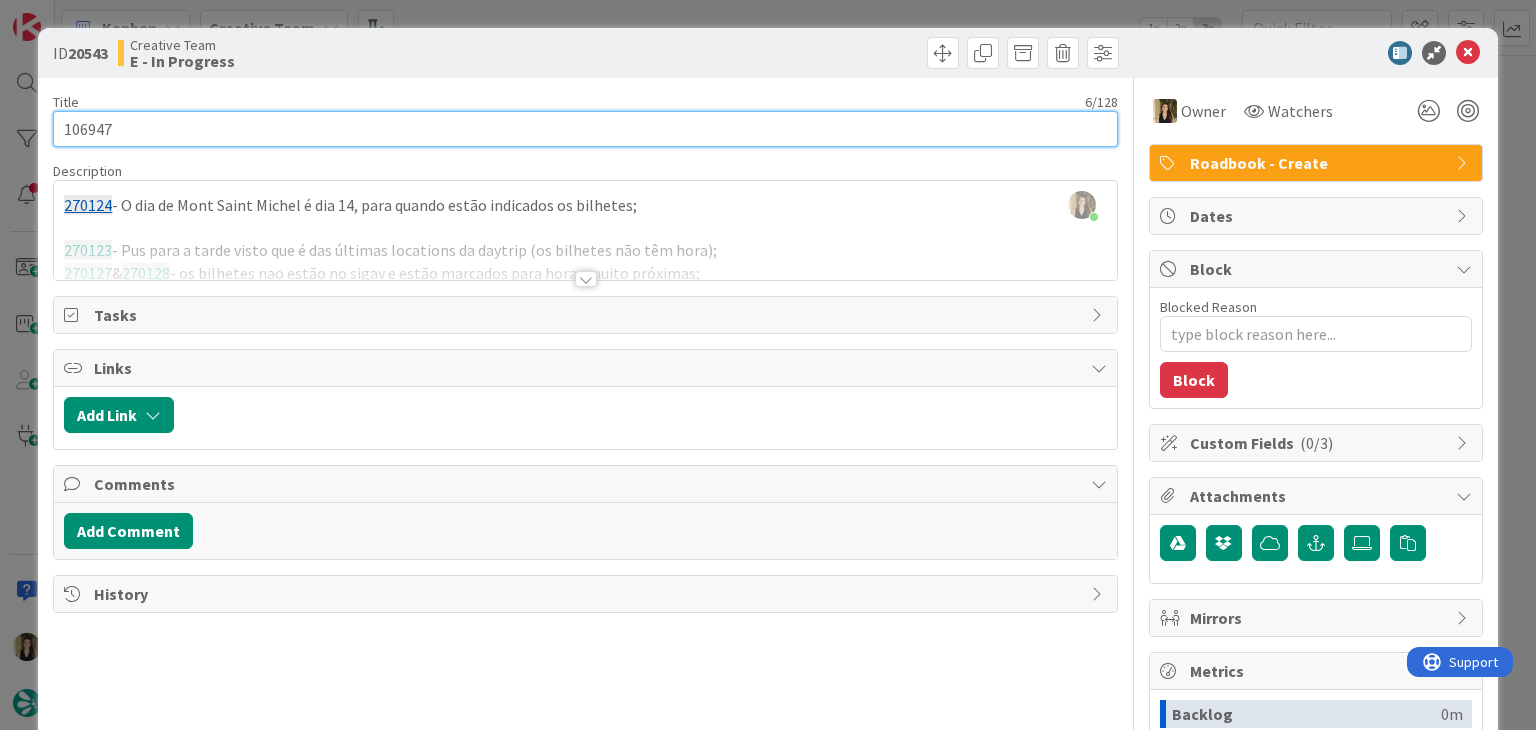 click on "106947" at bounding box center [585, 129] 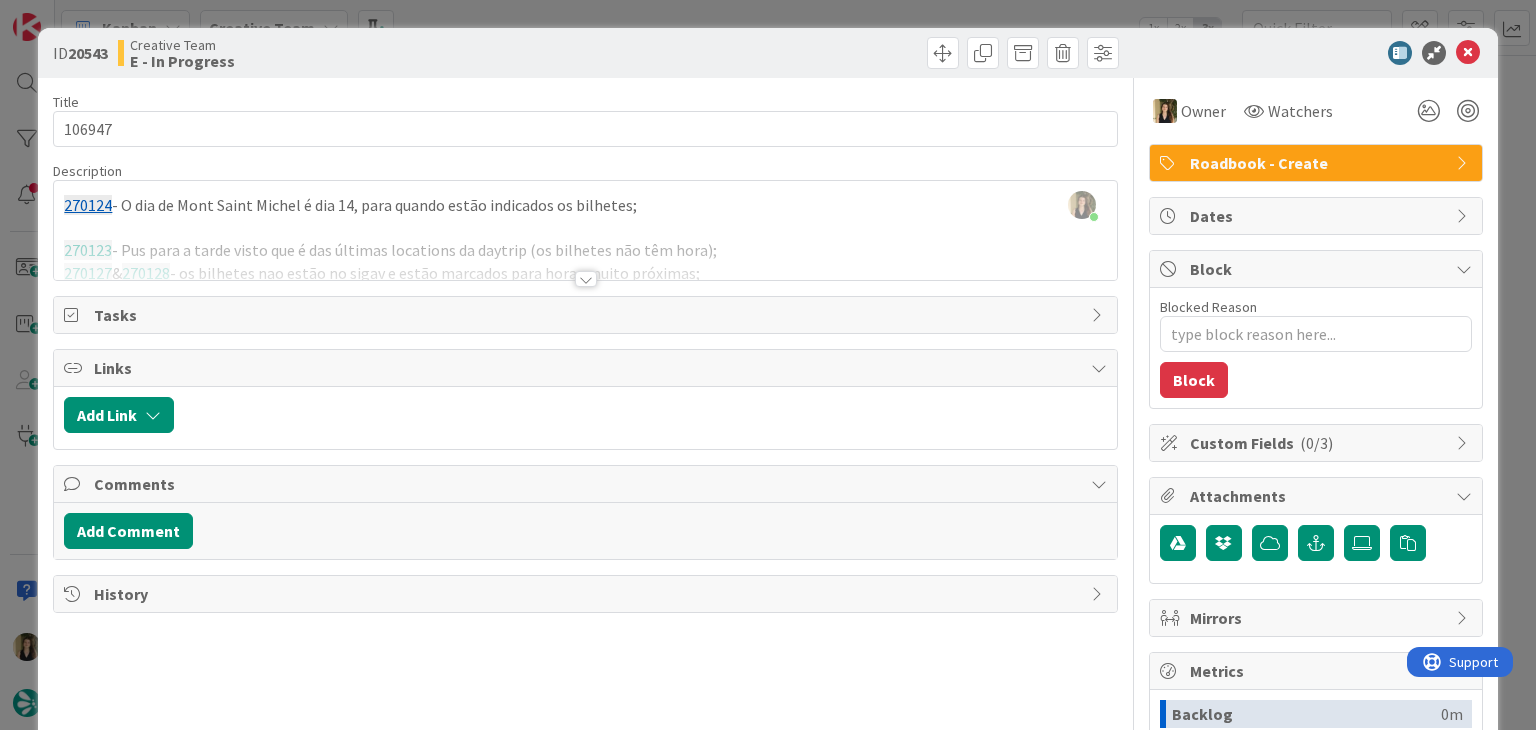 click on "Creative Team E - In Progress" at bounding box center (349, 53) 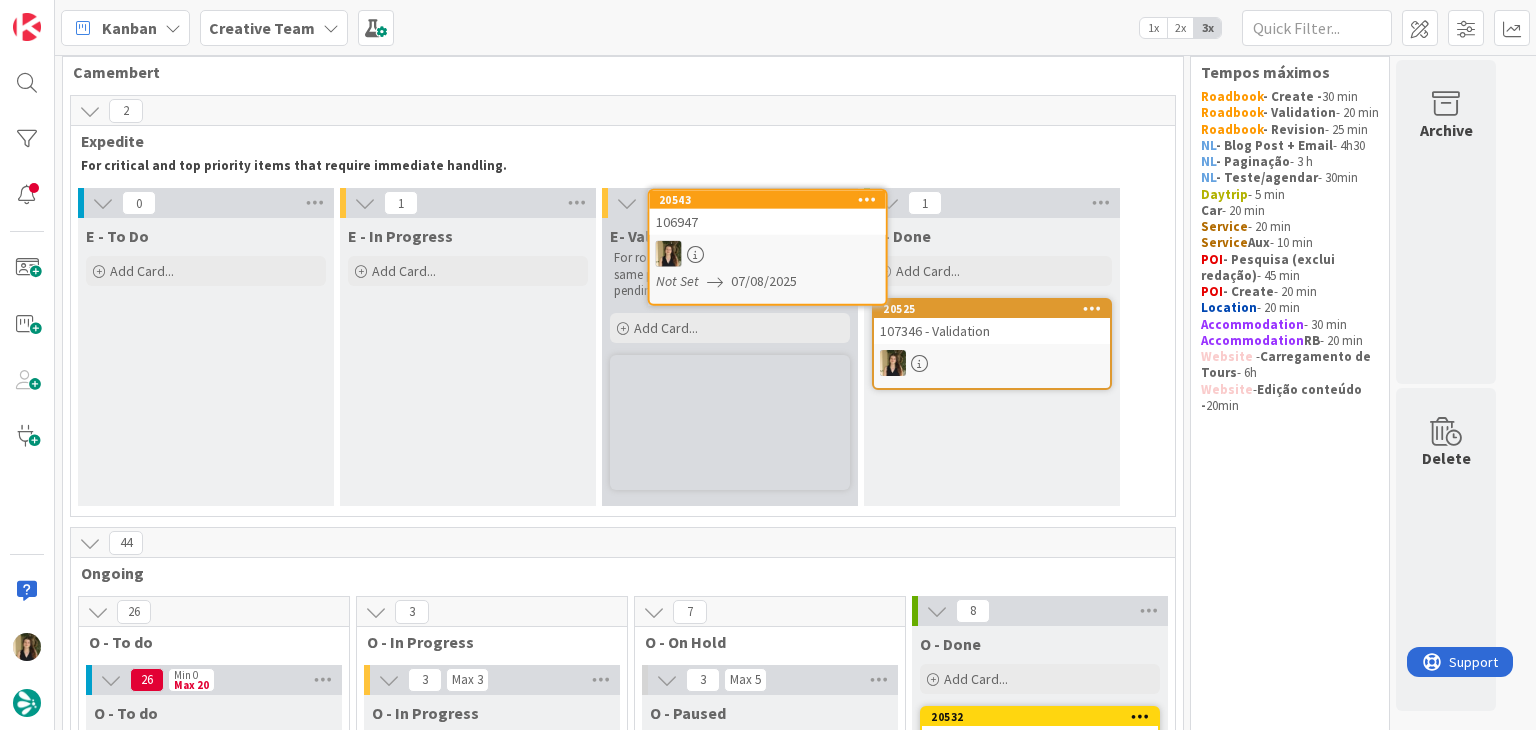 scroll, scrollTop: 0, scrollLeft: 0, axis: both 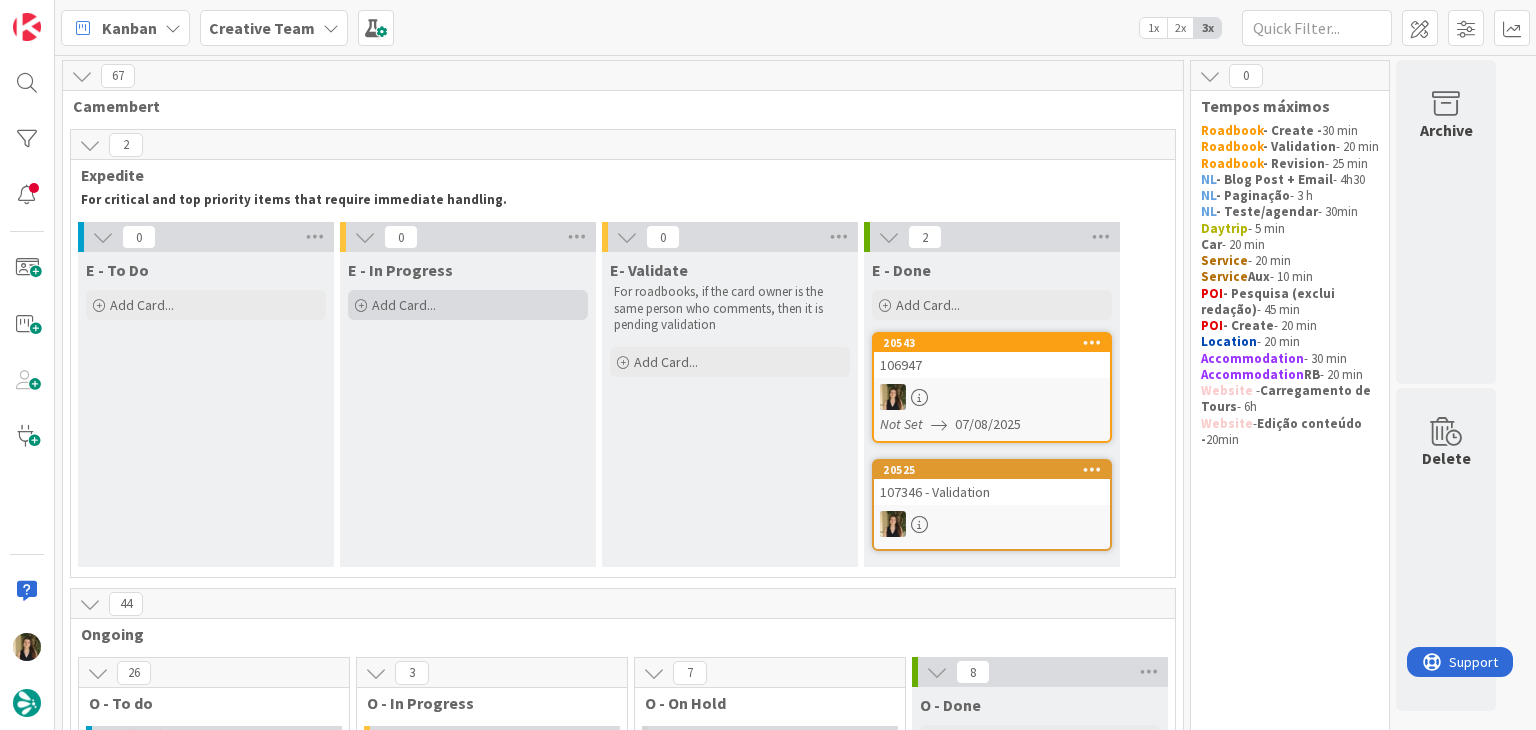 click on "Add Card..." at bounding box center (468, 305) 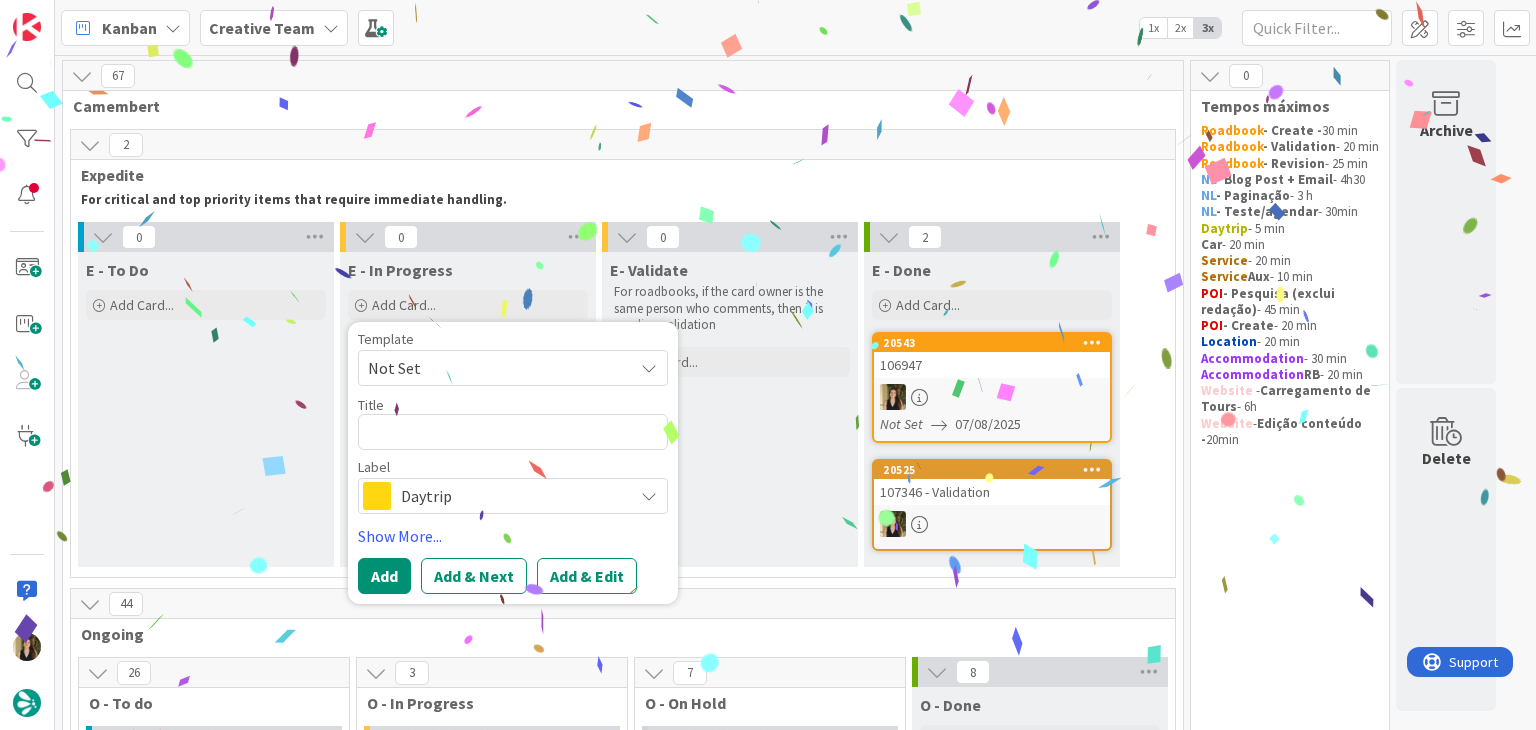 type on "106947" 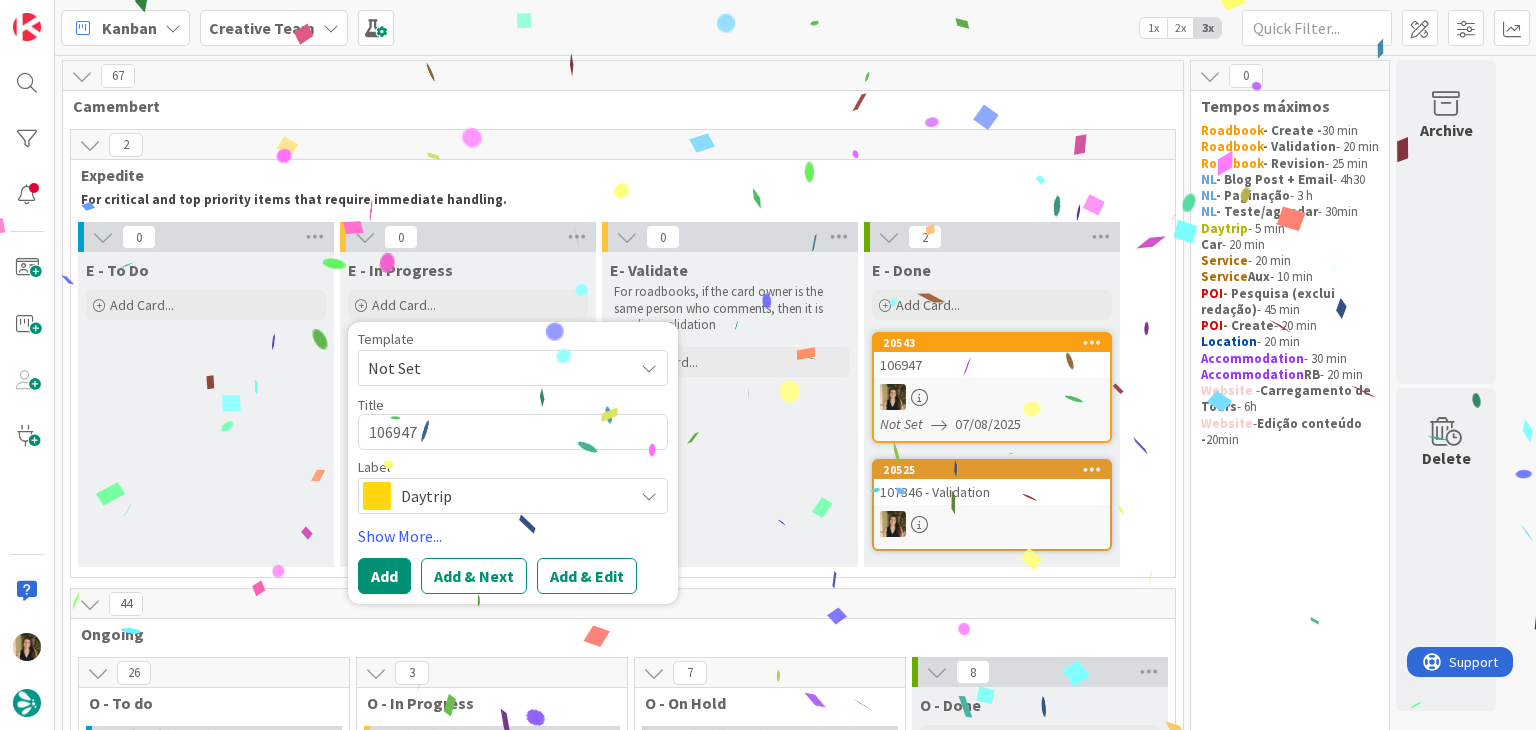 type on "x" 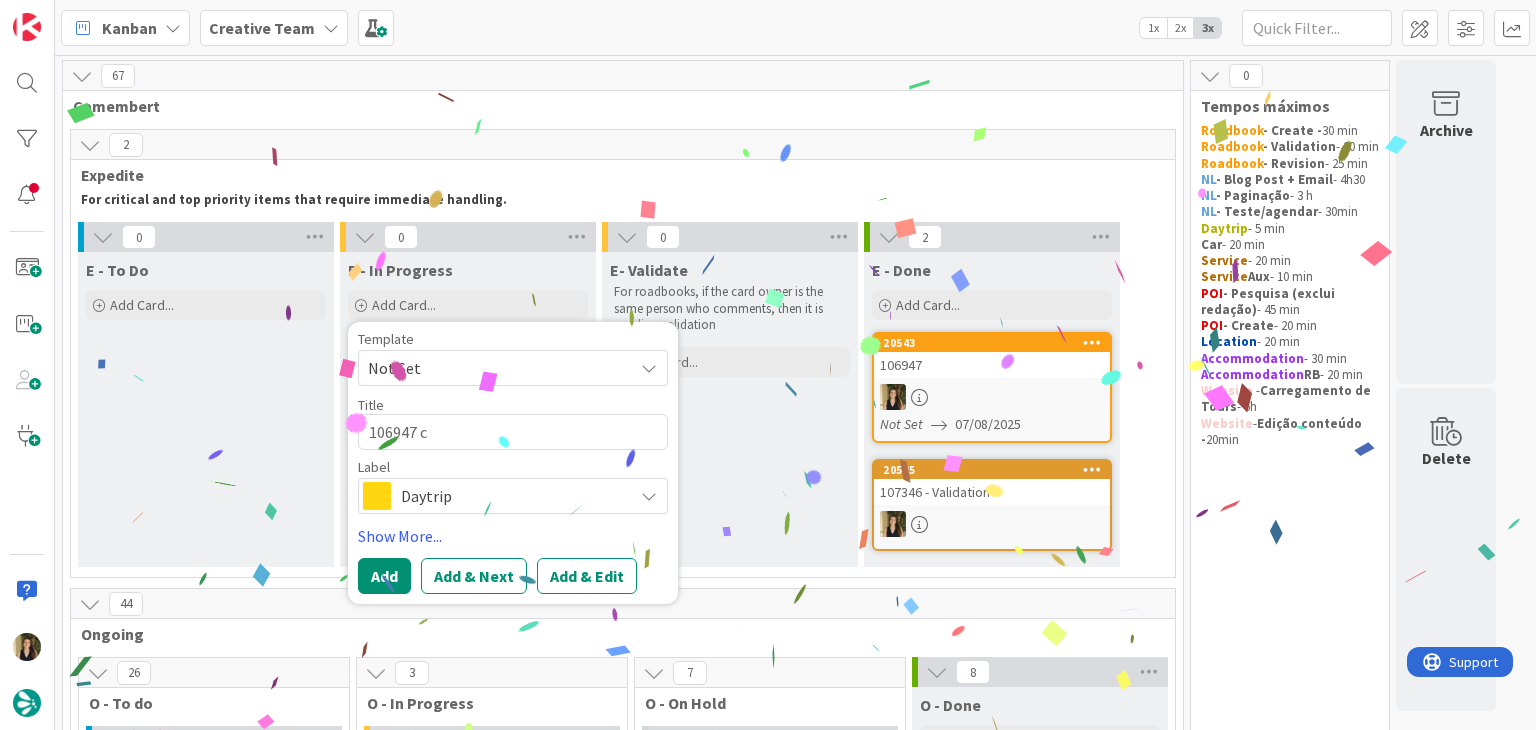 type on "x" 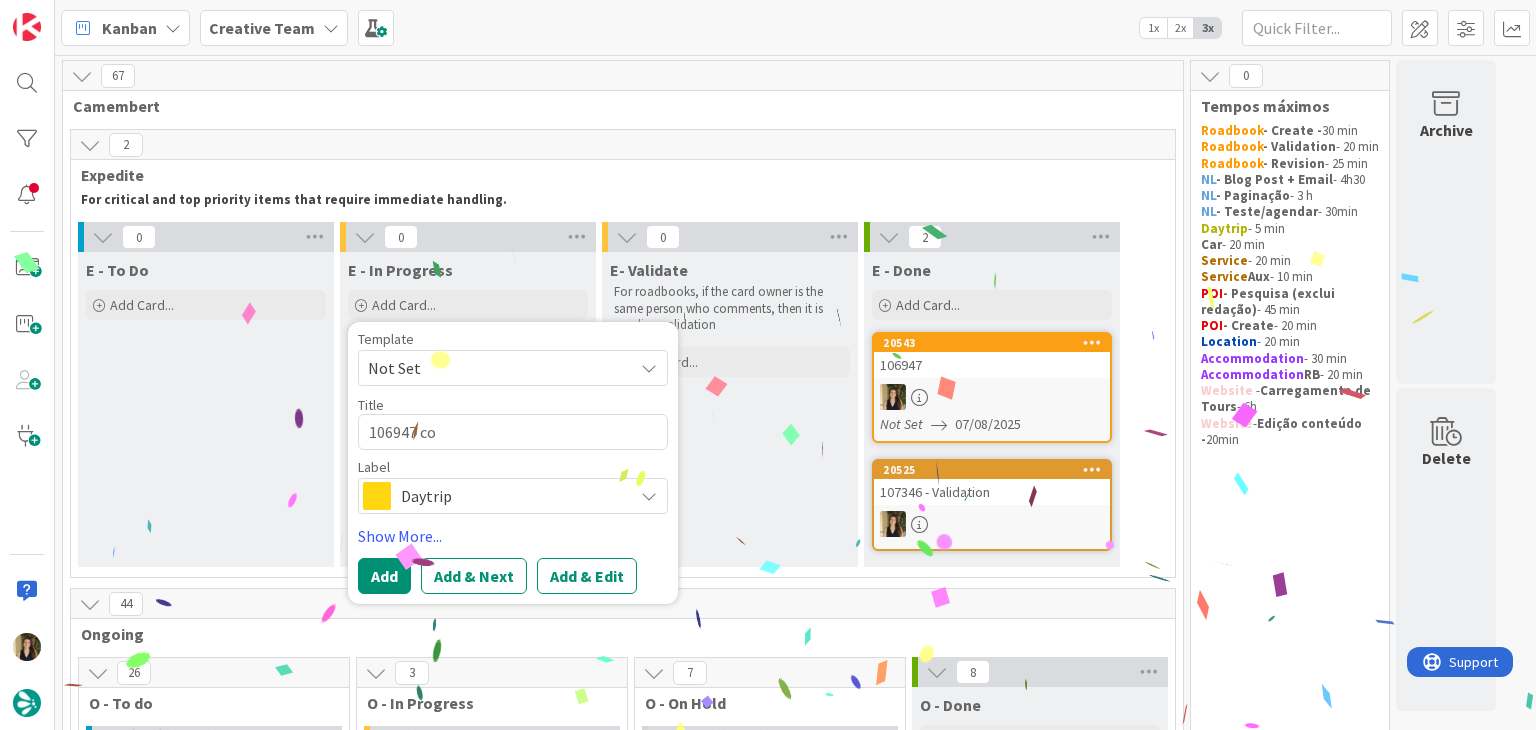 type on "x" 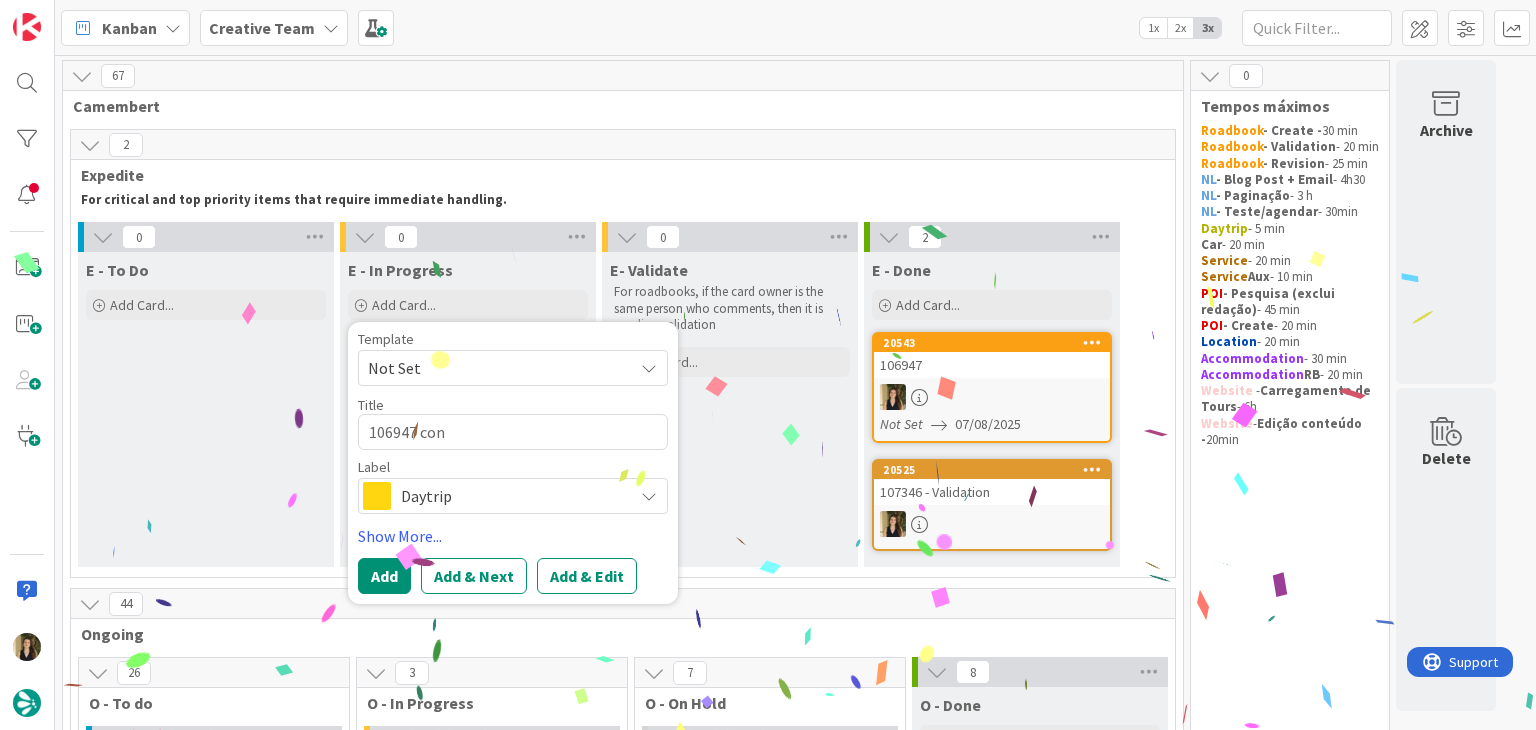 type on "x" 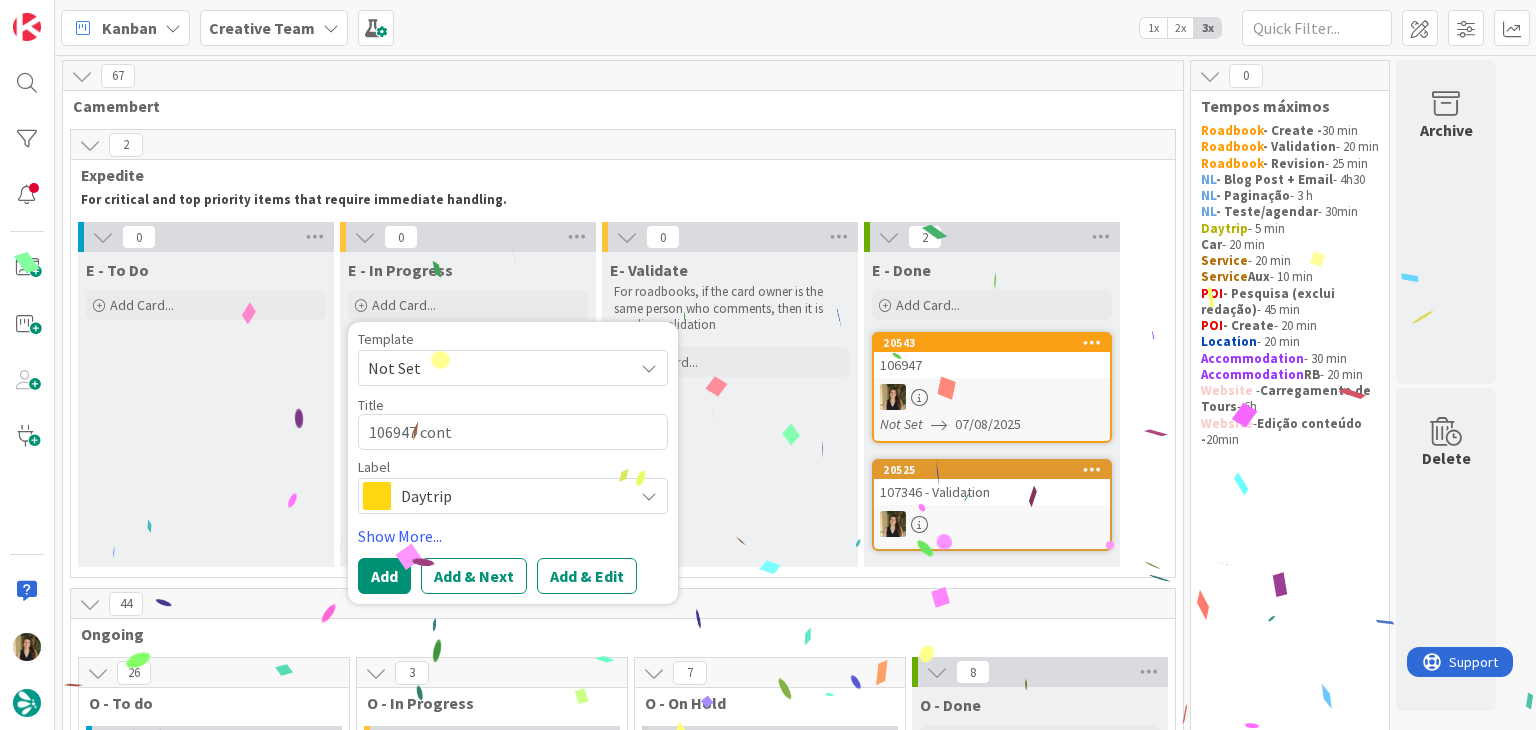 type on "x" 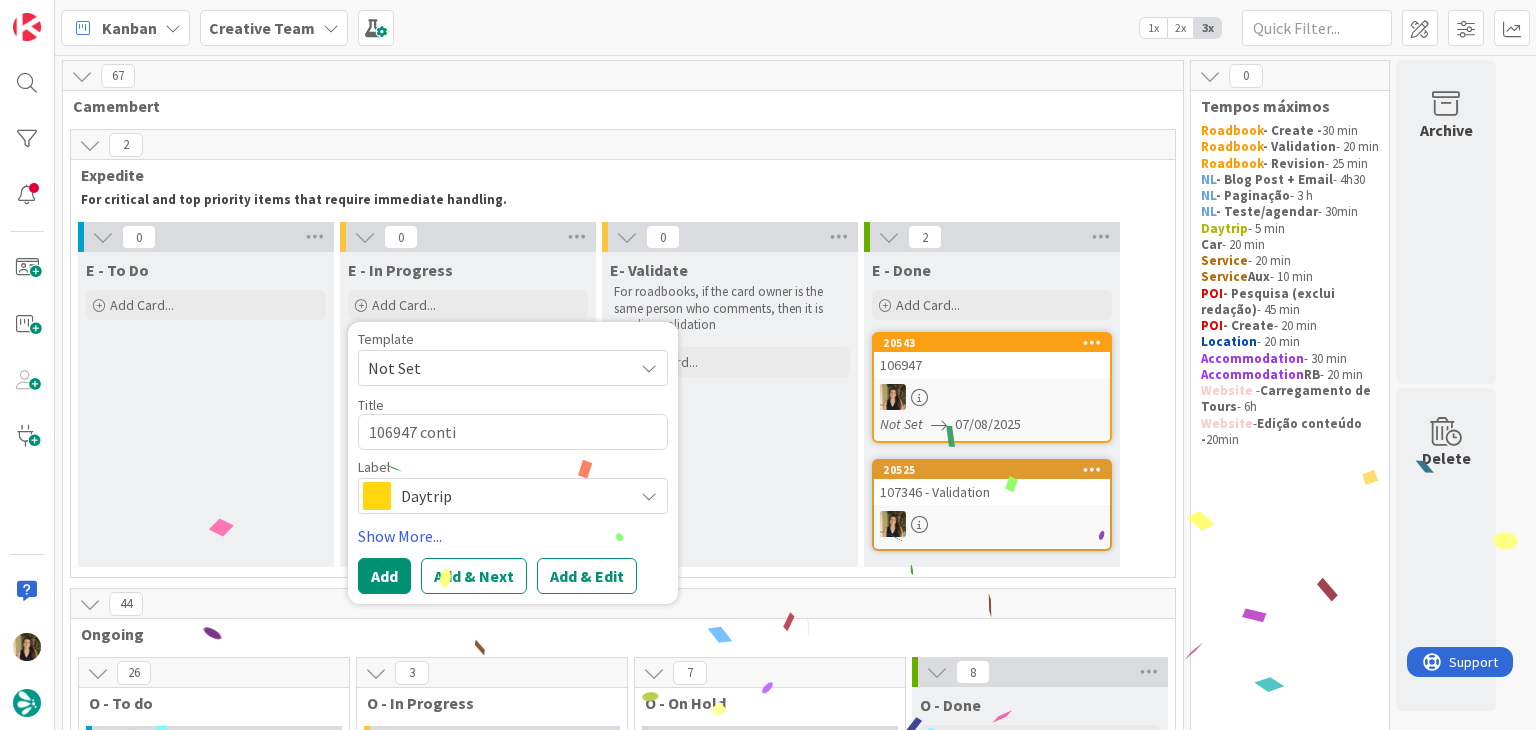 type on "x" 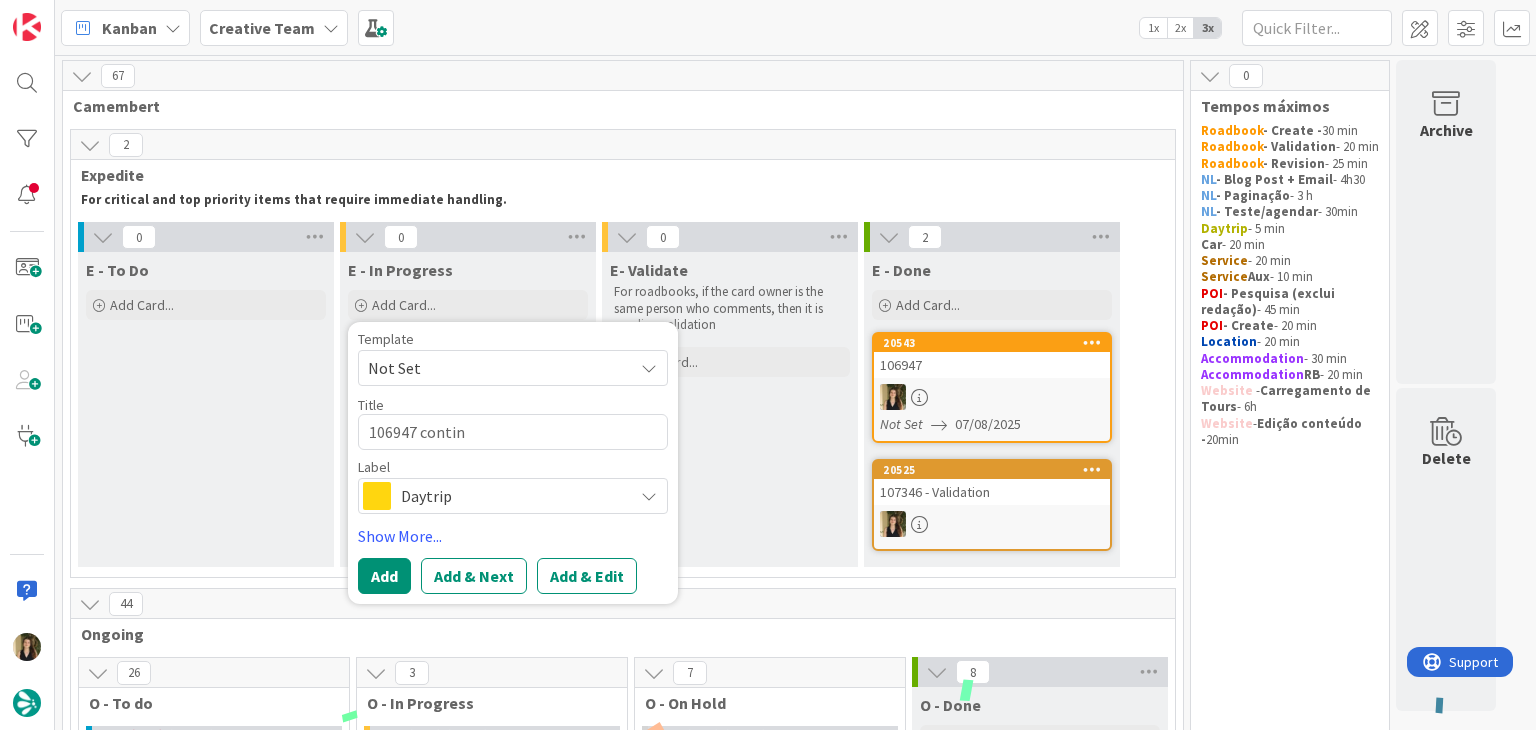 type on "x" 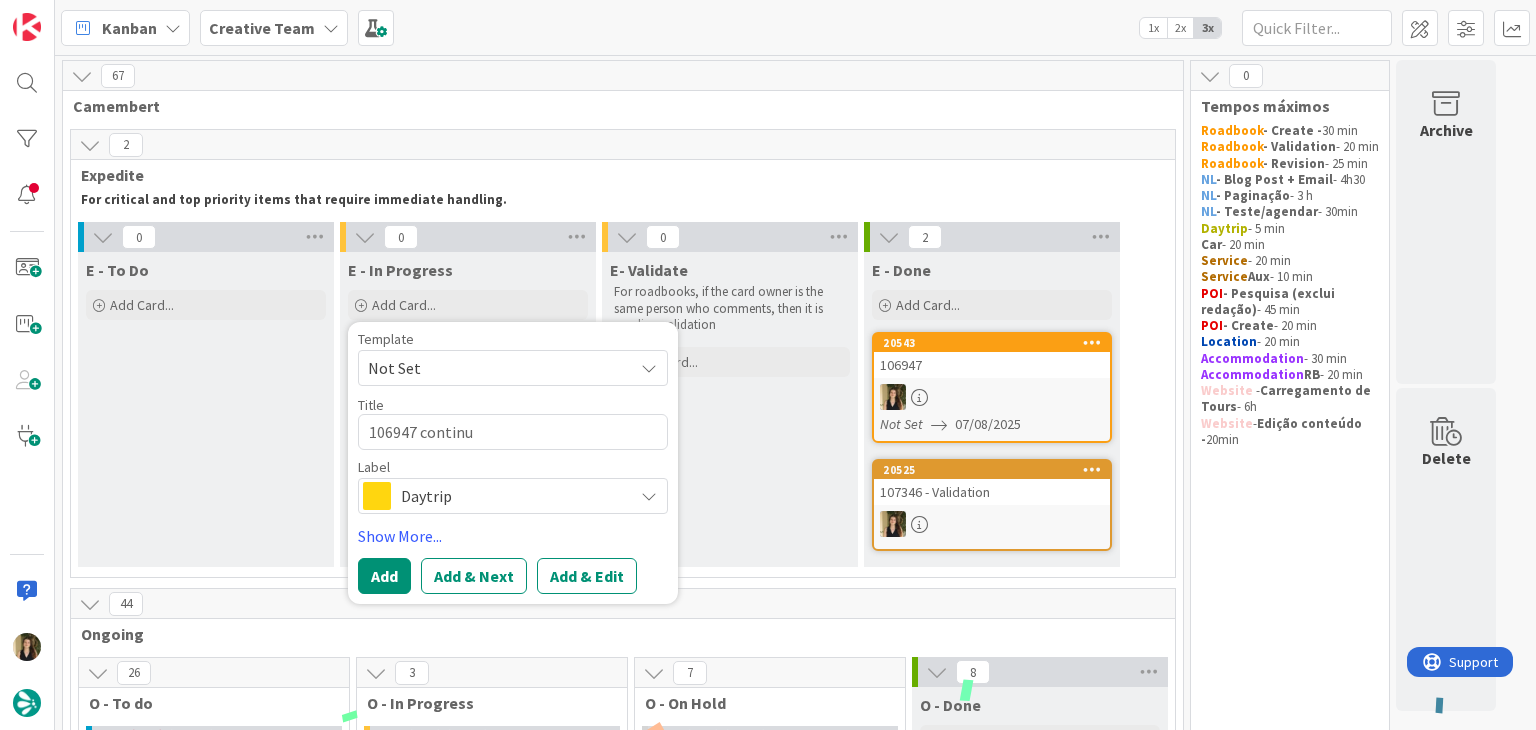 type on "x" 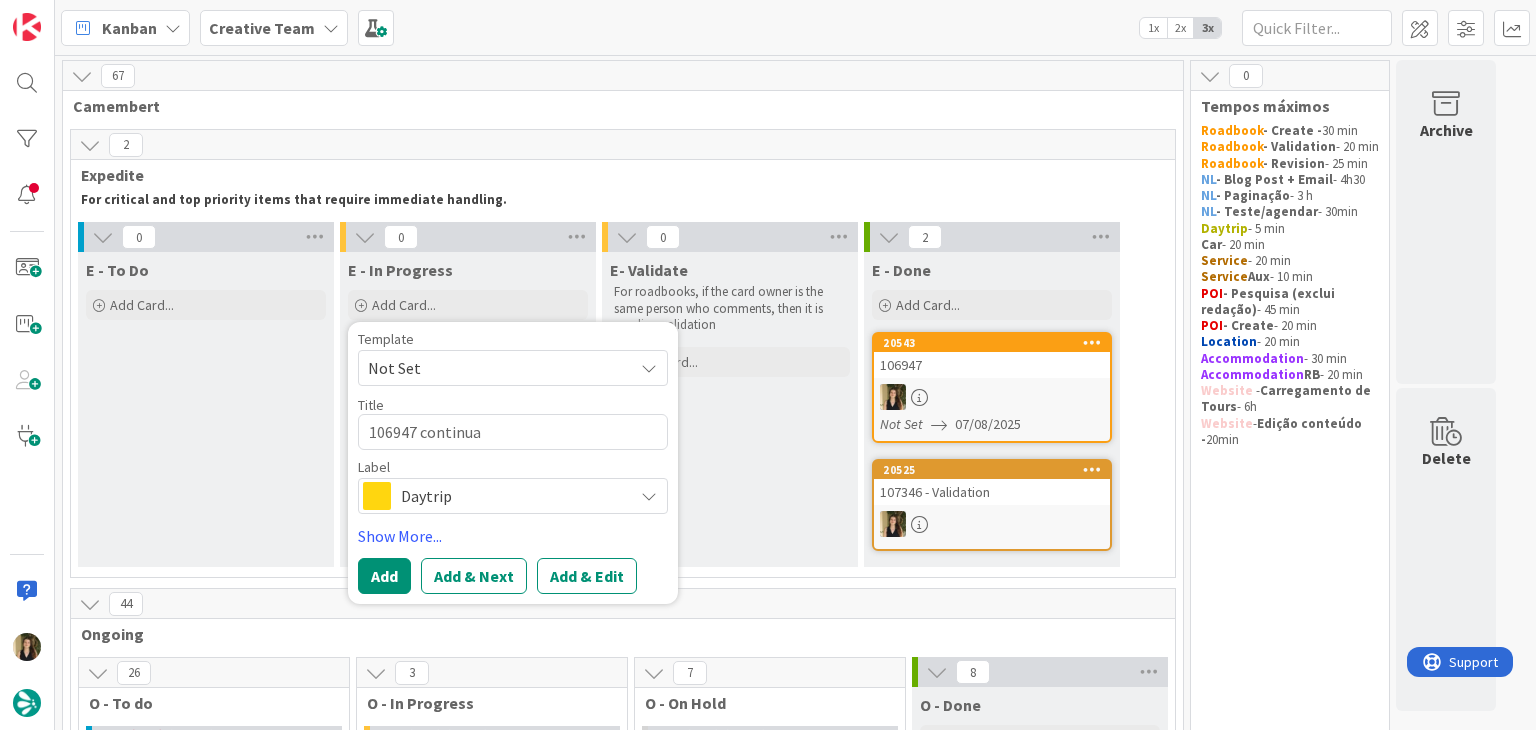 type on "x" 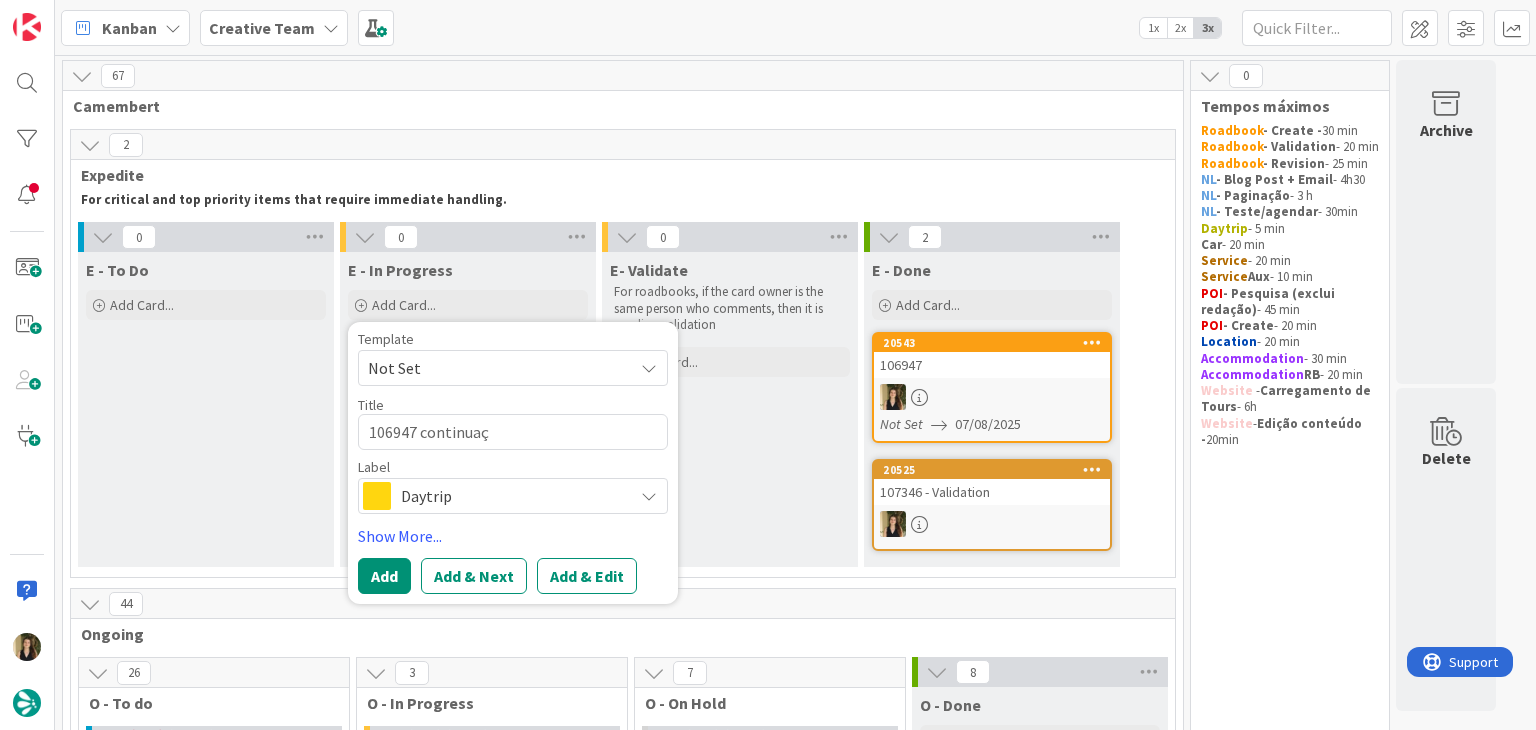 type on "x" 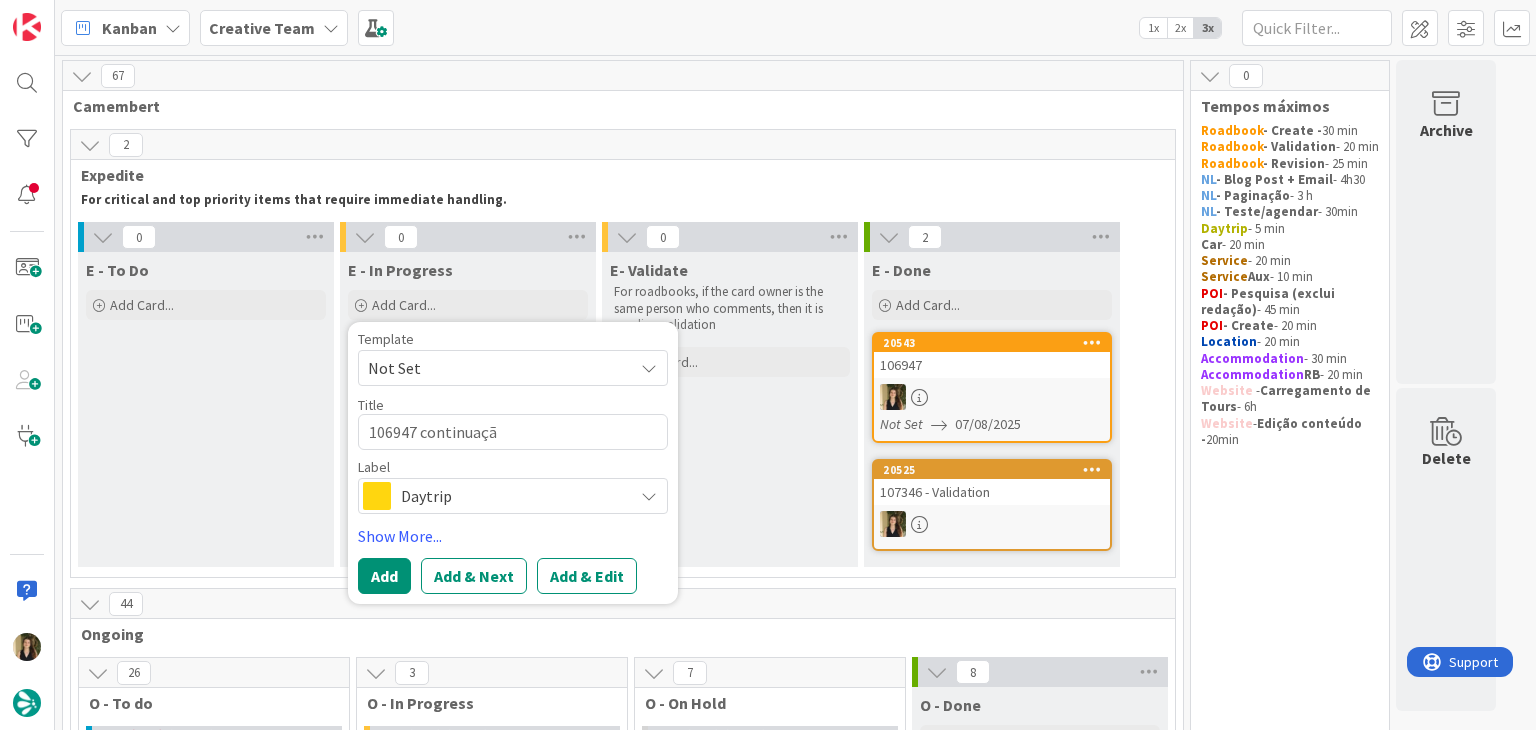 type on "x" 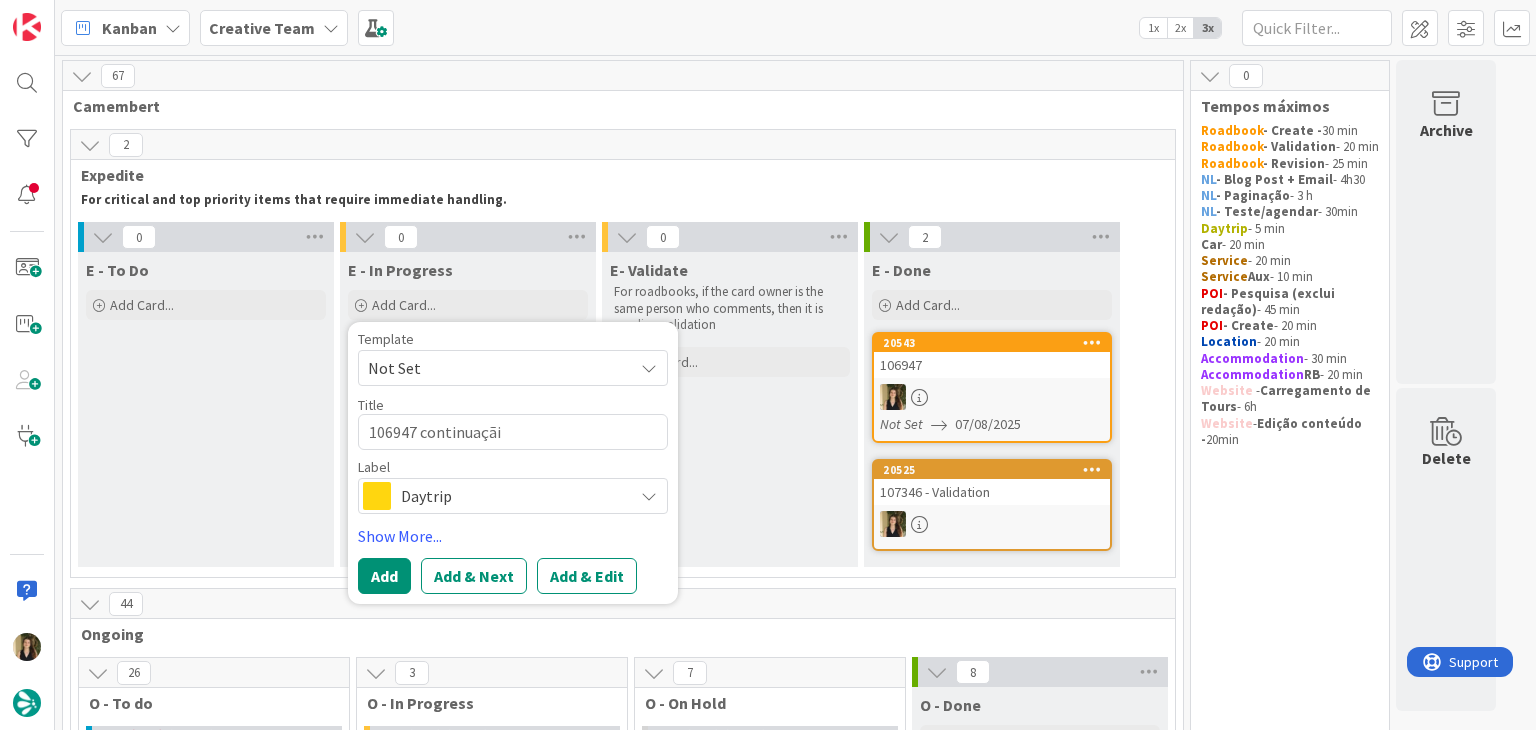type on "x" 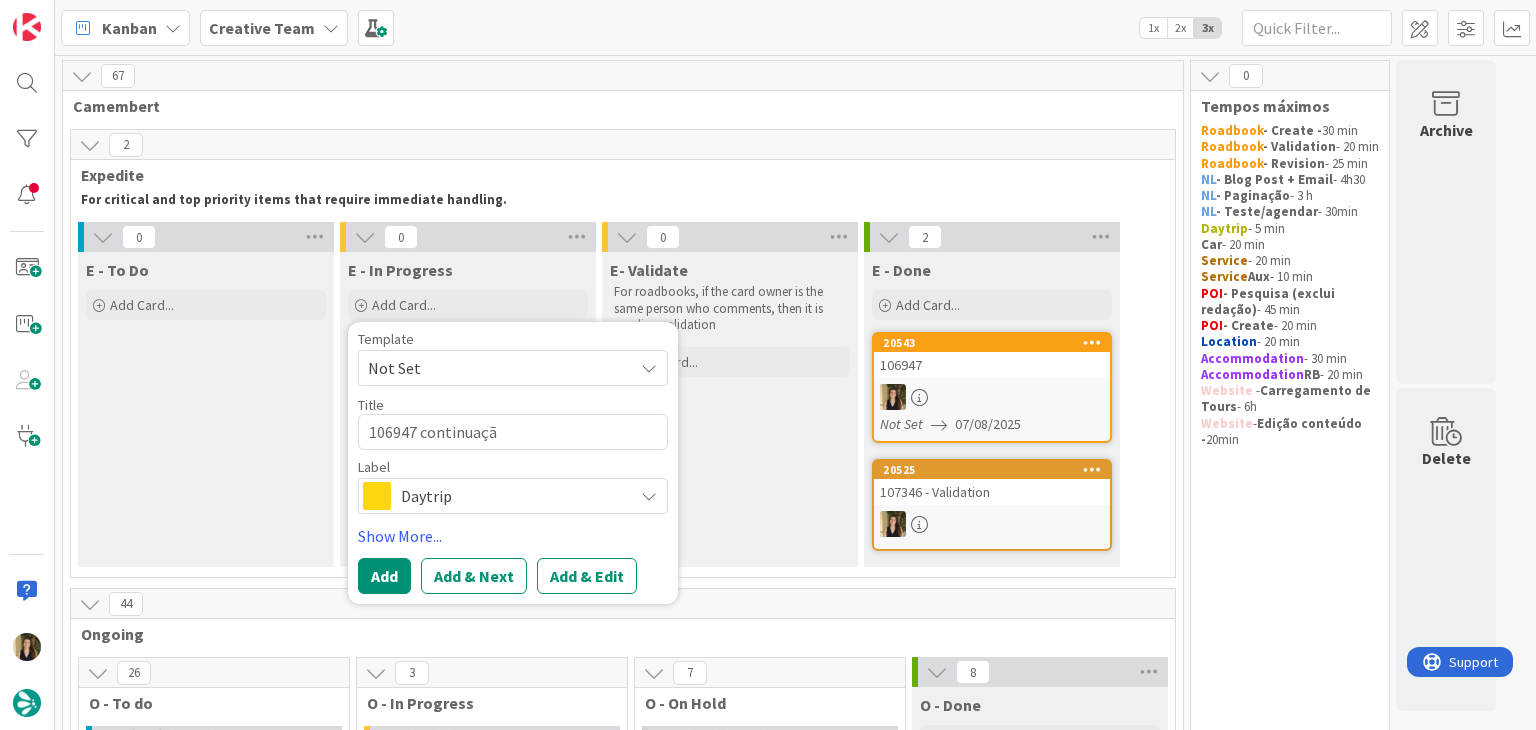 type on "x" 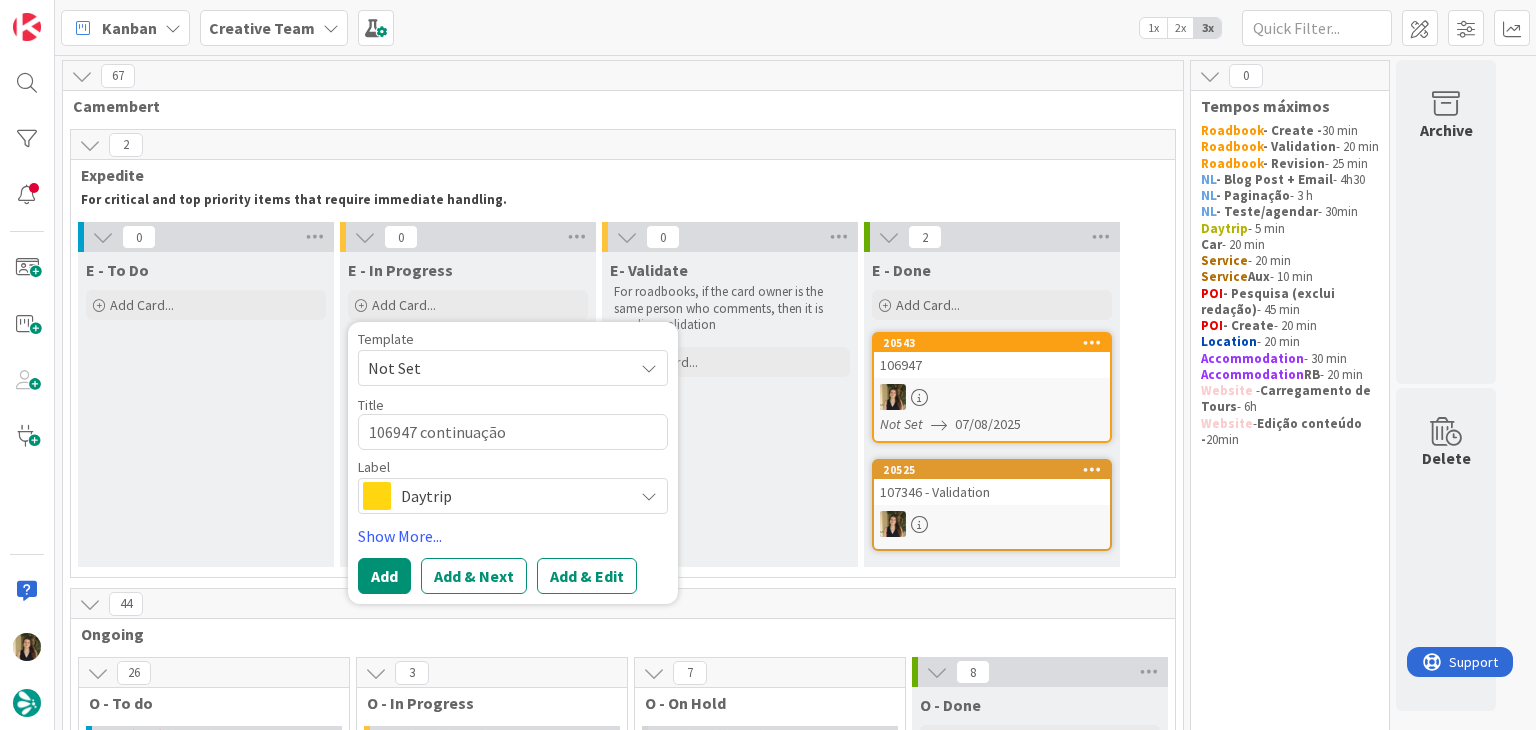 type on "106947 continuação" 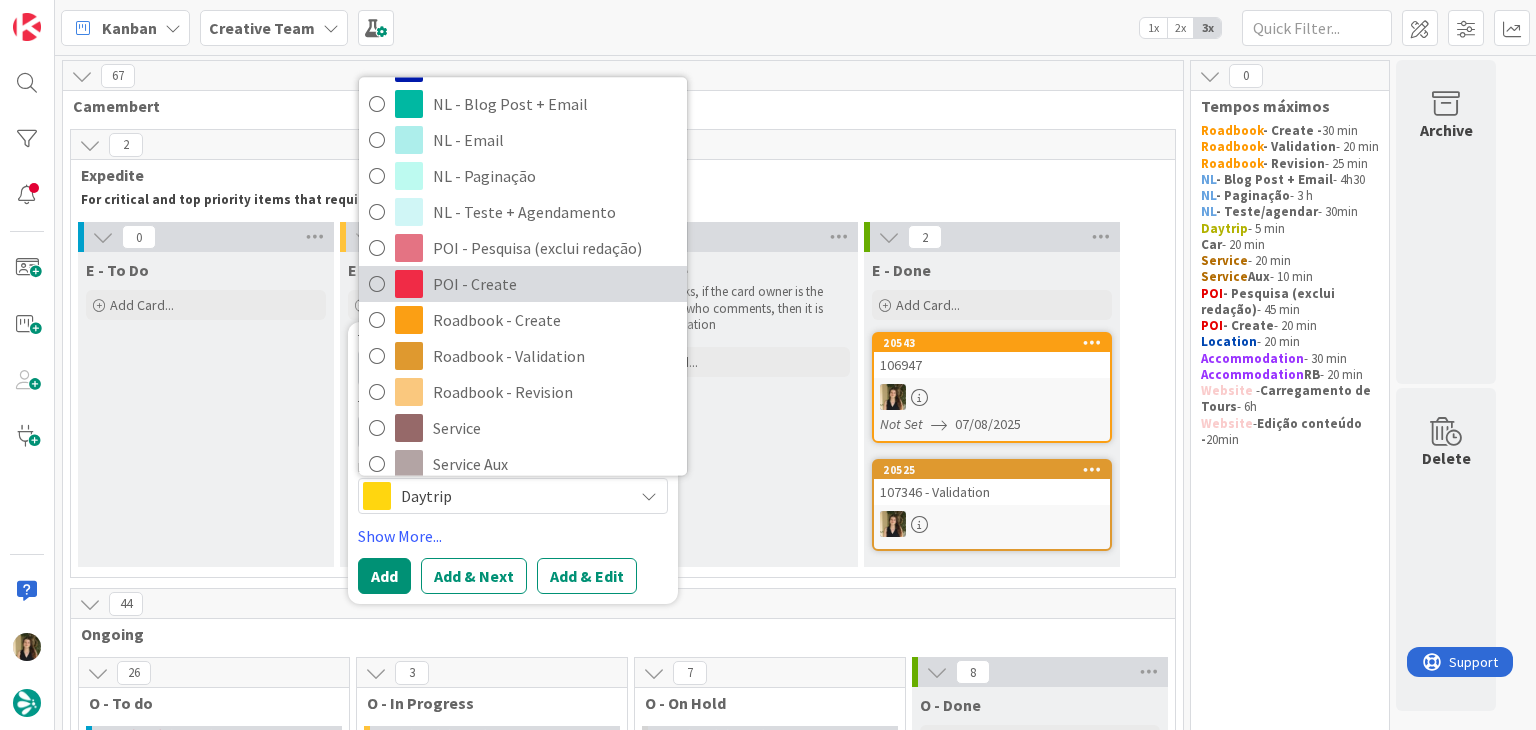scroll, scrollTop: 200, scrollLeft: 0, axis: vertical 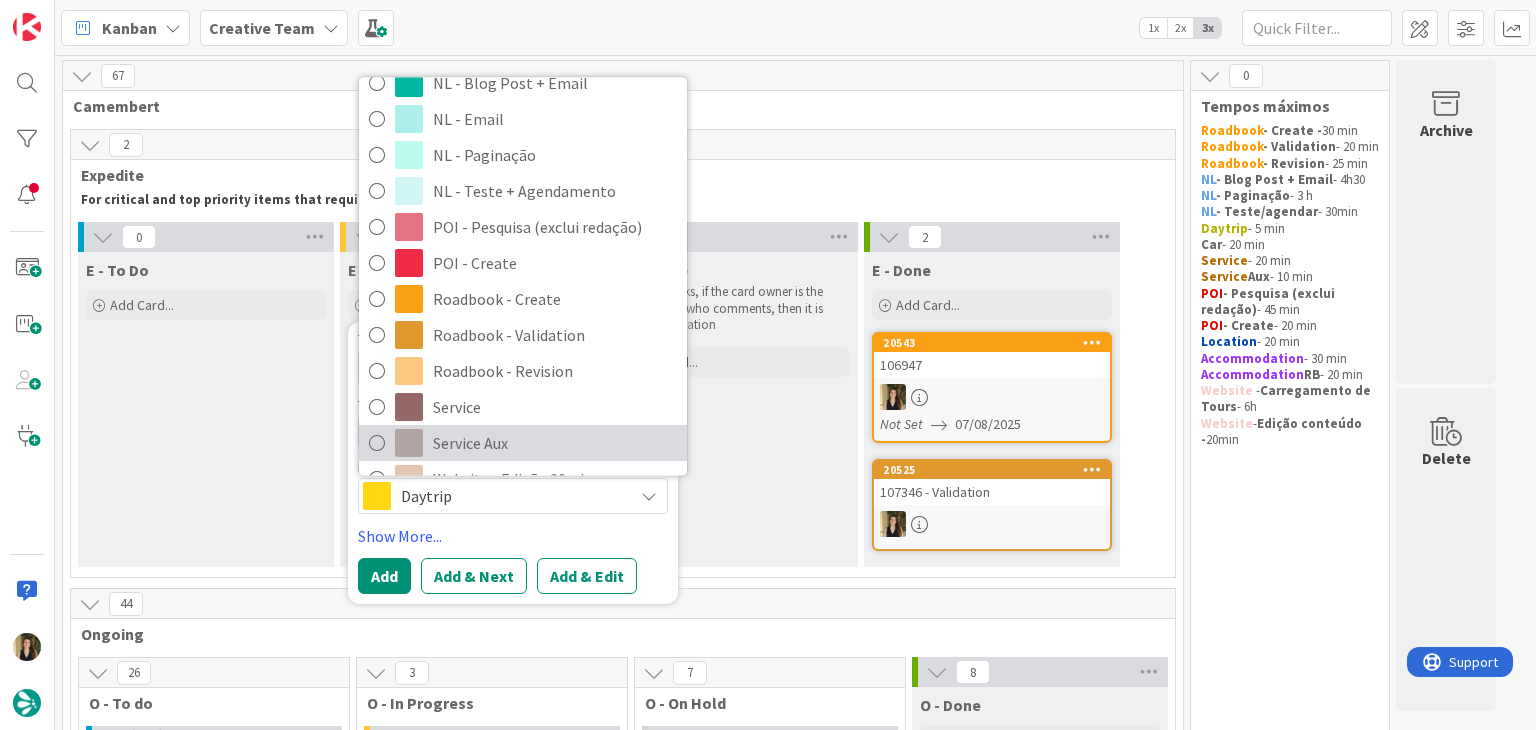 drag, startPoint x: 532, startPoint y: 438, endPoint x: 508, endPoint y: 453, distance: 28.301943 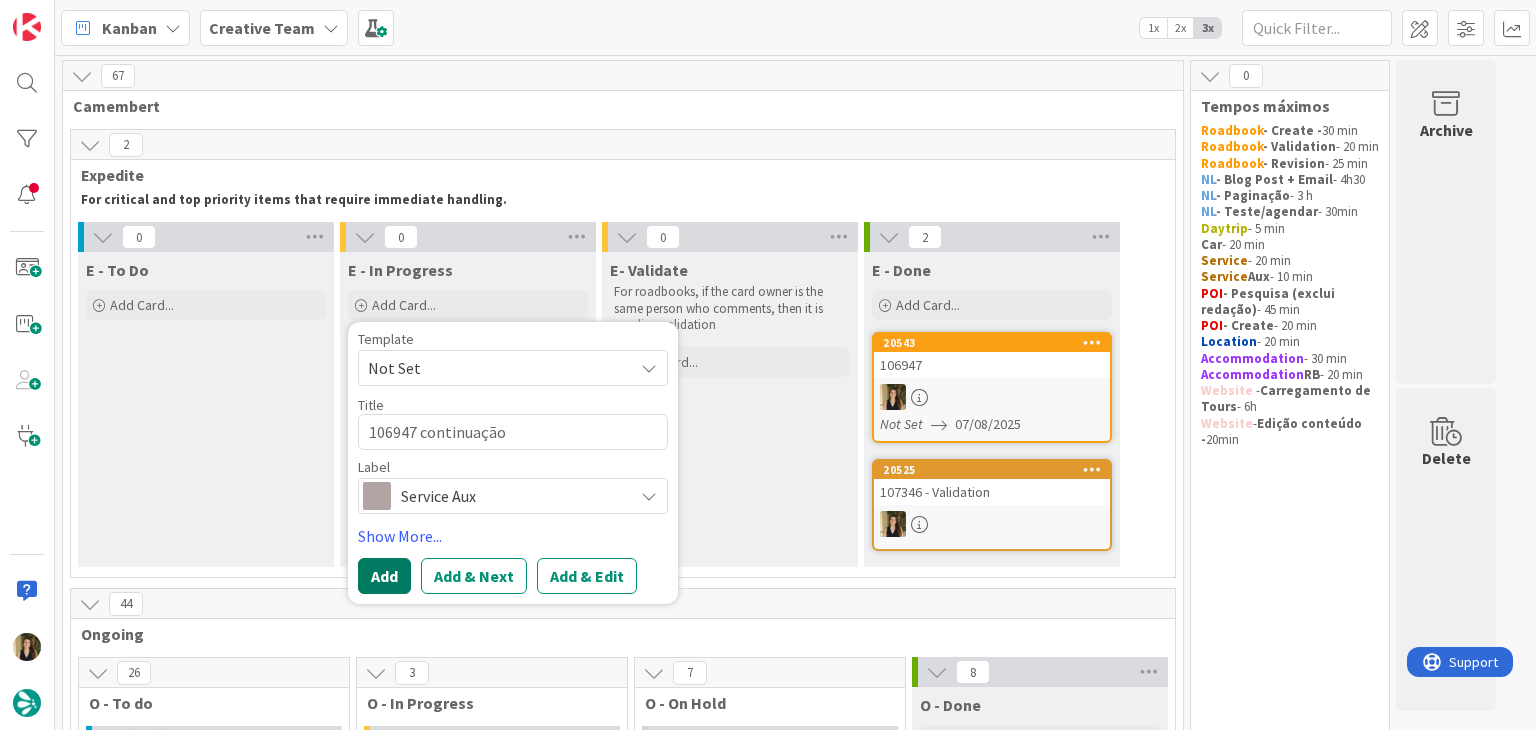 click on "Add" at bounding box center [384, 576] 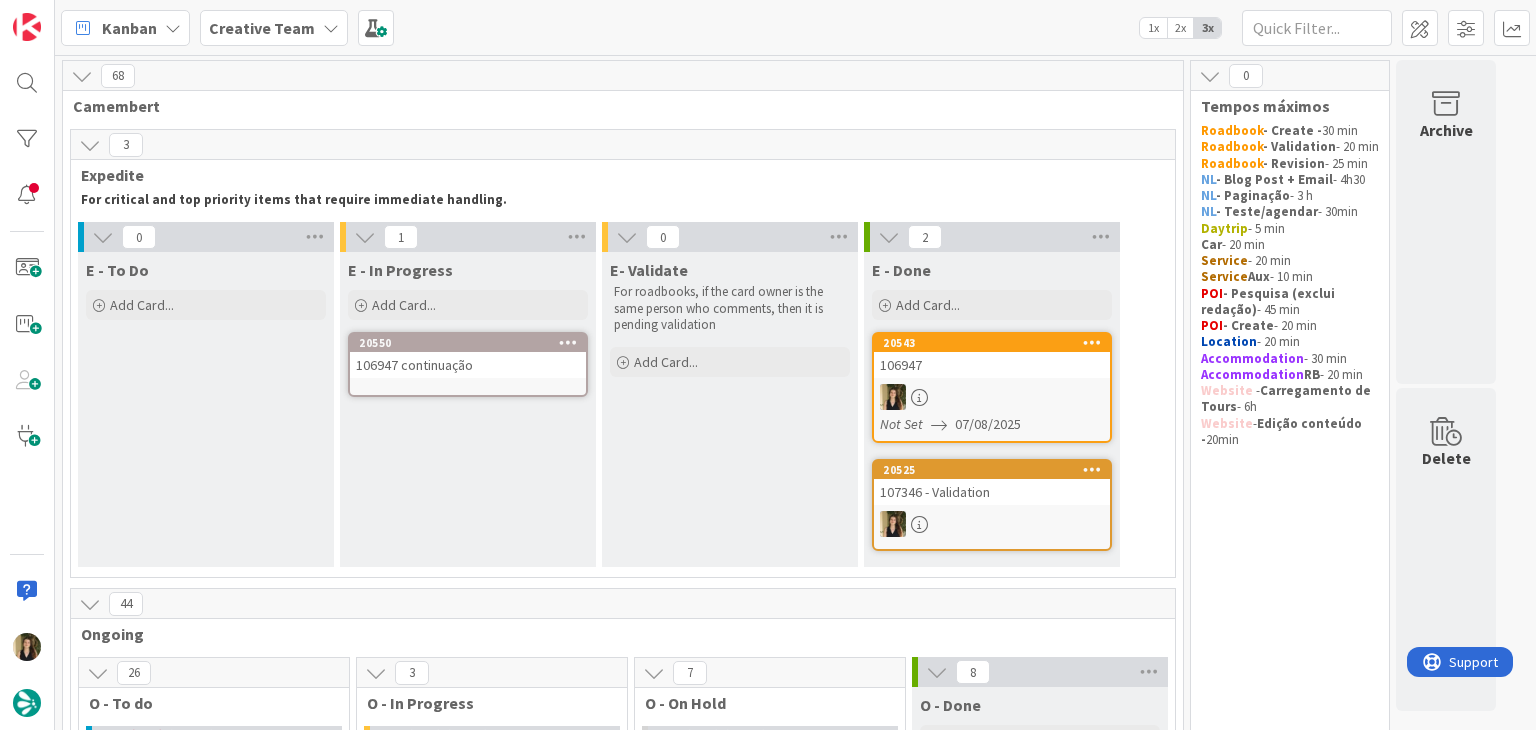 click on "20550 106947 continuação" at bounding box center [468, 364] 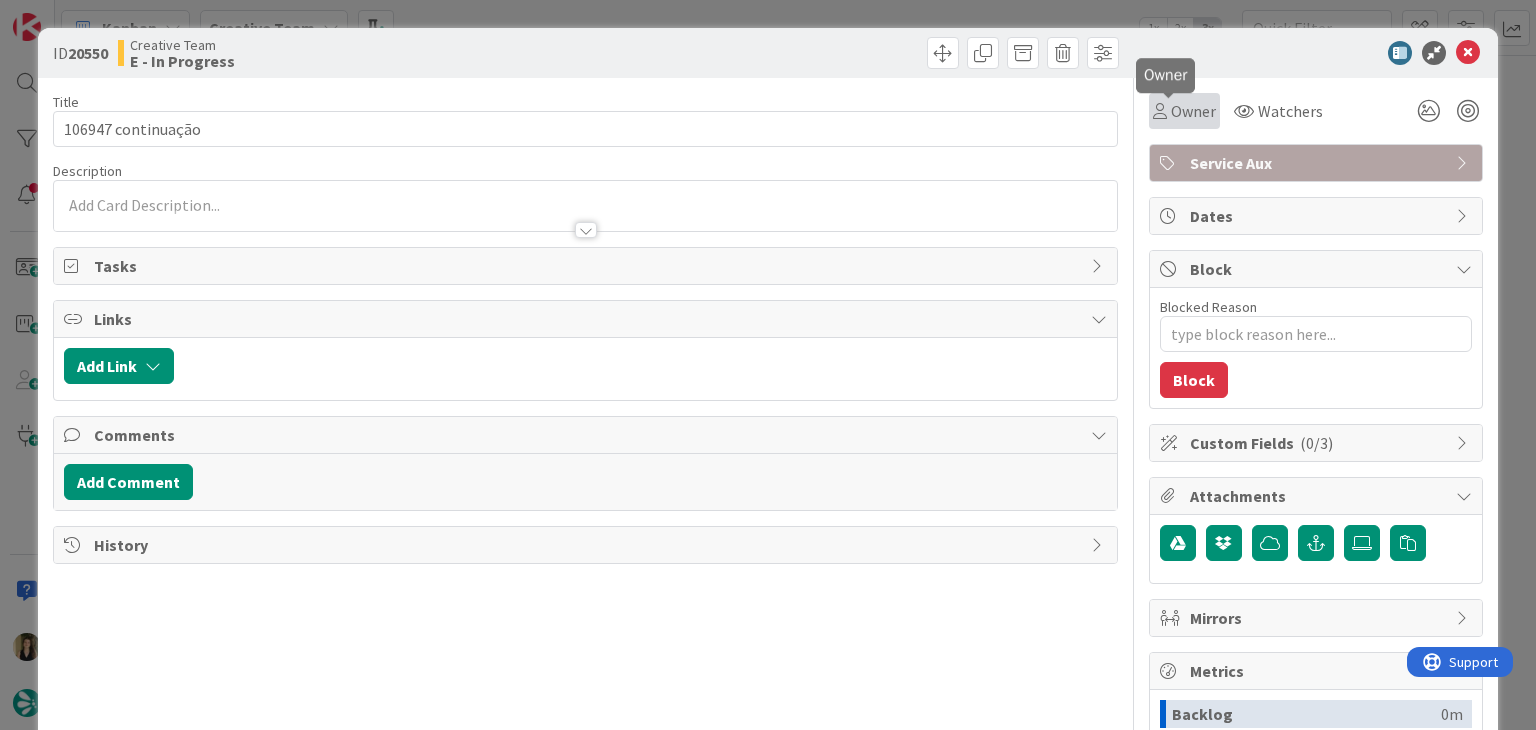 scroll, scrollTop: 0, scrollLeft: 0, axis: both 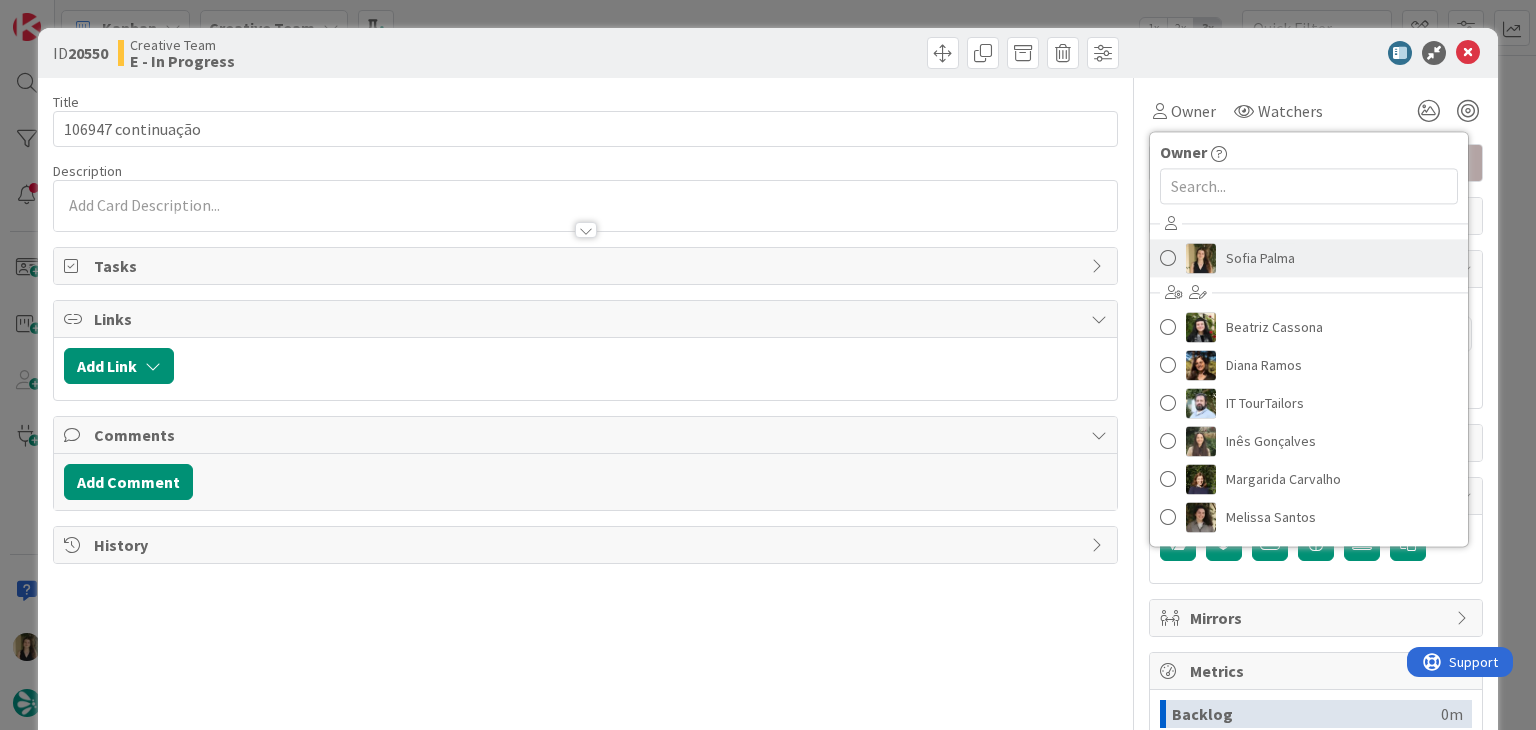 click on "Sofia Palma" at bounding box center [1260, 258] 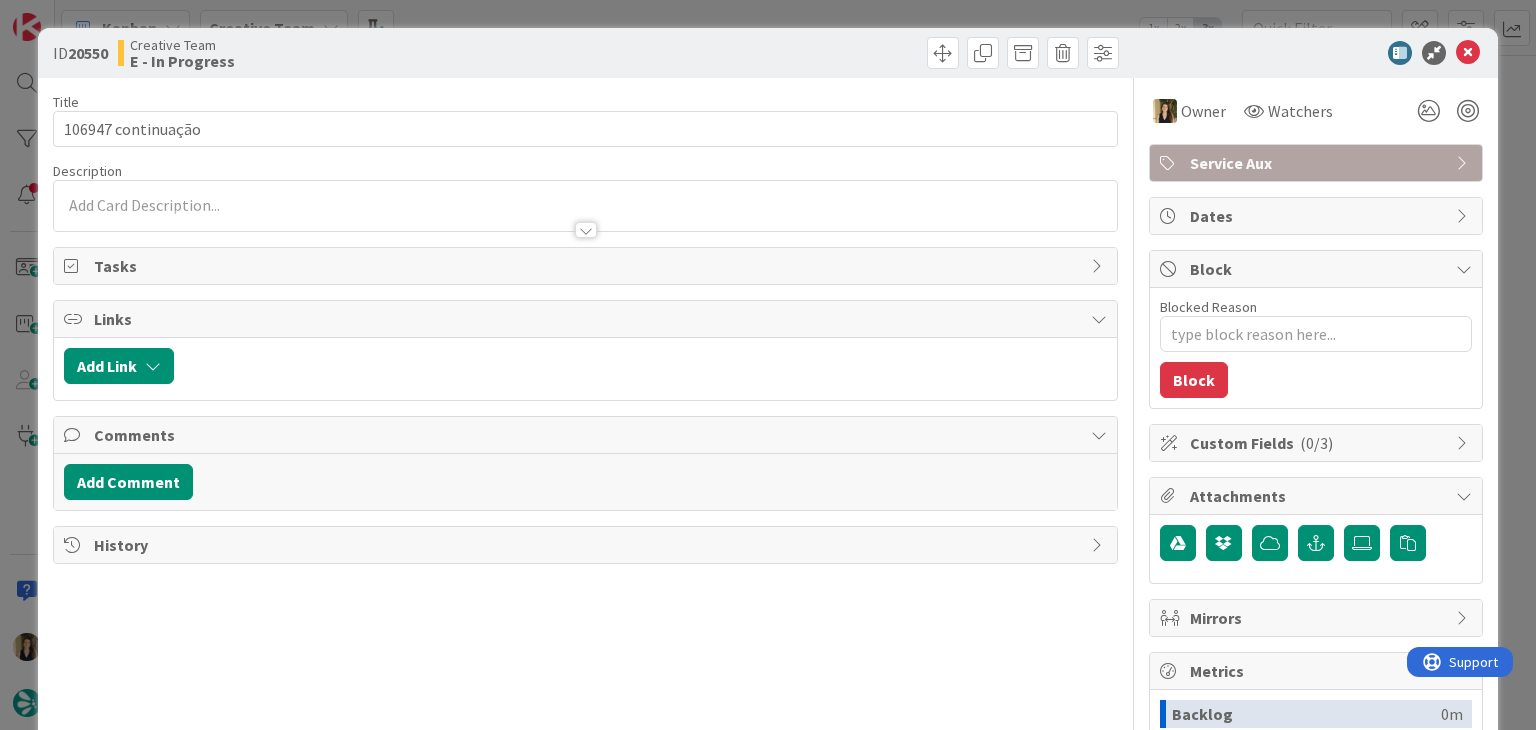 click at bounding box center [855, 53] 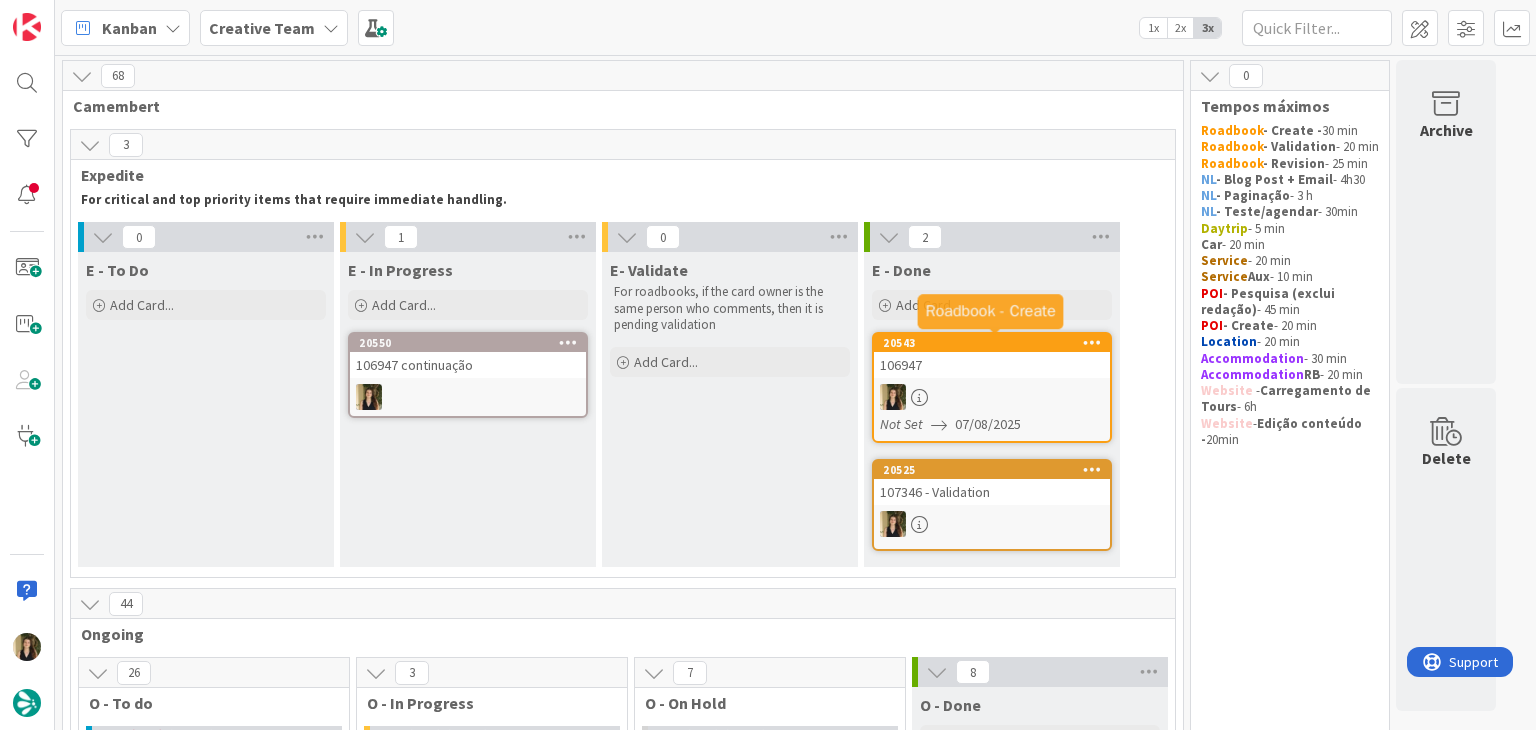 click at bounding box center (992, 397) 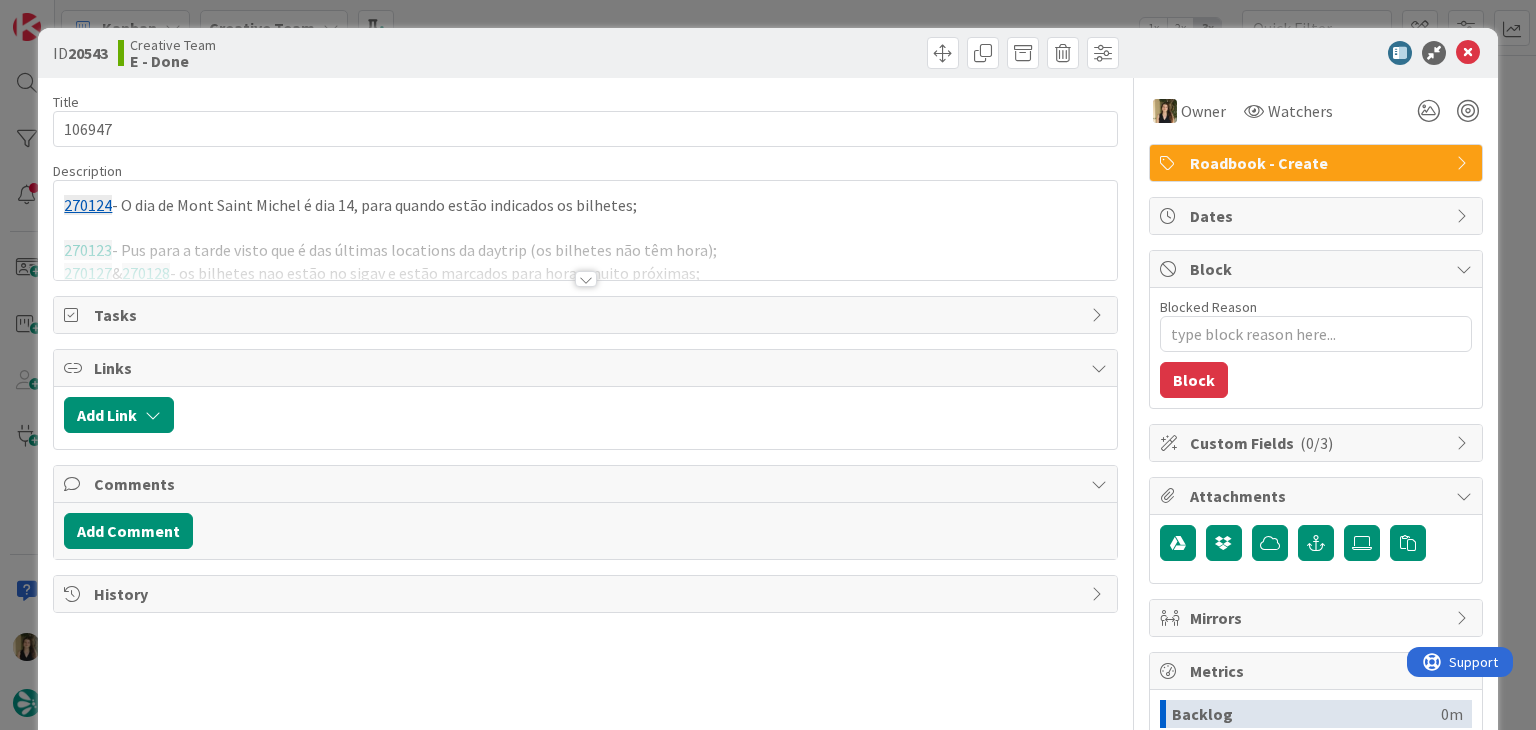 scroll, scrollTop: 0, scrollLeft: 0, axis: both 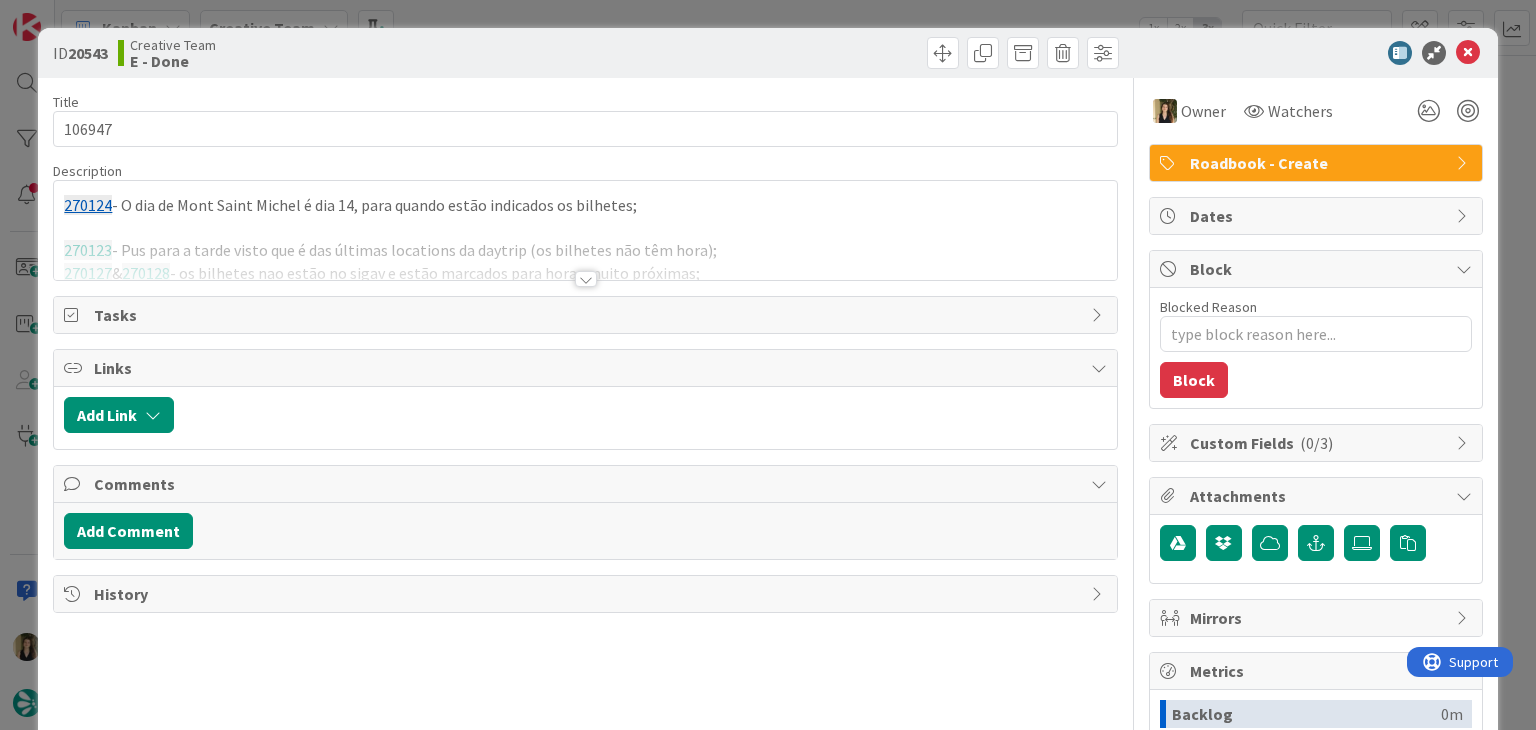 click at bounding box center [586, 279] 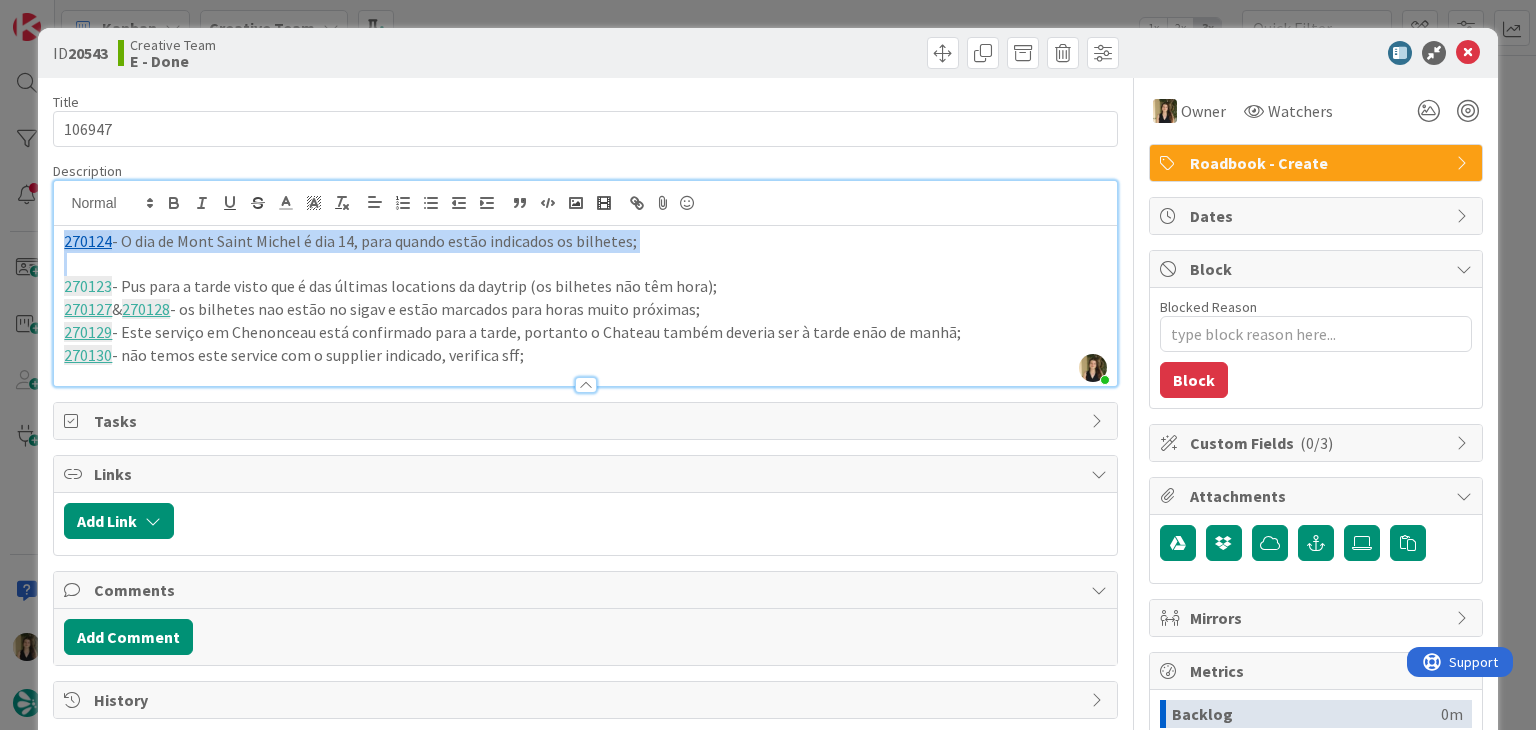 drag, startPoint x: 532, startPoint y: 353, endPoint x: 22, endPoint y: 223, distance: 526.3079 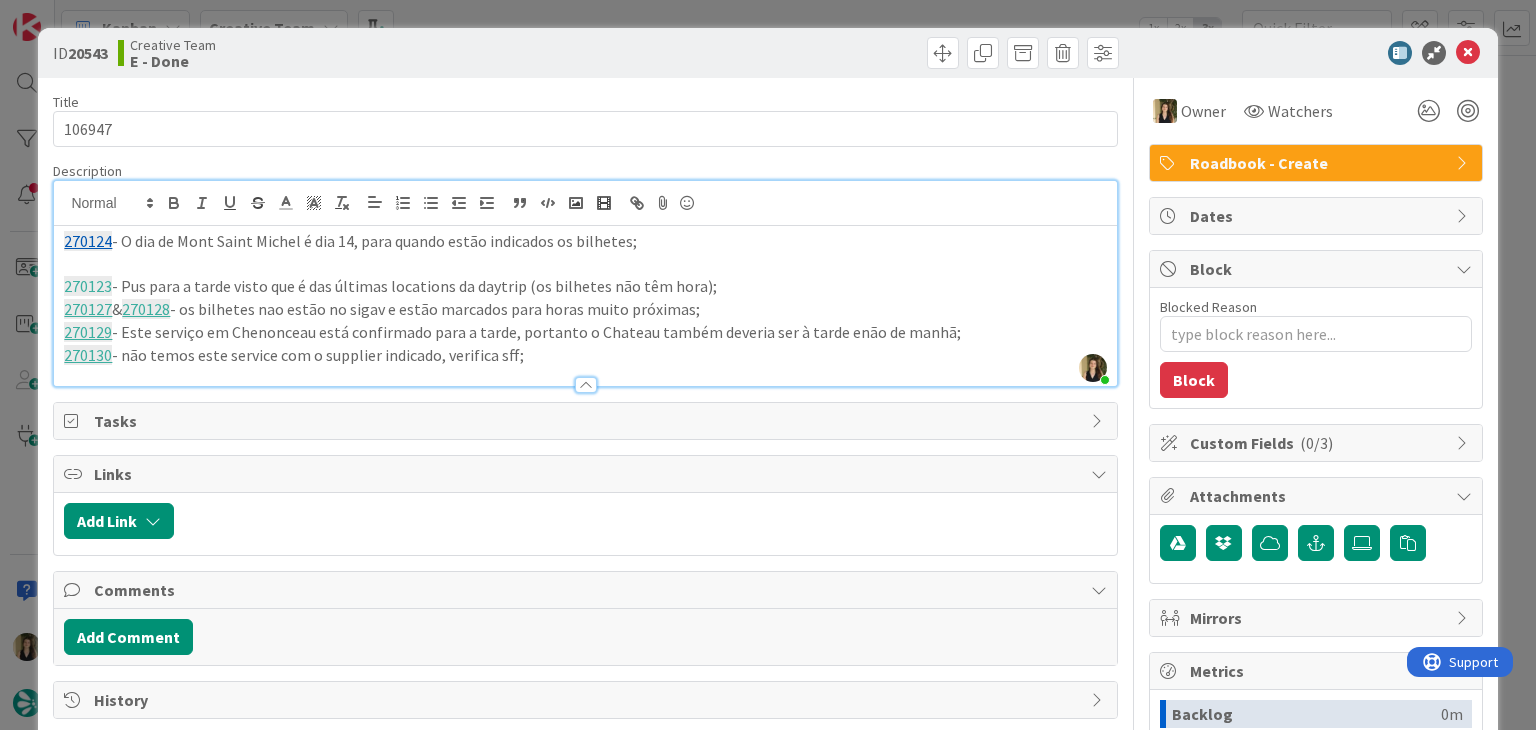 drag, startPoint x: 537, startPoint y: 369, endPoint x: 532, endPoint y: 355, distance: 14.866069 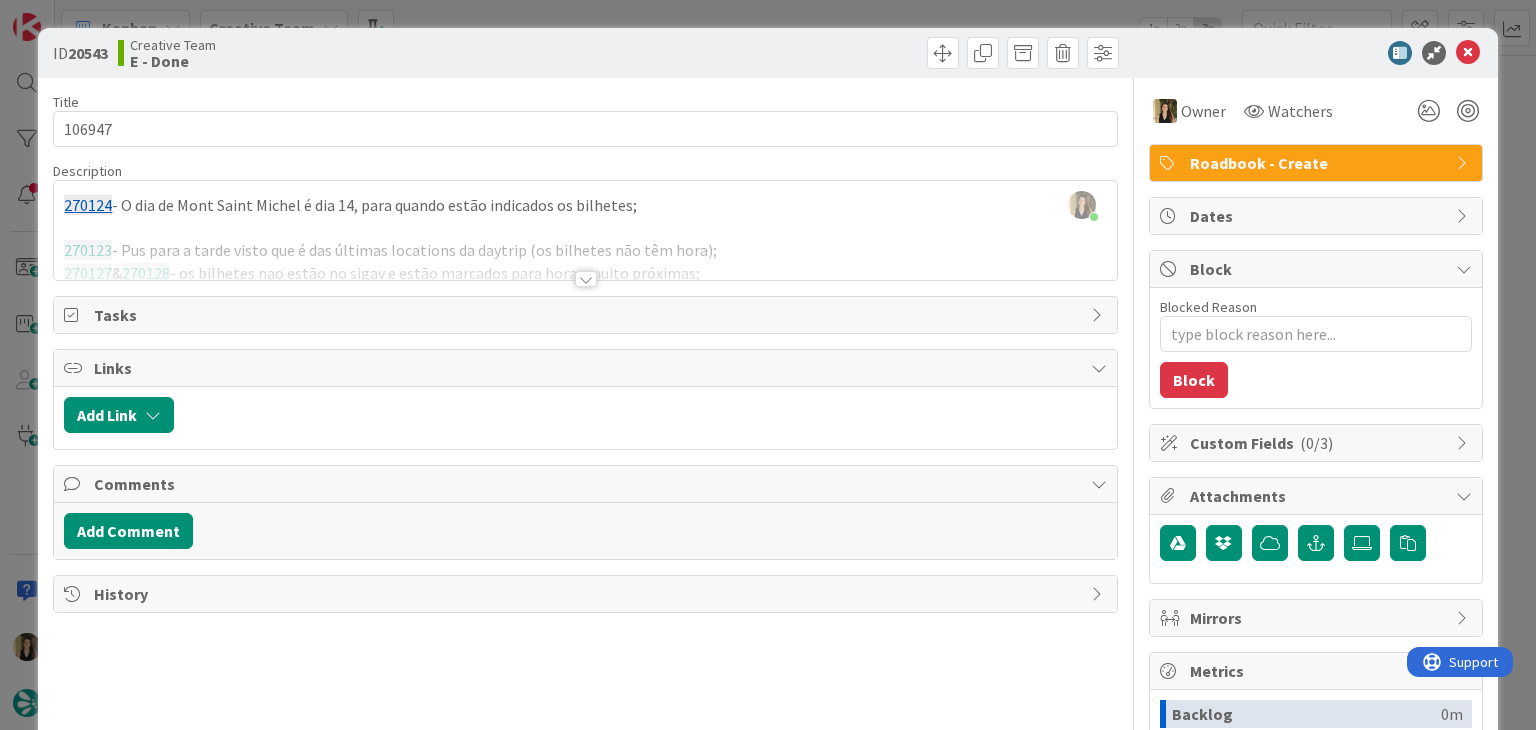 click at bounding box center [586, 279] 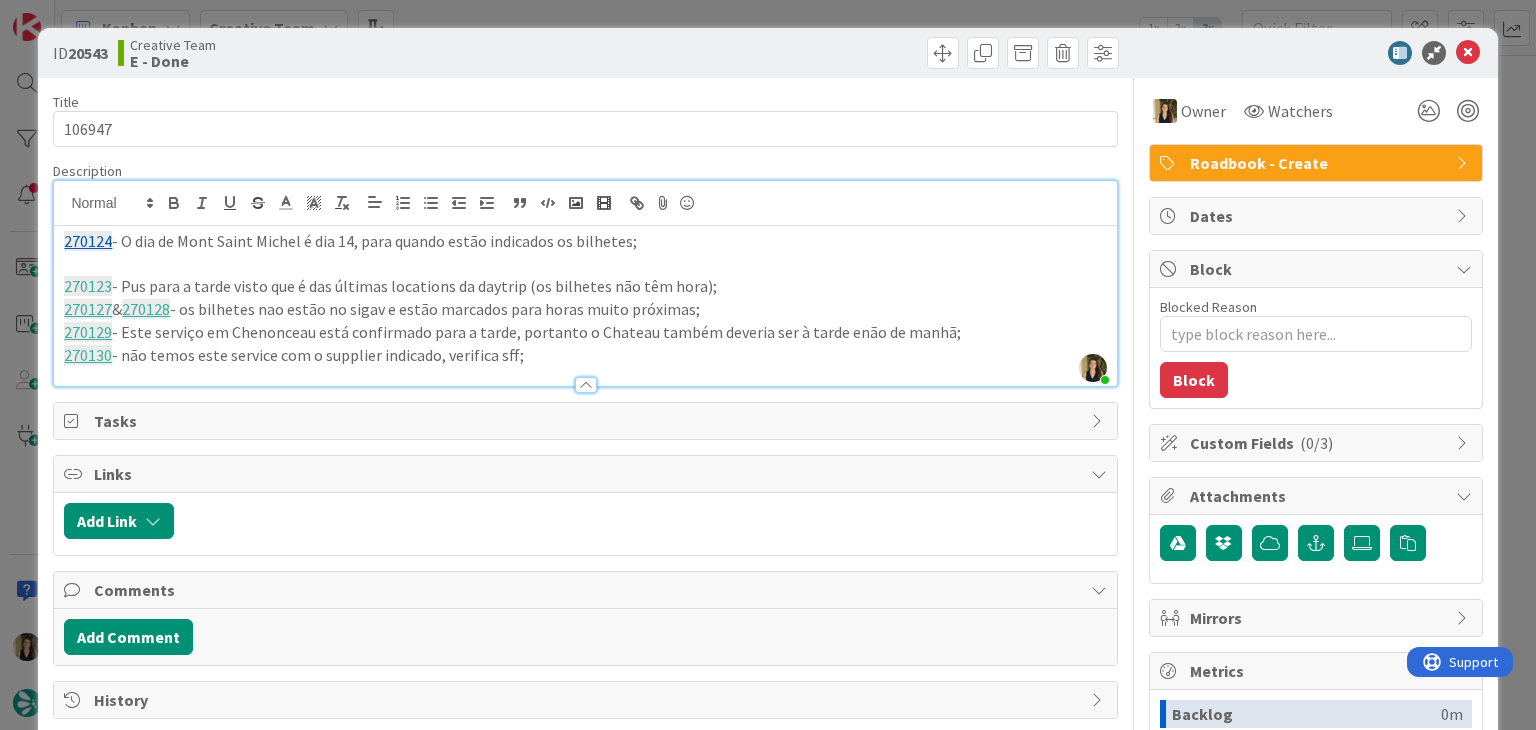 drag, startPoint x: 342, startPoint y: 355, endPoint x: 36, endPoint y: 245, distance: 325.17072 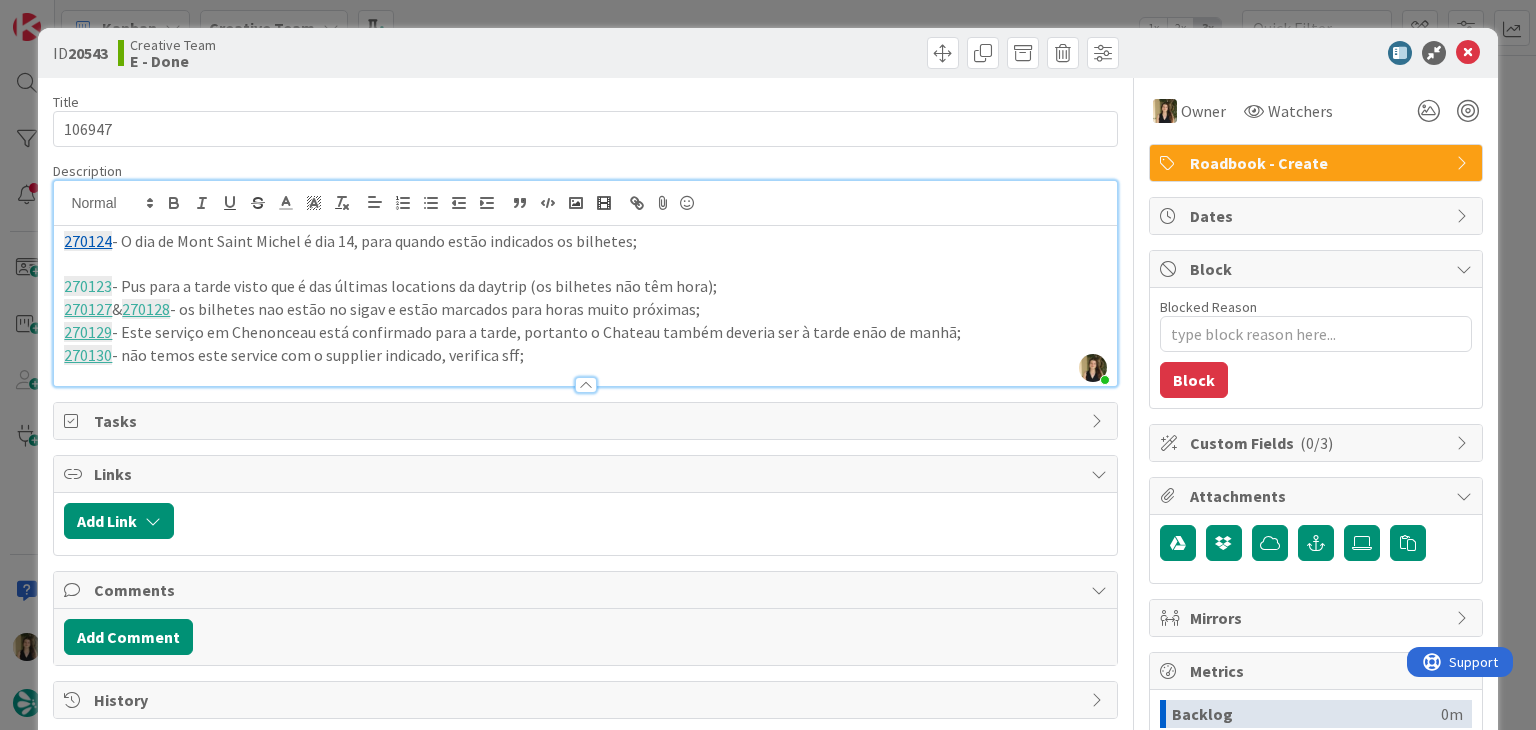 drag, startPoint x: 526, startPoint y: 354, endPoint x: 34, endPoint y: 241, distance: 504.80988 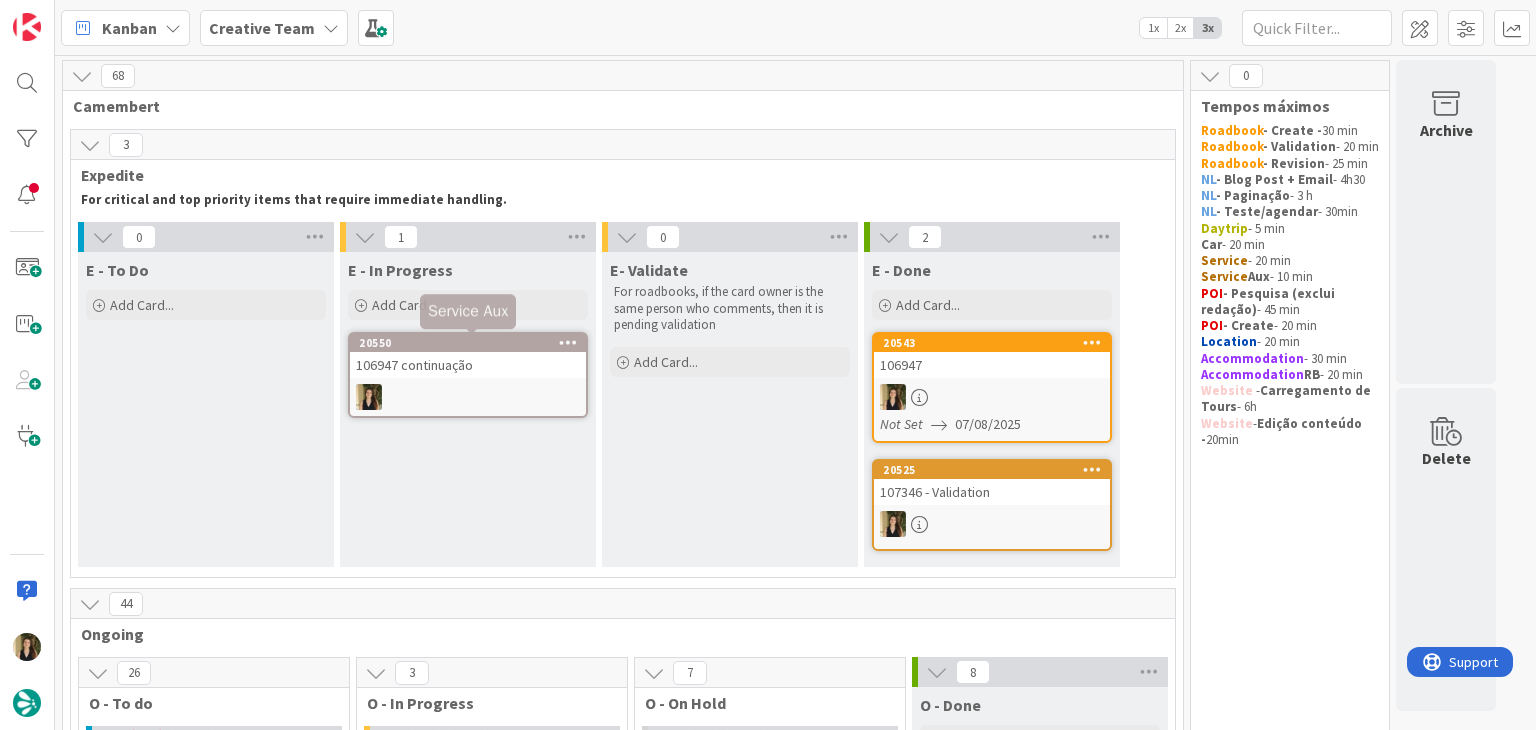 click at bounding box center (468, 397) 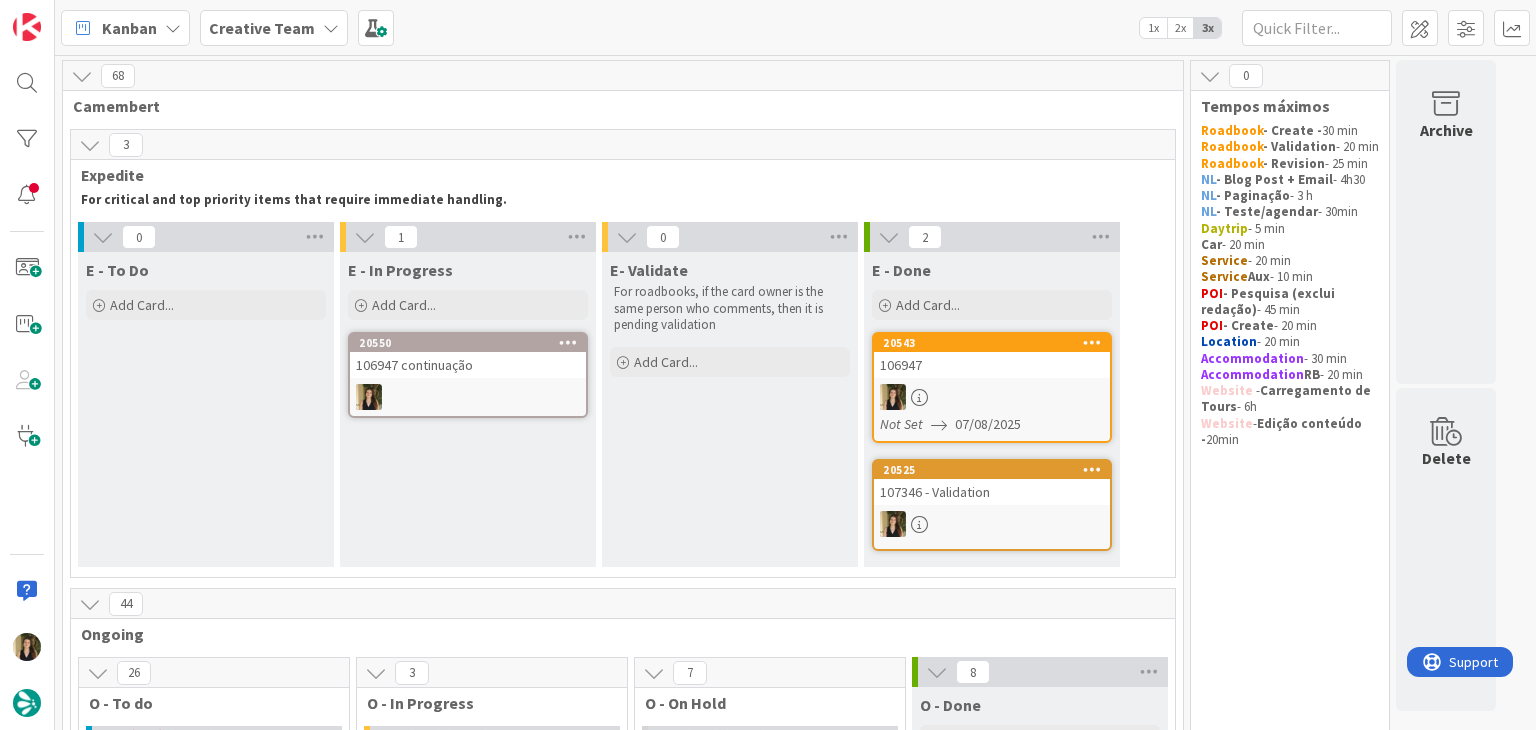 scroll, scrollTop: 0, scrollLeft: 0, axis: both 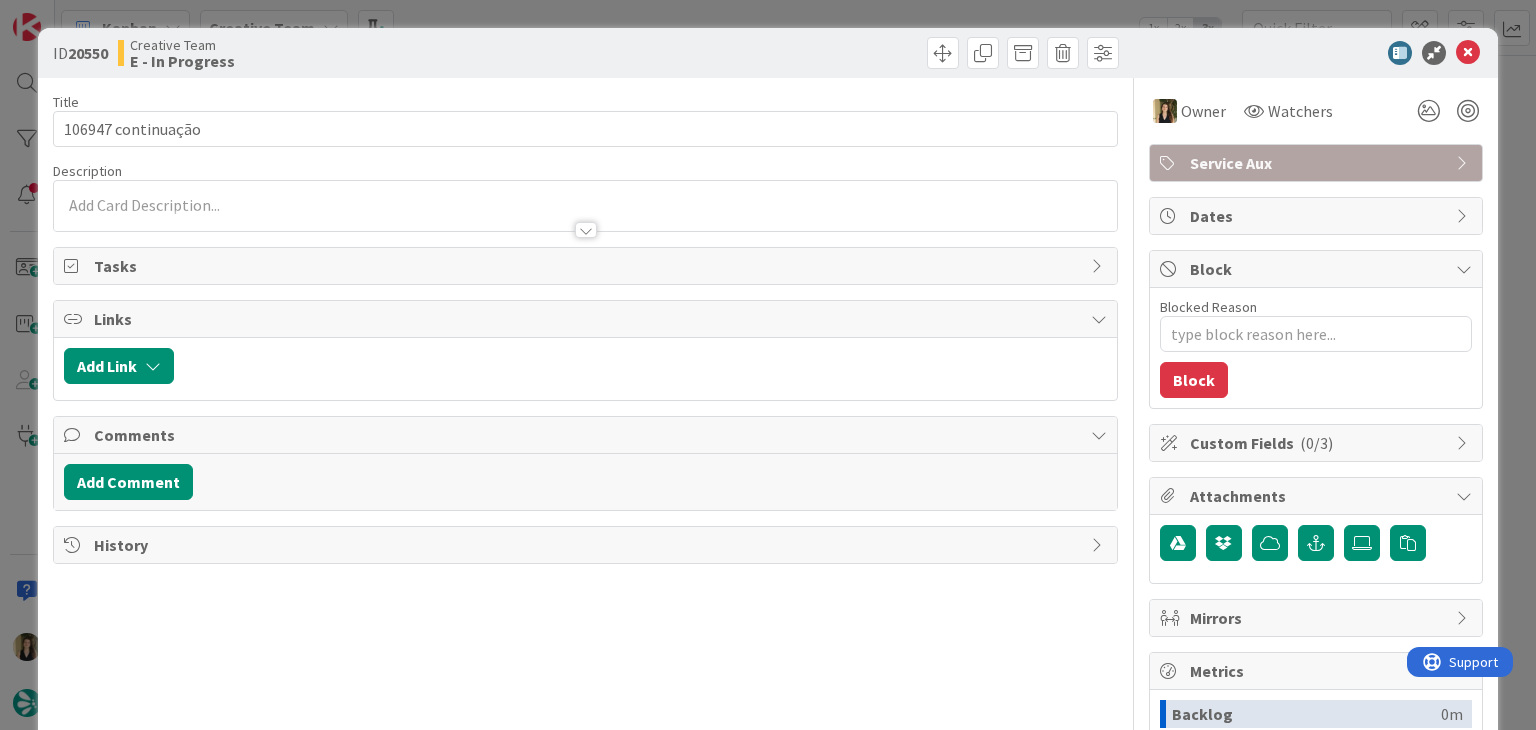 click at bounding box center (585, 220) 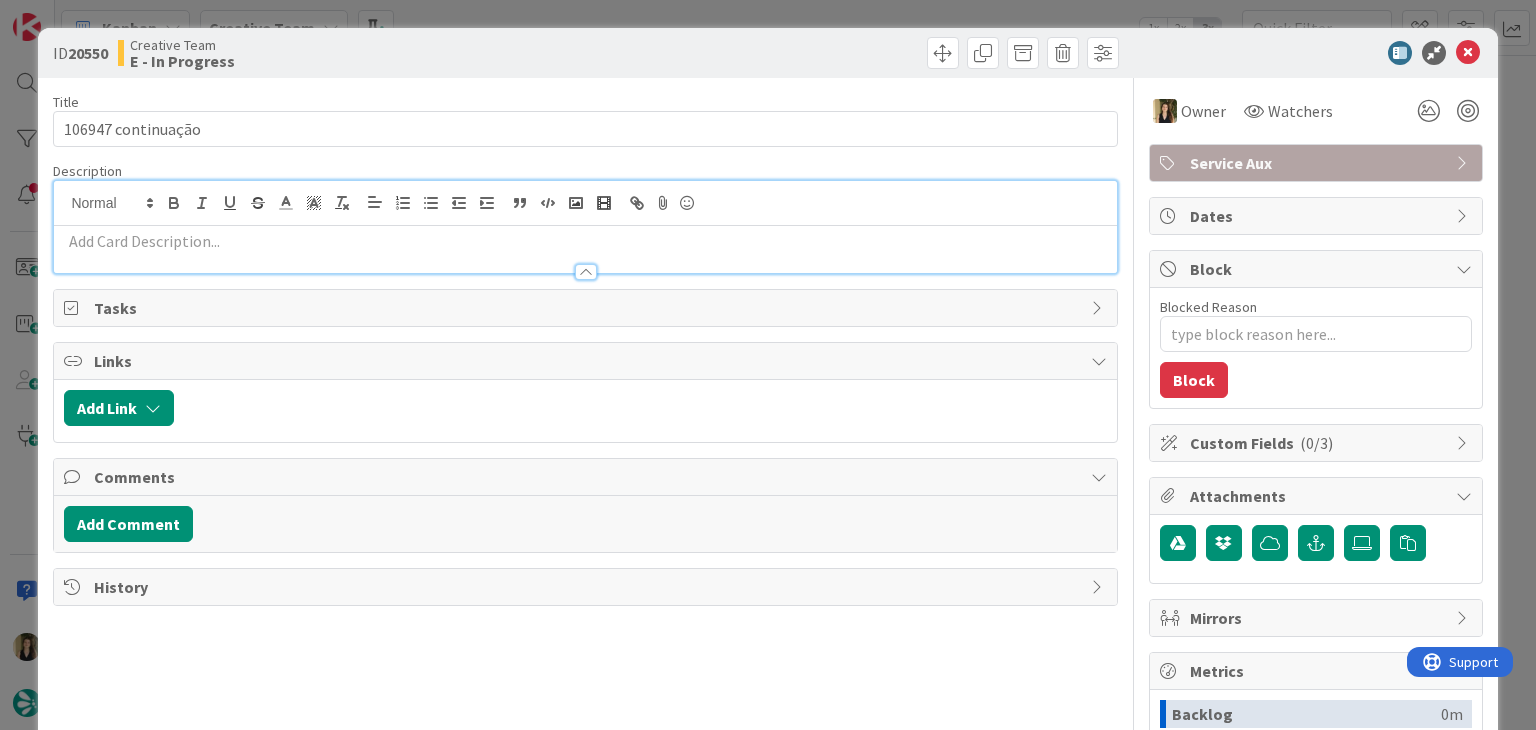 scroll, scrollTop: 0, scrollLeft: 0, axis: both 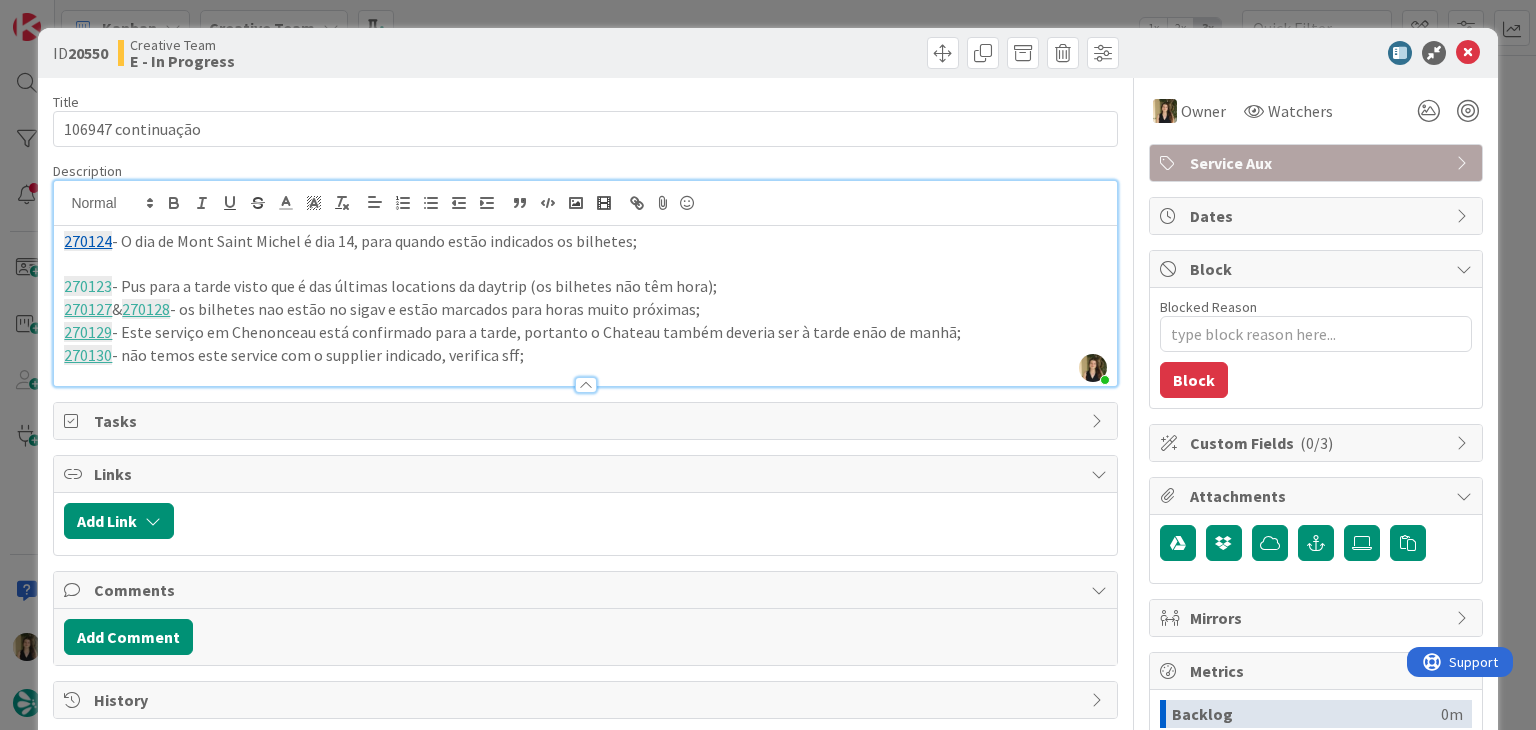 click on "ID  20550 Creative Team E - In Progress" at bounding box center [767, 53] 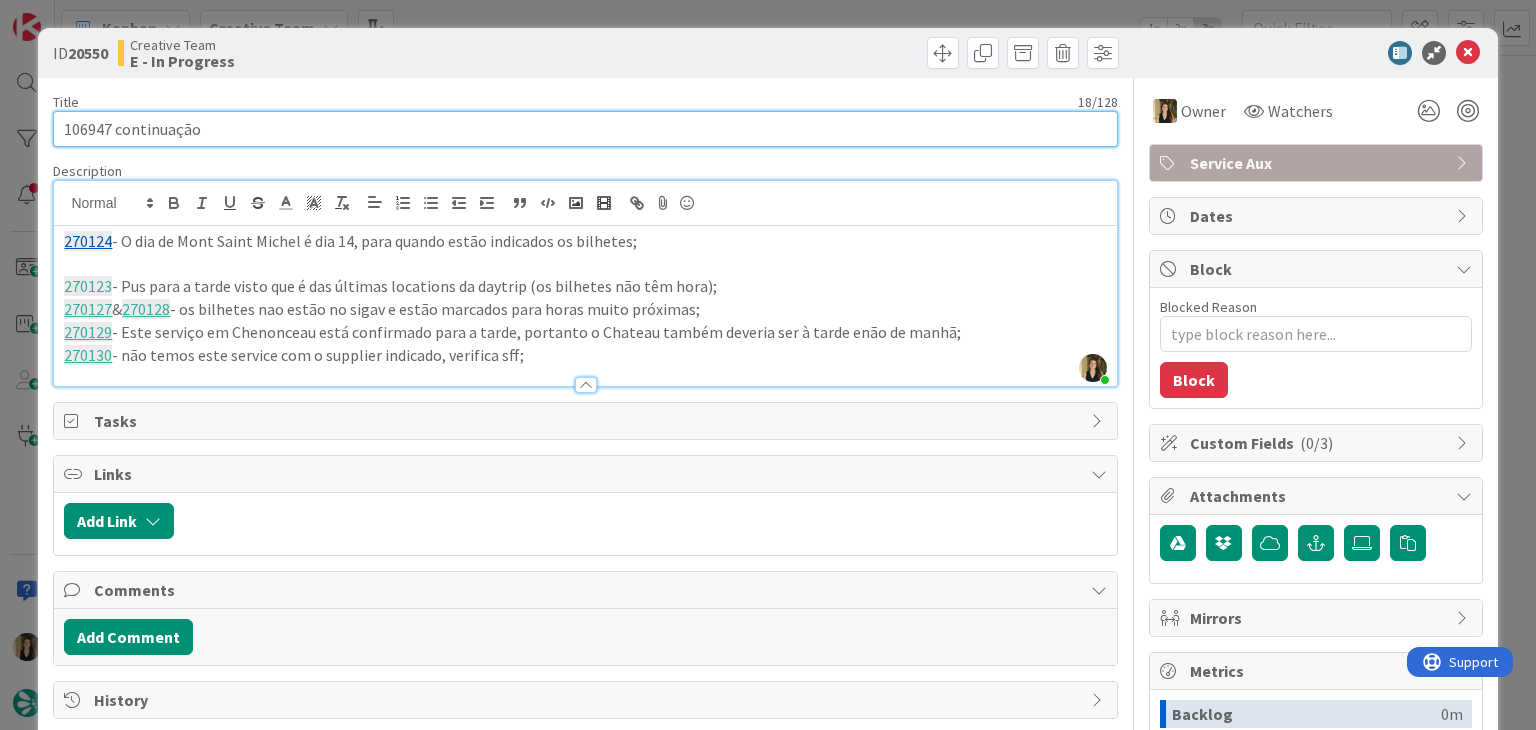 click on "106947 continuação" at bounding box center [585, 129] 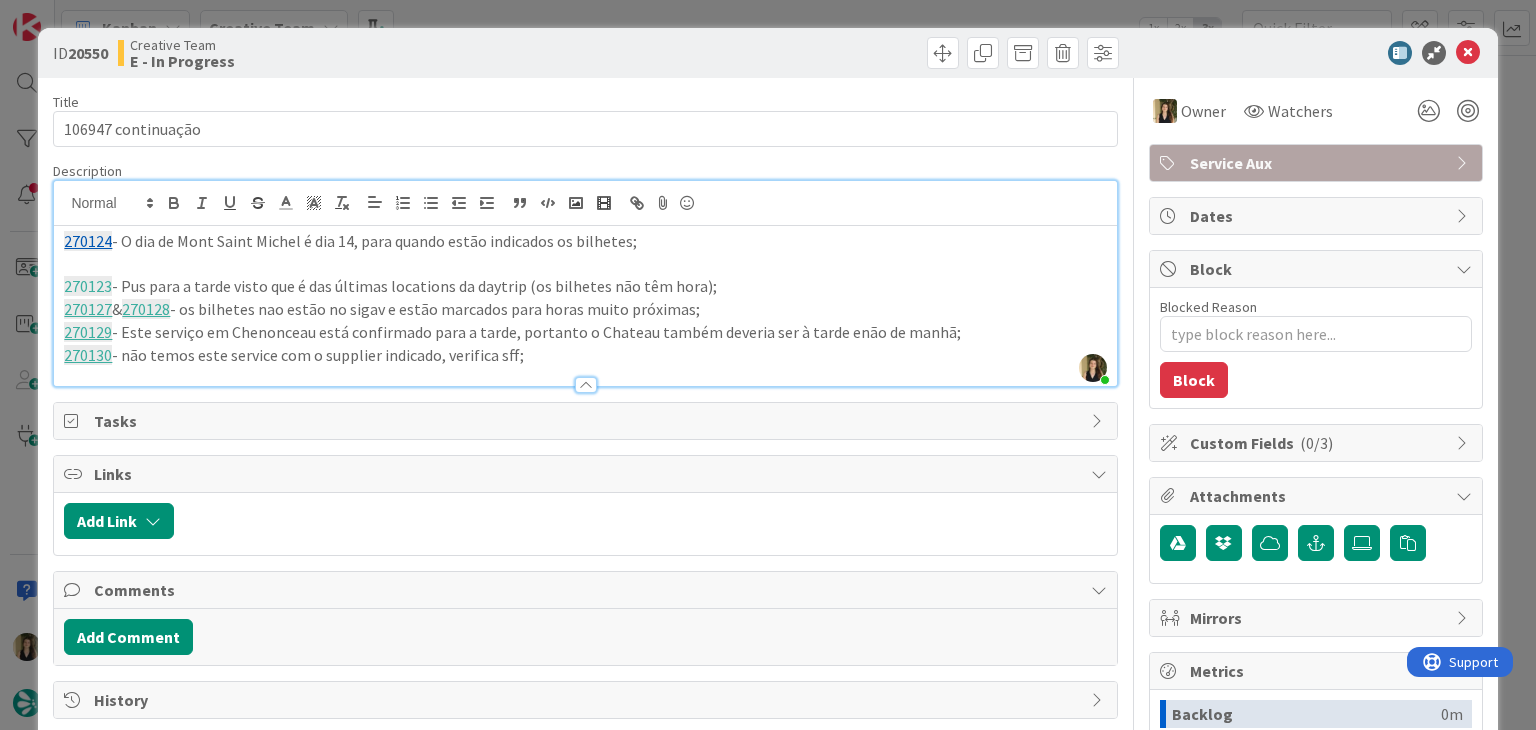 drag, startPoint x: 550, startPoint y: 58, endPoint x: 551, endPoint y: 47, distance: 11.045361 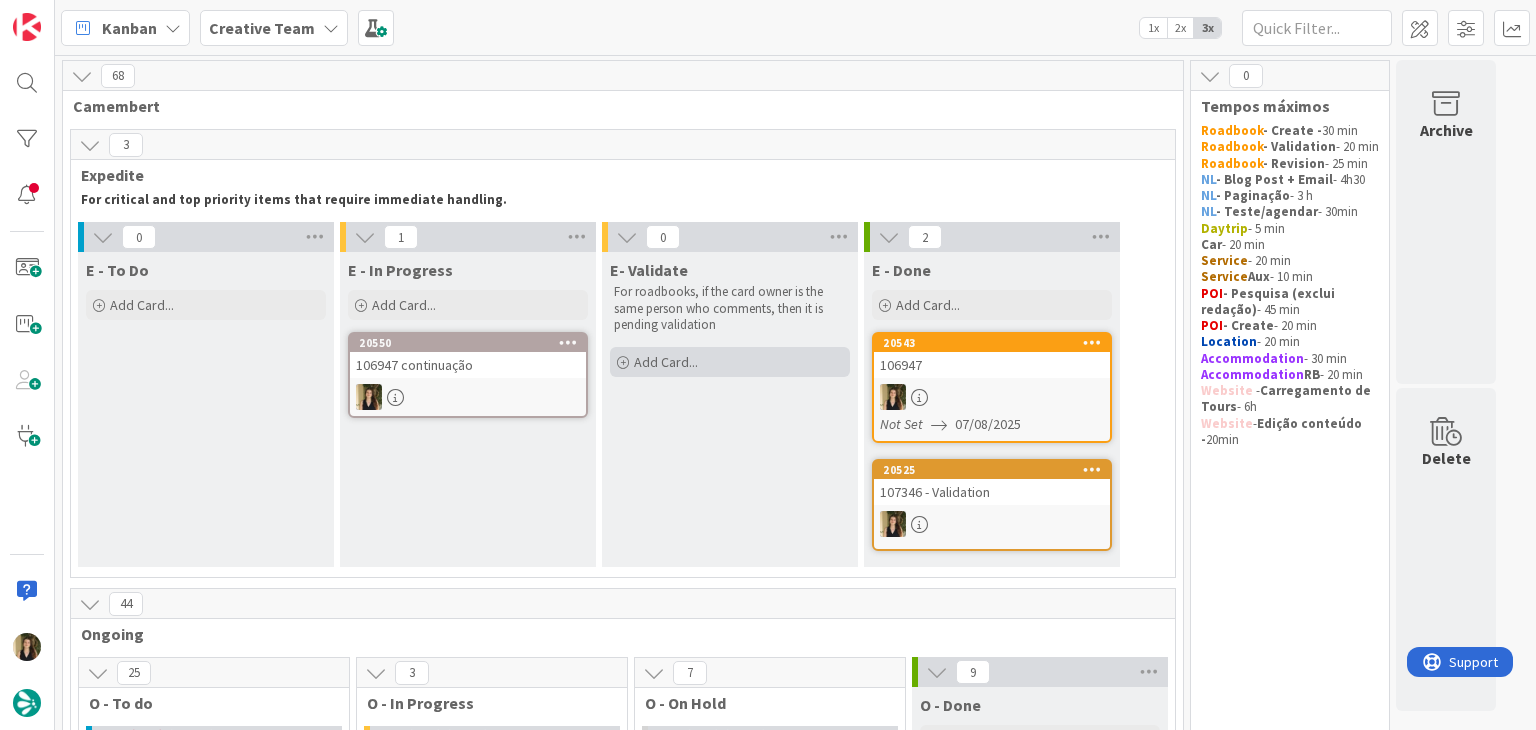 click on "Add Card..." at bounding box center (730, 362) 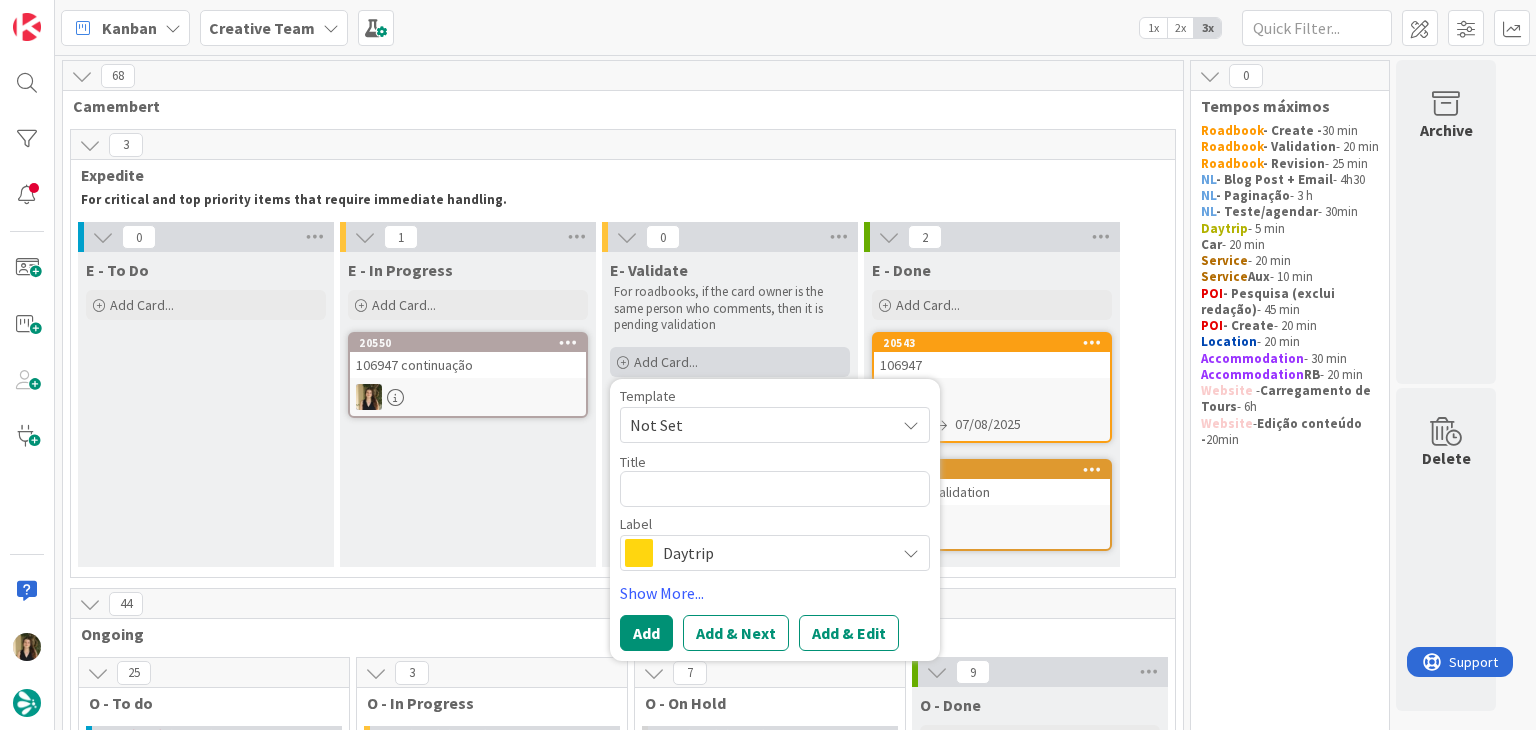 type on "x" 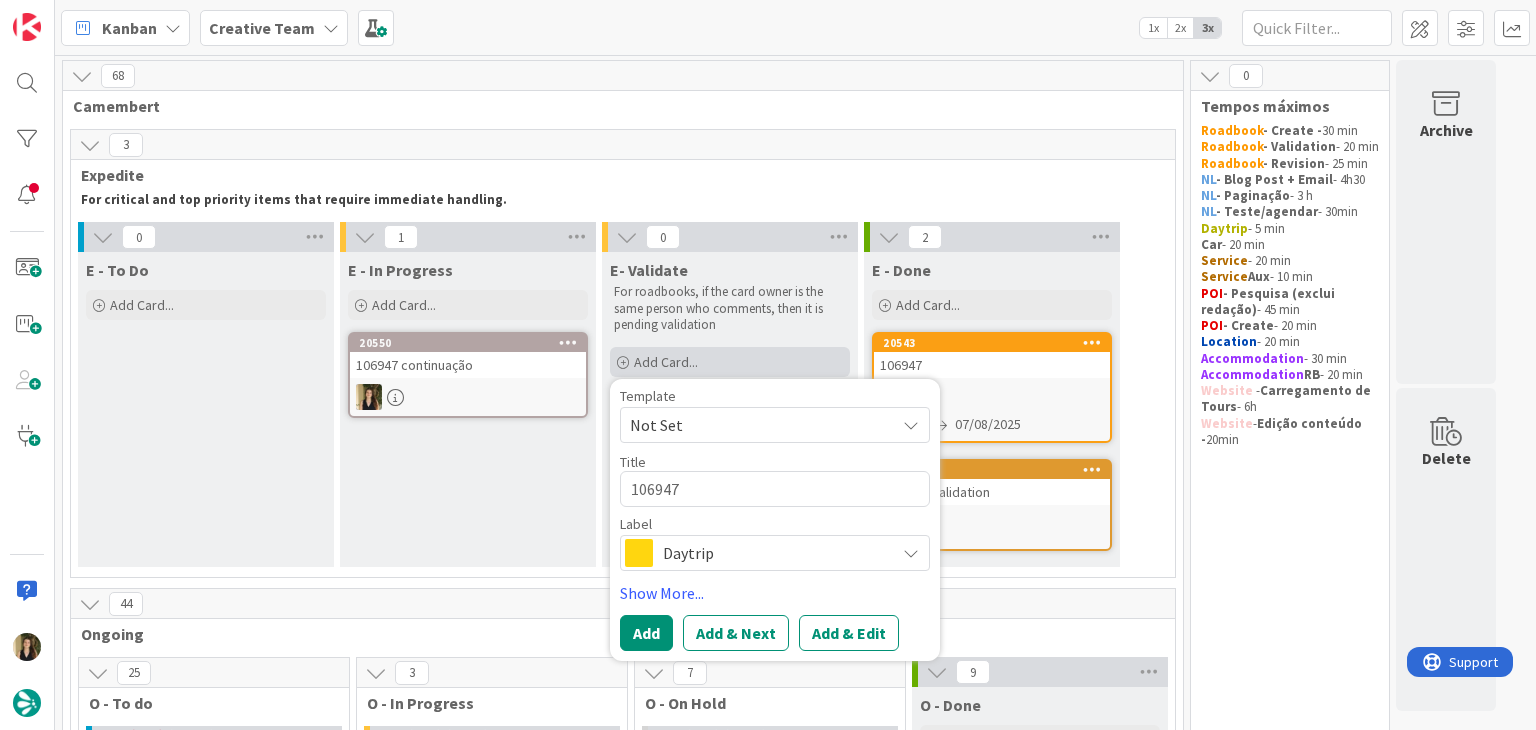 scroll, scrollTop: 0, scrollLeft: 0, axis: both 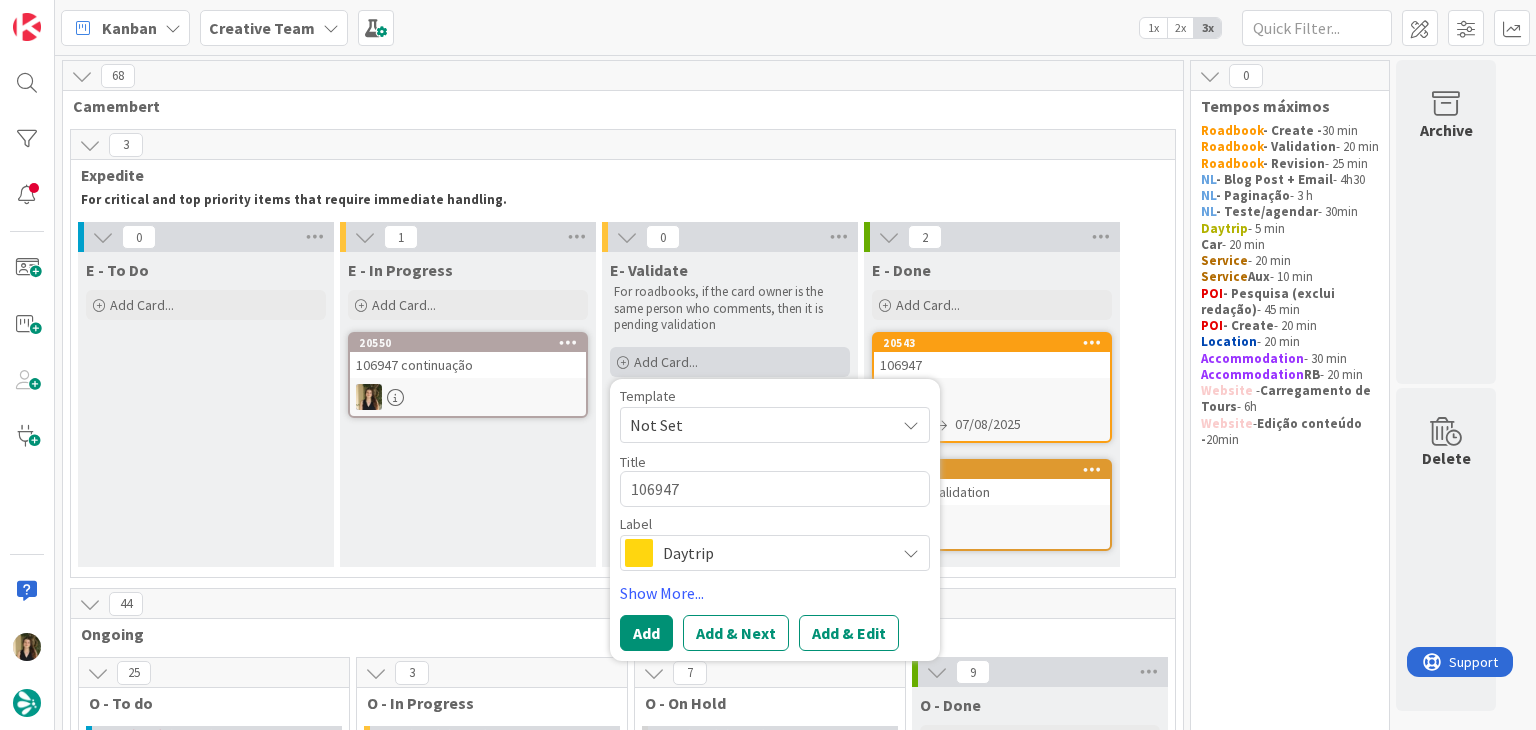 type on "x" 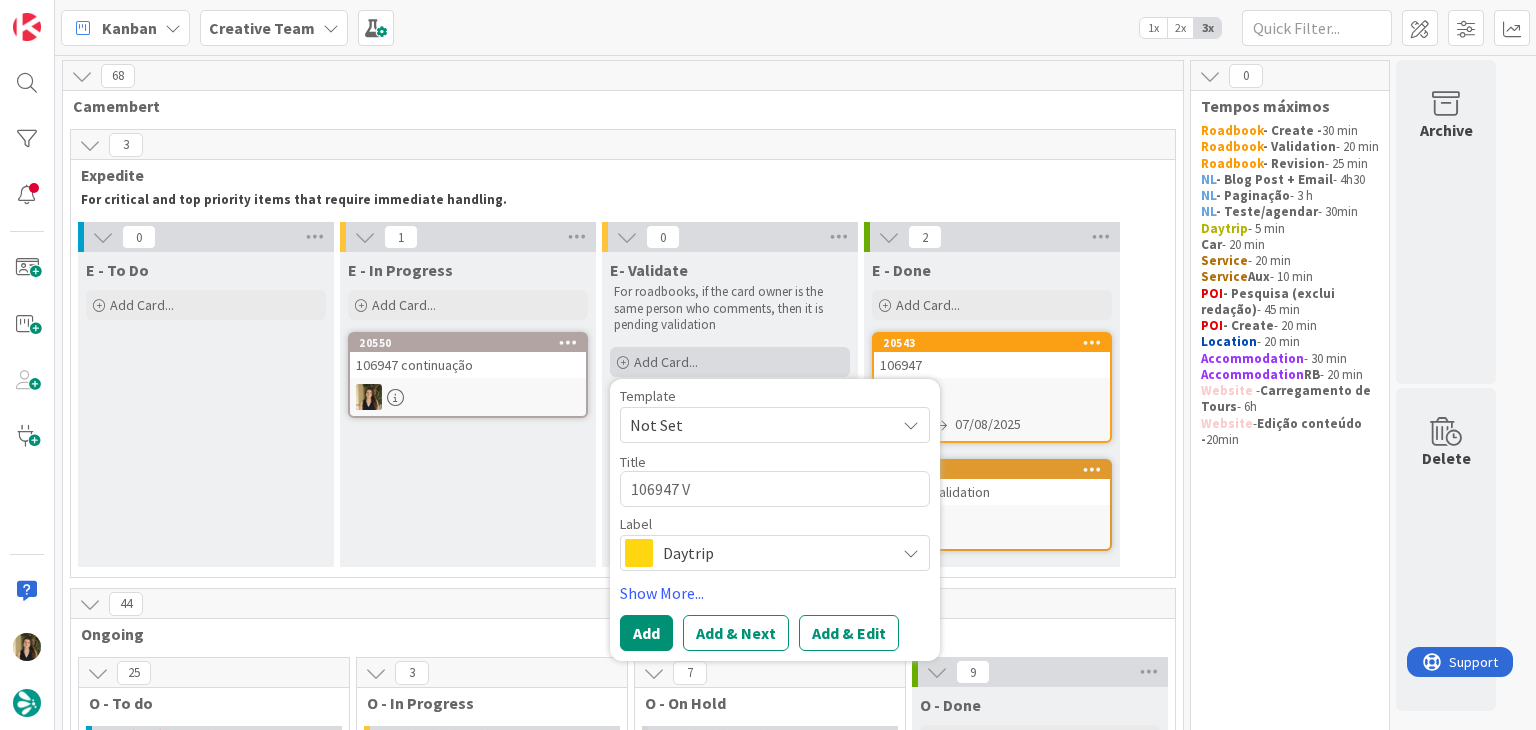 type on "x" 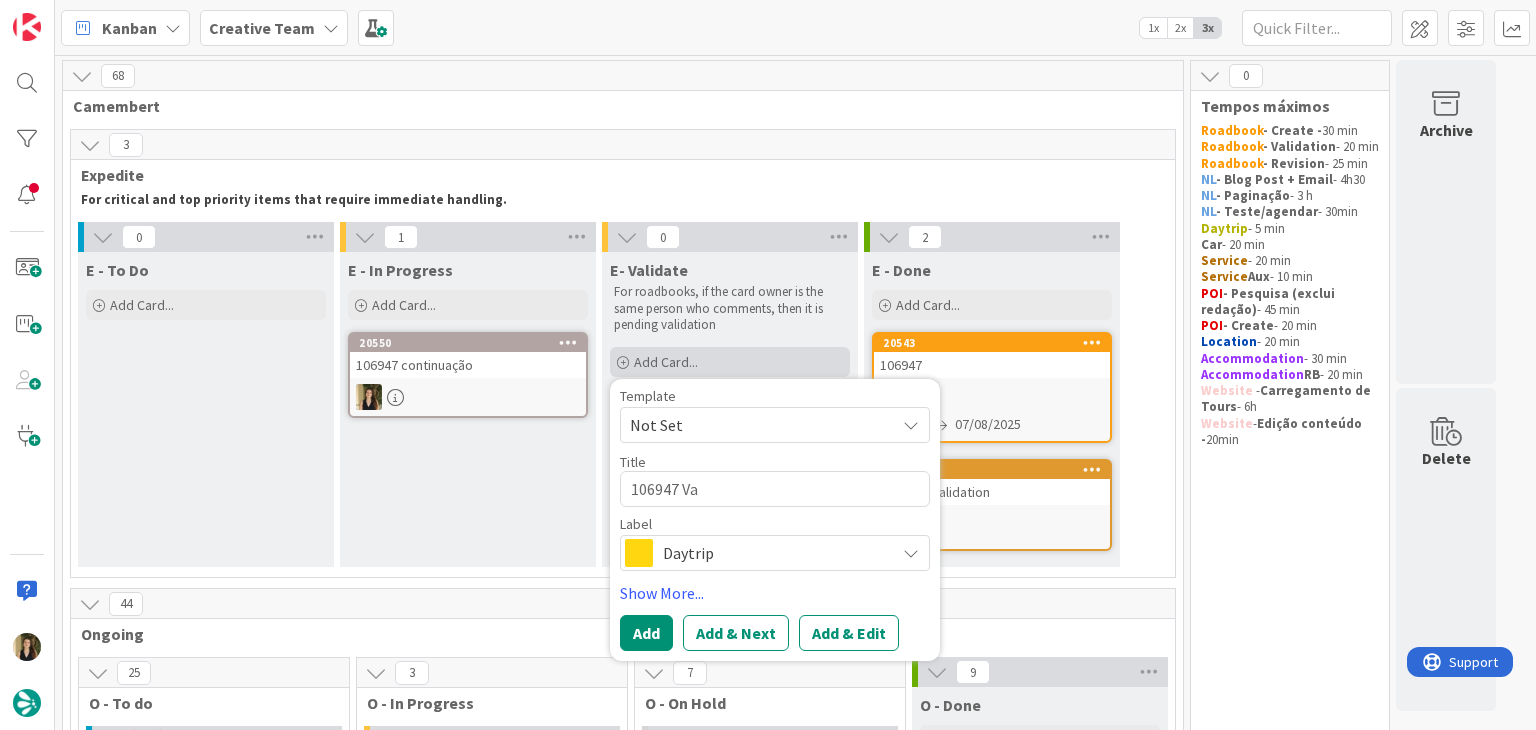 type on "x" 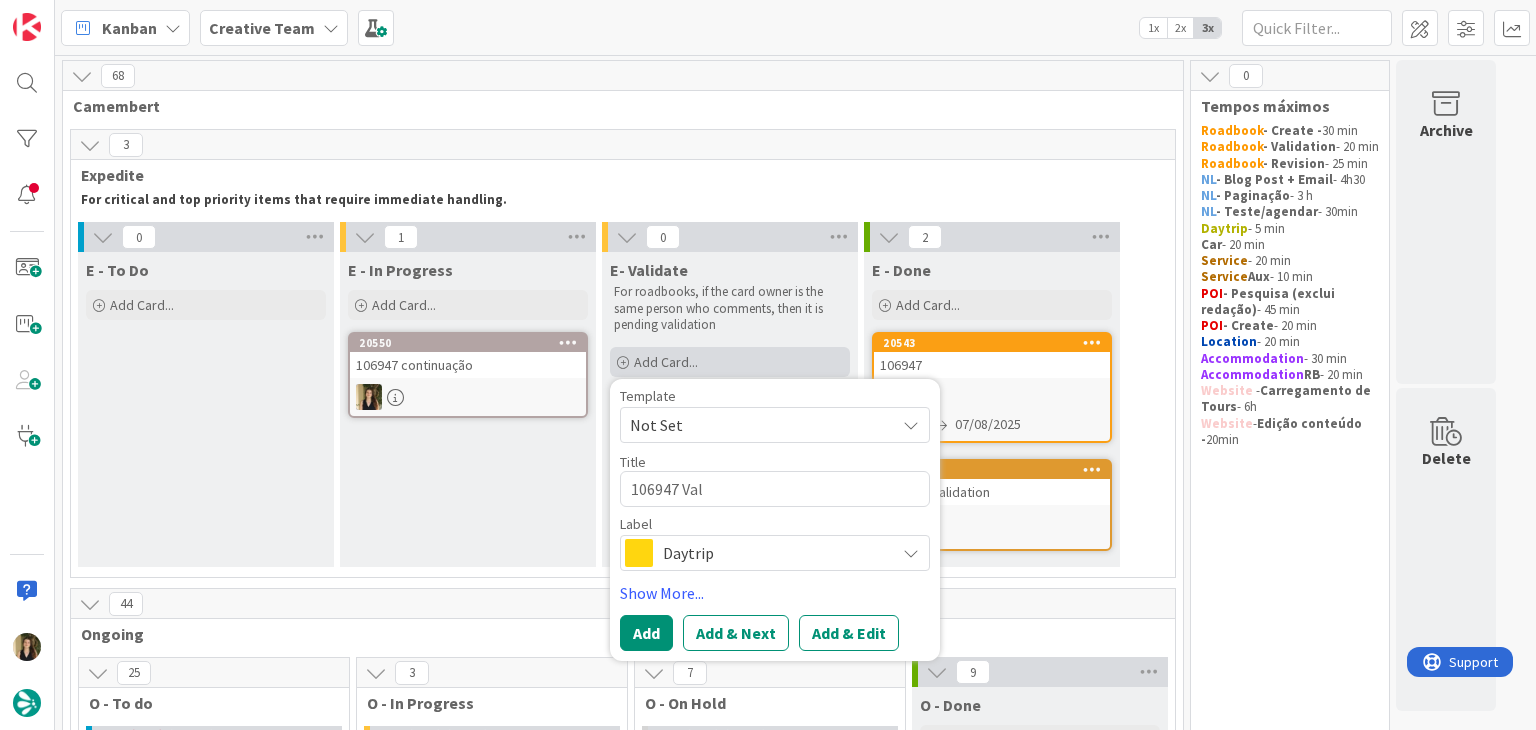 type on "x" 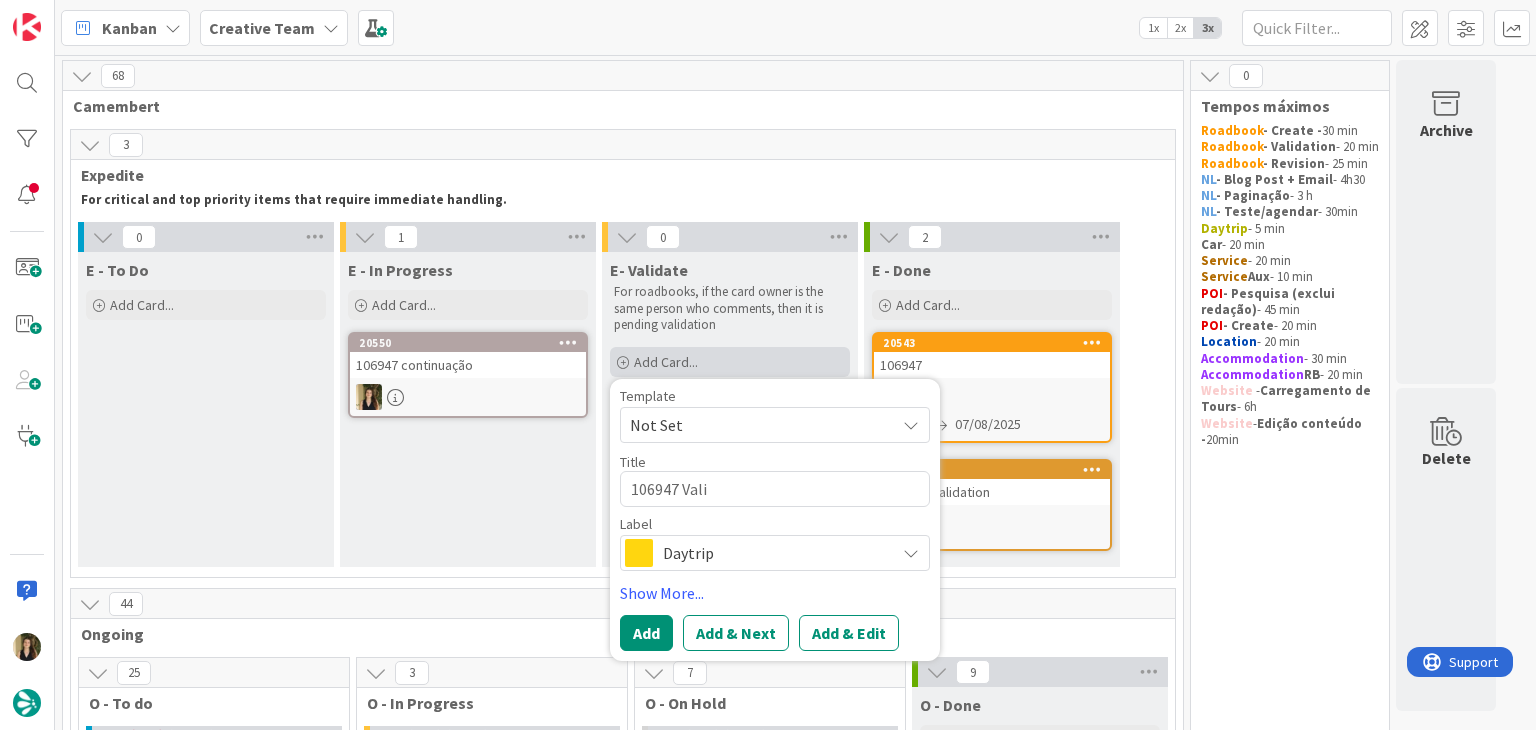 type on "x" 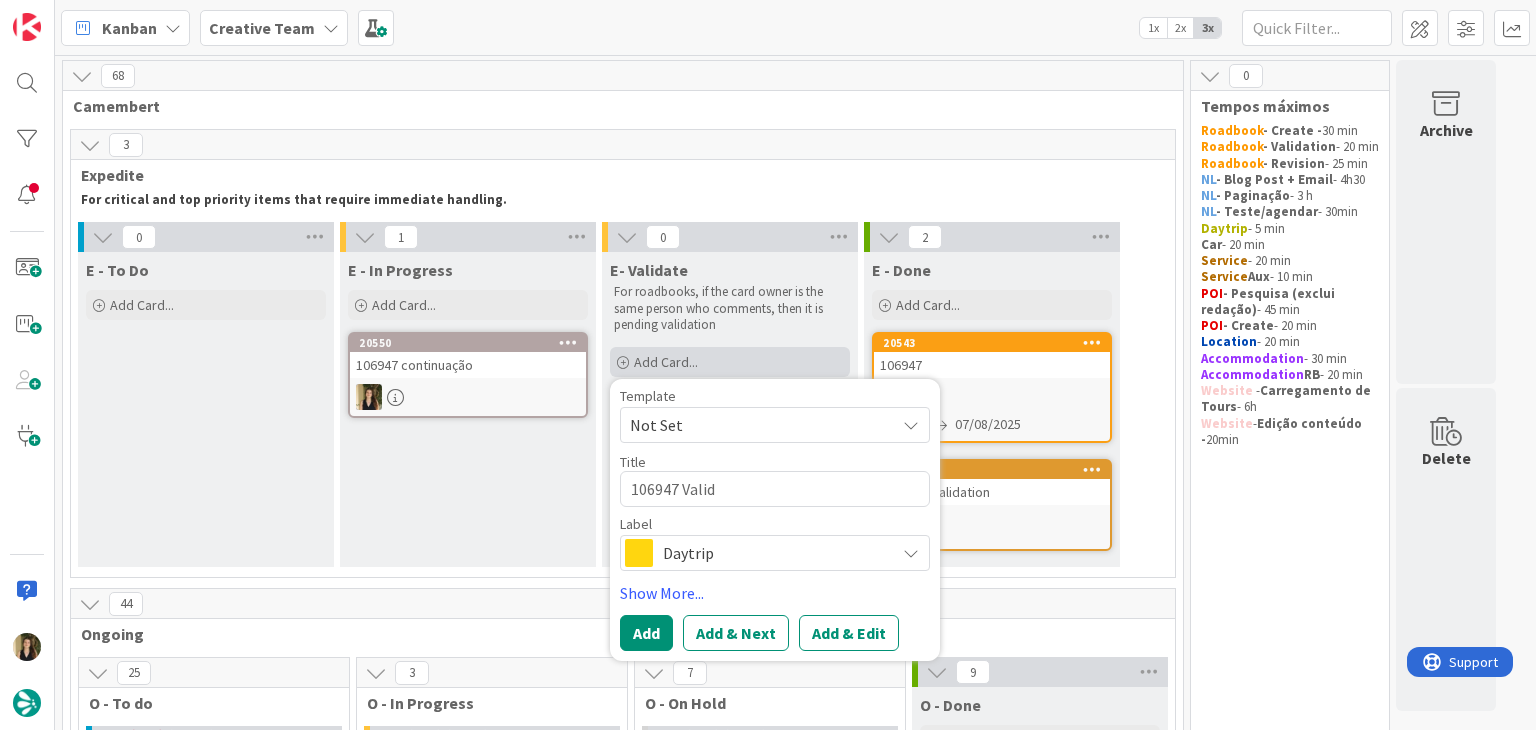 type on "x" 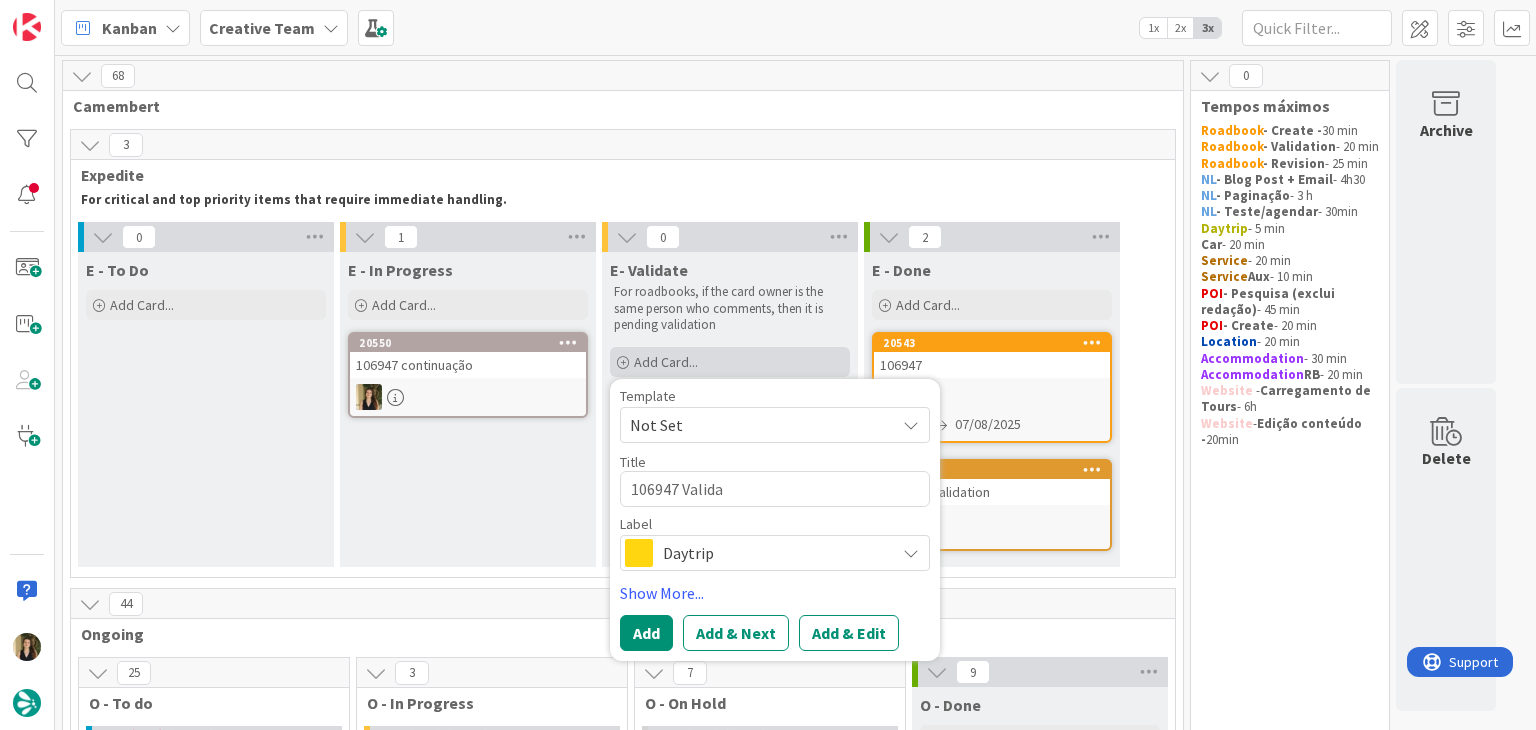 type on "x" 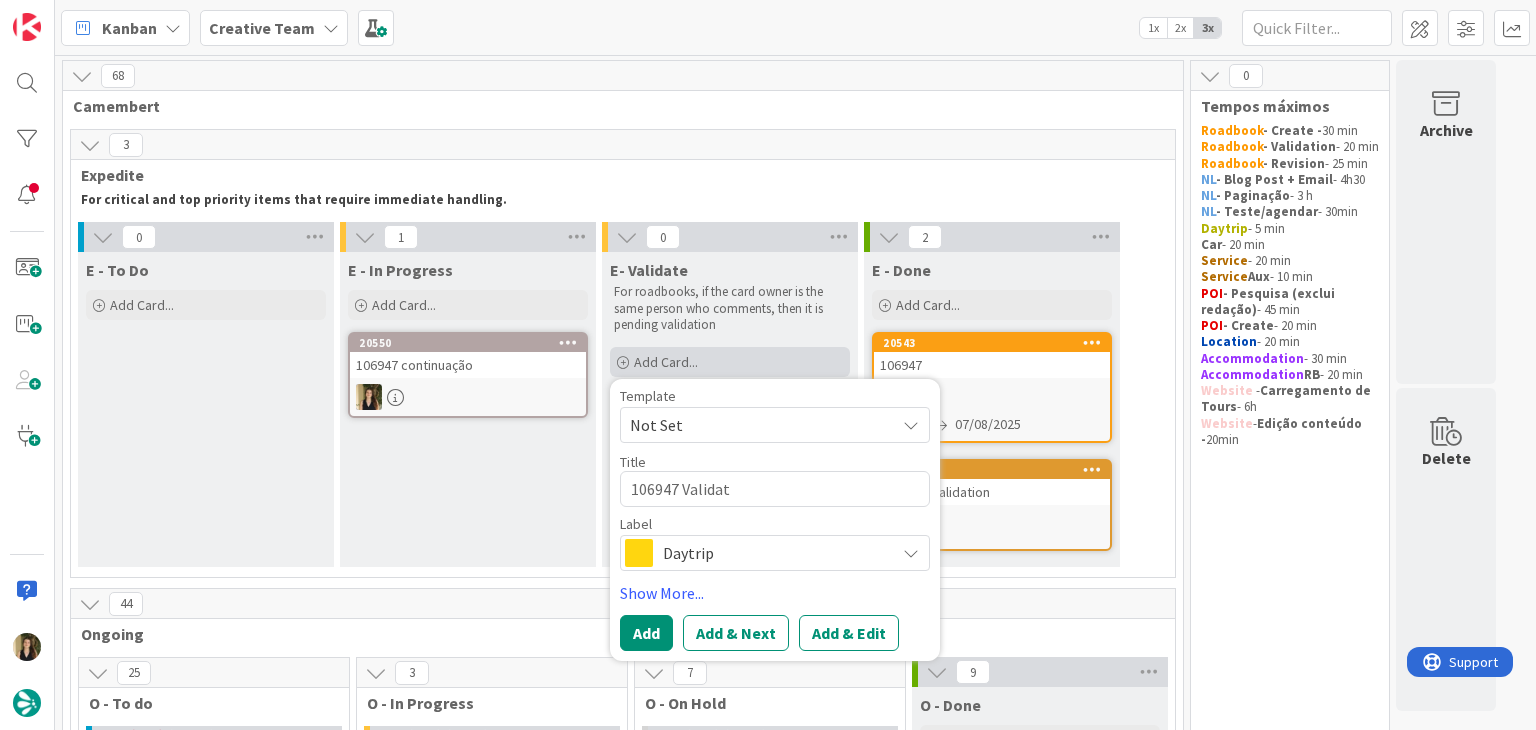 type on "x" 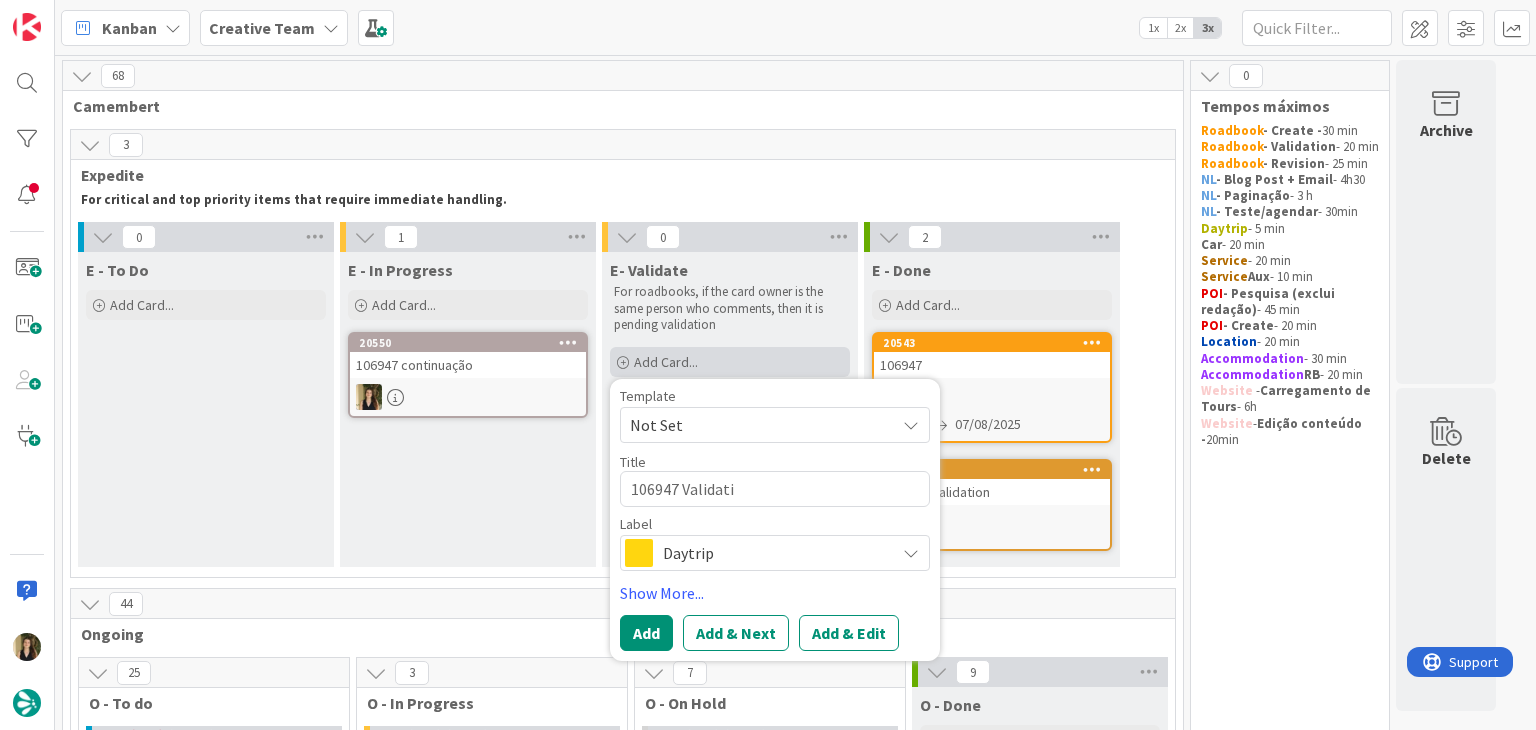 type on "x" 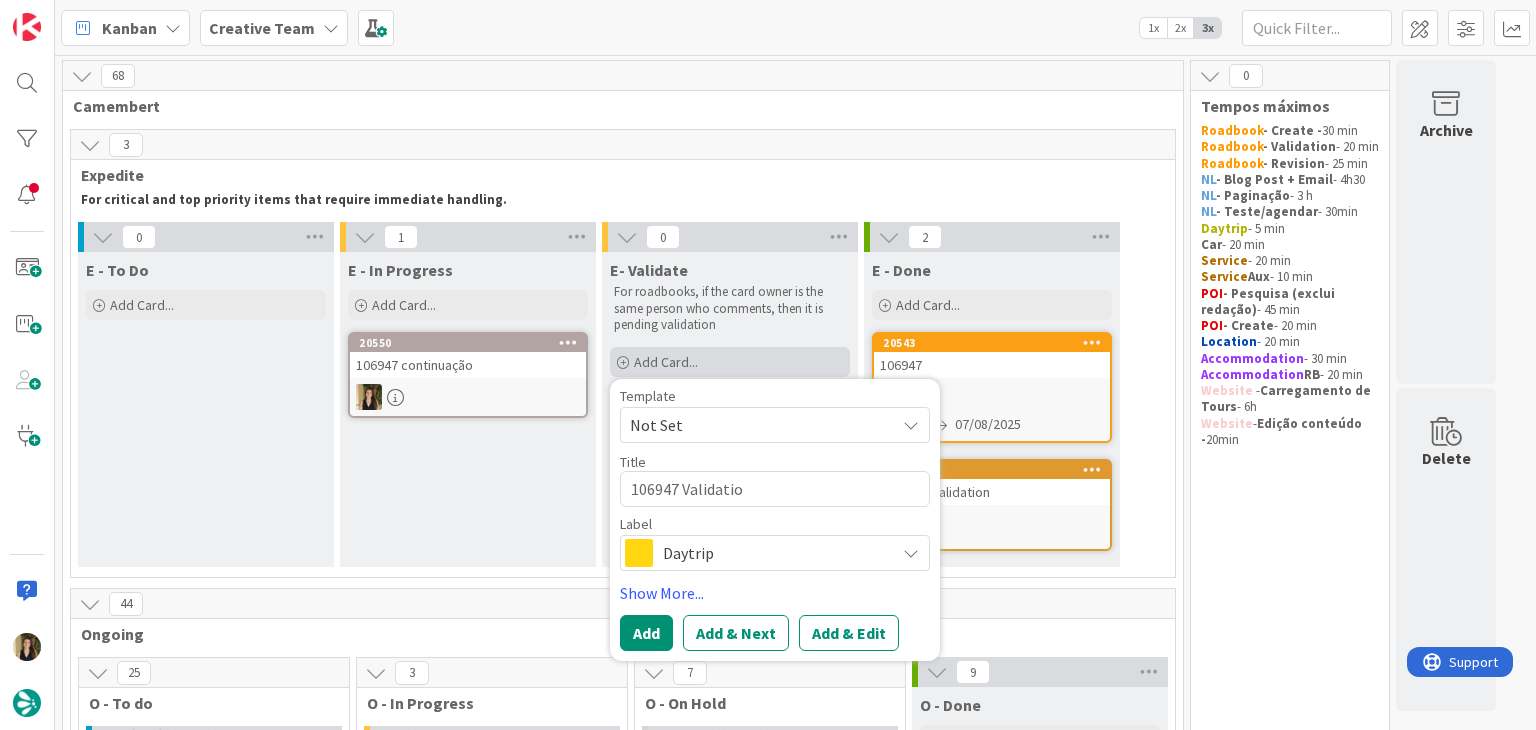 type on "x" 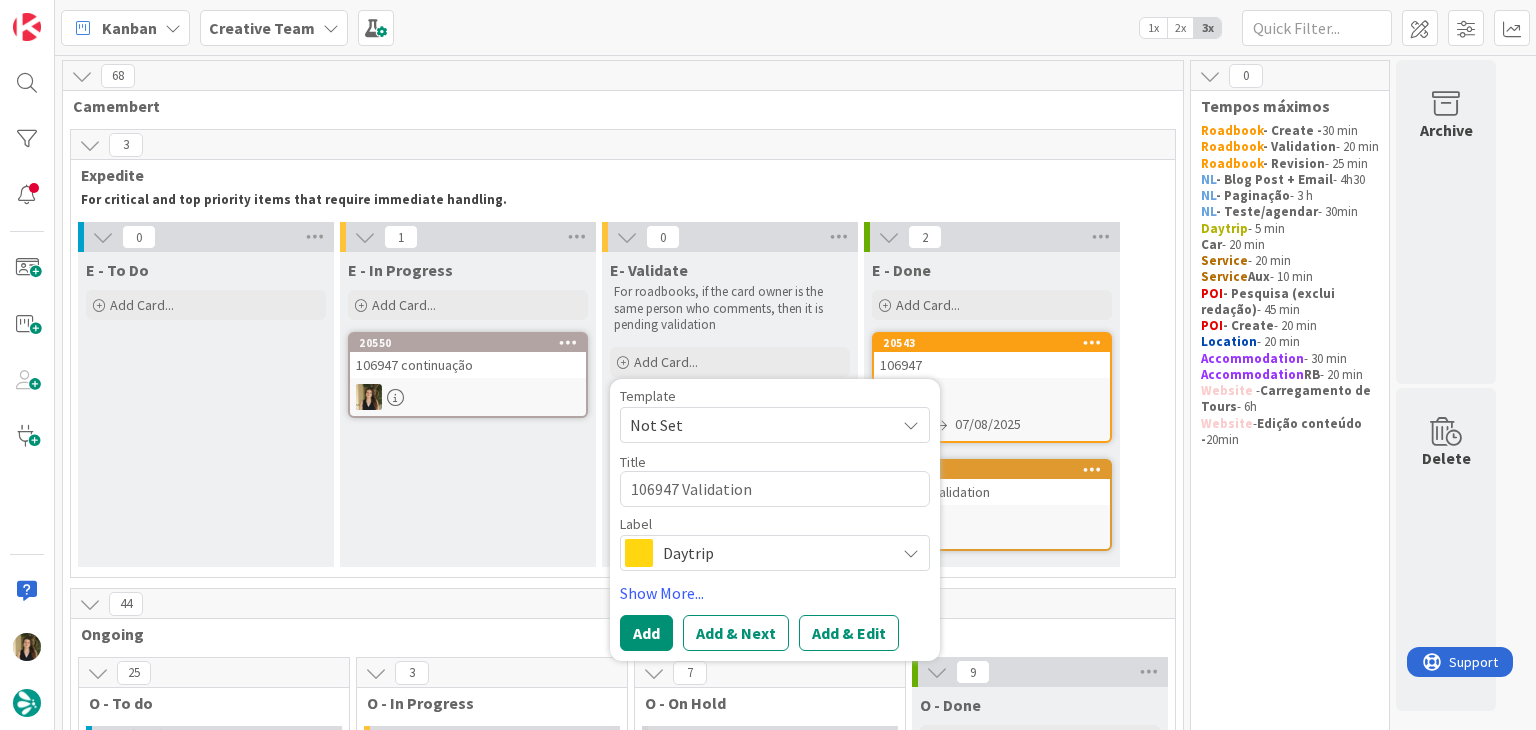 type on "106947 Validation" 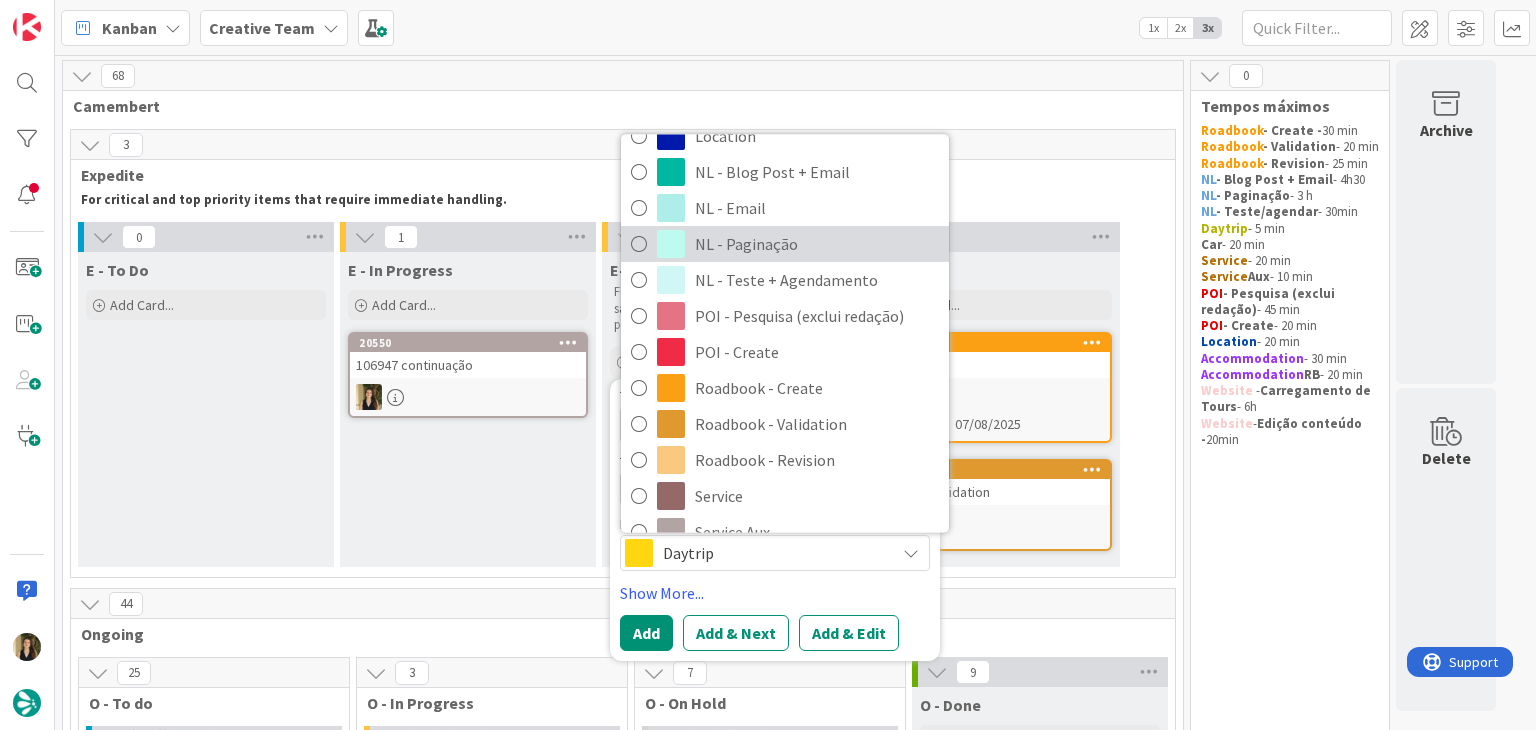 scroll, scrollTop: 200, scrollLeft: 0, axis: vertical 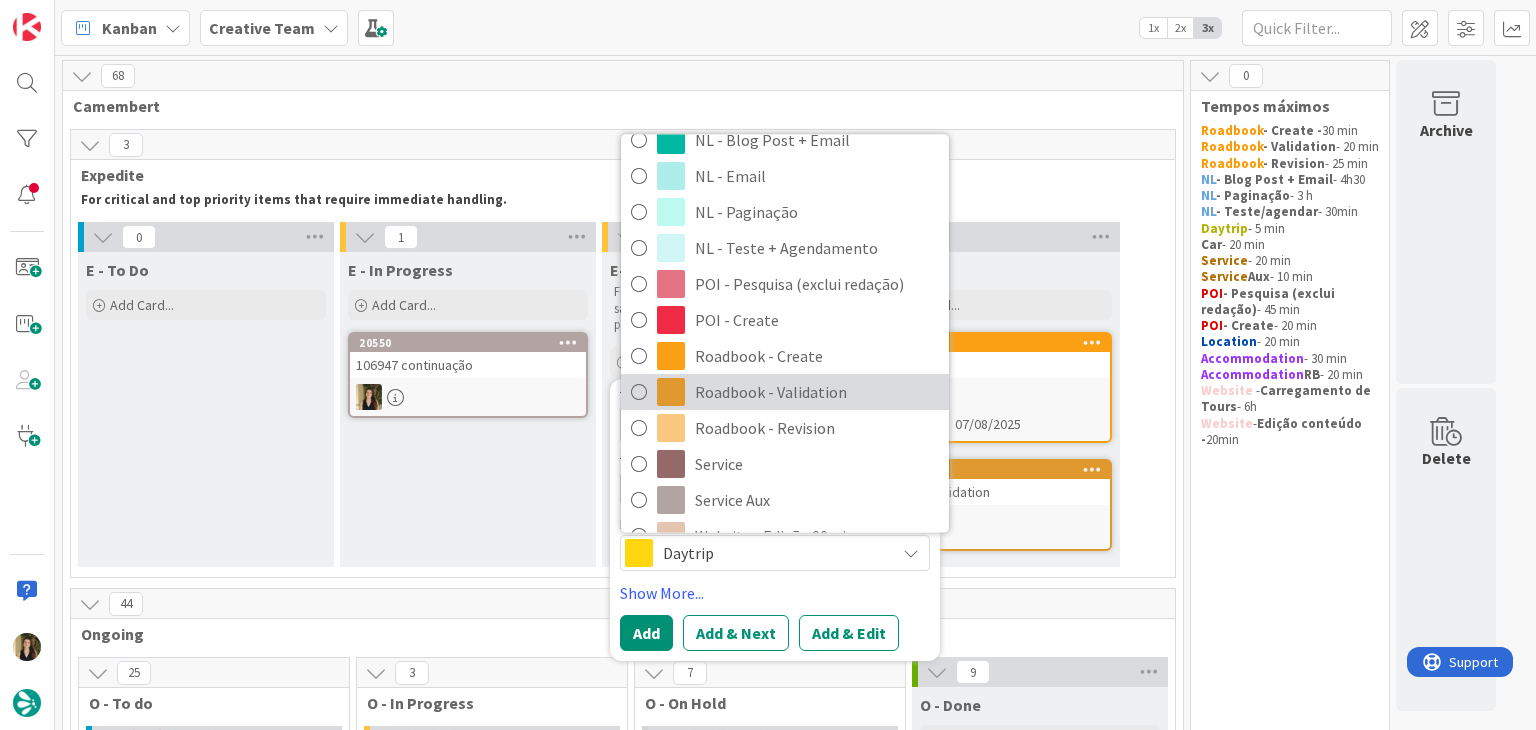 click on "Roadbook - Validation" at bounding box center [817, 392] 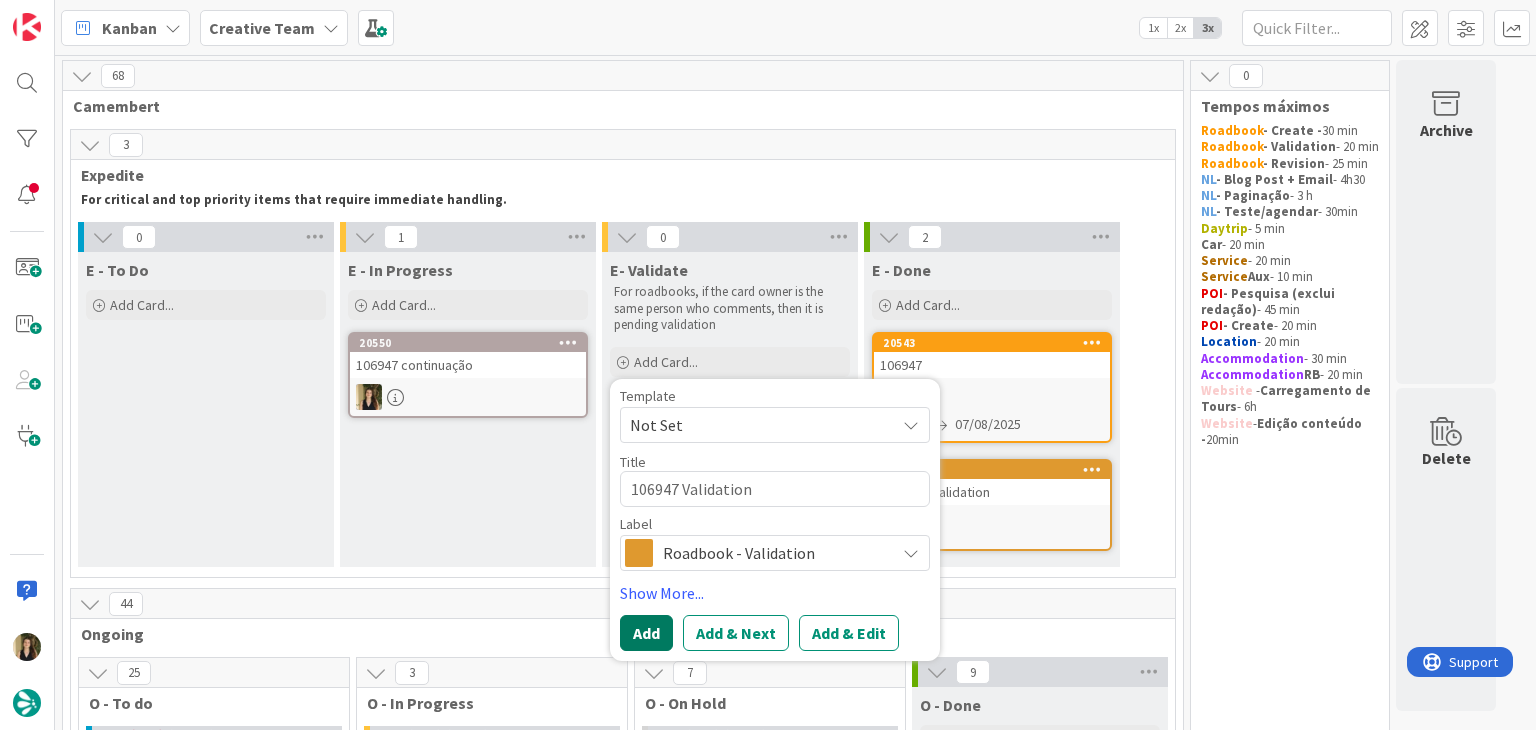 click on "Add" at bounding box center (646, 633) 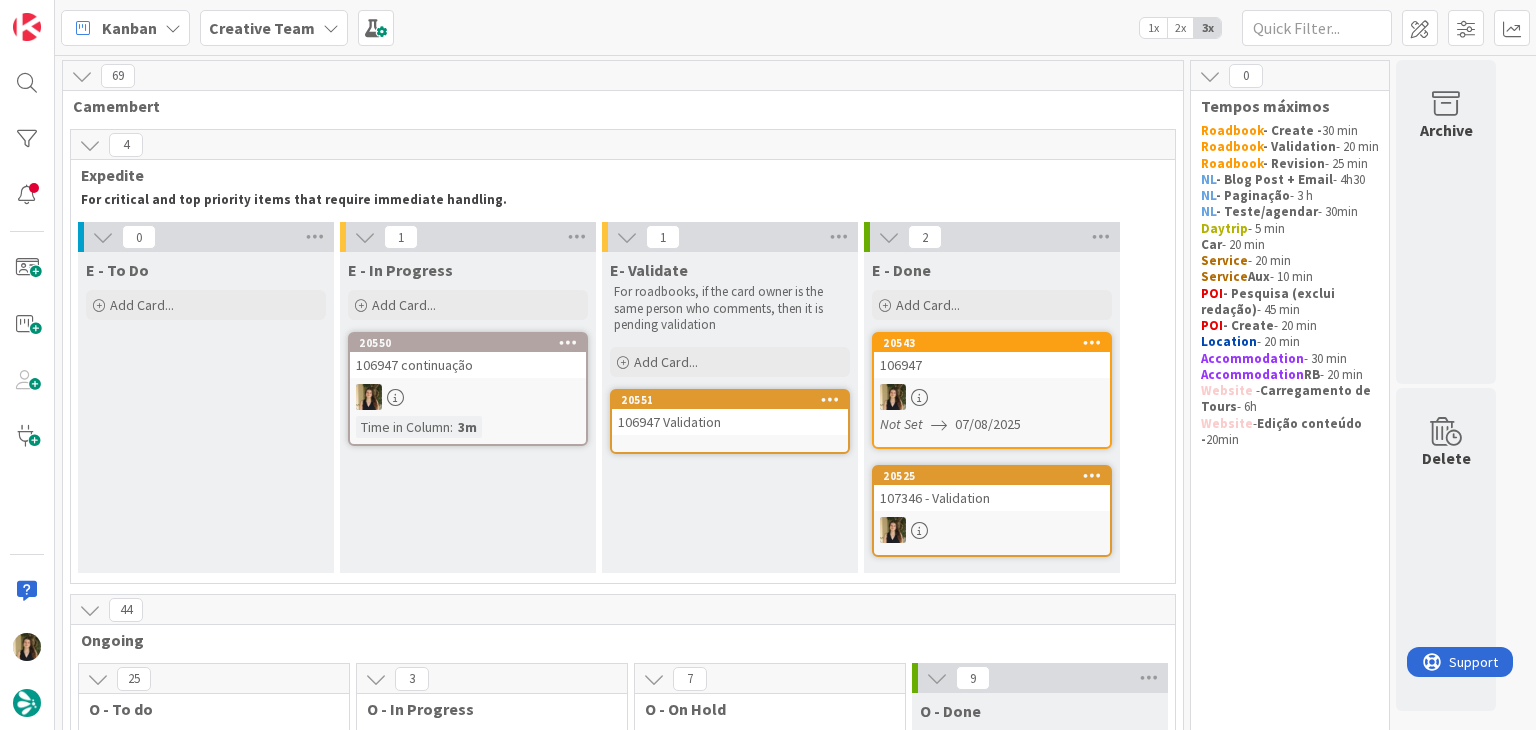 click at bounding box center [468, 397] 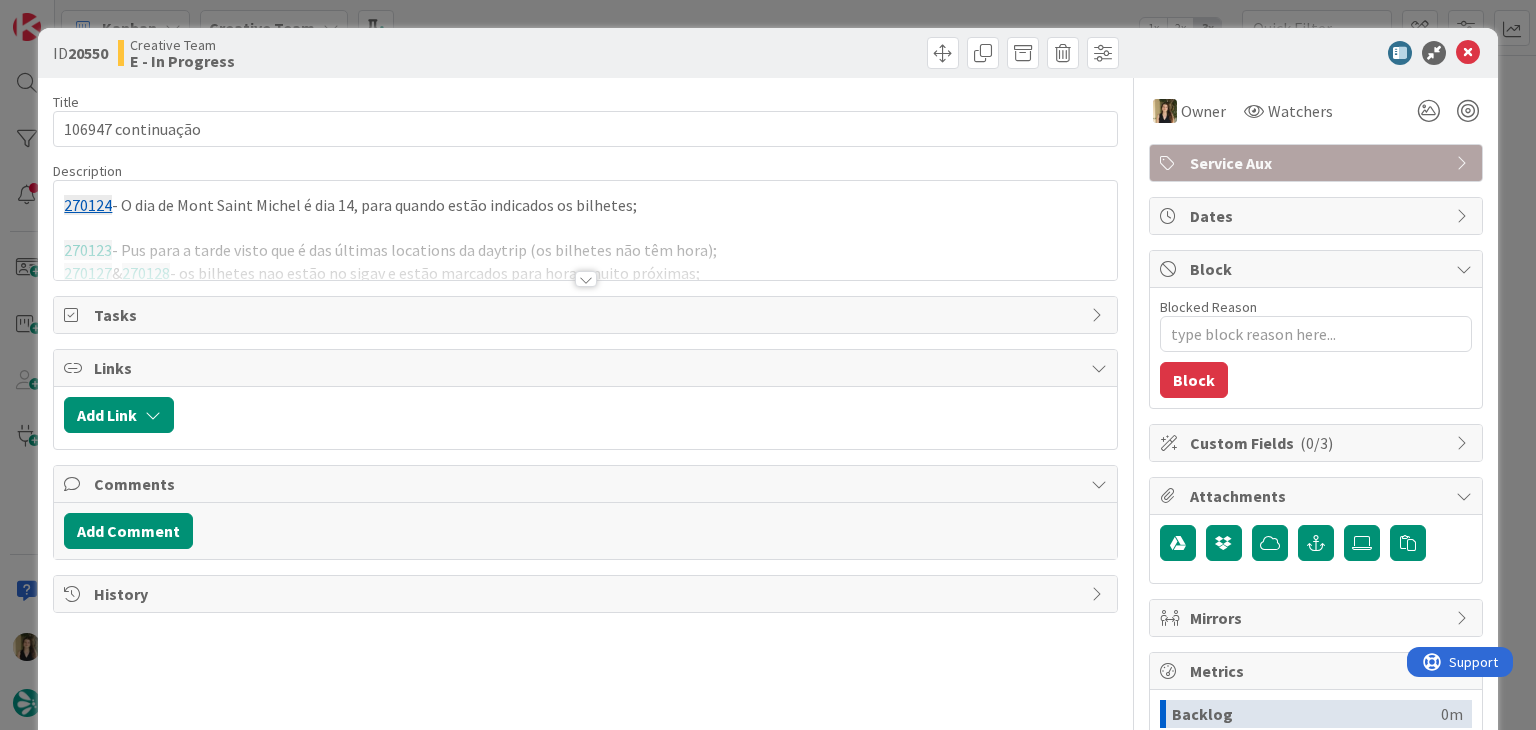 click at bounding box center [586, 279] 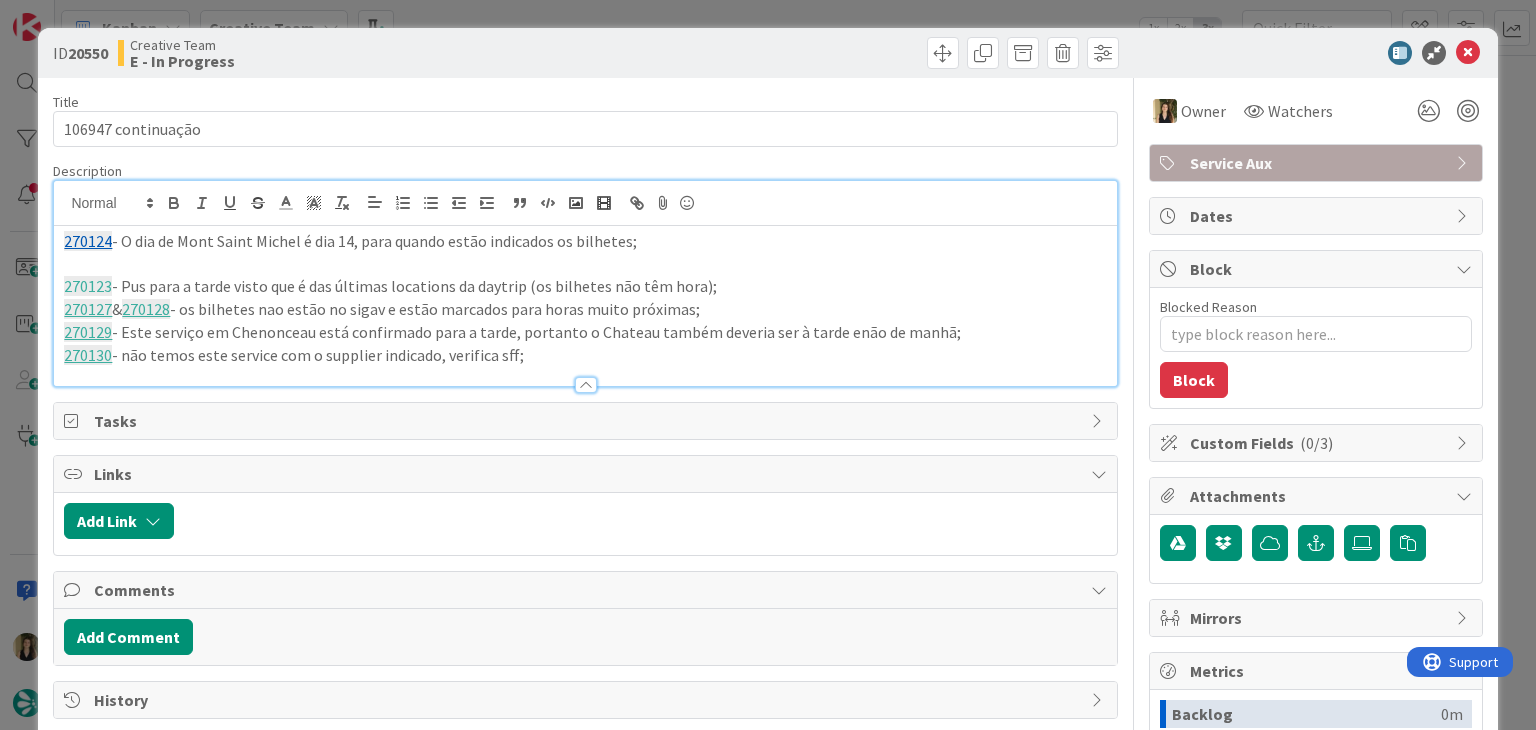 scroll, scrollTop: 0, scrollLeft: 0, axis: both 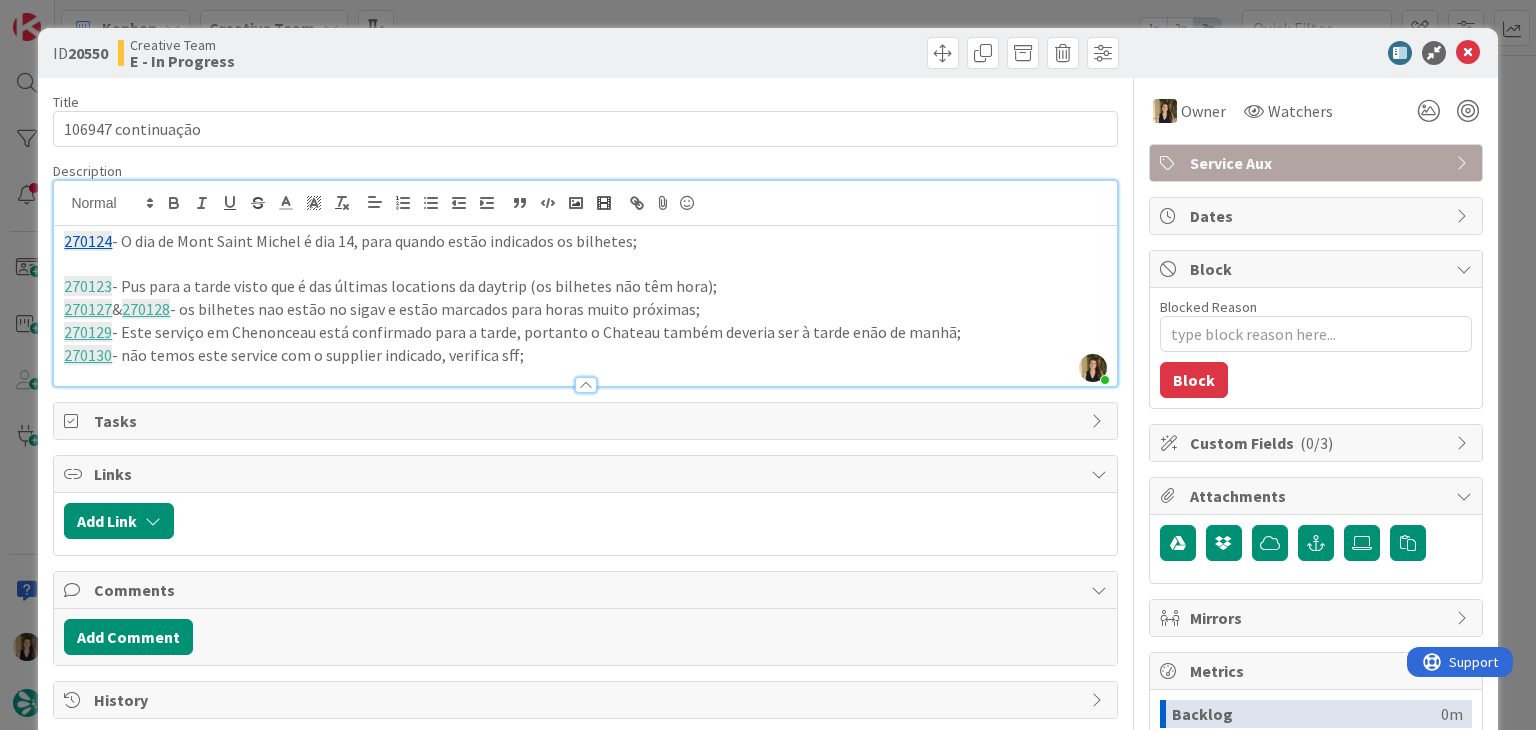 click on "ID  20550 Creative Team E - In Progress" at bounding box center [767, 53] 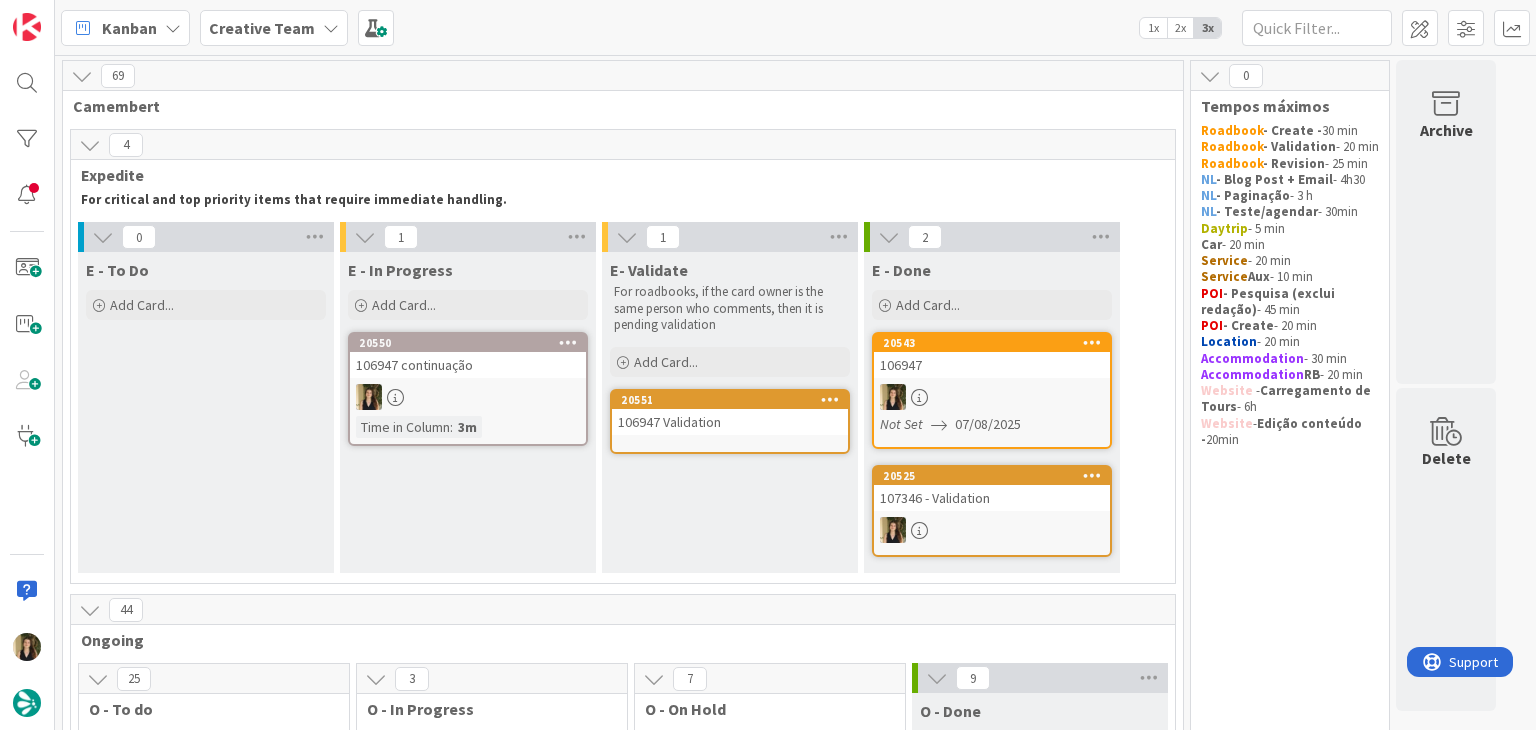 click on "20551 106947 Validation" at bounding box center (730, 421) 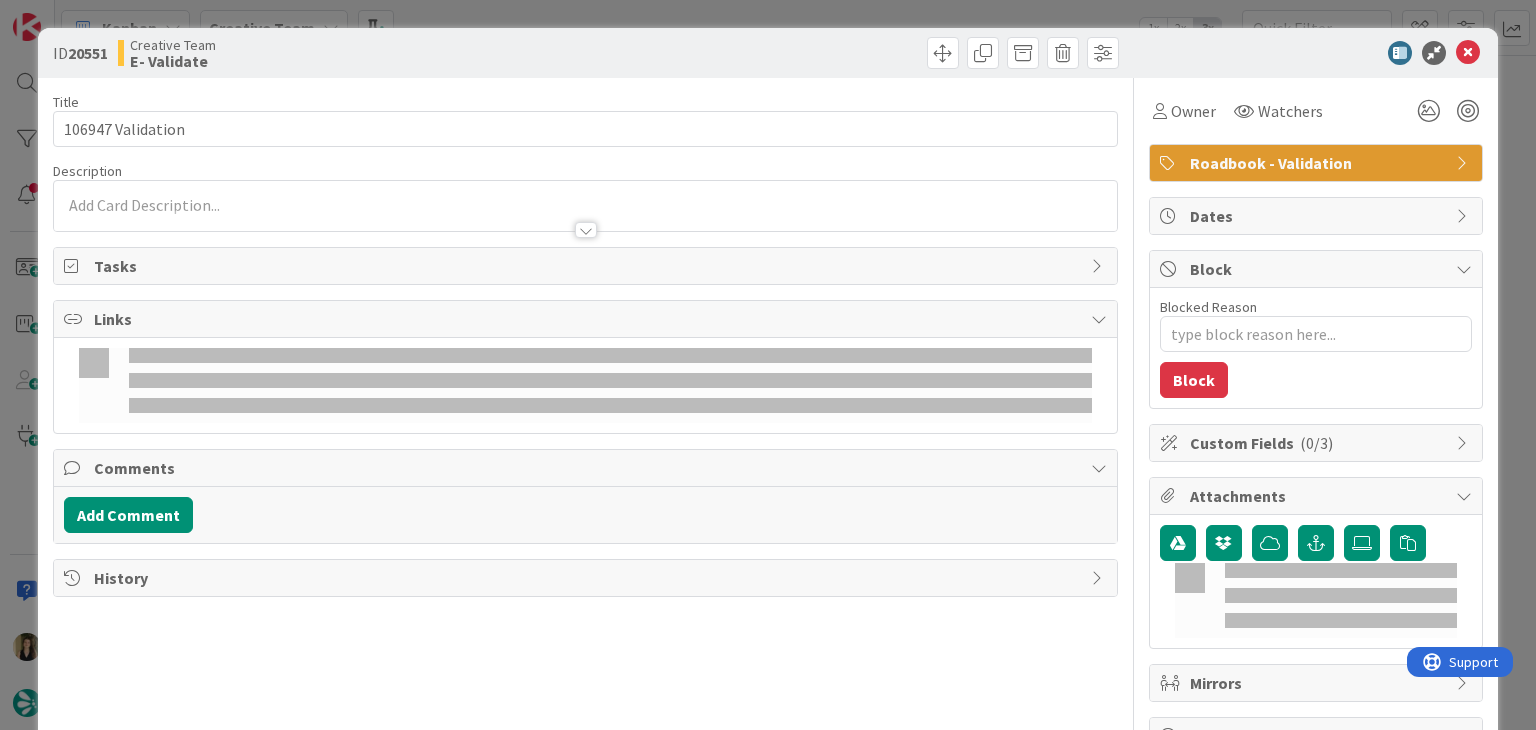type on "x" 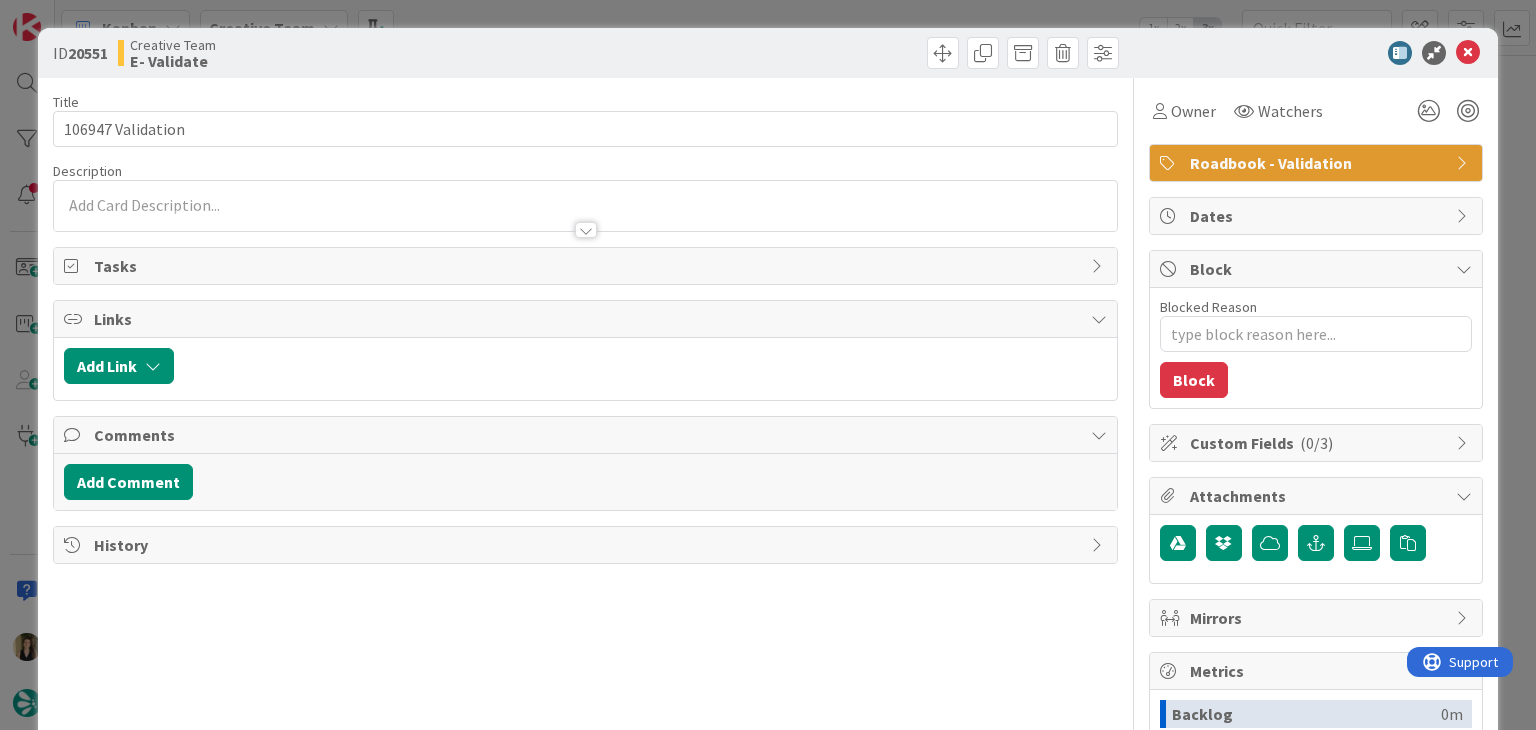 click at bounding box center (585, 220) 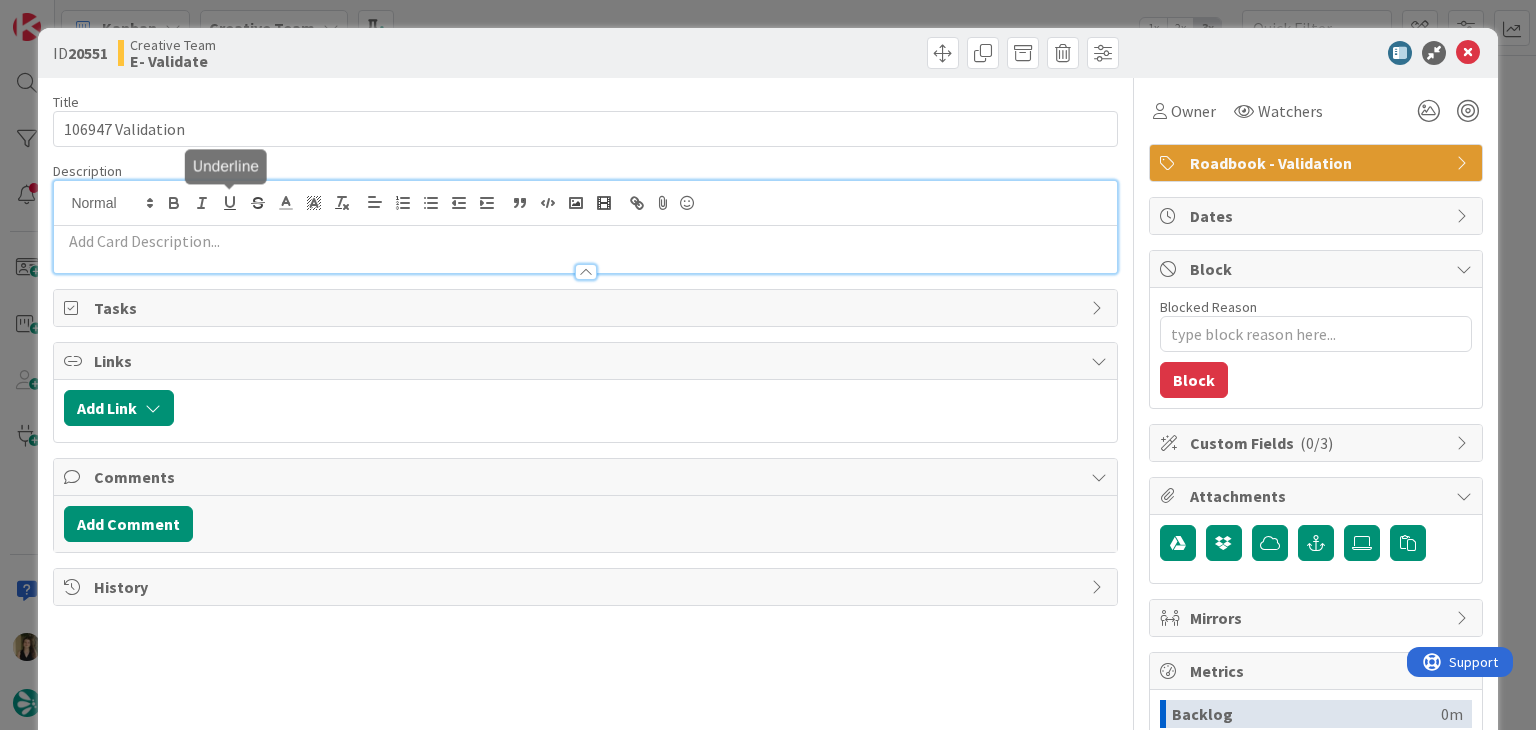 scroll, scrollTop: 0, scrollLeft: 0, axis: both 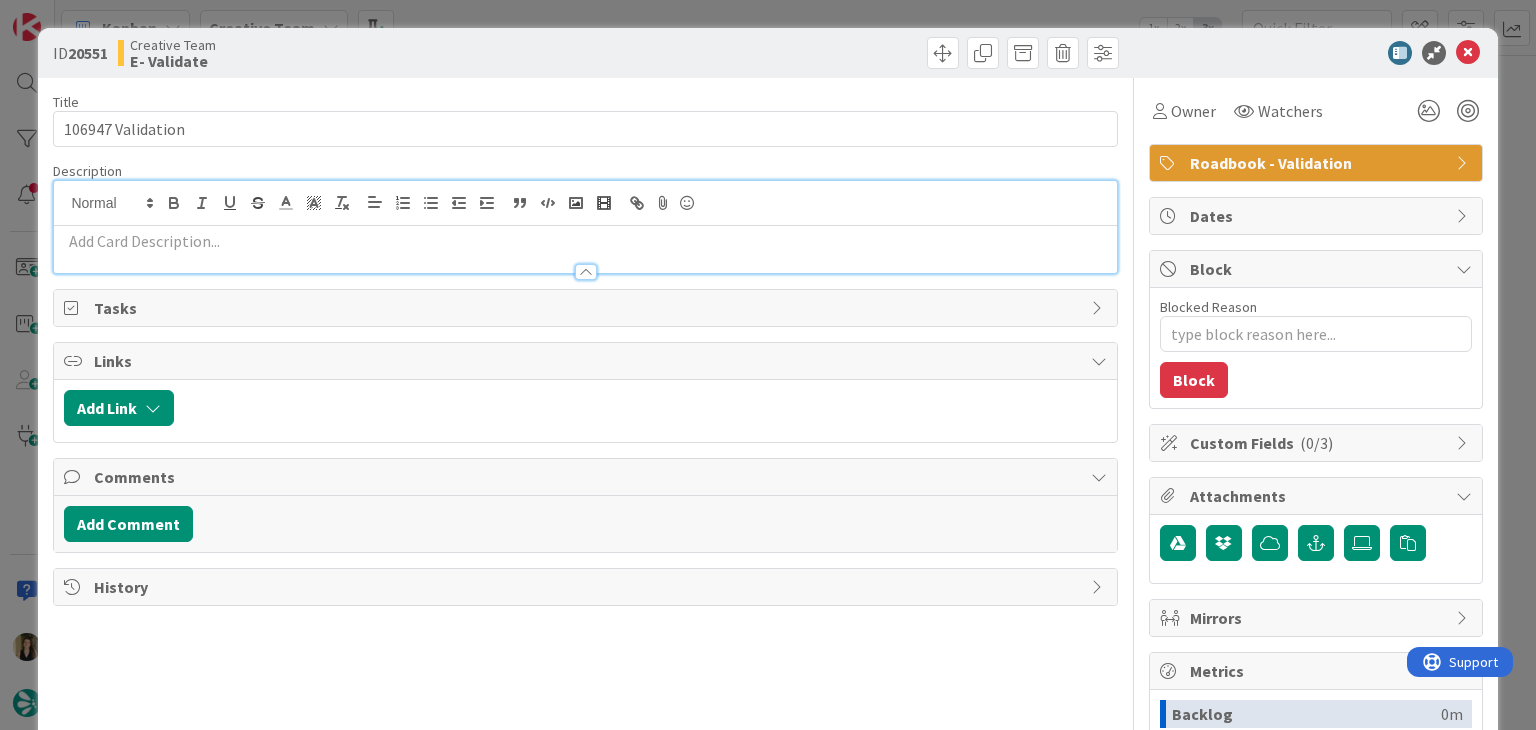 click at bounding box center (585, 241) 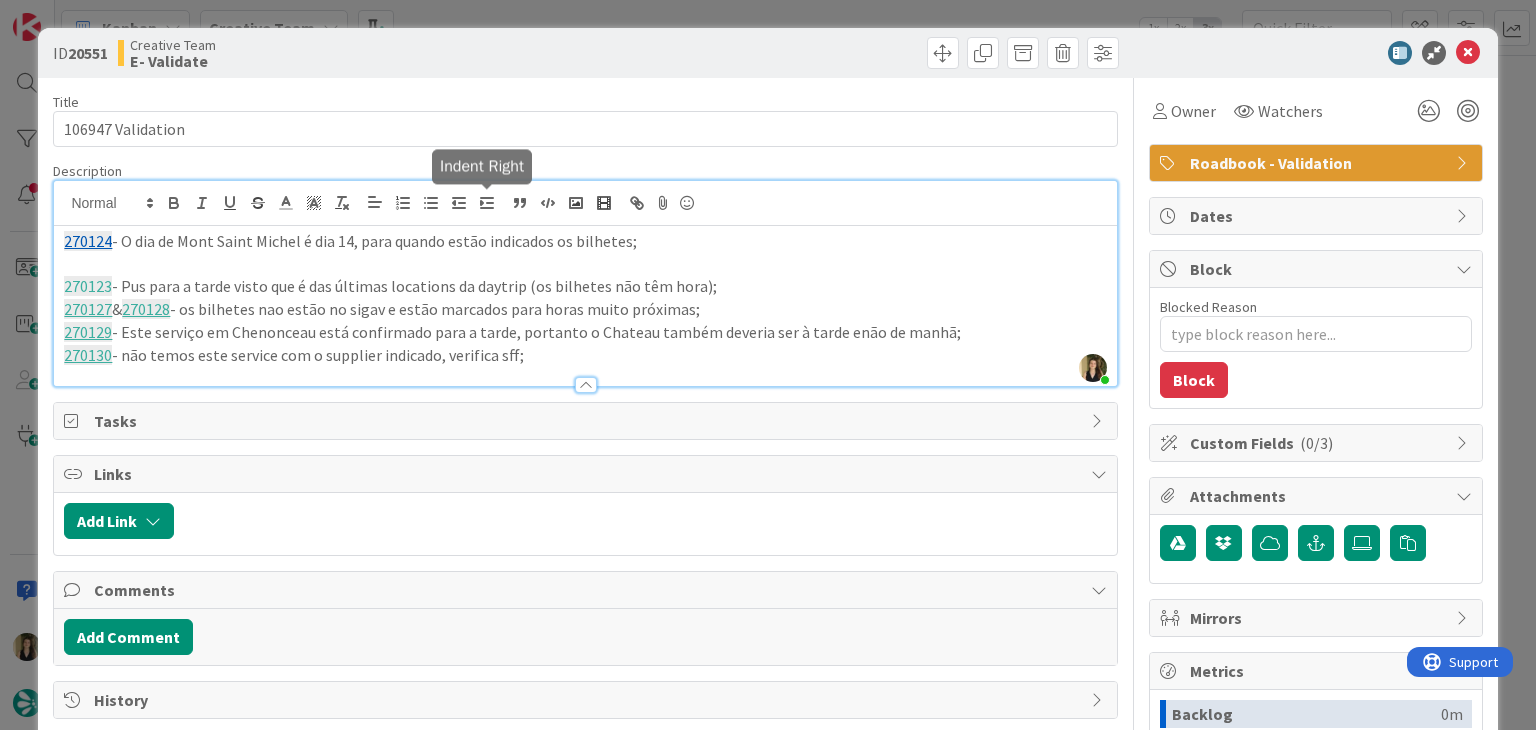 type 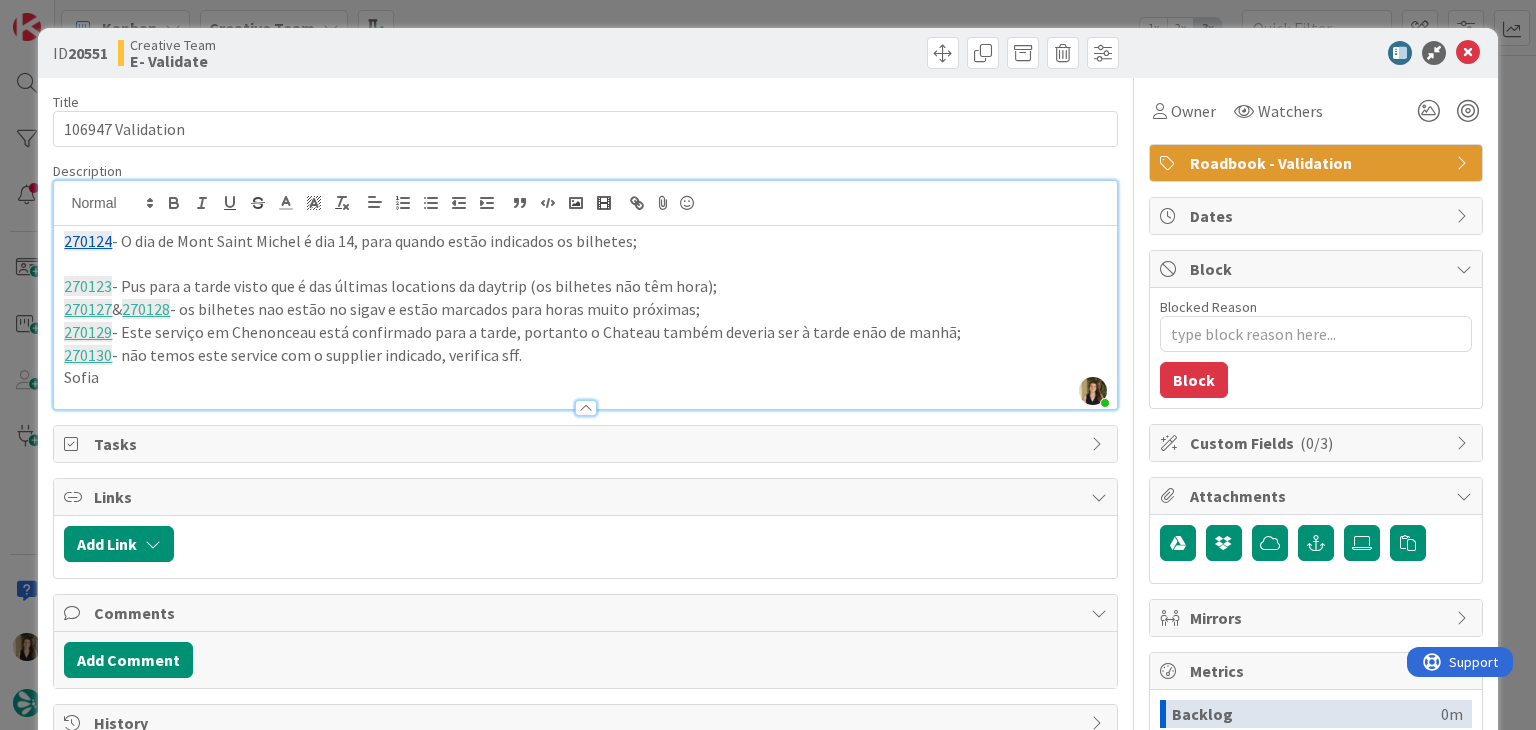drag, startPoint x: 602, startPoint y: 33, endPoint x: 616, endPoint y: 29, distance: 14.56022 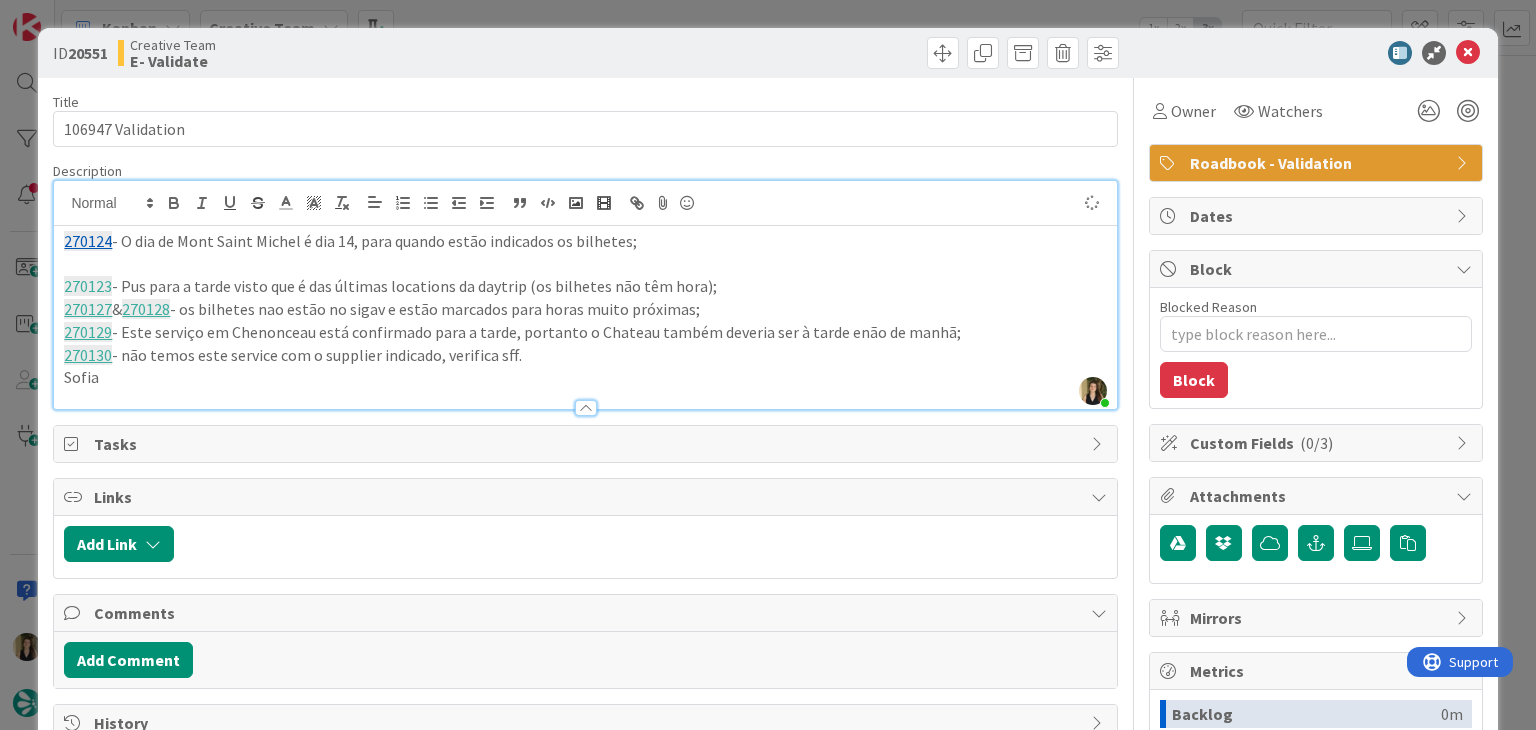 click on "ID  20551 Creative Team E- Validate Title 17 / 128 106947 Validation Description Sofia Palma just joined 270124  - O dia de Mont Saint Michel é dia 14, para quando estão indicados os bilhetes; 270123  - Pus para a tarde visto que é das últimas locations da daytrip (os bilhetes não têm hora); 270127  &  270128  - os bilhetes nao estão no sigav e estão marcados para horas muito próximas; 270129  - Este serviço em Chenonceau está confirmado para a tarde, portanto o Chateau também deveria ser à tarde enão de manhã; 270130  - não temos este service com o supplier indicado, verifica sff. Sofia Owner Watchers Roadbook - Validation Tasks Links Add Link Comments Add Comment History Owner Watchers Roadbook - Validation Dates Block Blocked Reason 0 / 256 Block Custom Fields ( 0/3 ) Attachments Mirrors Metrics Backlog 0m To Do 0m Buffer 0m In Progress 0m Total Time 0m Lead Time 0m Cycle Time 0m Blocked Time 0m Show Details" at bounding box center [768, 365] 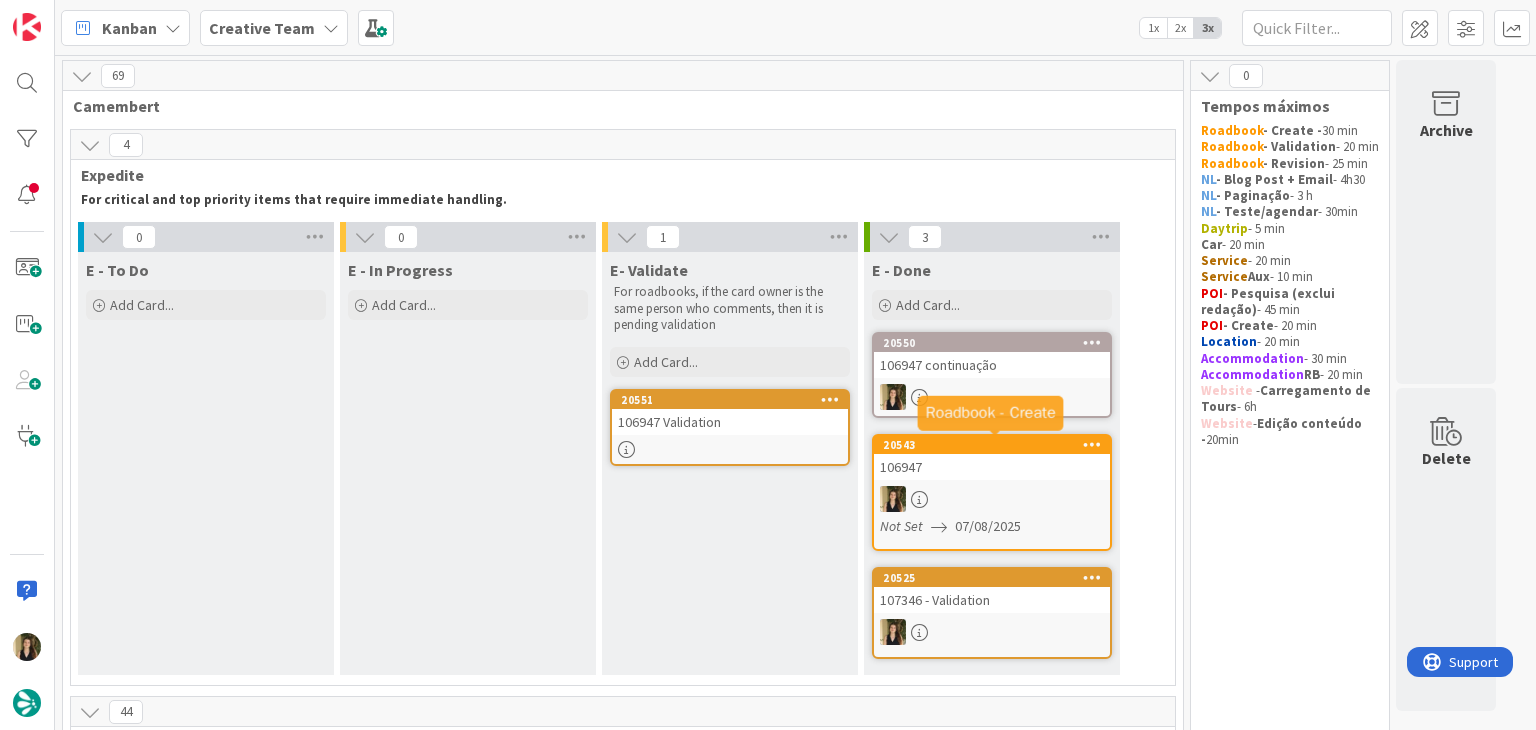 scroll, scrollTop: 0, scrollLeft: 0, axis: both 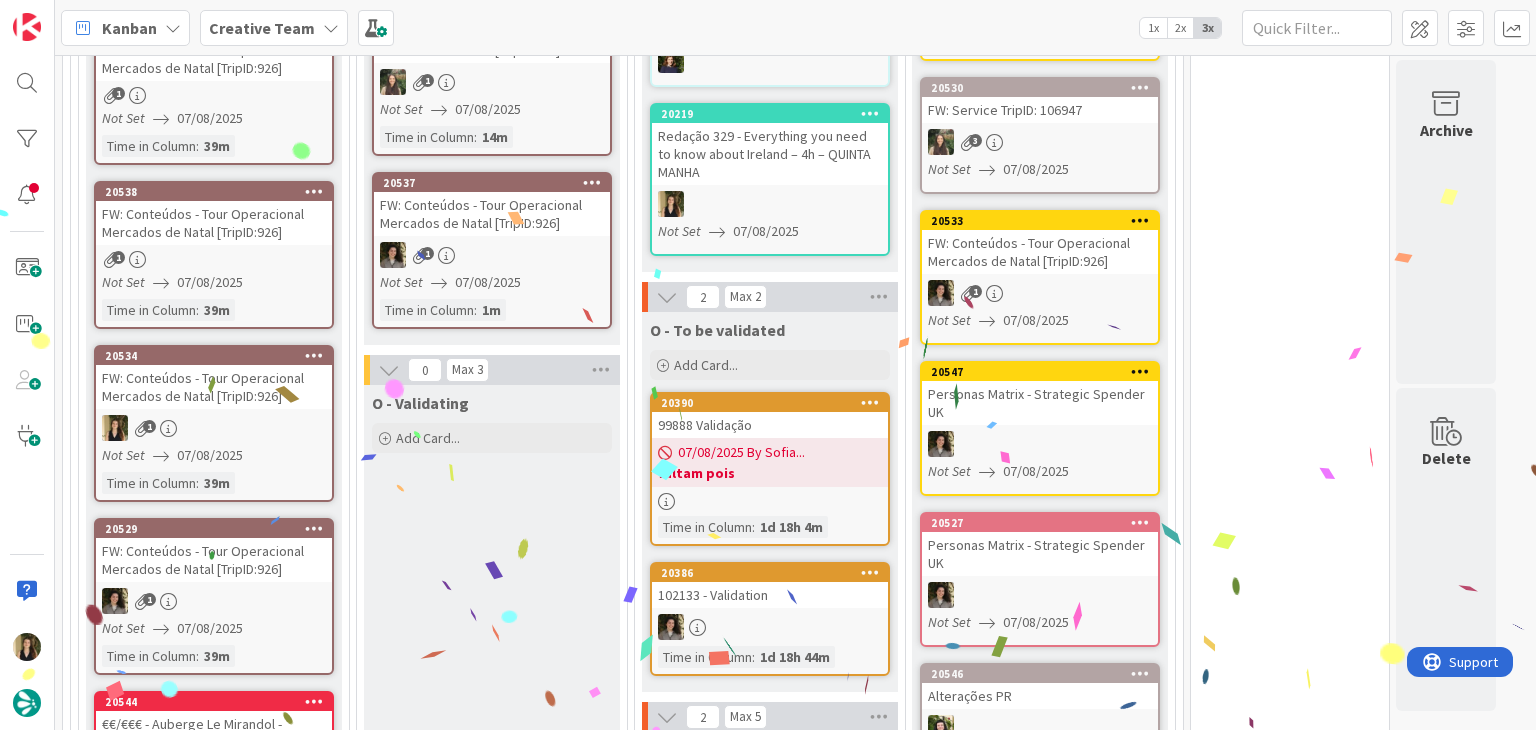click on "O - Validating Add Card..." at bounding box center (492, 1975) 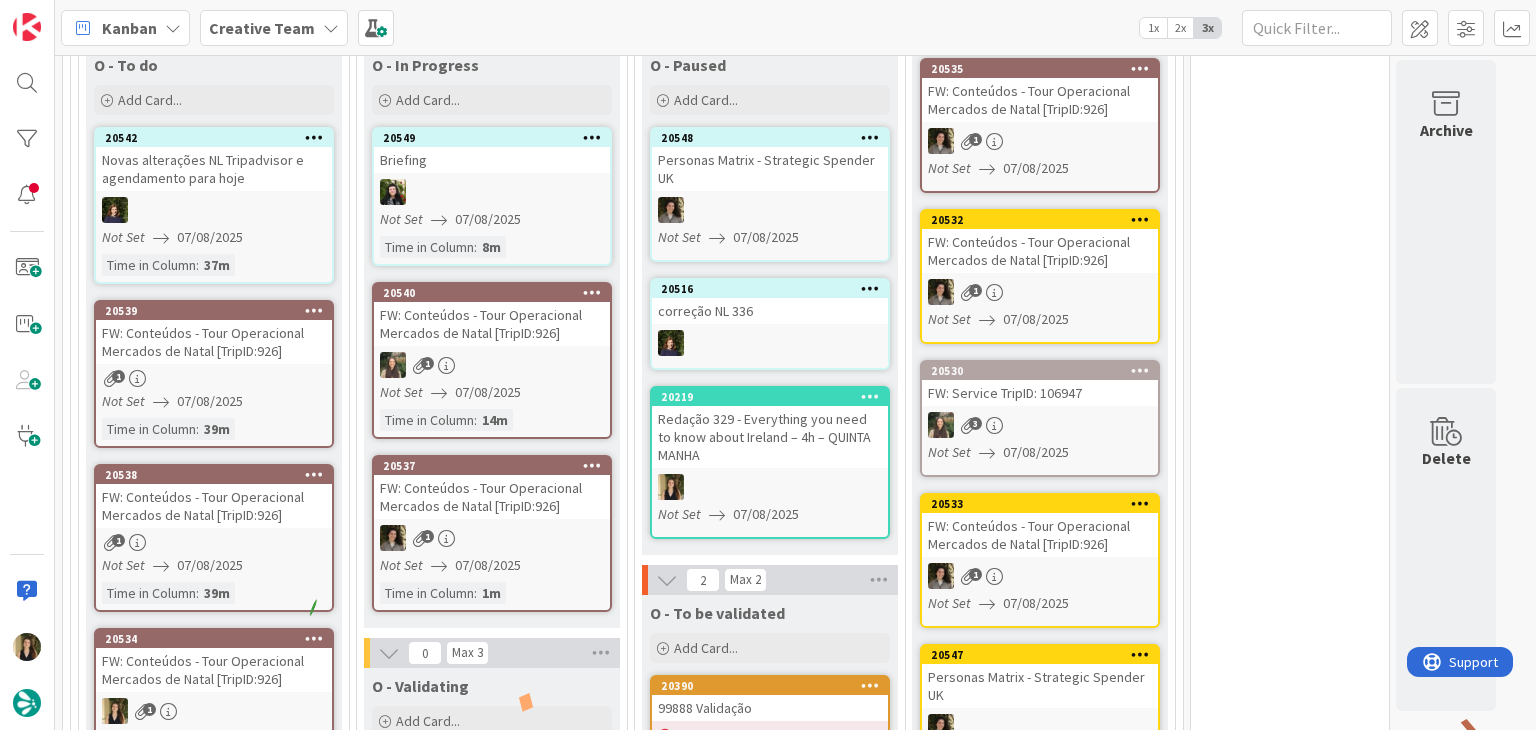 scroll, scrollTop: 800, scrollLeft: 0, axis: vertical 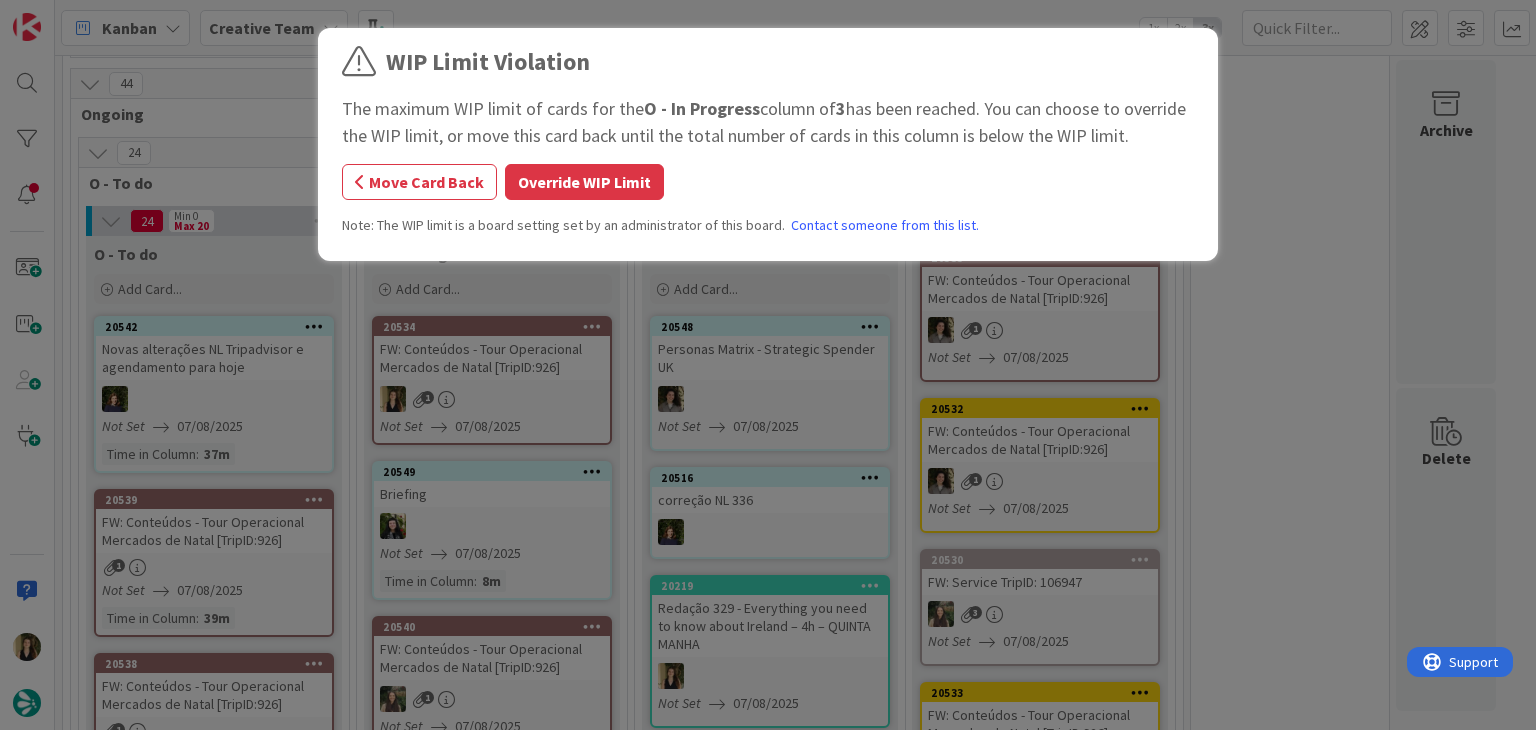 click on "WIP Limit Violation The maximum WIP limit of cards for the  O - In Progress  column of  3  has been reached. You can choose to override the WIP limit, or move this card back until the total number of cards in this column is below the WIP limit. Move Card Back Override WIP Limit Note: The WIP limit is a board setting set by an administrator of this board. Contact someone from this list." at bounding box center [768, 147] 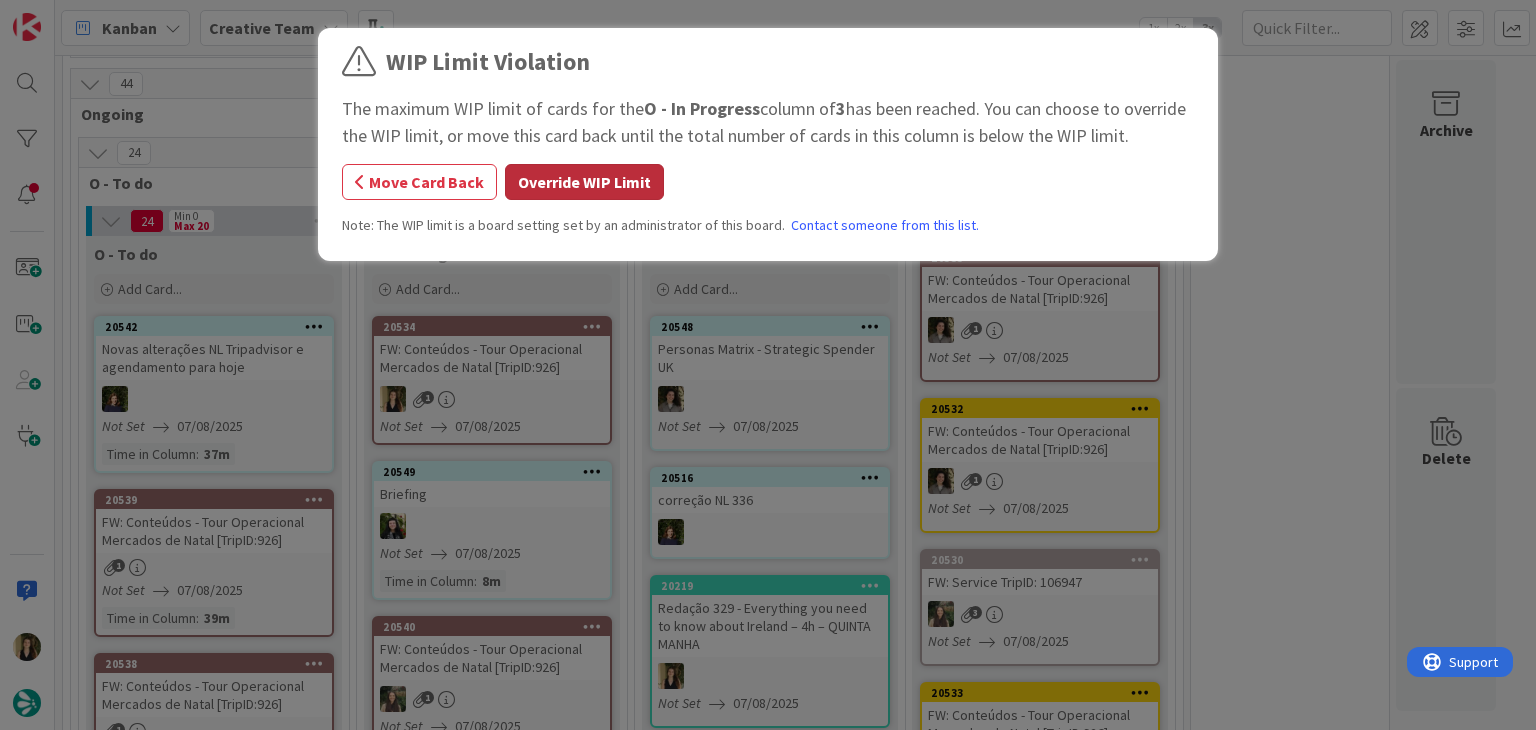 click on "Override WIP Limit" at bounding box center (584, 182) 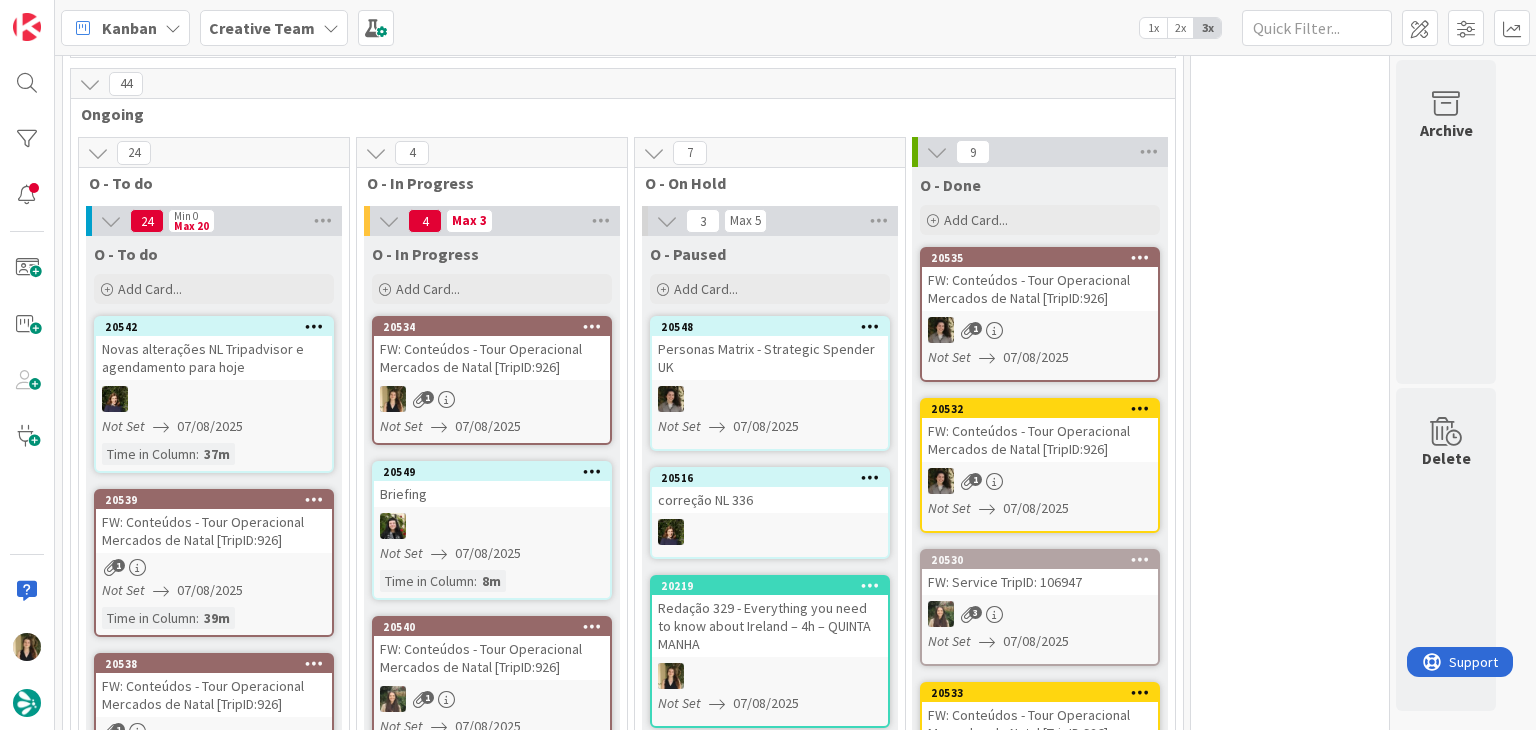 click on "FW: Conteúdos - Tour Operacional Mercados de Natal [TripID:926]" at bounding box center [492, 358] 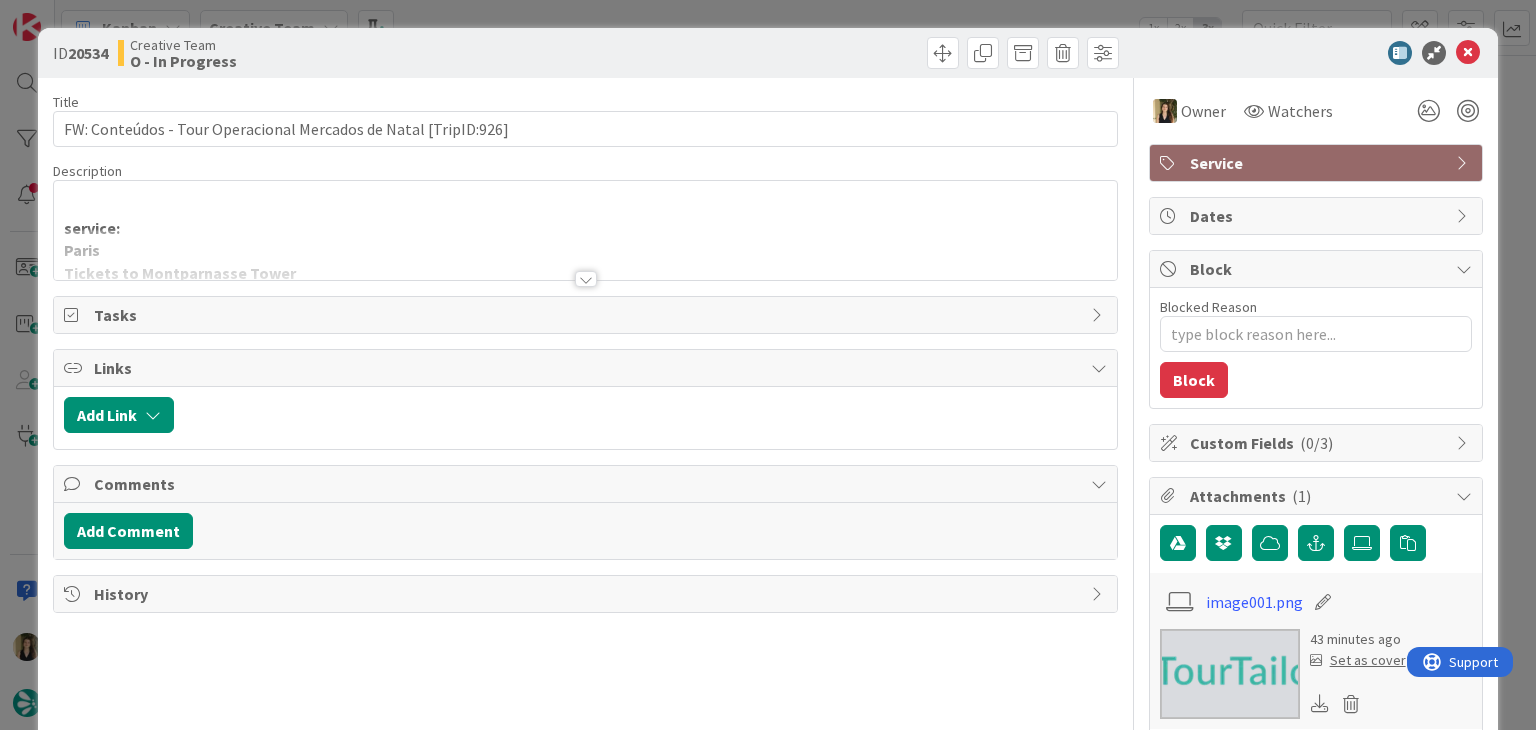 scroll, scrollTop: 0, scrollLeft: 0, axis: both 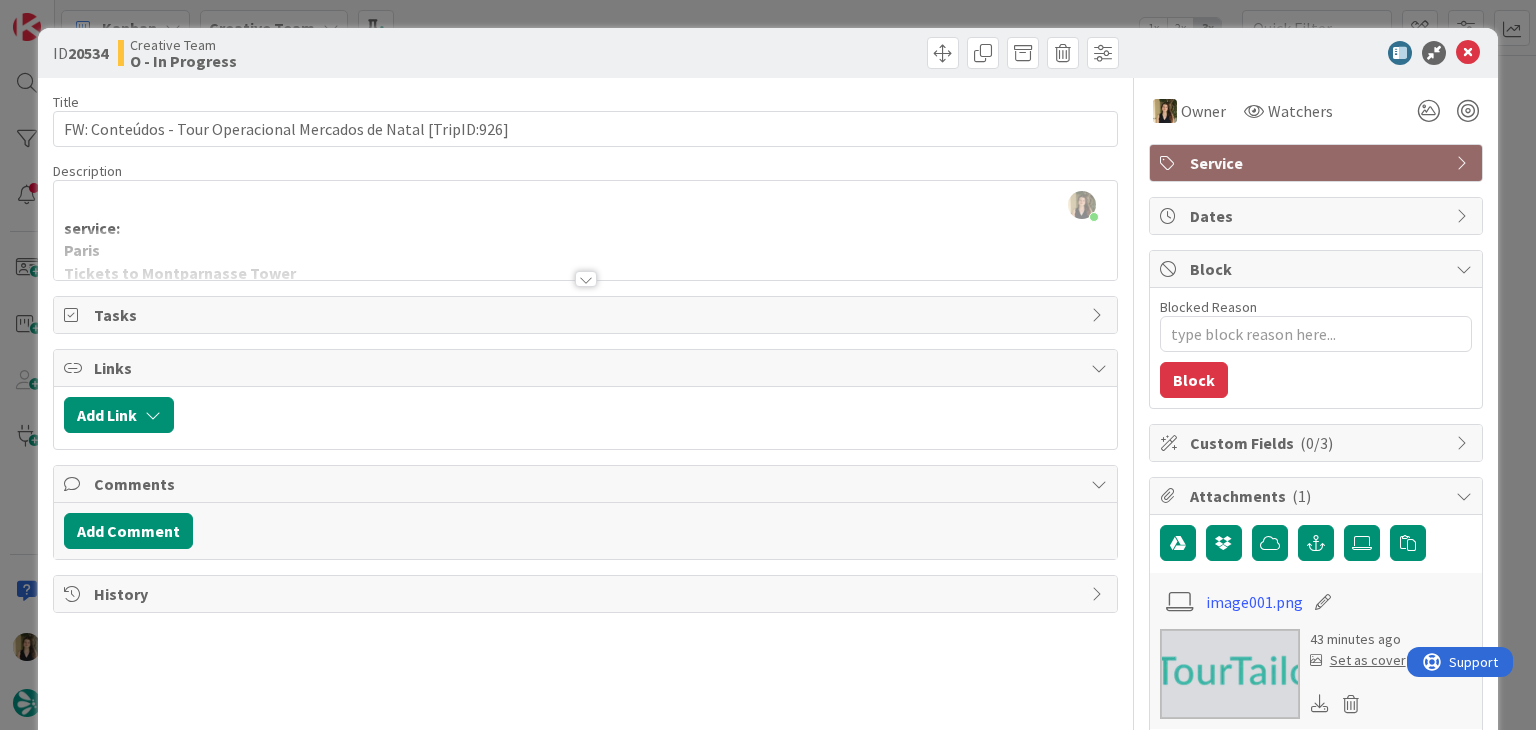 click at bounding box center [585, 254] 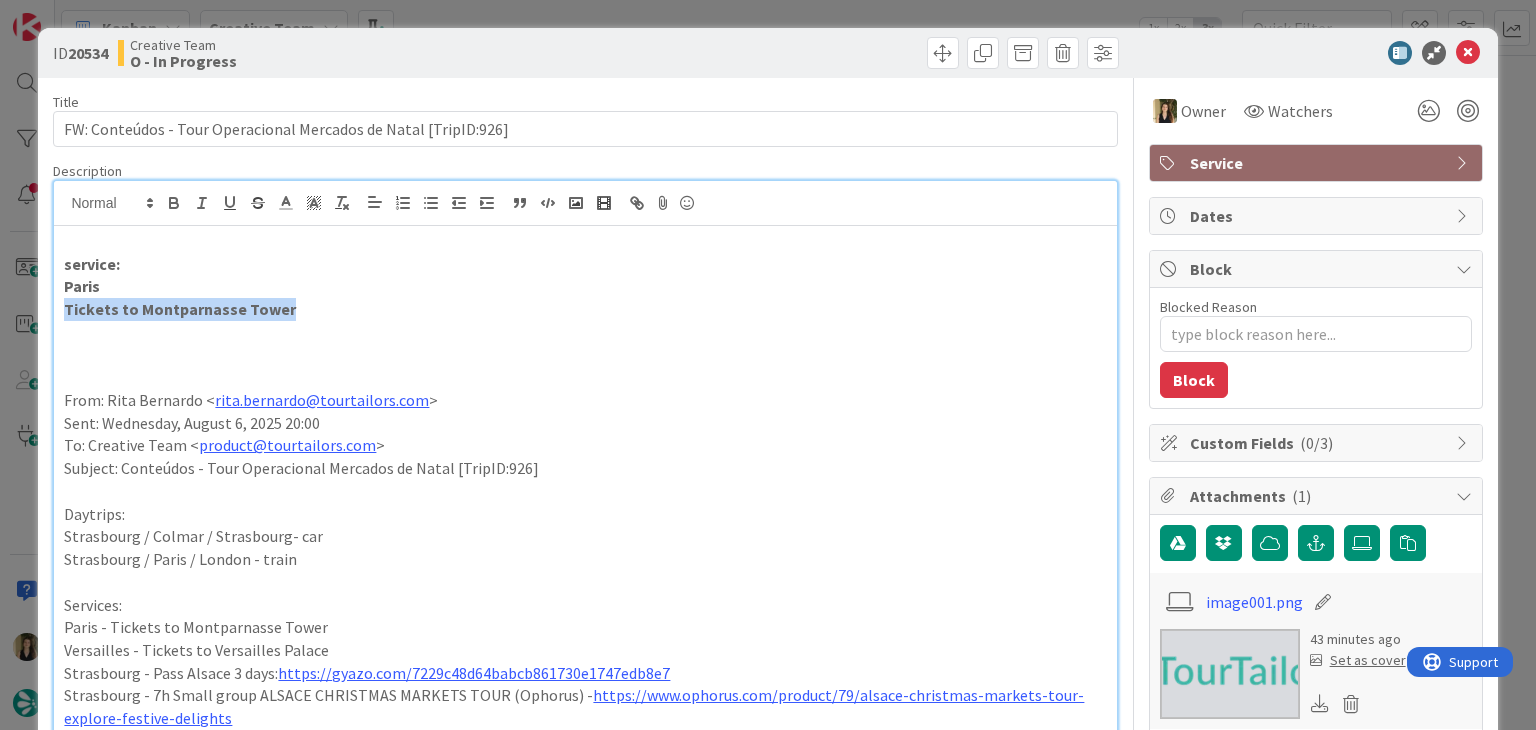 drag, startPoint x: 304, startPoint y: 308, endPoint x: 52, endPoint y: 307, distance: 252.00198 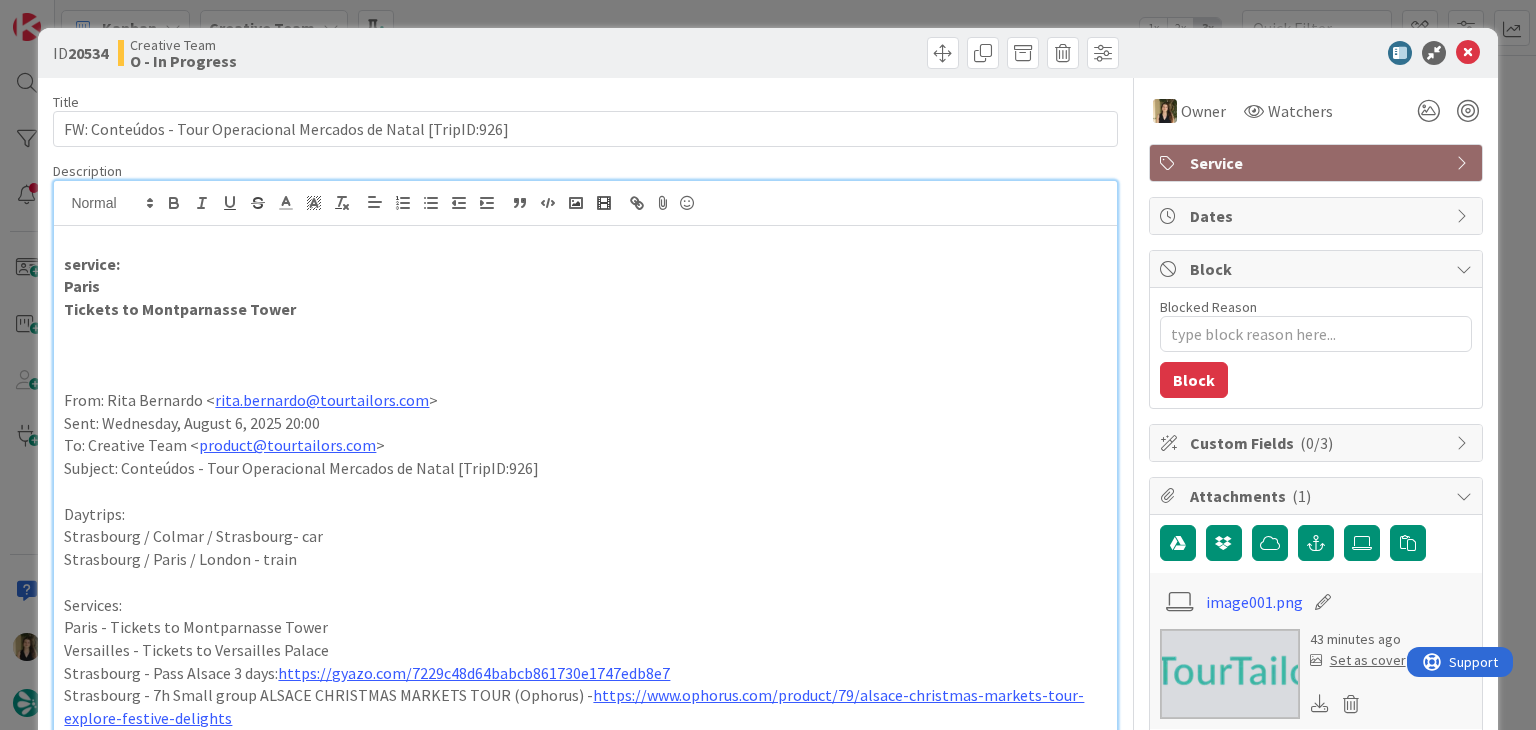 click at bounding box center [585, 332] 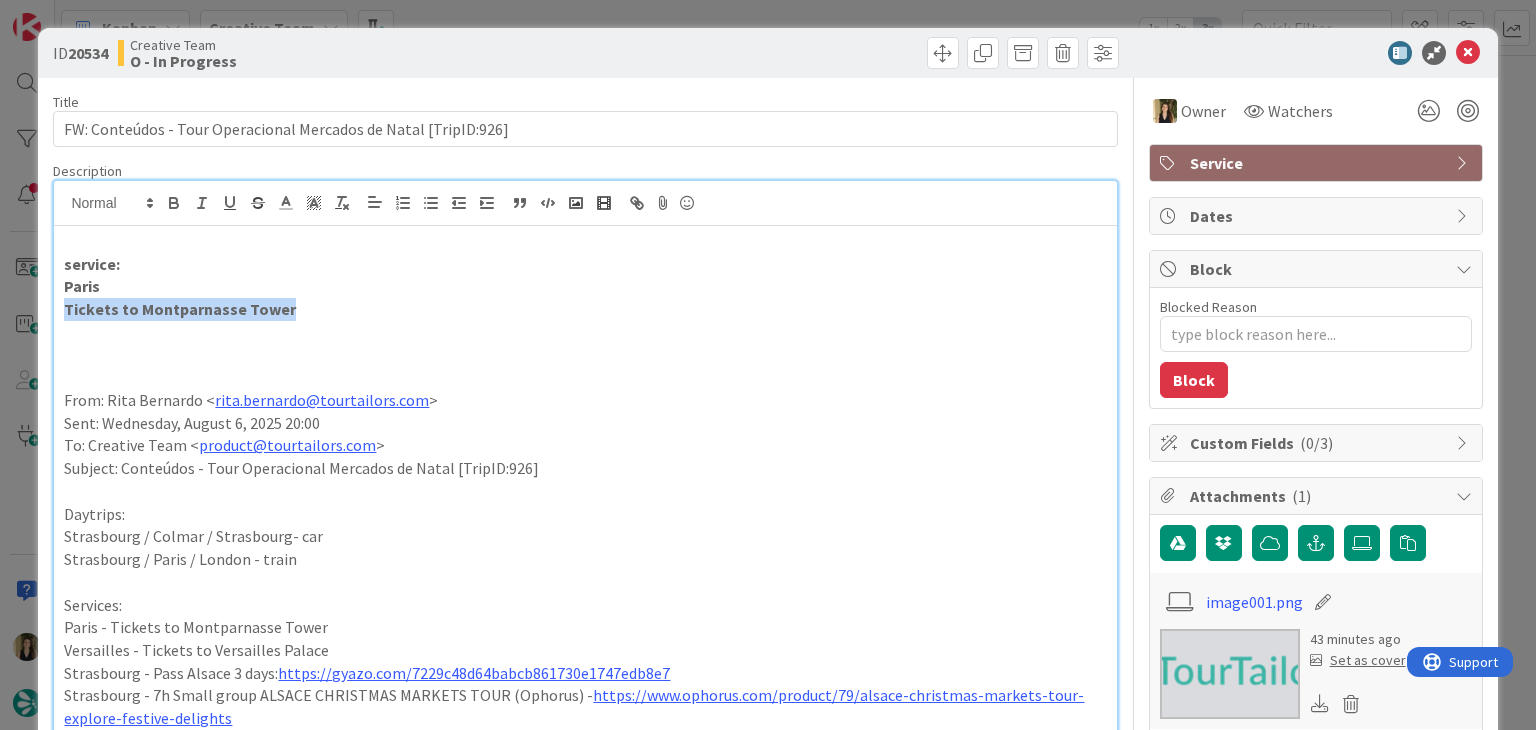 drag, startPoint x: 292, startPoint y: 309, endPoint x: 58, endPoint y: 297, distance: 234.3075 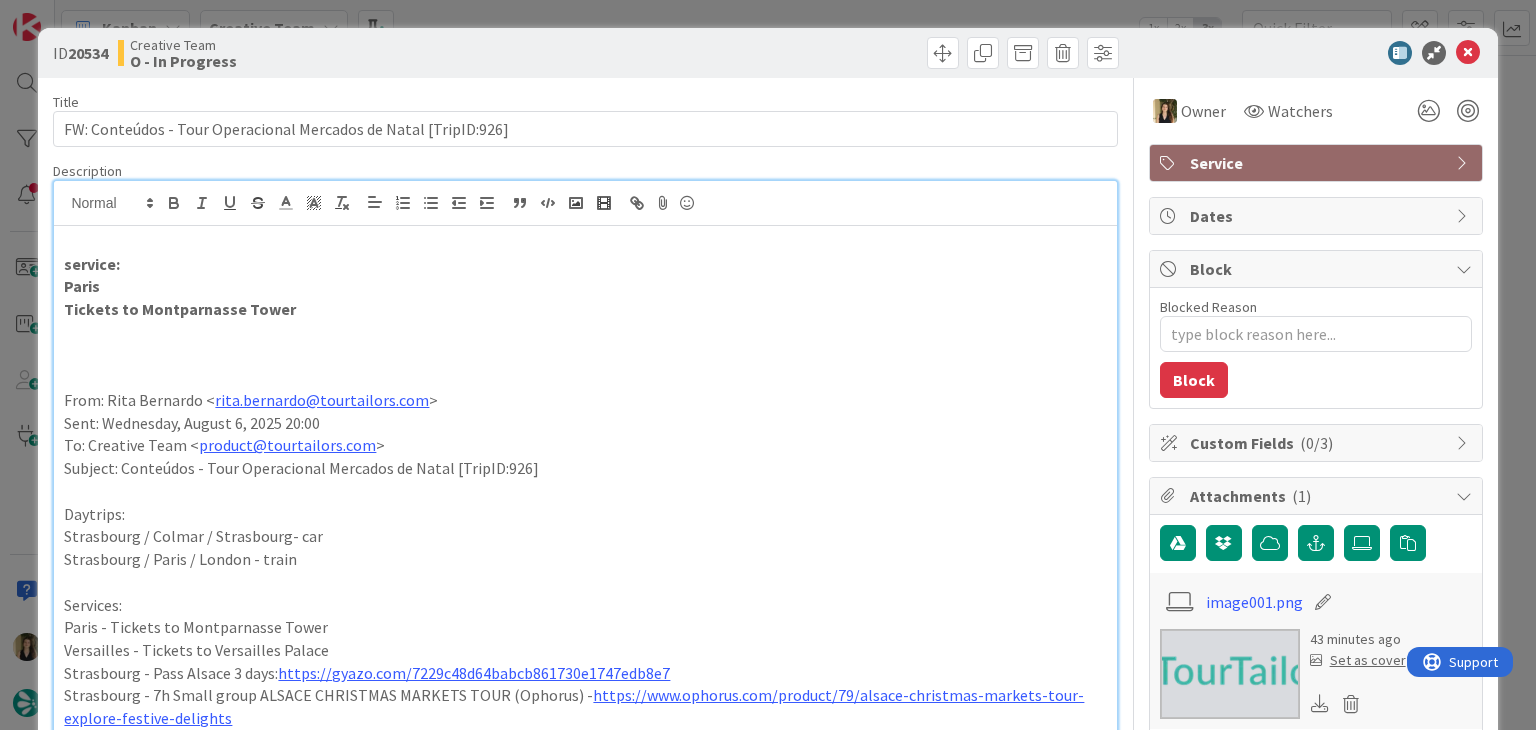 click at bounding box center [585, 332] 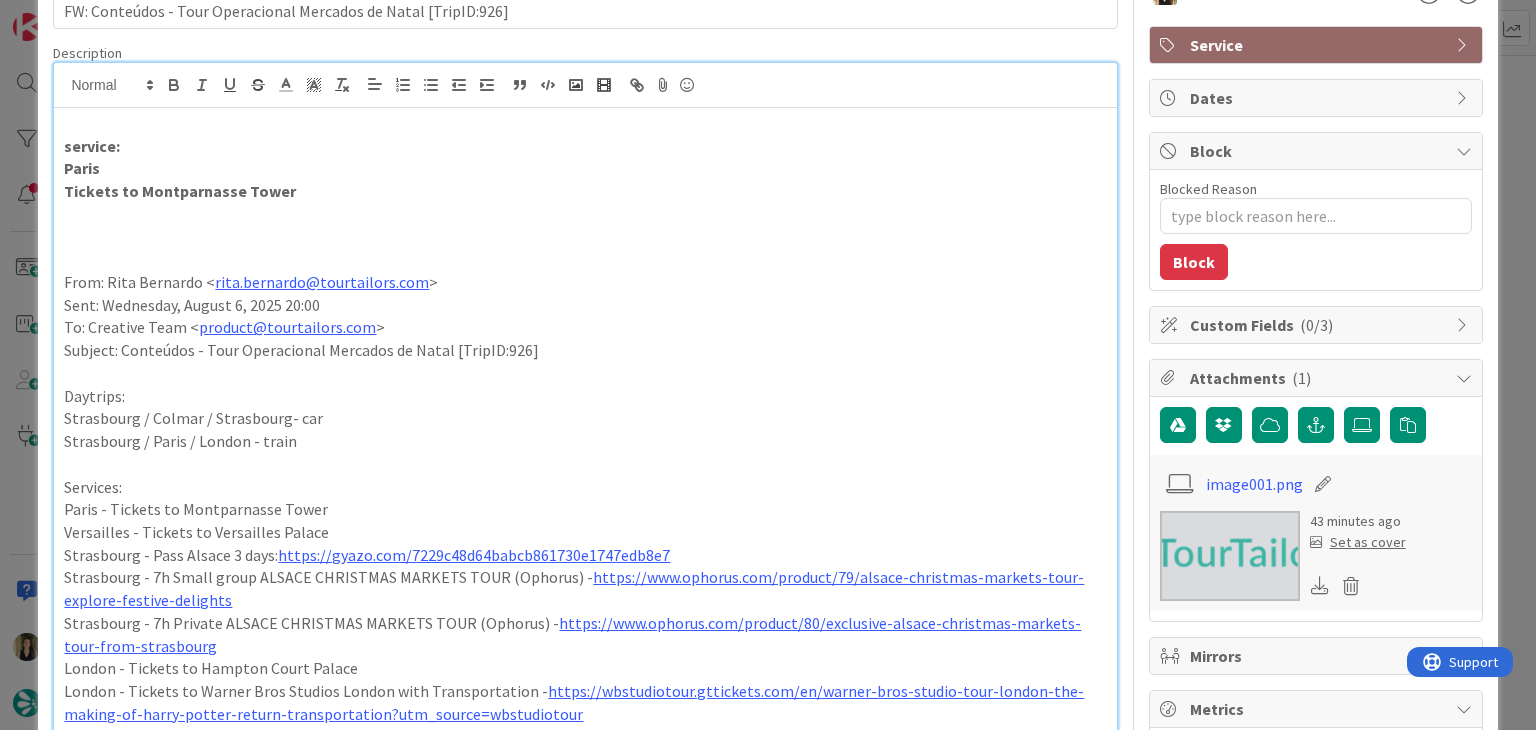 scroll, scrollTop: 100, scrollLeft: 0, axis: vertical 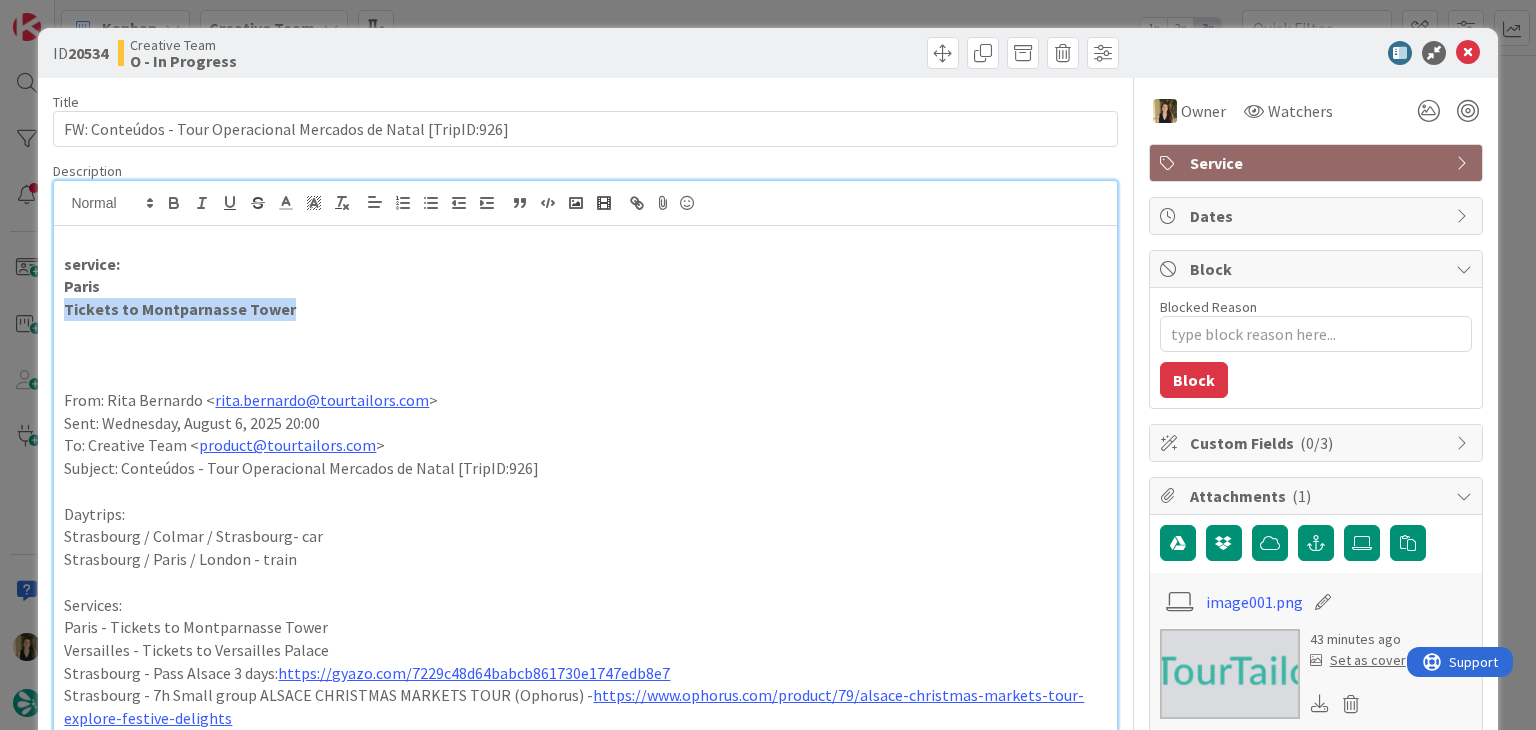 drag, startPoint x: 327, startPoint y: 308, endPoint x: 39, endPoint y: 306, distance: 288.00696 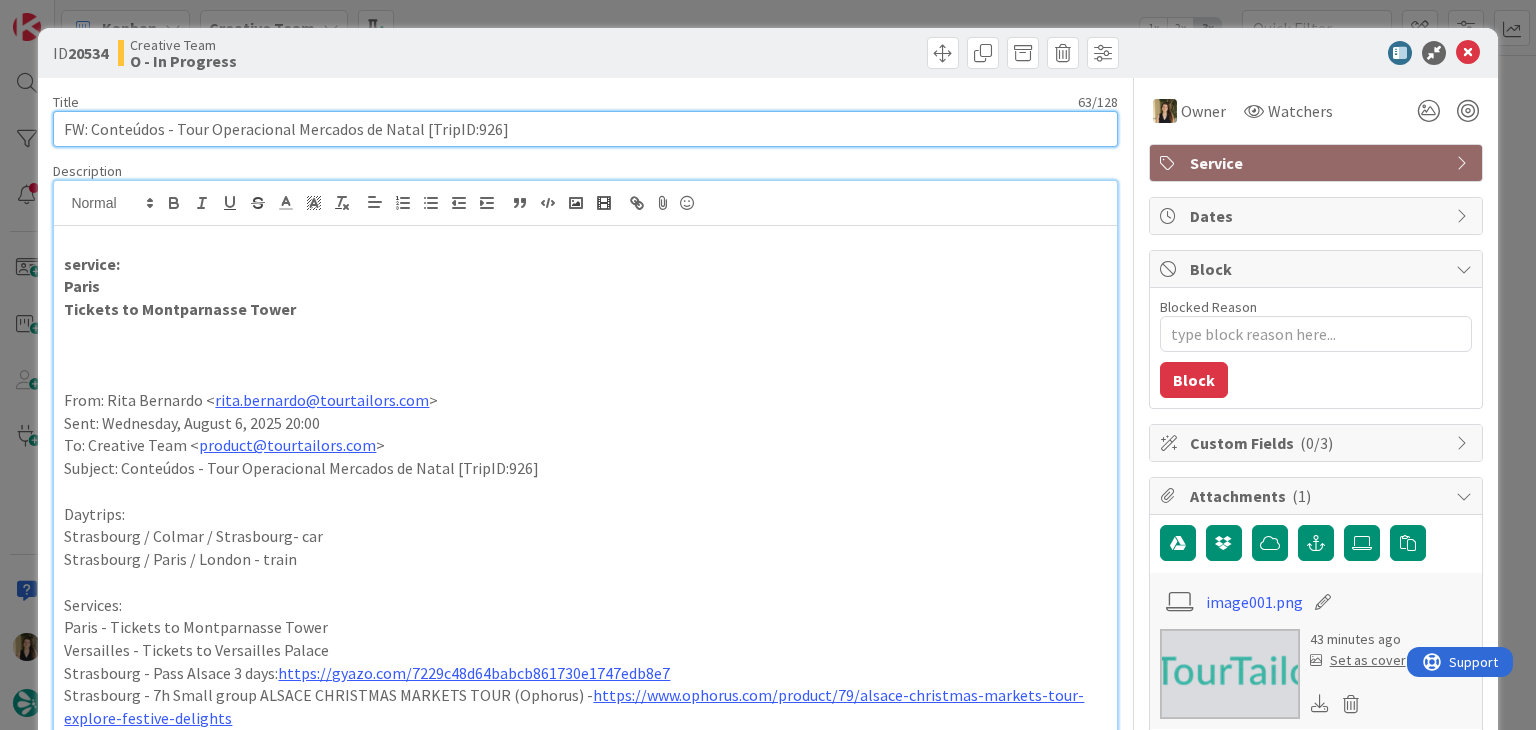 drag, startPoint x: 536, startPoint y: 128, endPoint x: 41, endPoint y: 127, distance: 495.001 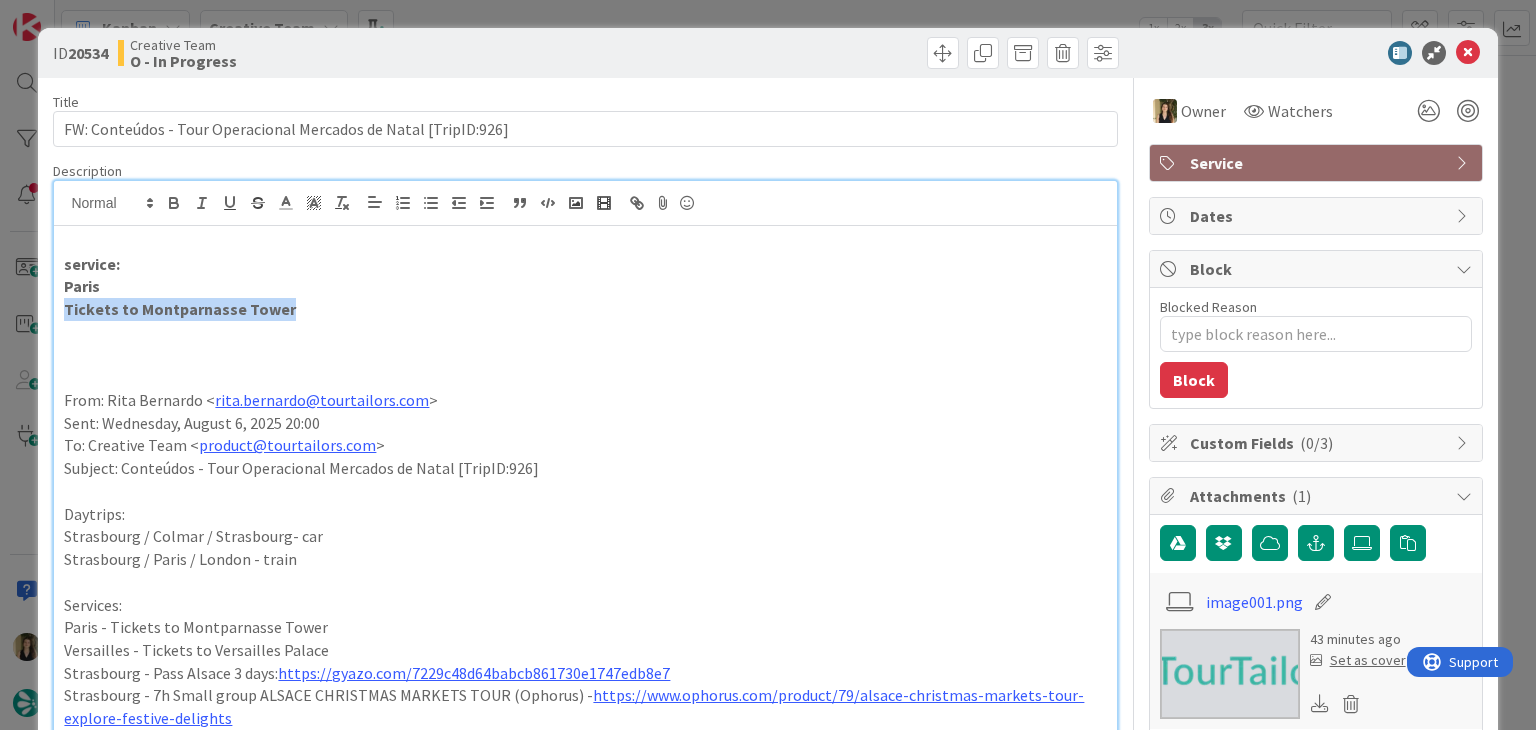 drag, startPoint x: 332, startPoint y: 309, endPoint x: 59, endPoint y: 309, distance: 273 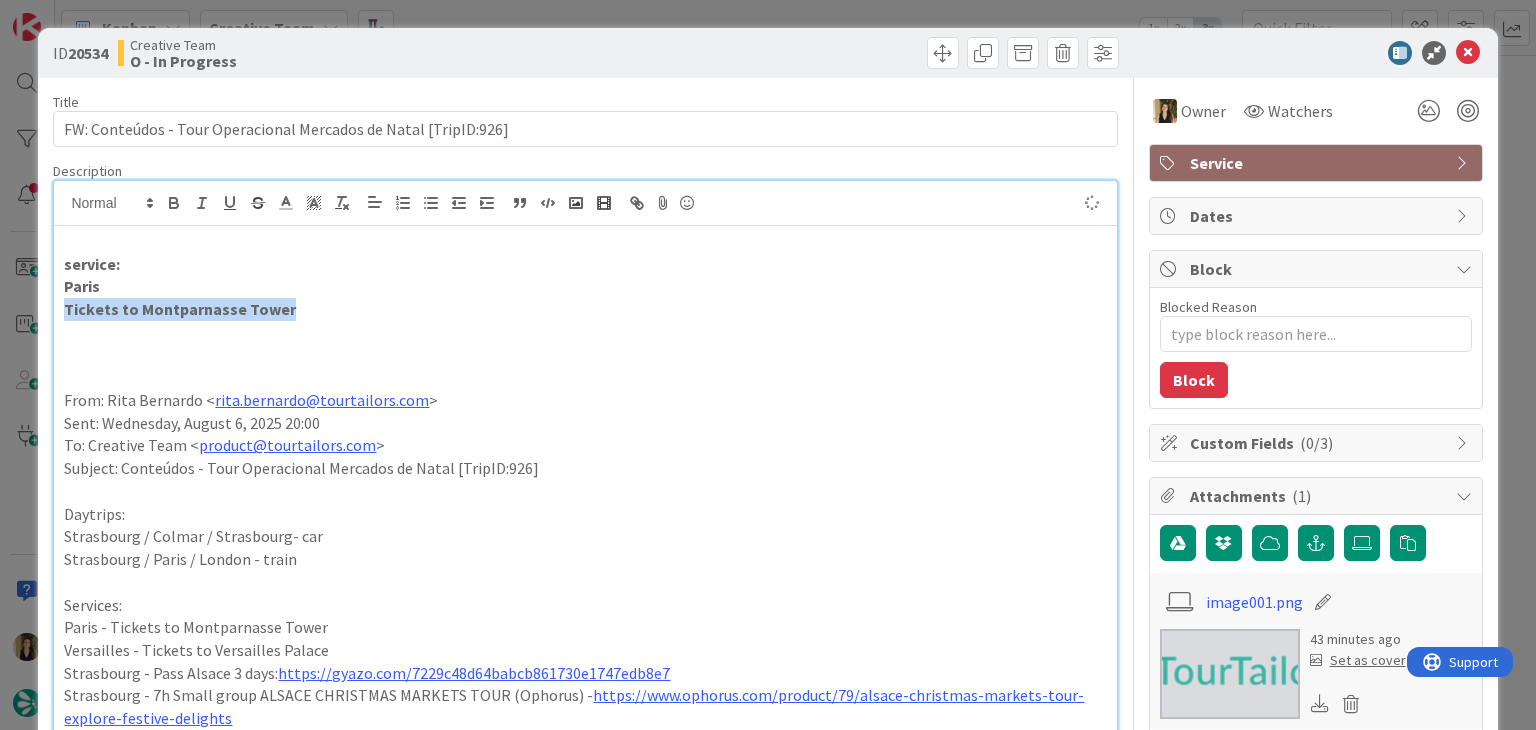 copy on "Tickets to Montparnasse Tower" 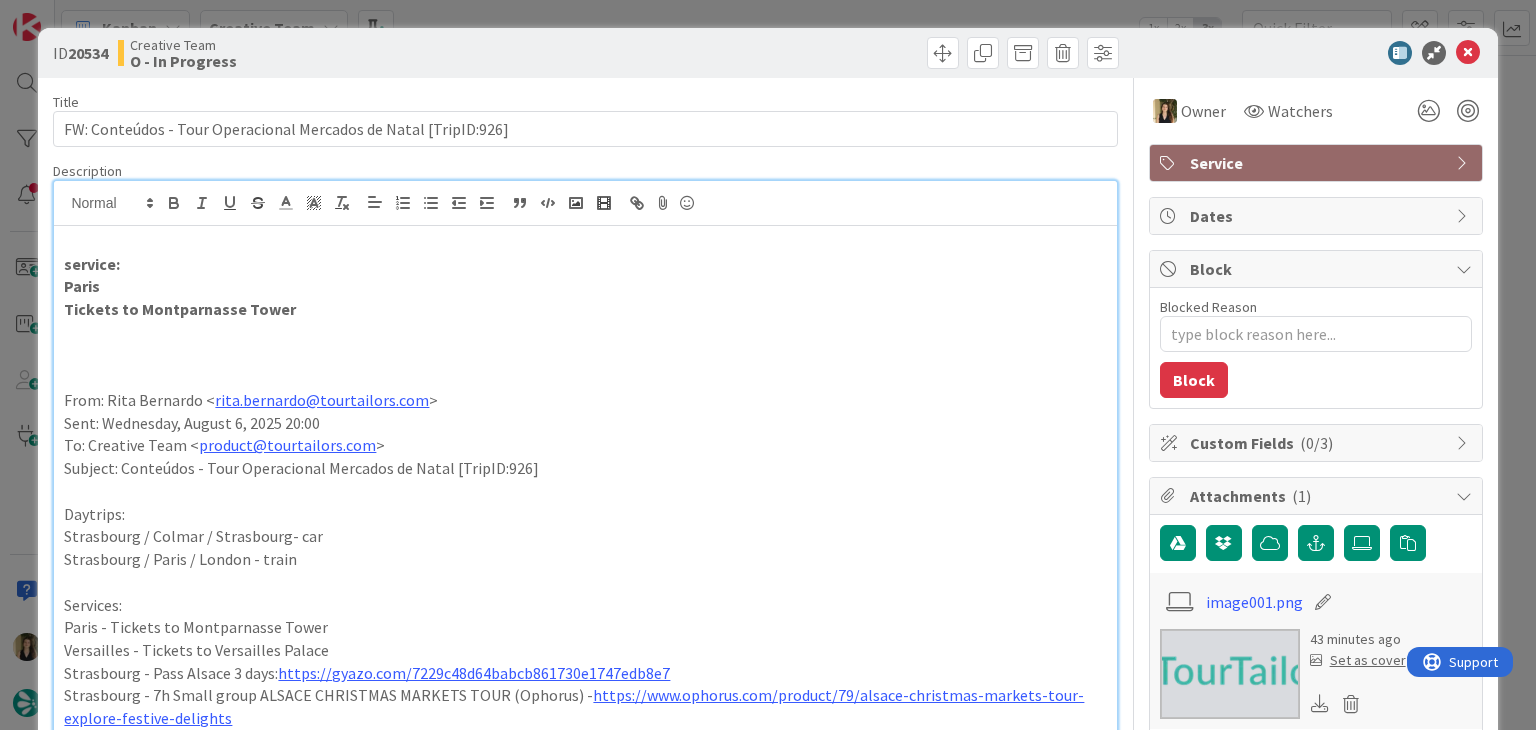 click on "ID  20534 Creative Team O - In Progress" at bounding box center [767, 53] 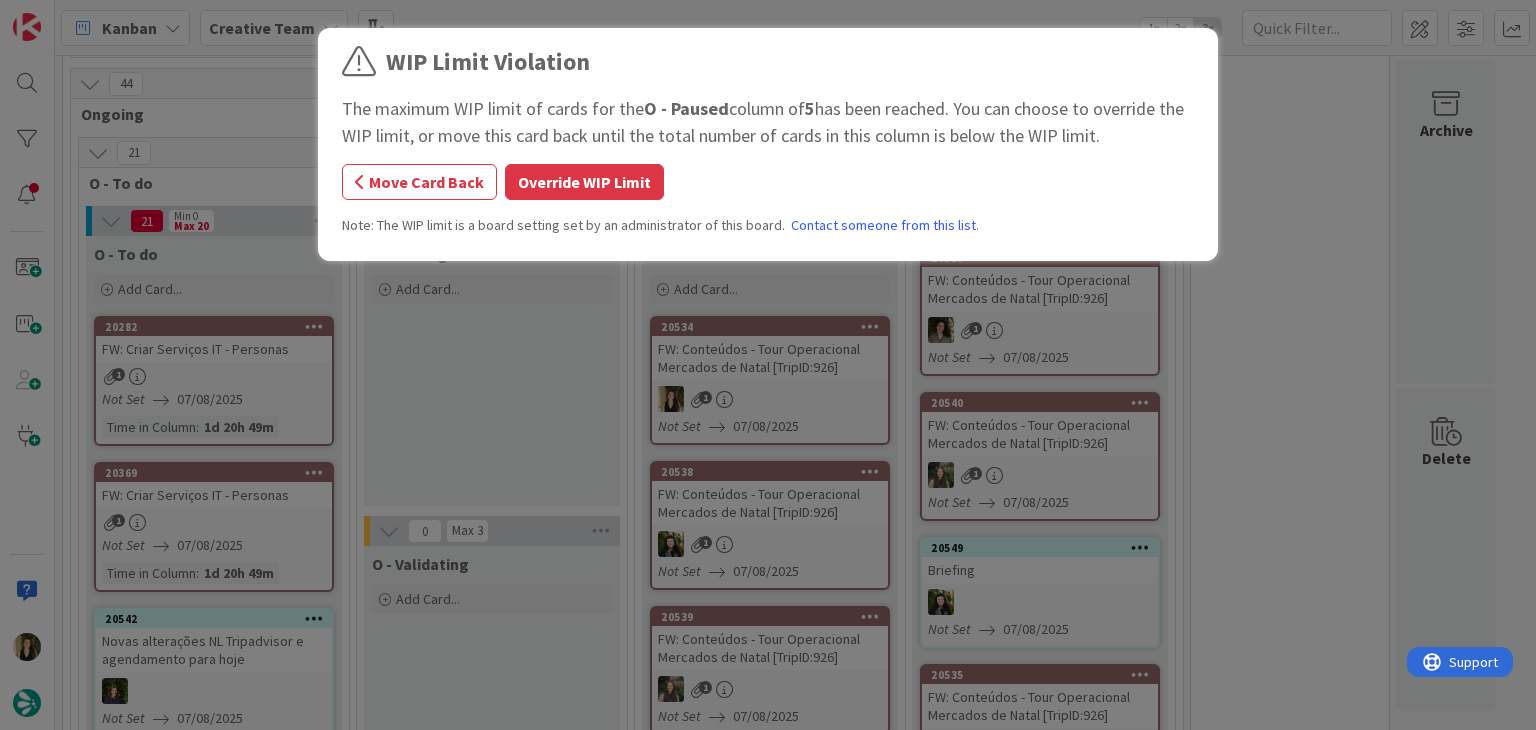 scroll, scrollTop: 0, scrollLeft: 0, axis: both 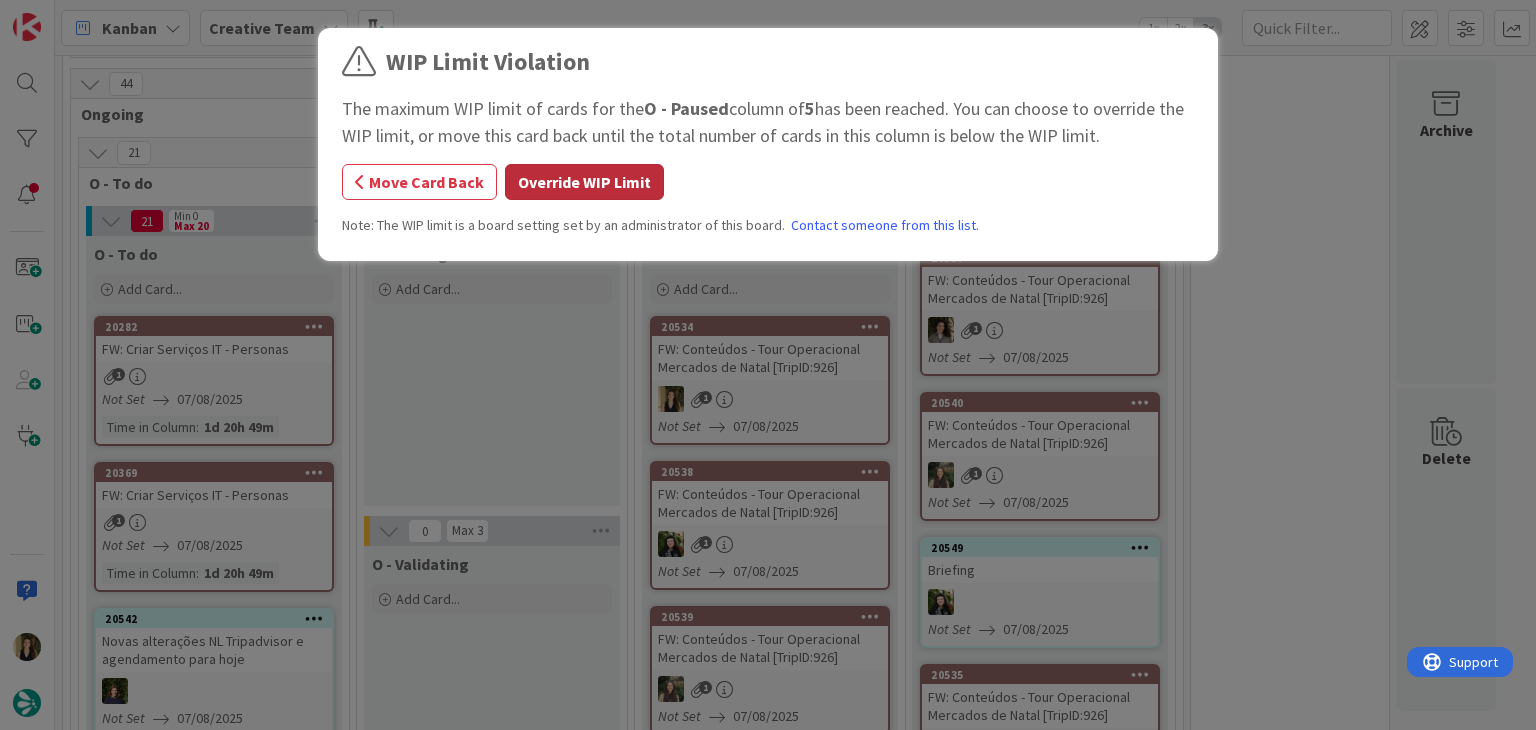 click on "Override WIP Limit" at bounding box center [584, 182] 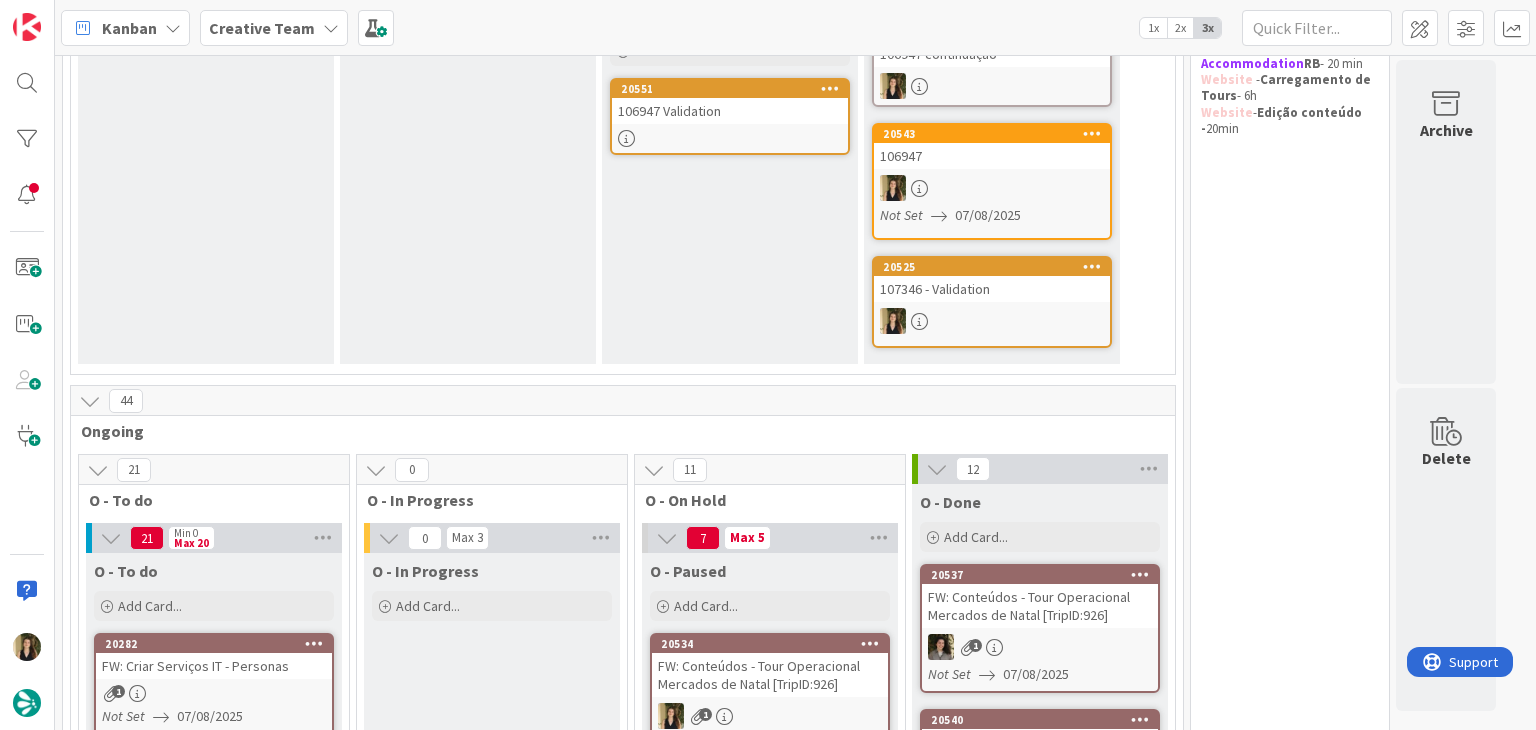 scroll, scrollTop: 428, scrollLeft: 0, axis: vertical 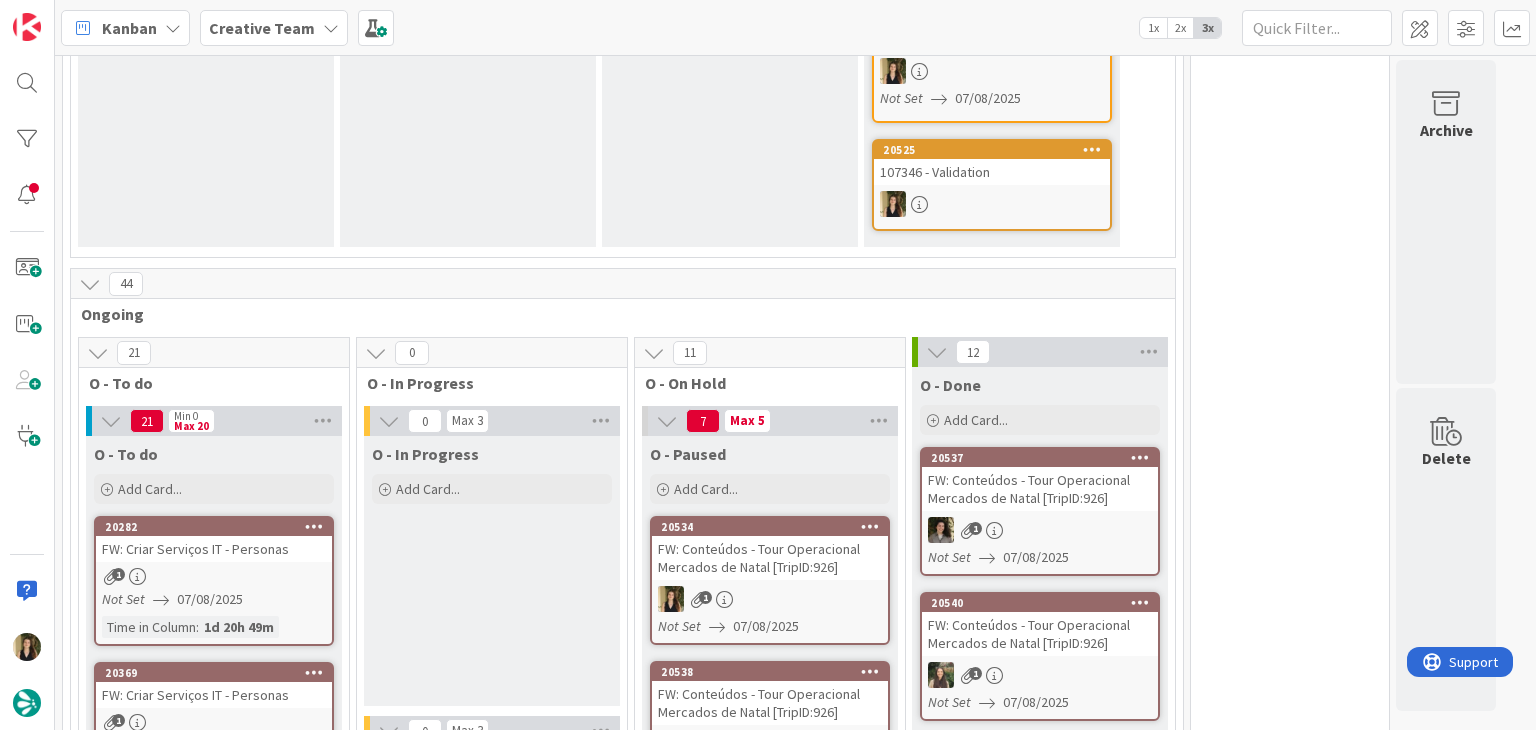 drag, startPoint x: 1244, startPoint y: 208, endPoint x: 1212, endPoint y: 223, distance: 35.341194 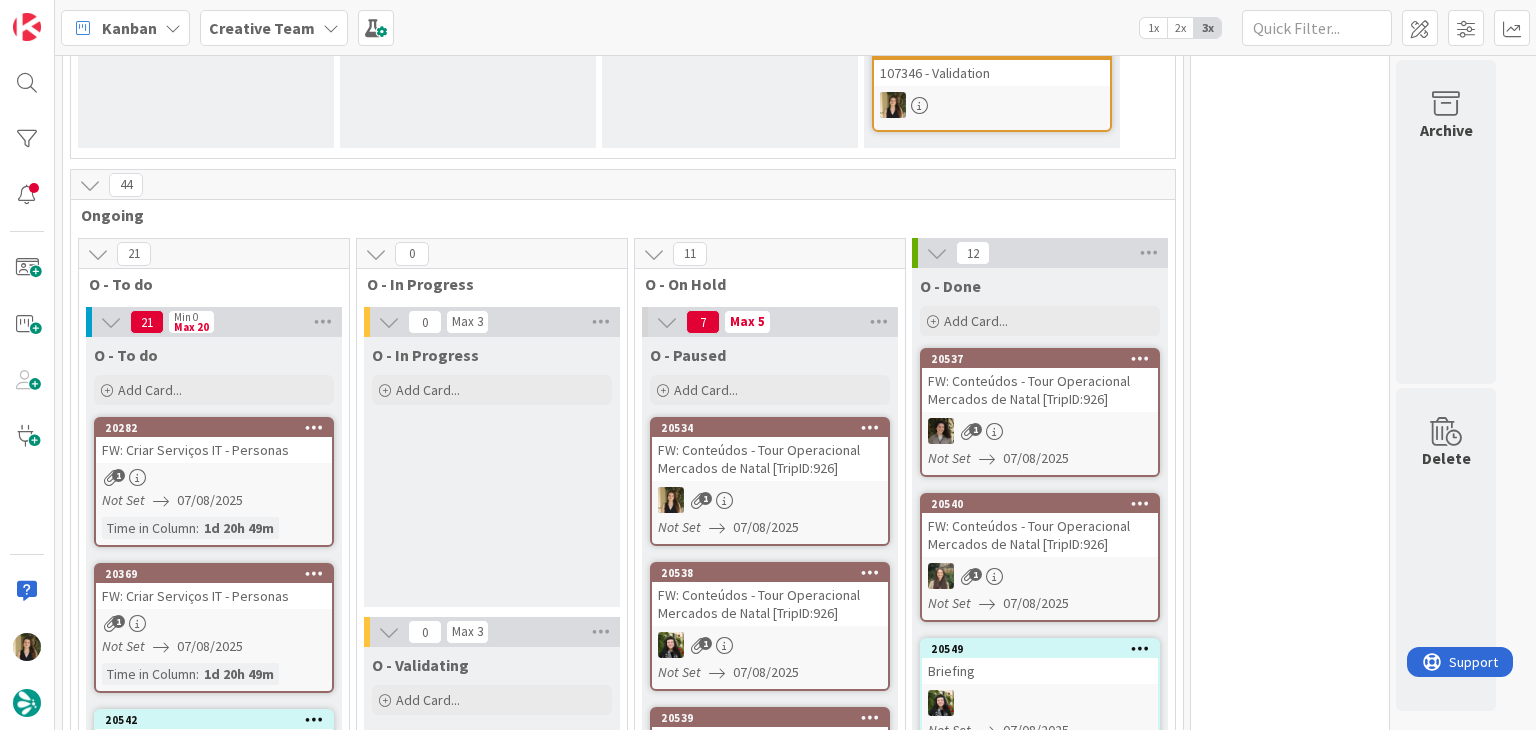 scroll, scrollTop: 528, scrollLeft: 0, axis: vertical 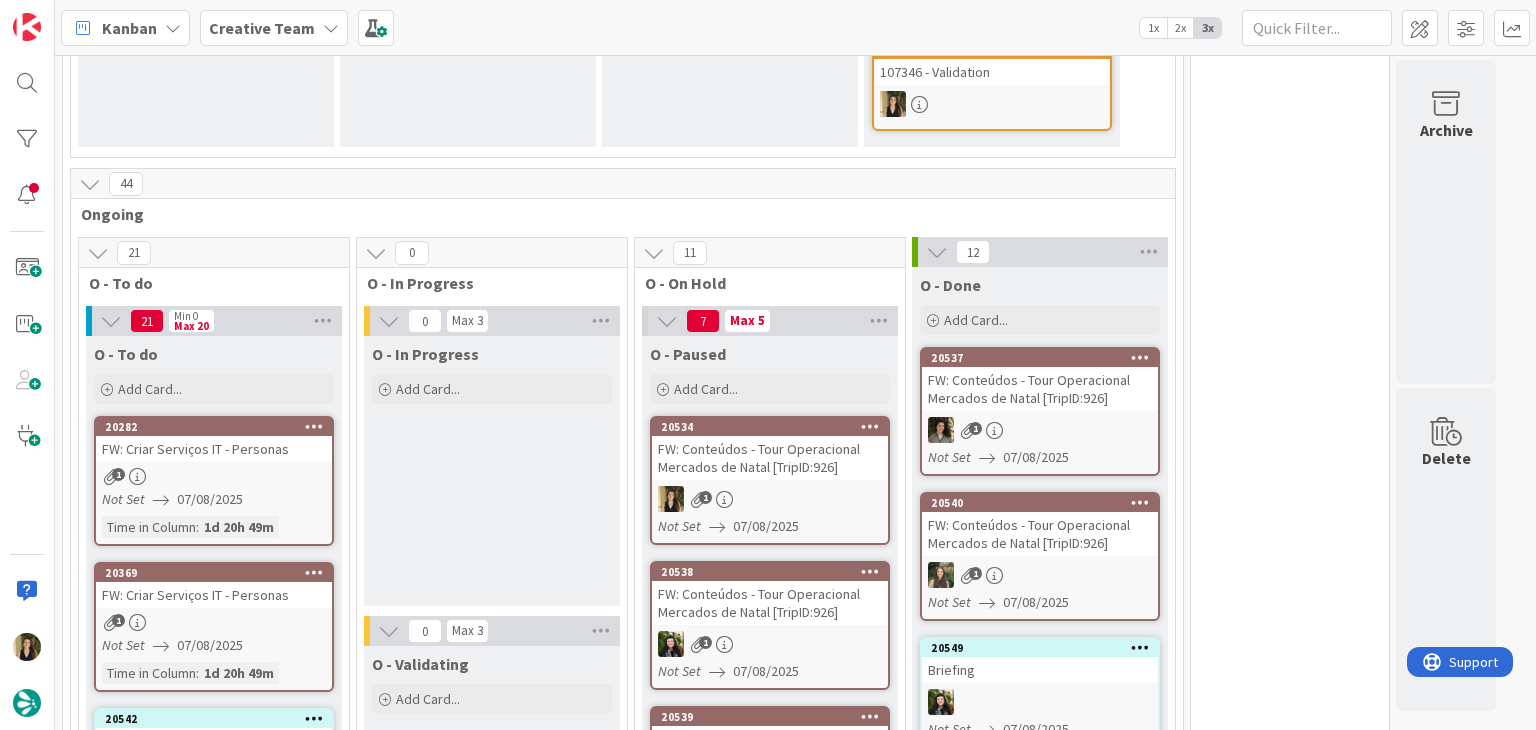 click on "FW: Conteúdos - Tour Operacional Mercados de Natal [TripID:926]" at bounding box center (770, 458) 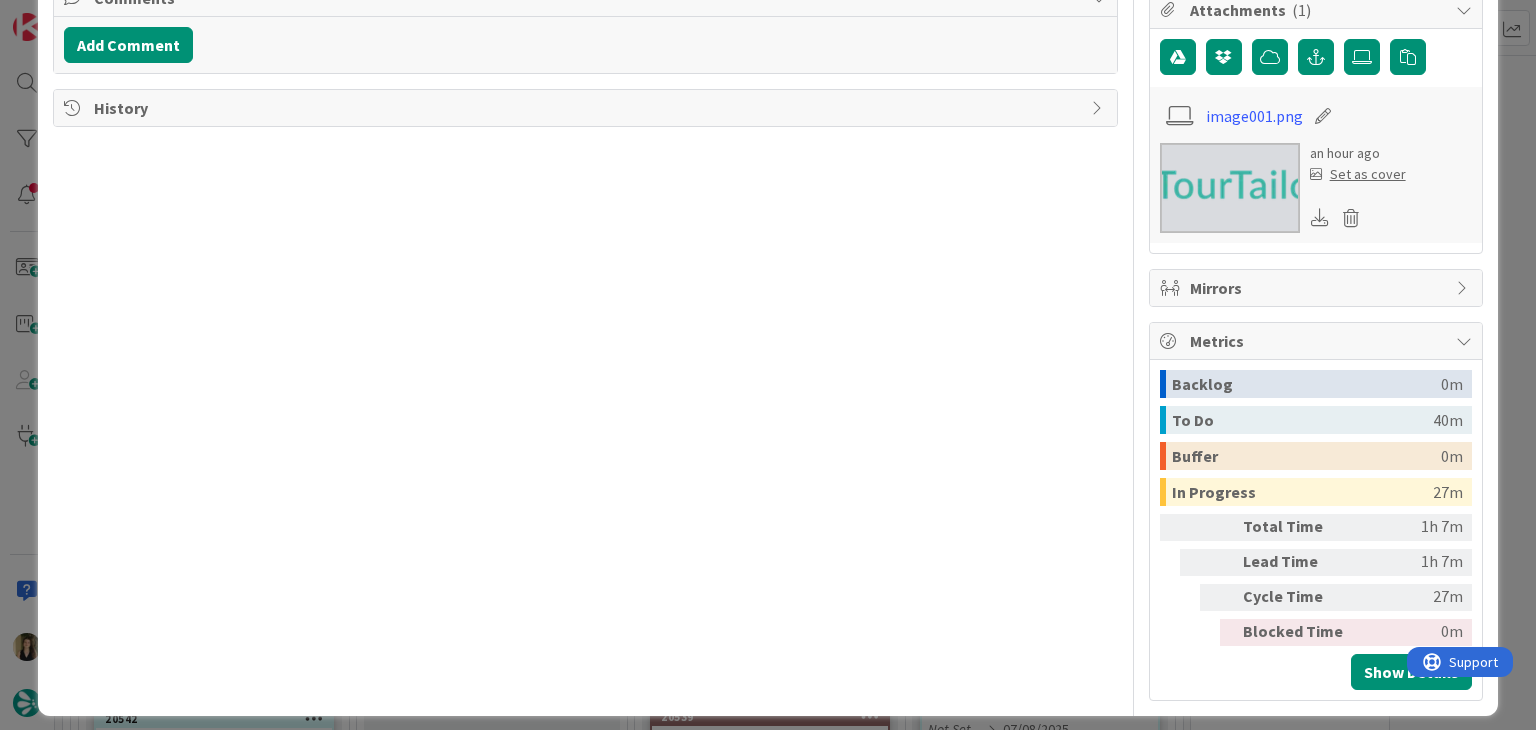scroll, scrollTop: 496, scrollLeft: 0, axis: vertical 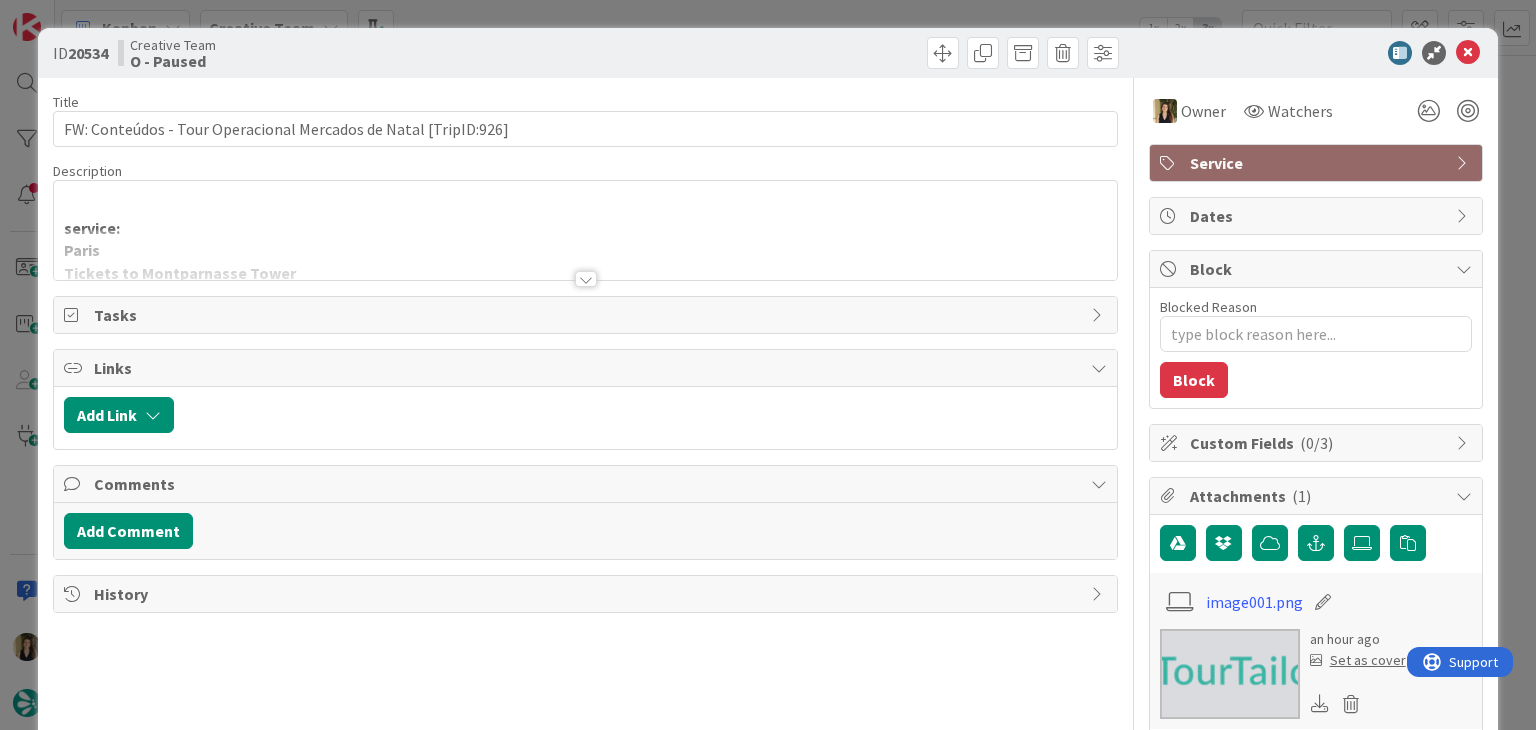 click on "service: Paris Tickets to Montparnasse Tower From: Rita Bernardo < rita.bernardo@tourtailors.com > Sent: Wednesday, August 6, 2025 20:00 To: Creative Team < product@tourtailors.com > Subject: Conteúdos - Tour Operacional Mercados de Natal [TripID:926] Daytrips: Strasbourg / Colmar / Strasbourg- car Strasbourg / Paris / London - train Services: Paris - Tickets to Montparnasse Tower Versailles - Tickets to Versailles Palace Strasbourg - Pass Alsace 3 days:  https://gyazo.com/7229c48d64babcb861730e1747edb8e7 Strasbourg - 7h Small group ALSACE CHRISTMAS MARKETS TOUR (Ophorus) -  https://www.ophorus.com/product/79/alsace-christmas-markets-tour-explore-festive-delights Strasbourg - 7h Private ALSACE CHRISTMAS MARKETS TOUR (Ophorus) -  https://www.ophorus.com/product/80/exclusive-alsace-christmas-markets-tour-from-strasbourg London - Tickets to Hampton Court Palace London - Tickets to Warner Bros Studios London with Transportation -  Obrigada! Rita Bernardo Destination Manager [cid: image001.png@01DC0709.596602F0 ]" at bounding box center [585, 230] 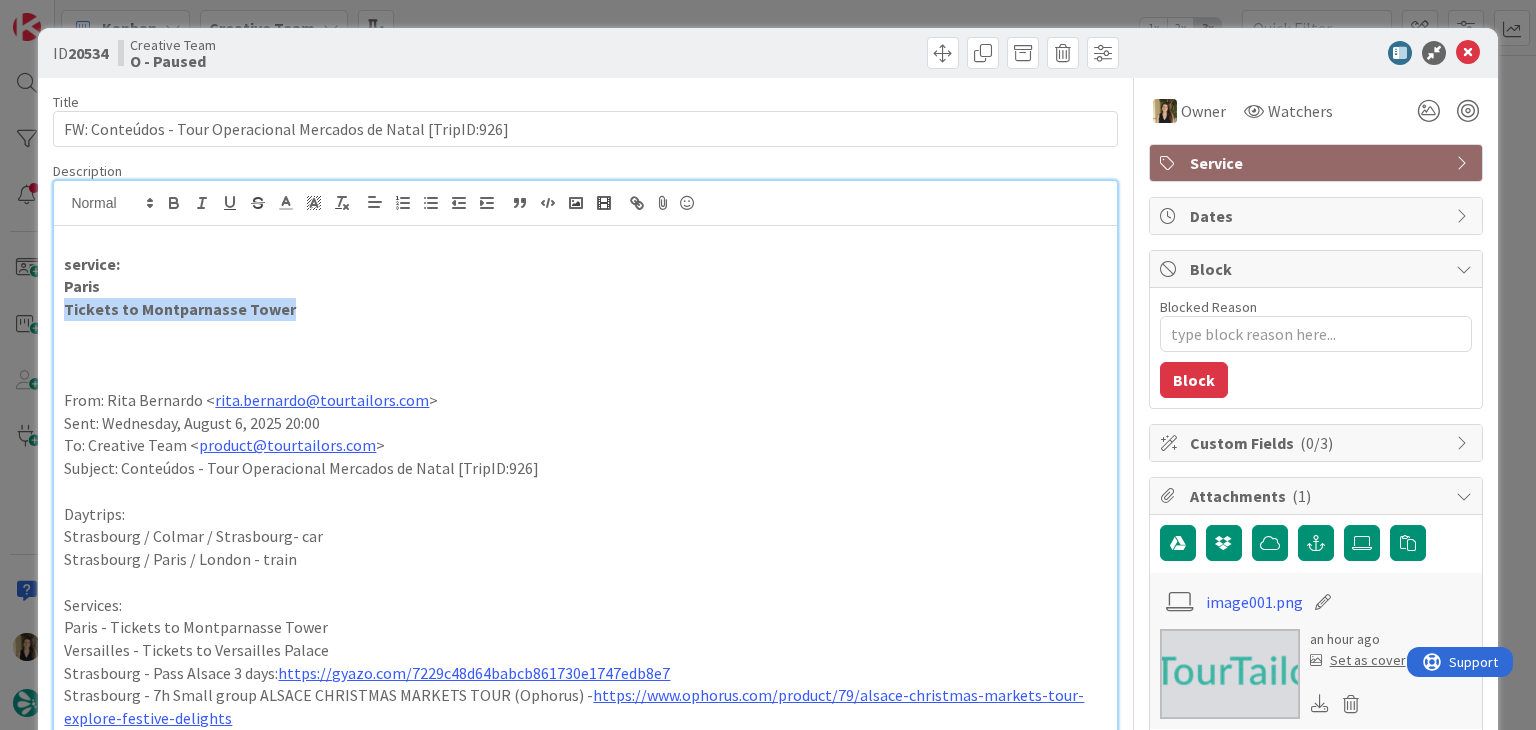 drag, startPoint x: 295, startPoint y: 309, endPoint x: 78, endPoint y: 305, distance: 217.03687 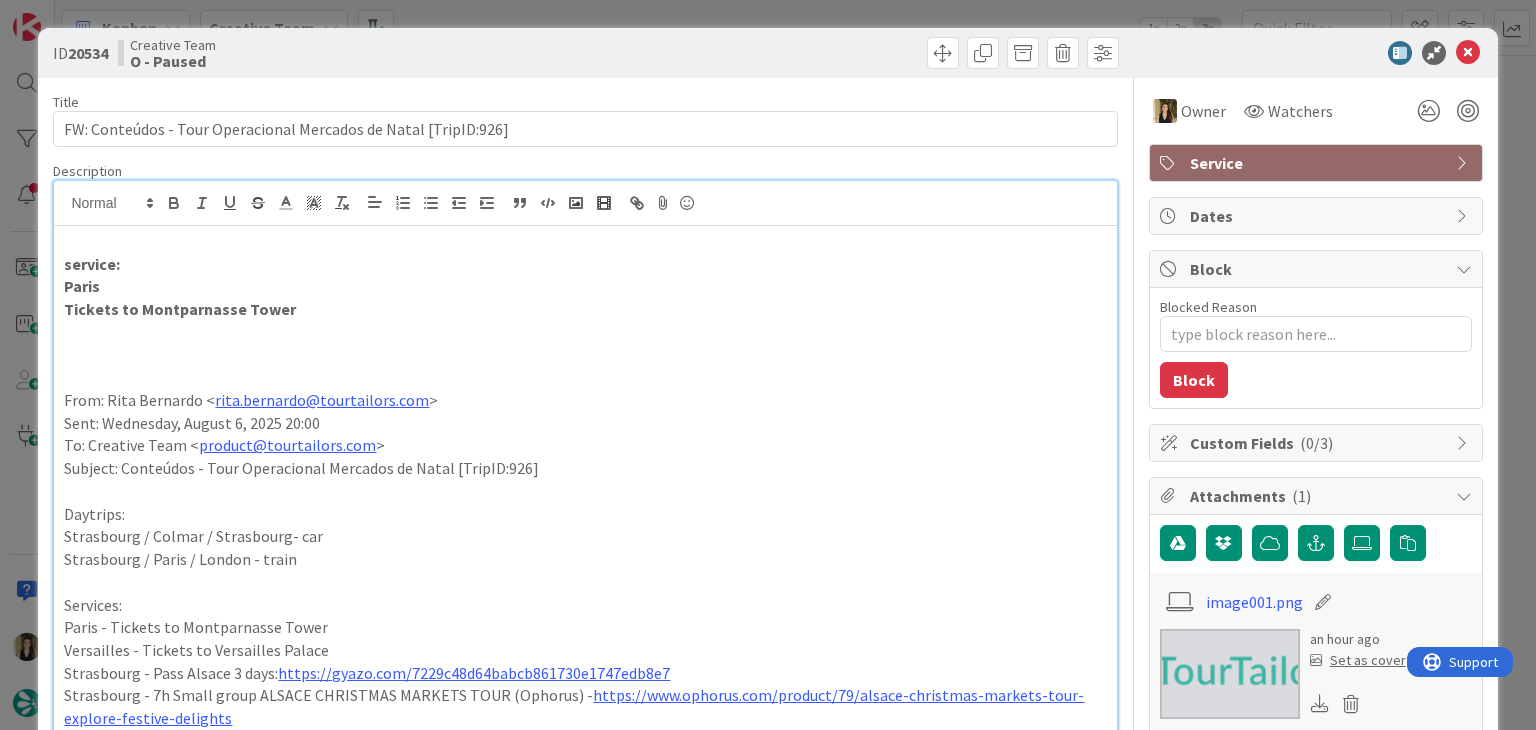 drag, startPoint x: 460, startPoint y: 34, endPoint x: 459, endPoint y: 14, distance: 20.024984 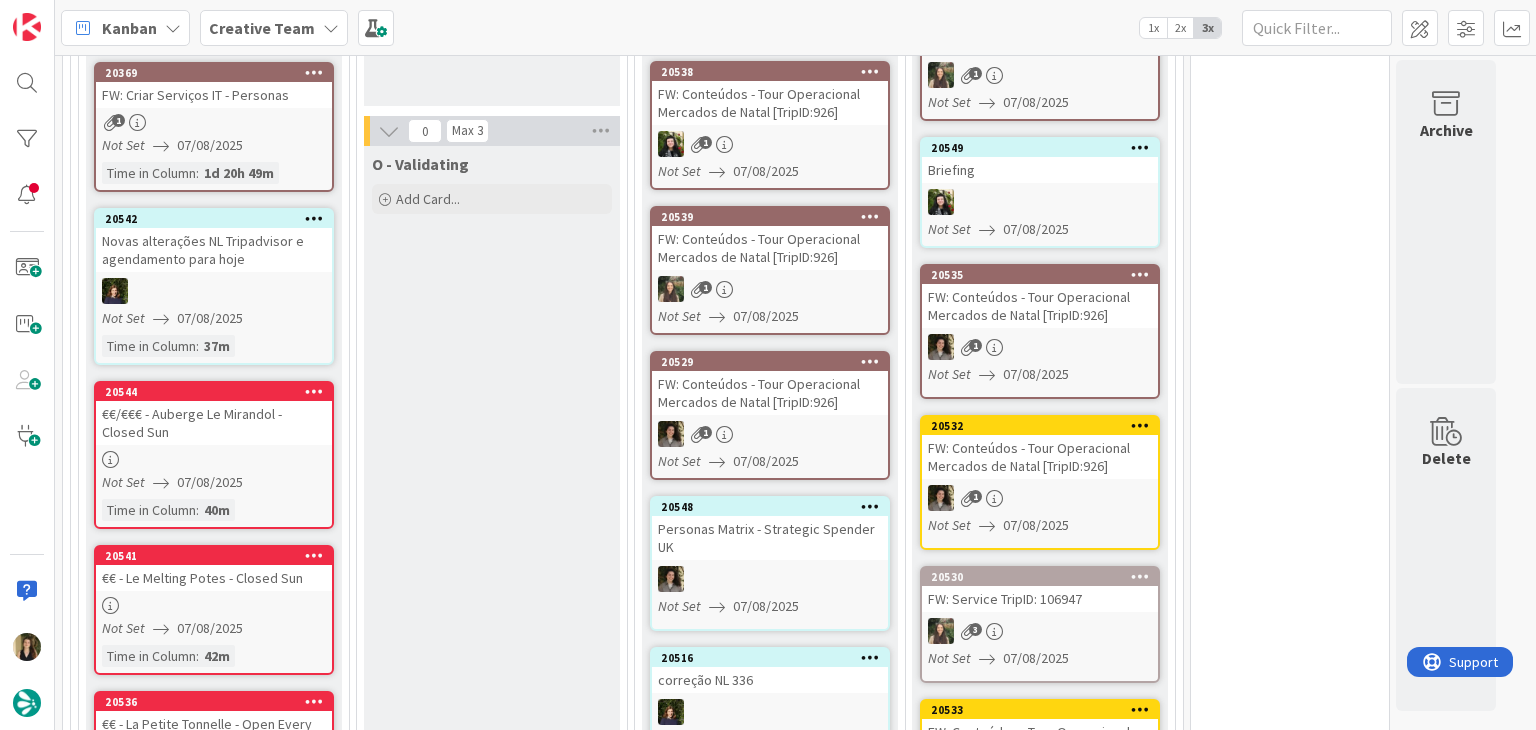 scroll, scrollTop: 1628, scrollLeft: 0, axis: vertical 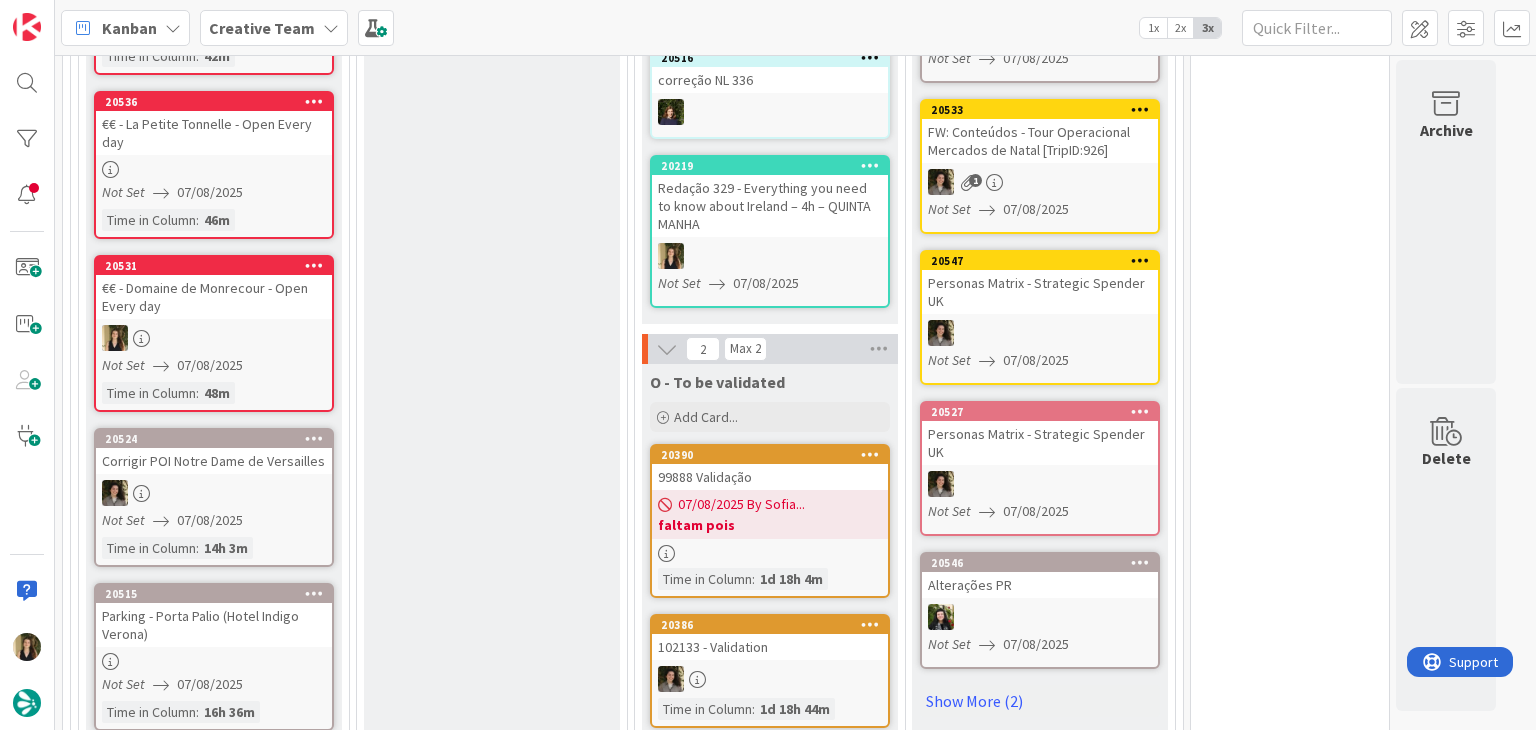 click on "Not Set 07/08/2025" at bounding box center (217, 365) 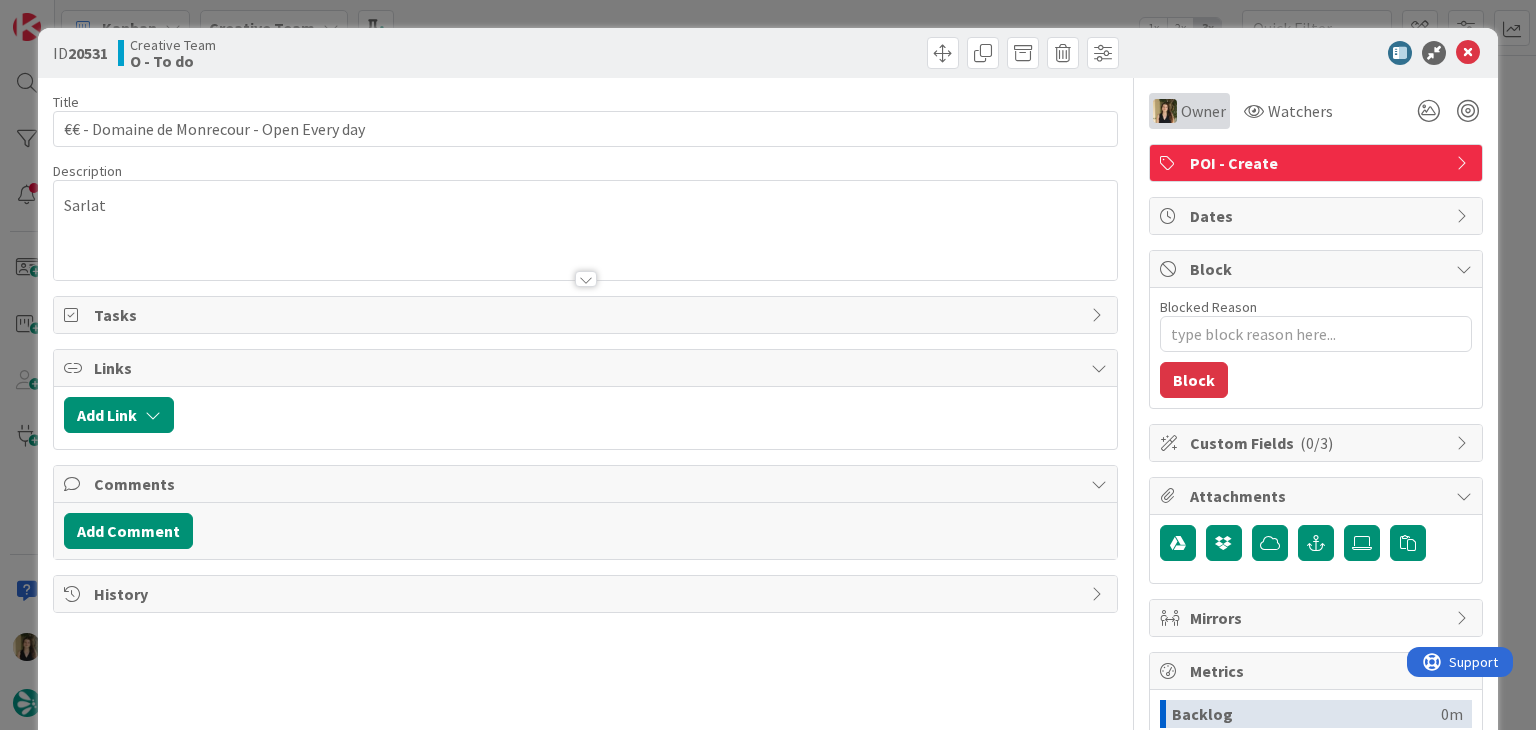 click on "Owner" at bounding box center (1189, 111) 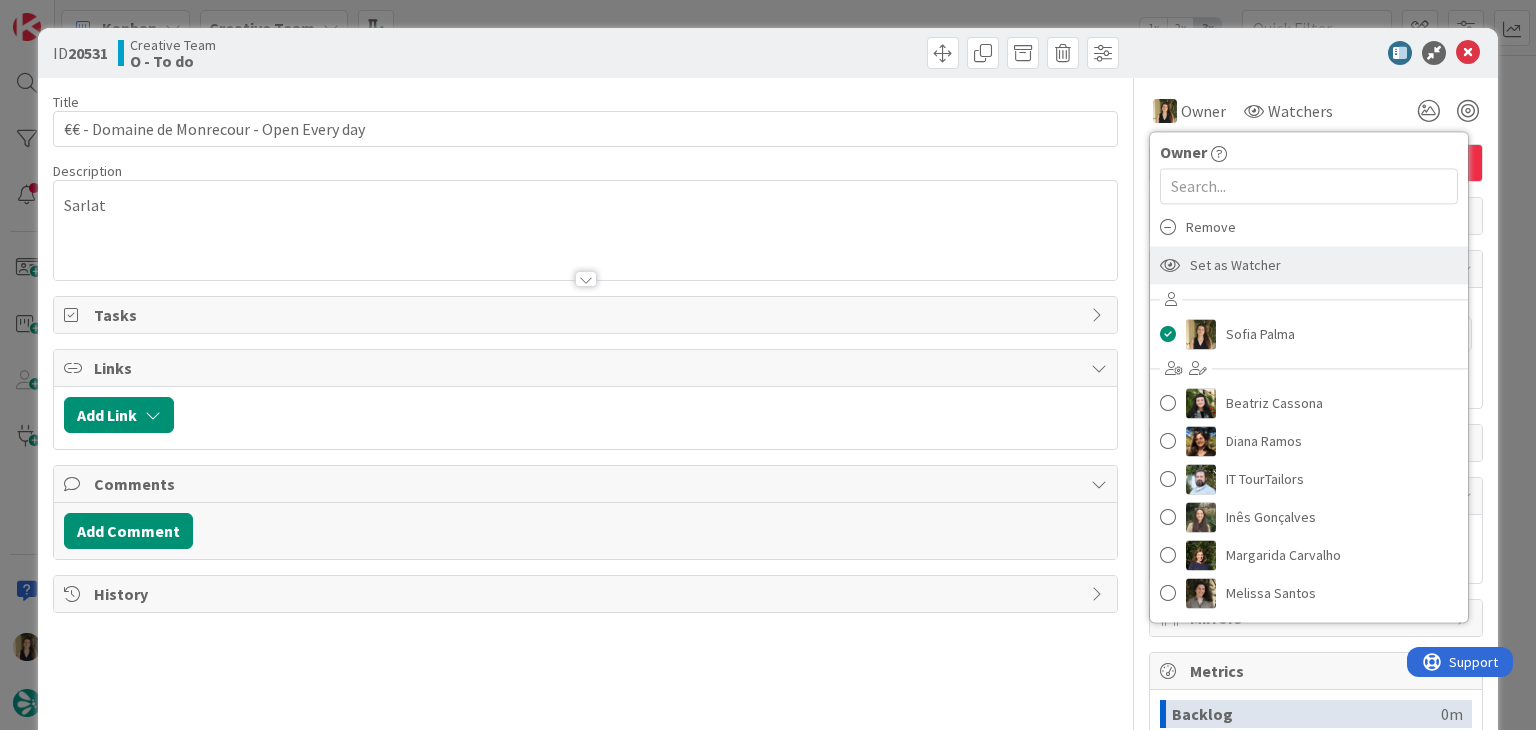 scroll, scrollTop: 0, scrollLeft: 0, axis: both 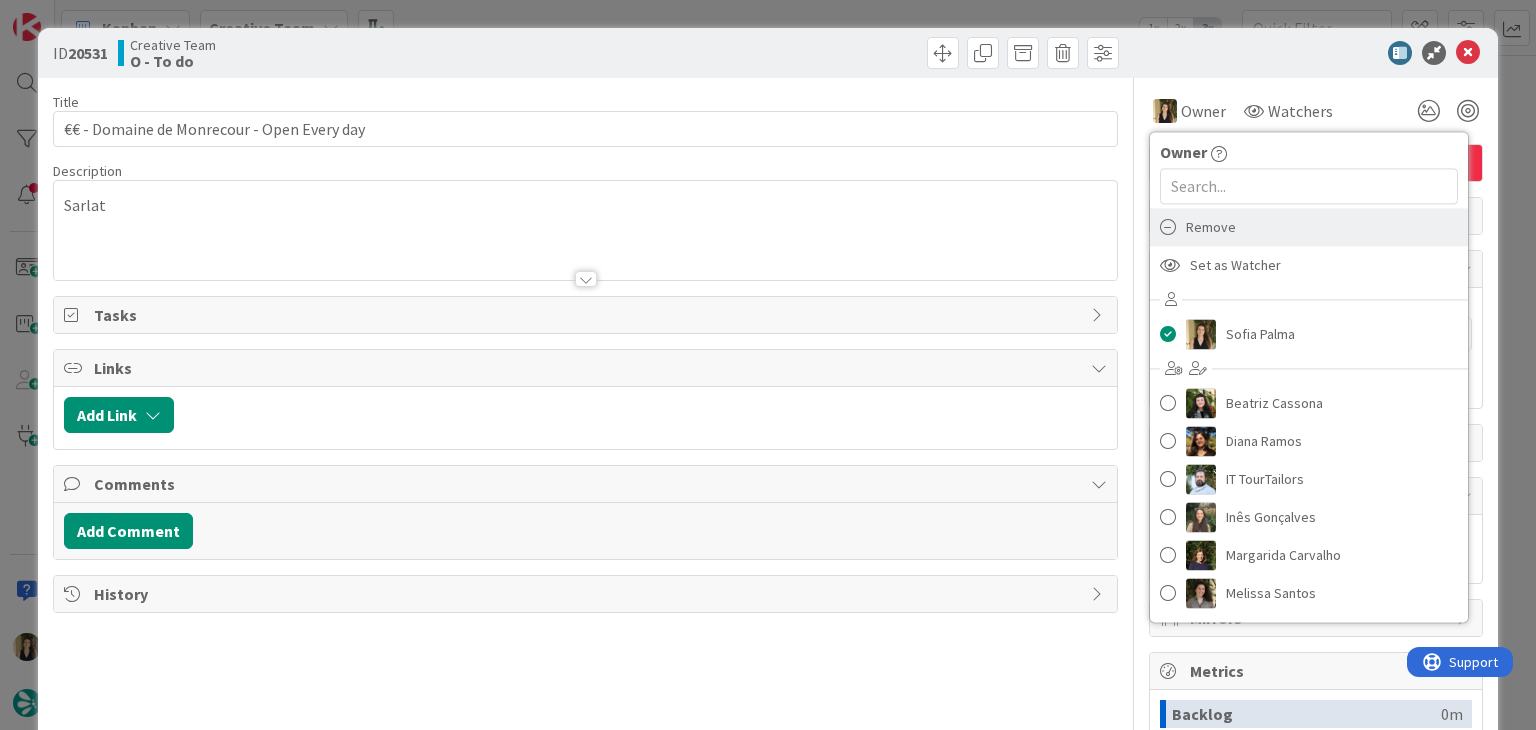 click on "Remove" at bounding box center (1211, 227) 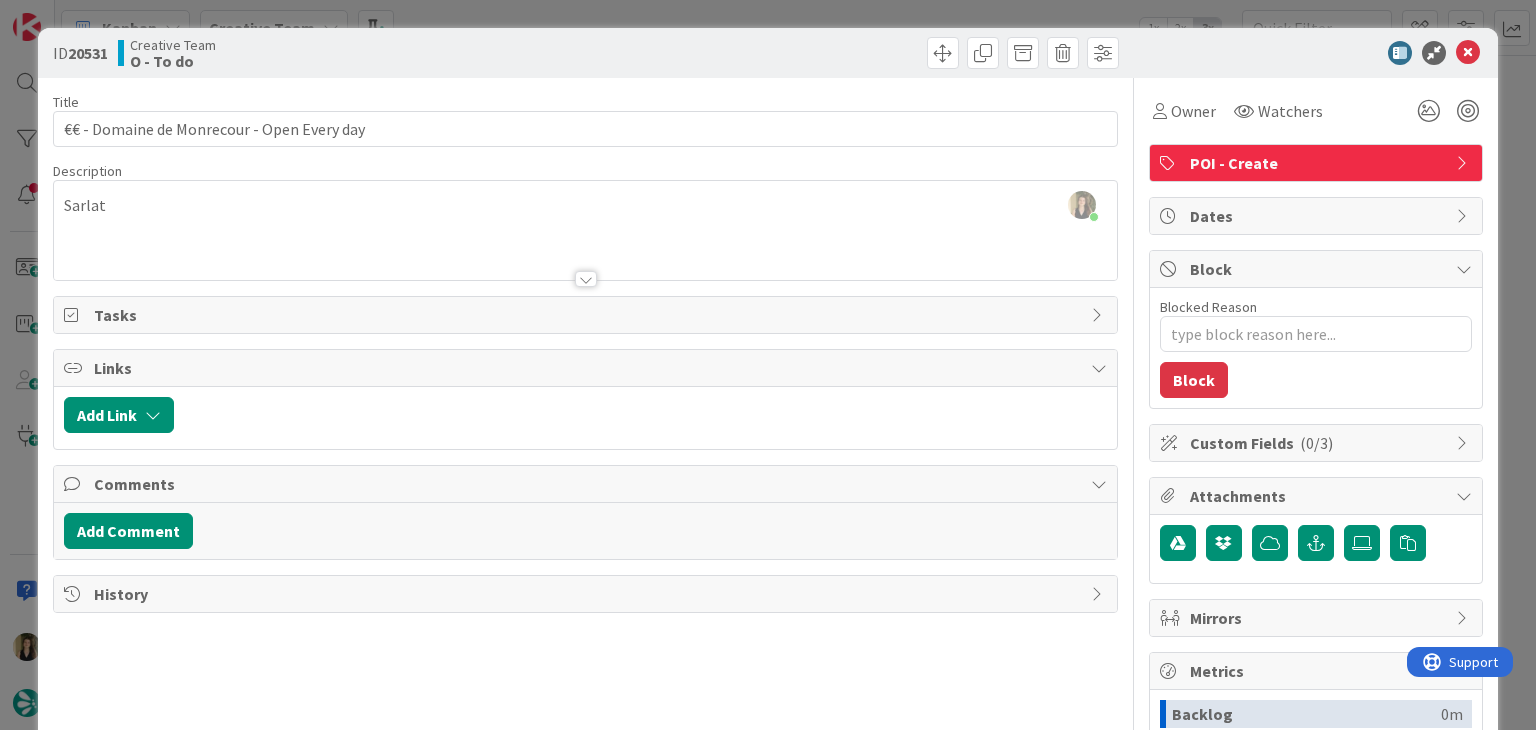 click at bounding box center [855, 53] 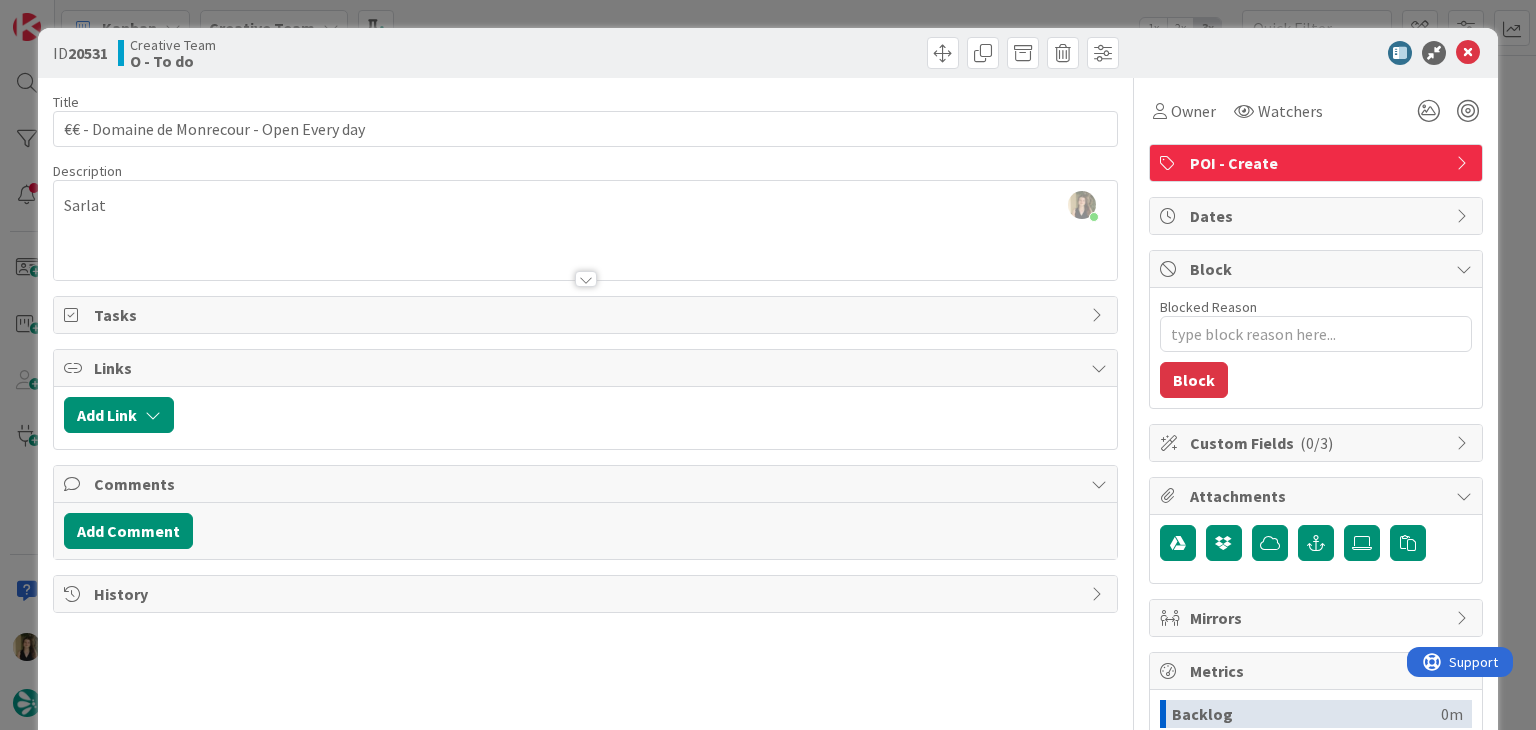 click on "ID  20531 Creative Team O - To do Title 42 / 128 €€ - Domaine de Monrecour - Open Every day Description Sofia Palma just joined Sarlat Owner Watchers POI - Create  Tasks Links Add Link Comments Add Comment History Owner Owner Sofia Palma Beatriz Cassona Diana Ramos  IT TourTailors Inês Gonçalves Margarida Carvalho Melissa Santos Rita Bernardo Watchers POI - Create  Dates Block Blocked Reason 0 / 256 Block Custom Fields ( 0/3 ) Attachments Mirrors Metrics Backlog 0m To Do 1h 10m Buffer 0m In Progress 0m Total Time 1h 10m Lead Time 1h 10m Cycle Time 0m Blocked Time 0m Show Details" at bounding box center (768, 365) 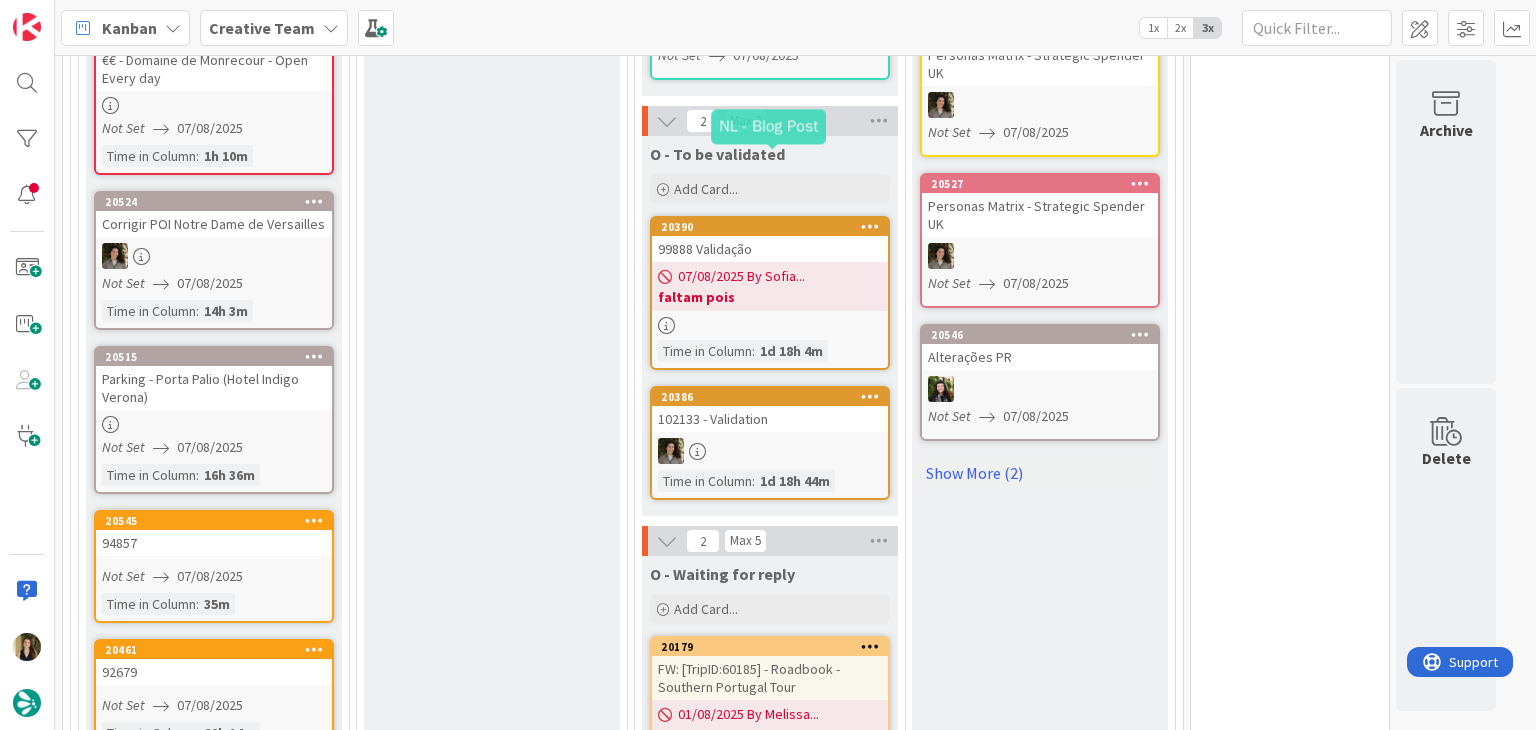 scroll, scrollTop: 2028, scrollLeft: 0, axis: vertical 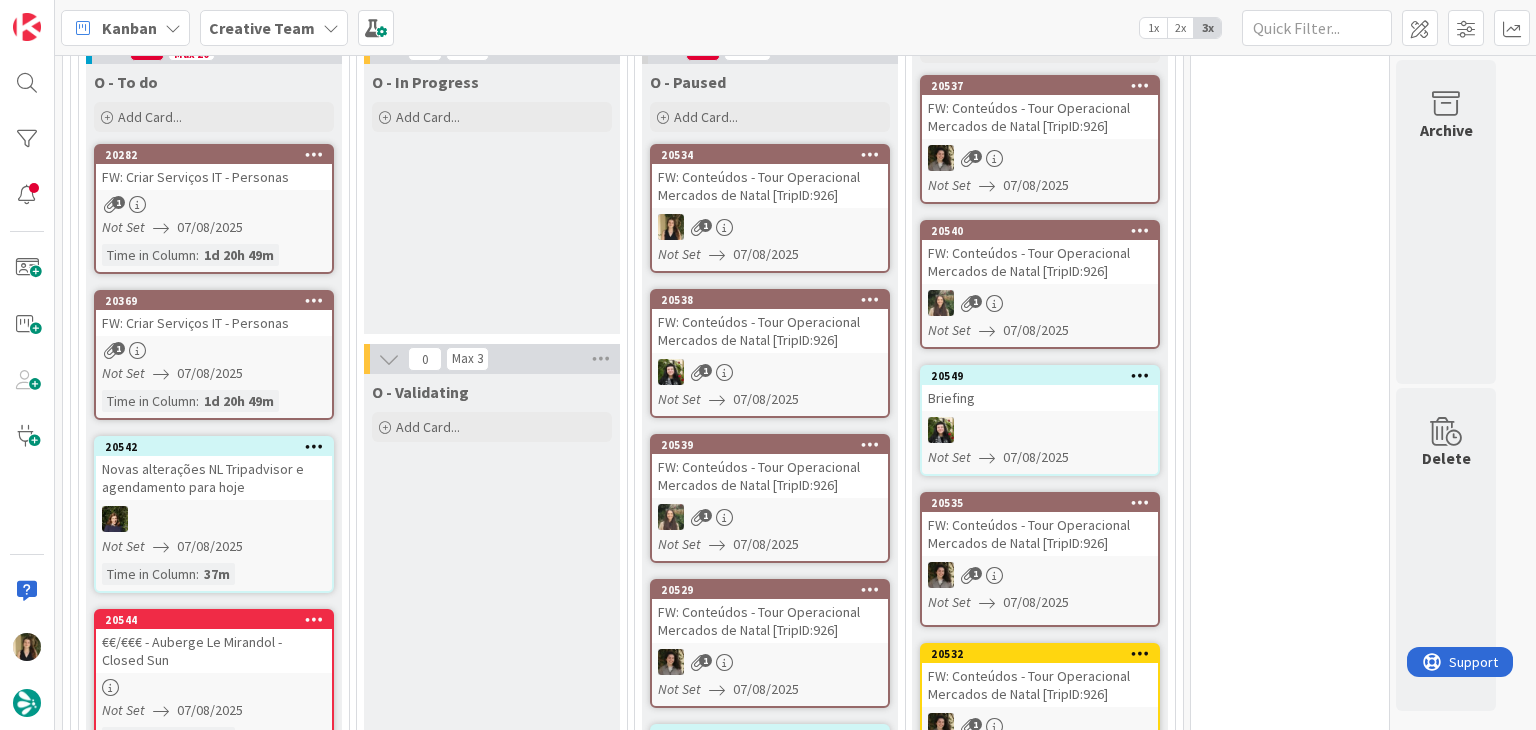 click on "O - Validating Add Card..." at bounding box center [492, 1841] 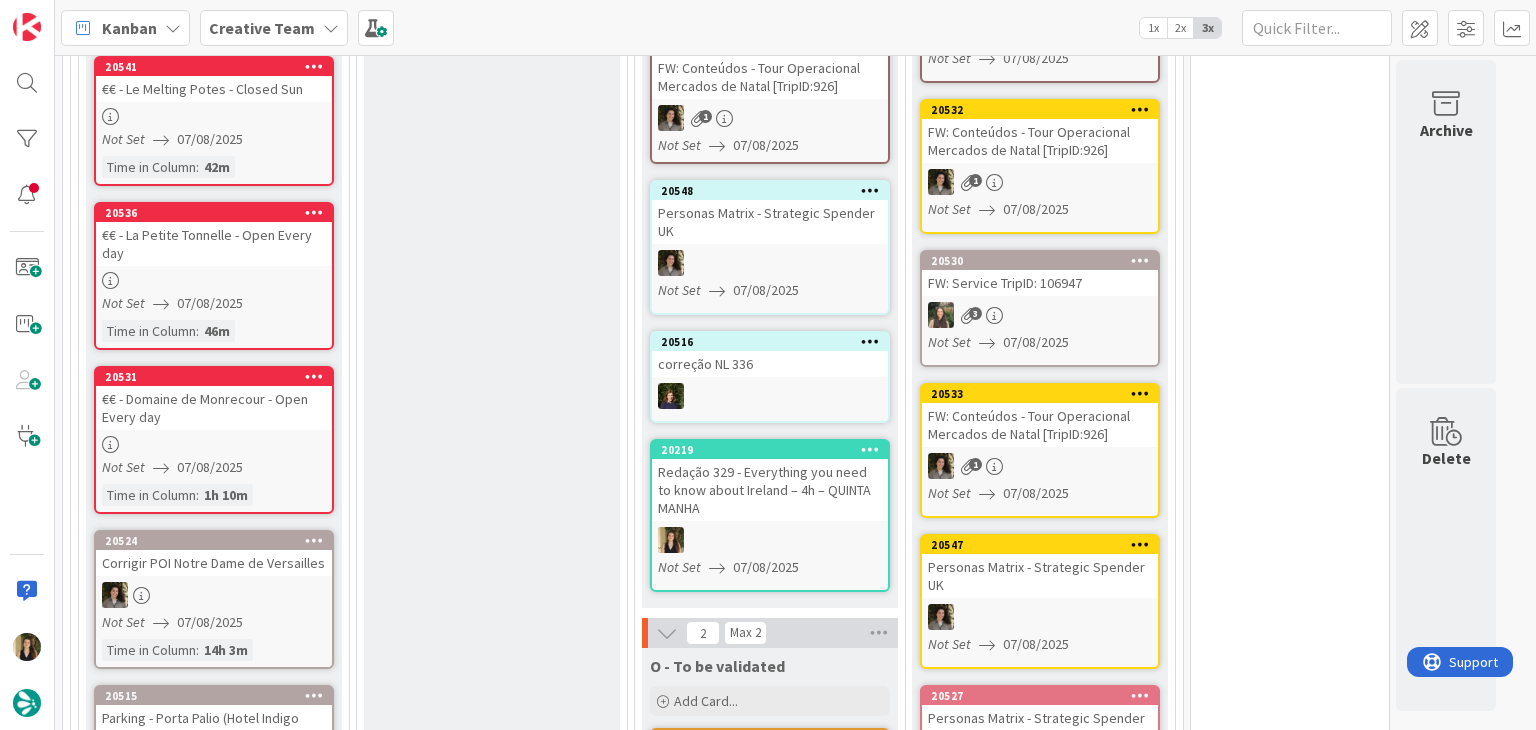 scroll, scrollTop: 1400, scrollLeft: 0, axis: vertical 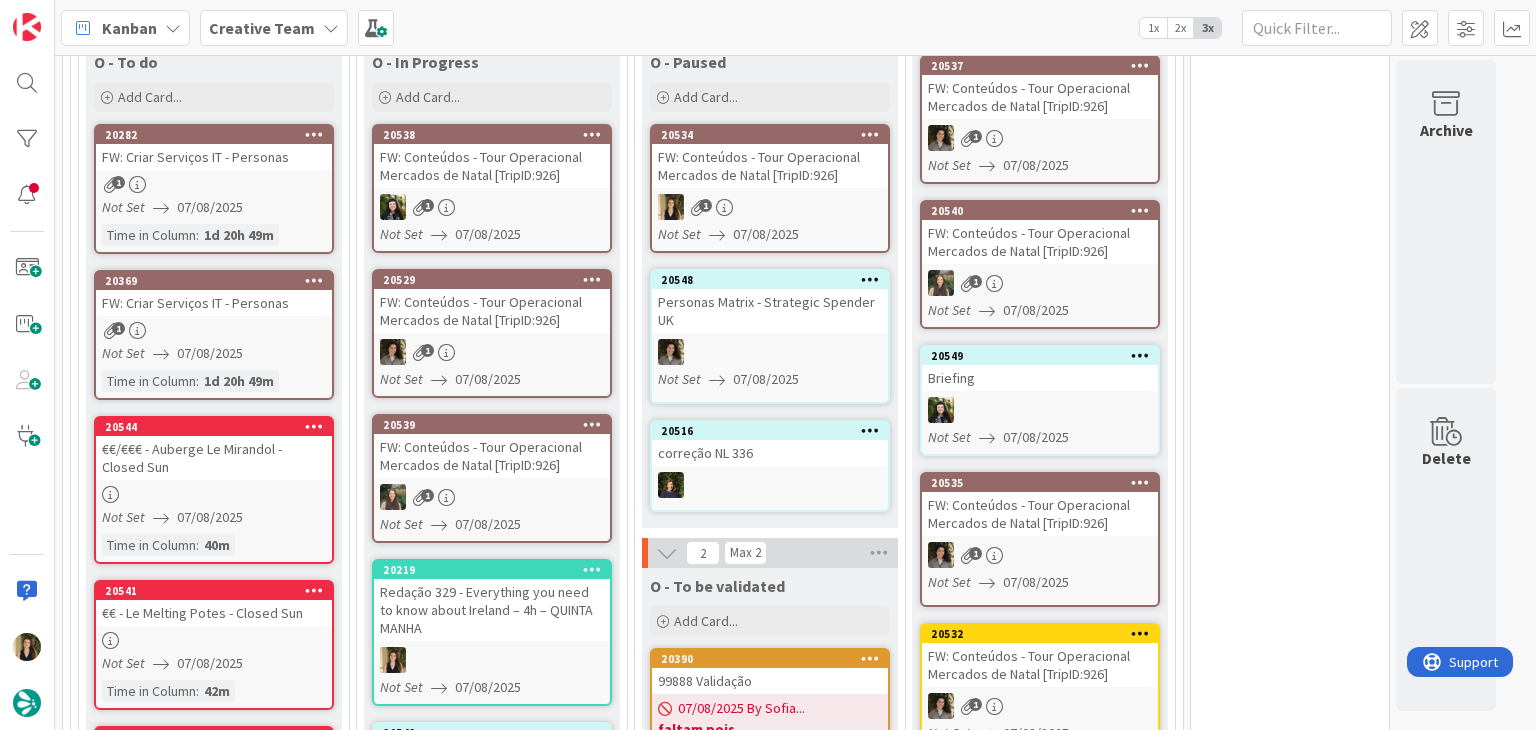 click on "1" at bounding box center [770, 207] 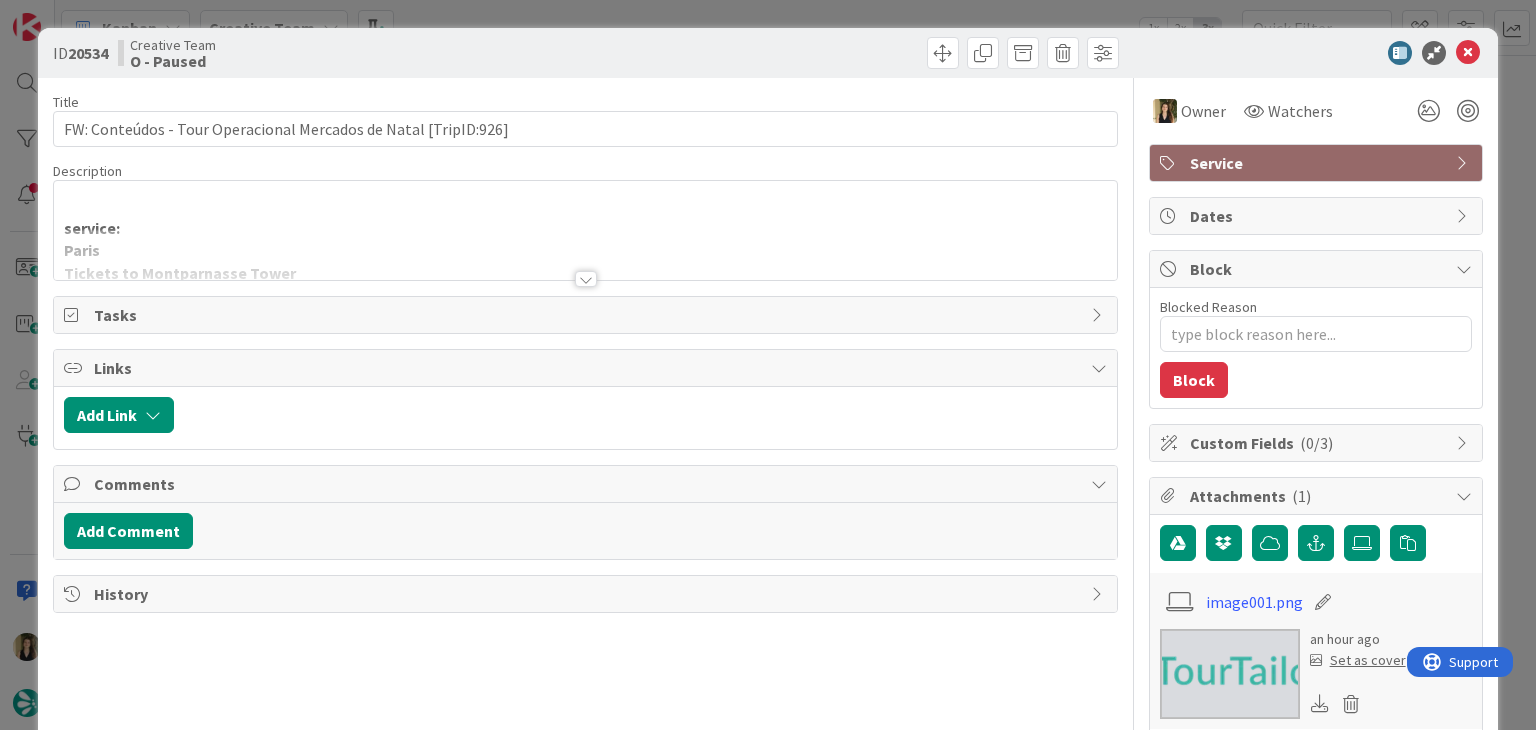 scroll, scrollTop: 0, scrollLeft: 0, axis: both 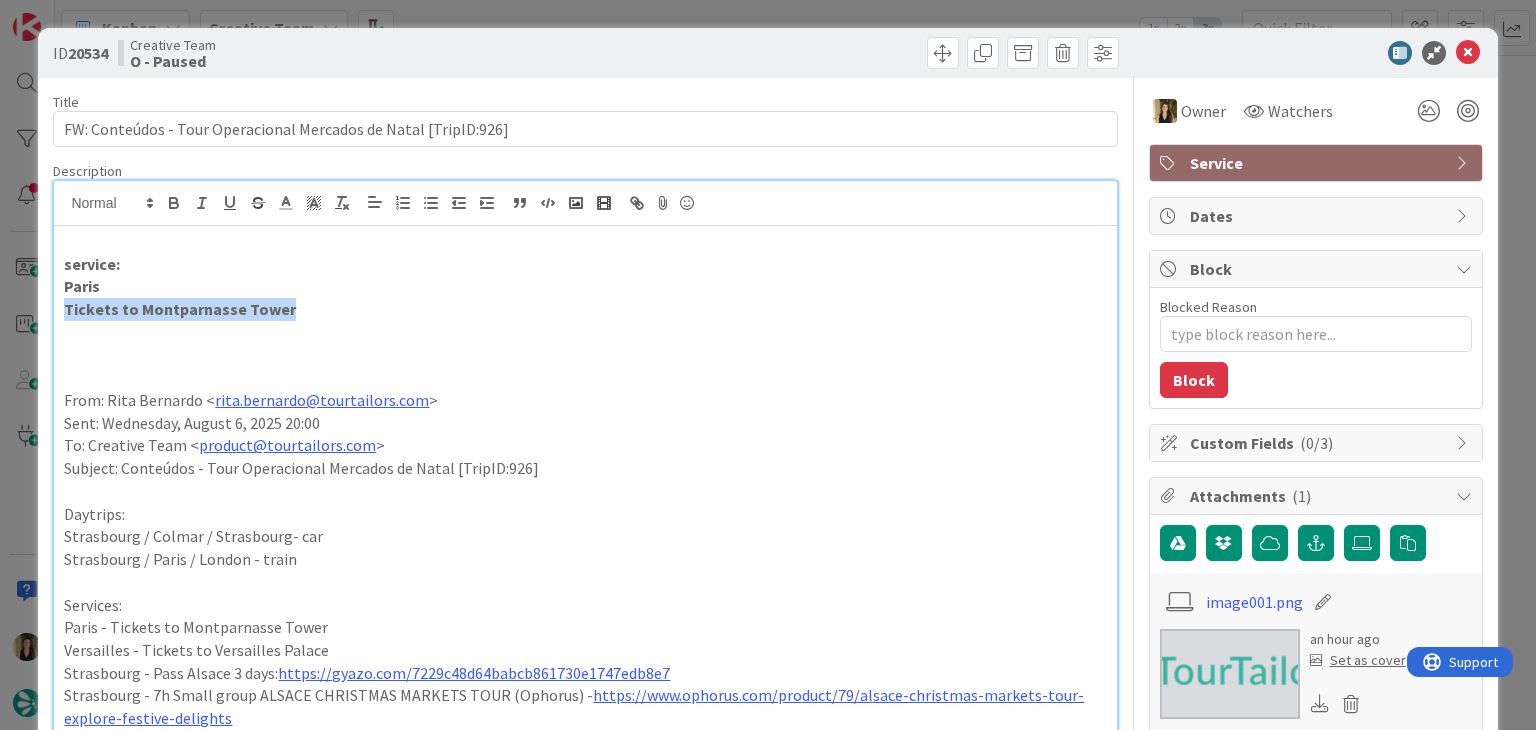 drag, startPoint x: 288, startPoint y: 309, endPoint x: 65, endPoint y: 316, distance: 223.10983 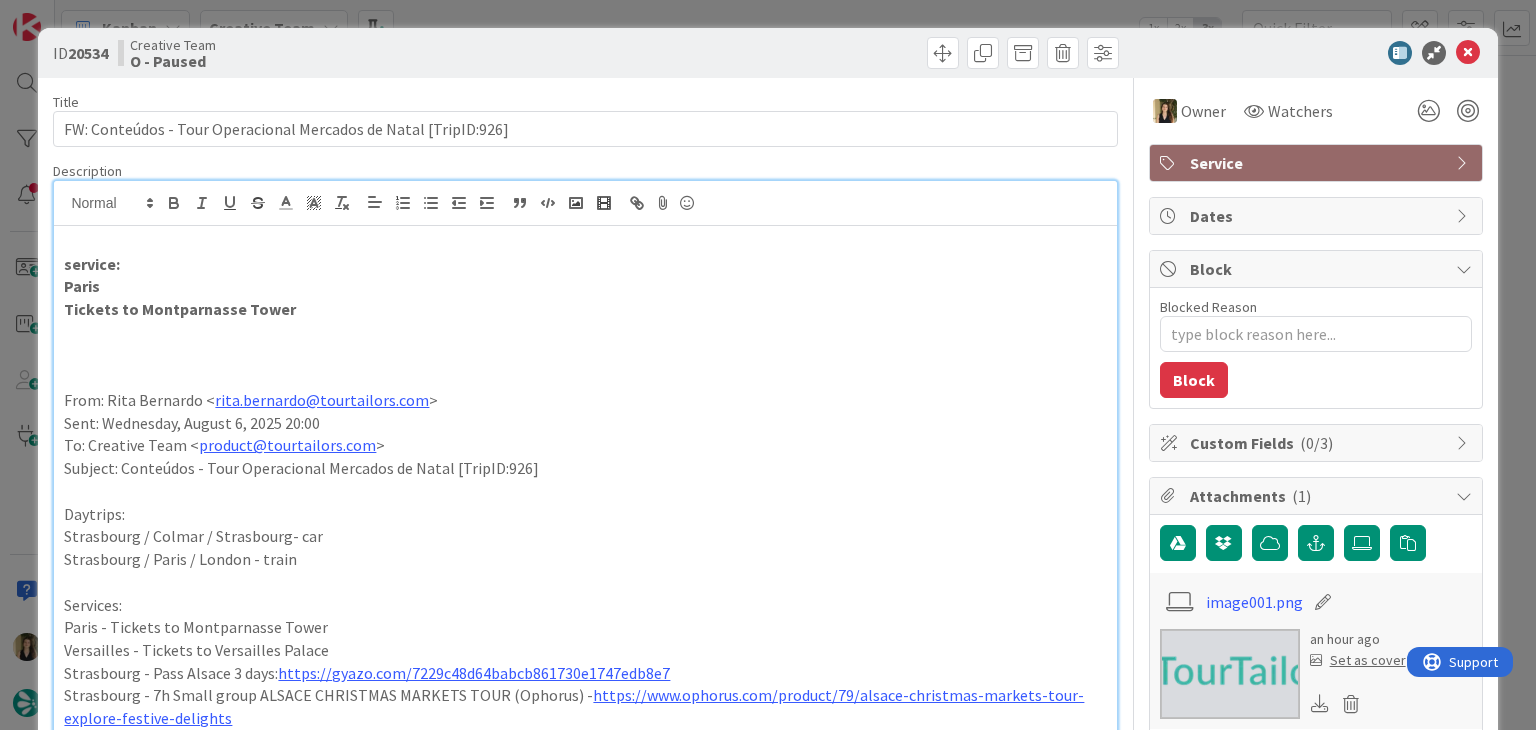 drag, startPoint x: 642, startPoint y: 45, endPoint x: 645, endPoint y: 31, distance: 14.3178215 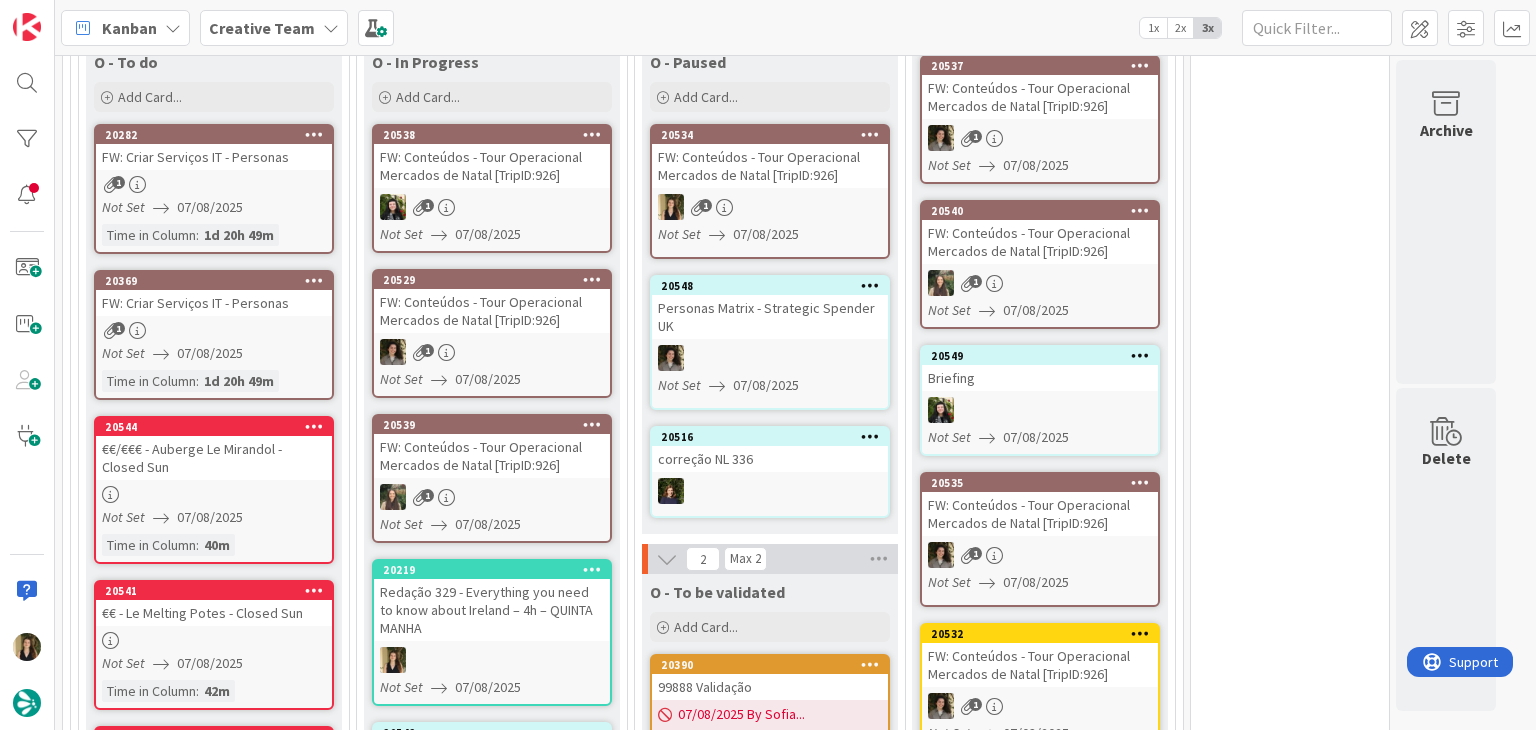 scroll, scrollTop: 0, scrollLeft: 0, axis: both 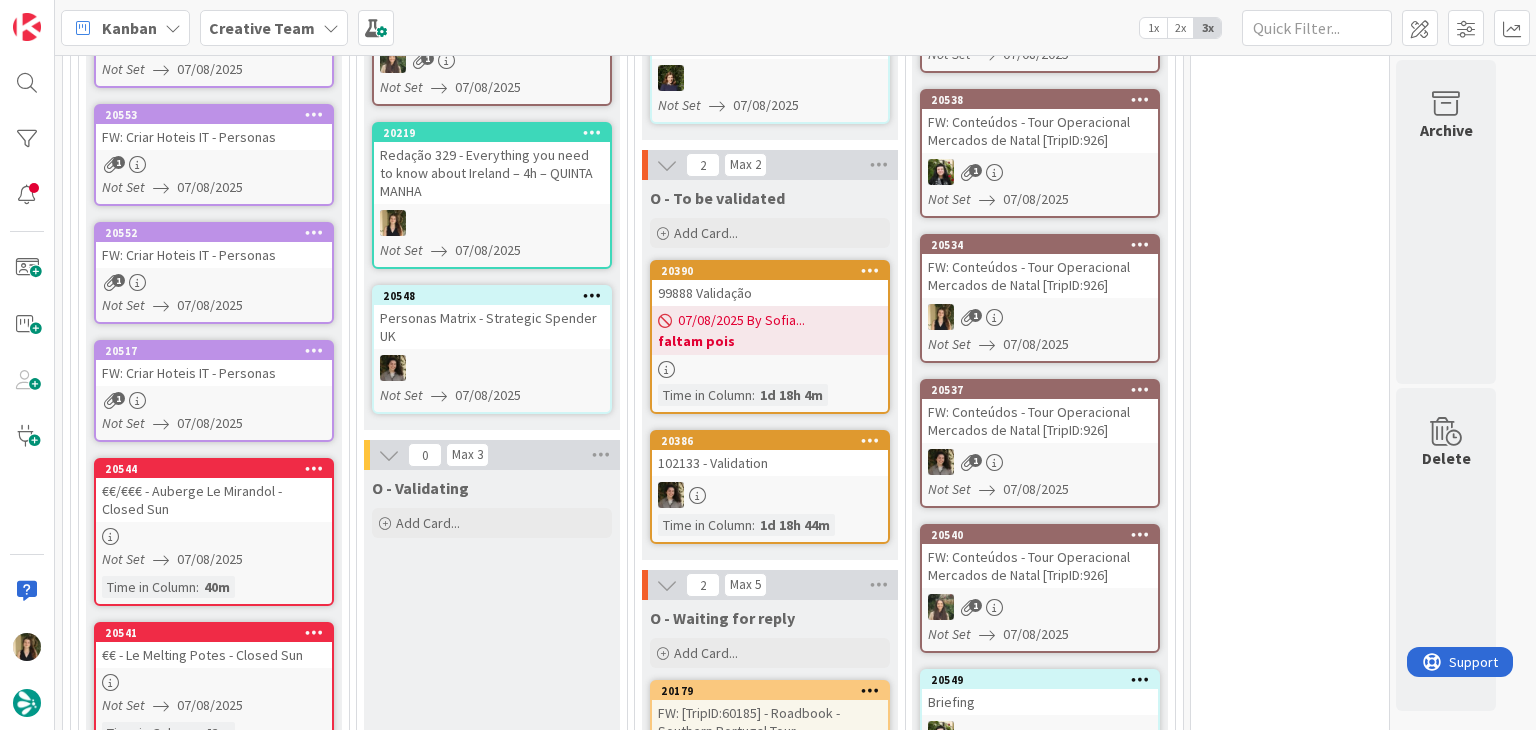 click on "FW: Criar Hoteis IT - Personas" at bounding box center [214, 373] 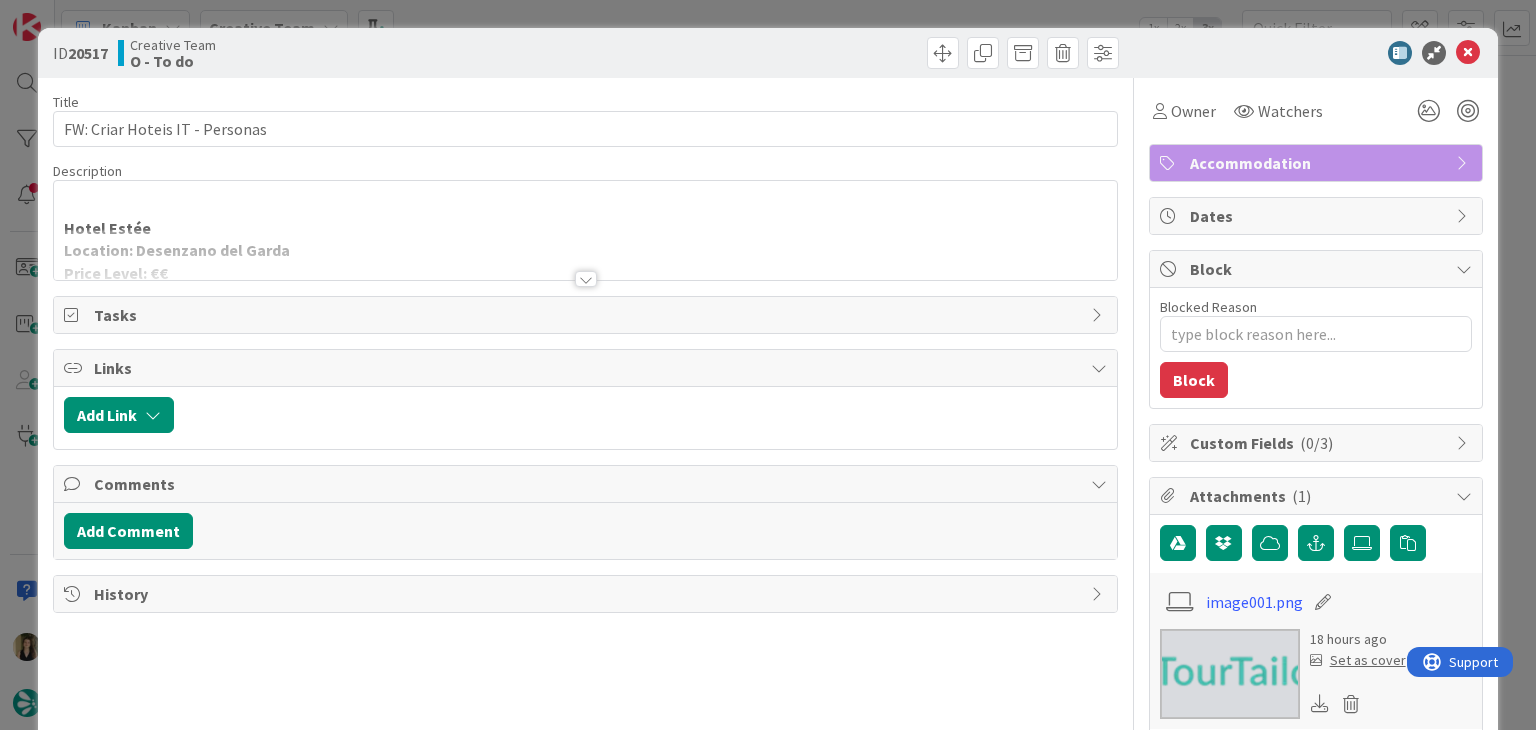 scroll, scrollTop: 0, scrollLeft: 0, axis: both 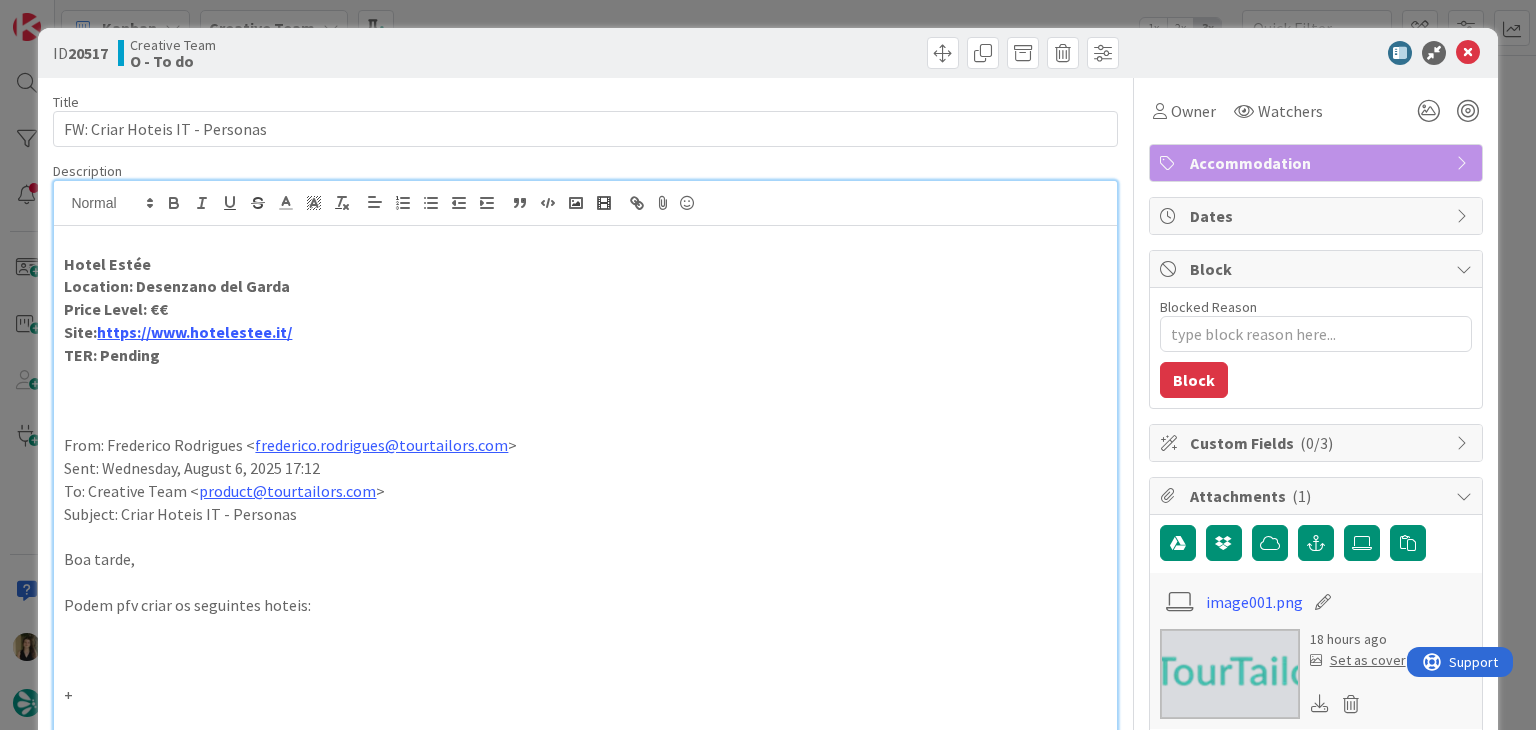 click at bounding box center (855, 53) 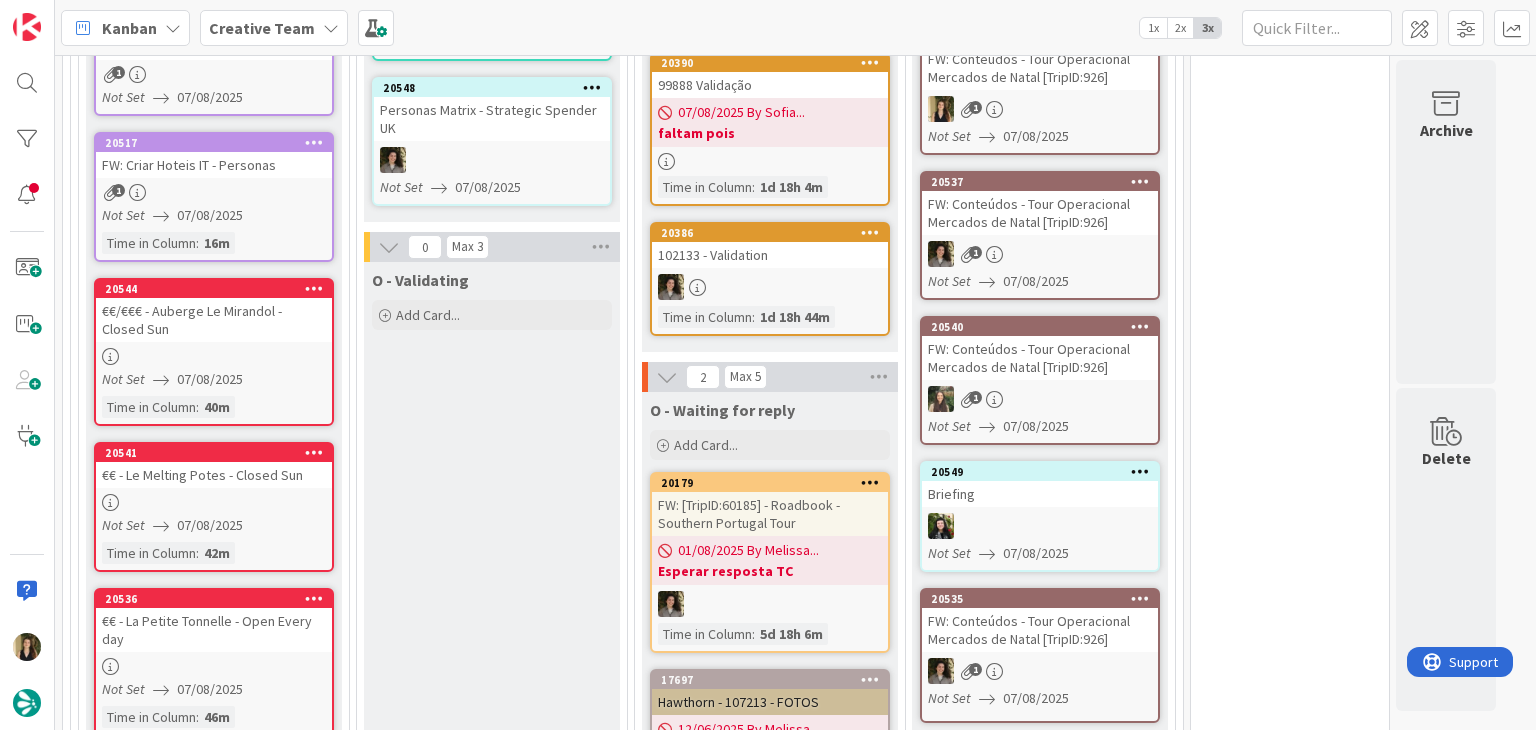 scroll, scrollTop: 1476, scrollLeft: 0, axis: vertical 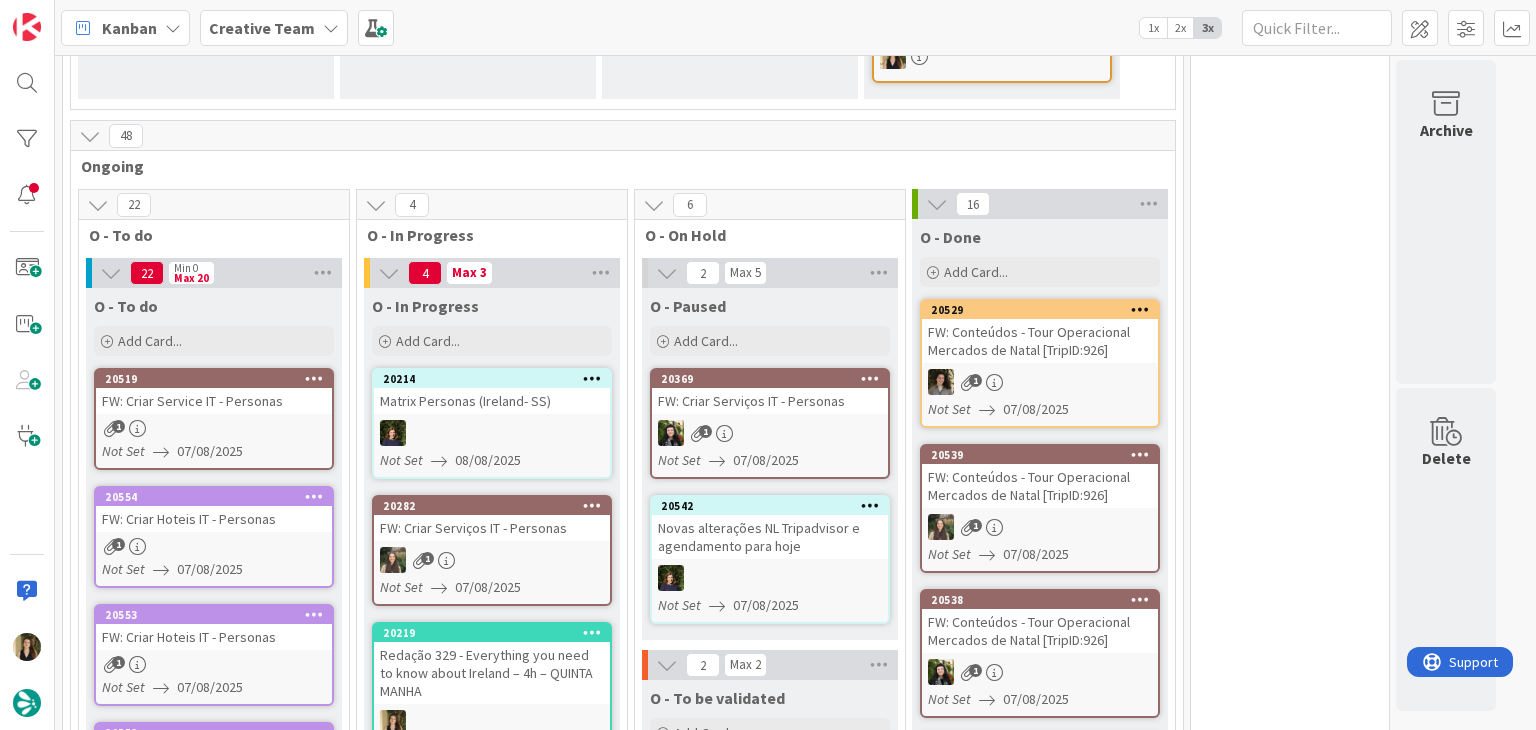 click on "0 Tempos máximos Roadbook  - Create -  30 min Roadbook  - Validation  - 20 min Roadbook  - Revision  - 25 min NL  - Blog Post + Email  - 4h30 NL  - Paginação  - 3 h NL  - Teste/agendar  - 30min Daytrip  - 5 min Car  - 20 min Service  - 20 min Service  Aux  - 10 min POI  - Pesquisa (exclui redação)  - 45 min POI  - Create  - 20 min Location  - 20 min Accommodation  - 30 min Accommodation  RB  - 20 min Website   -  Carregamento de Tours  - 6h Website  -  Edição conteúdo -  20min" at bounding box center (1290, 2720) 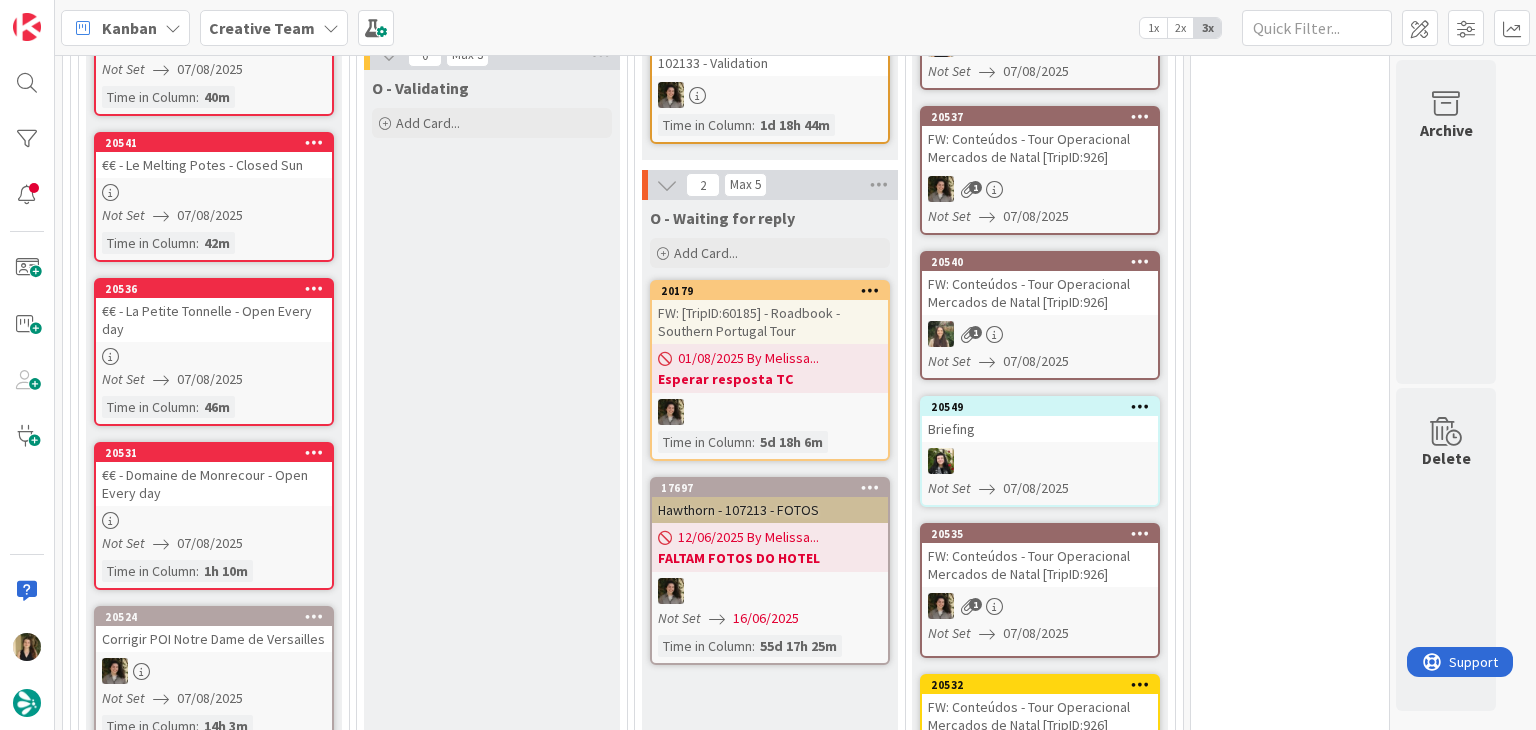 scroll, scrollTop: 976, scrollLeft: 0, axis: vertical 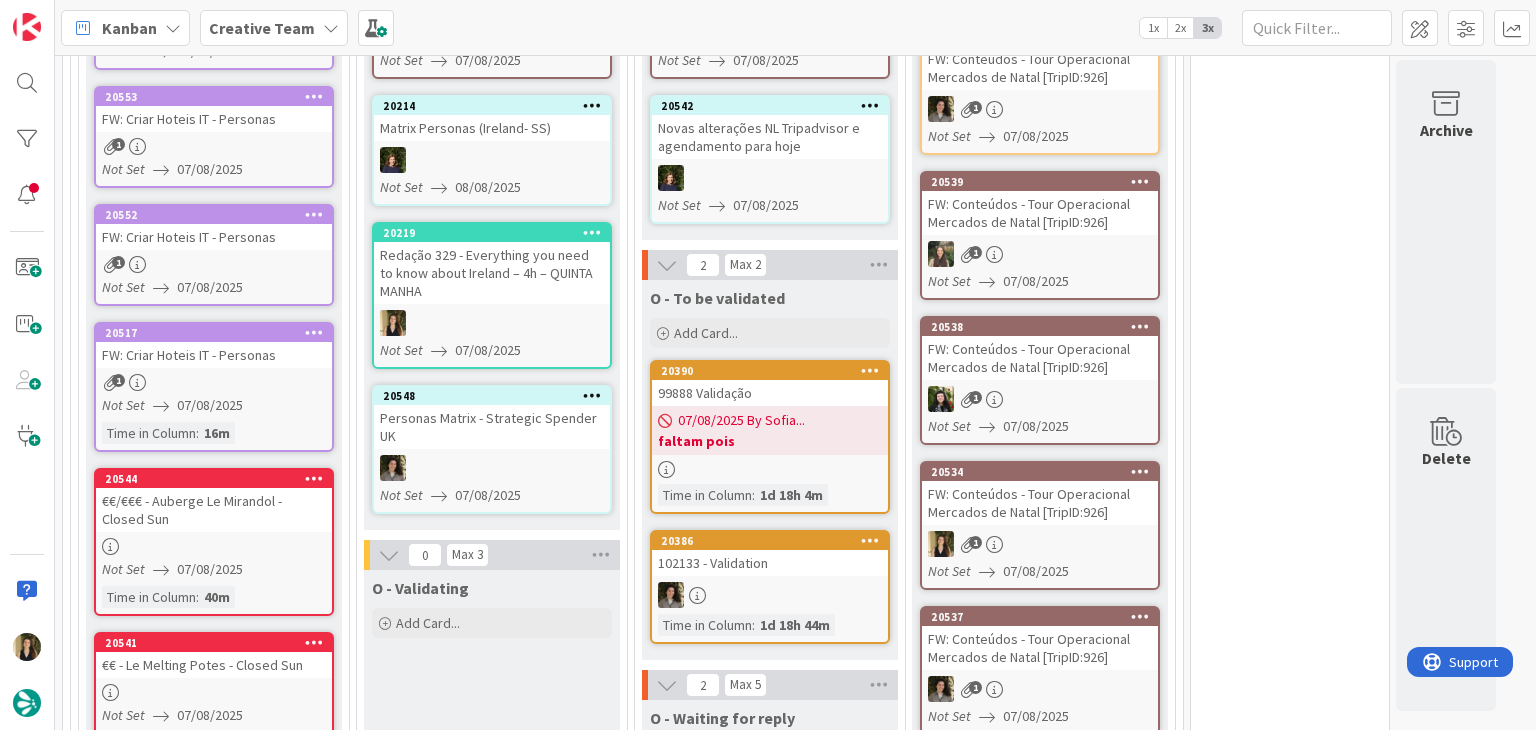 click on "O - Validating Add Card..." at bounding box center [492, 1791] 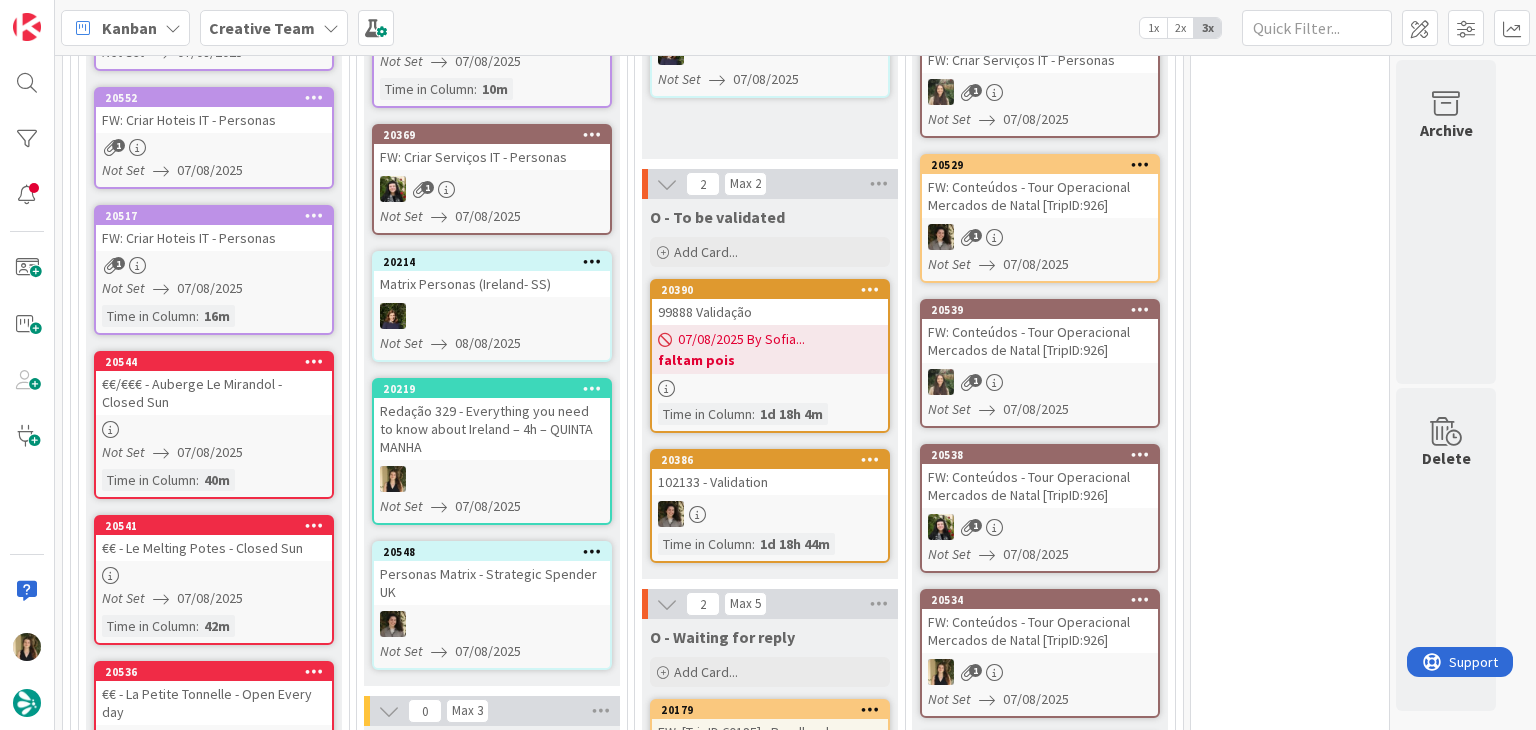 scroll, scrollTop: 976, scrollLeft: 0, axis: vertical 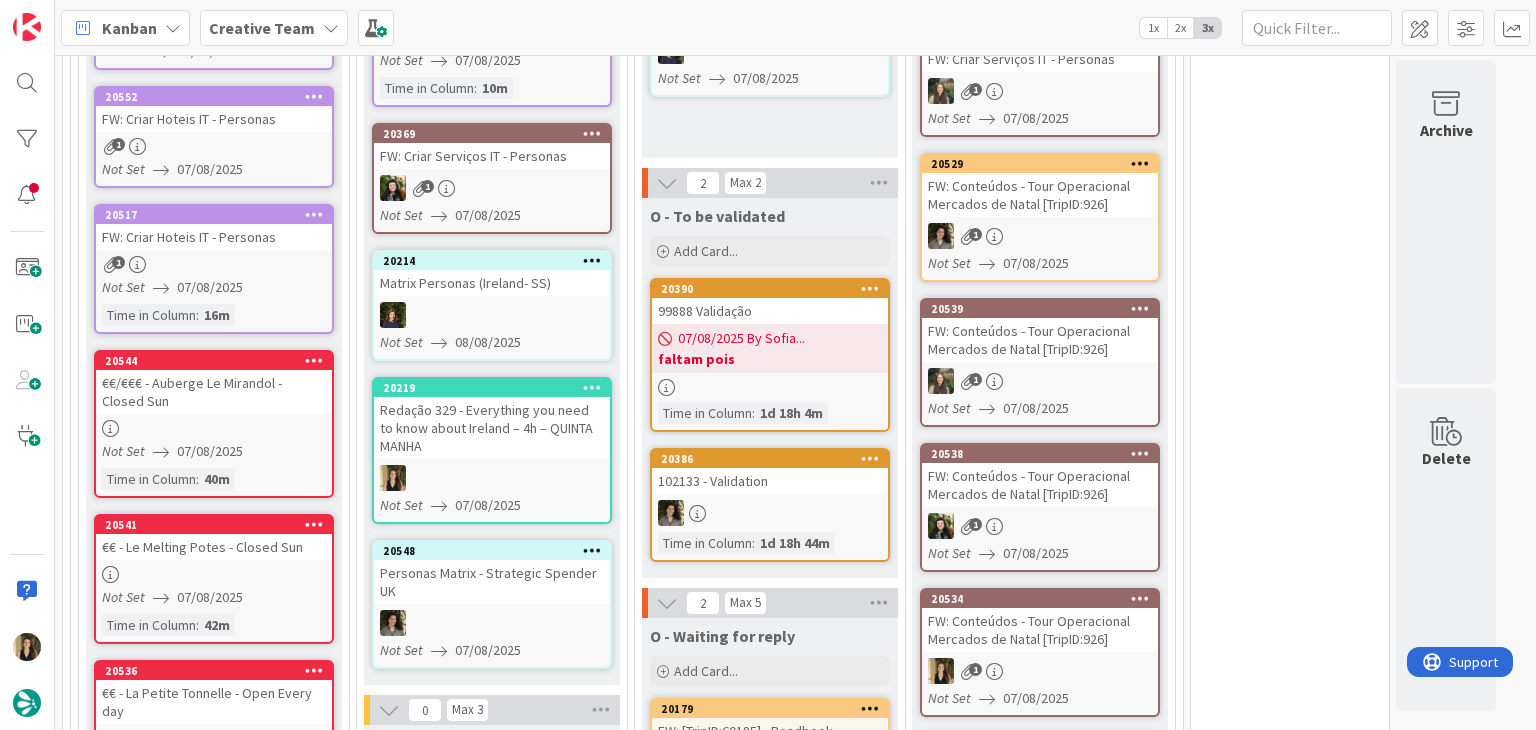 click at bounding box center [492, 478] 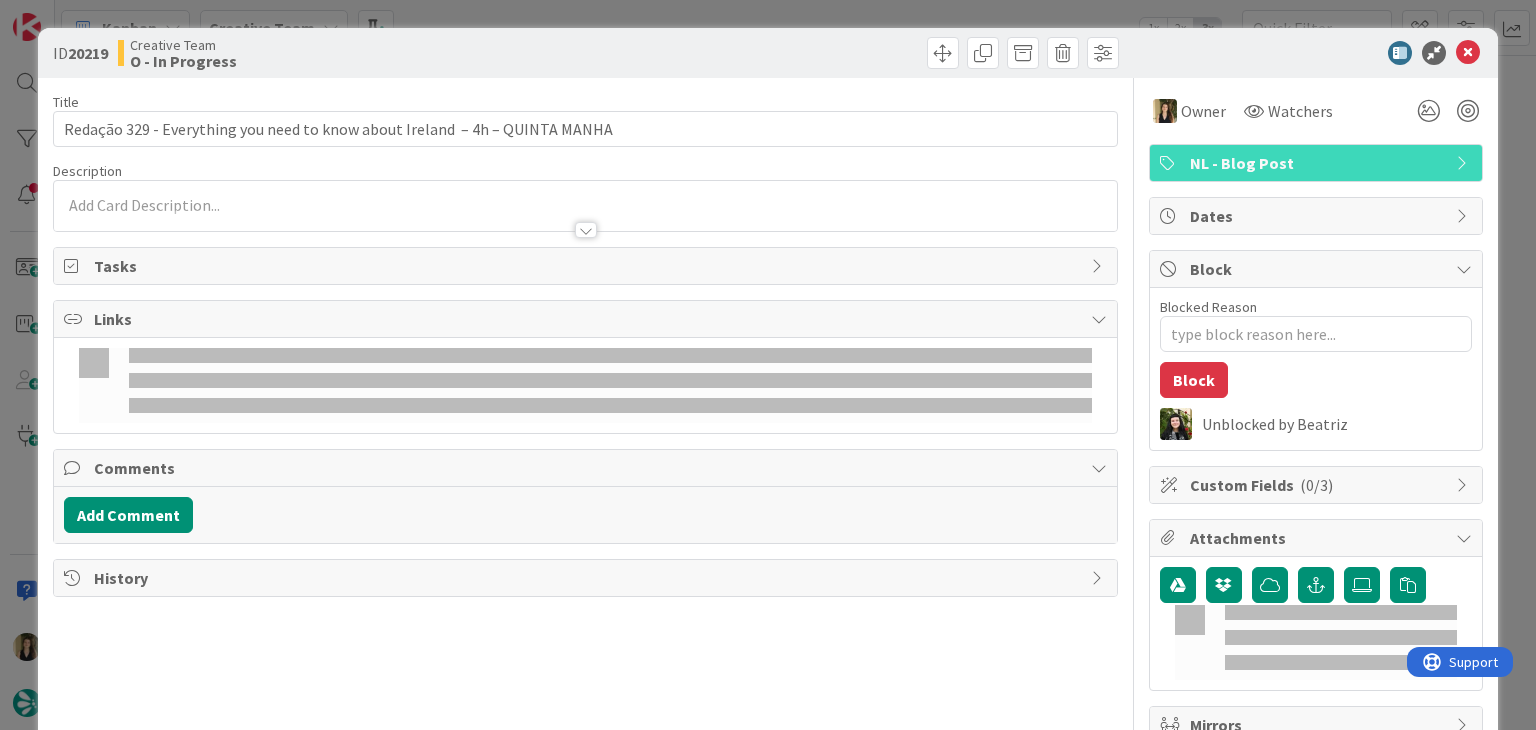 scroll, scrollTop: 0, scrollLeft: 0, axis: both 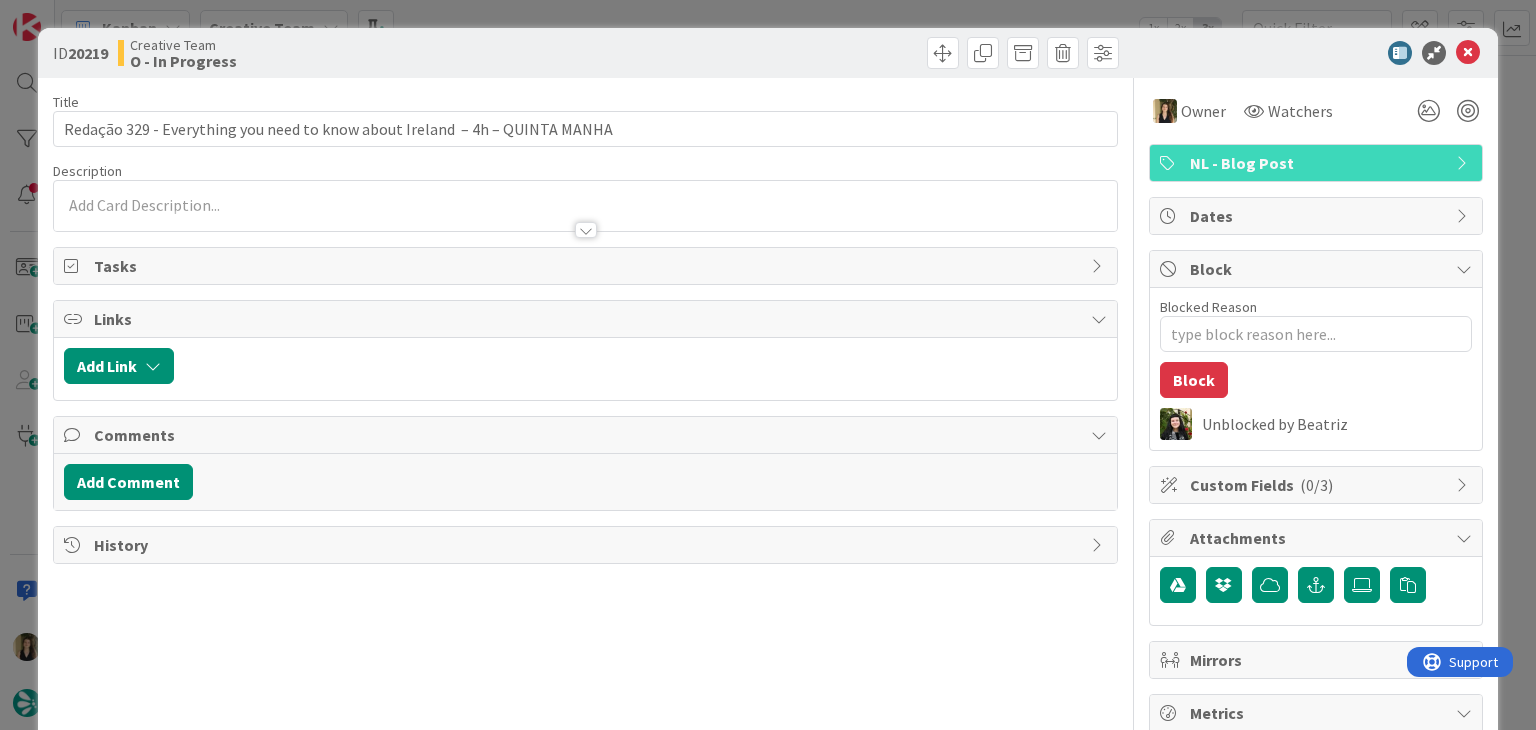 click on "ID  20219 Creative Team O - In Progress Title 76 / 128 Redação 329 - Everything you need to know about Ireland  – 4h – QUINTA MANHA Description Owner Watchers NL - Blog Post Tasks Links Add Link Comments Add Comment History Owner Watchers NL - Blog Post Dates Block Blocked Reason 0 / 256 Block Unblocked by Beatriz Custom Fields ( 0/3 ) Attachments Mirrors Metrics Backlog 0m To Do 2d 22h 26m Buffer 0m In Progress 1h 6m Total Time 2d 23h 32m Lead Time 2d 23h 32m Cycle Time 1h 6m Blocked Time 3h 13m Show Details" at bounding box center [768, 365] 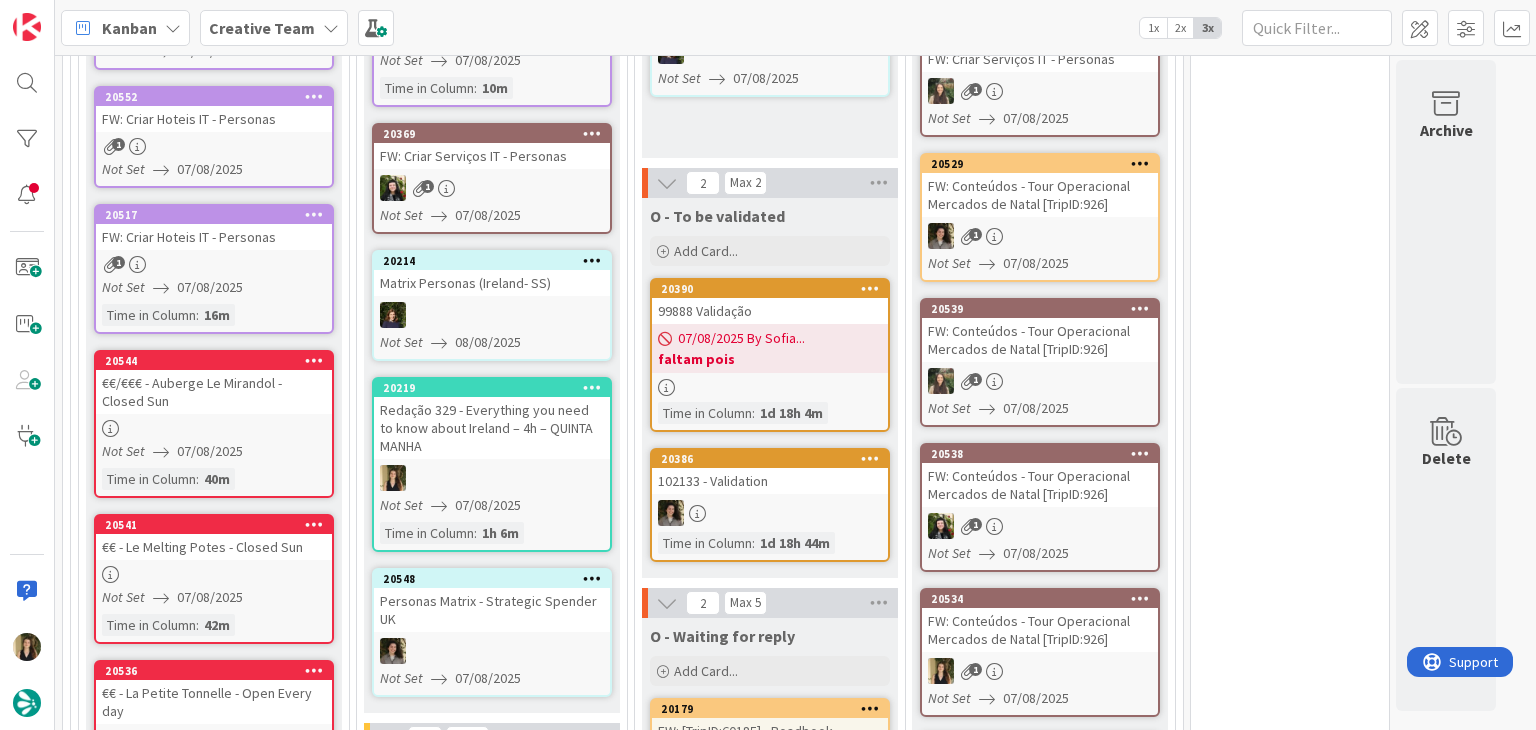 scroll, scrollTop: 619, scrollLeft: 0, axis: vertical 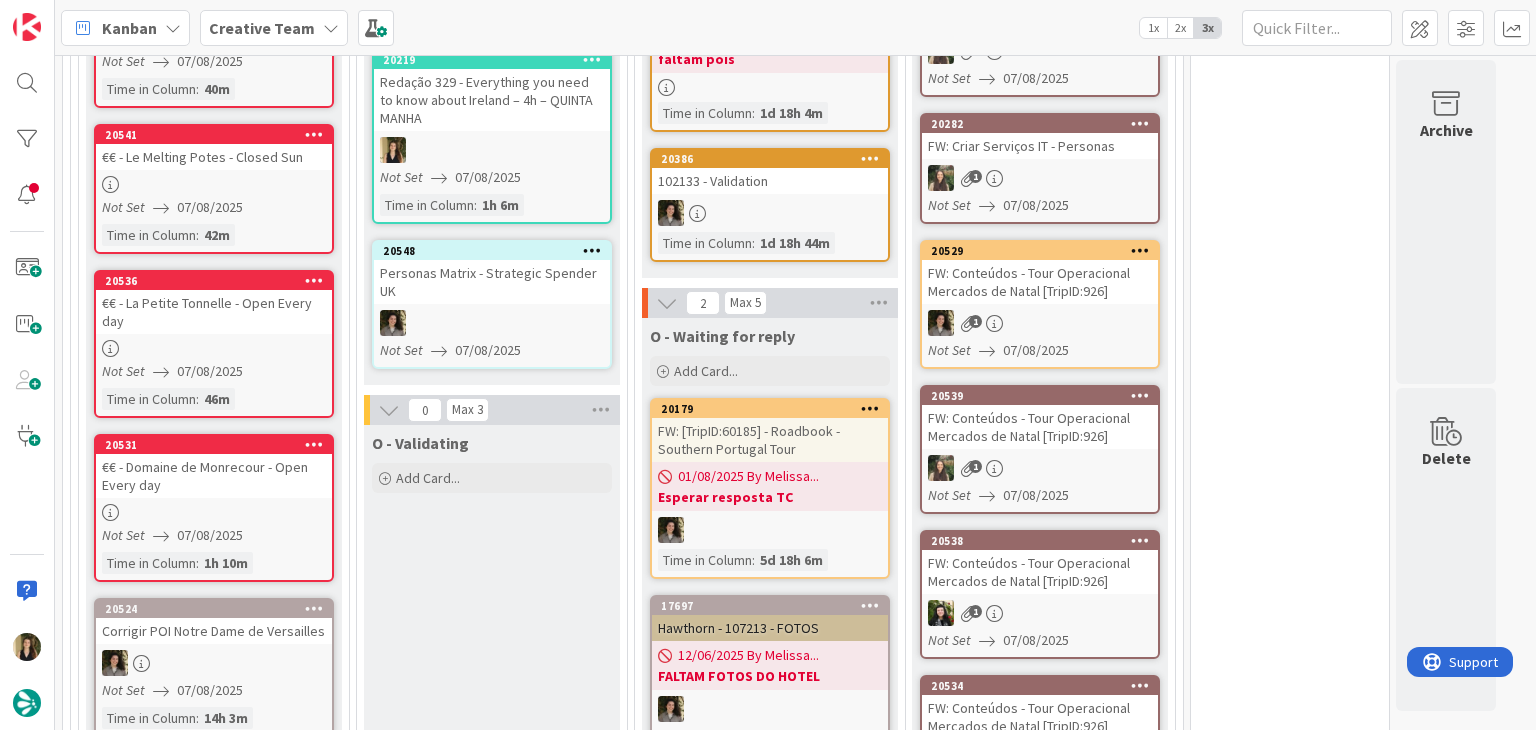 click on "O - Validating Add Card..." at bounding box center [492, 1464] 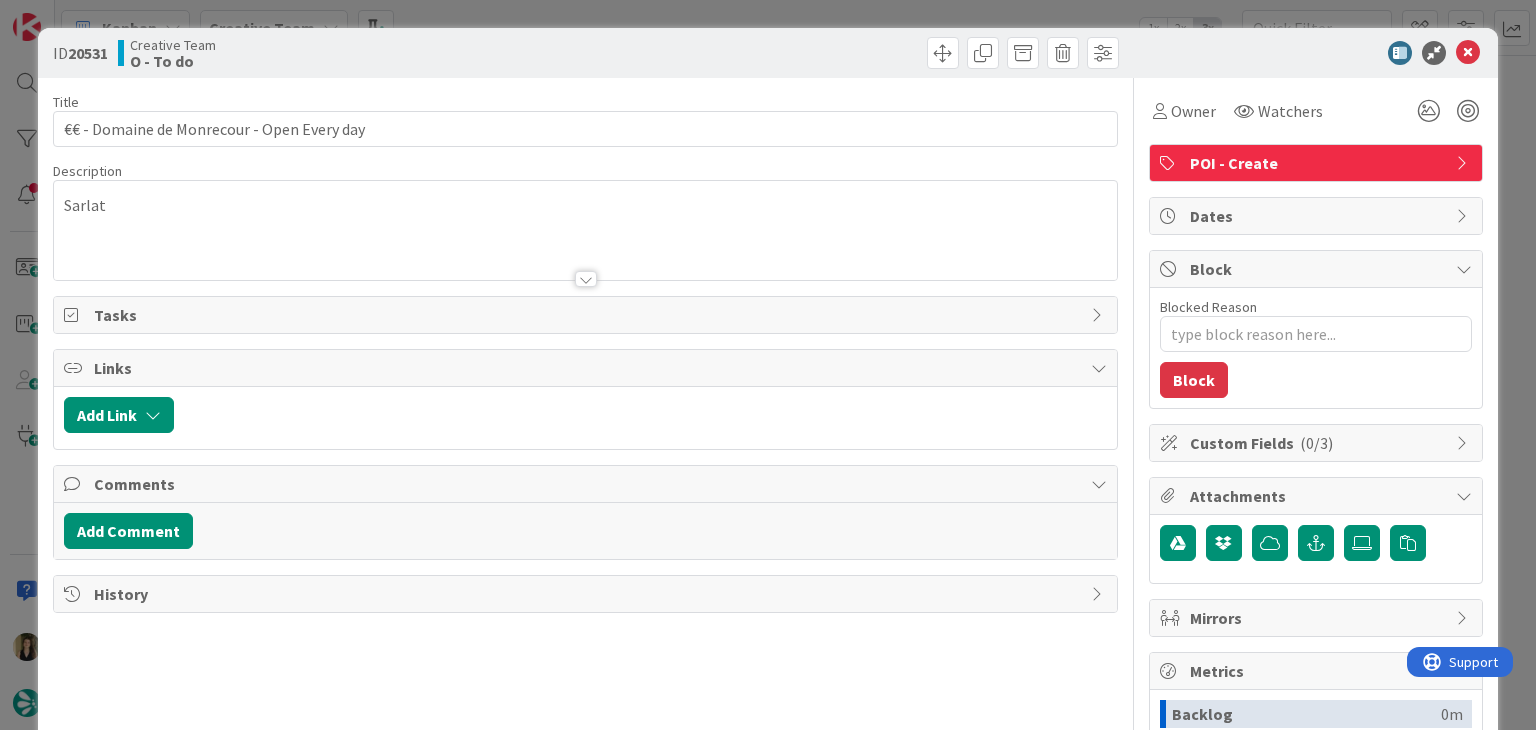 scroll, scrollTop: 0, scrollLeft: 0, axis: both 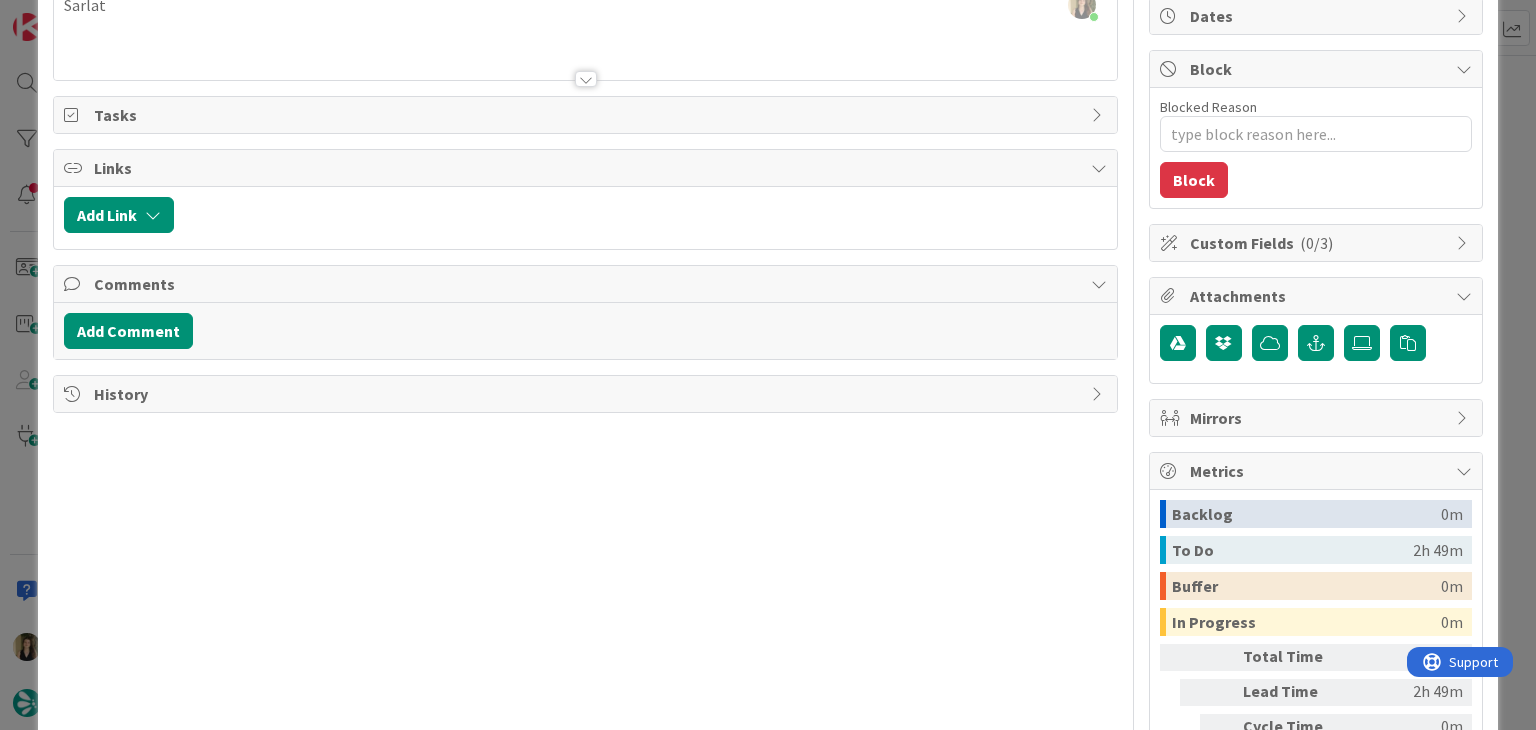 click on "History" at bounding box center [587, 394] 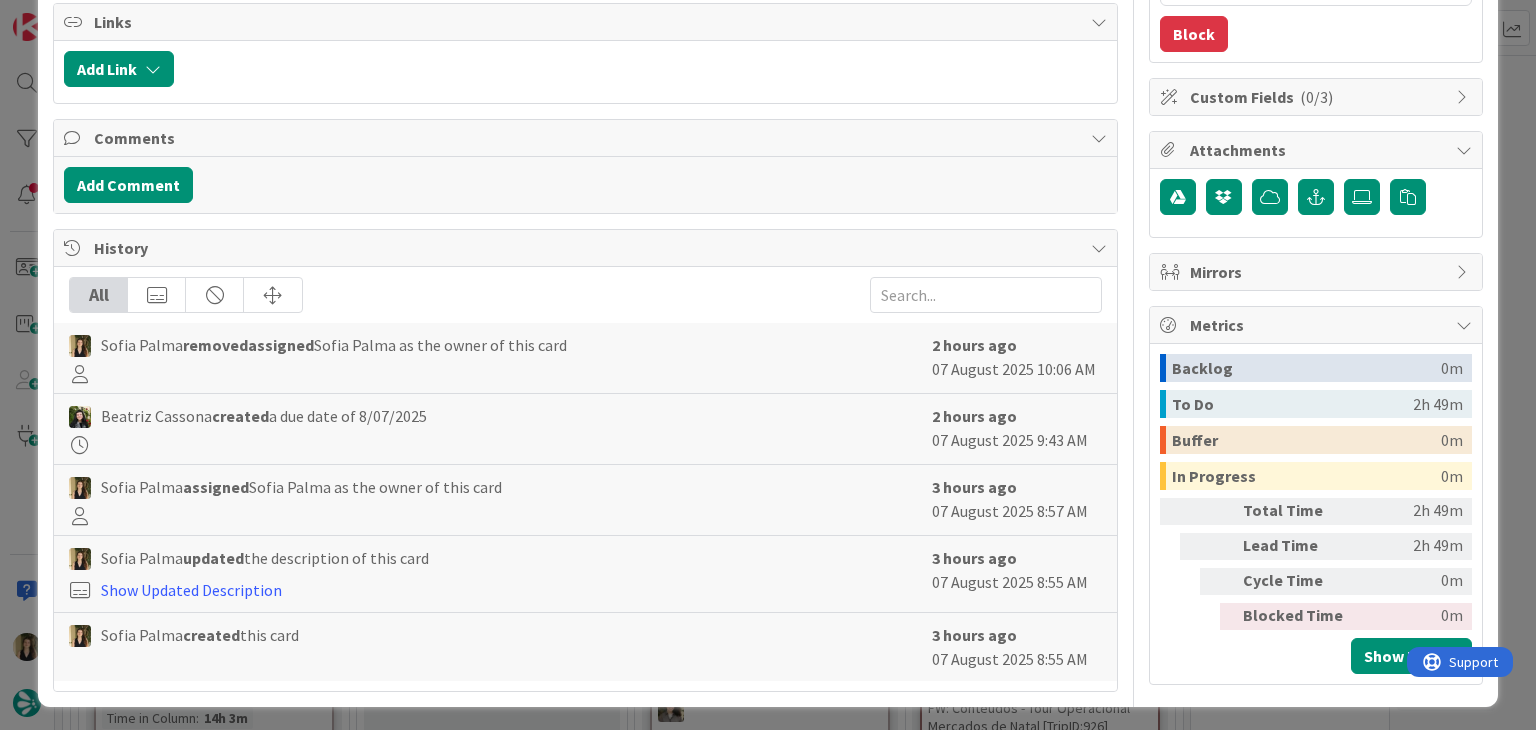 scroll, scrollTop: 0, scrollLeft: 0, axis: both 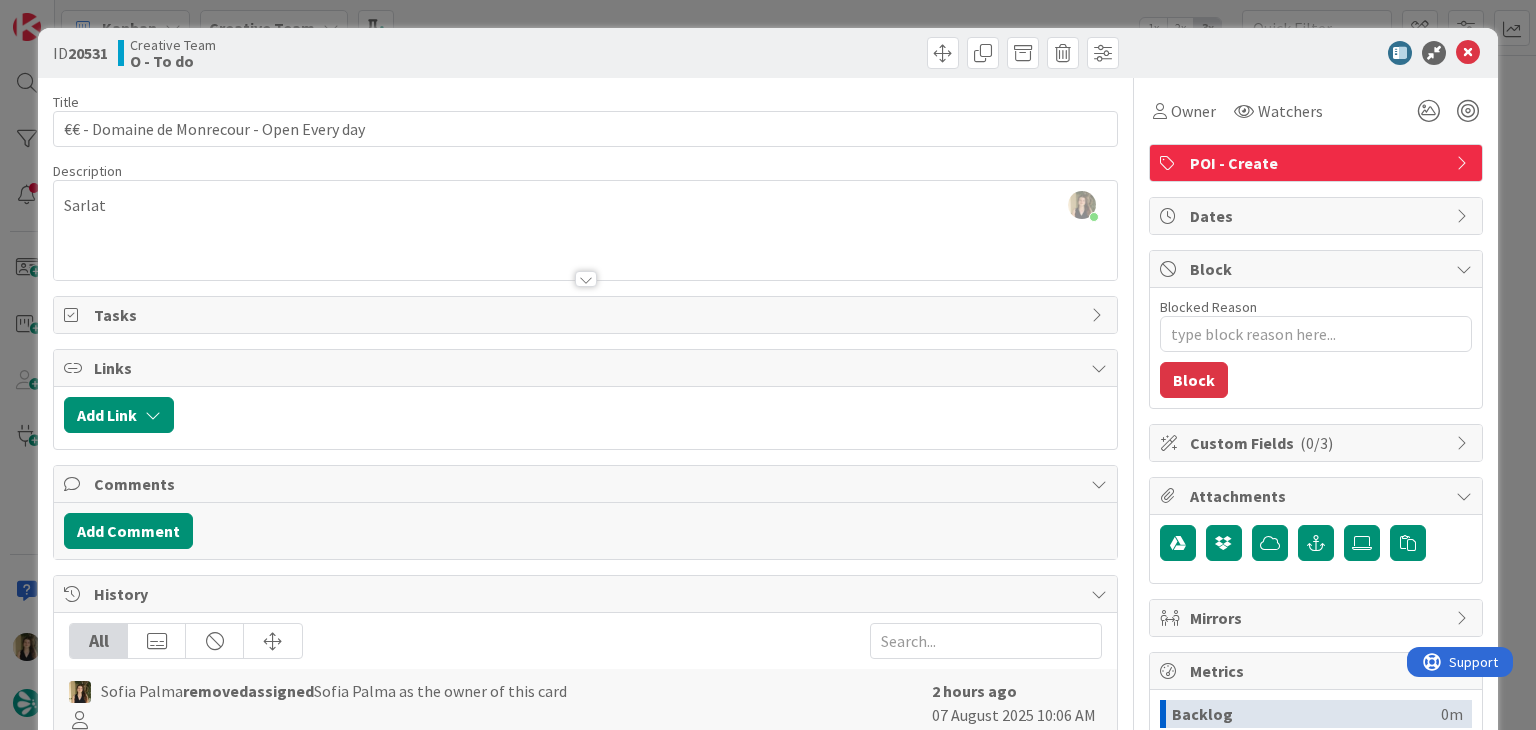 drag, startPoint x: 390, startPoint y: 61, endPoint x: 404, endPoint y: 53, distance: 16.124516 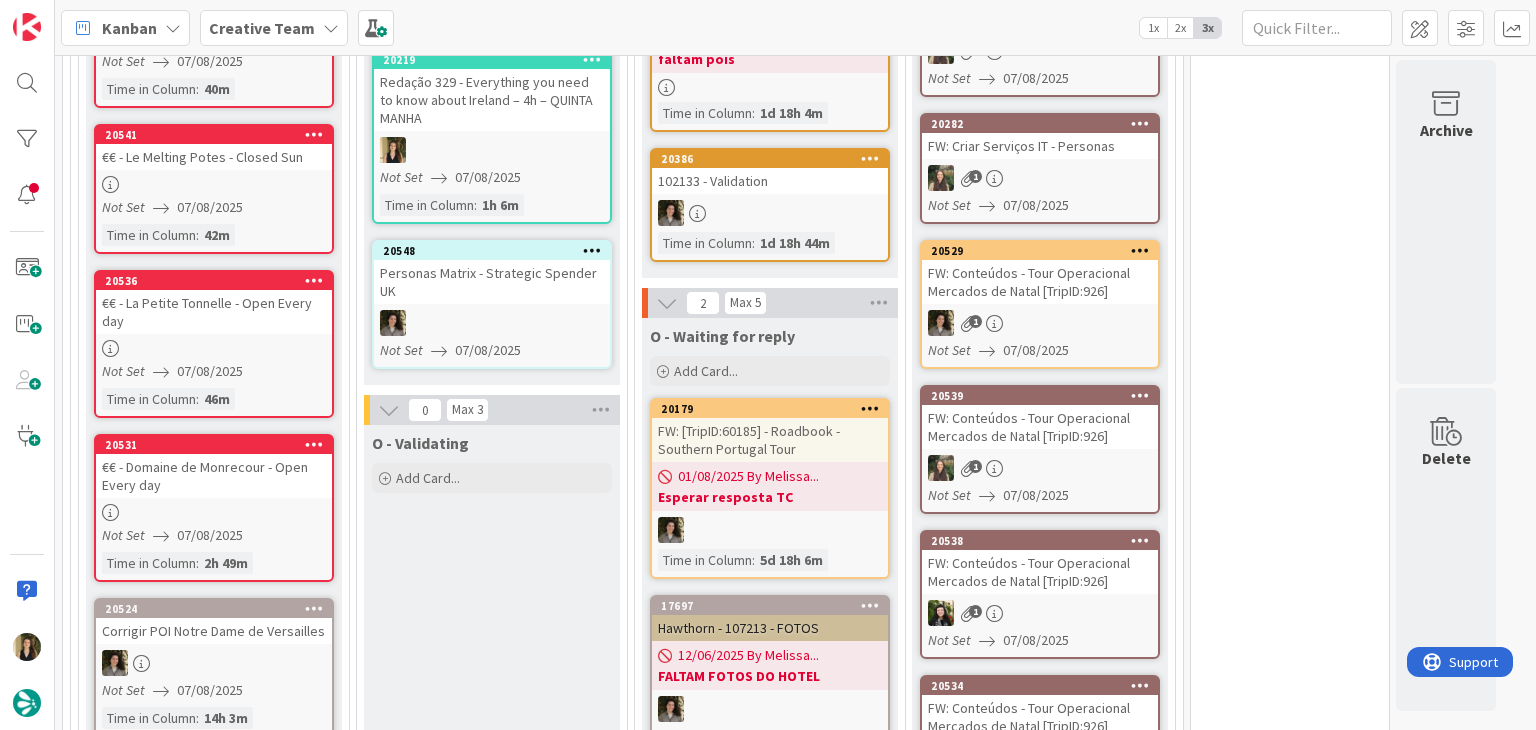 scroll, scrollTop: 0, scrollLeft: 0, axis: both 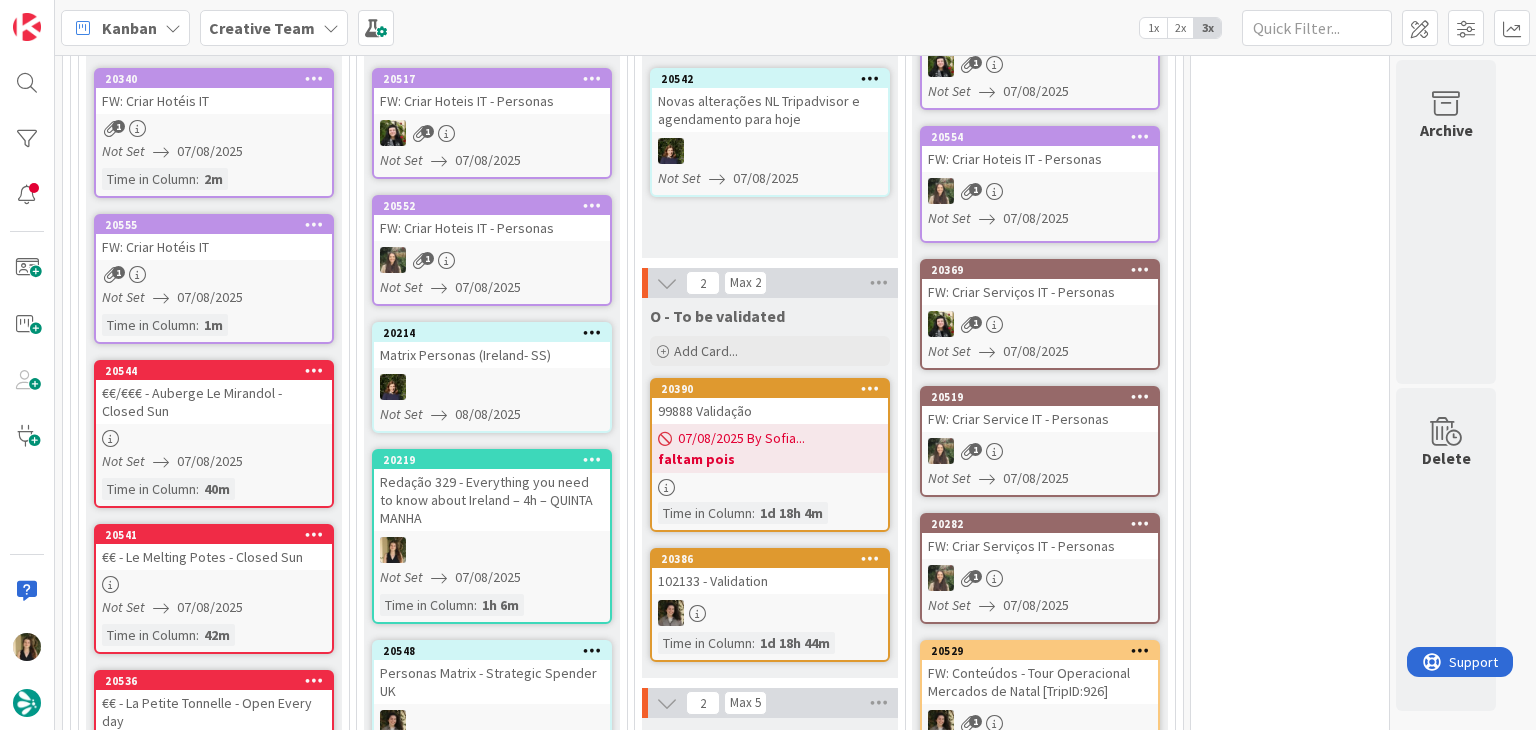 click on "O - Paused Add Card... 20542 Novas alterações NL Tripadvisor e agendamento para hoje Not Set 07/08/2025" at bounding box center [770, 123] 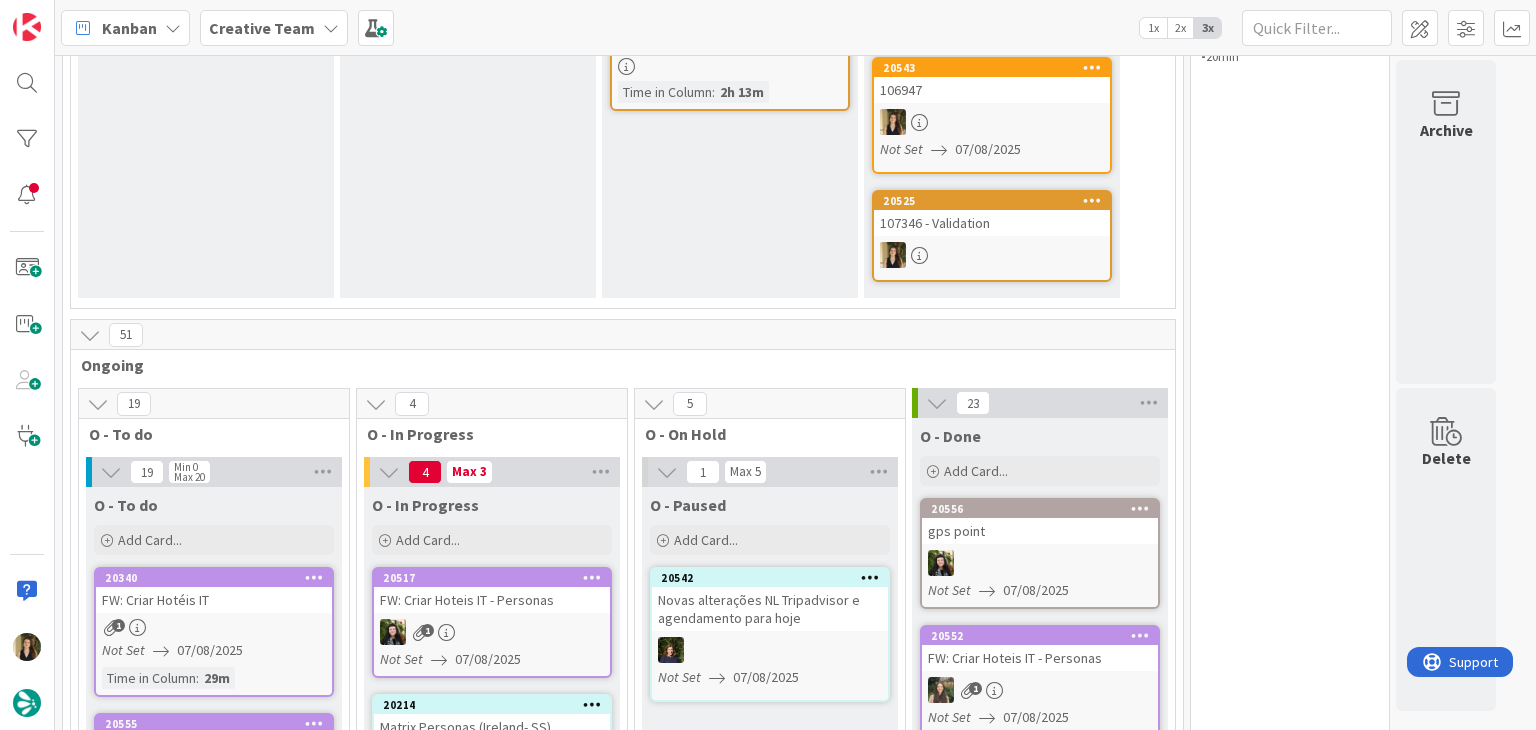 scroll, scrollTop: 783, scrollLeft: 0, axis: vertical 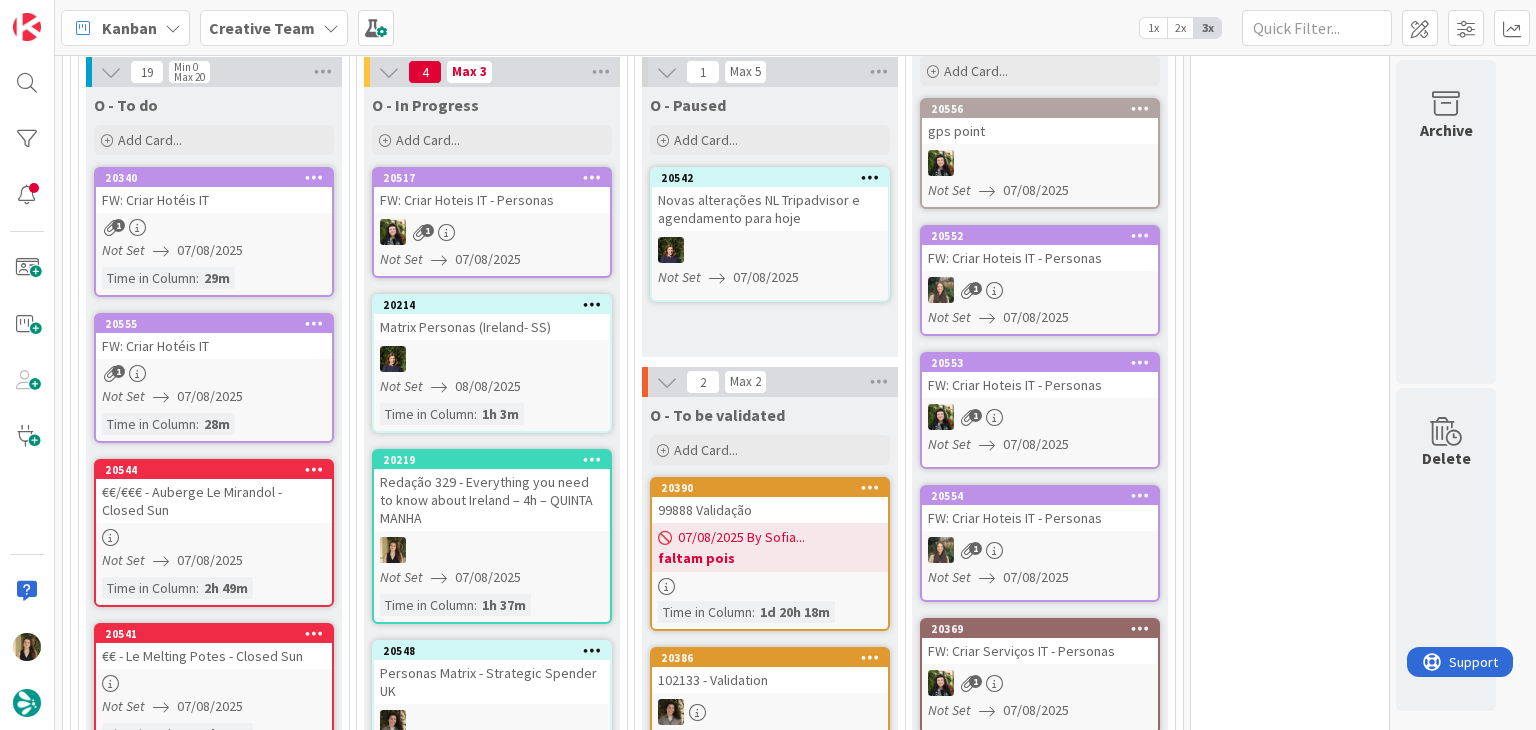 click on "0 Tempos máximos Roadbook  - Create -  30 min Roadbook  - Validation  - 20 min Roadbook  - Revision  - 25 min NL  - Blog Post + Email  - 4h30 NL  - Paginação  - 3 h NL  - Teste/agendar  - 30min Daytrip  - 5 min Car  - 20 min Service  - 20 min Service  Aux  - 10 min POI  - Pesquisa (exclui redação)  - 45 min POI  - Create  - 20 min Location  - 20 min Accommodation  - 30 min Accommodation  RB  - 20 min Website   -  Carregamento de Tours  - 6h Website  -  Edição conteúdo -  20min" at bounding box center [1290, 2353] 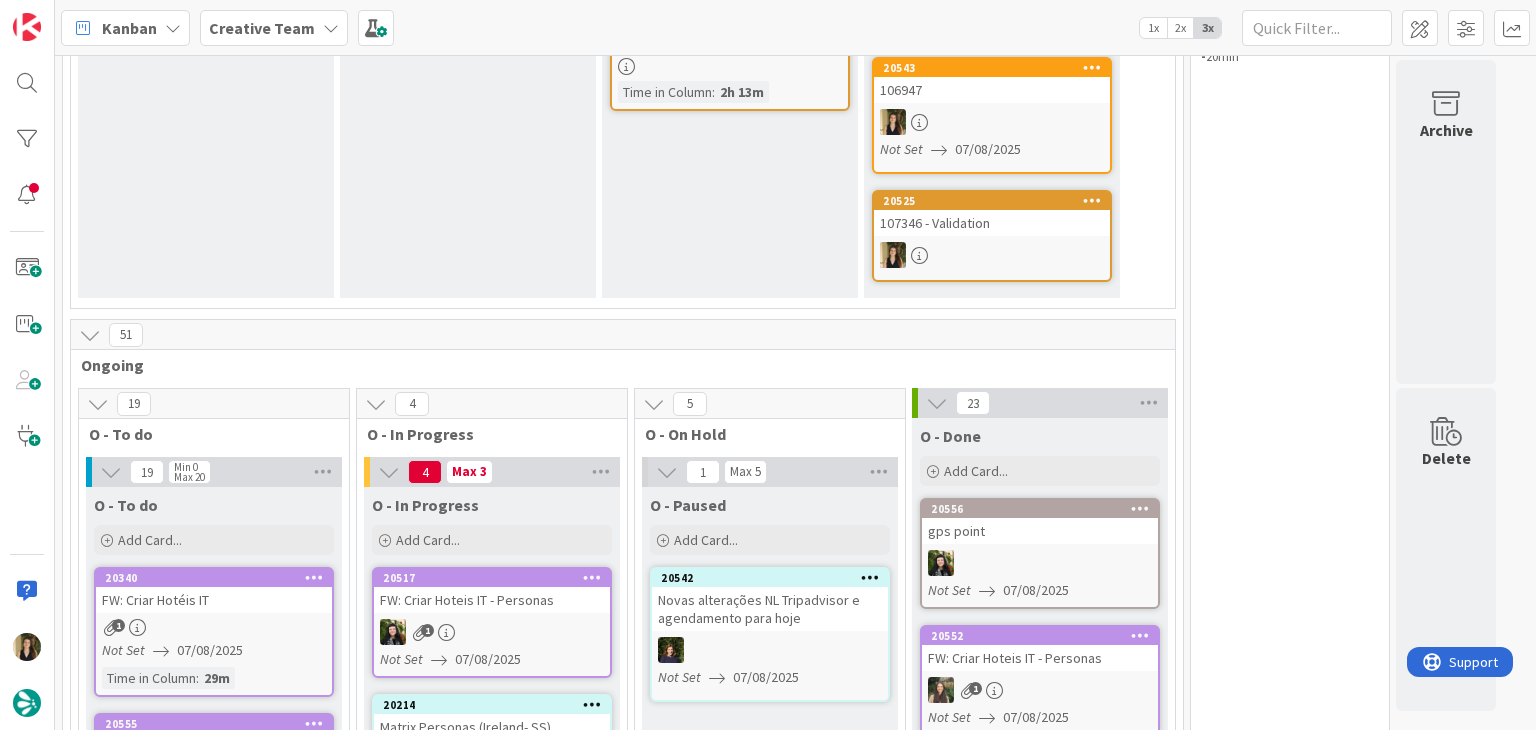 scroll, scrollTop: 183, scrollLeft: 0, axis: vertical 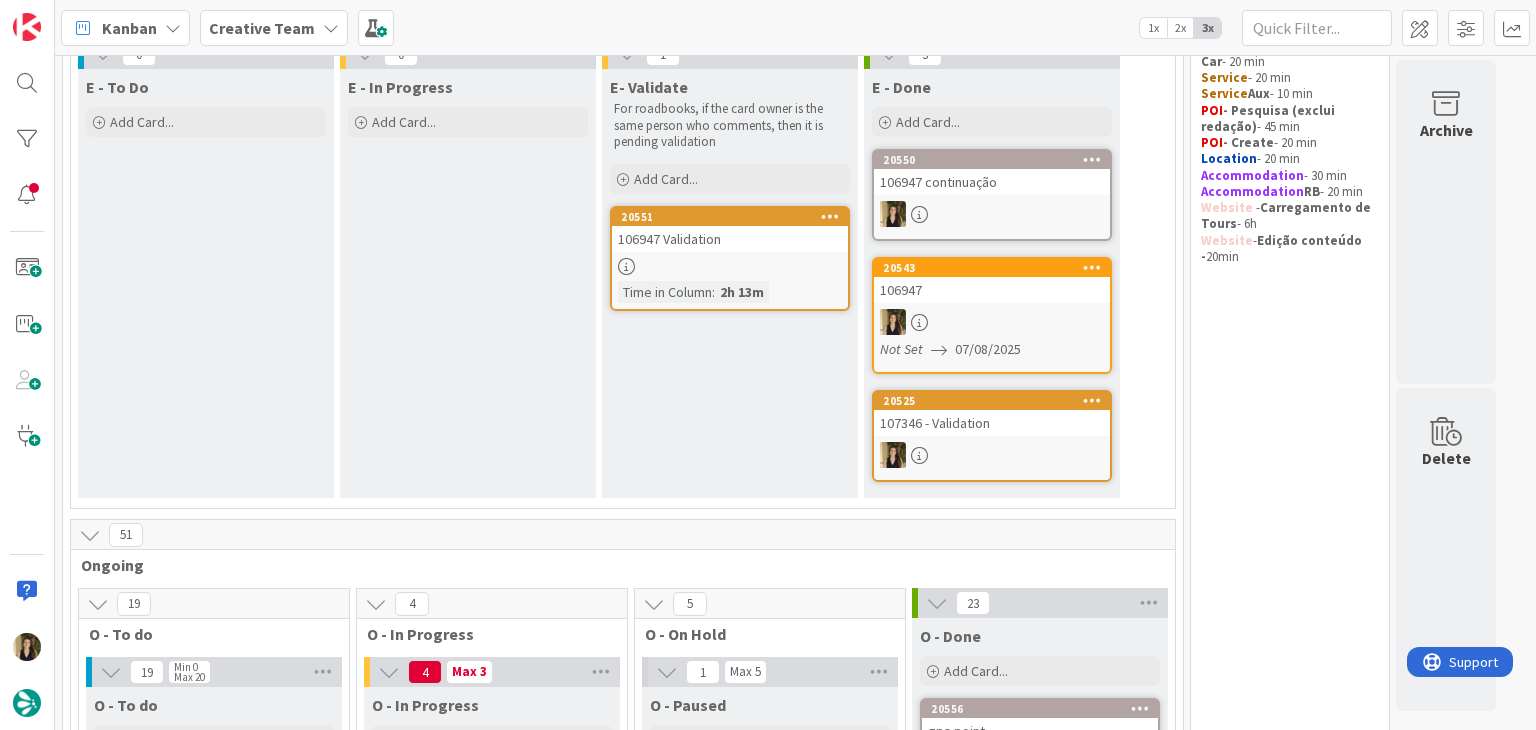 click on "106947 Validation" at bounding box center (730, 239) 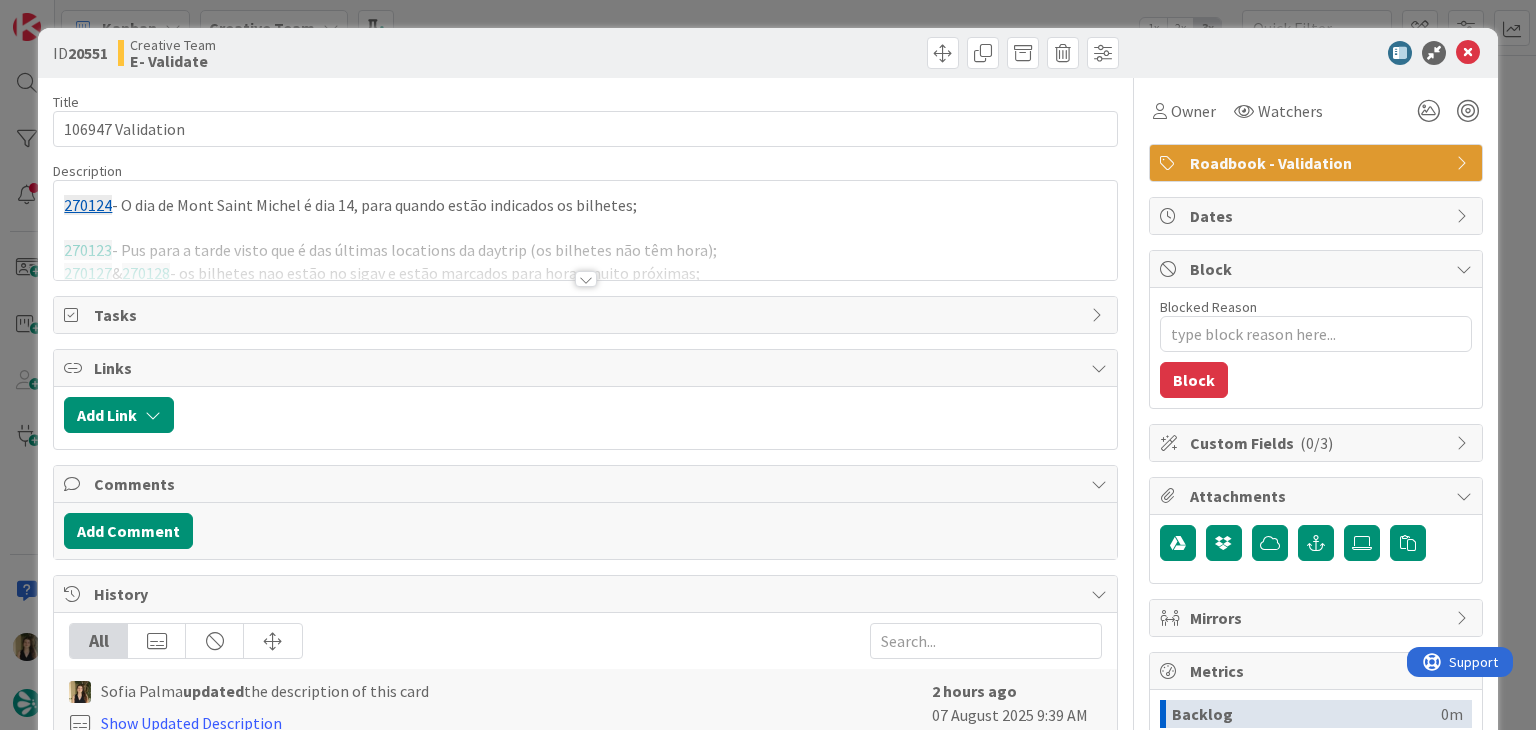 scroll, scrollTop: 0, scrollLeft: 0, axis: both 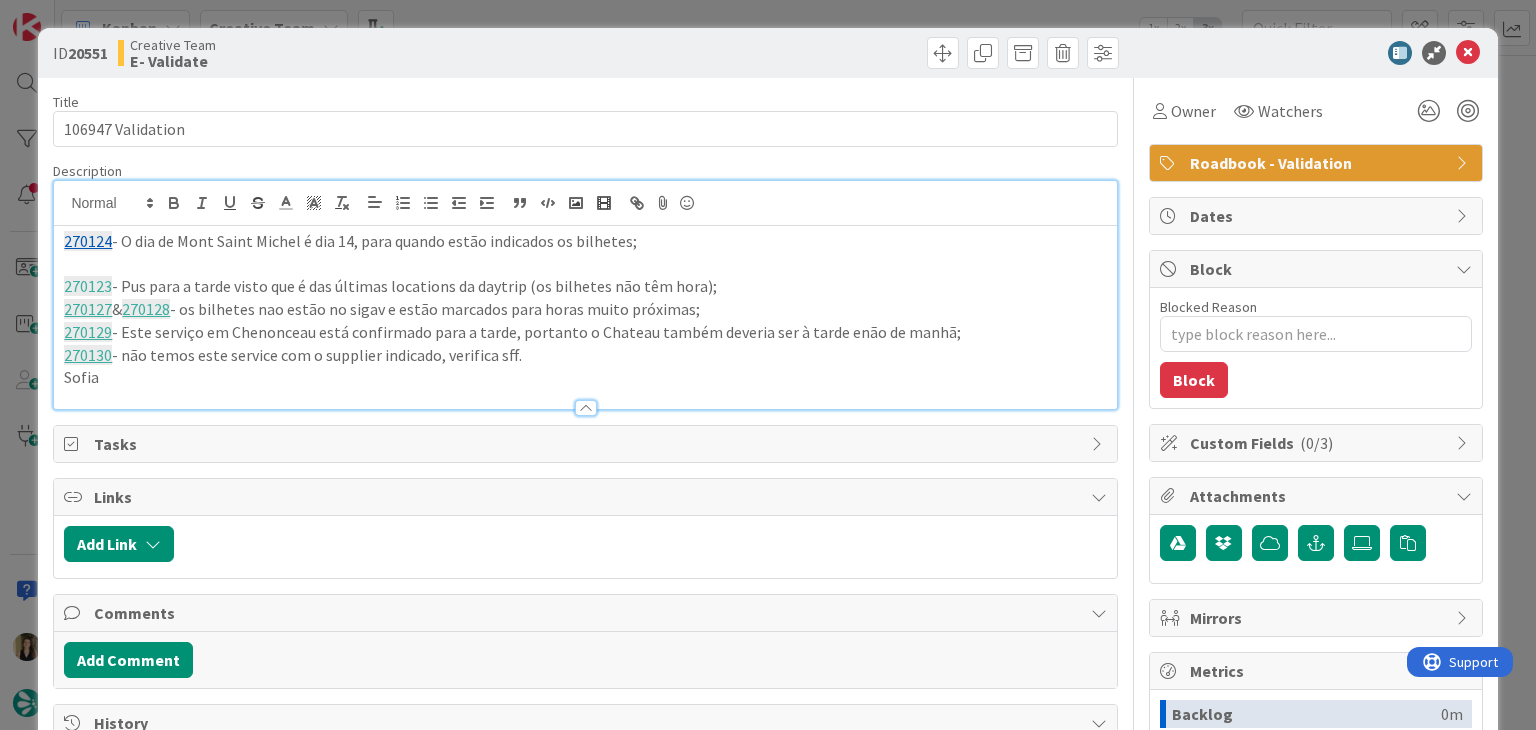 click on "ID  20551 Creative Team E- Validate Title 17 / 128 106947 Validation Description 270124  - O dia de Mont Saint Michel é dia 14, para quando estão indicados os bilhetes; 270123  - Pus para a tarde visto que é das últimas locations da daytrip (os bilhetes não têm hora); 270127  &  270128  - os bilhetes nao estão no sigav e estão marcados para horas muito próximas; 270129  - Este serviço em Chenonceau está confirmado para a tarde, portanto o Chateau também deveria ser à tarde enão de manhã; 270130  - não temos este service com o supplier indicado, verifica sff. Sofia Owner Watchers Roadbook - Validation Tasks Links Add Link Comments Add Comment History All Sofia Palma  updated  the description of this card Show Updated Description 2 hours ago 07 August 2025 9:39 AM Sofia Palma  created  this card 2 hours ago 07 August 2025 9:39 AM Owner Watchers Roadbook - Validation Dates Block Blocked Reason 0 / 256 Block Custom Fields ( 0/3 ) Attachments Mirrors Metrics Backlog 0m To Do 0m Buffer 0m 2h 22m 0m" at bounding box center [768, 365] 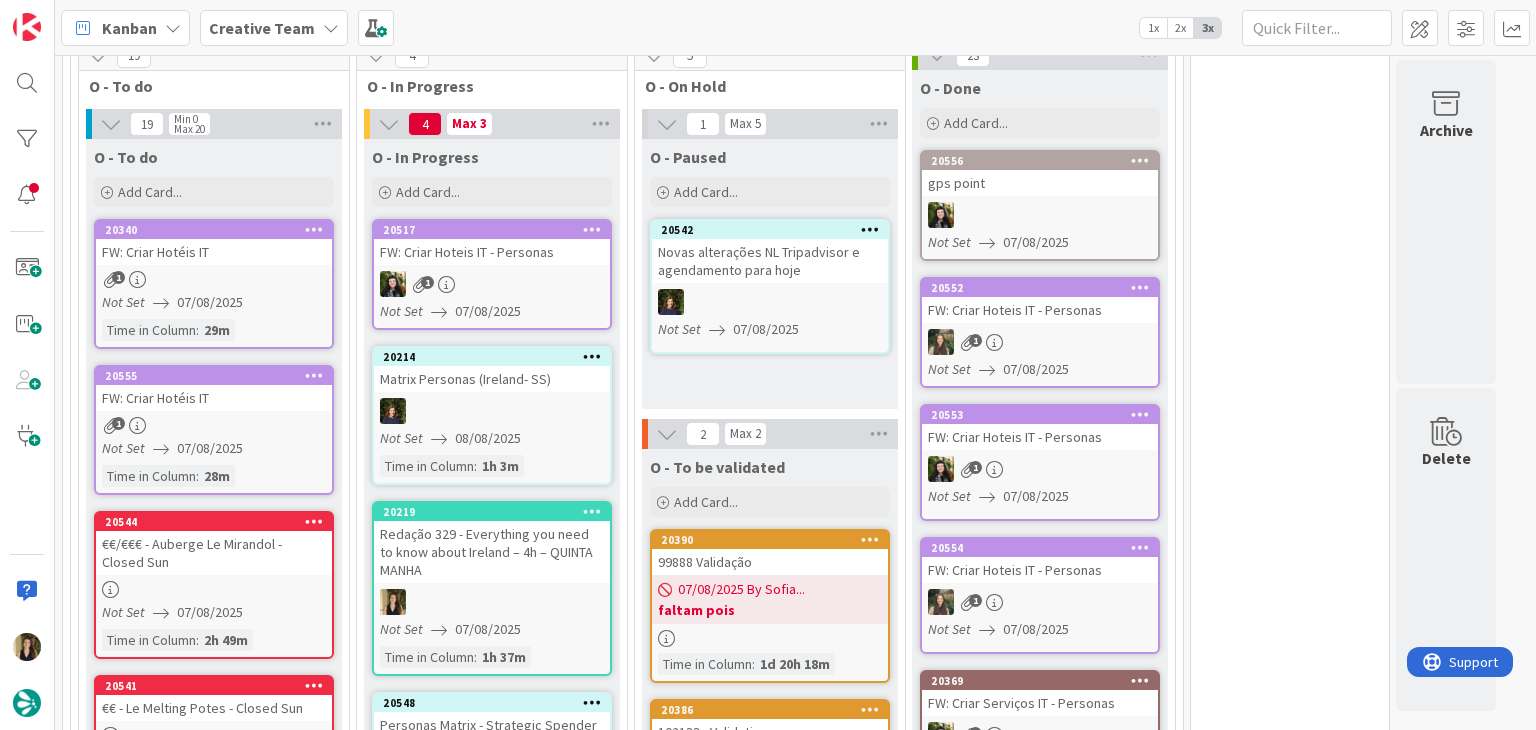 scroll, scrollTop: 783, scrollLeft: 0, axis: vertical 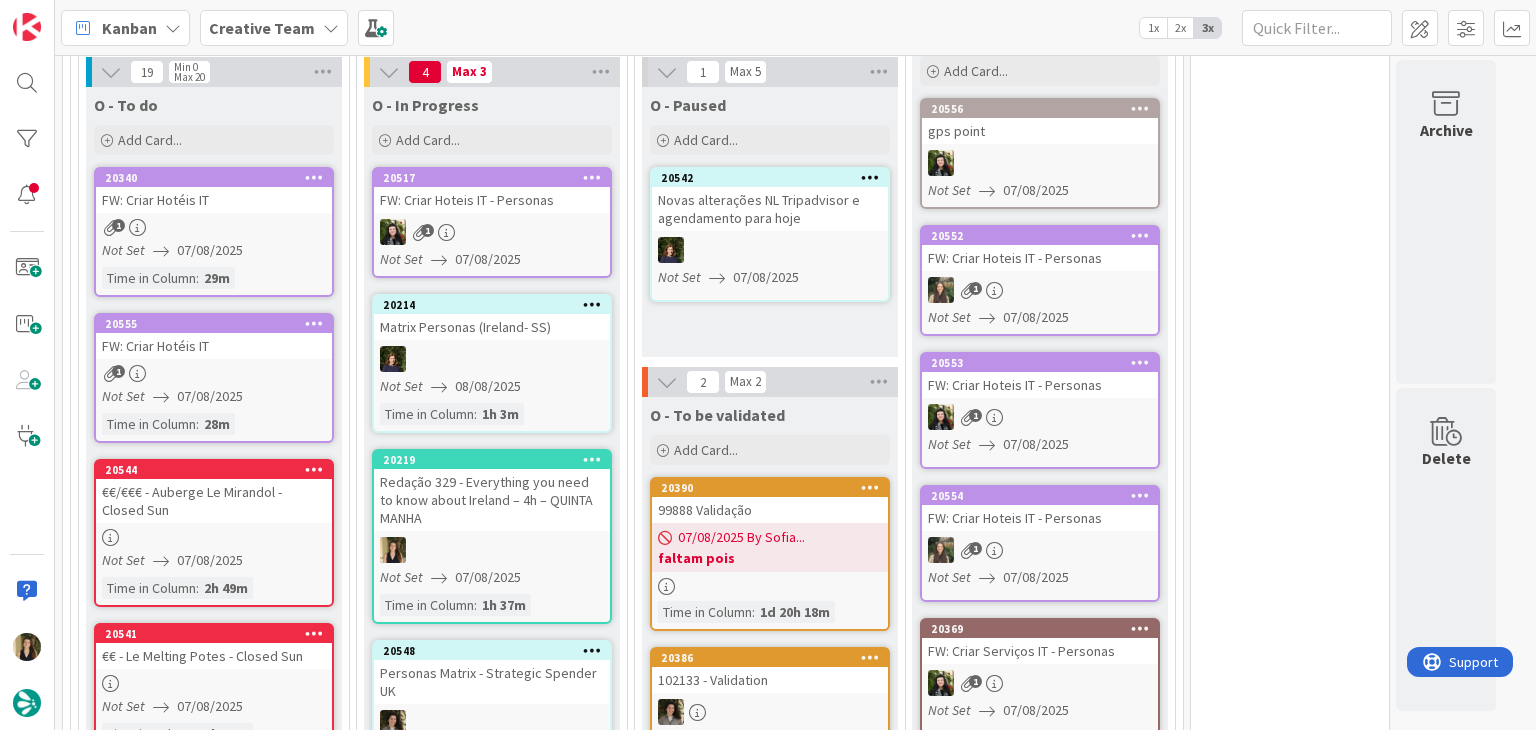 click on "O - Paused Add Card... 20542 Novas alterações NL Tripadvisor e agendamento para hoje Not Set 07/08/2025" at bounding box center (770, 222) 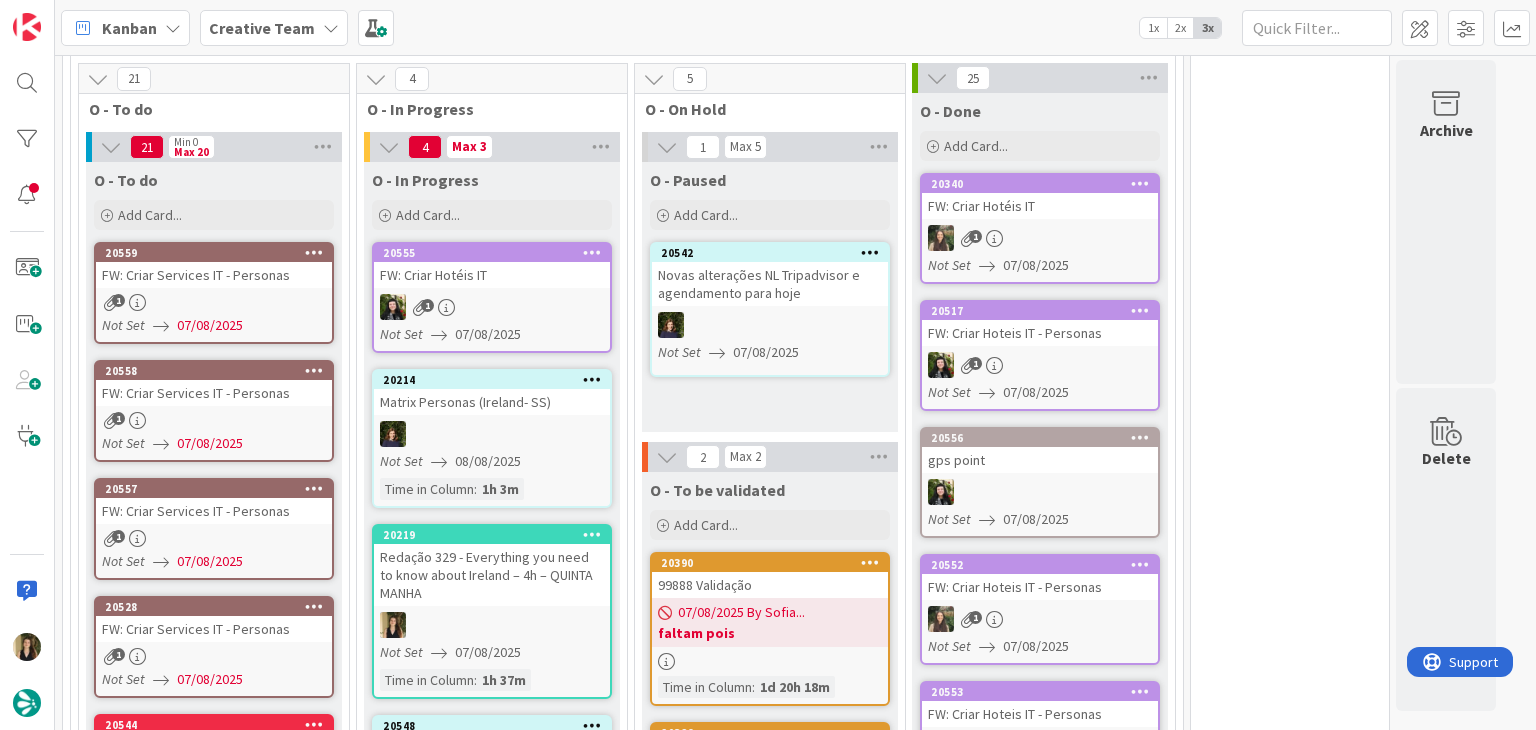scroll, scrollTop: 683, scrollLeft: 0, axis: vertical 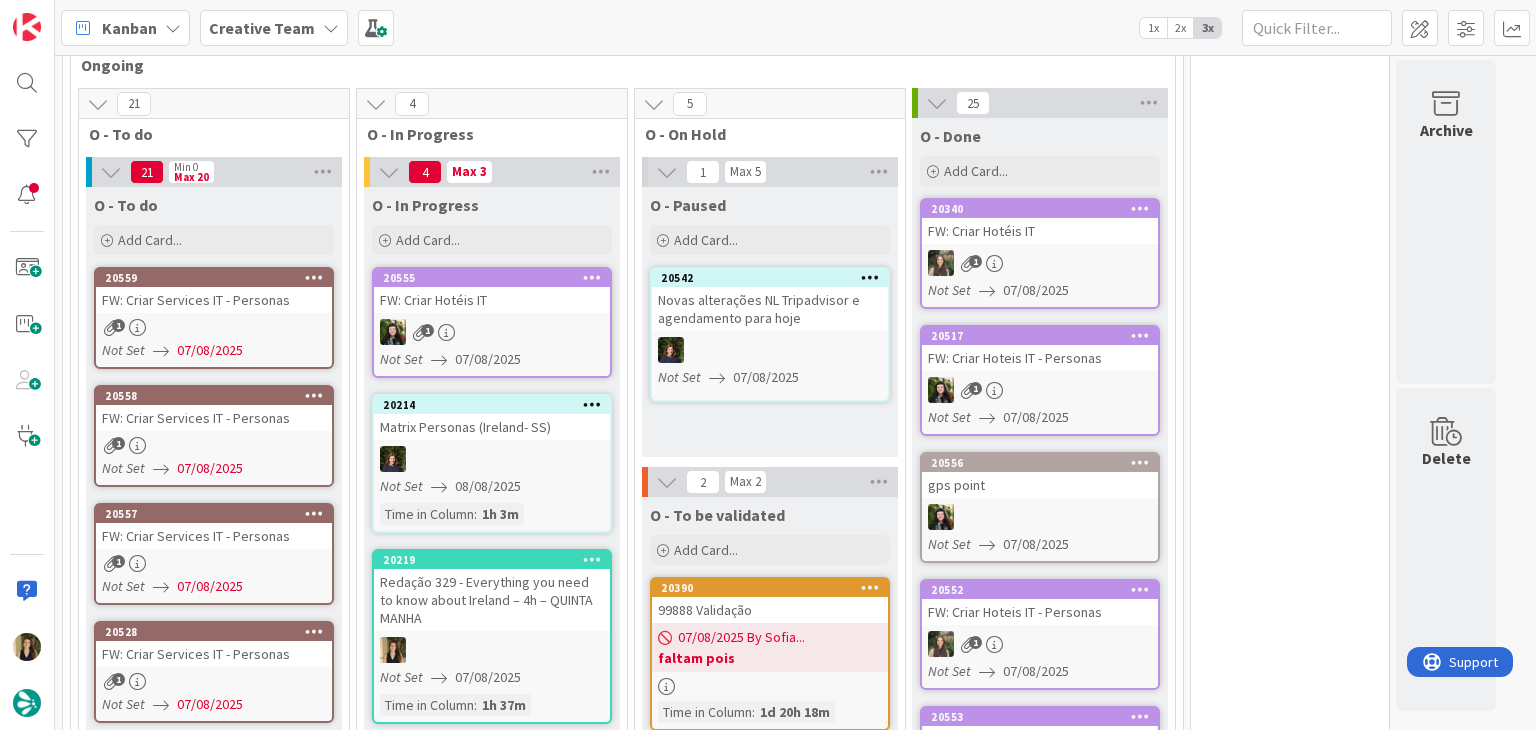click on "FW: Criar Services IT - Personas" at bounding box center [214, 536] 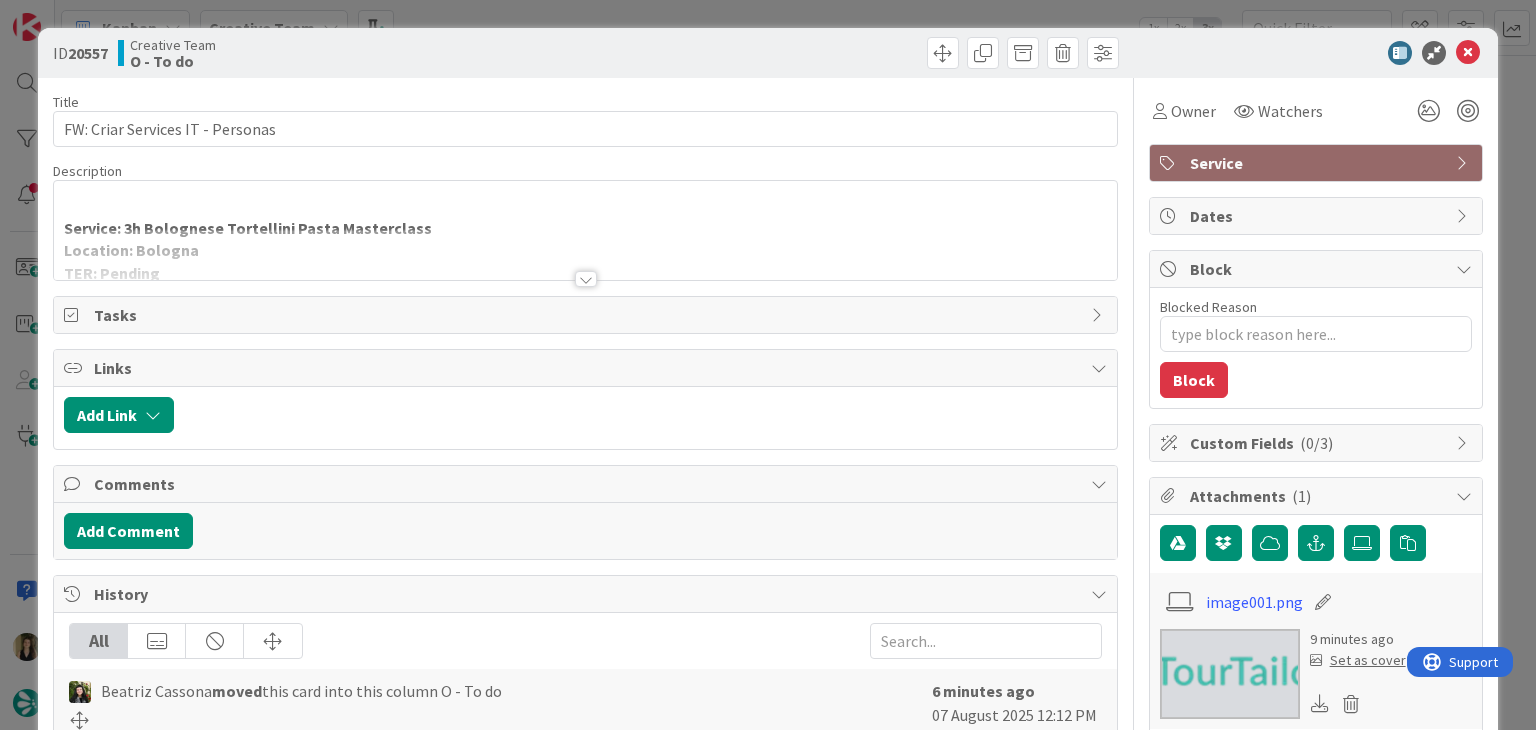 scroll, scrollTop: 0, scrollLeft: 0, axis: both 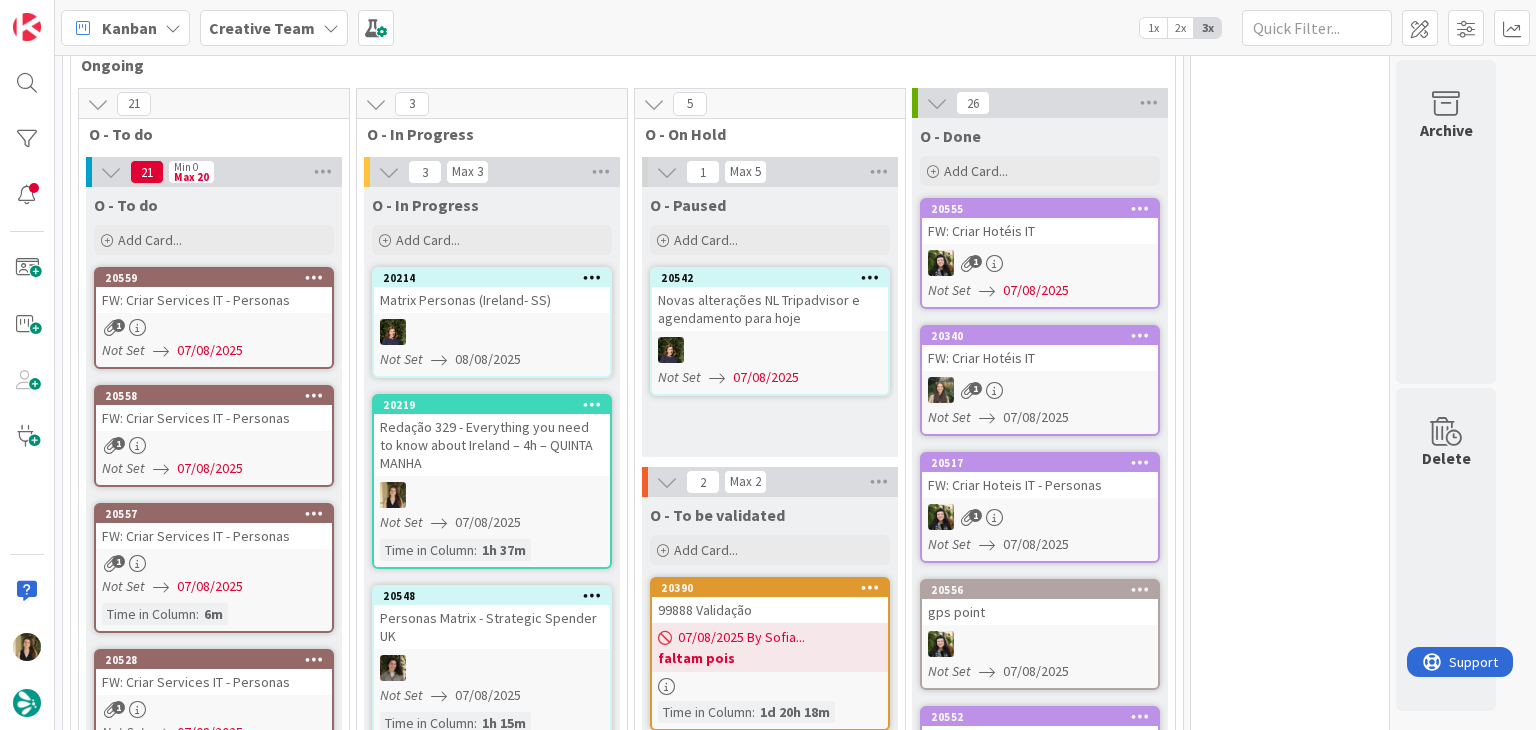 click on "Redação 329 - Everything you need to know about Ireland  – 4h – QUINTA MANHA" at bounding box center (492, 445) 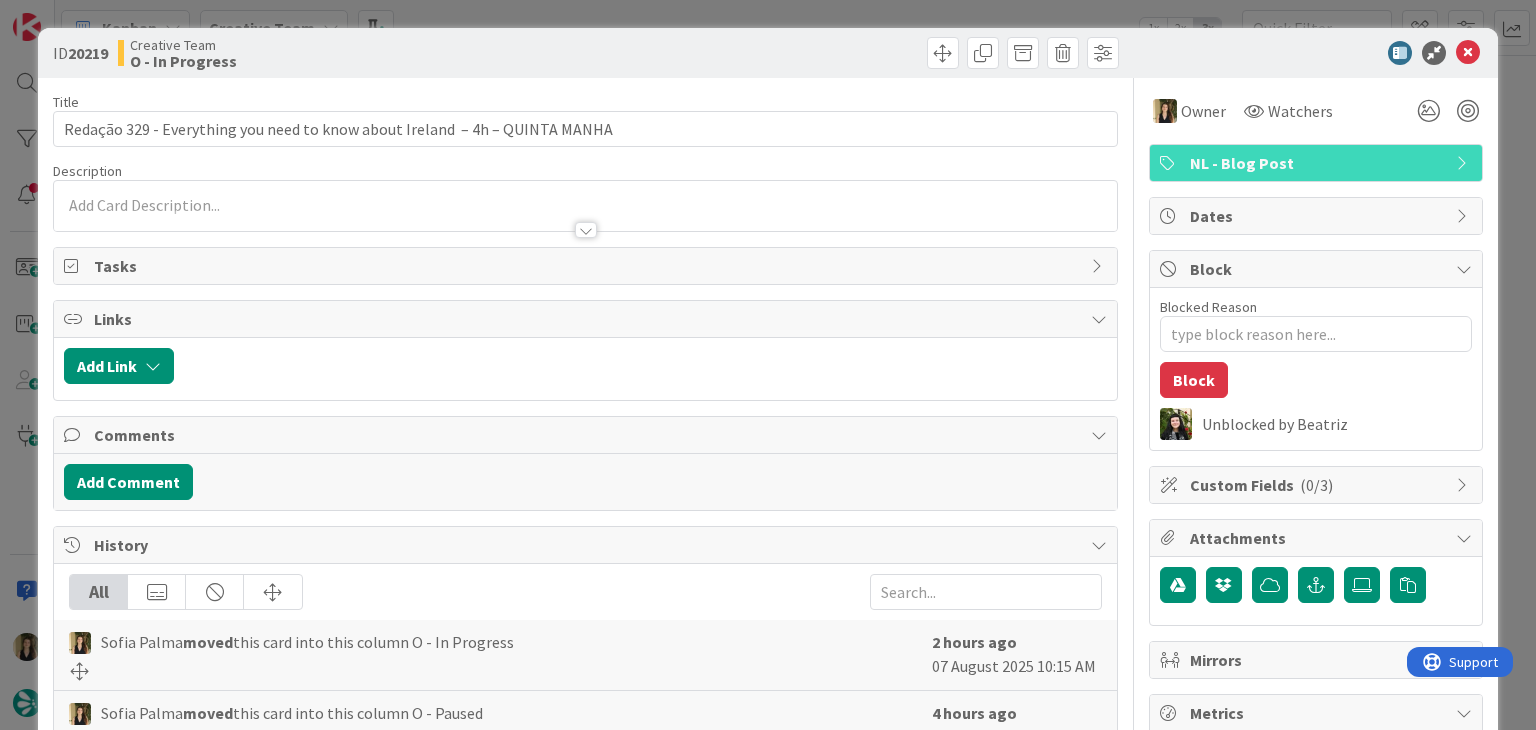 scroll, scrollTop: 0, scrollLeft: 0, axis: both 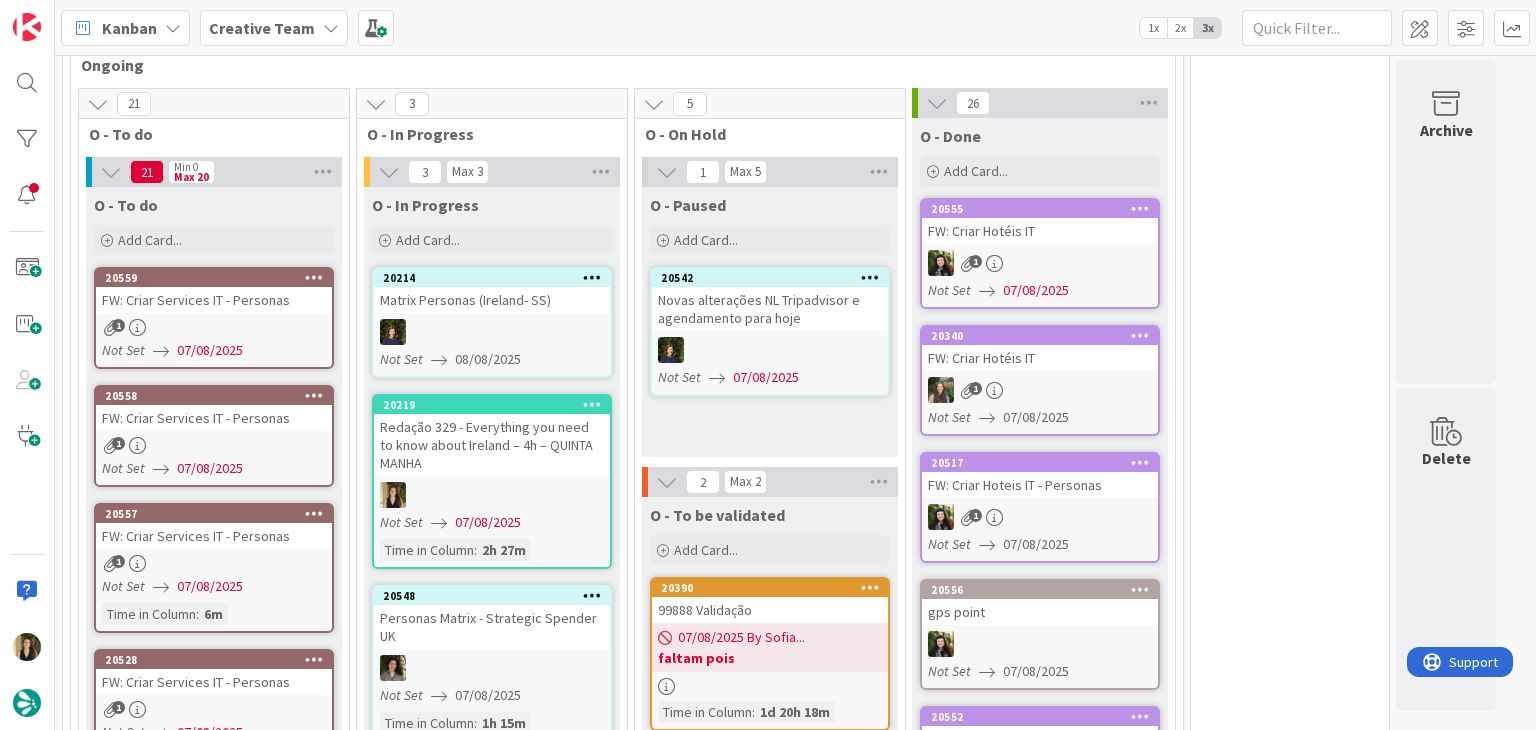 click on "O - Paused Add Card... 20542 Novas alterações NL Tripadvisor e agendamento para hoje Not Set 07/08/2025" at bounding box center [770, 322] 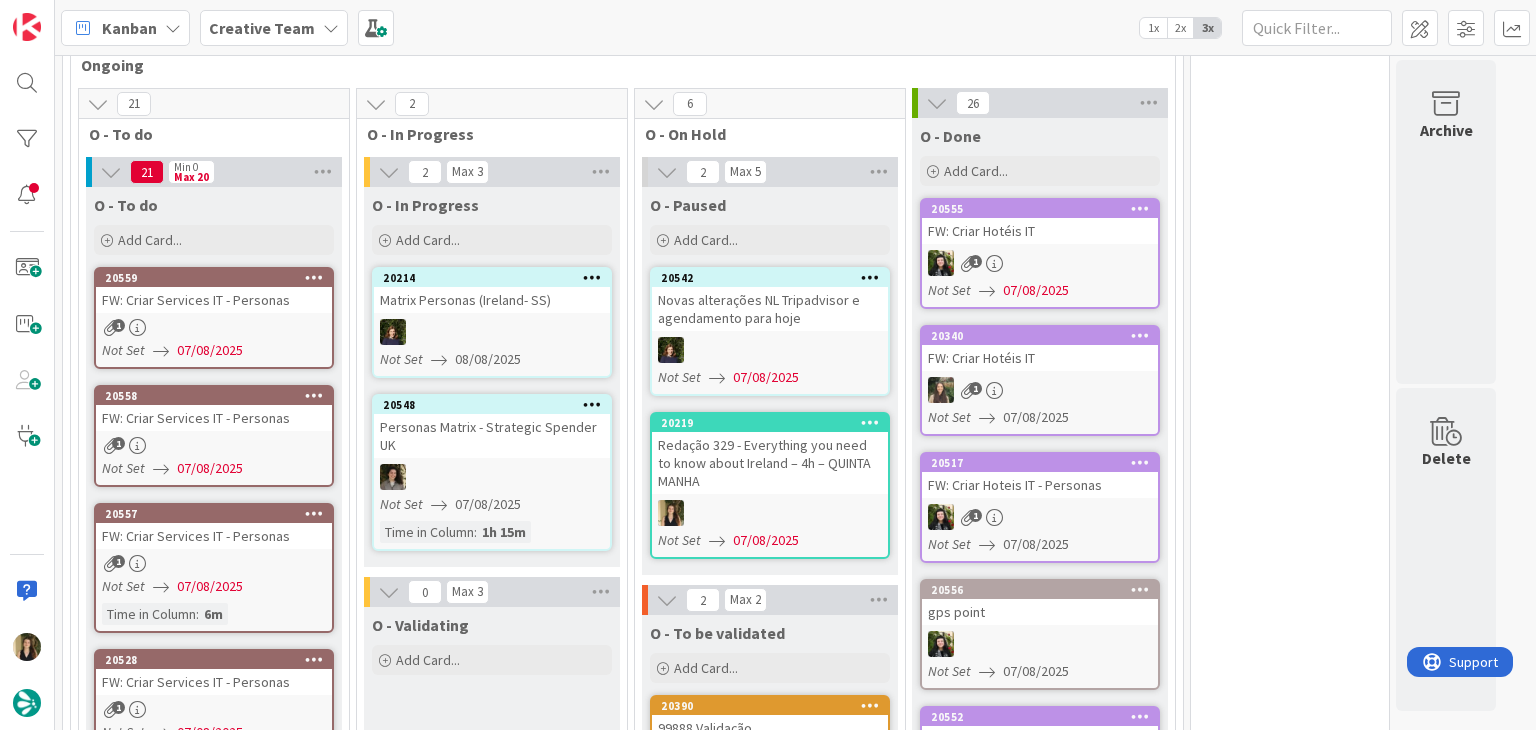 click on "Redação 329 - Everything you need to know about Ireland  – 4h – QUINTA MANHA" at bounding box center (770, 463) 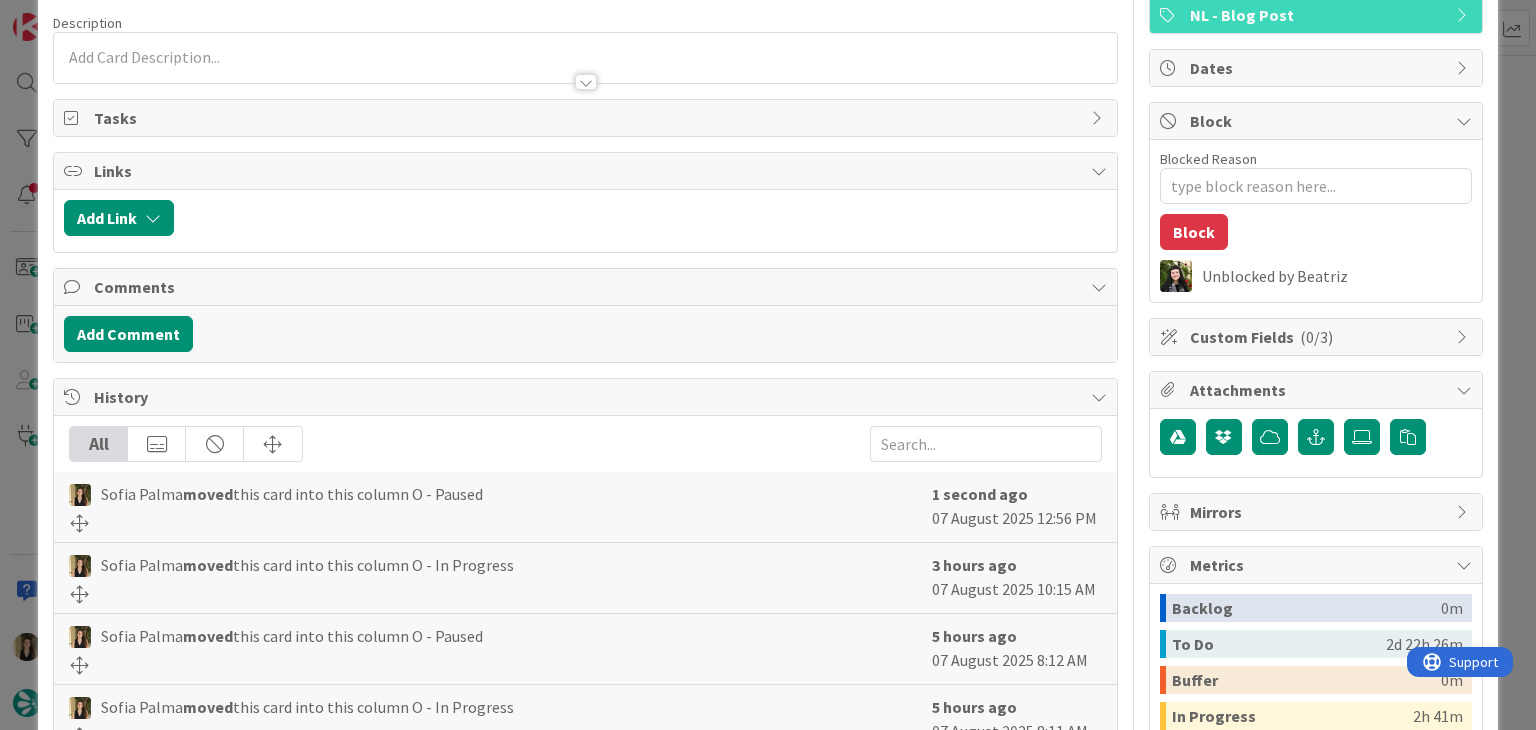 scroll, scrollTop: 0, scrollLeft: 0, axis: both 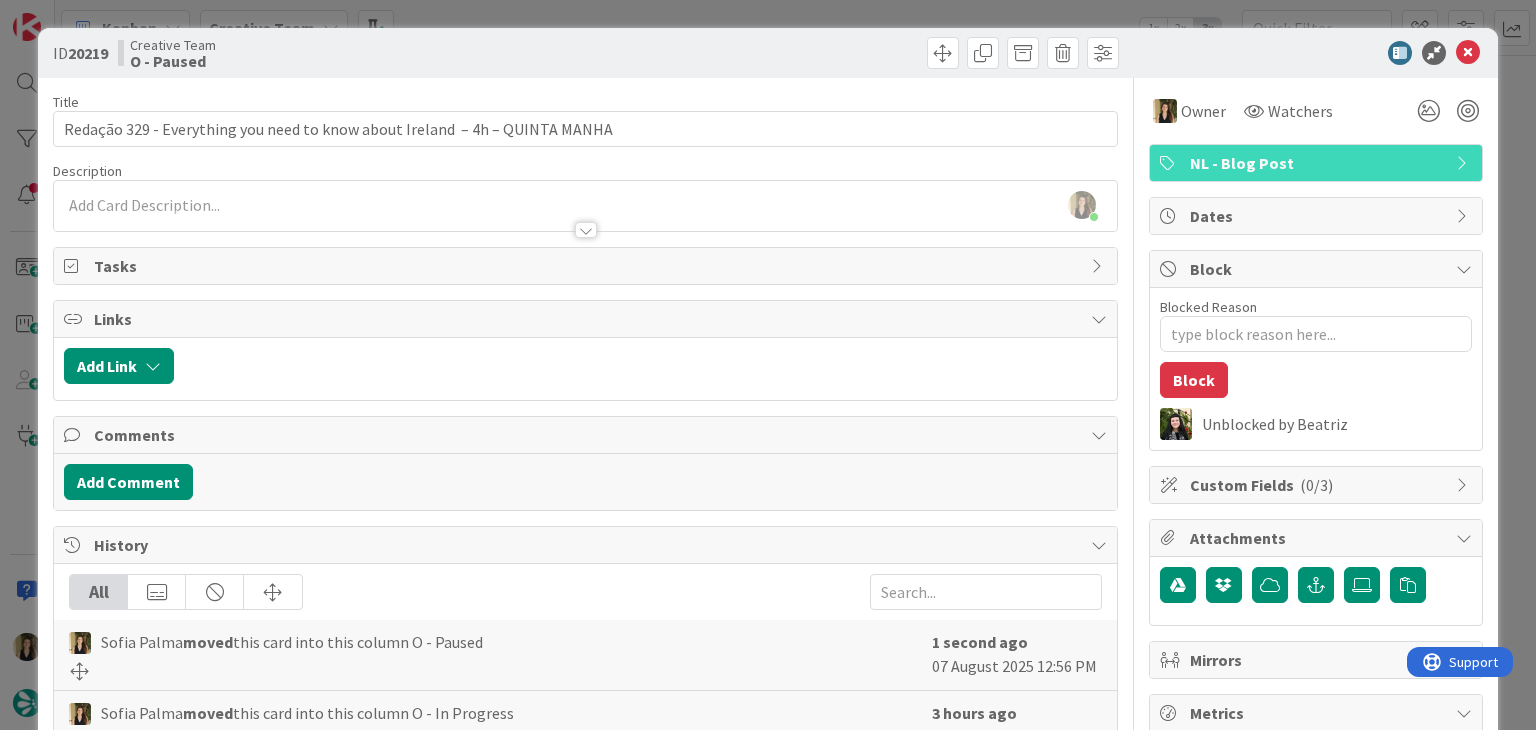 click on "ID  20219 Creative Team O - Paused Title 76 / 128 Redação 329 - Everything you need to know about Ireland  – 4h – QUINTA MANHA Description Sofia Palma just joined Owner Watchers NL - Blog Post Tasks Links Add Link Comments Add Comment History All Sofia Palma  moved  this card into this column O - Paused 1 second ago 07 August 2025 12:56 PM Sofia Palma  moved  this card into this column O - In Progress 3 hours ago 07 August 2025 10:15 AM Sofia Palma  moved  this card into this column O - Paused 5 hours ago 07 August 2025 8:12 AM Sofia Palma  moved  this card into this column O - In Progress 5 hours ago 07 August 2025 8:11 AM Beatriz Cassona  updated  the title of this card from 'Redação 329 - A Week in the Algarve – 4h – QUINTA MANHA' to 'Redação 329 - Everything you need to know about Ireland  – 4h – QUINTA MANHA' yesterday 06 August 2025 12:32 PM Show More... Owner Watchers NL - Blog Post Dates Block Blocked Reason 0 / 256 Block Unblocked by Beatriz Custom Fields ( 0/3 ) Attachments Mirrors" at bounding box center [768, 365] 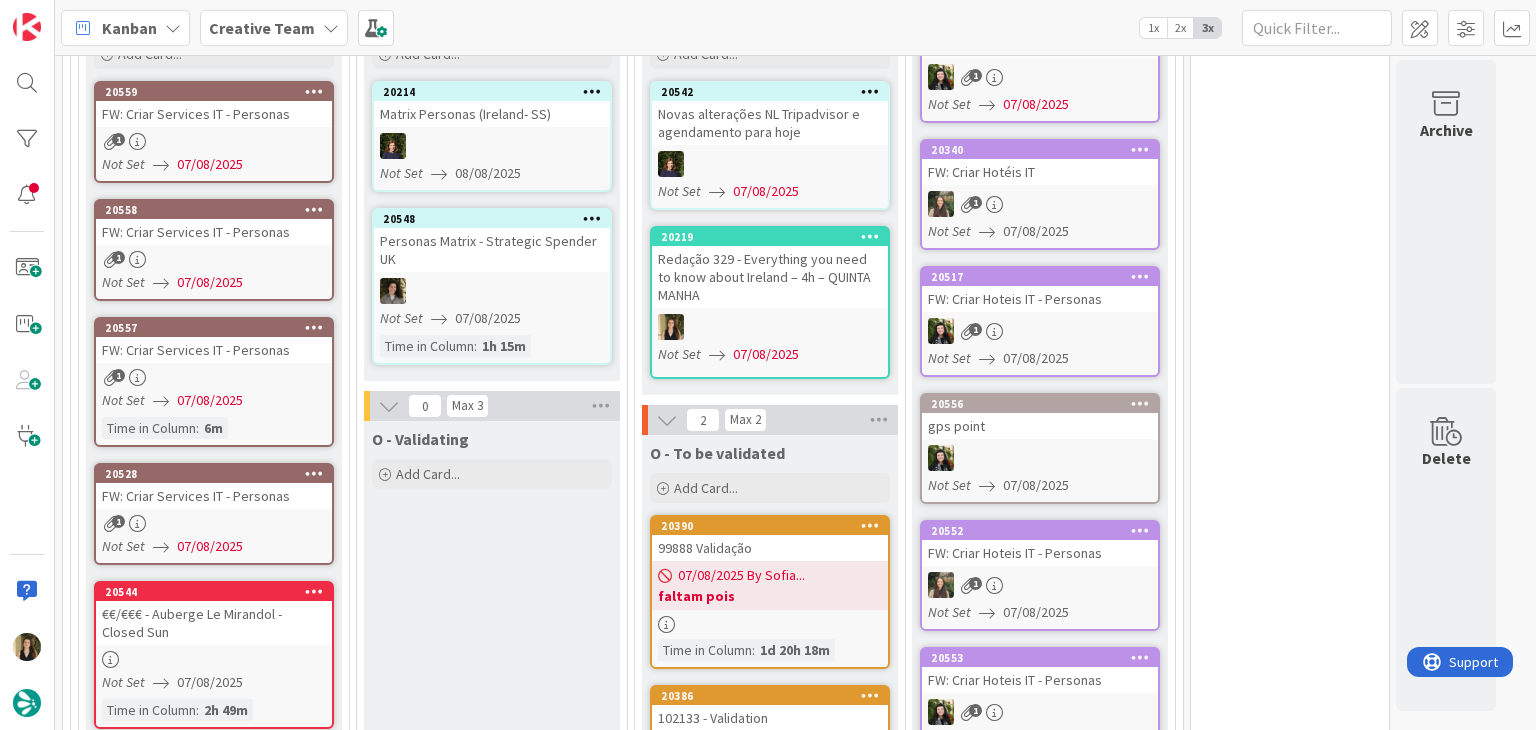 scroll, scrollTop: 883, scrollLeft: 0, axis: vertical 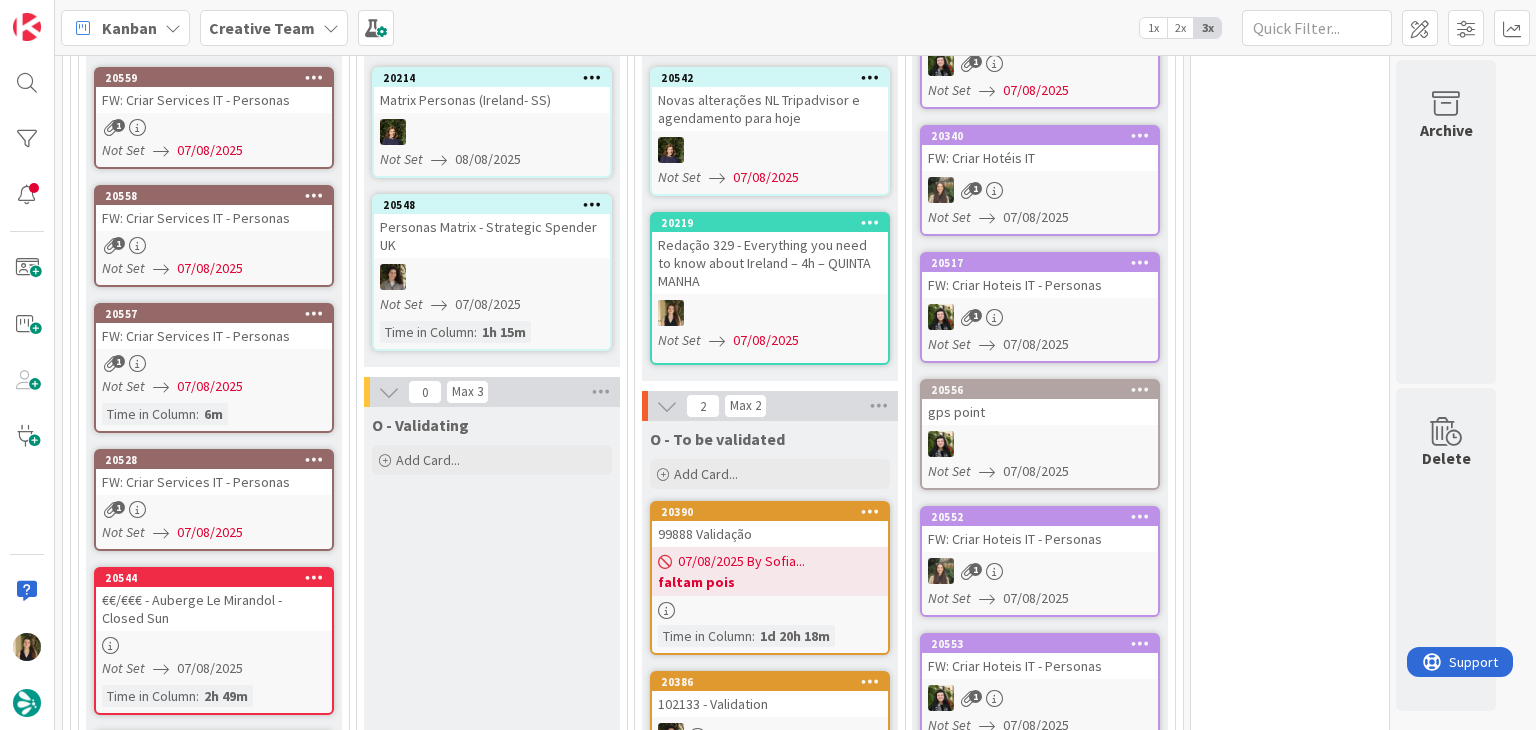 click on "Not Set 07/08/2025" at bounding box center (217, 532) 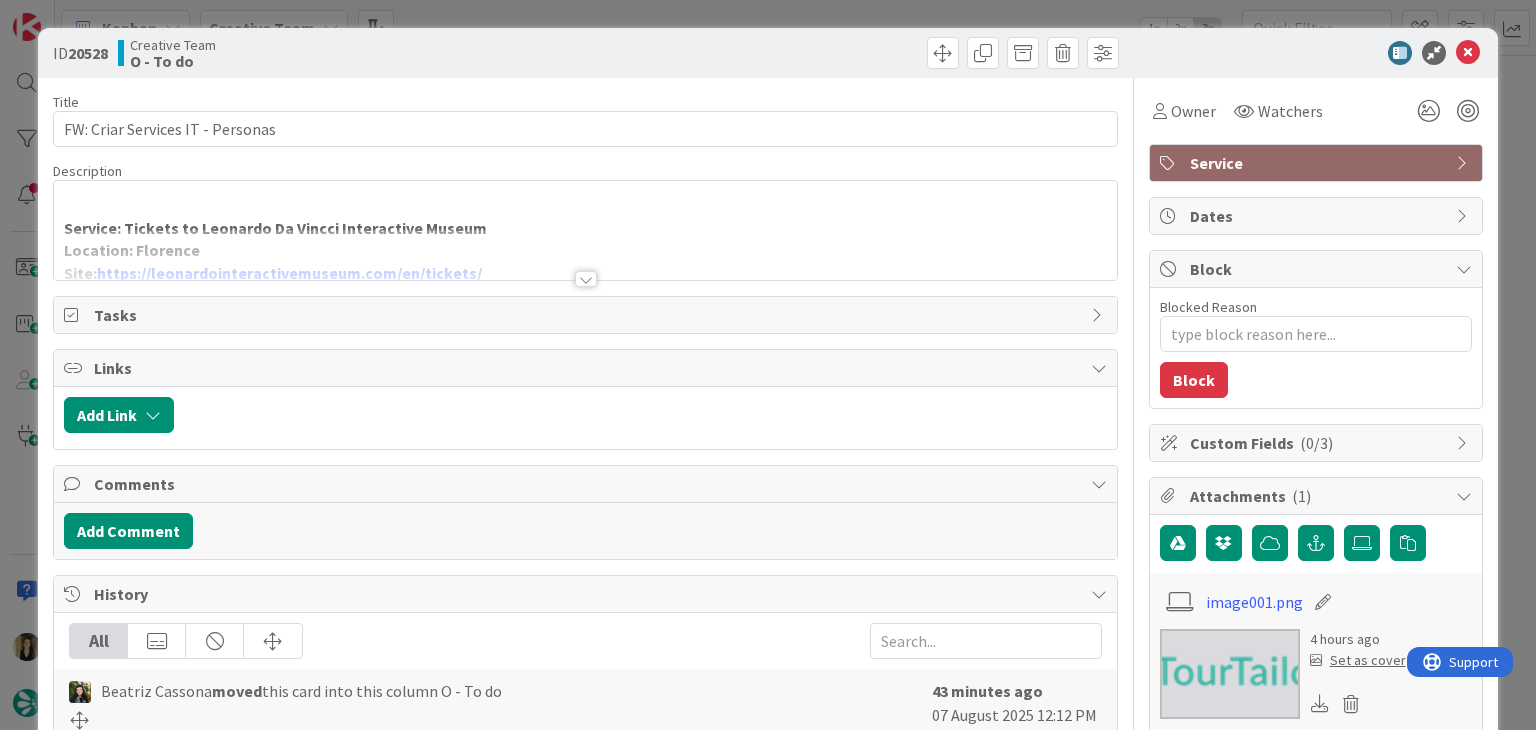 scroll, scrollTop: 0, scrollLeft: 0, axis: both 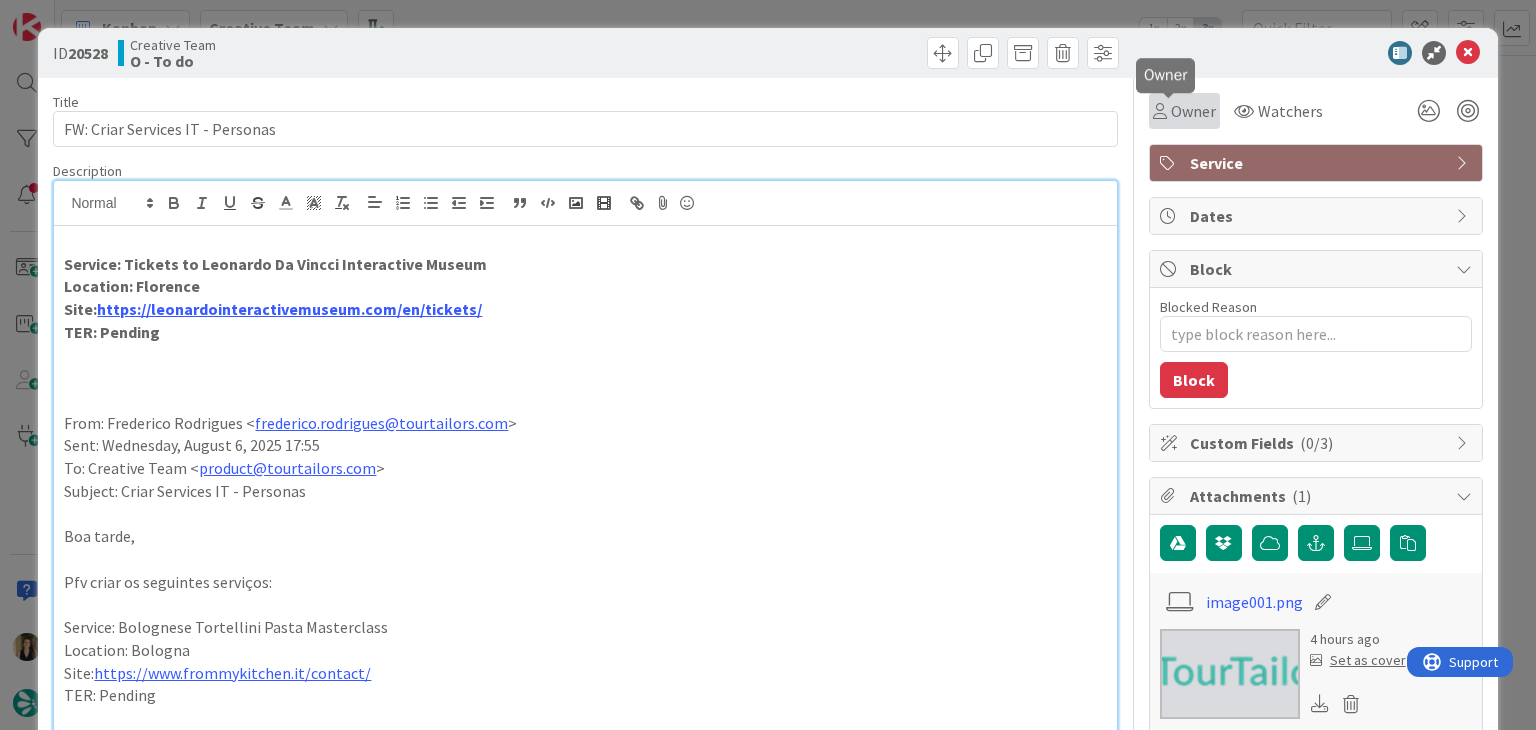 click at bounding box center (1160, 111) 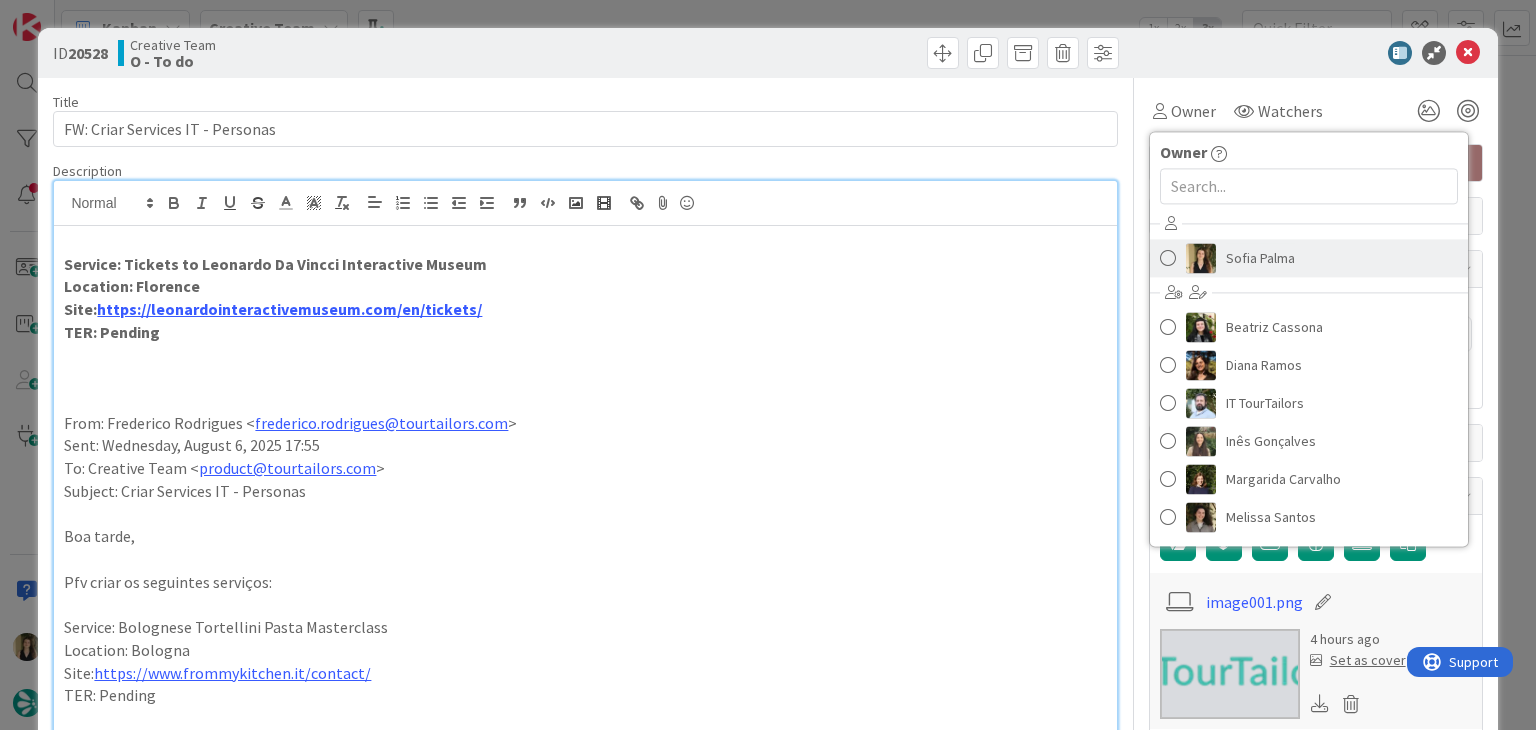 click on "Sofia Palma" at bounding box center [1260, 258] 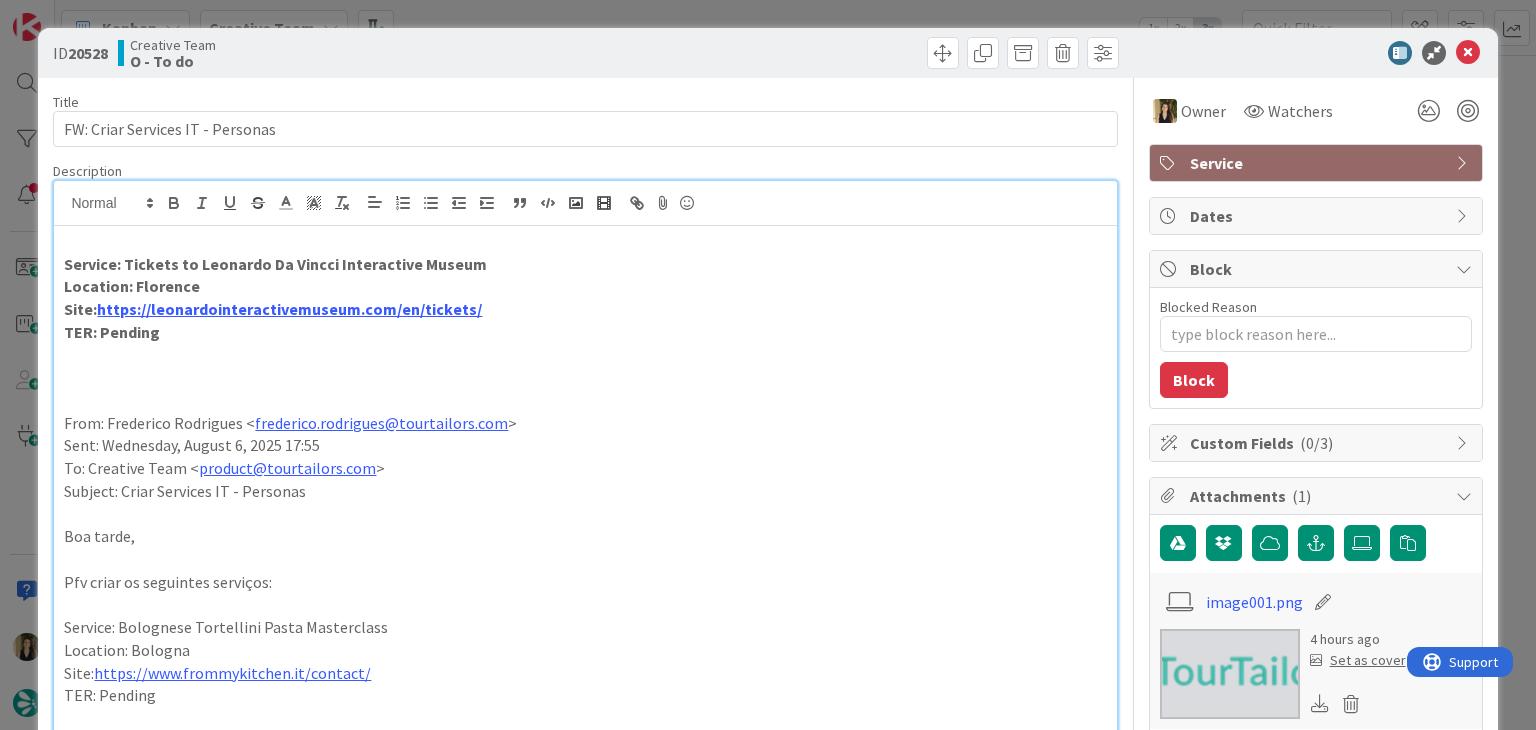 drag, startPoint x: 800, startPoint y: 45, endPoint x: 794, endPoint y: 28, distance: 18.027756 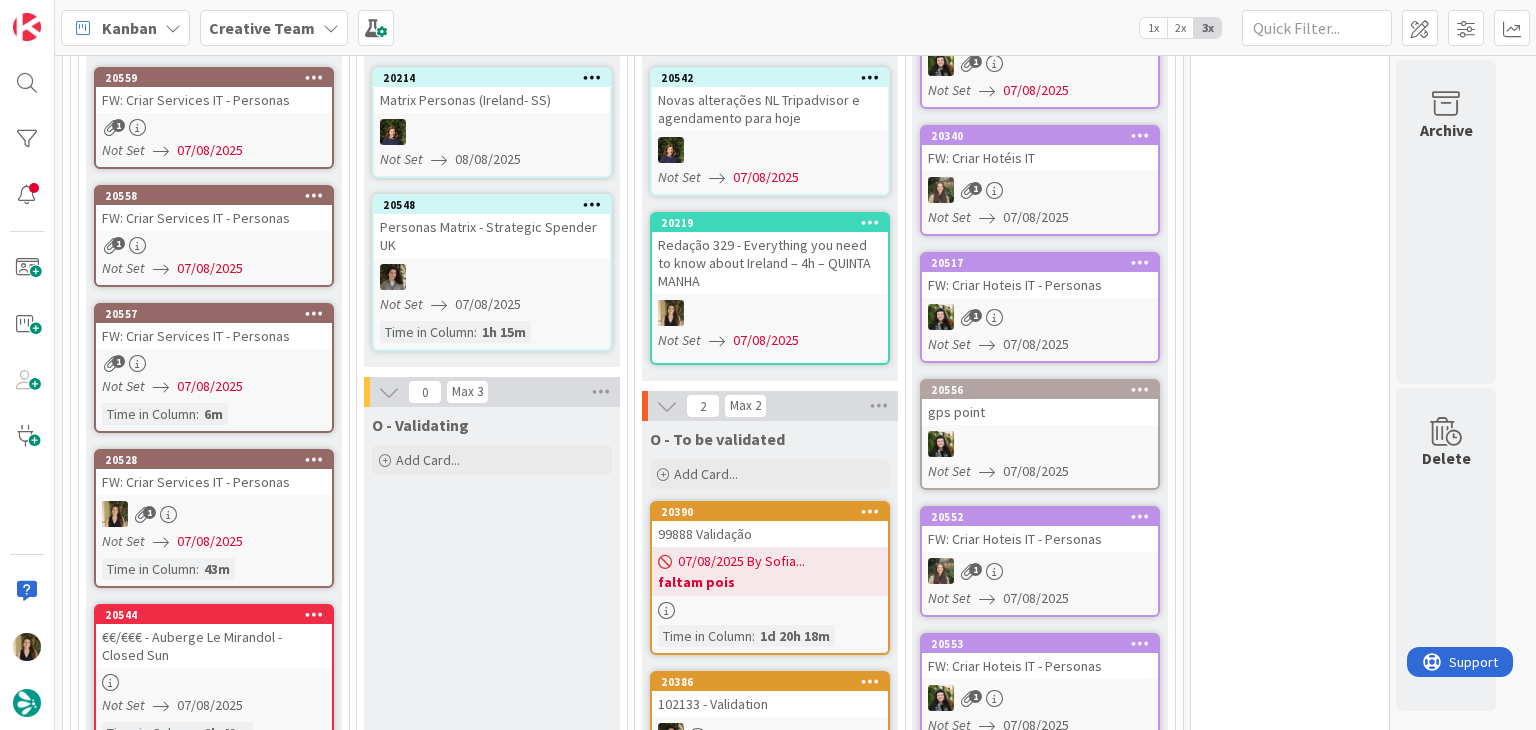 click on "20558 FW: Criar Services IT - Personas 1 Not Set 07/08/2025" at bounding box center [214, 236] 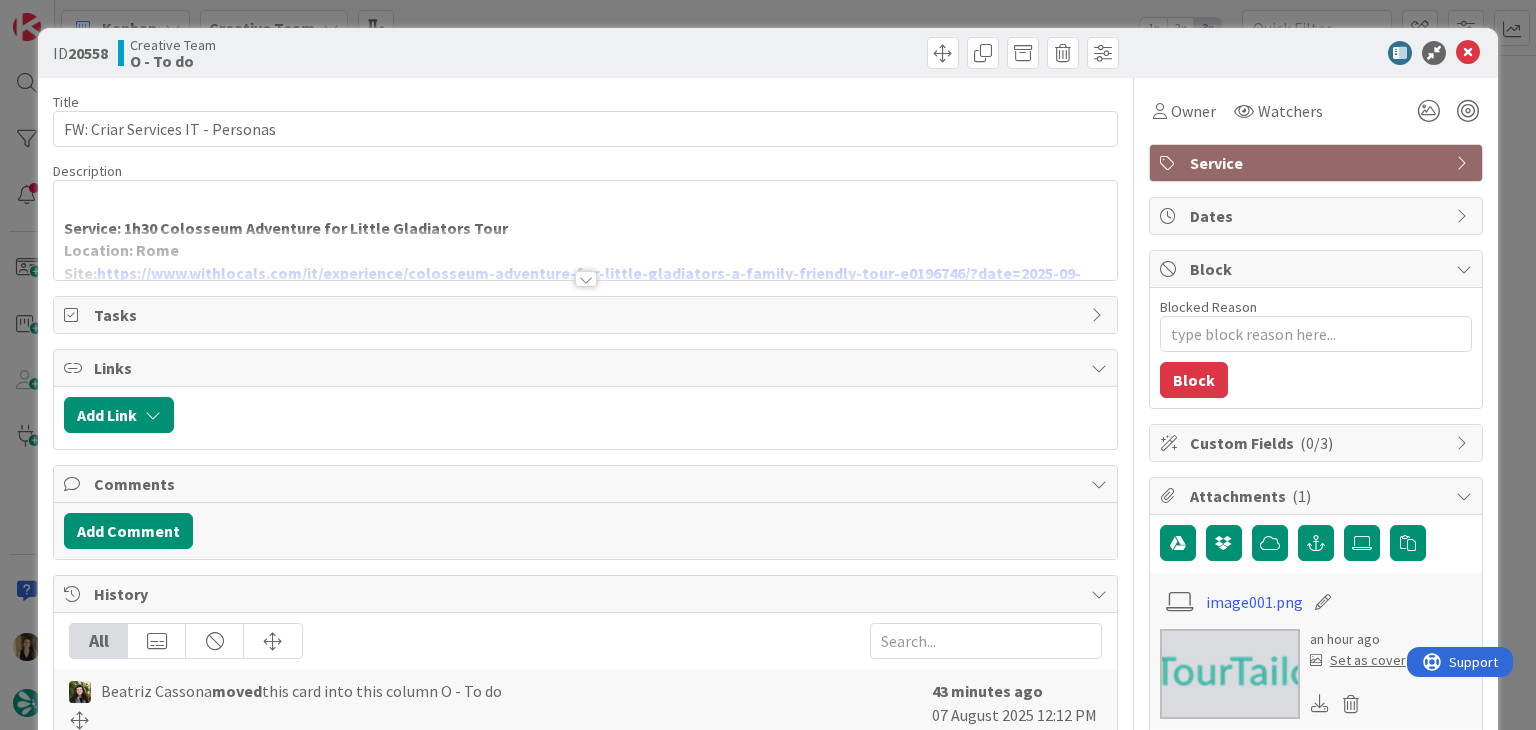 scroll, scrollTop: 0, scrollLeft: 0, axis: both 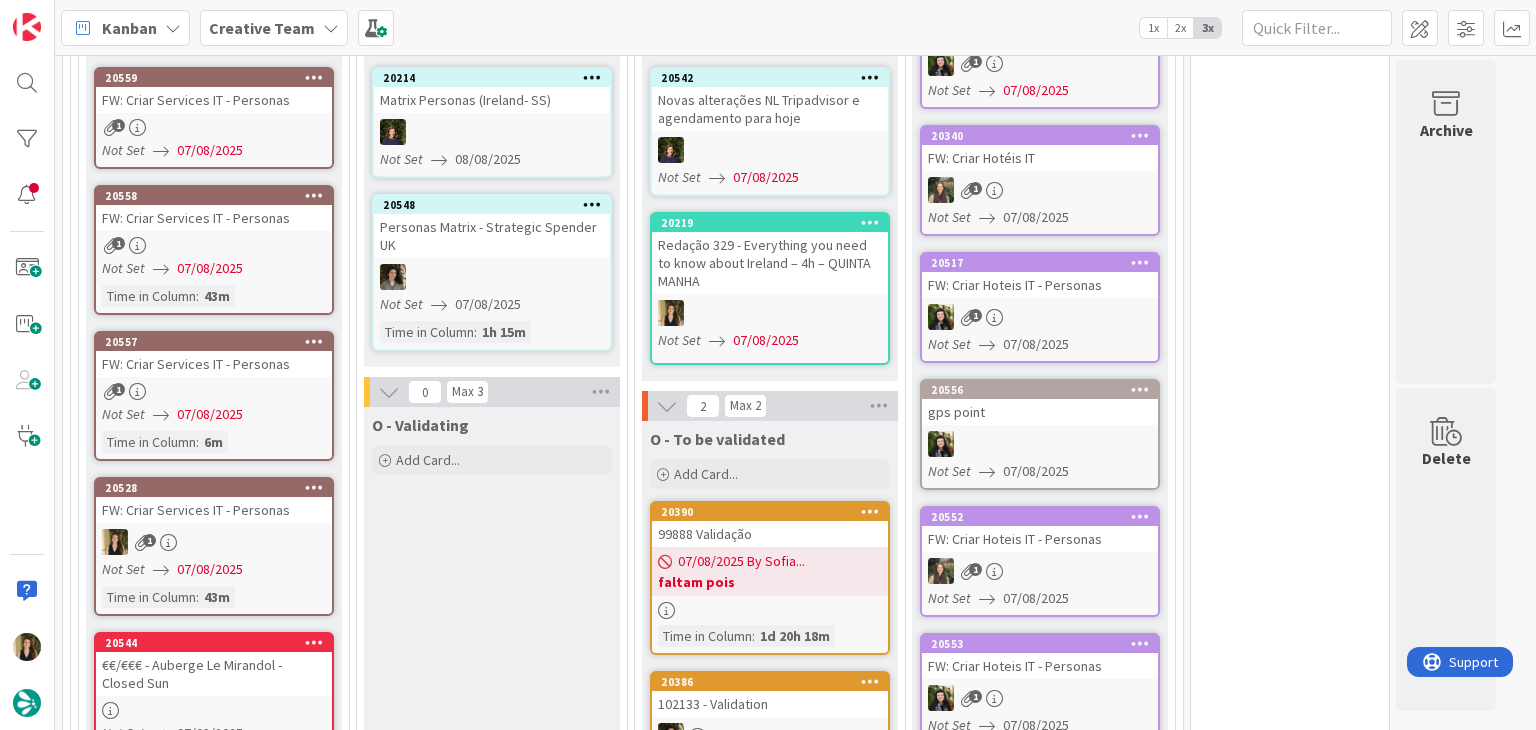 click on "1" at bounding box center [214, 127] 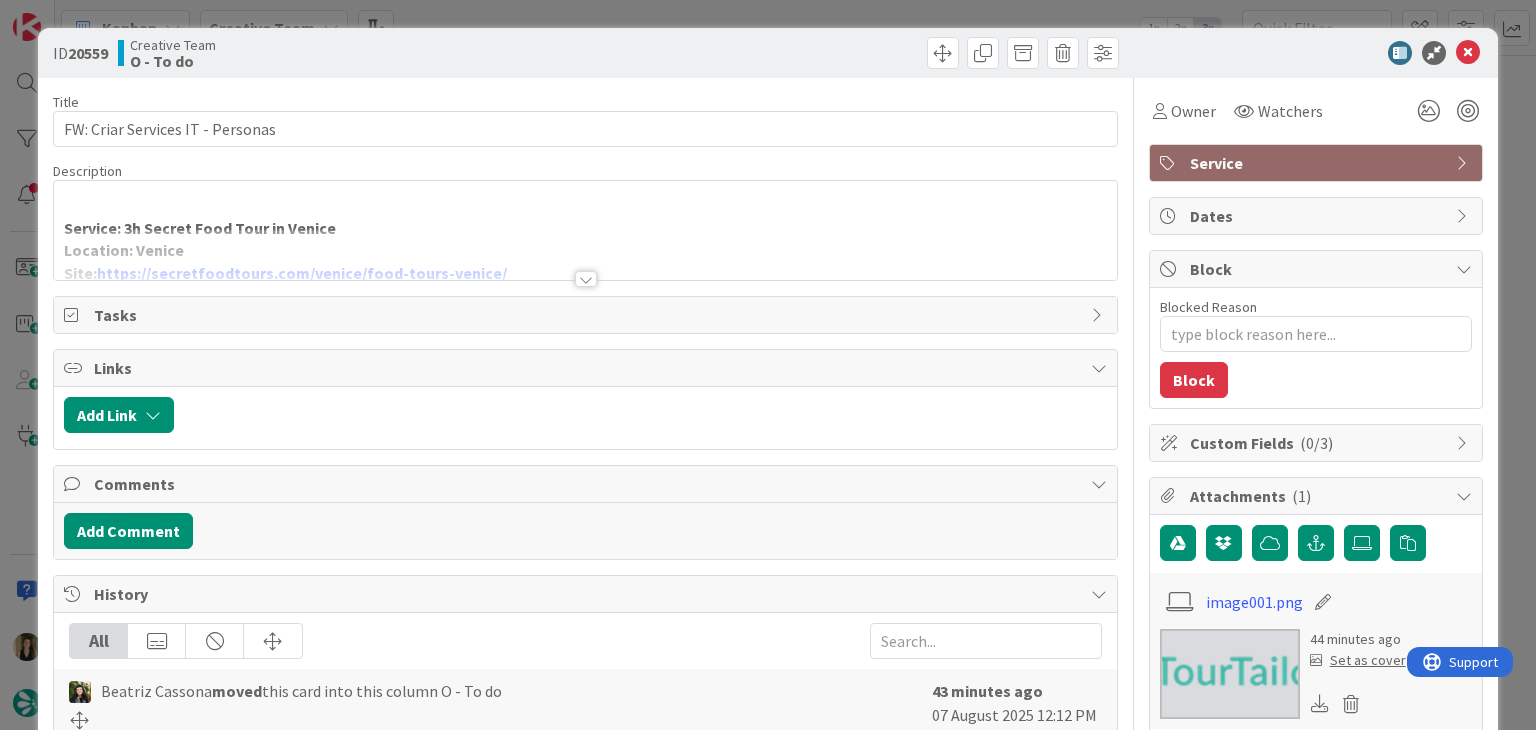 scroll, scrollTop: 0, scrollLeft: 0, axis: both 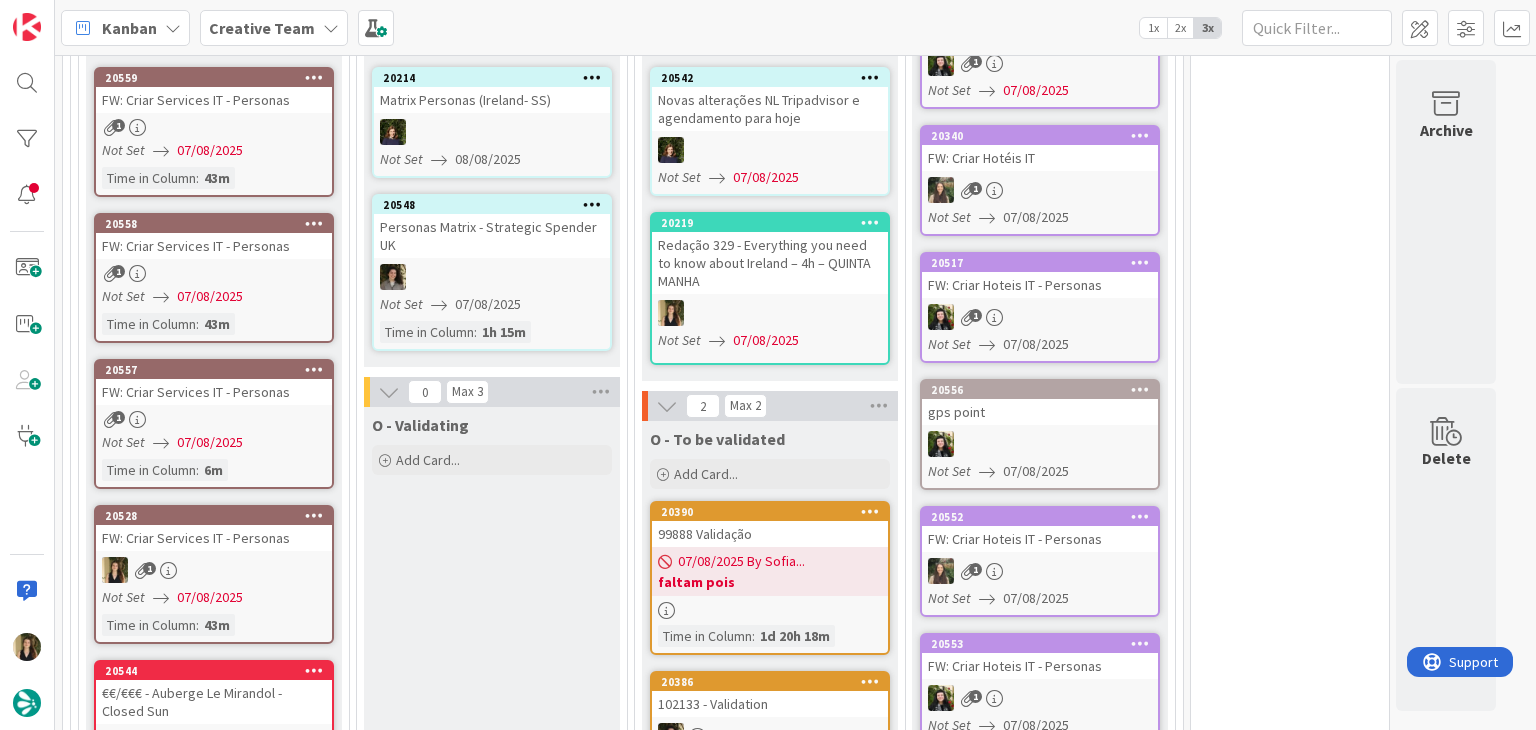 click on "FW: Criar Services IT - Personas" at bounding box center [214, 392] 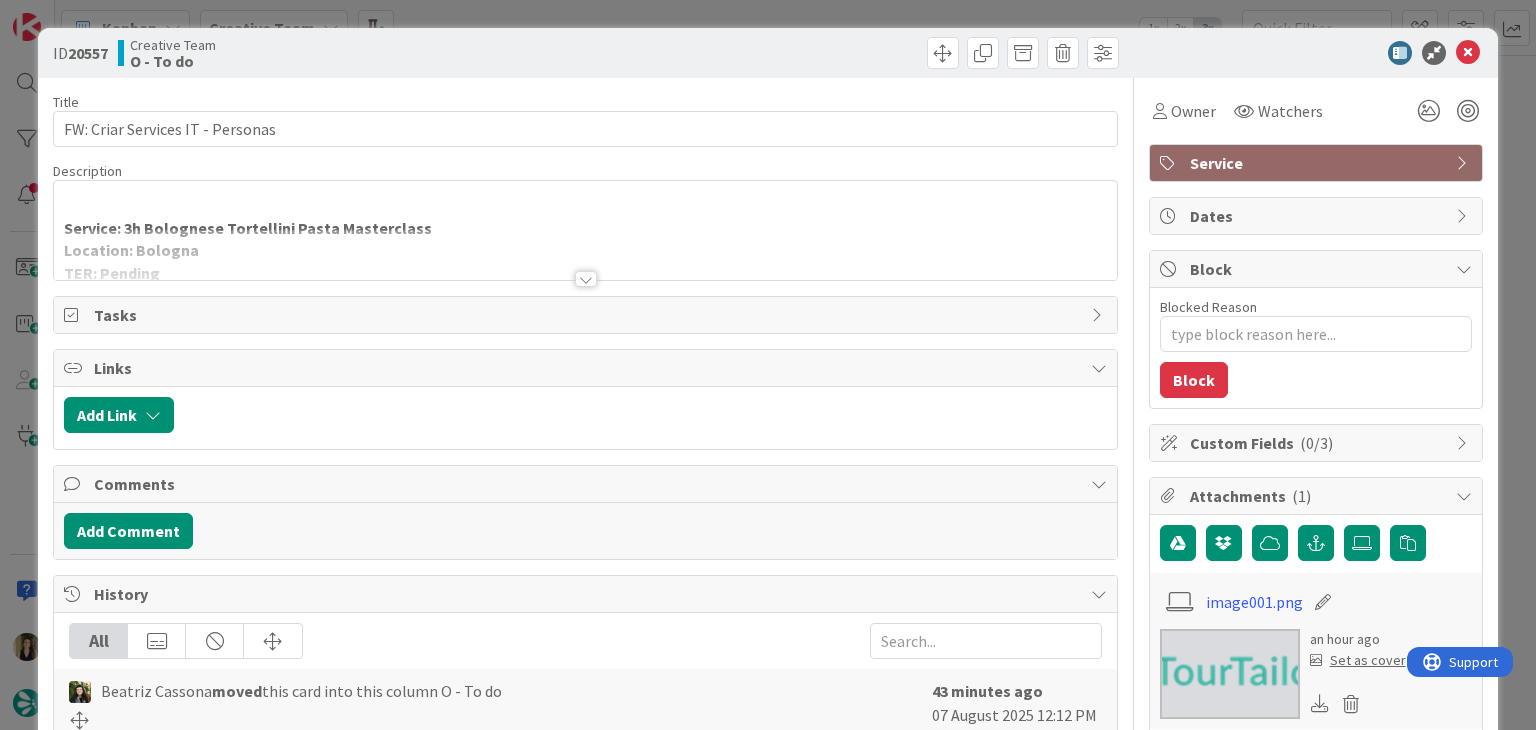scroll, scrollTop: 0, scrollLeft: 0, axis: both 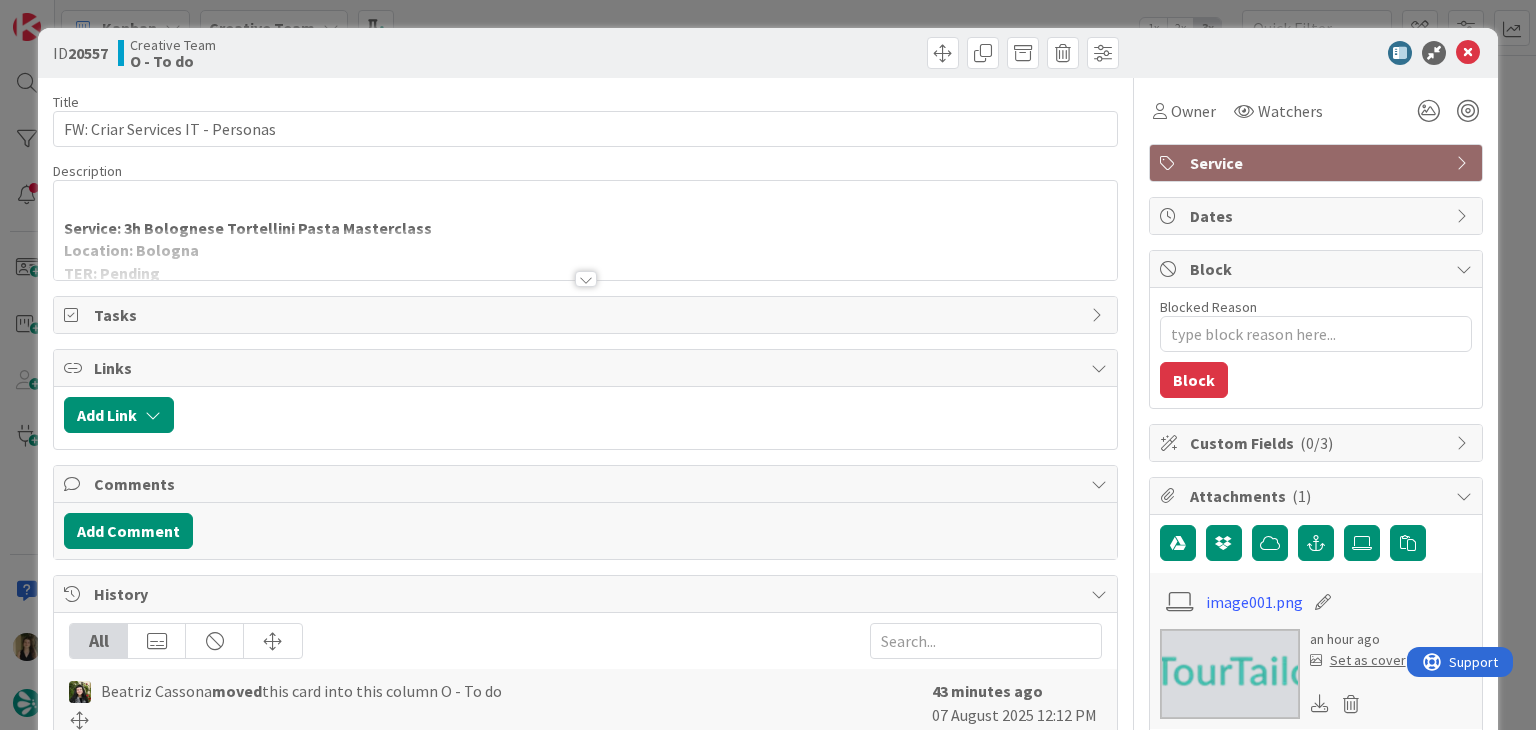 drag, startPoint x: 590, startPoint y: 17, endPoint x: 582, endPoint y: 60, distance: 43.737854 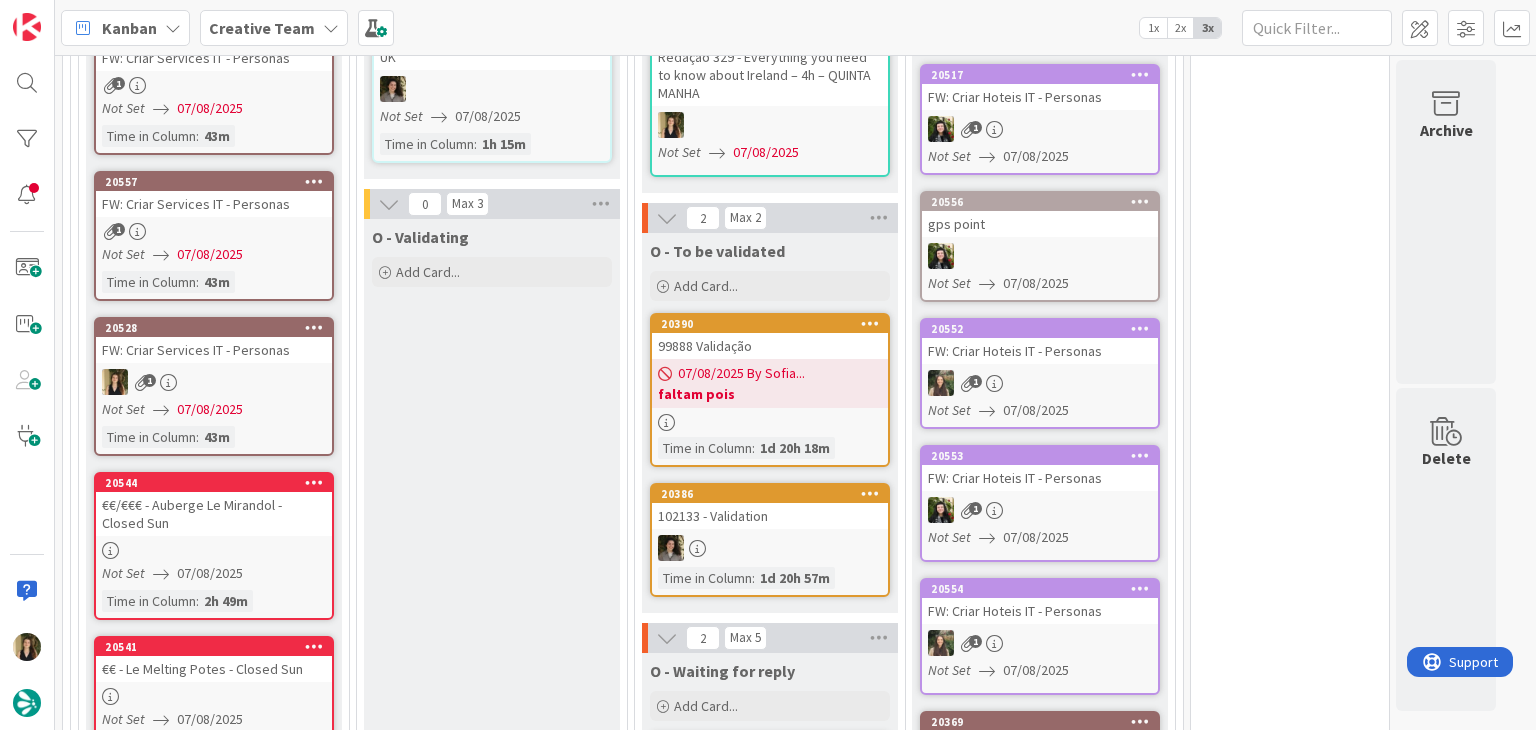 scroll, scrollTop: 1083, scrollLeft: 0, axis: vertical 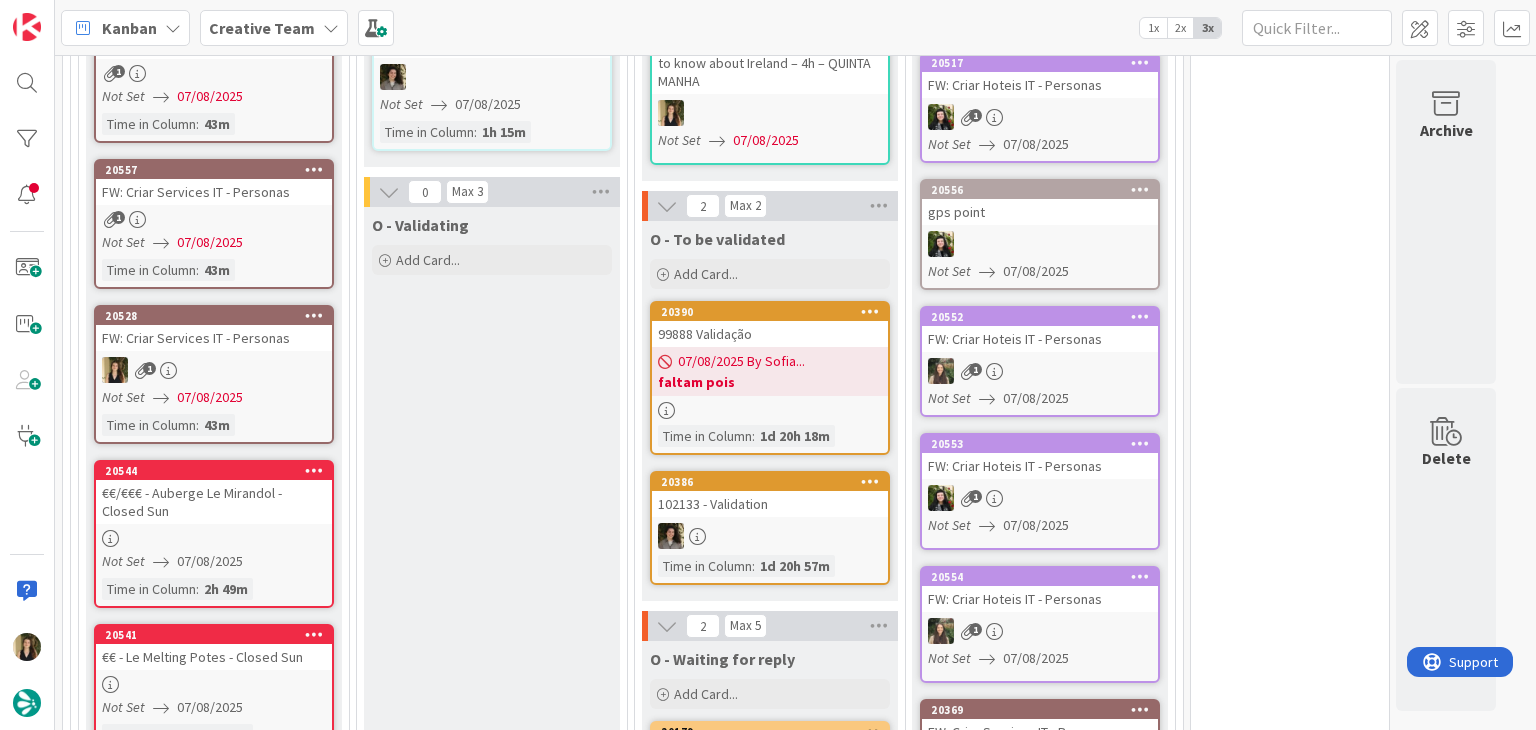 click on "O - Validating Add Card..." at bounding box center [492, 1605] 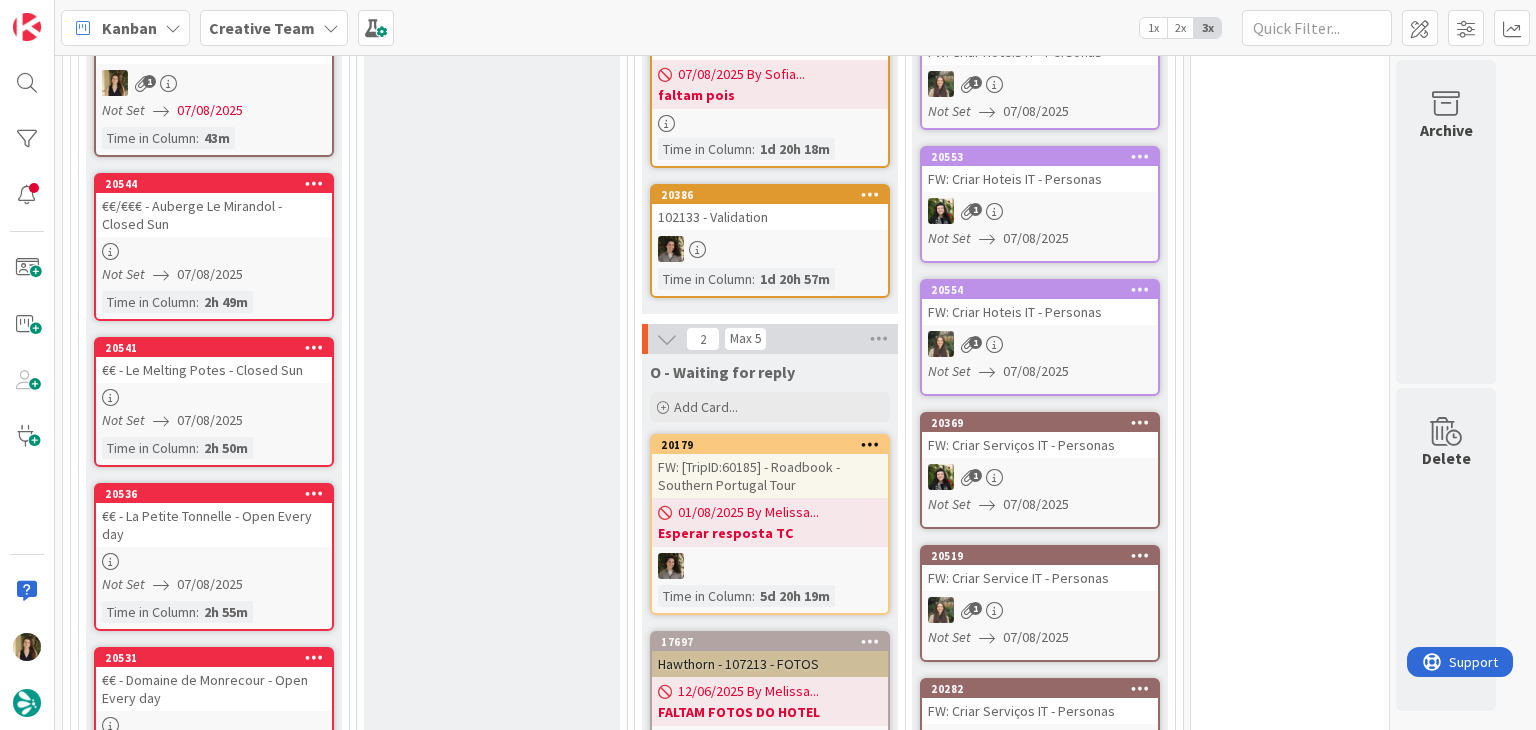 scroll, scrollTop: 1383, scrollLeft: 0, axis: vertical 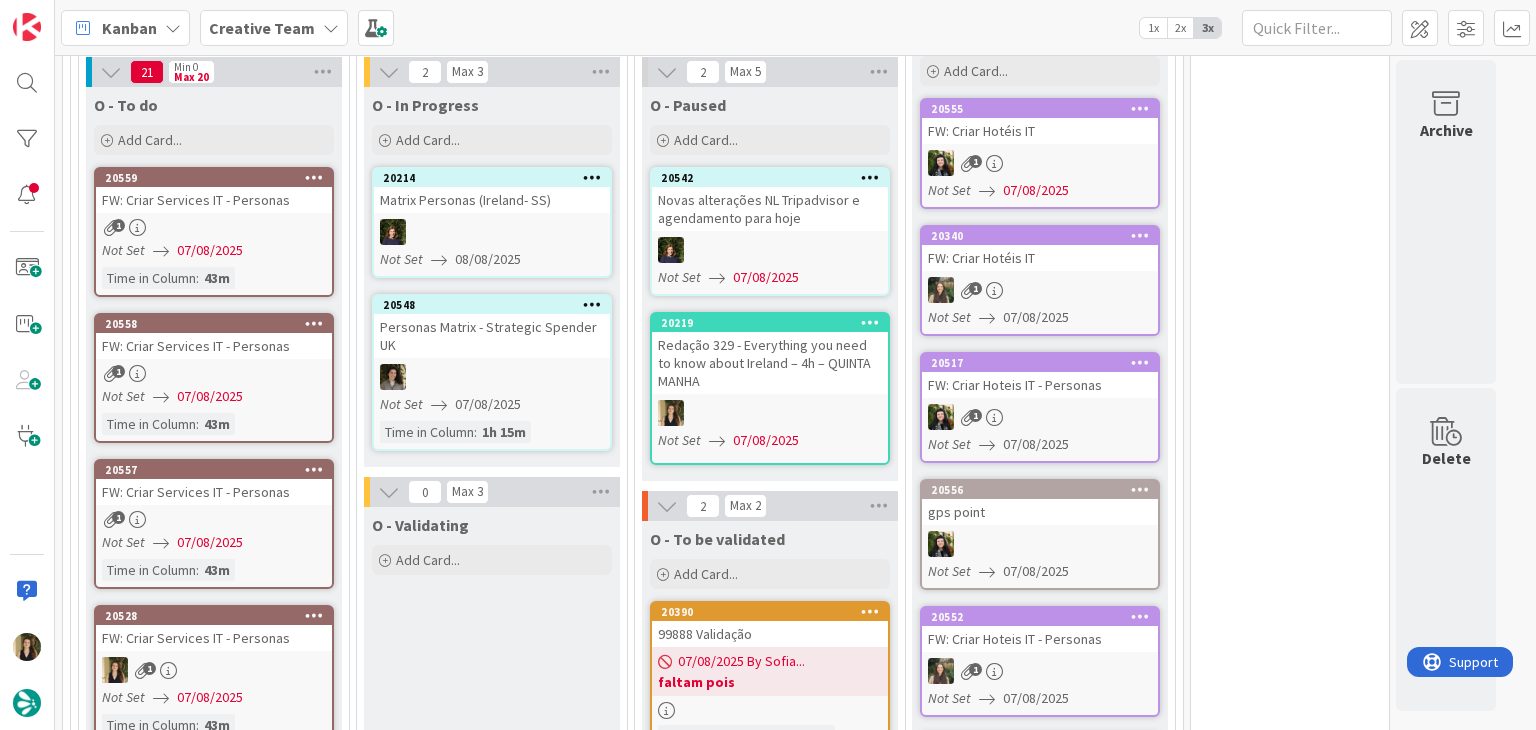 click on "0 Tempos máximos Roadbook  - Create -  30 min Roadbook  - Validation  - 20 min Roadbook  - Revision  - 25 min NL  - Blog Post + Email  - 4h30 NL  - Paginação  - 3 h NL  - Teste/agendar  - 30min Daytrip  - 5 min Car  - 20 min Service  - 20 min Service  Aux  - 10 min POI  - Pesquisa (exclui redação)  - 45 min POI  - Create  - 20 min Location  - 20 min Accommodation  - 30 min Accommodation  RB  - 20 min Website   -  Carregamento de Tours  - 6h Website  -  Edição conteúdo -  20min" at bounding box center (1290, 2504) 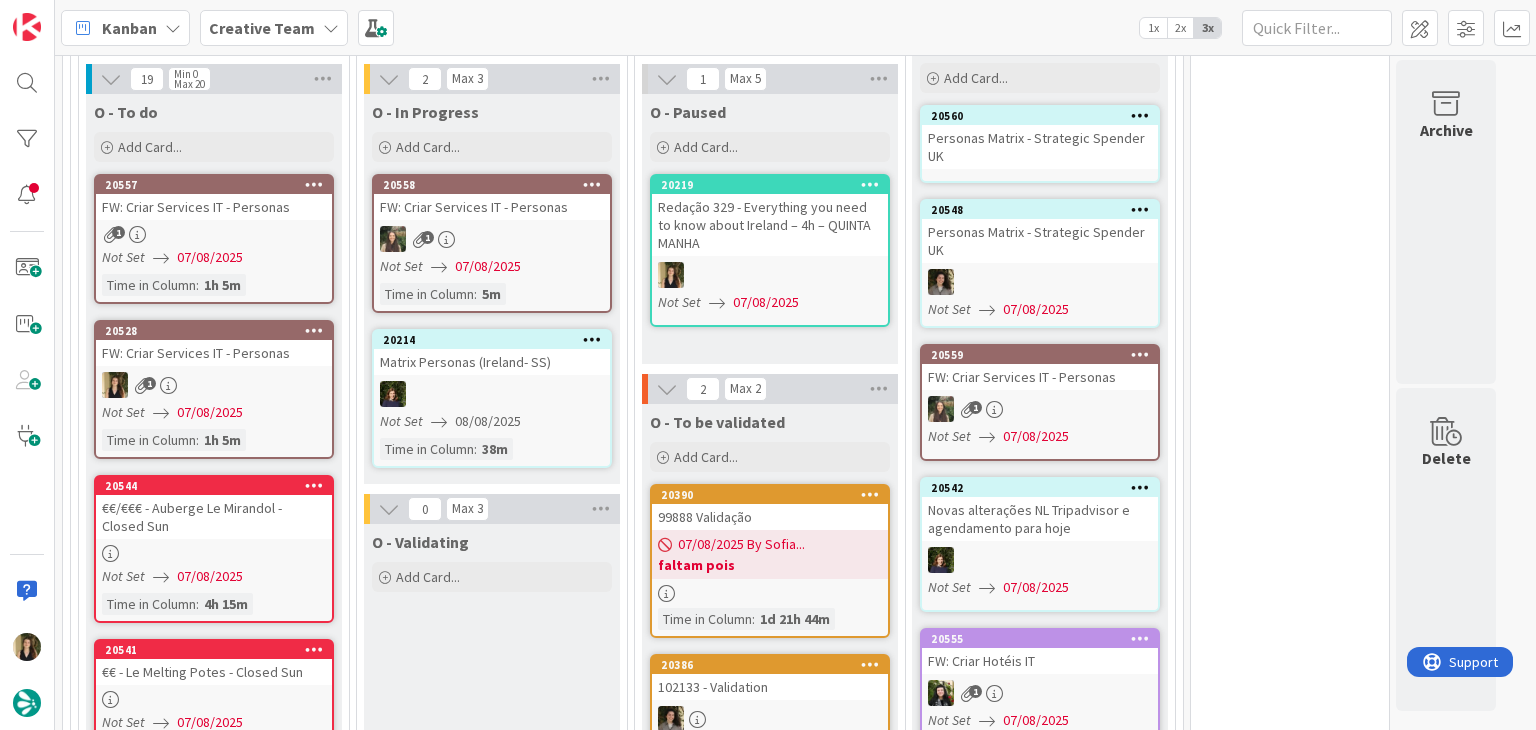 scroll, scrollTop: 890, scrollLeft: 0, axis: vertical 